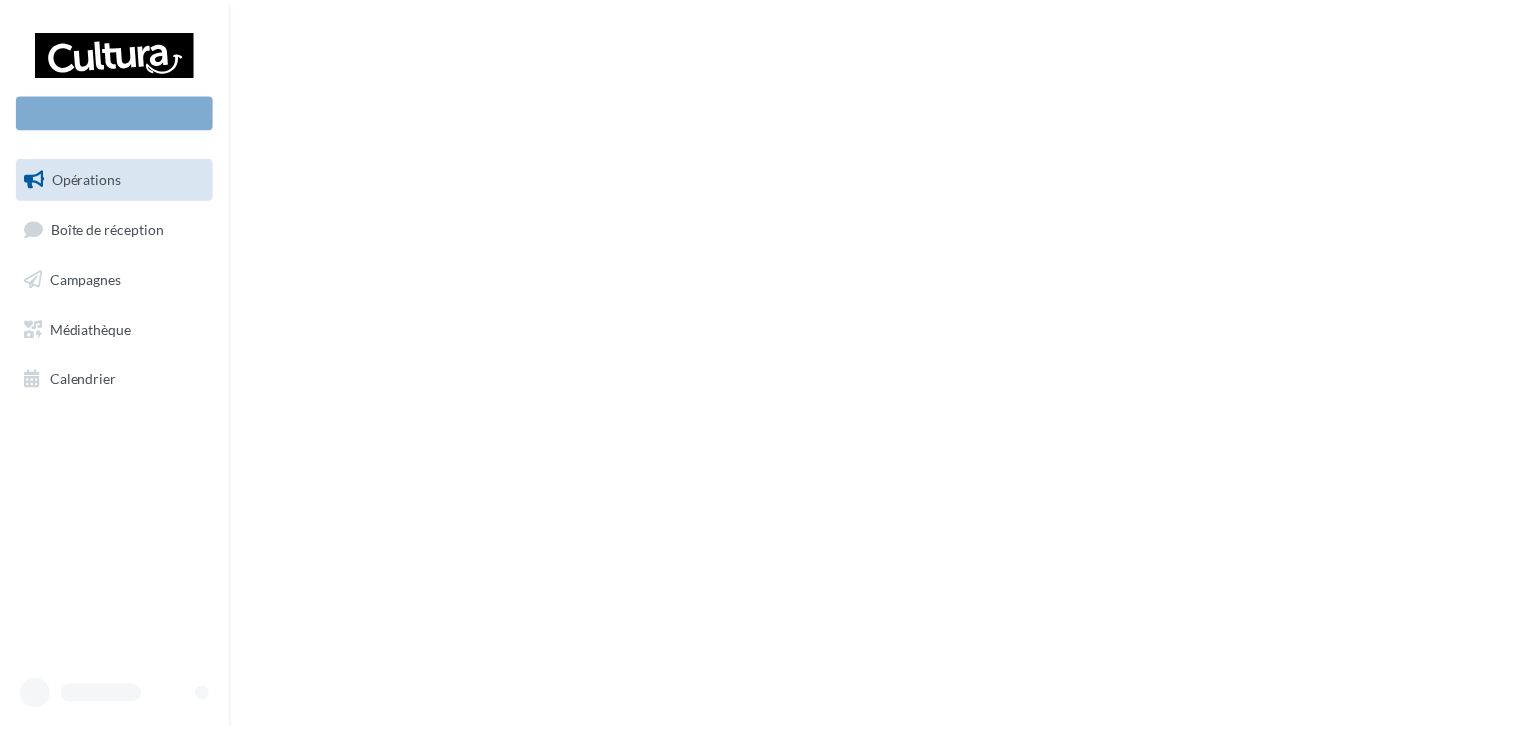 scroll, scrollTop: 0, scrollLeft: 0, axis: both 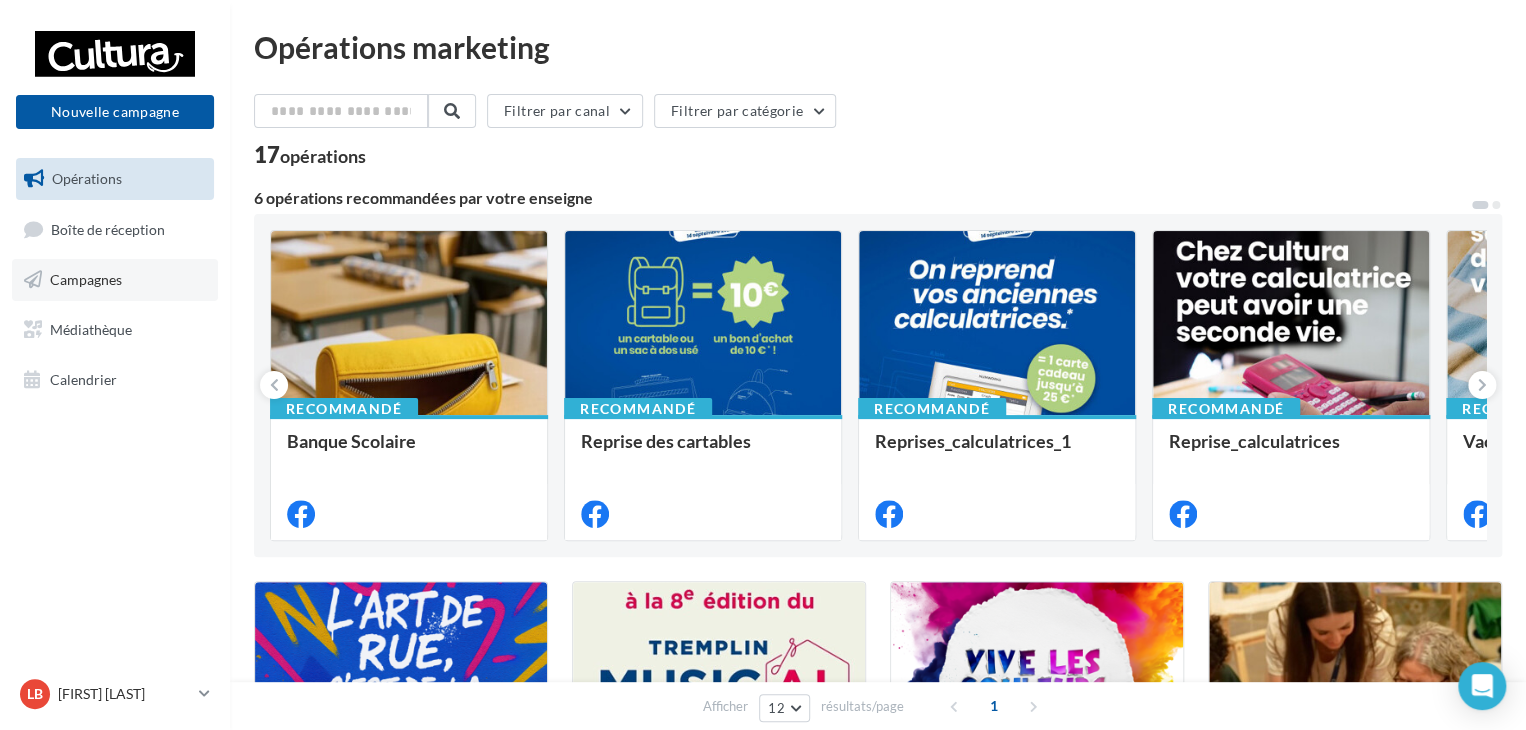 click on "Campagnes" at bounding box center (86, 279) 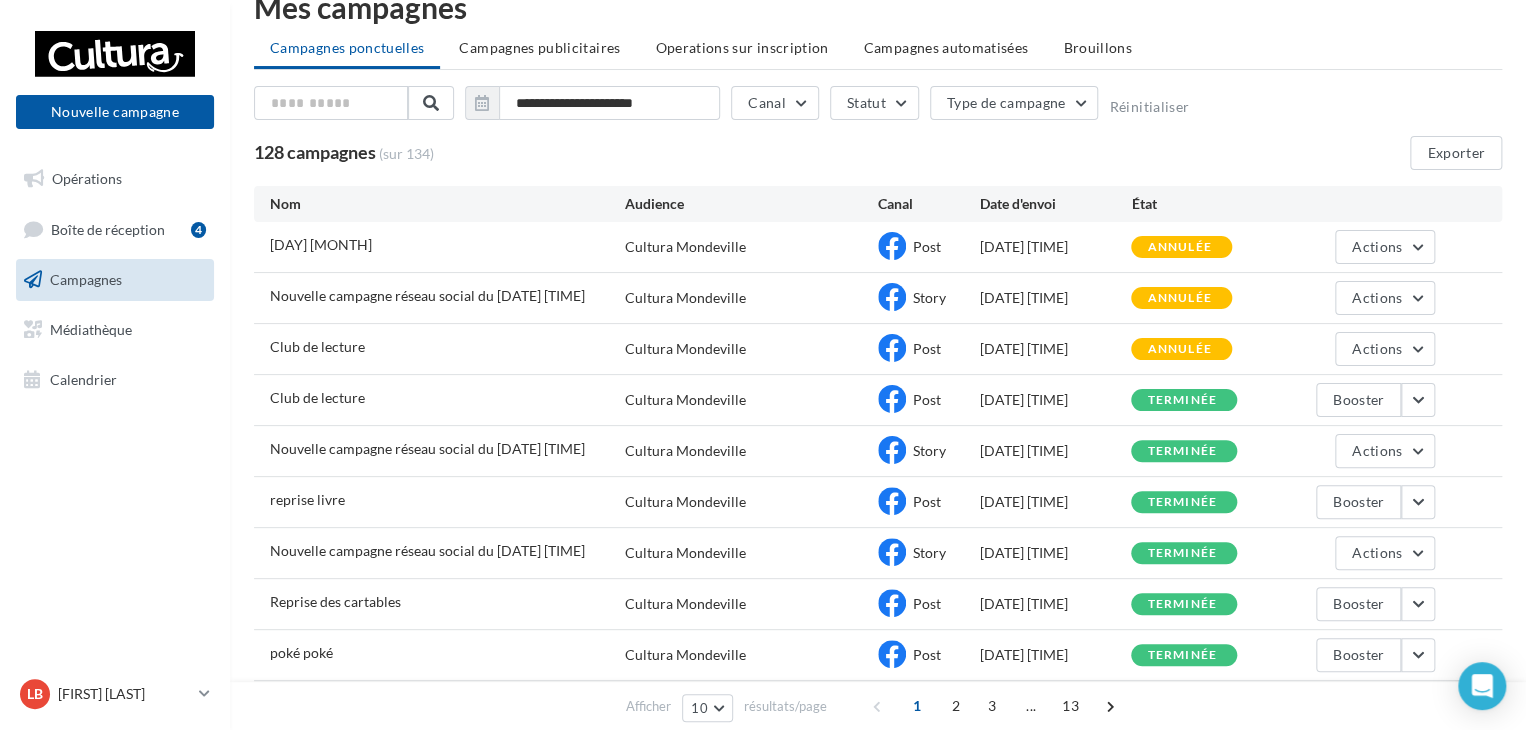 scroll, scrollTop: 0, scrollLeft: 0, axis: both 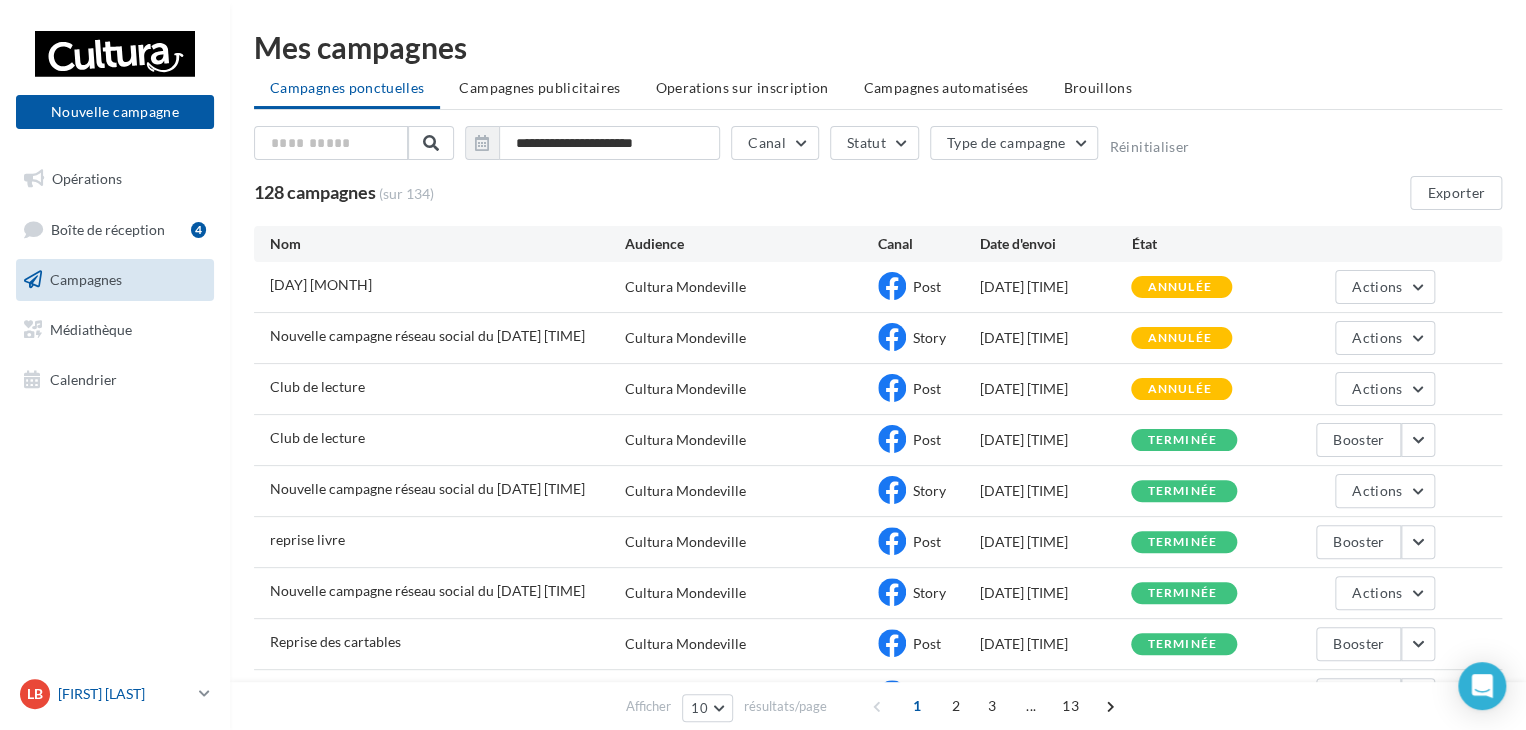 click at bounding box center [204, 693] 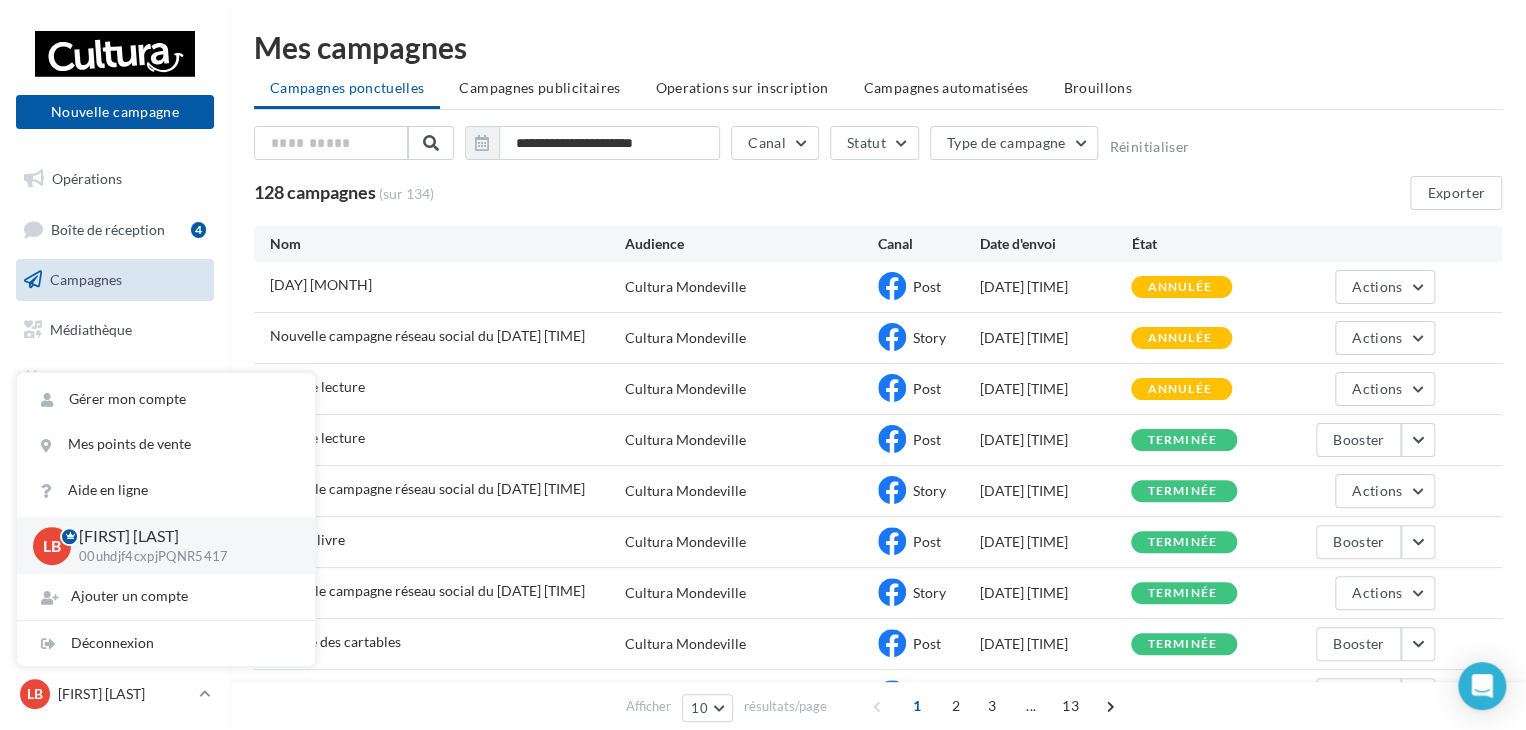 click on "Club de lecture
Cultura Mondeville
Post
08/08/2025 11:47
terminée
Booster" at bounding box center (878, 440) 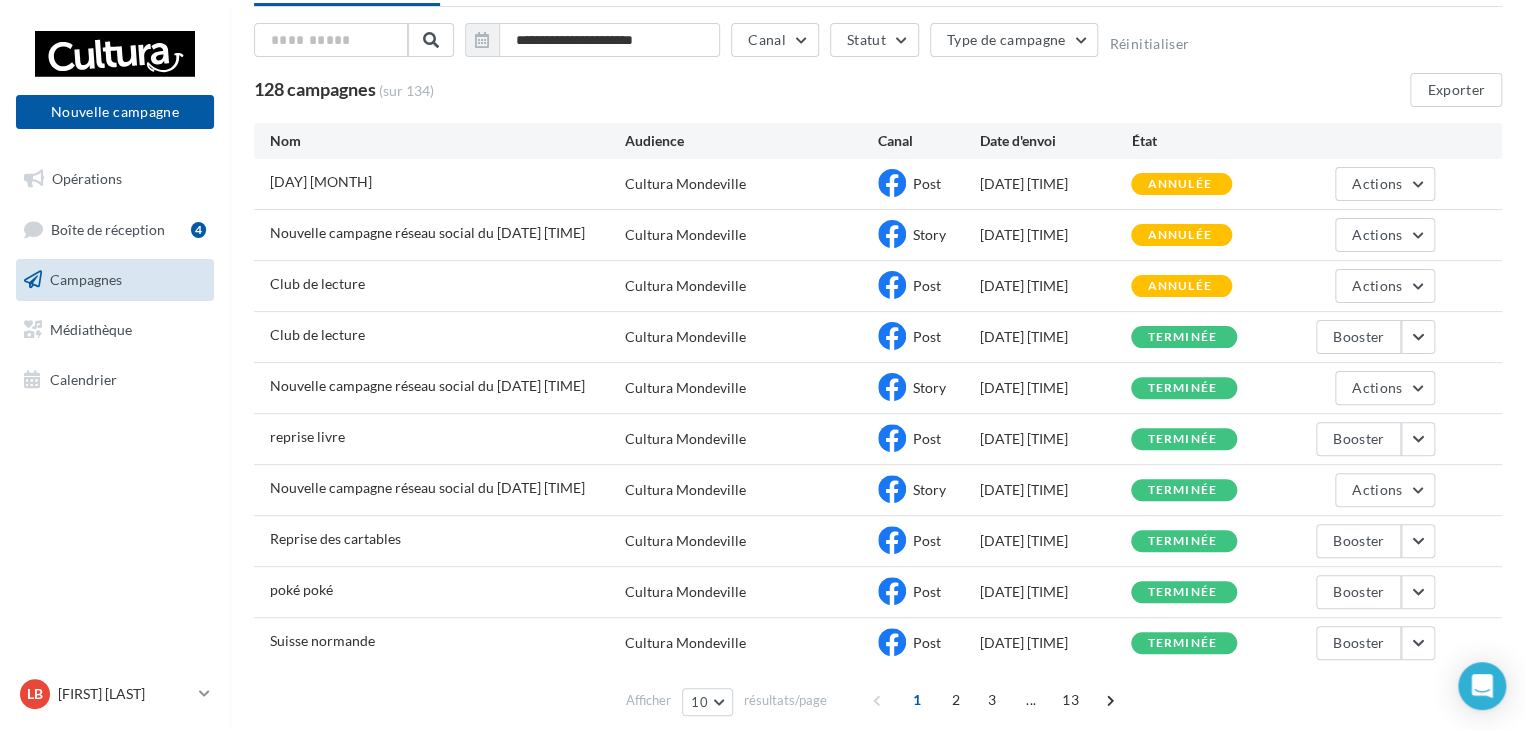 scroll, scrollTop: 180, scrollLeft: 0, axis: vertical 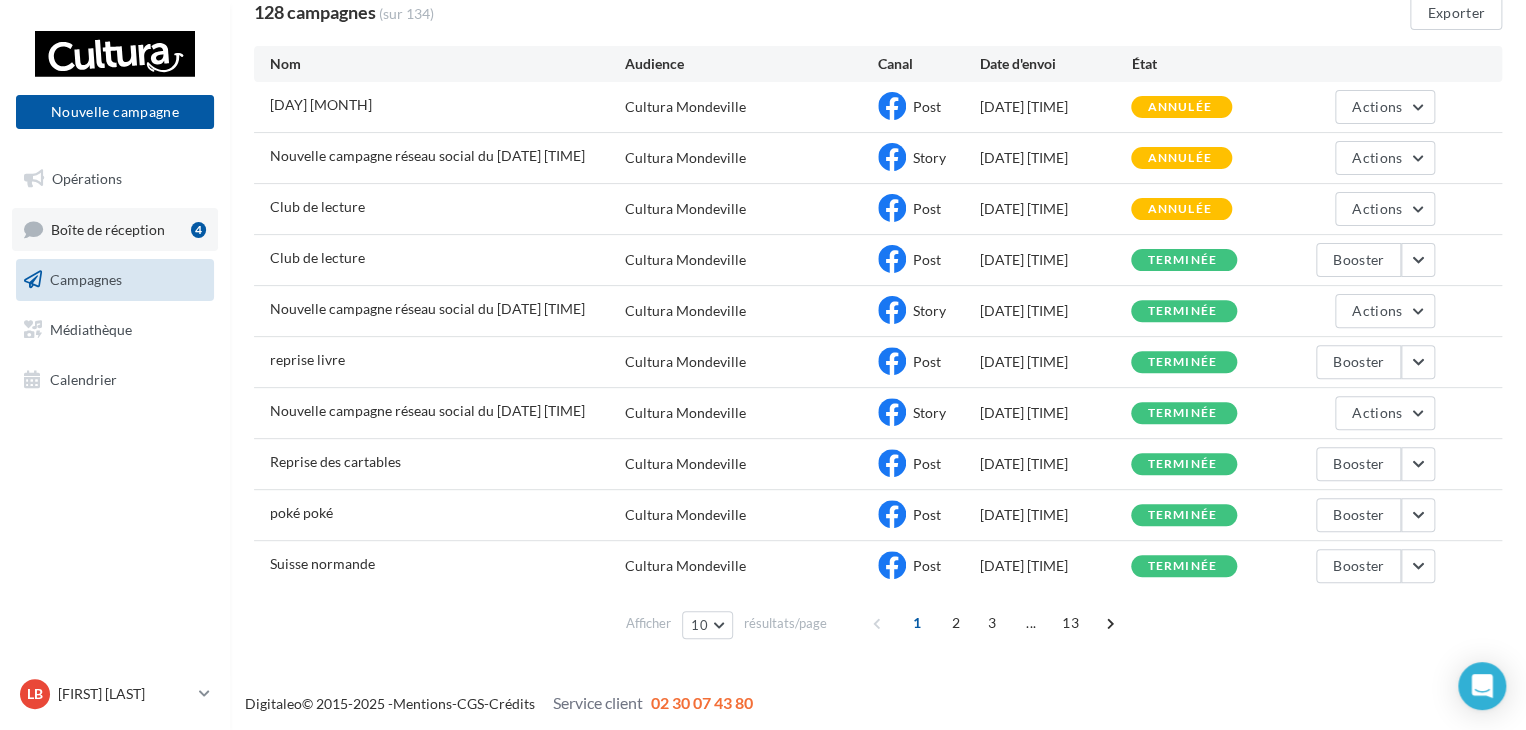 click on "Boîte de réception" at bounding box center (108, 228) 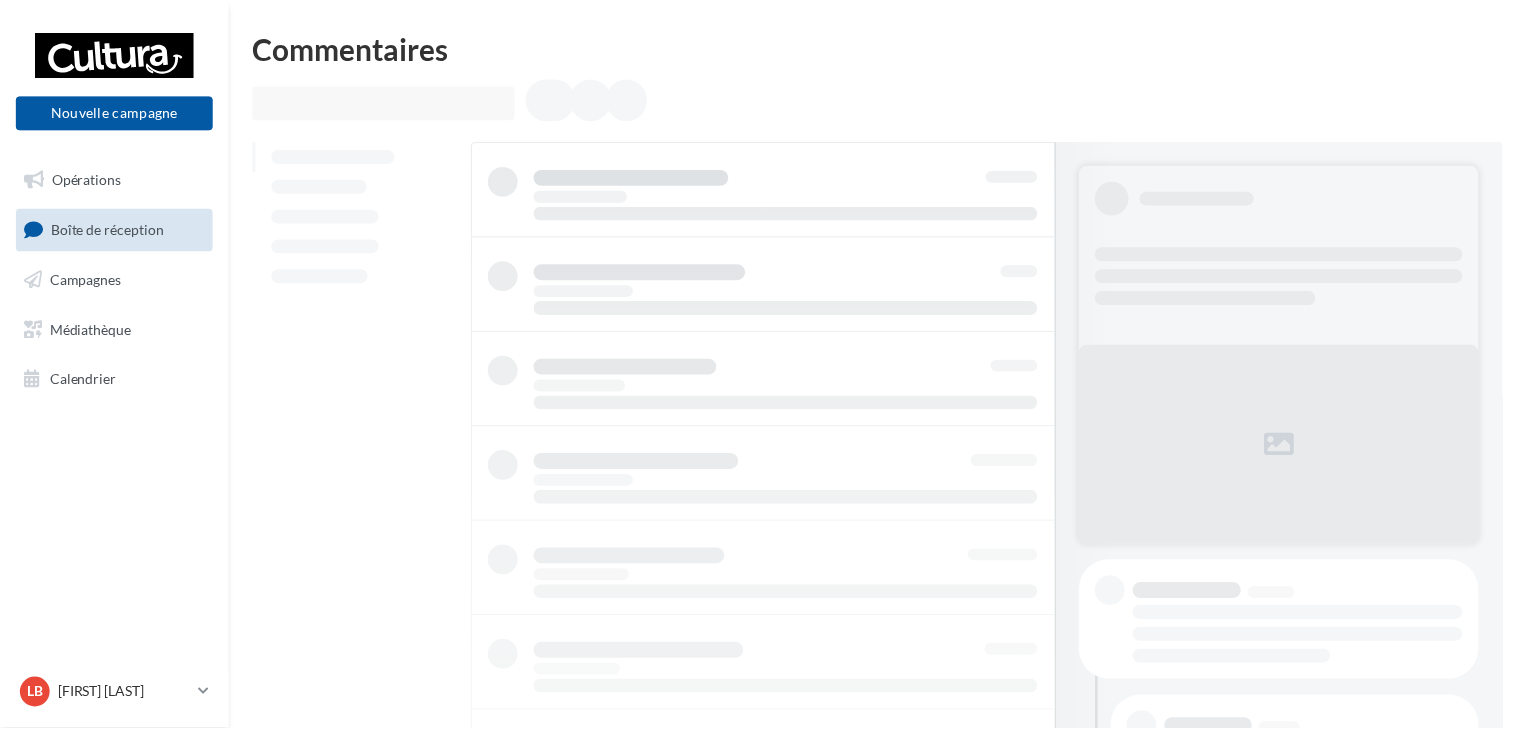 scroll, scrollTop: 0, scrollLeft: 0, axis: both 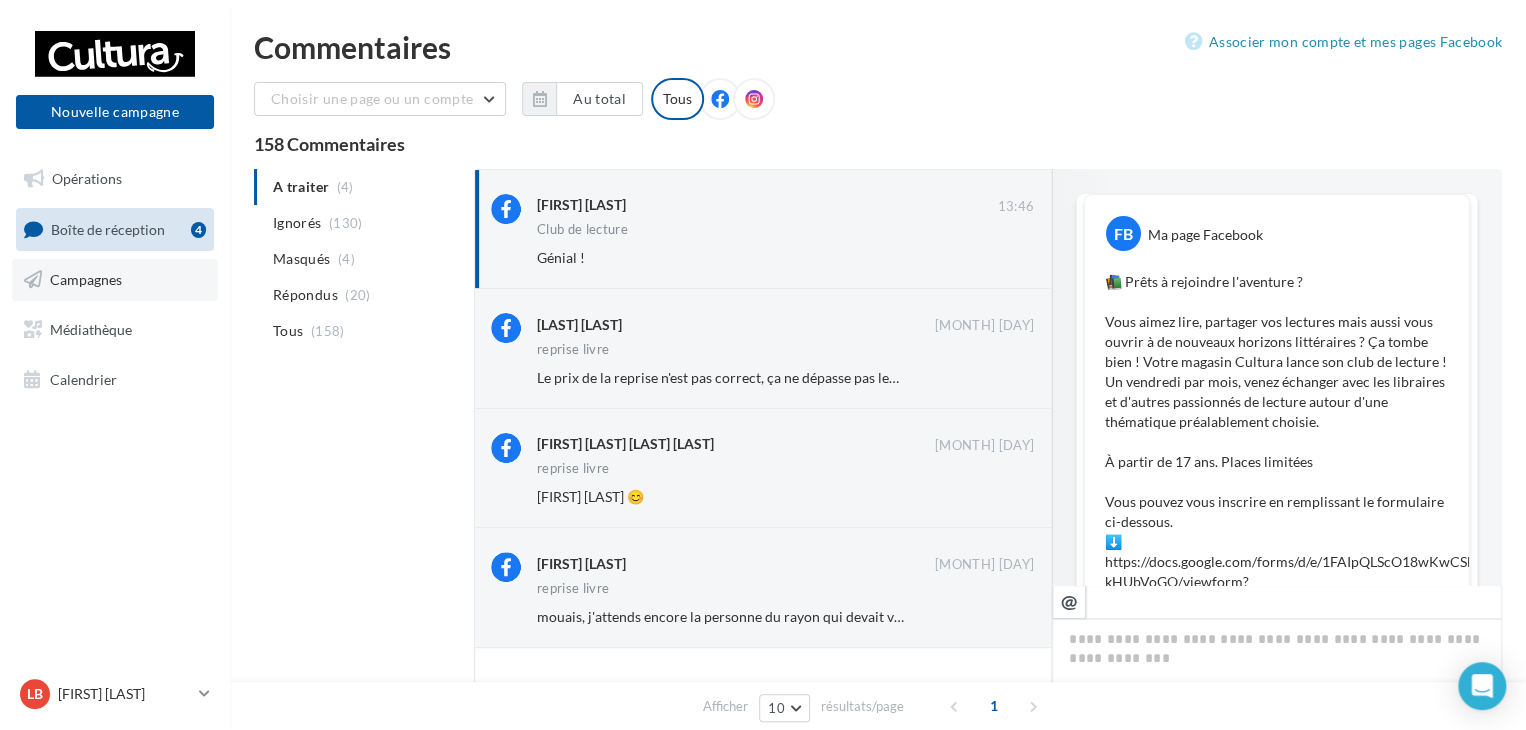 click on "Campagnes" at bounding box center (115, 280) 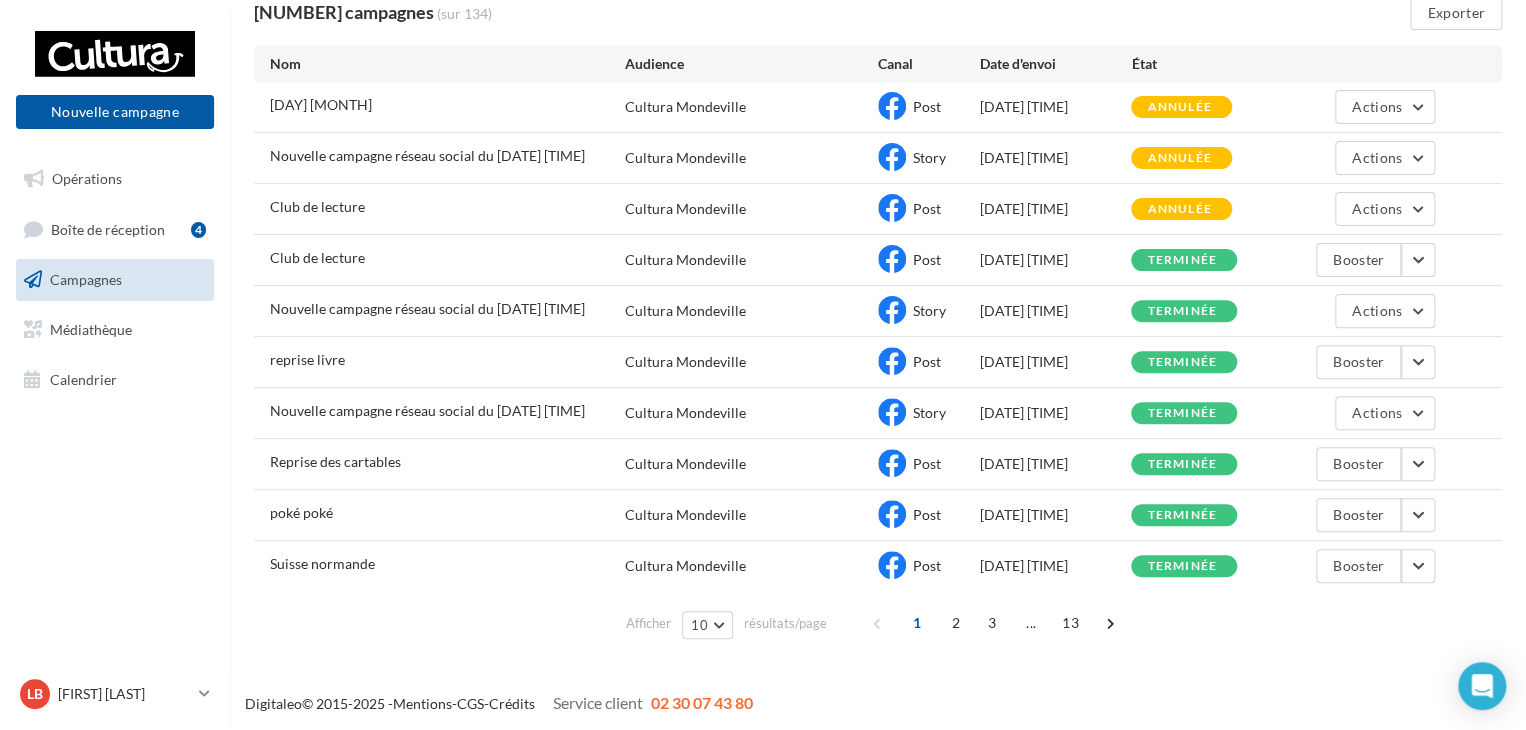 scroll, scrollTop: 180, scrollLeft: 0, axis: vertical 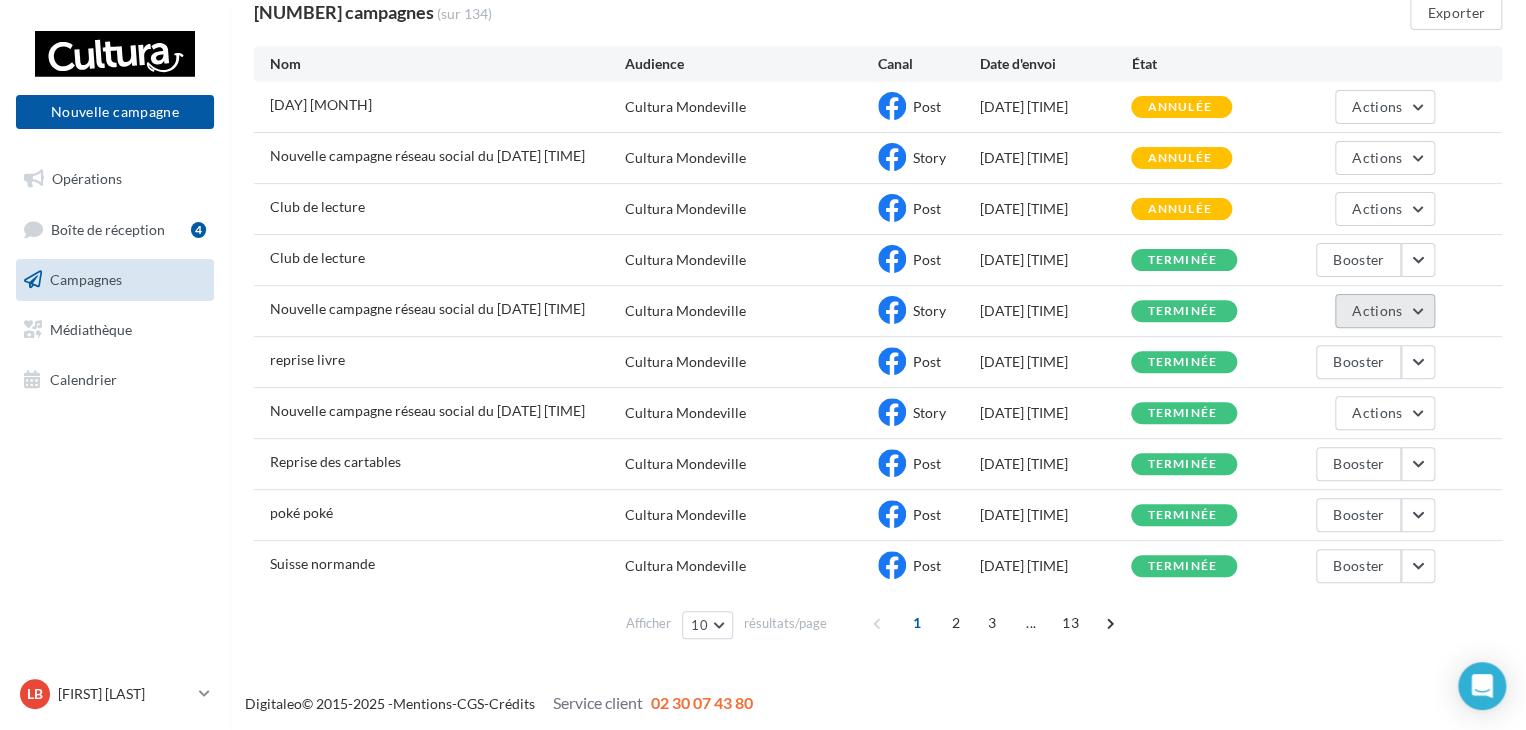 click on "Actions" at bounding box center (1385, 311) 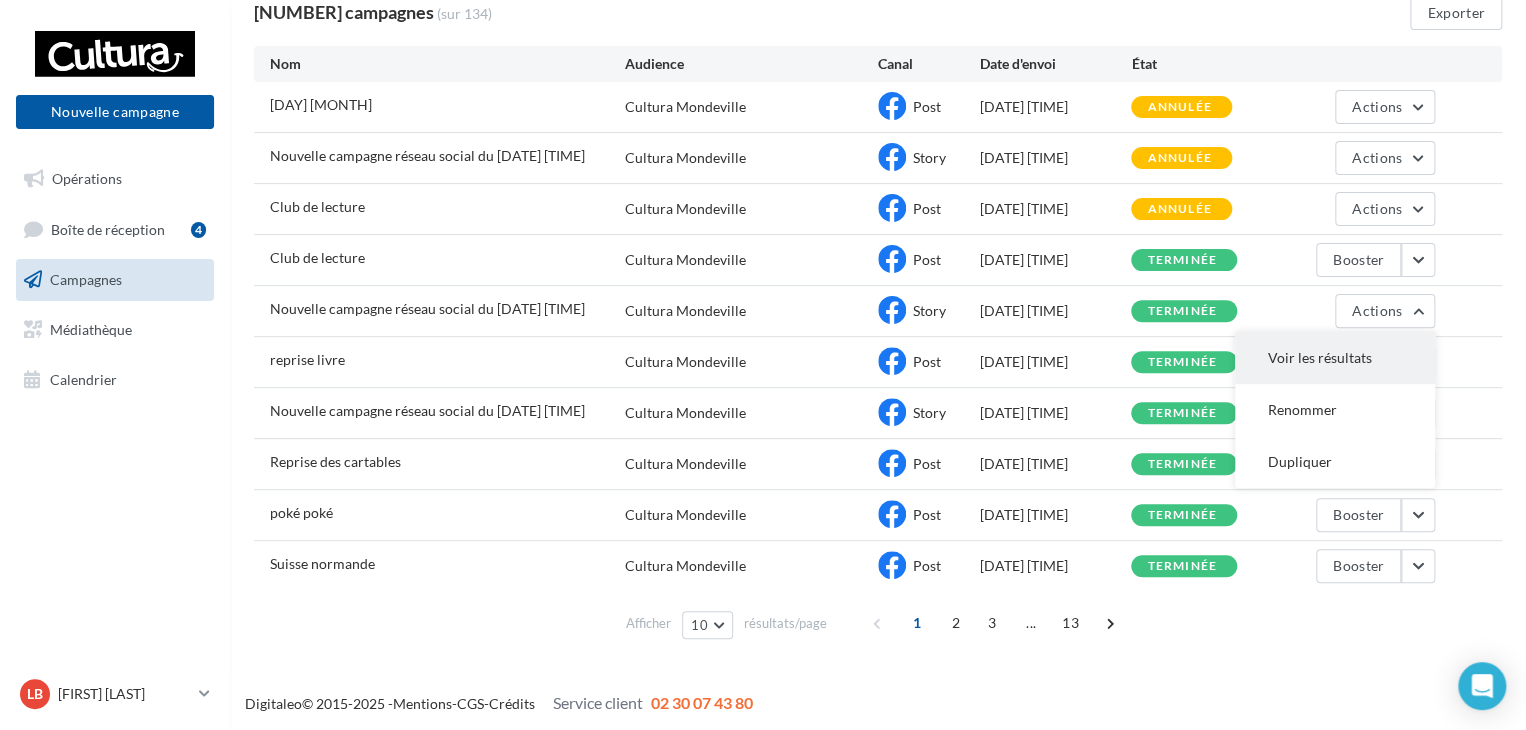 click on "Voir les résultats" at bounding box center (1335, 358) 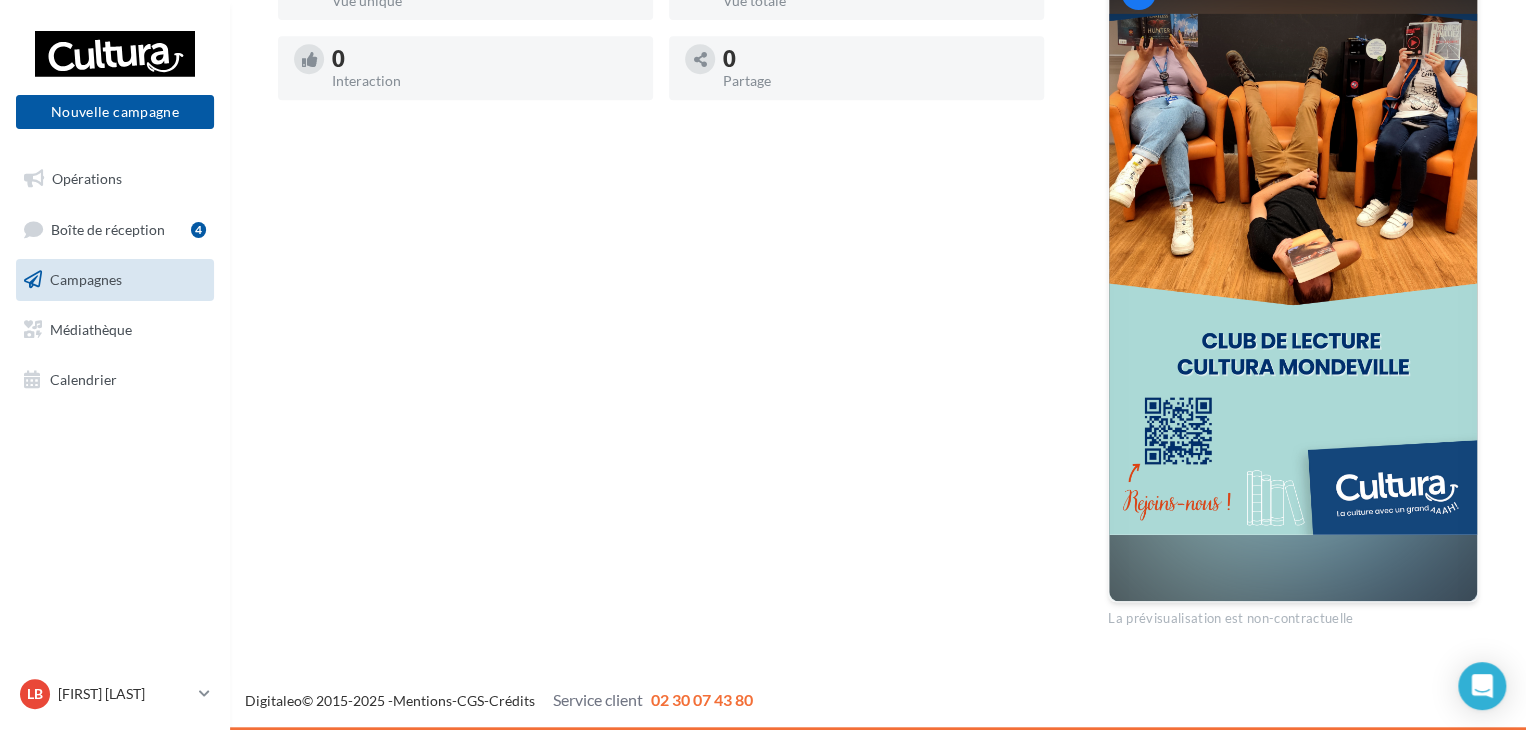 scroll, scrollTop: 0, scrollLeft: 0, axis: both 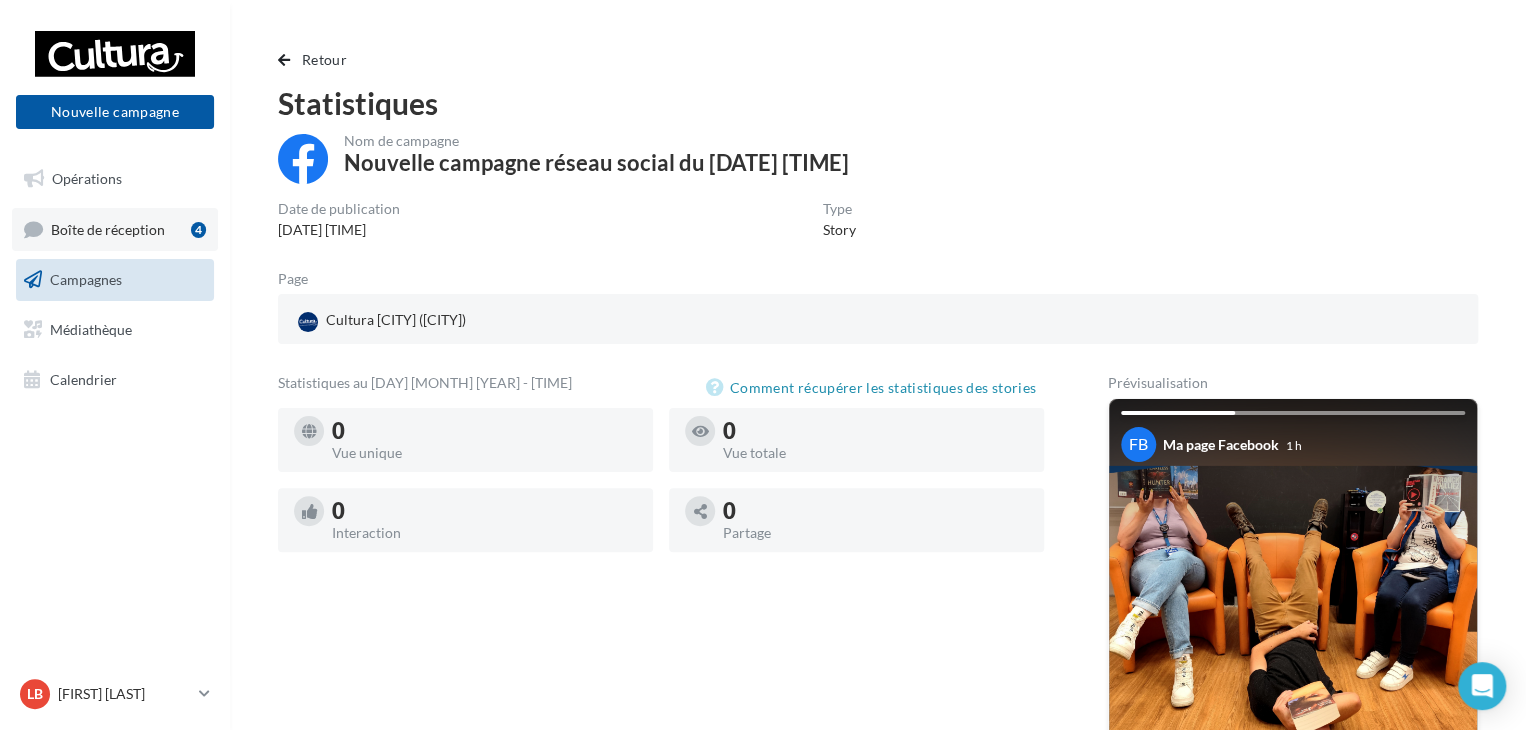 click on "Boîte de réception" at bounding box center (108, 228) 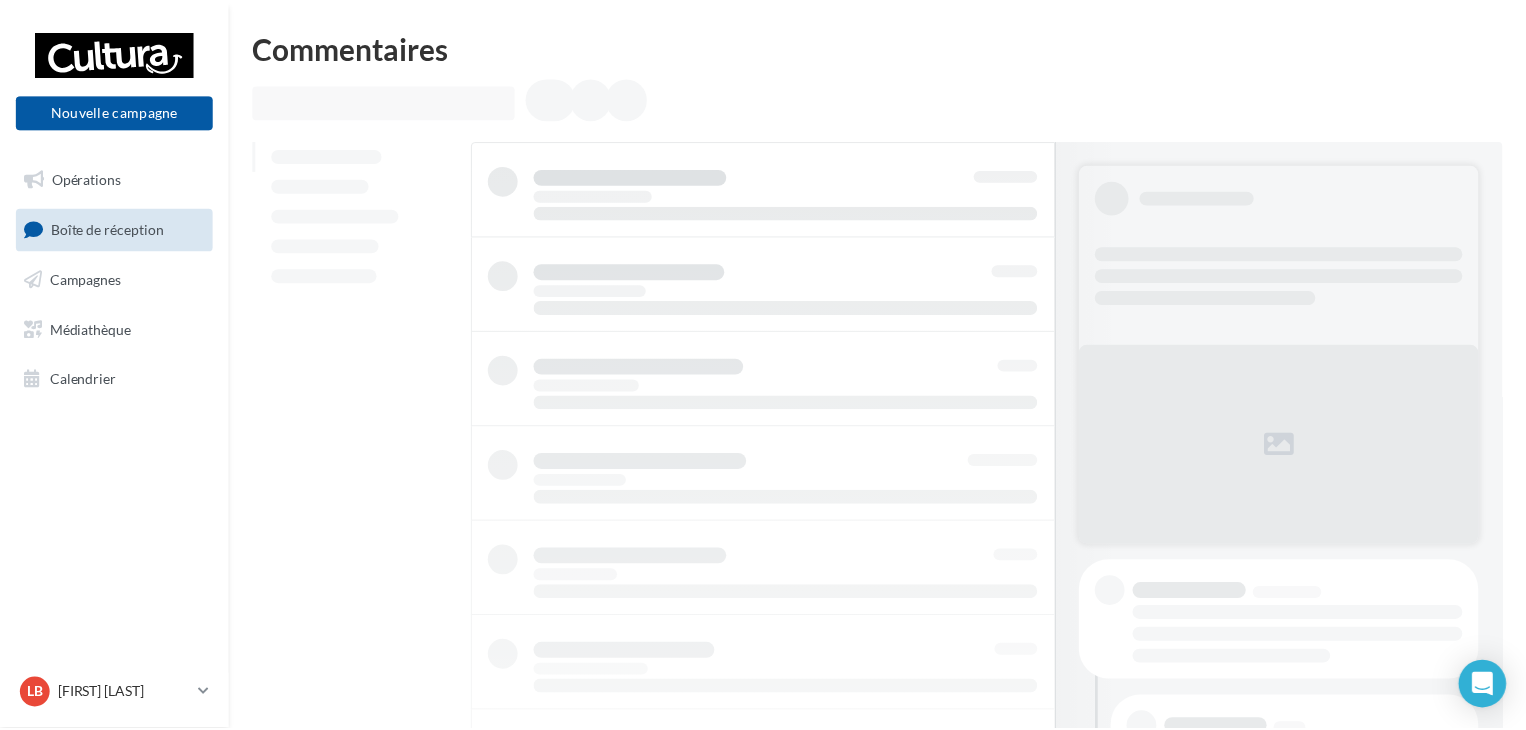 scroll, scrollTop: 0, scrollLeft: 0, axis: both 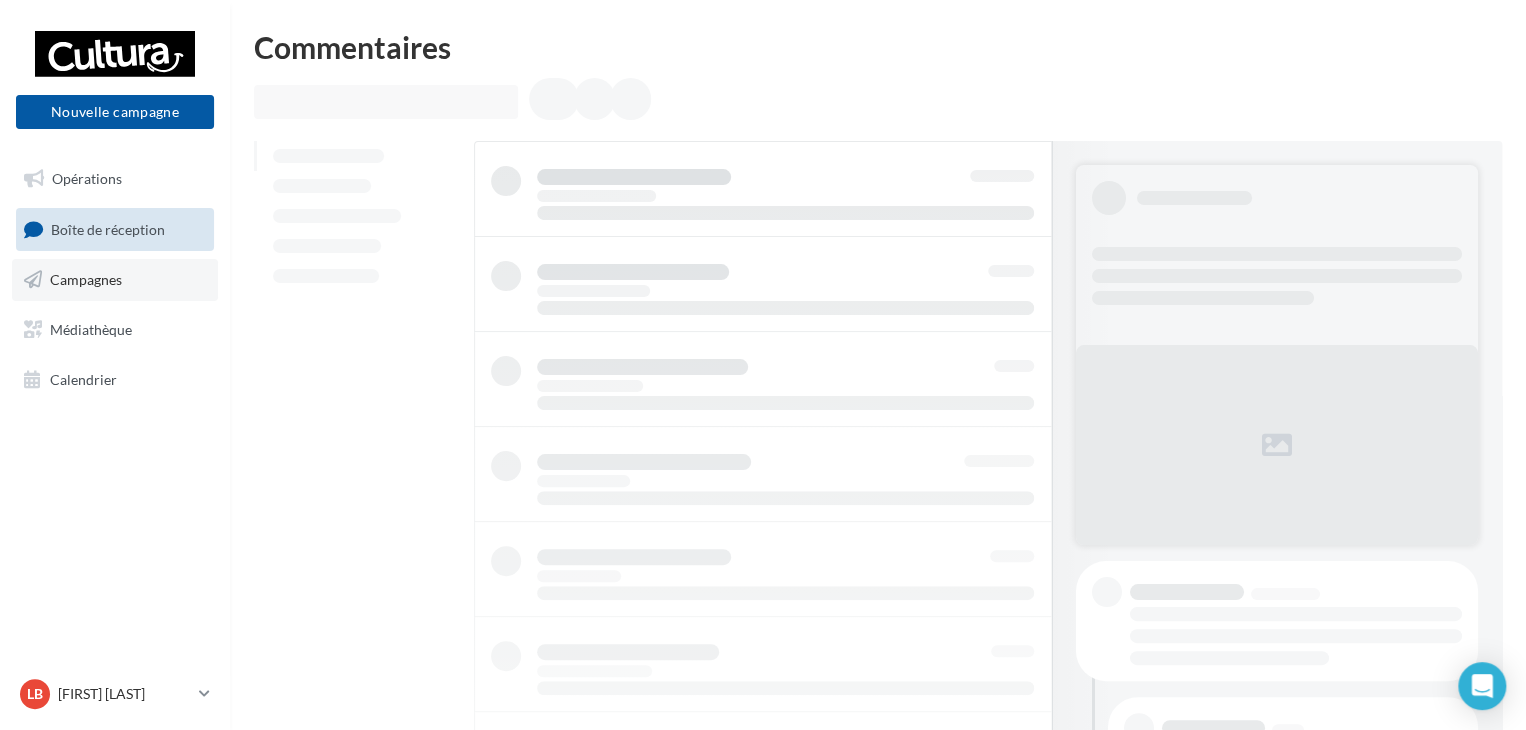 click on "Campagnes" at bounding box center [115, 280] 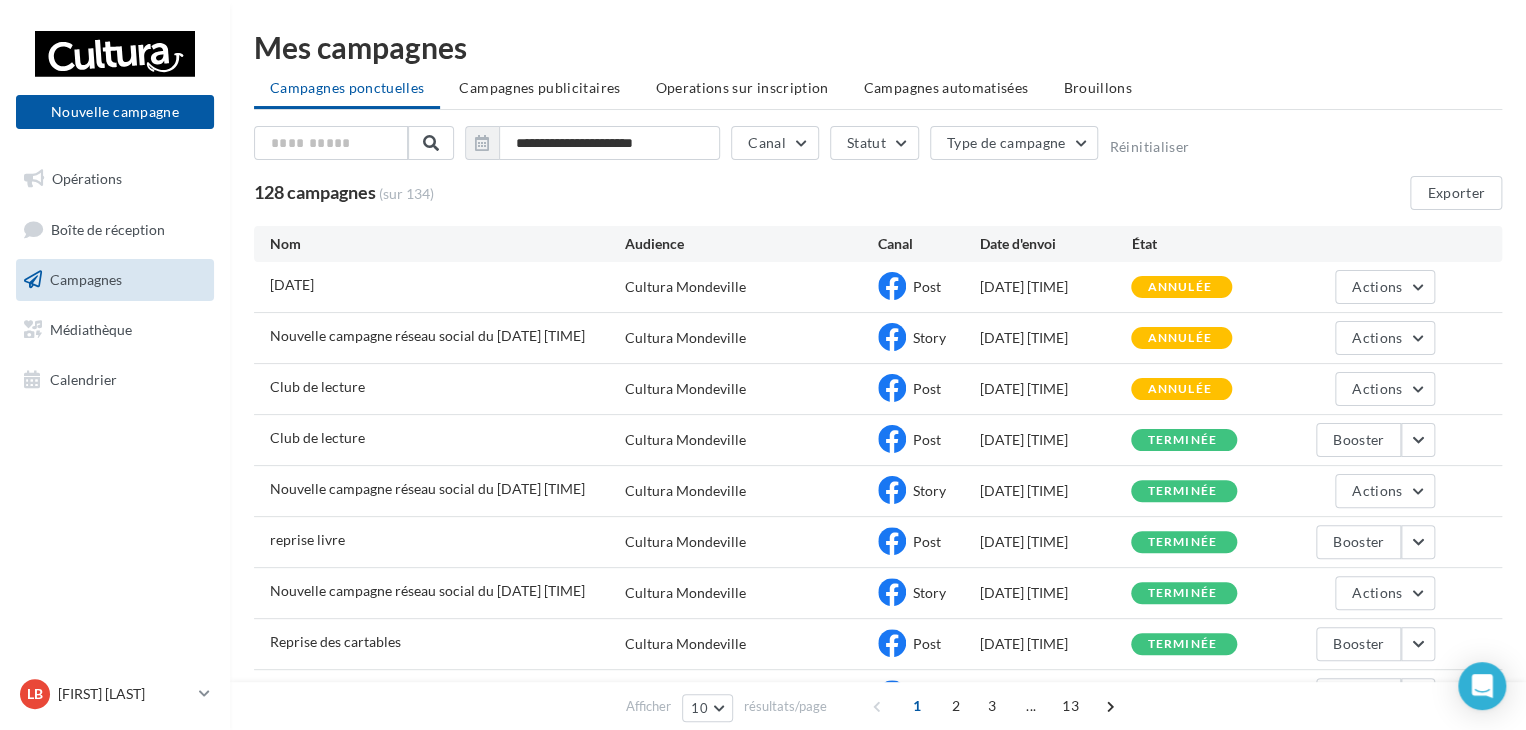 scroll, scrollTop: 180, scrollLeft: 0, axis: vertical 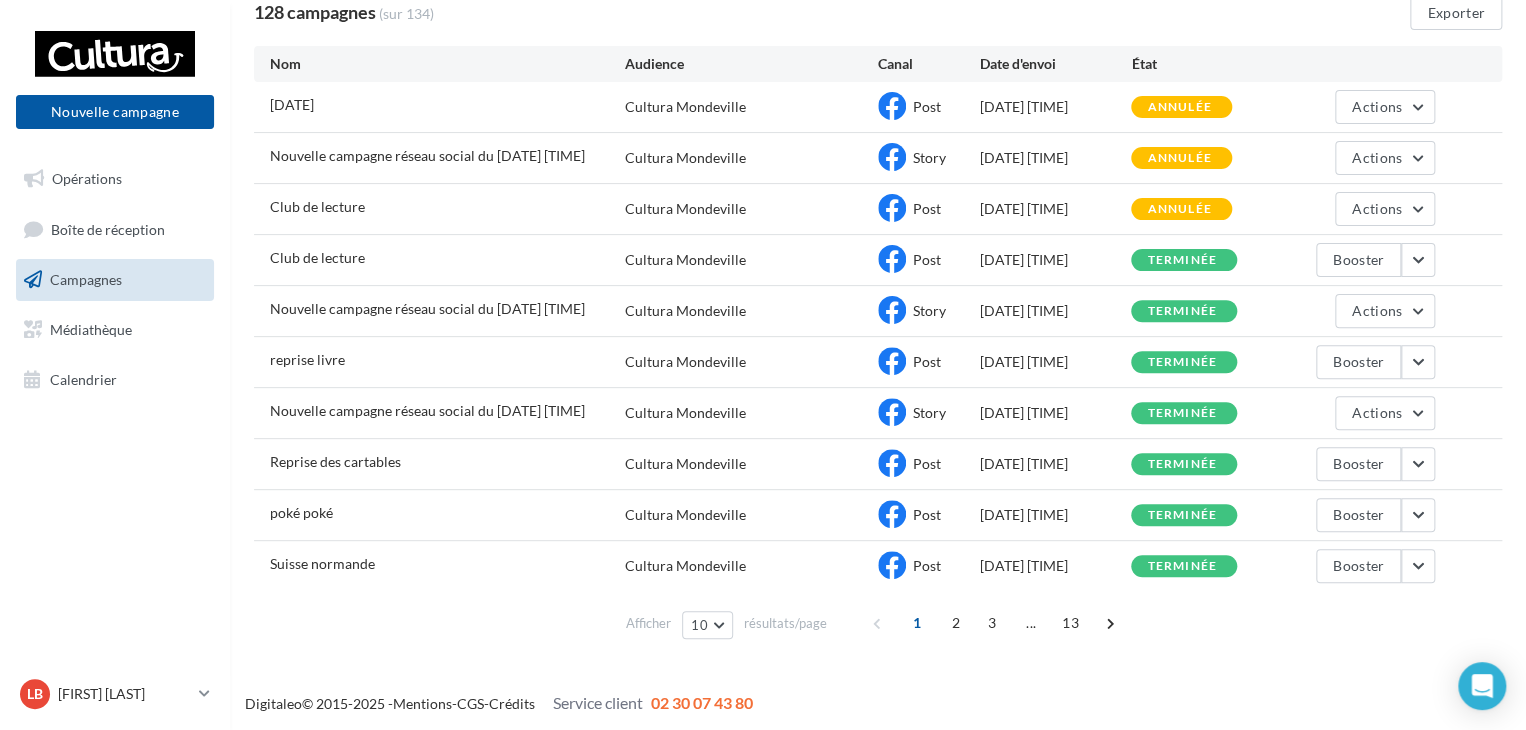 drag, startPoint x: 258, startPoint y: 310, endPoint x: 611, endPoint y: 311, distance: 353.0014 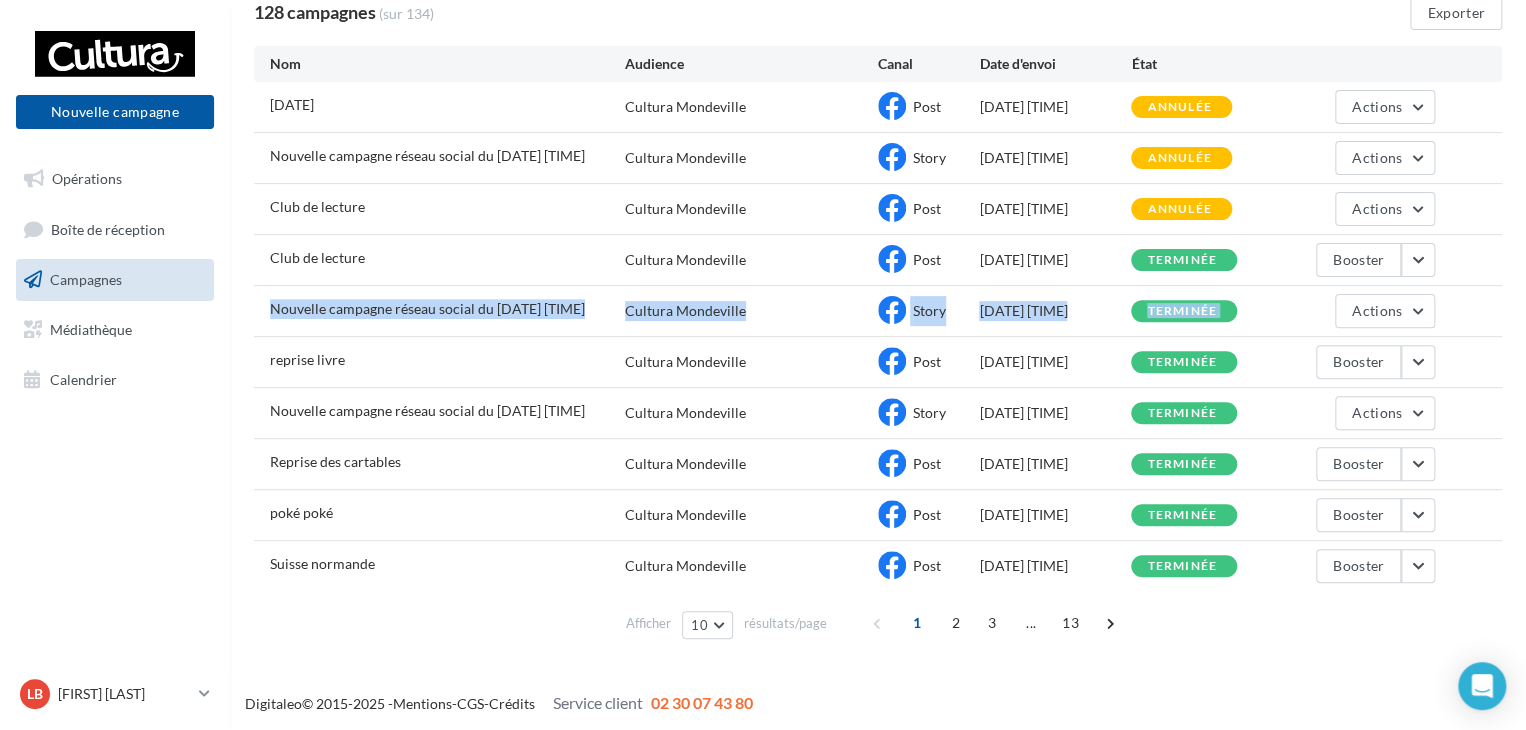 drag, startPoint x: 244, startPoint y: 309, endPoint x: 543, endPoint y: 341, distance: 300.7075 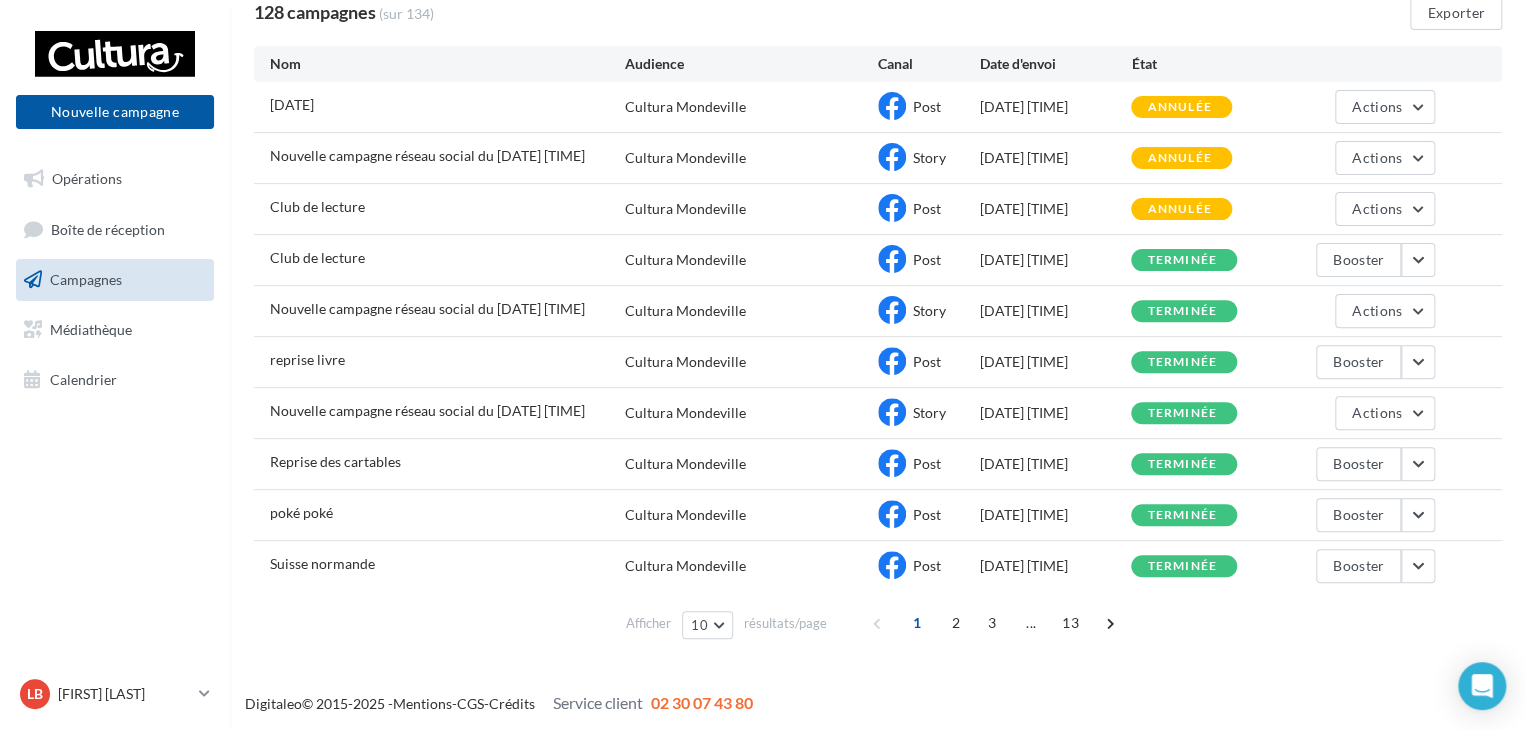 click on "poké poké
Cultura Mondeville
Post
31/07/2025 18:00
terminée
Booster" at bounding box center [878, 515] 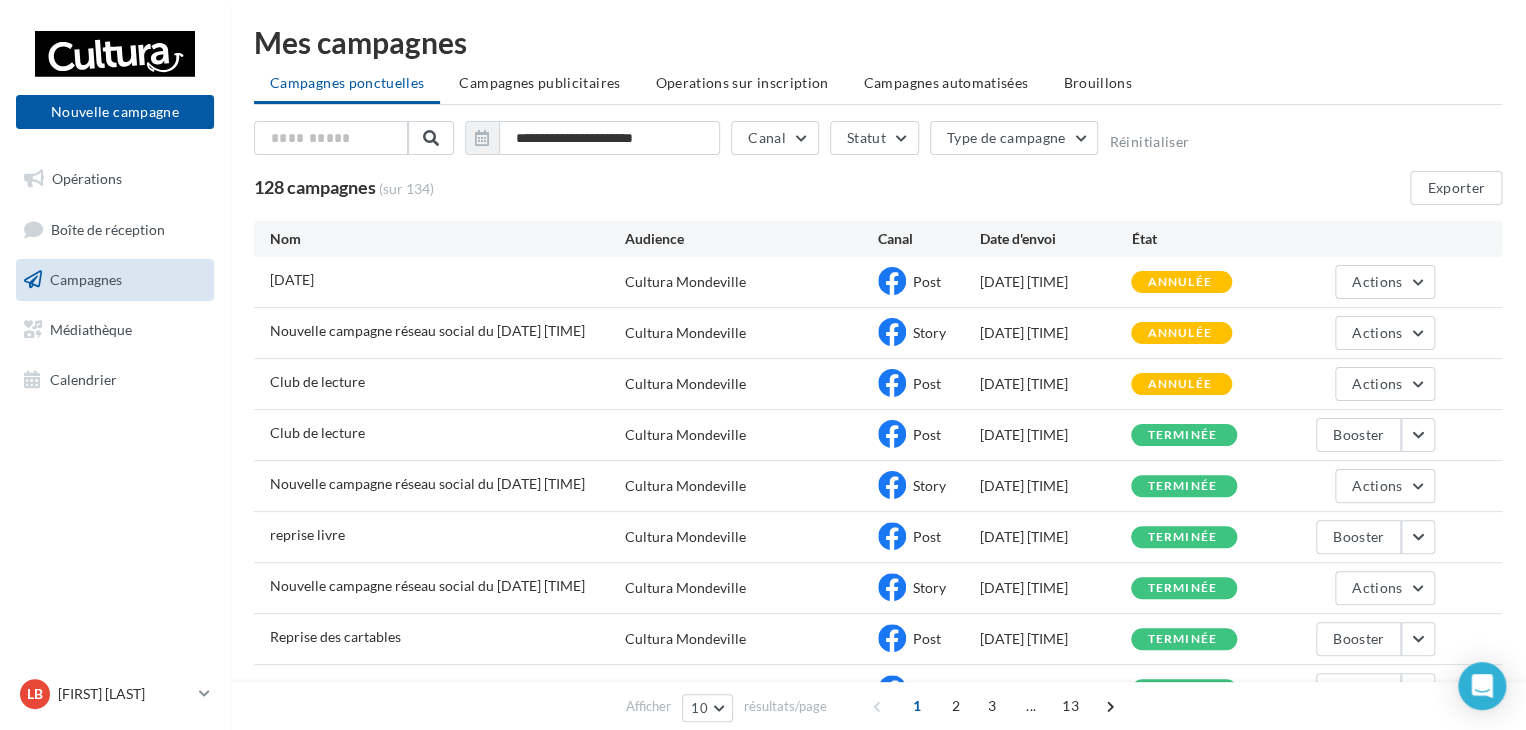 scroll, scrollTop: 0, scrollLeft: 0, axis: both 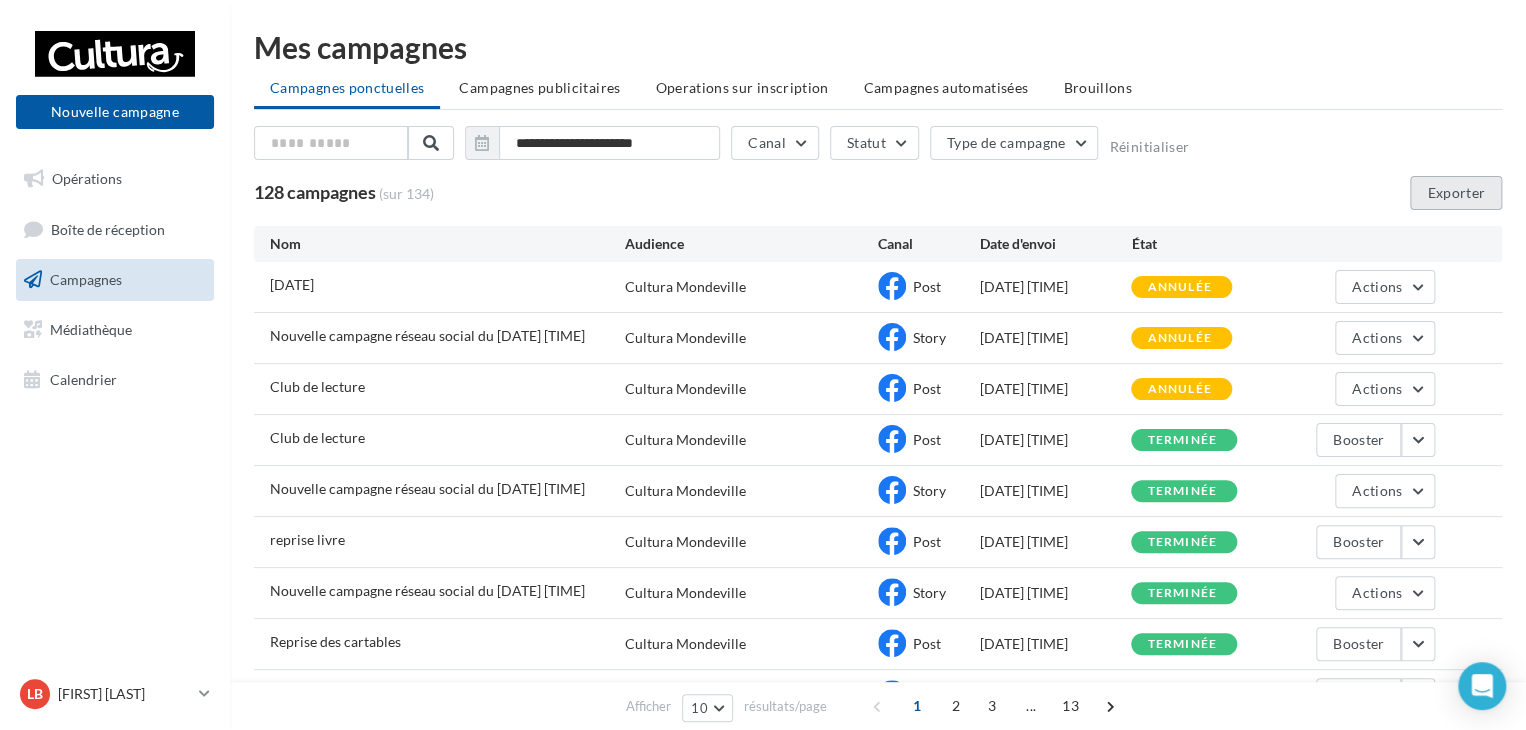 click on "Exporter" at bounding box center (1456, 193) 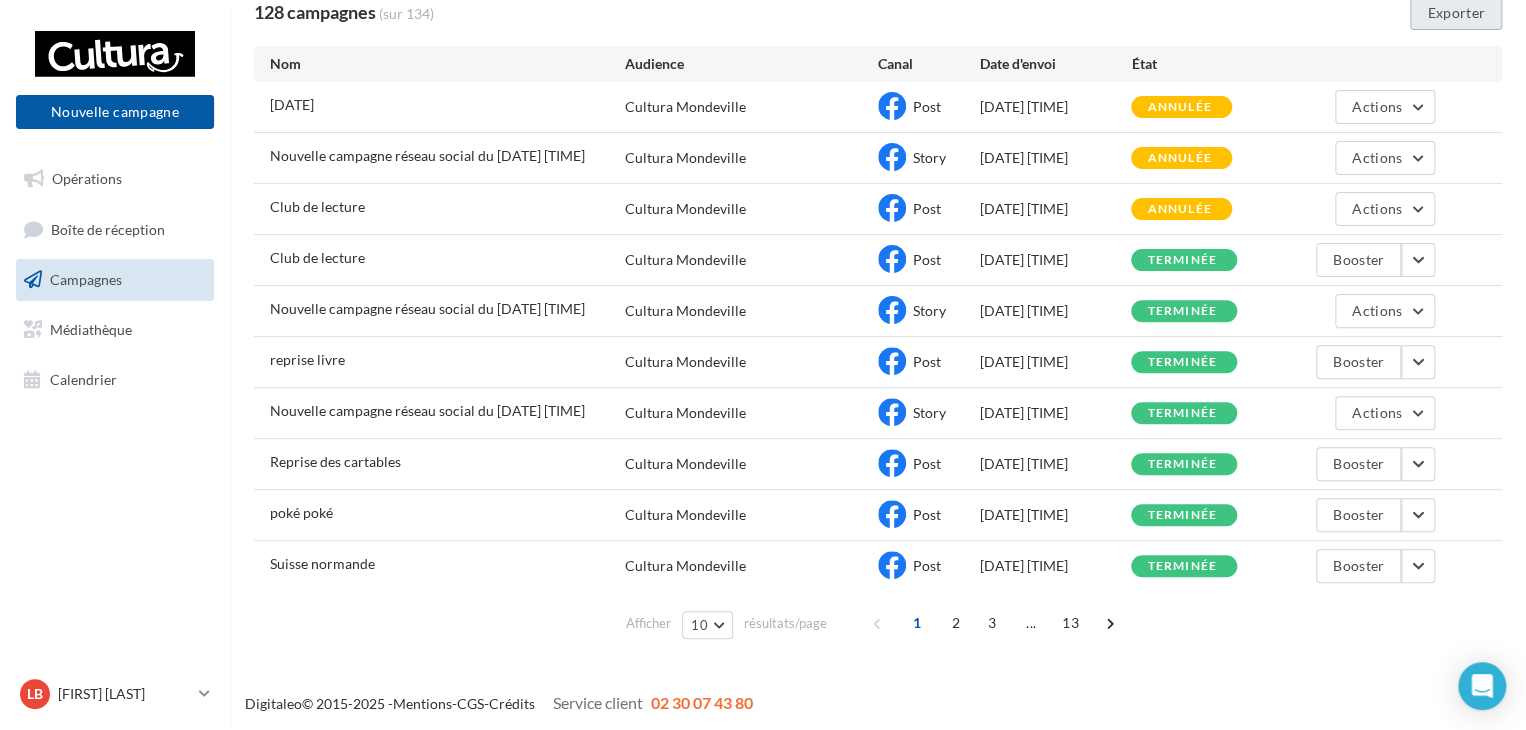 scroll, scrollTop: 0, scrollLeft: 0, axis: both 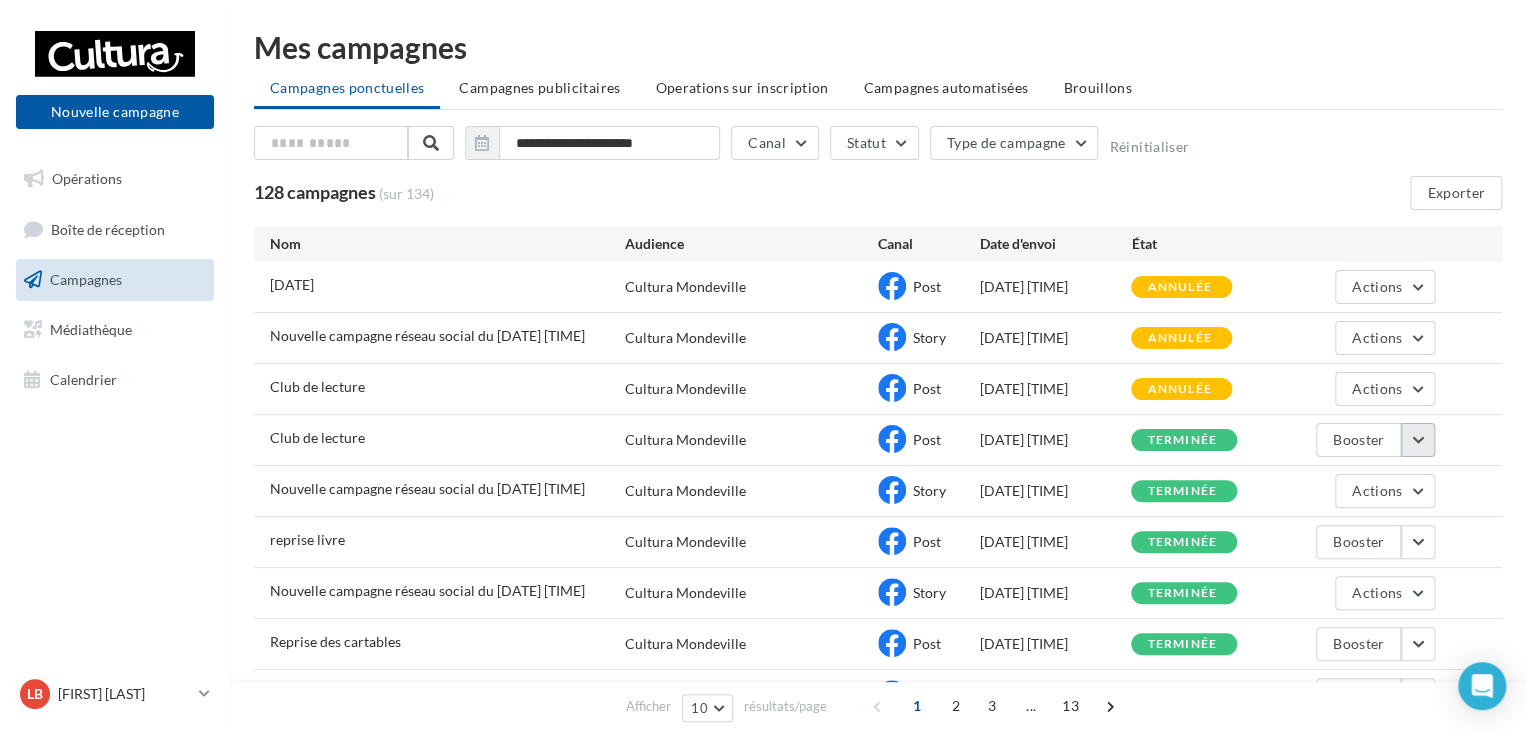 click at bounding box center [1418, 440] 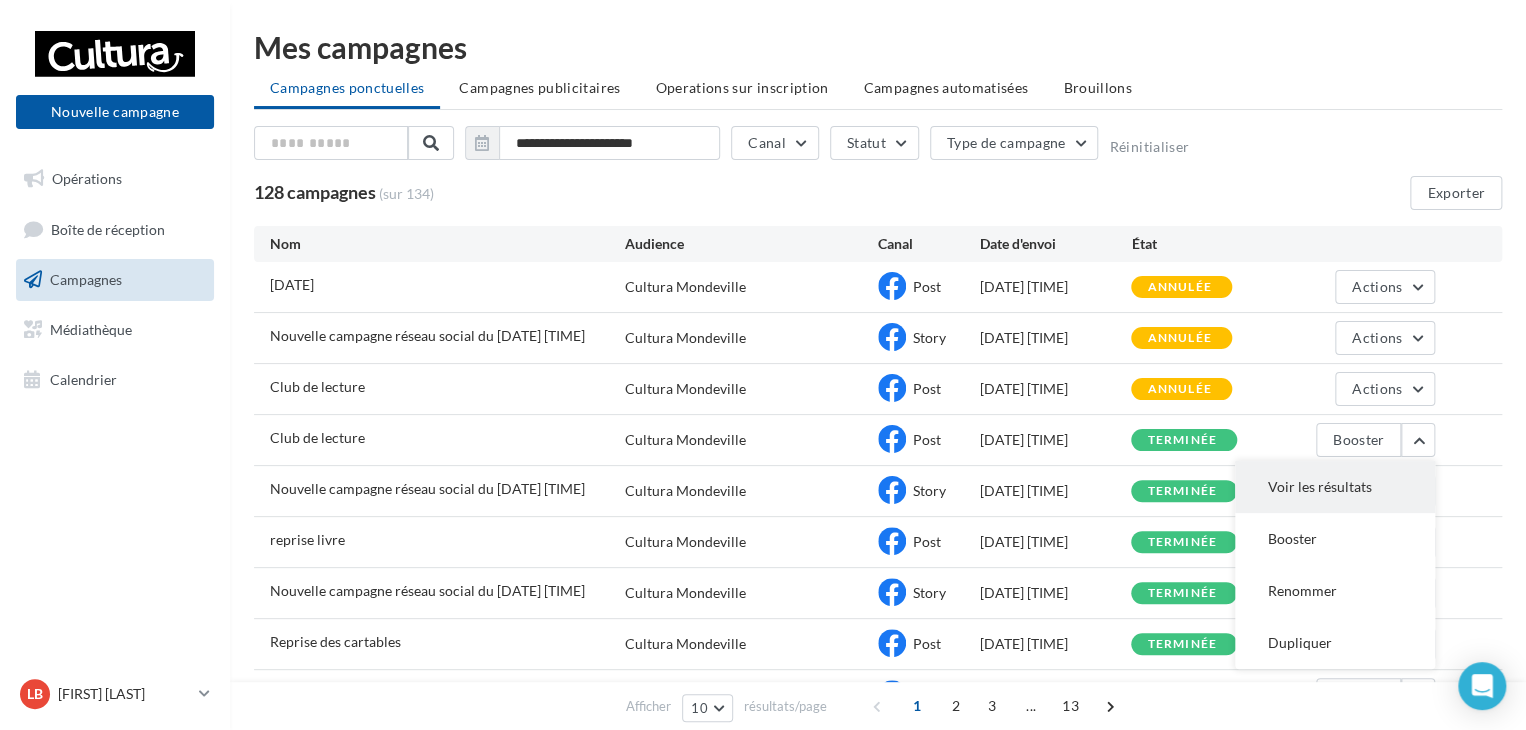 click on "Voir les résultats" at bounding box center [1335, 487] 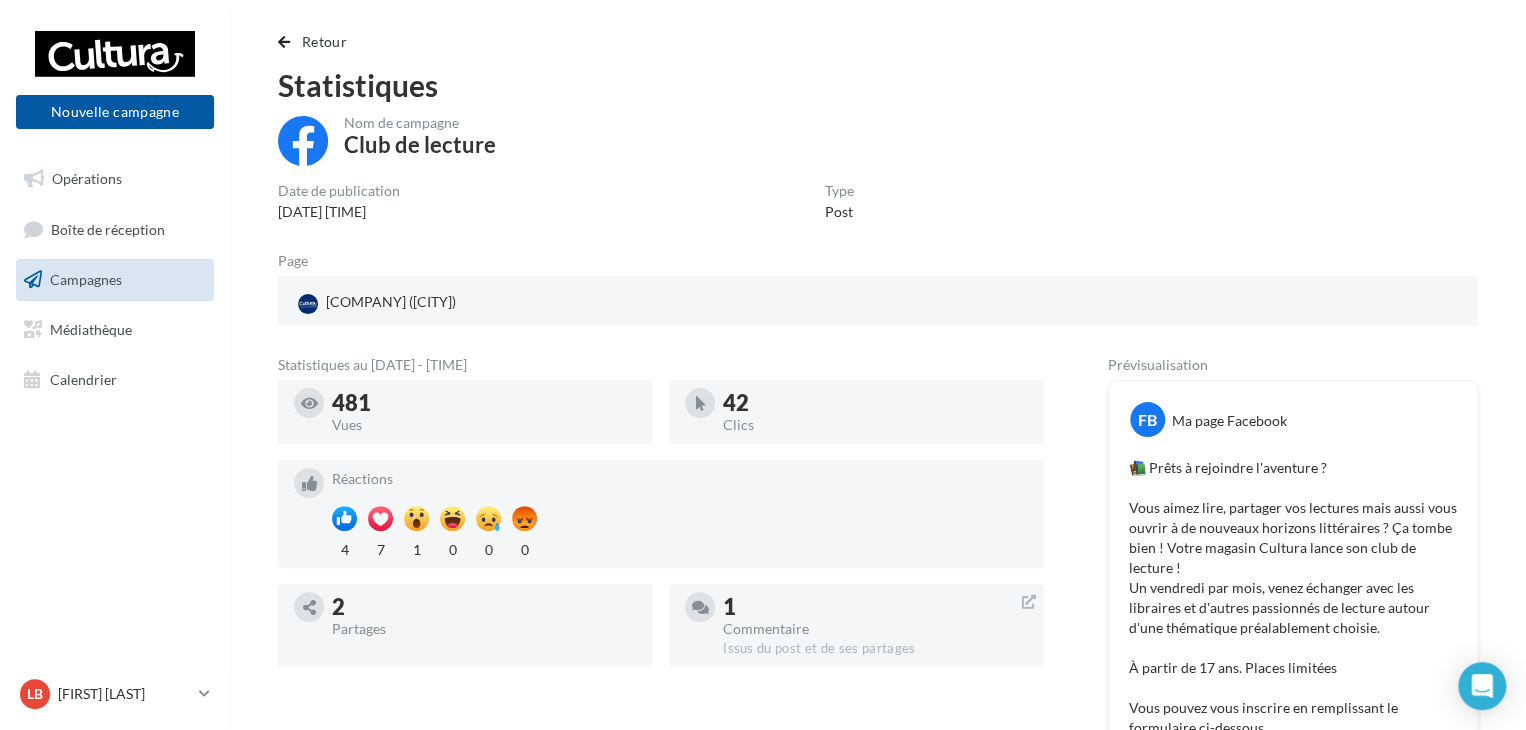 scroll, scrollTop: 0, scrollLeft: 0, axis: both 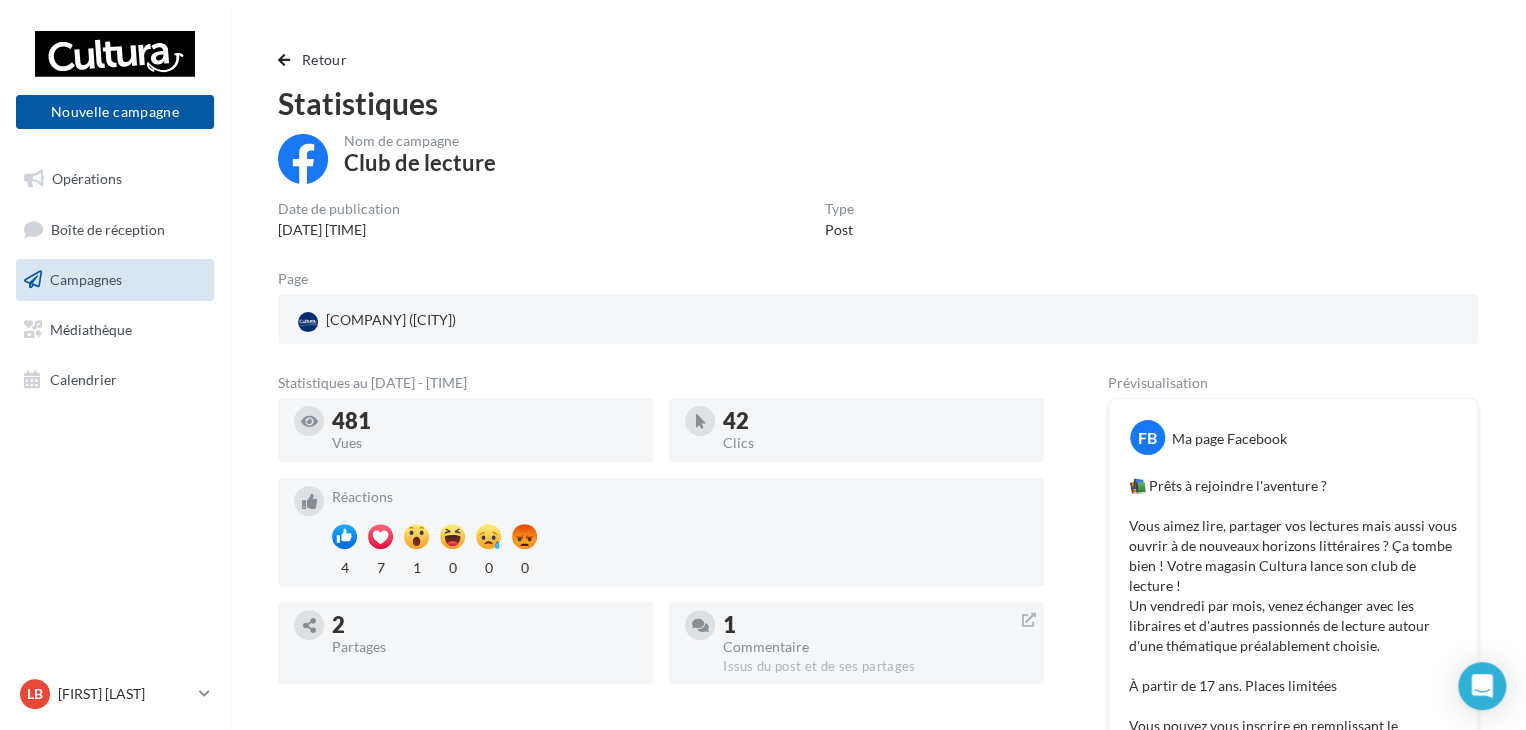 click on "Campagnes" at bounding box center (115, 280) 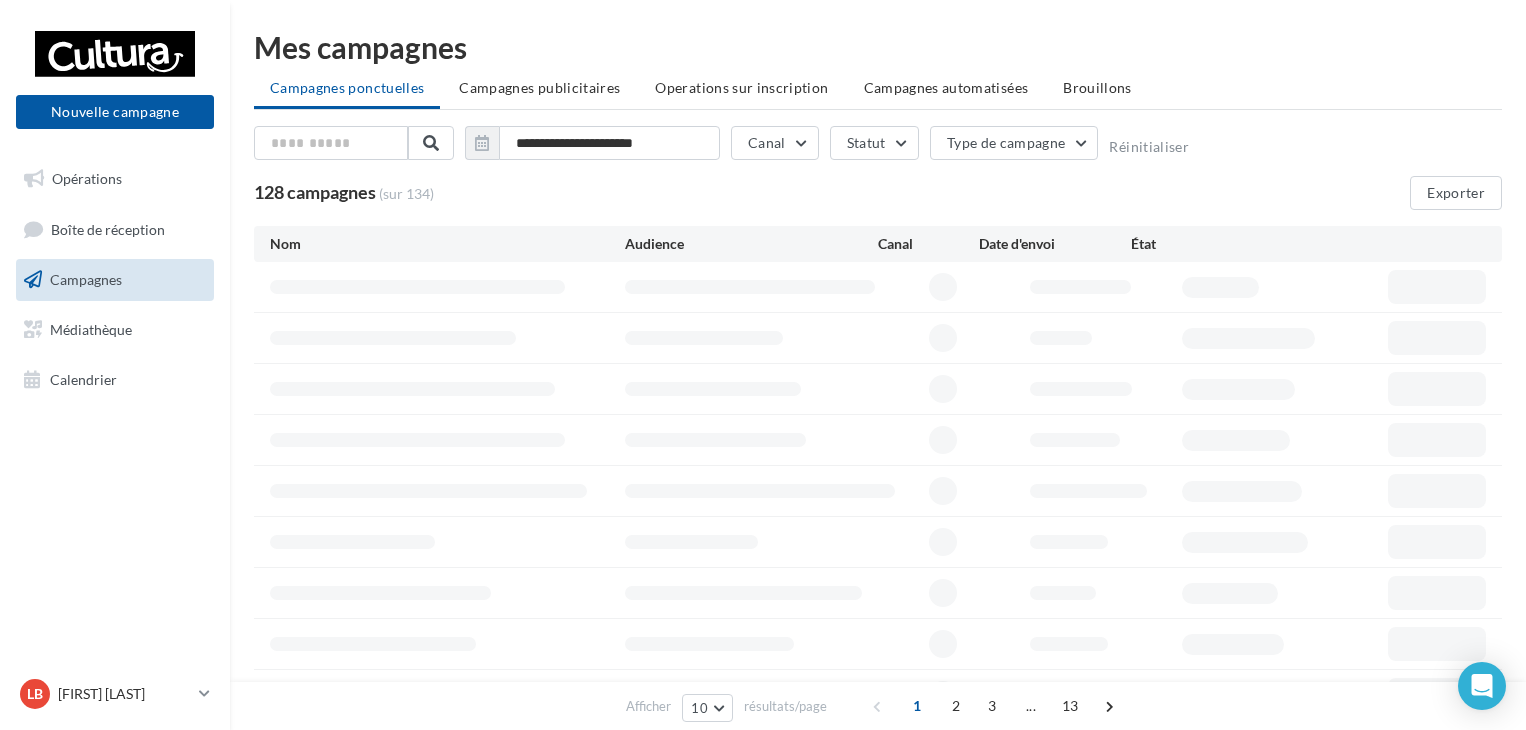 scroll, scrollTop: 0, scrollLeft: 0, axis: both 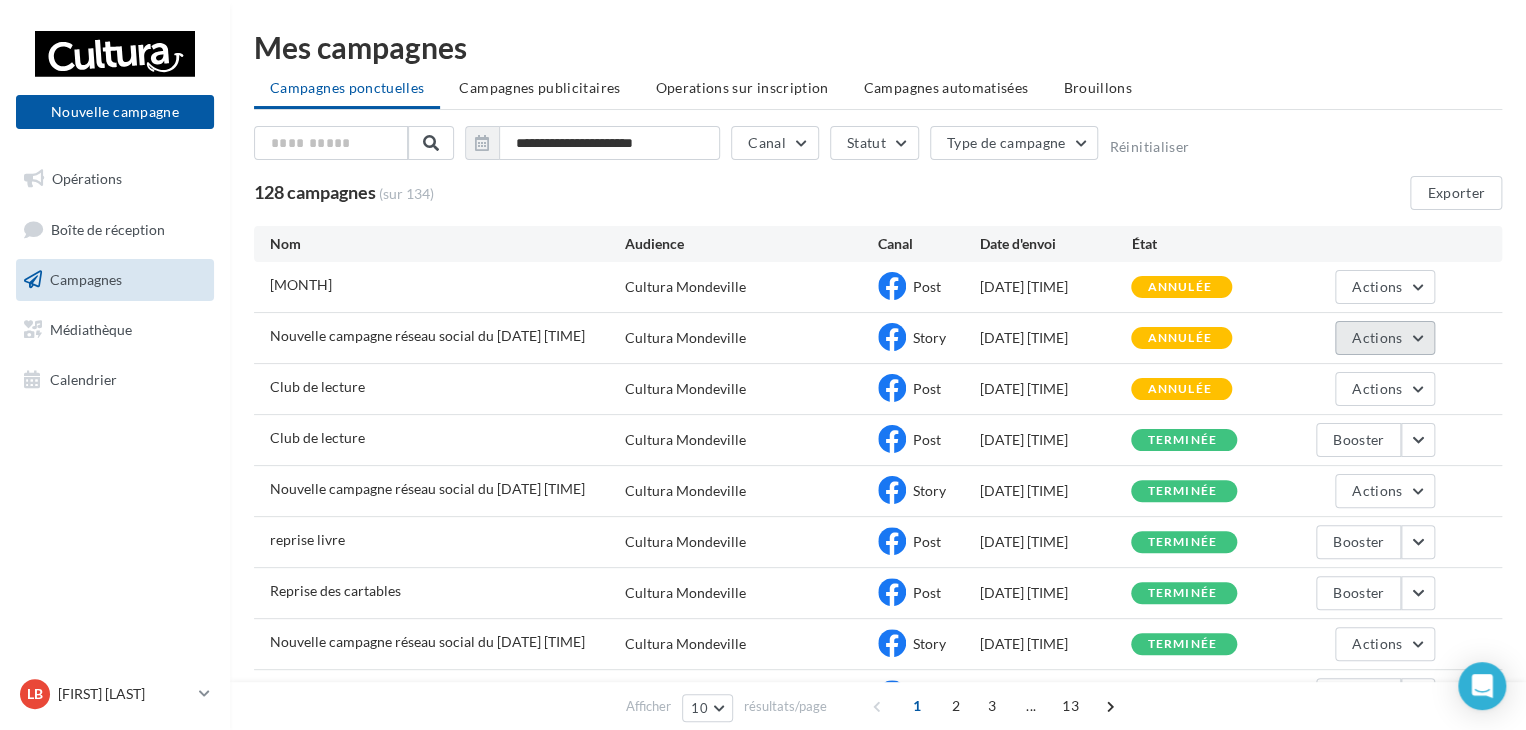 click on "Actions" at bounding box center (1385, 338) 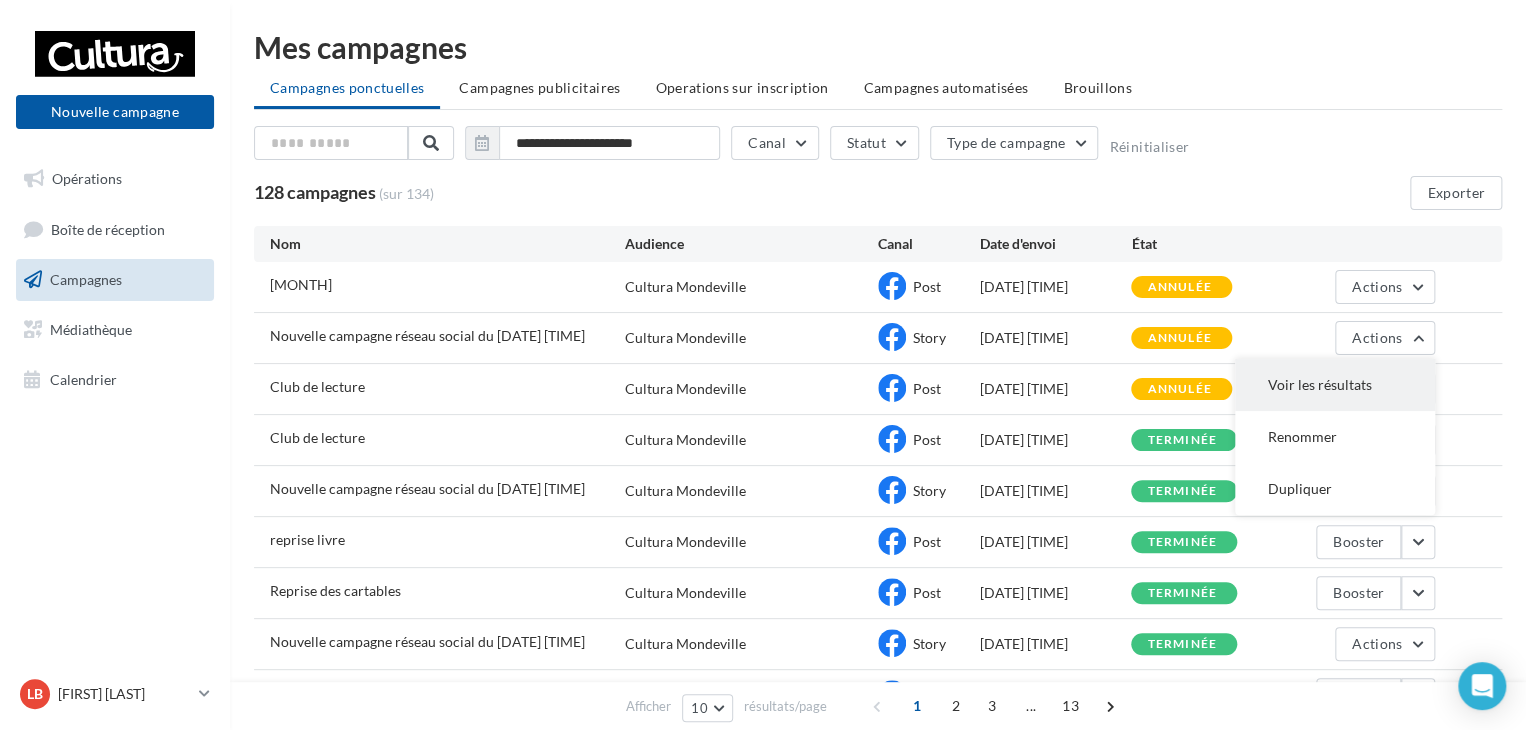 click on "Voir les résultats" at bounding box center (1335, 385) 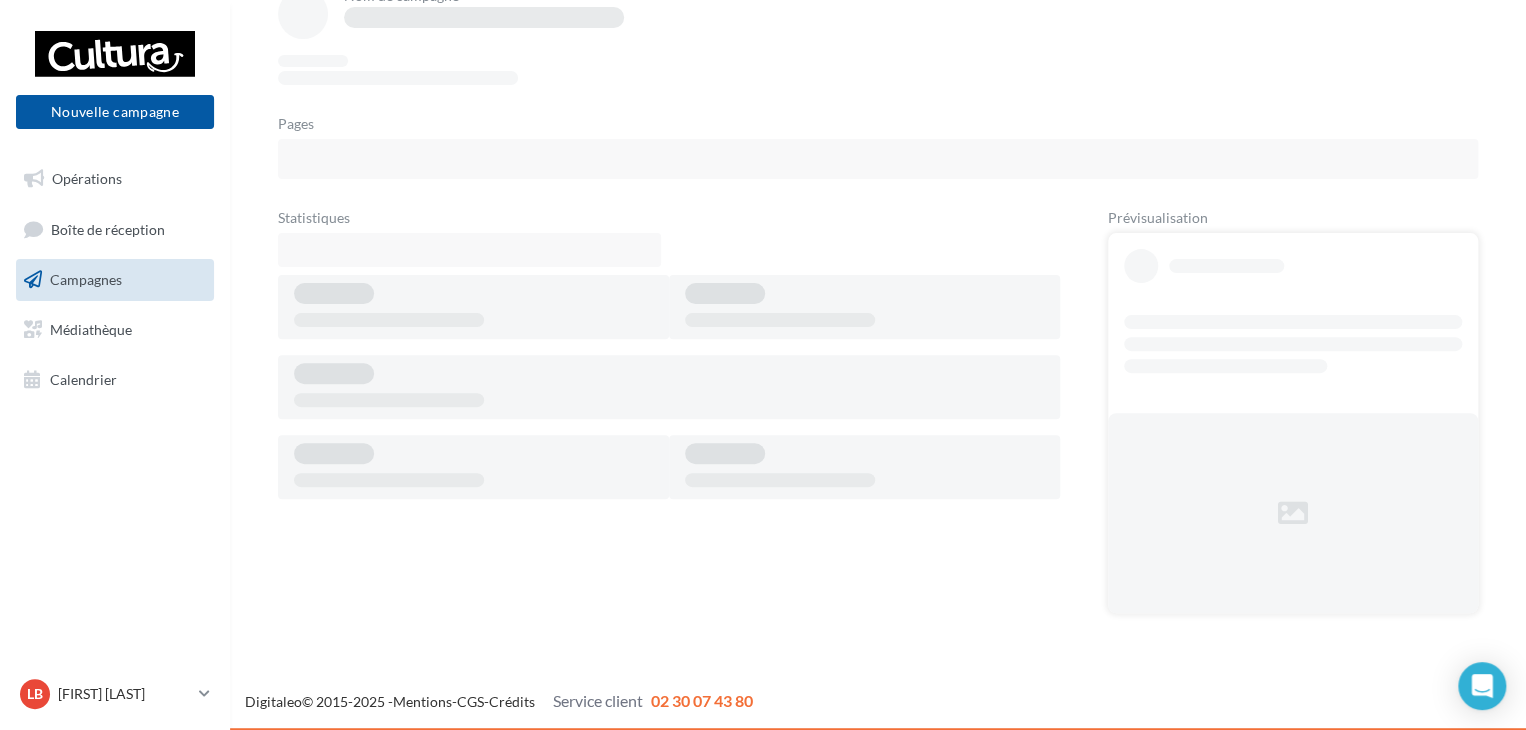 scroll, scrollTop: 0, scrollLeft: 0, axis: both 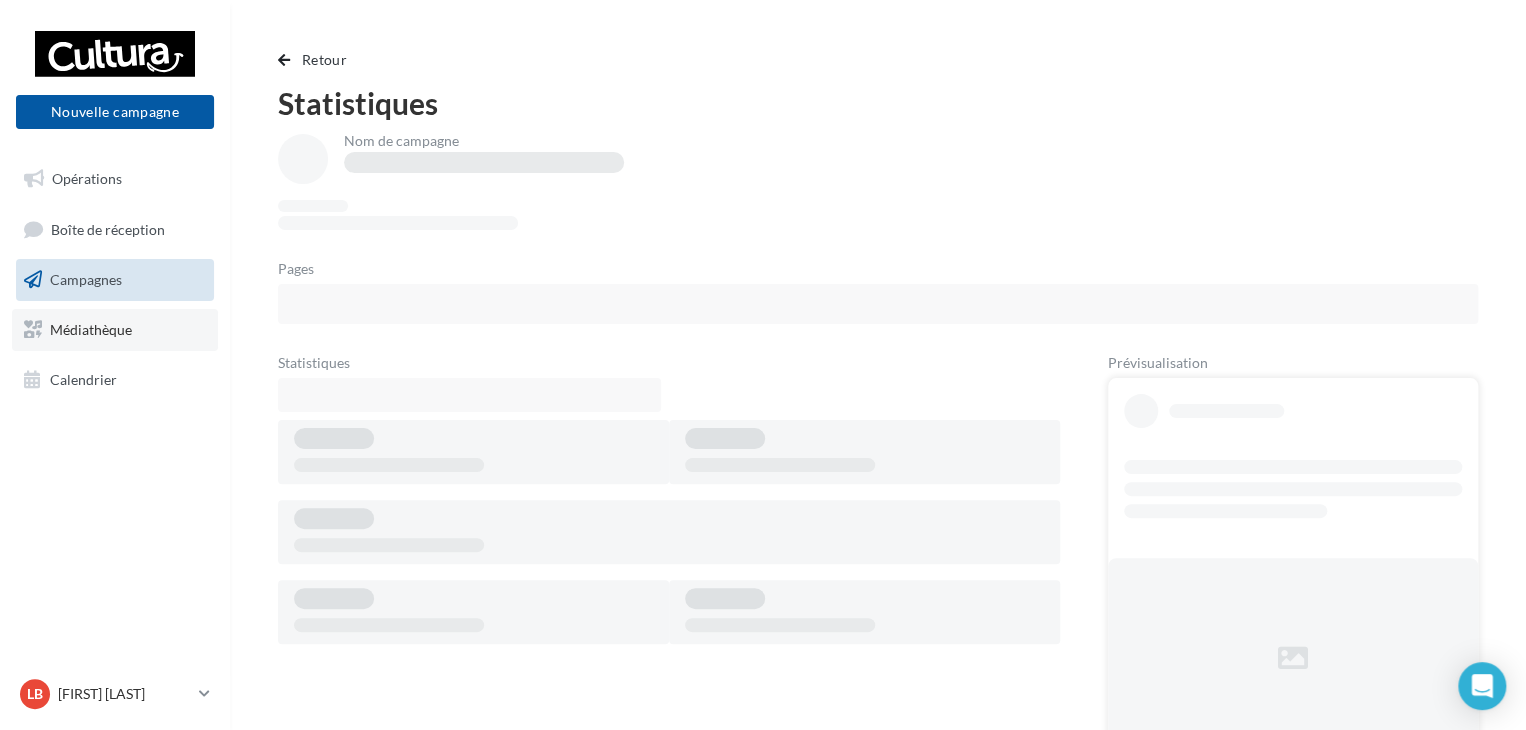 click on "Médiathèque" at bounding box center (91, 329) 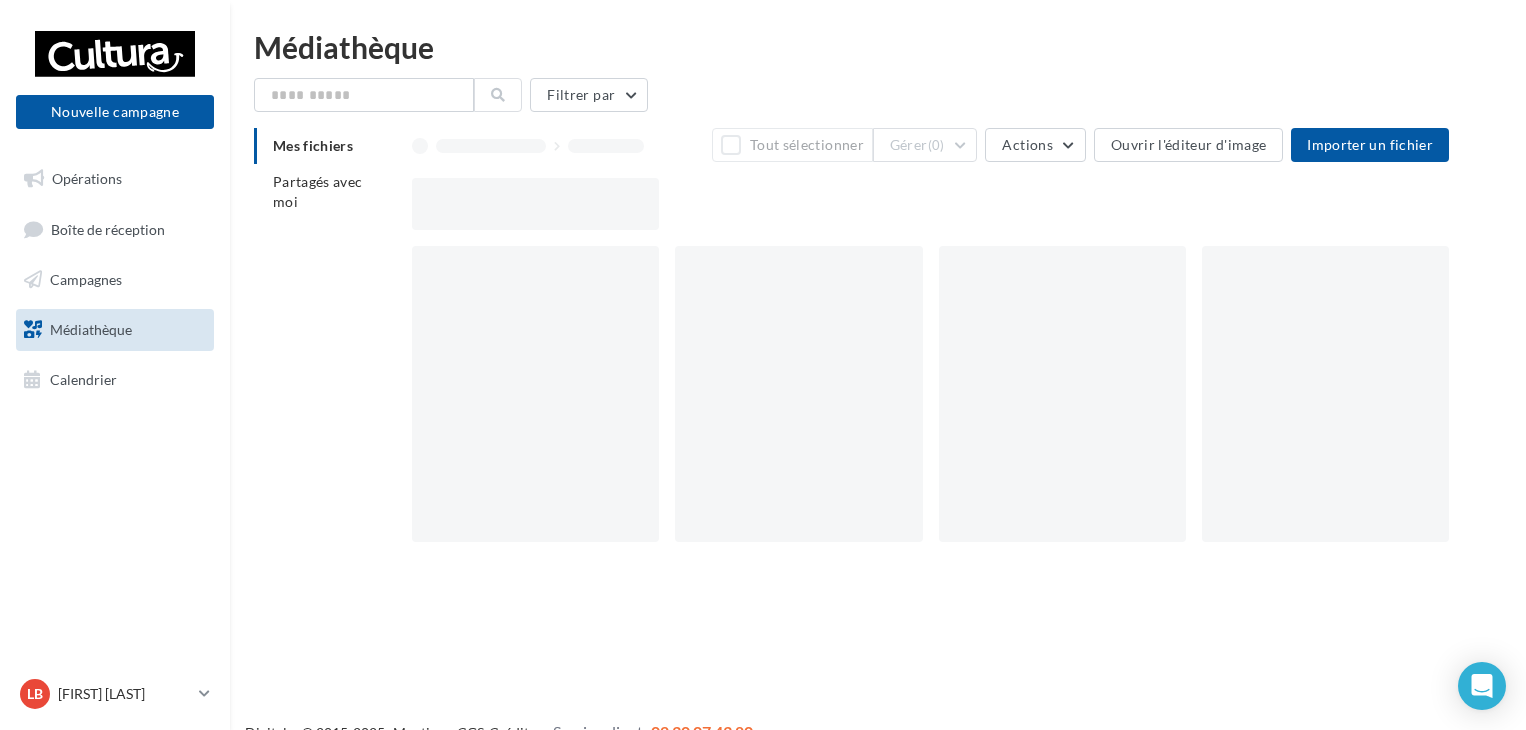 scroll, scrollTop: 0, scrollLeft: 0, axis: both 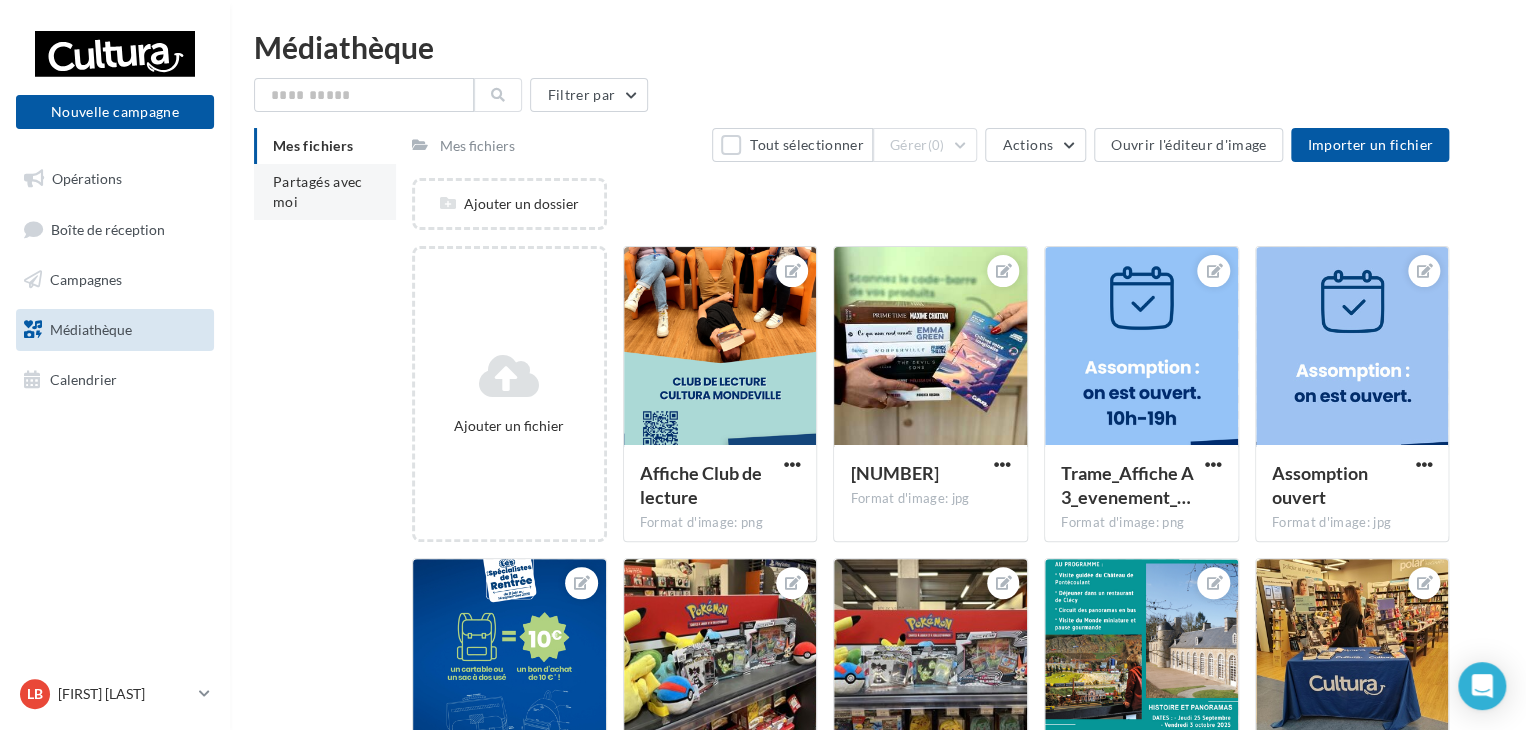 click on "Partagés avec moi" at bounding box center (318, 191) 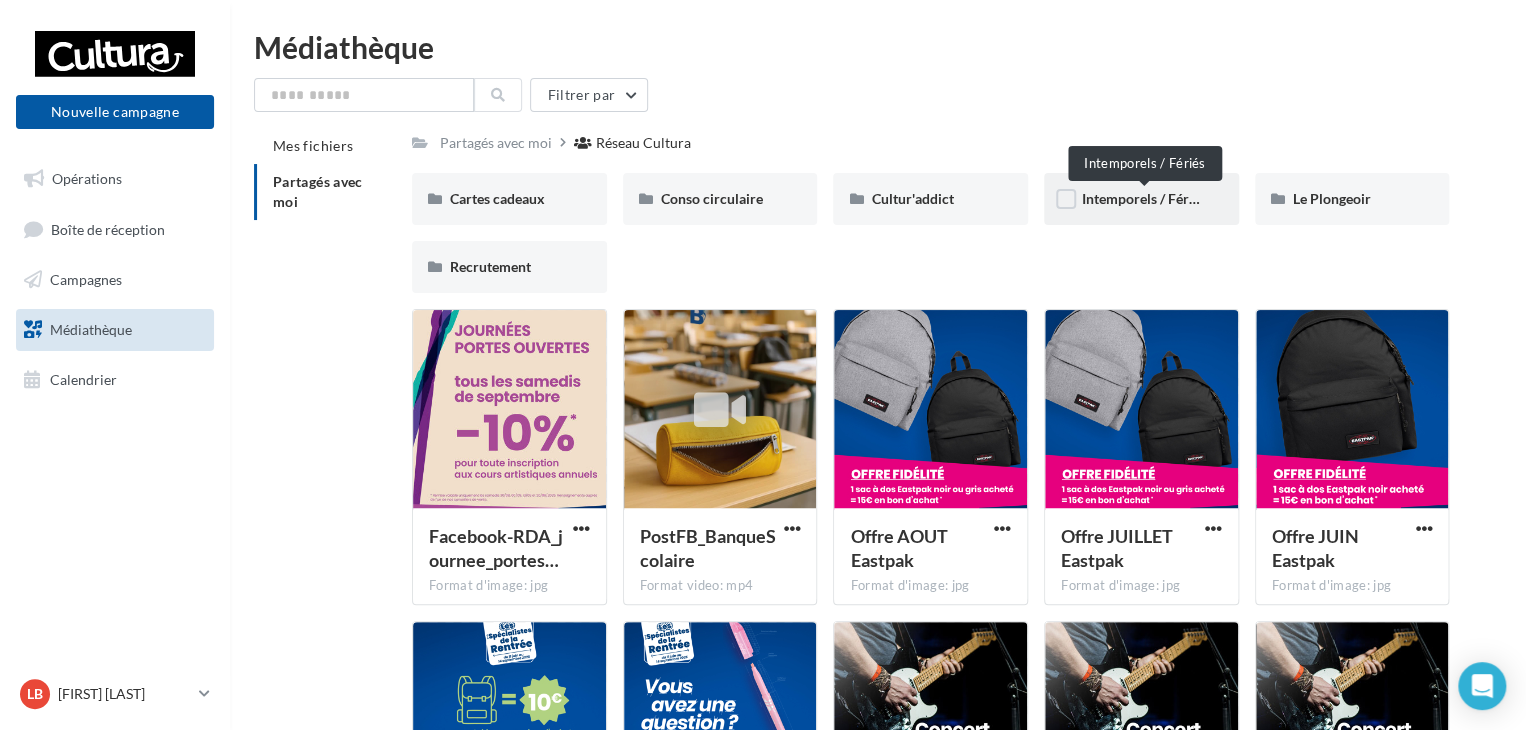 click on "Intemporels / Fériés" at bounding box center [1144, 198] 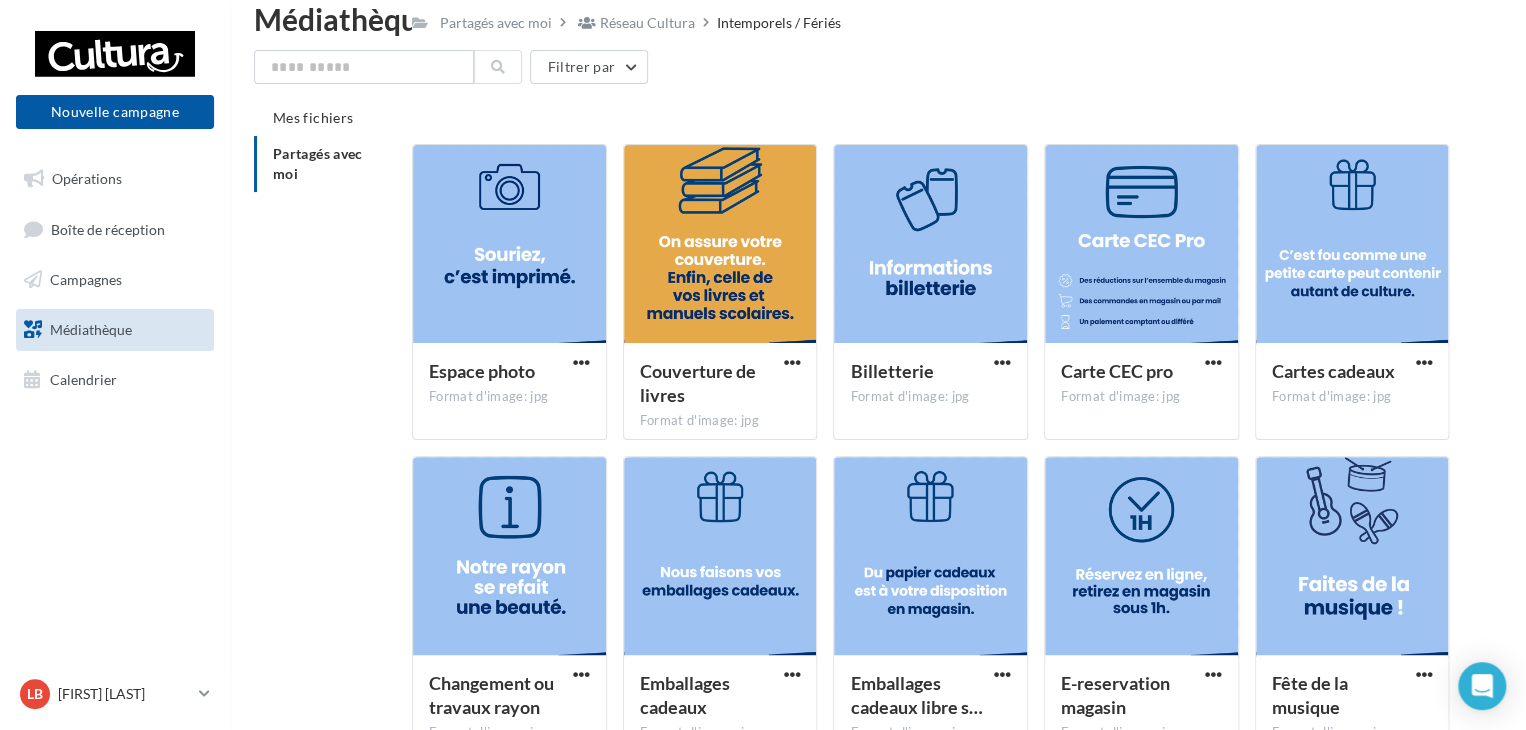 scroll, scrollTop: 0, scrollLeft: 0, axis: both 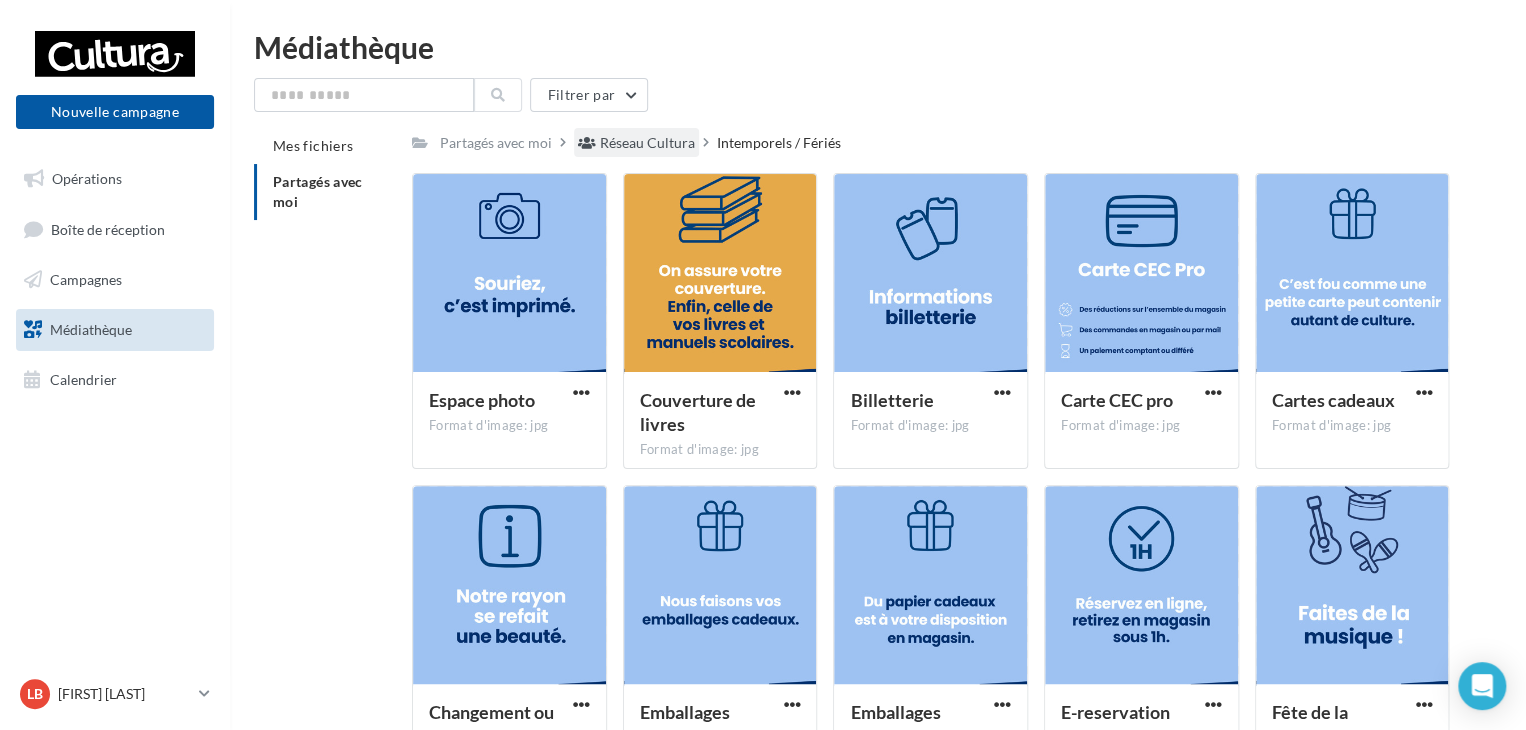 click on "Réseau Cultura" at bounding box center (647, 143) 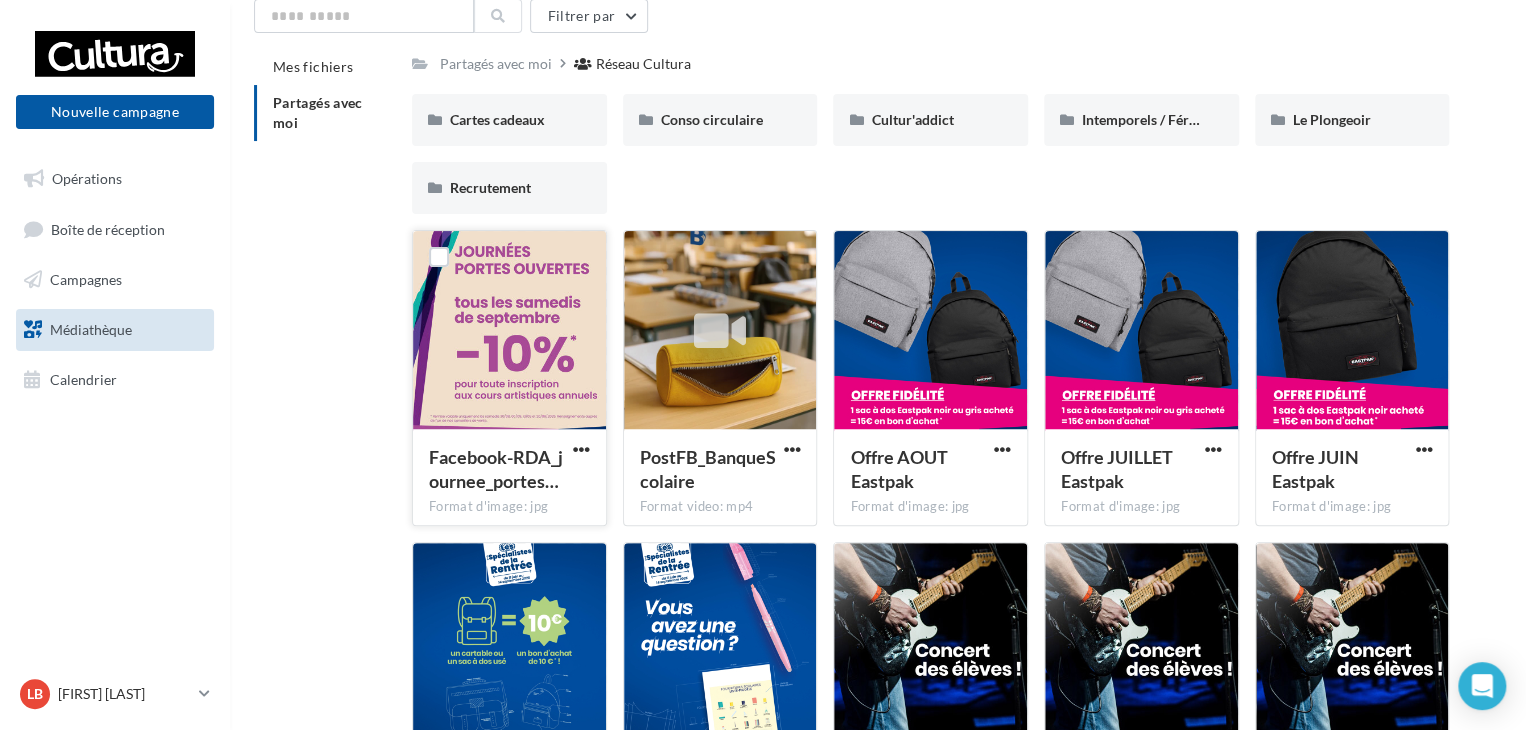 scroll, scrollTop: 0, scrollLeft: 0, axis: both 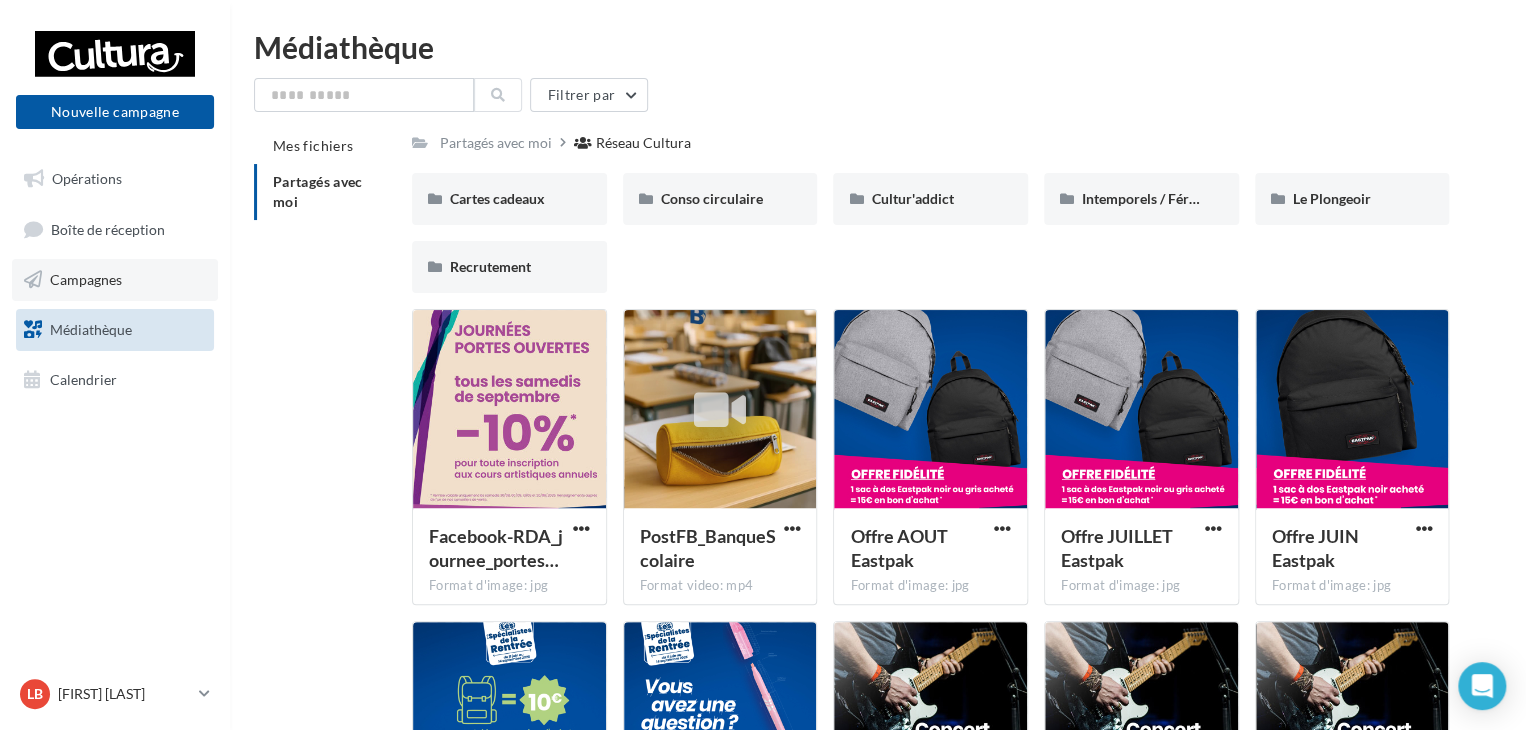 click on "Campagnes" at bounding box center (115, 280) 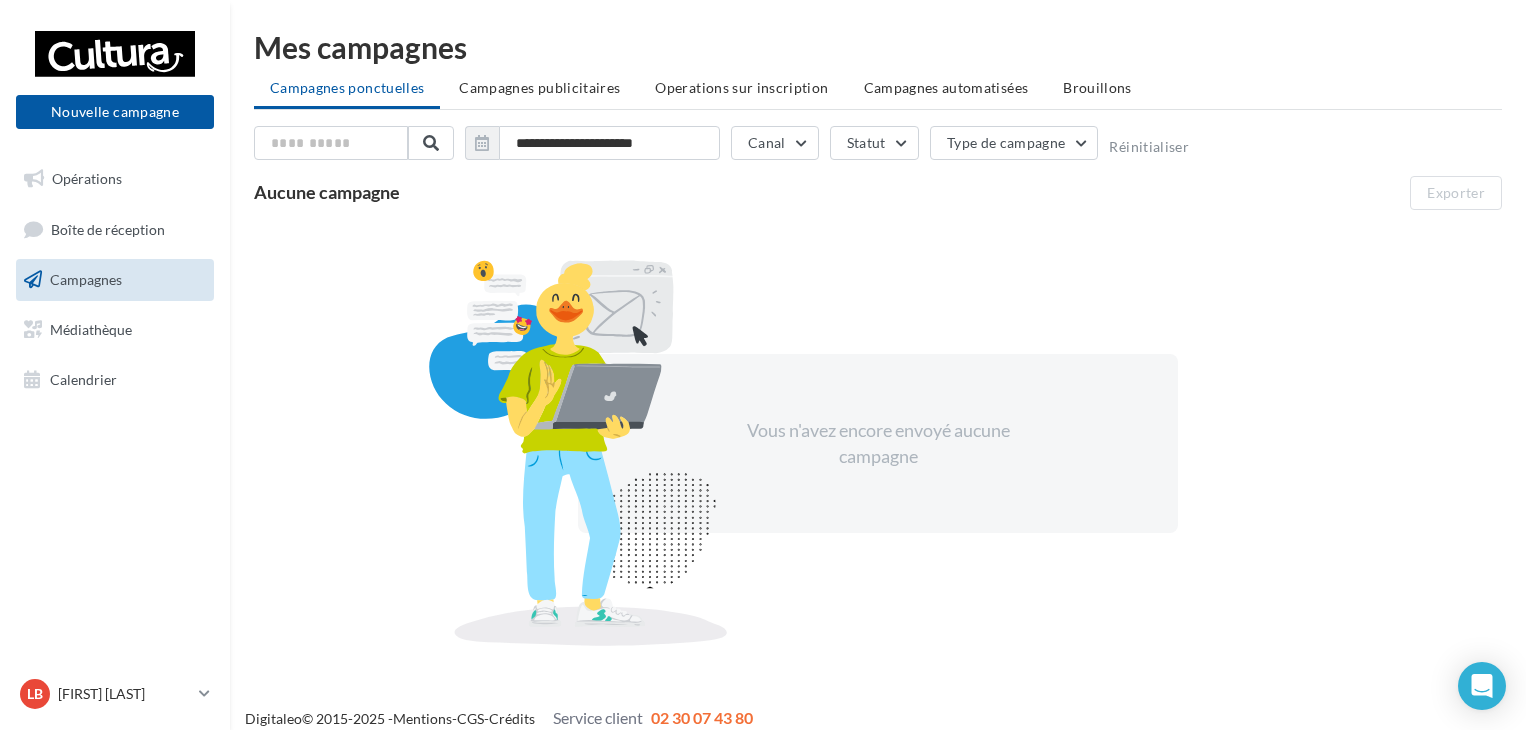 scroll, scrollTop: 0, scrollLeft: 0, axis: both 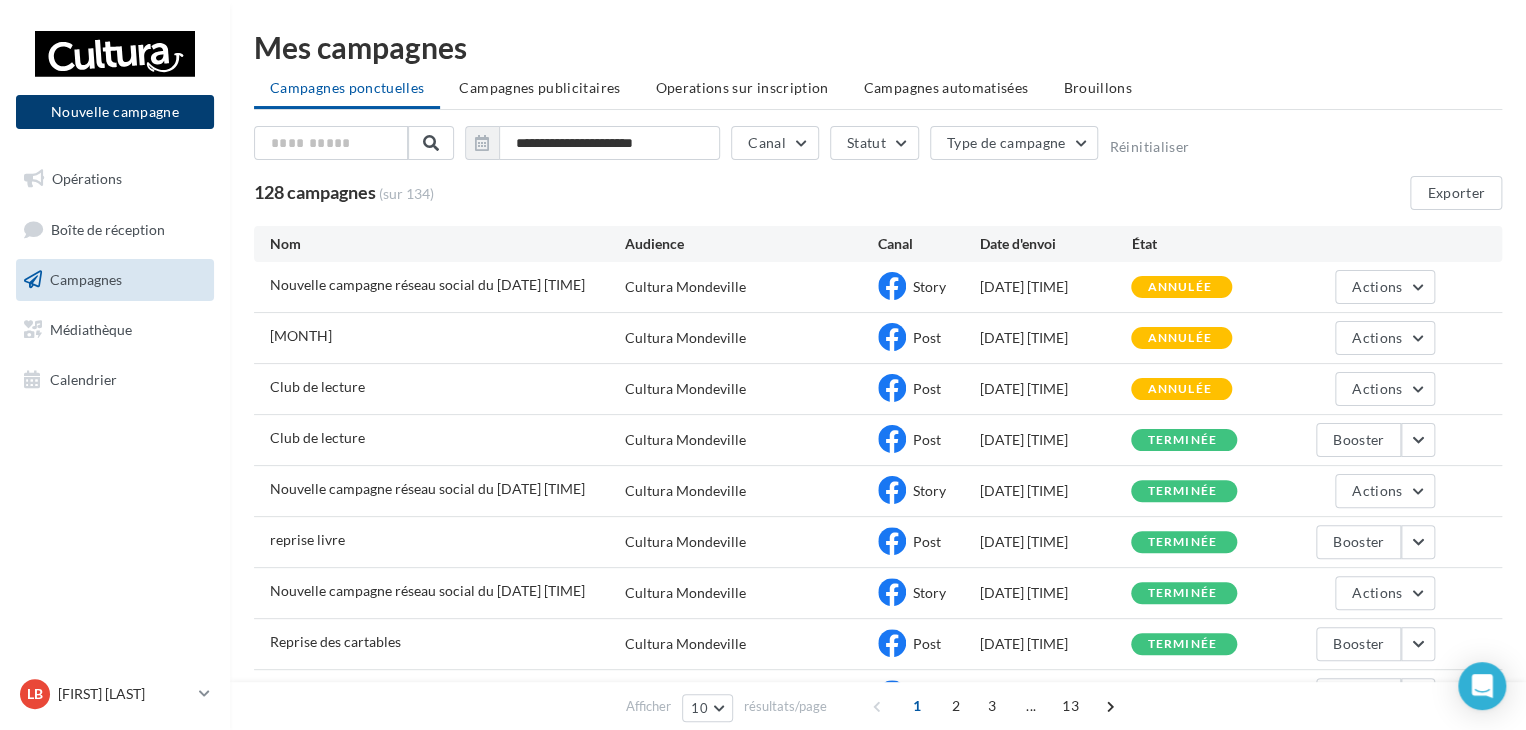 click on "Nouvelle campagne" at bounding box center (115, 112) 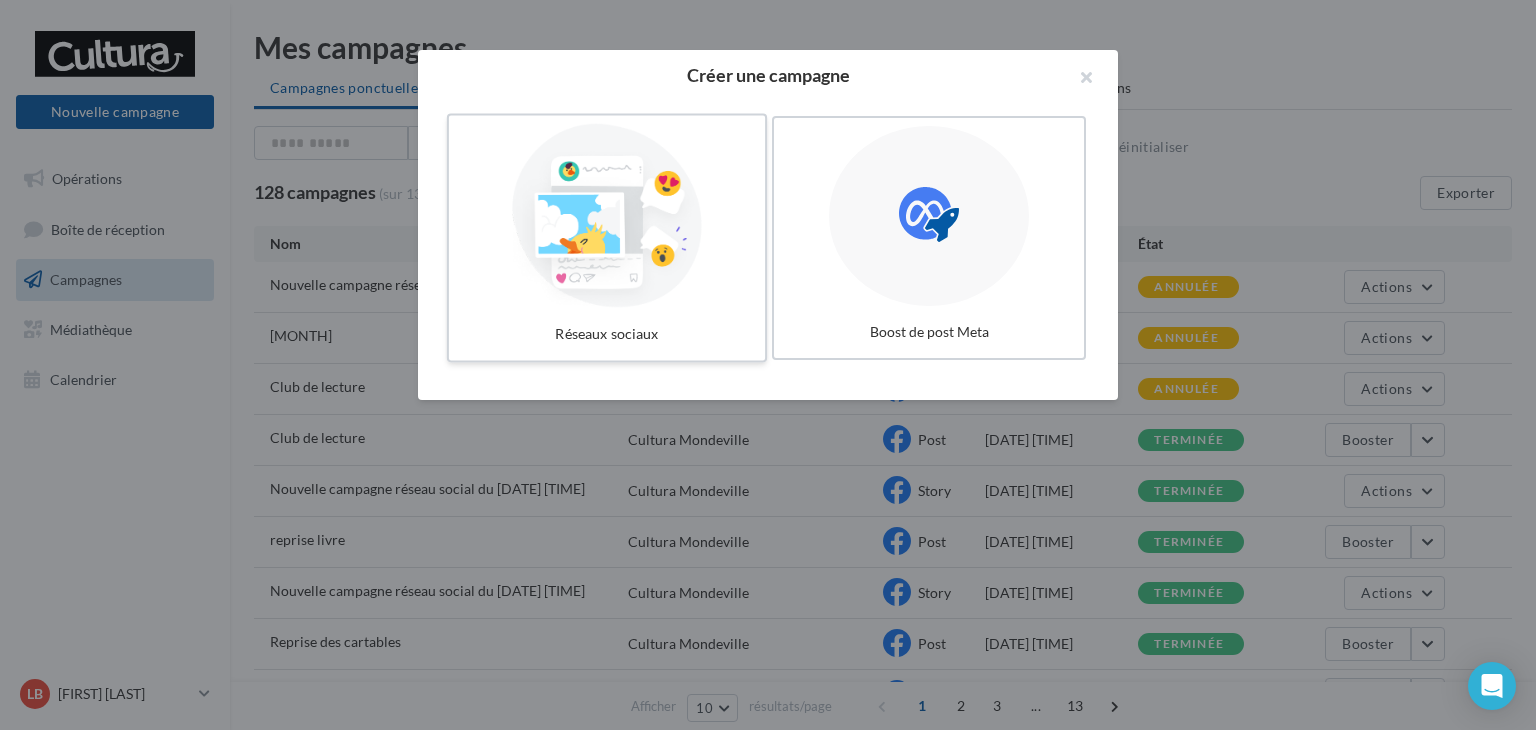 click at bounding box center [607, 216] 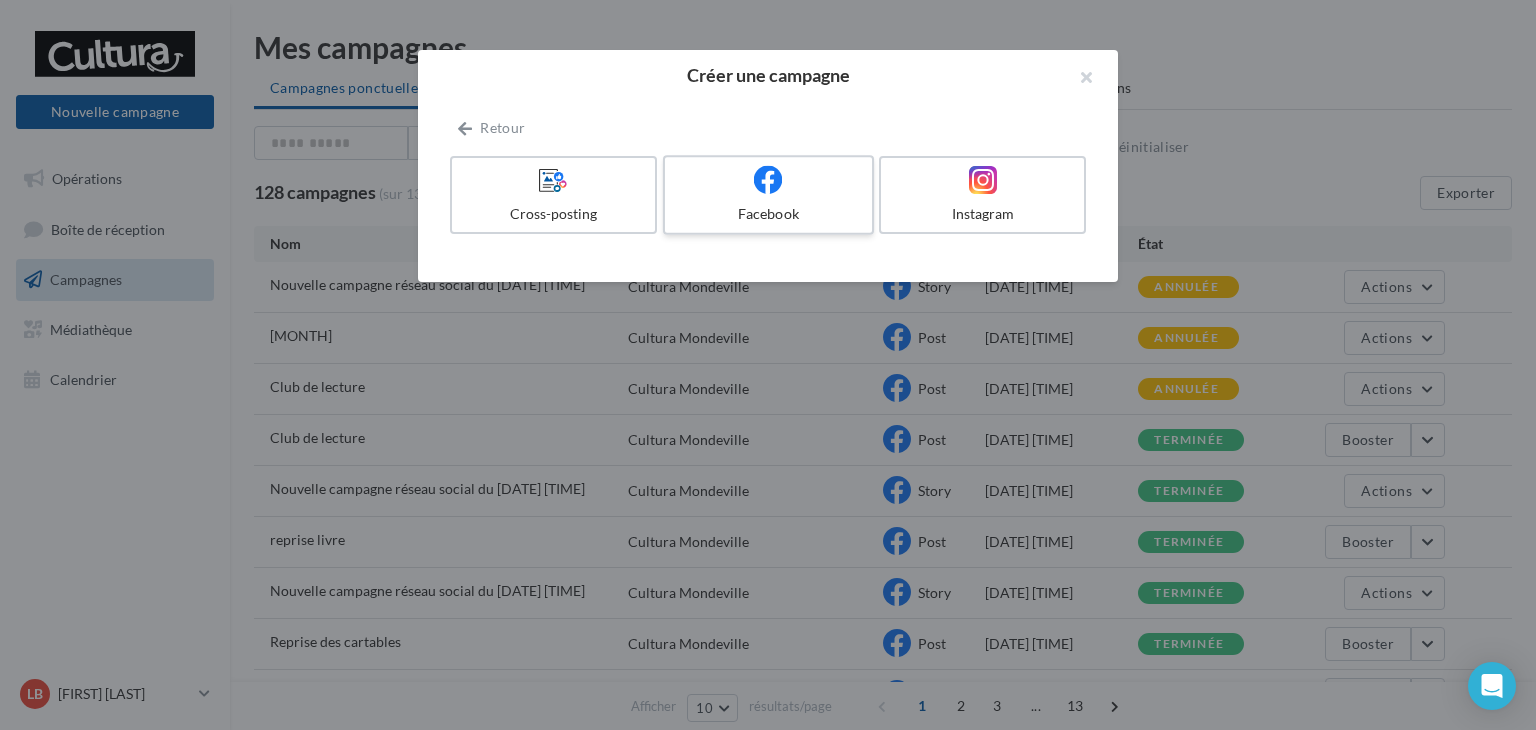 click at bounding box center [768, 179] 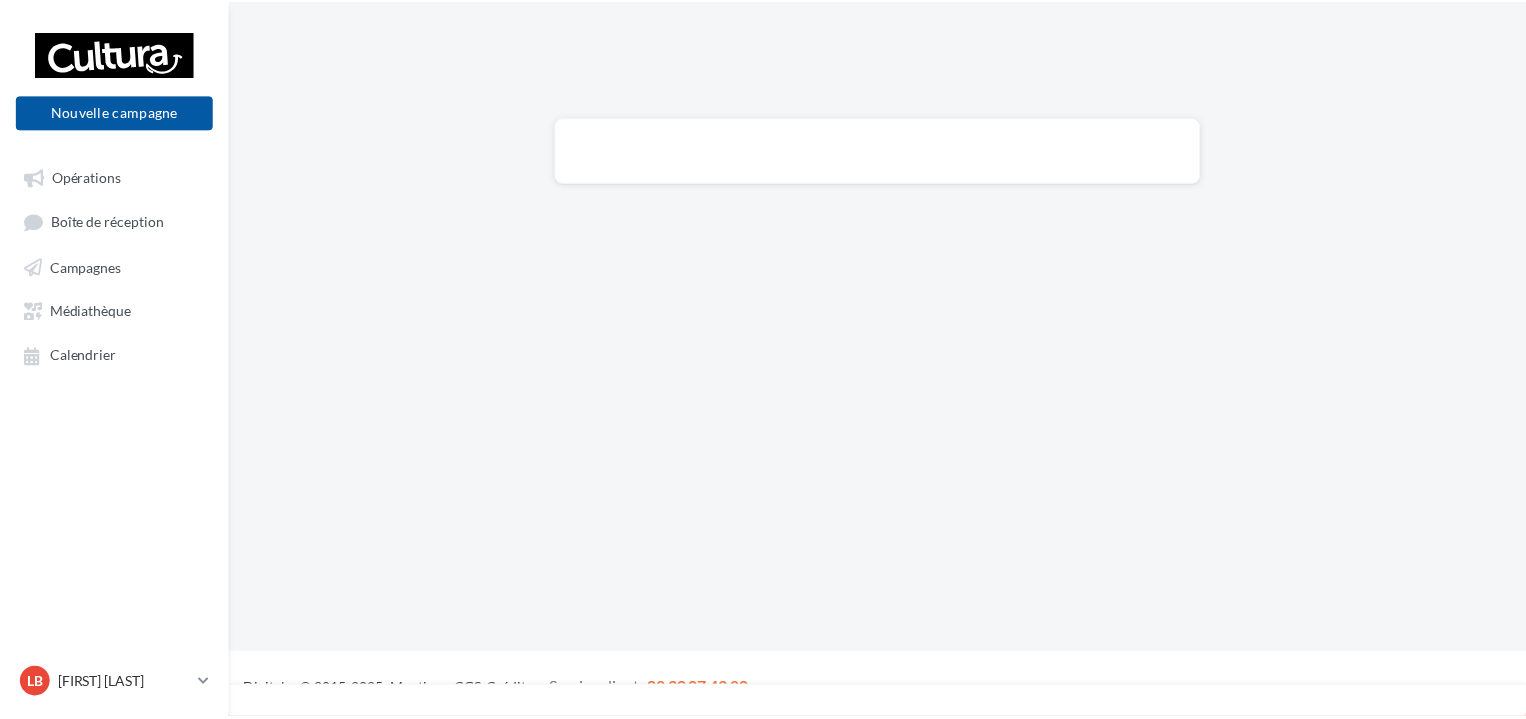 scroll, scrollTop: 0, scrollLeft: 0, axis: both 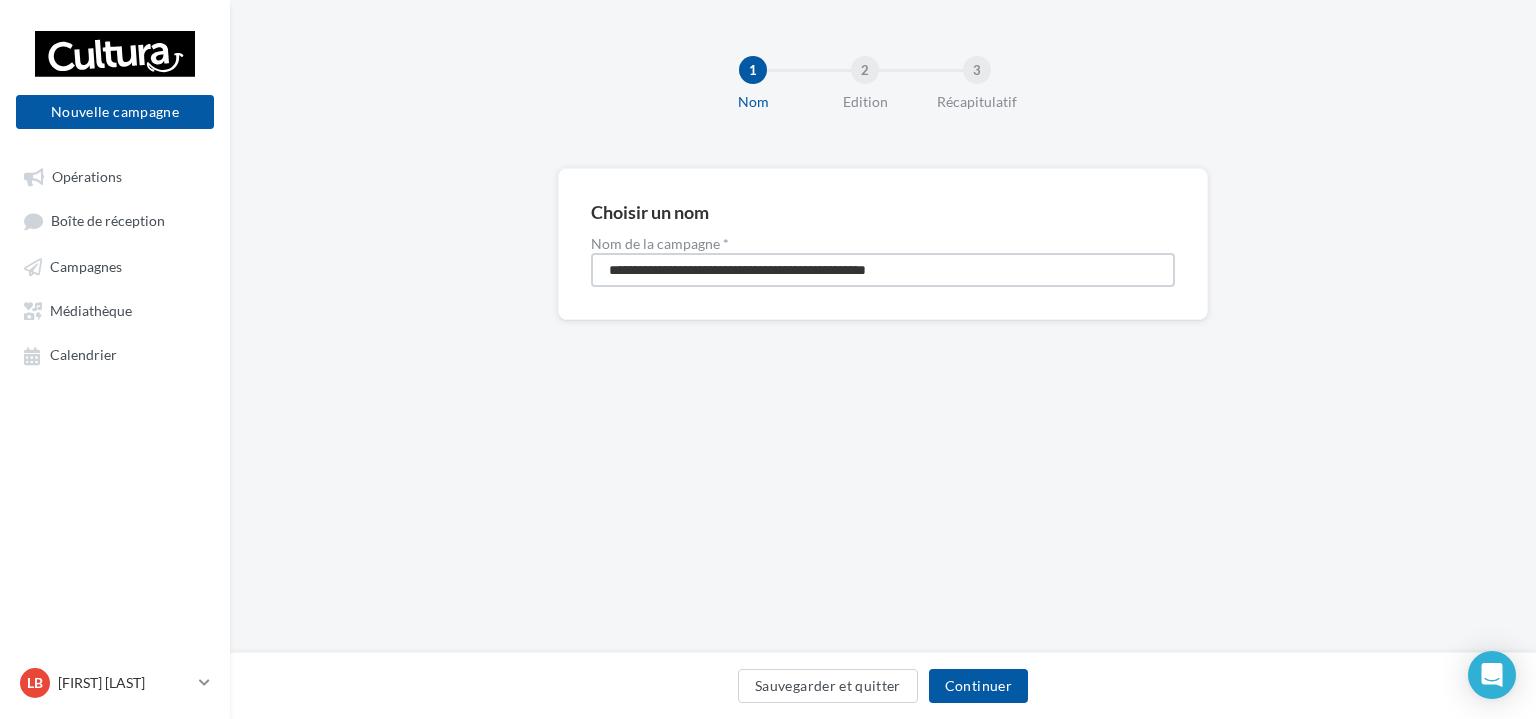 drag, startPoint x: 991, startPoint y: 269, endPoint x: 592, endPoint y: 316, distance: 401.75864 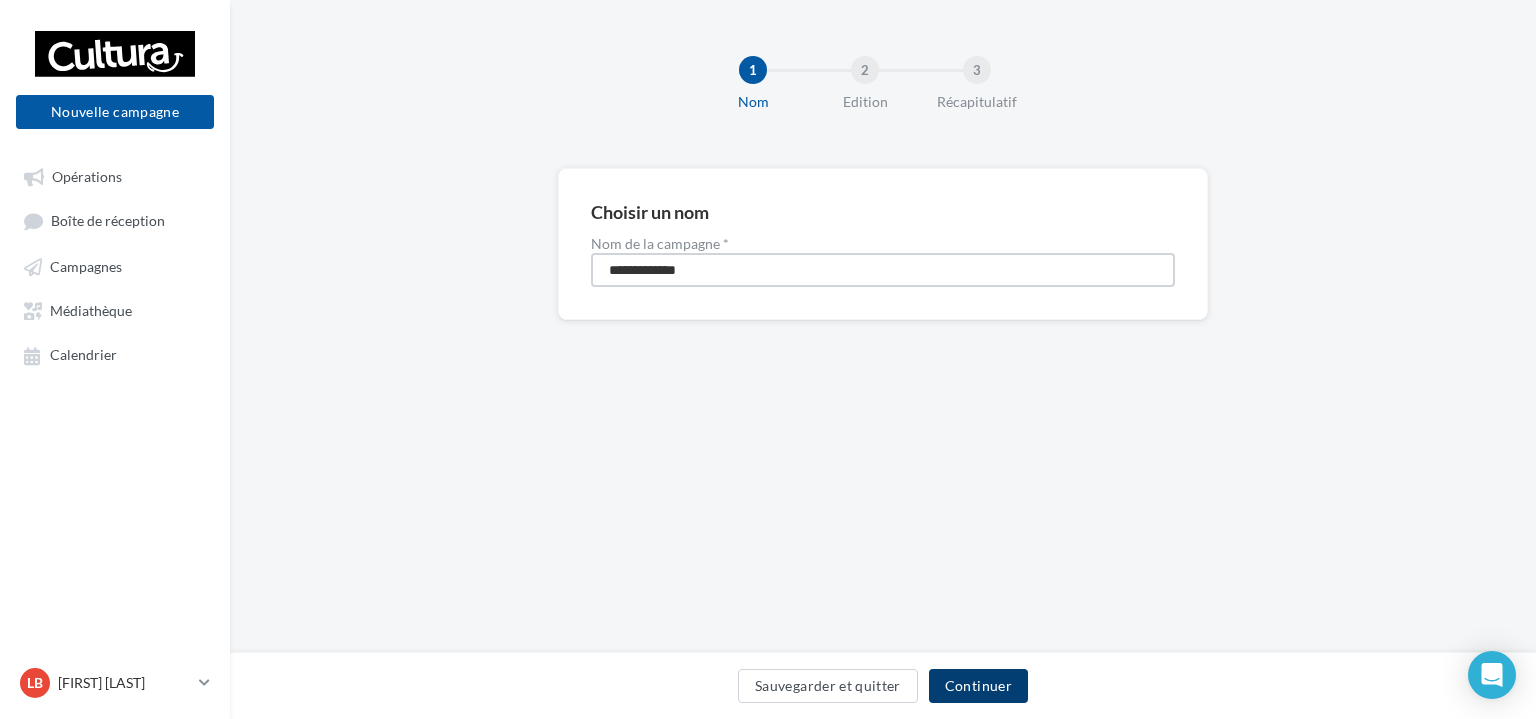 type on "**********" 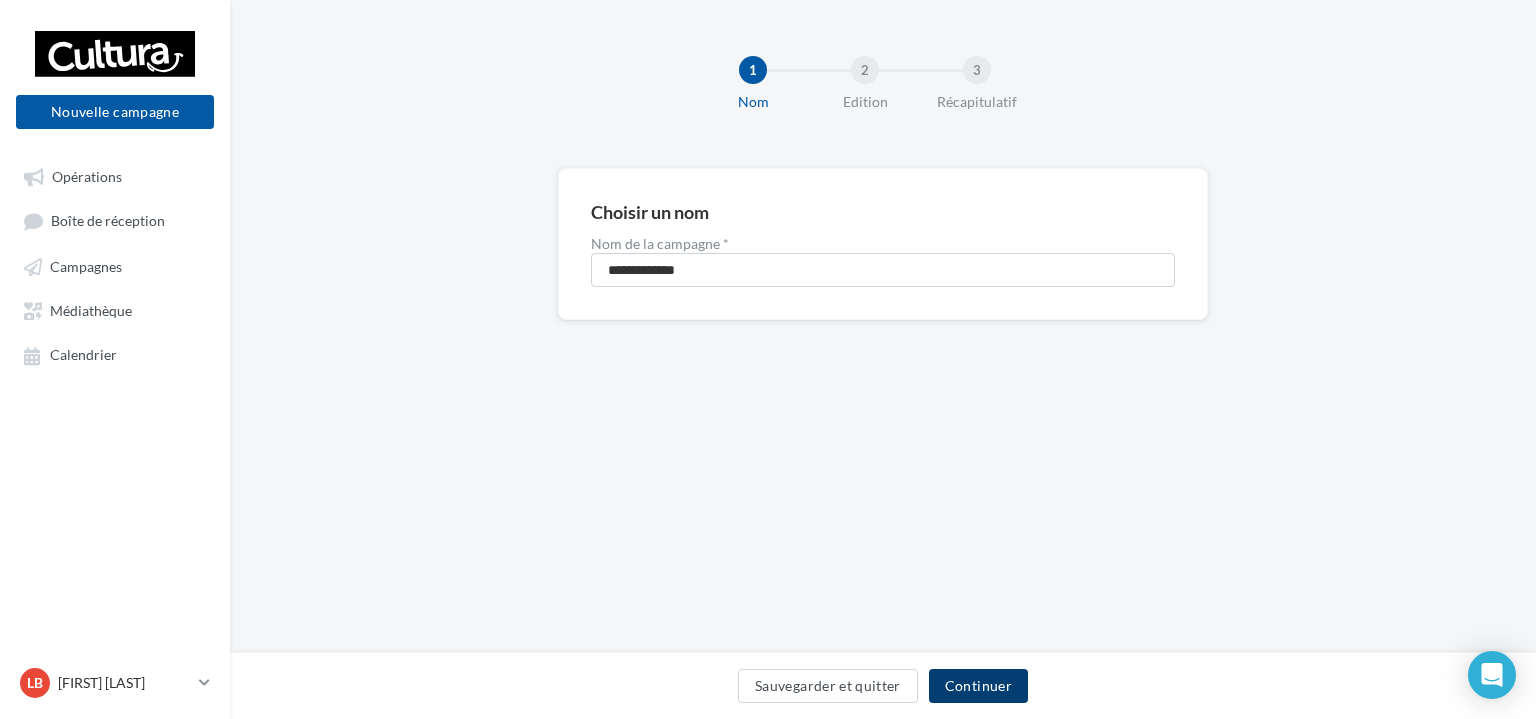 click on "Continuer" at bounding box center [978, 686] 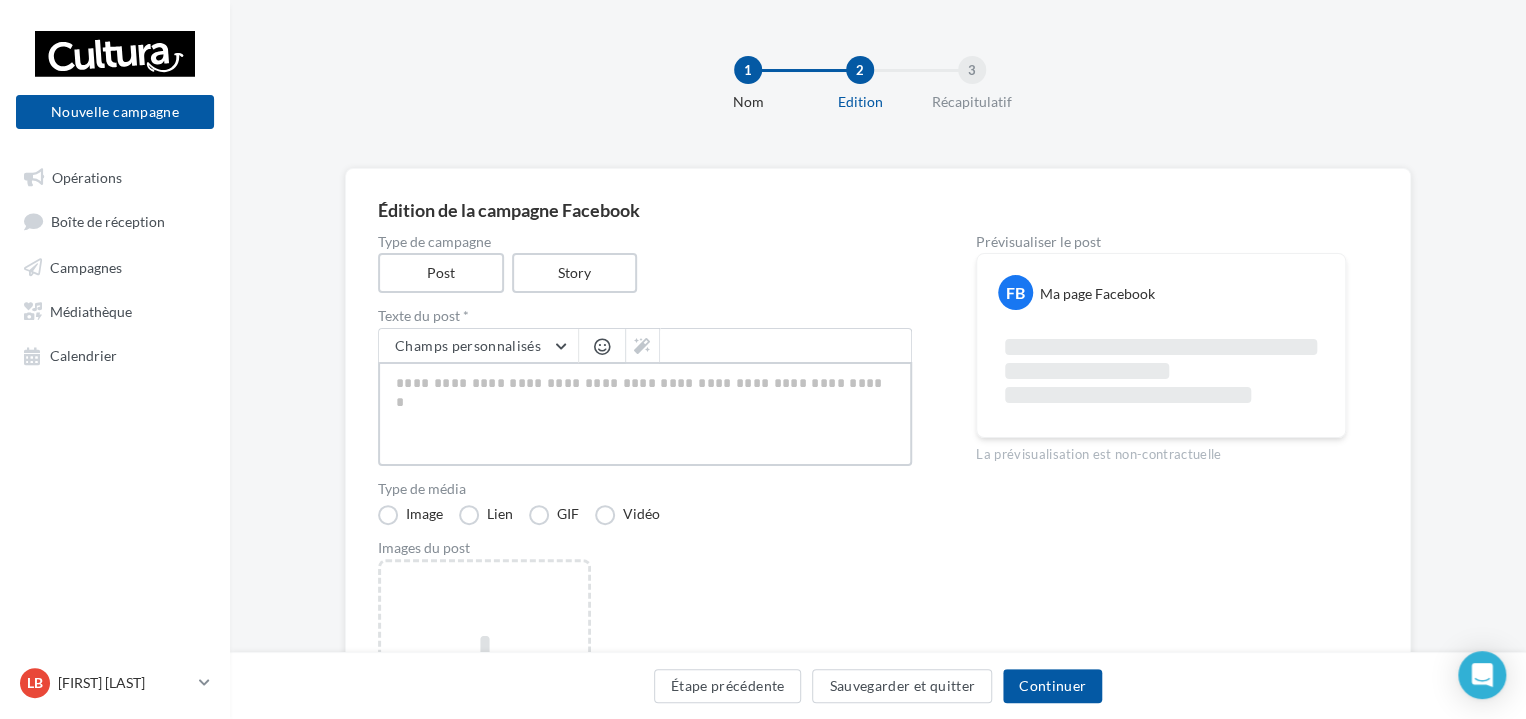 click at bounding box center (645, 414) 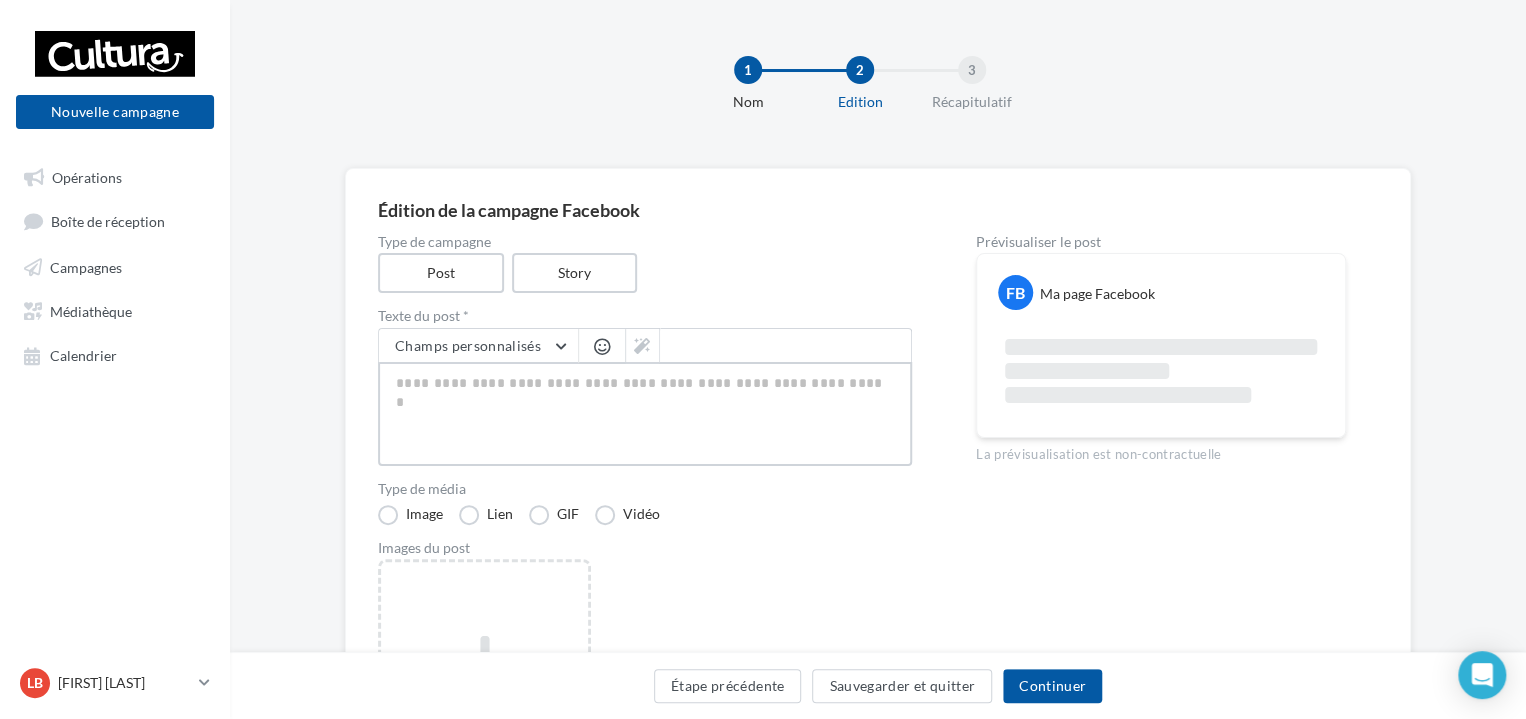 type on "*" 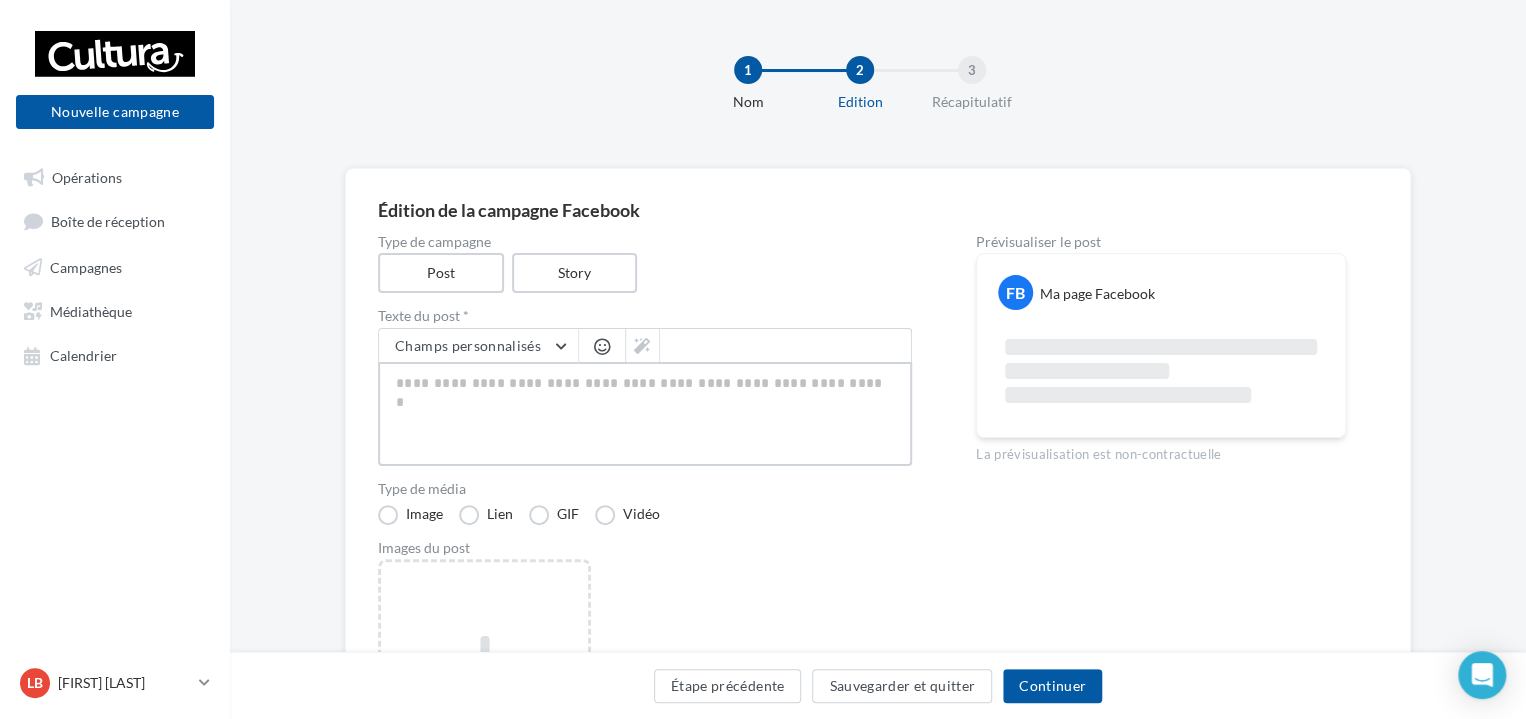 type on "*" 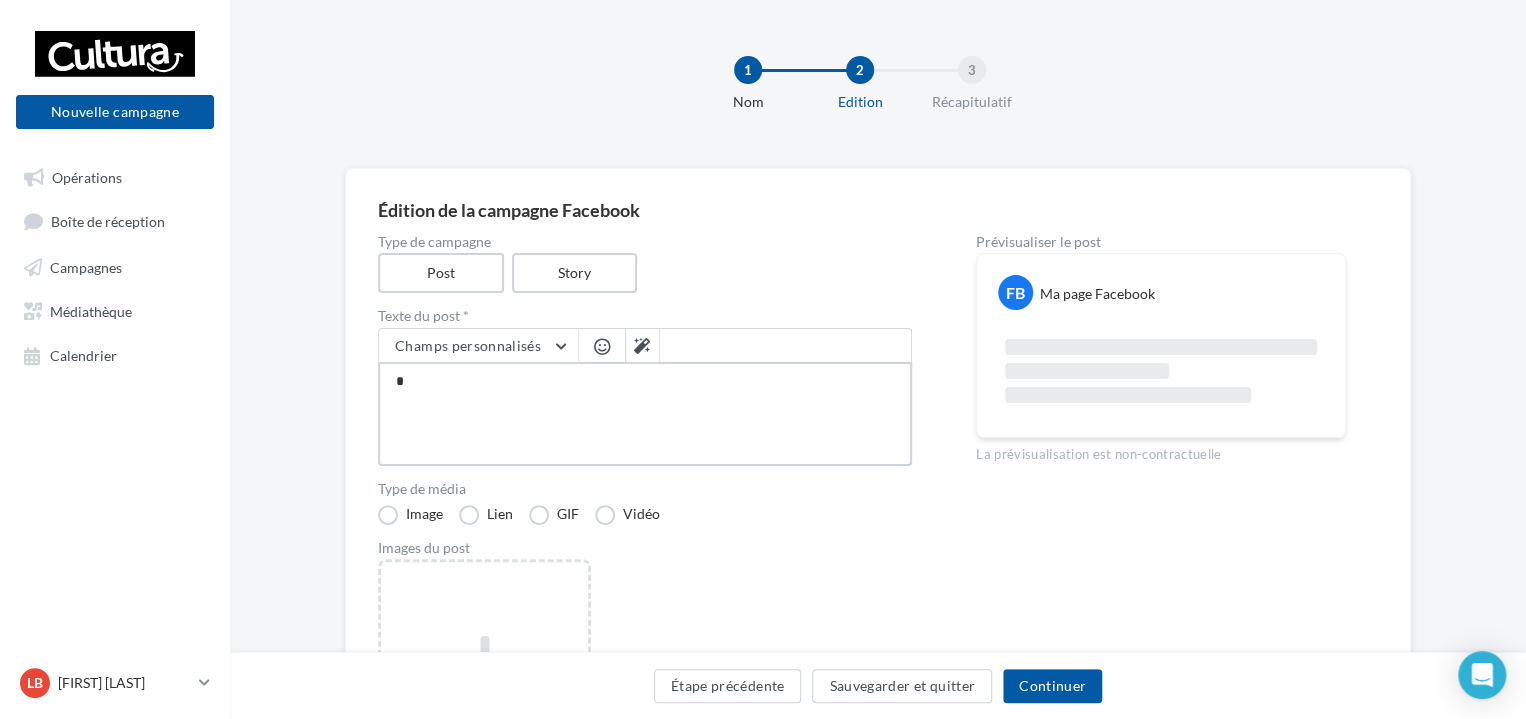 type on "*" 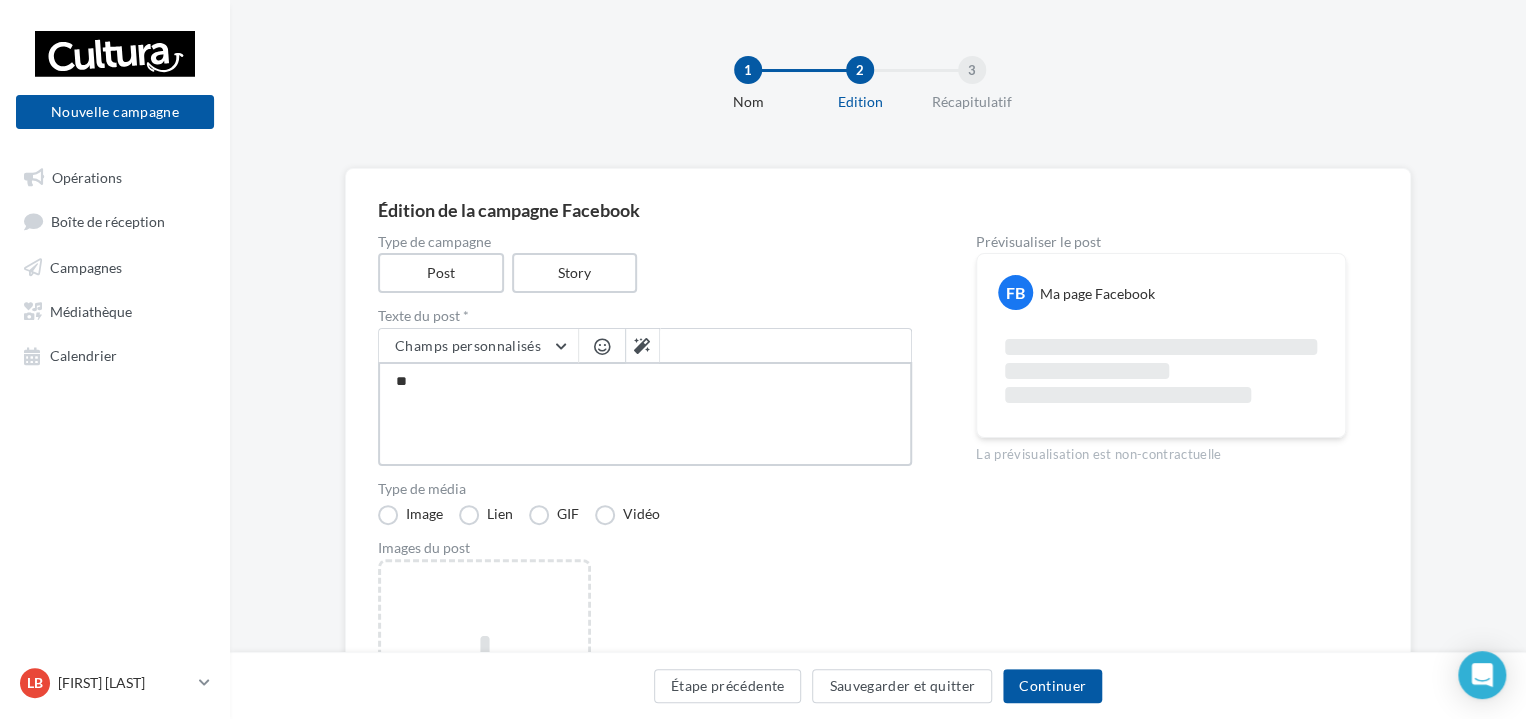 type on "***" 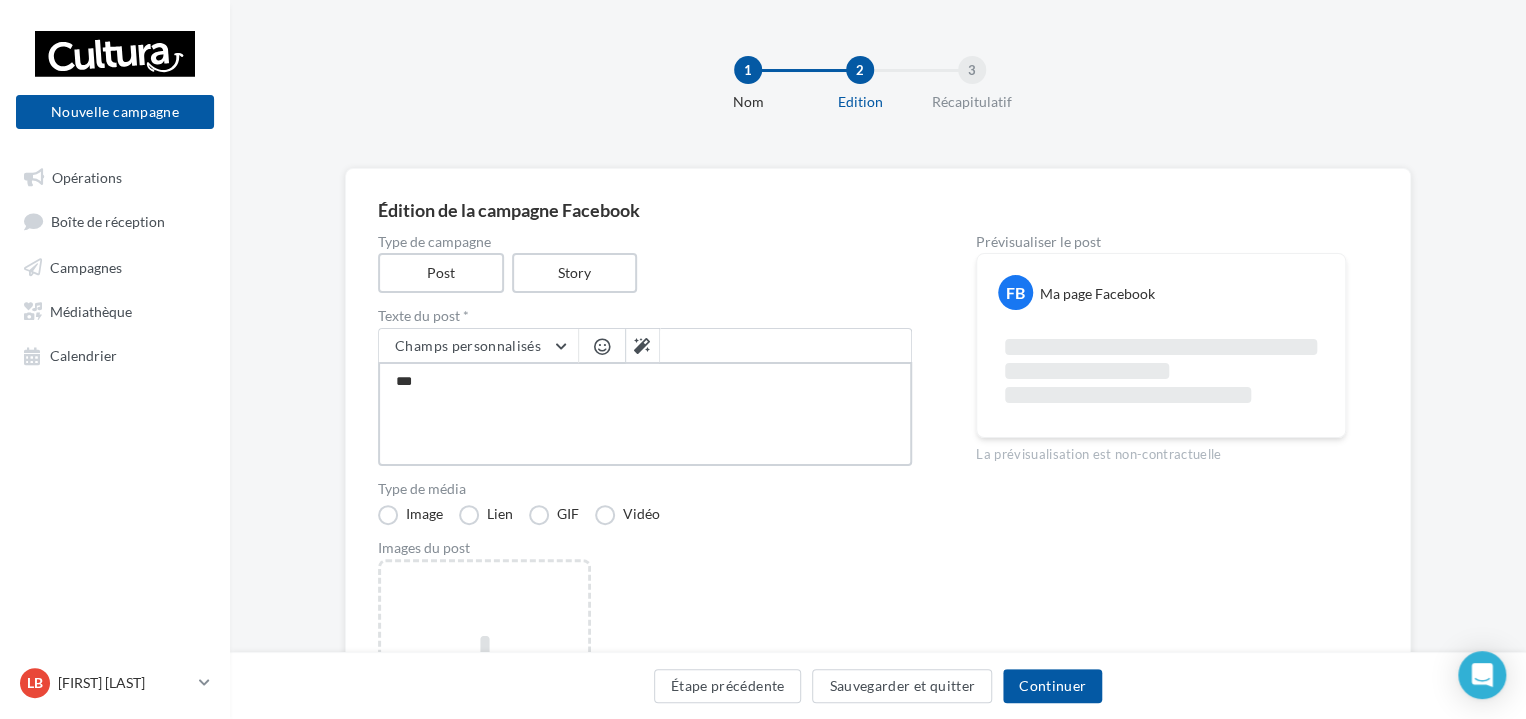 type on "****" 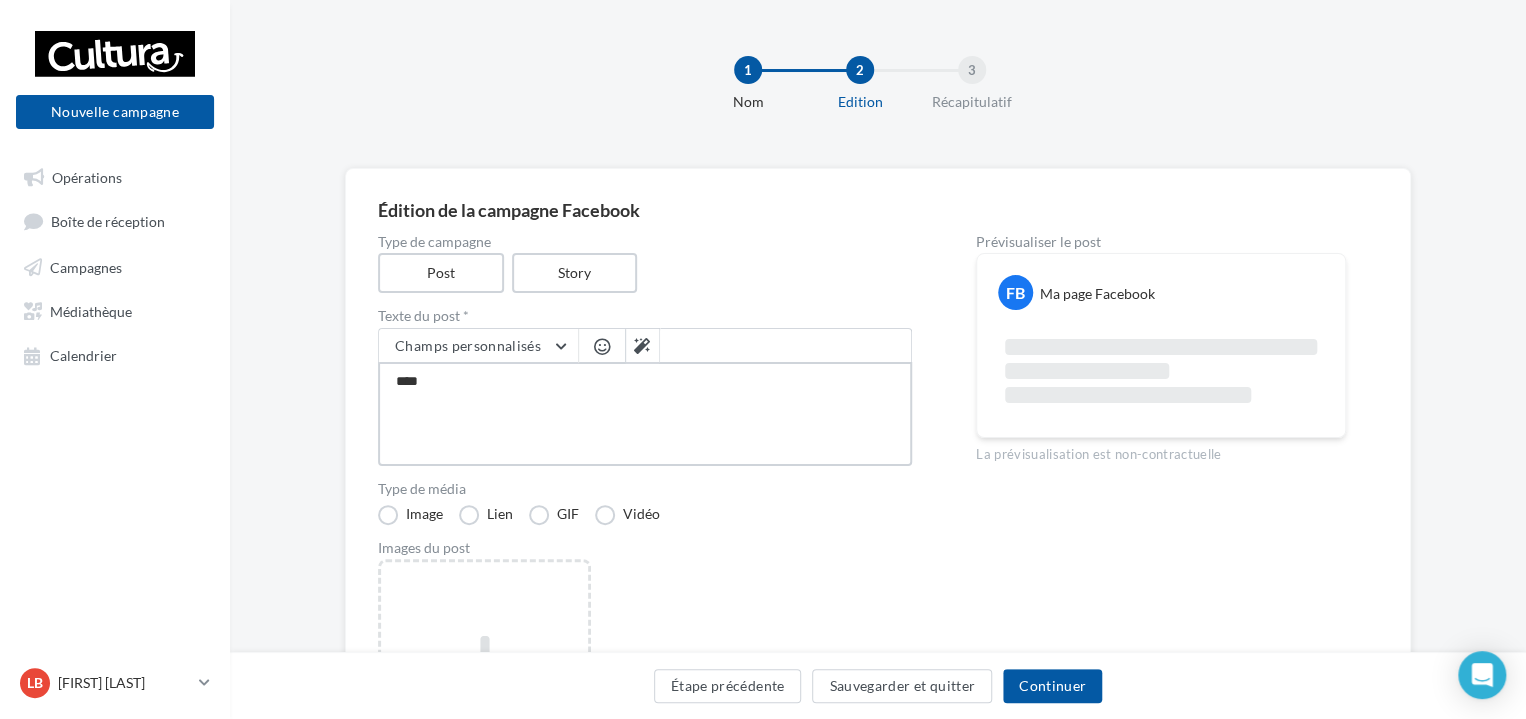 type on "*****" 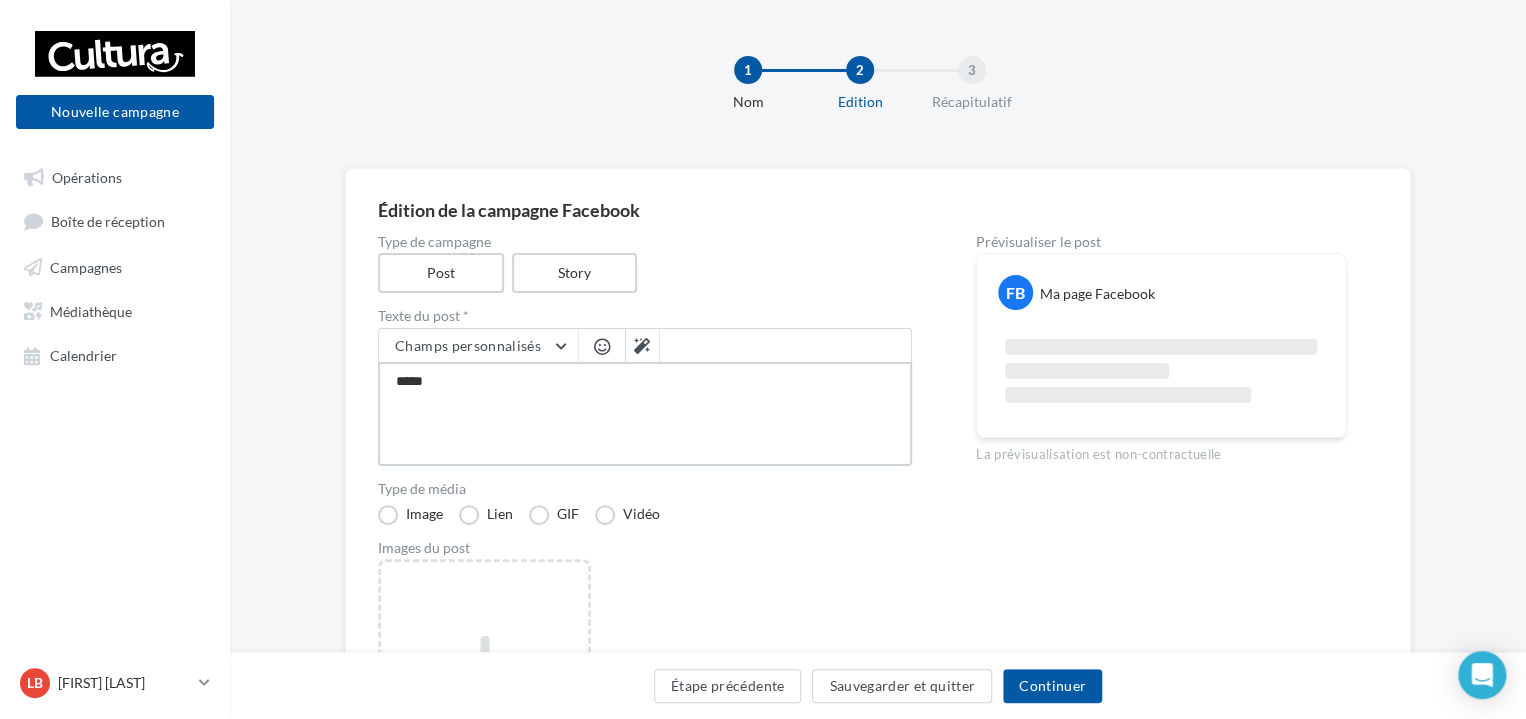 type on "******" 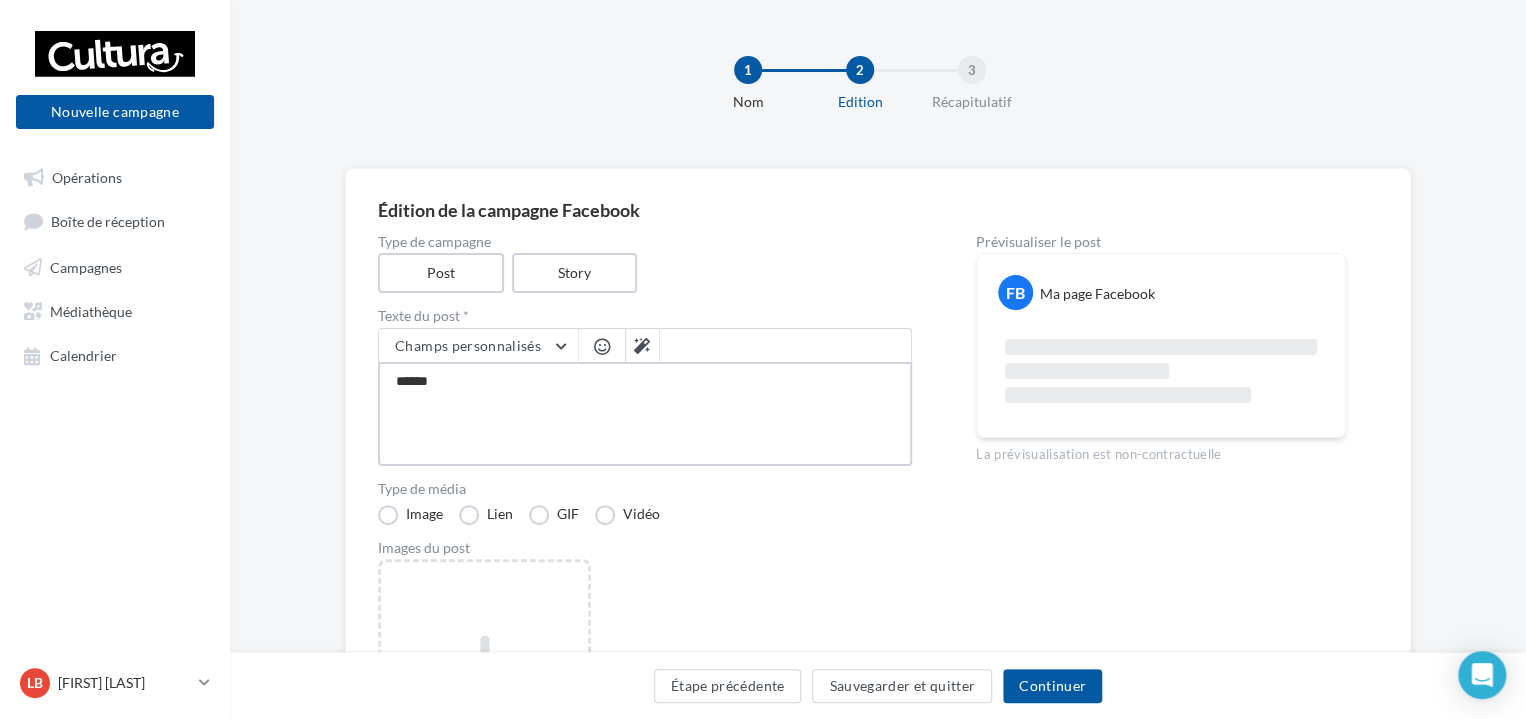 type on "*******" 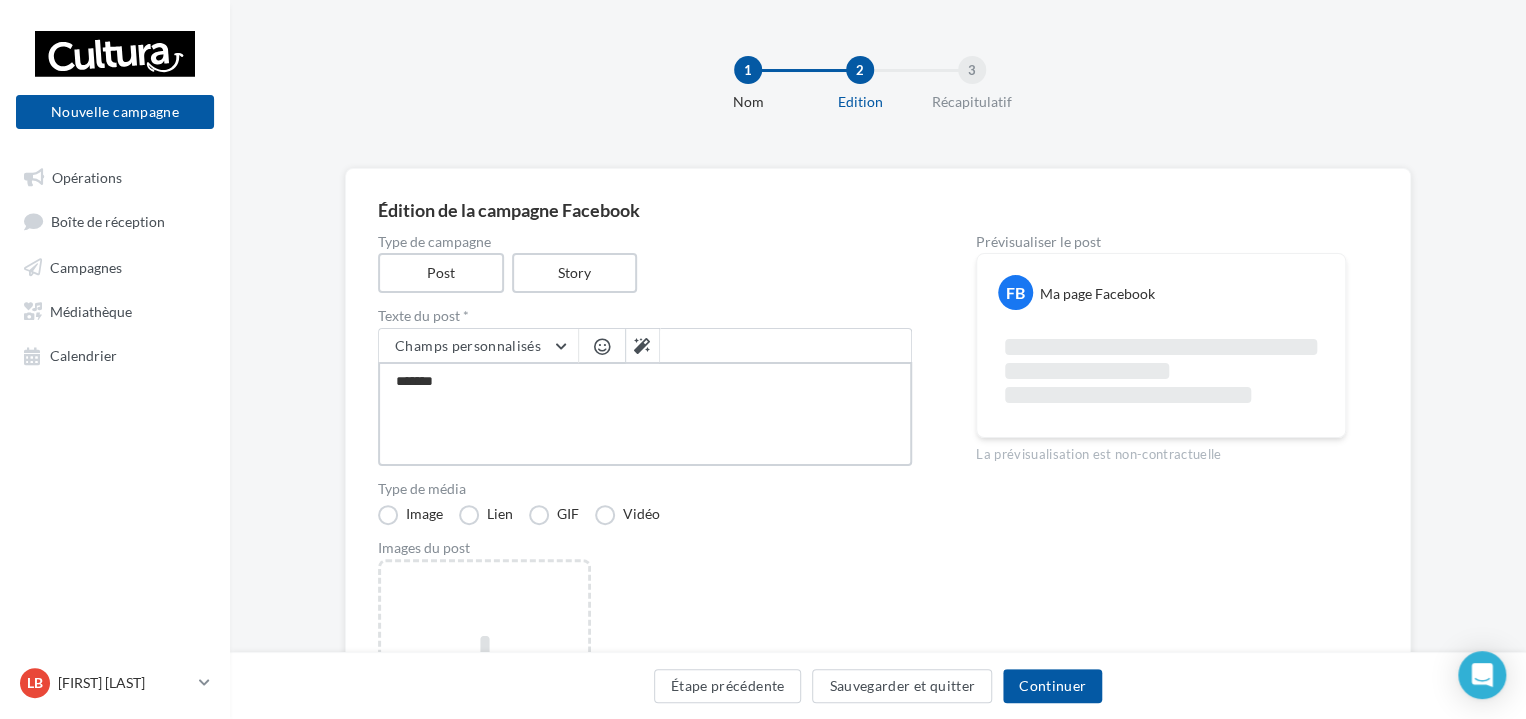 type on "*******" 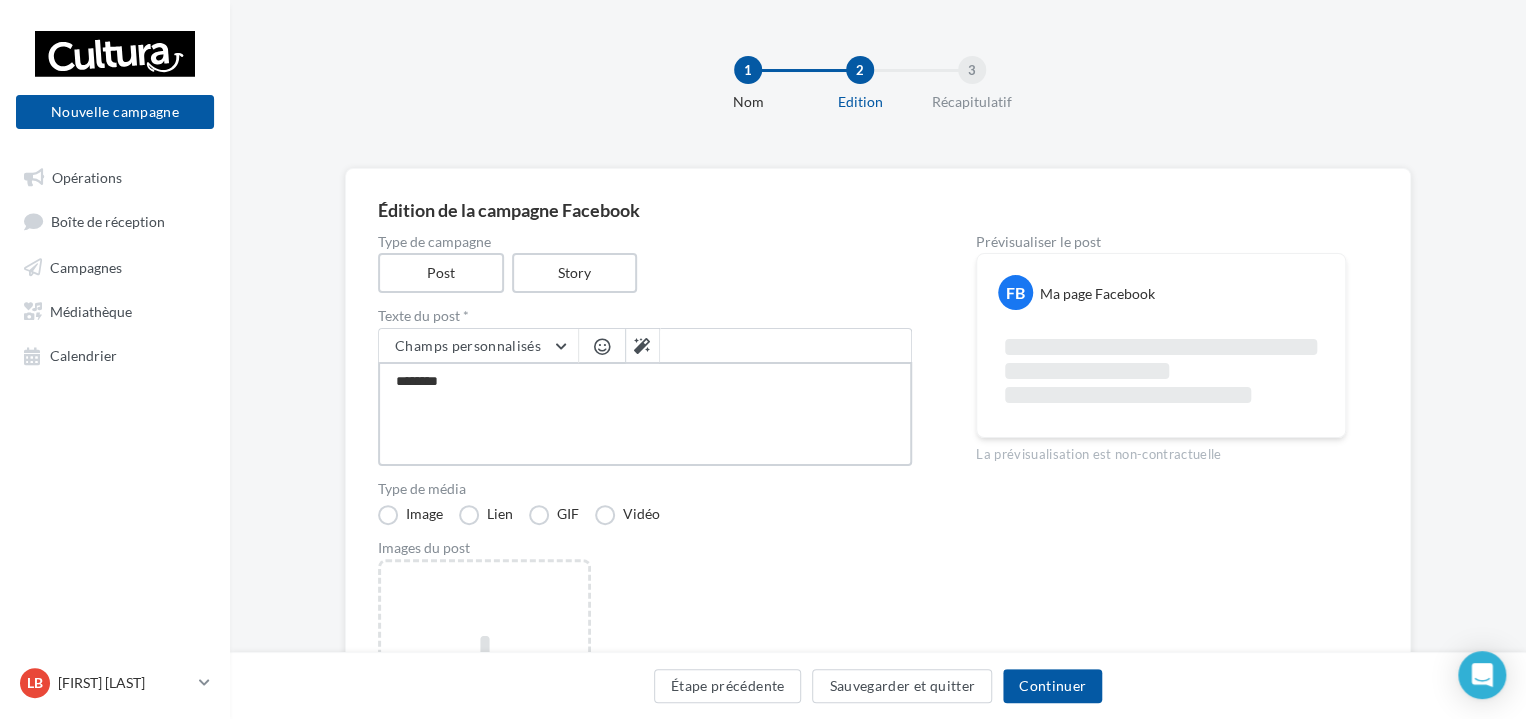 type on "*******" 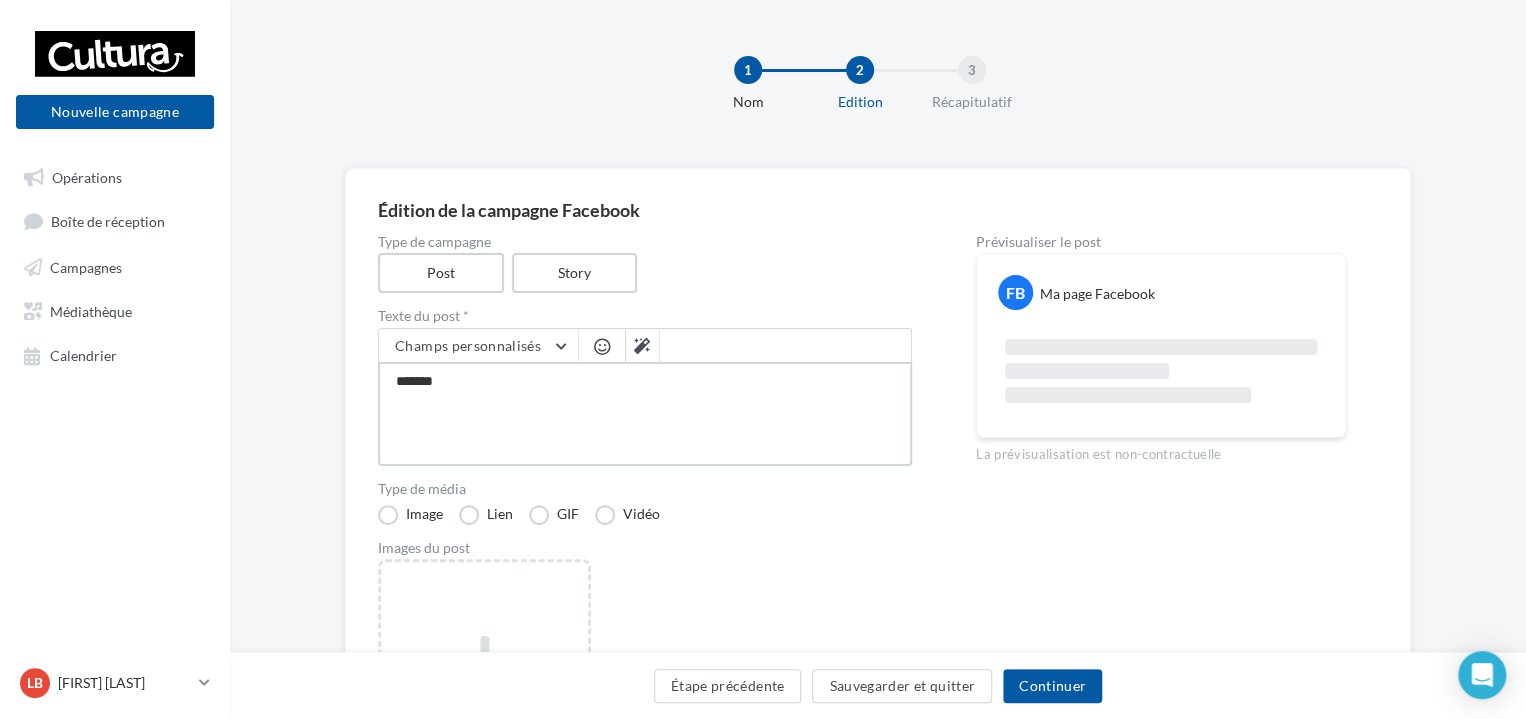 type on "******" 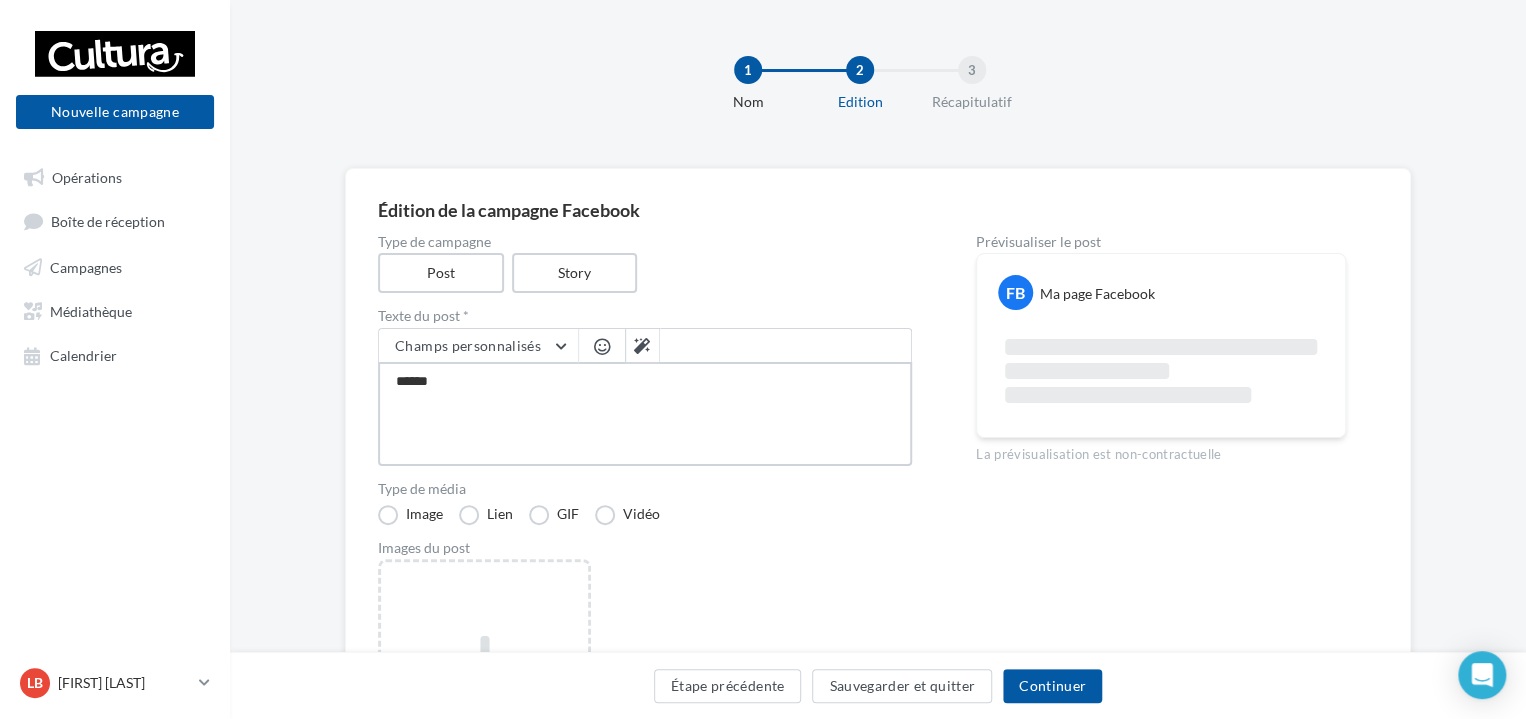 type on "*****" 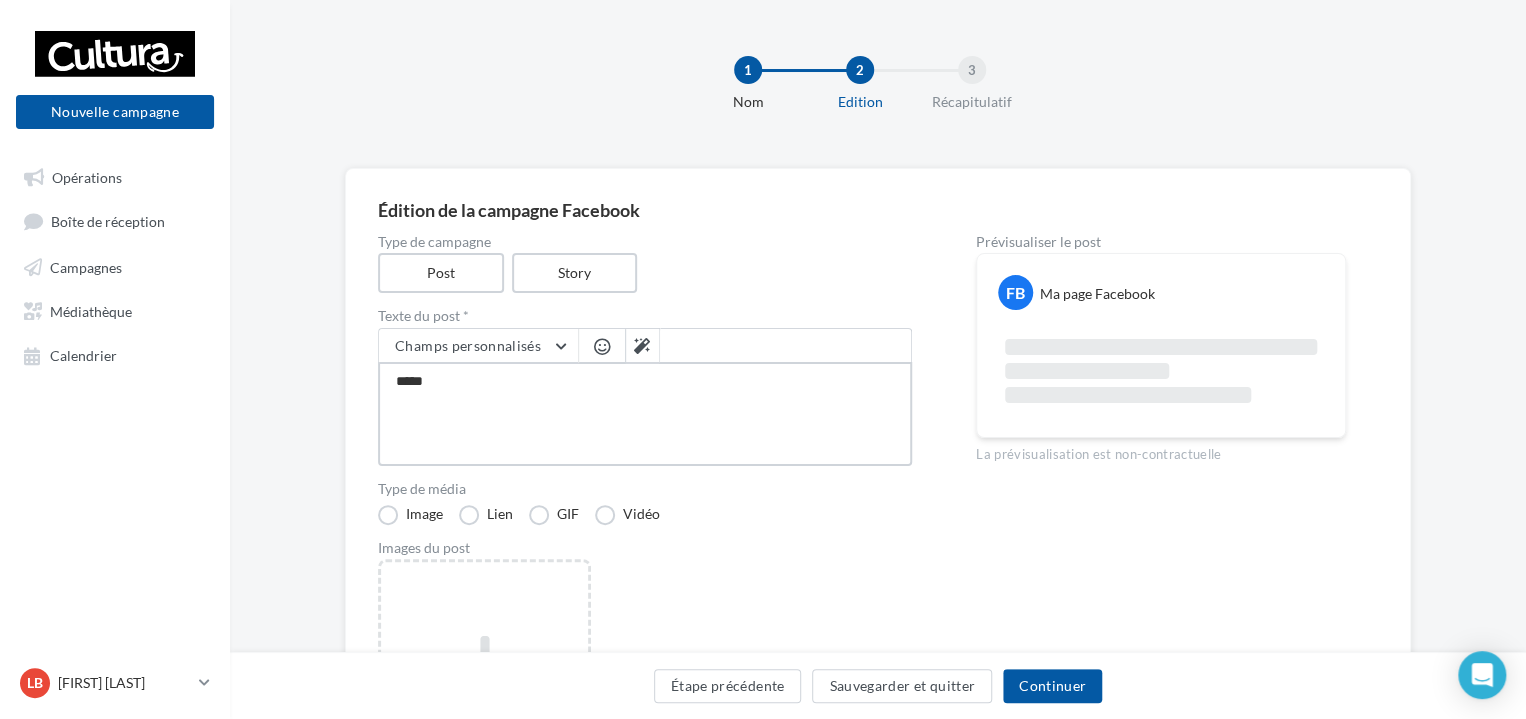 type on "****" 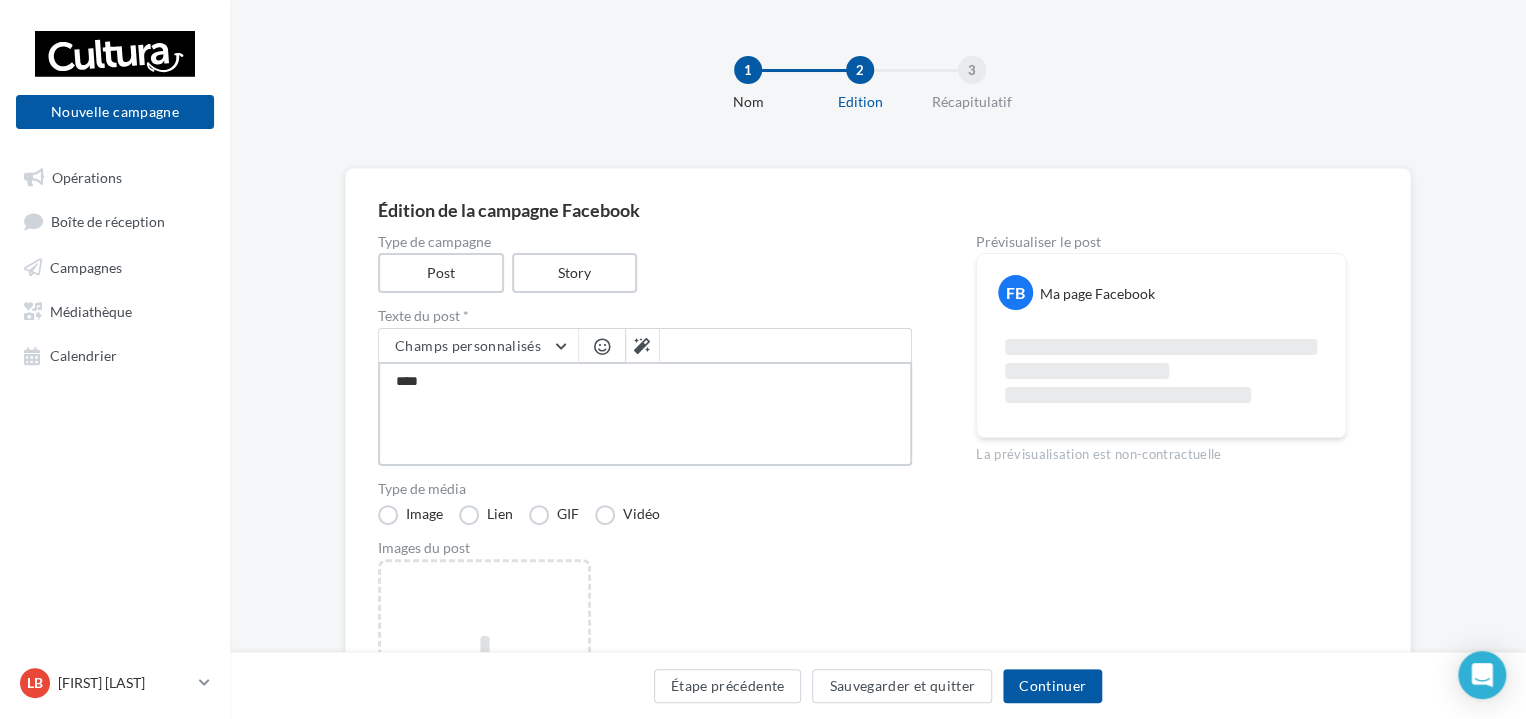 type on "***" 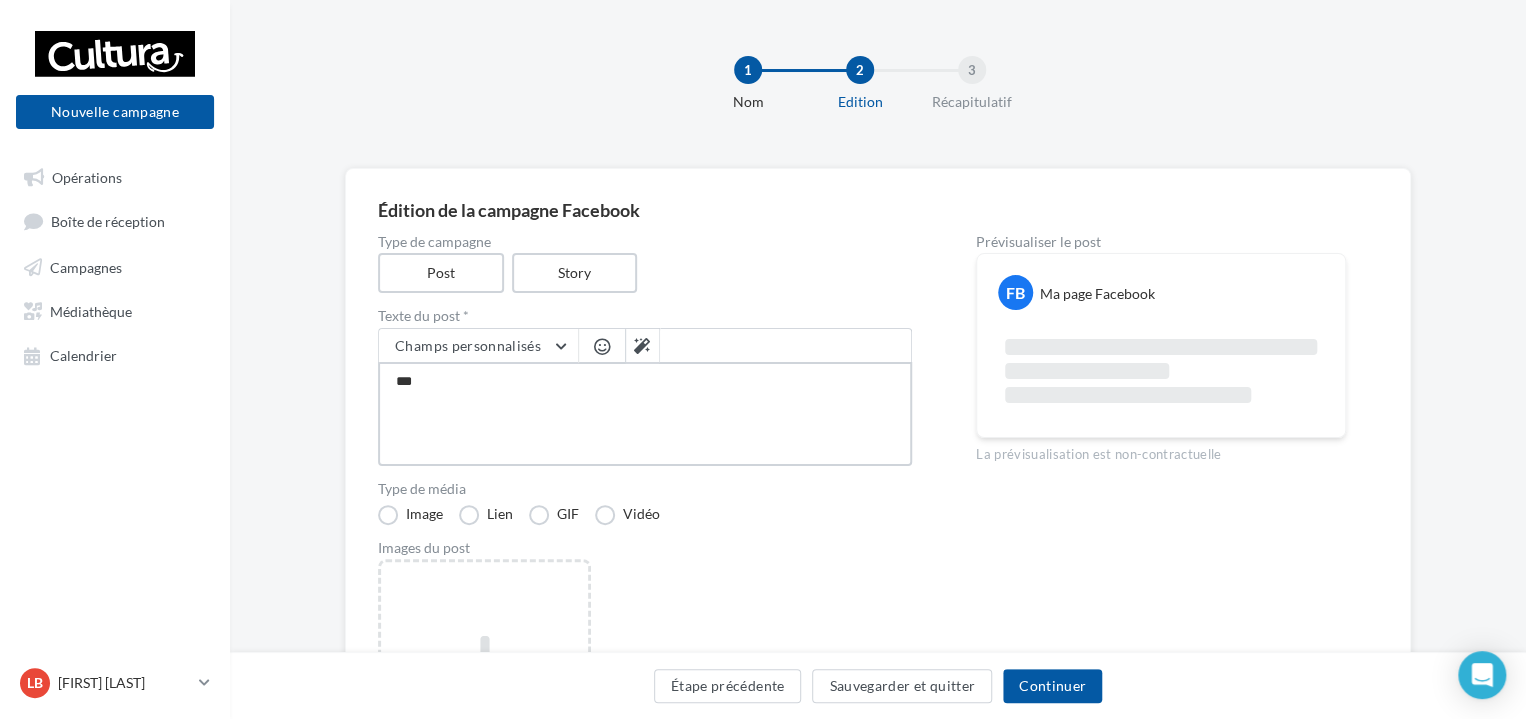 type on "*" 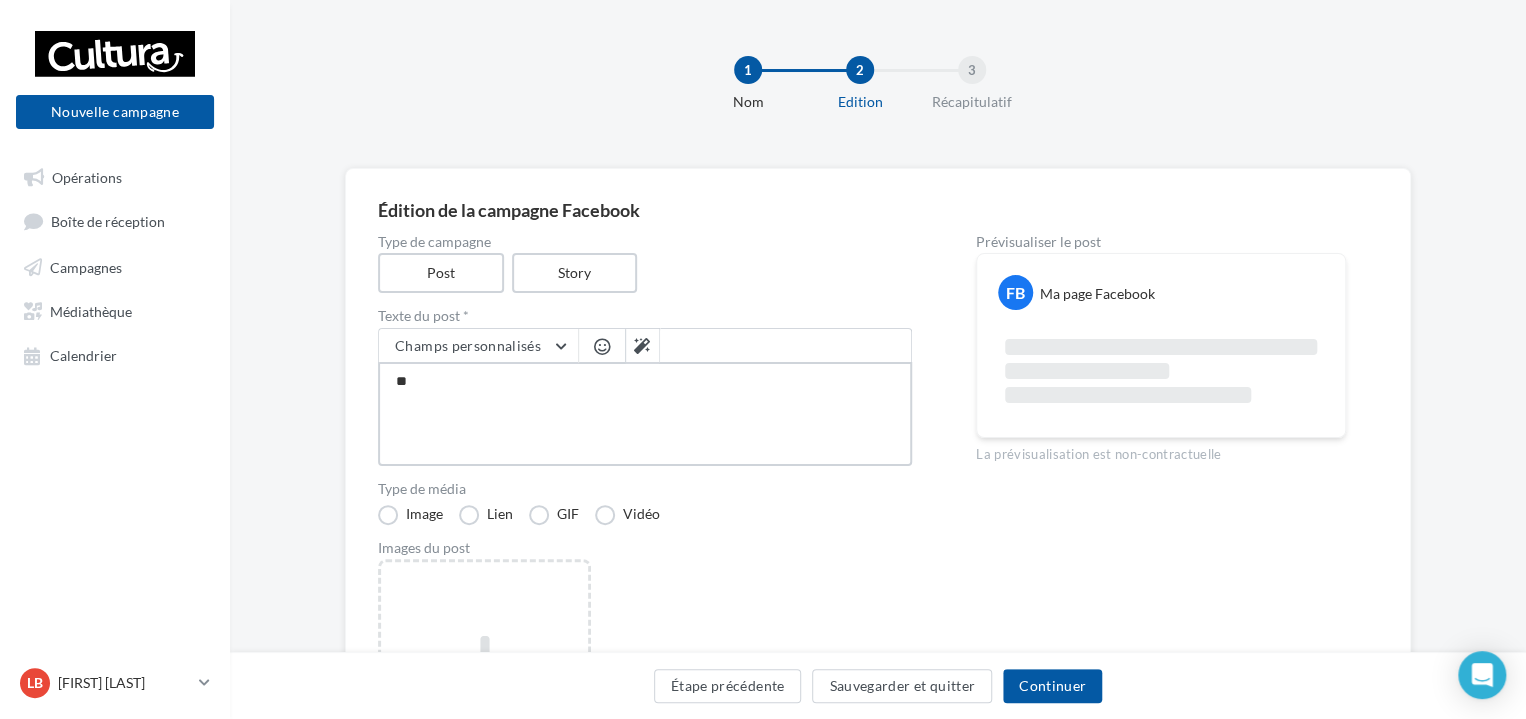 type on "*" 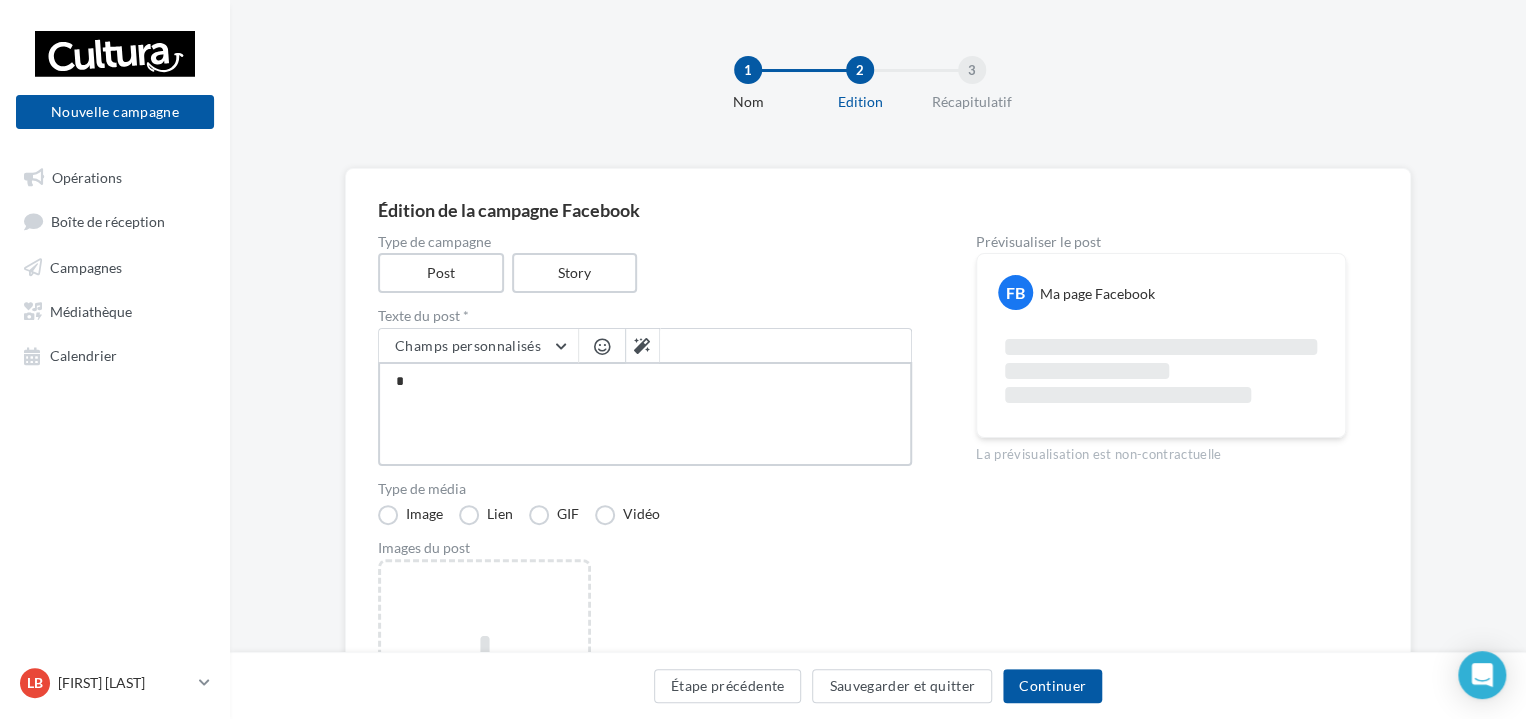 type on "*" 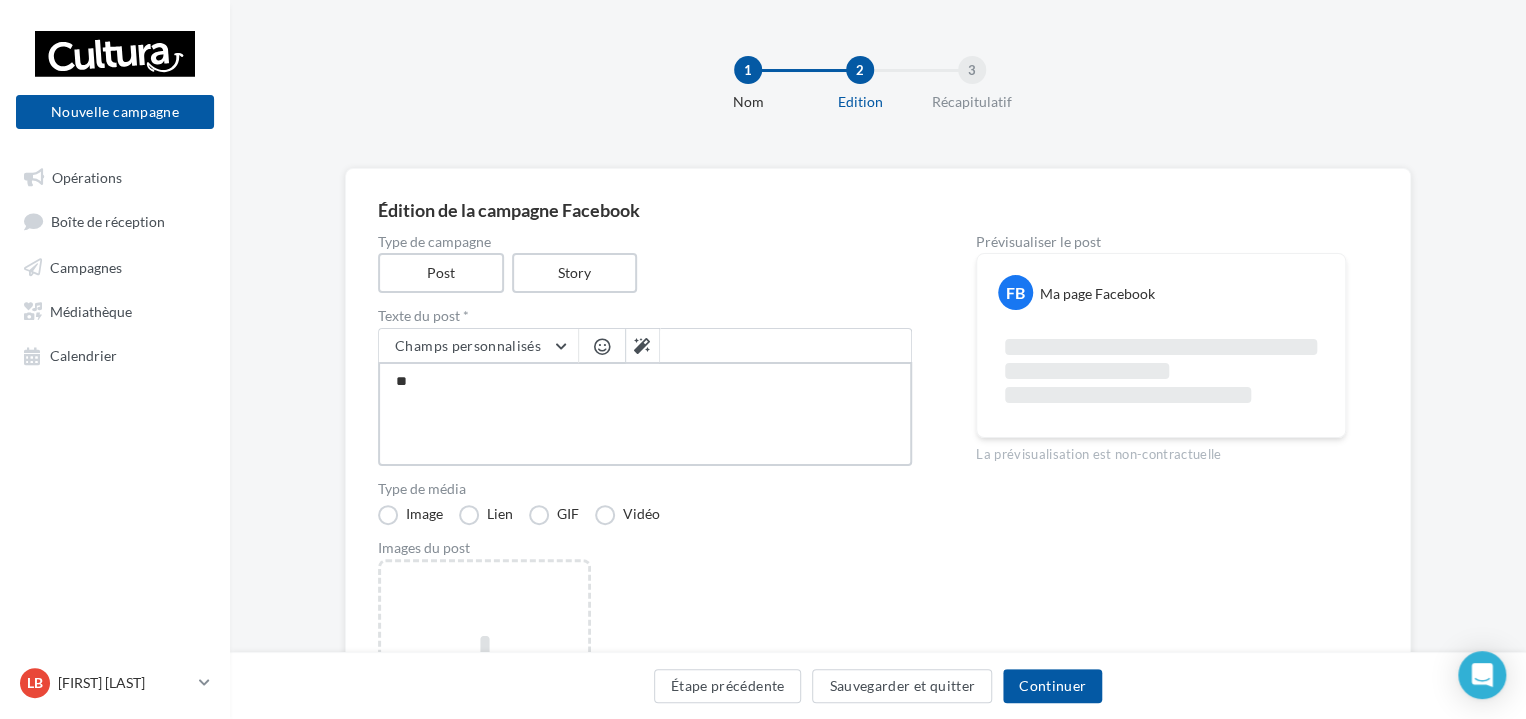 type on "***" 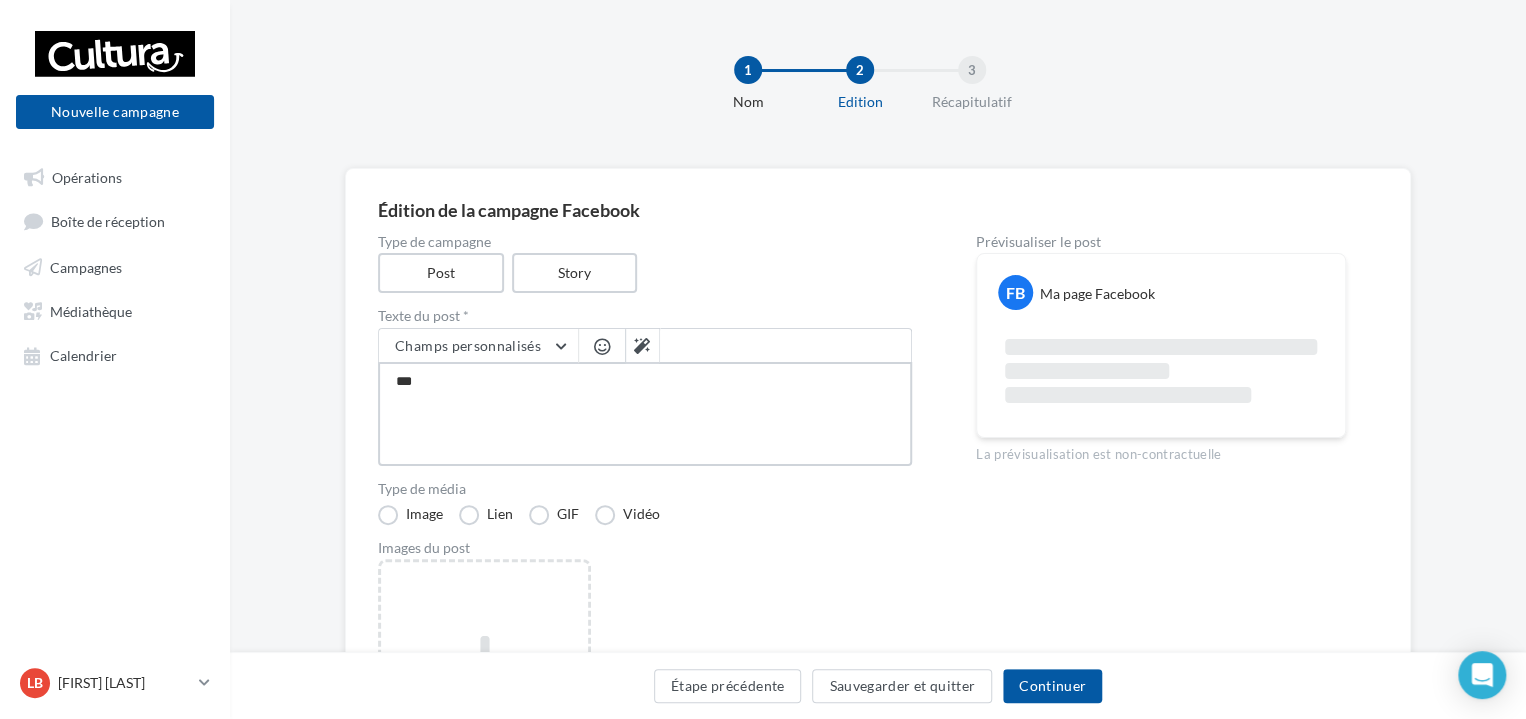 type on "****" 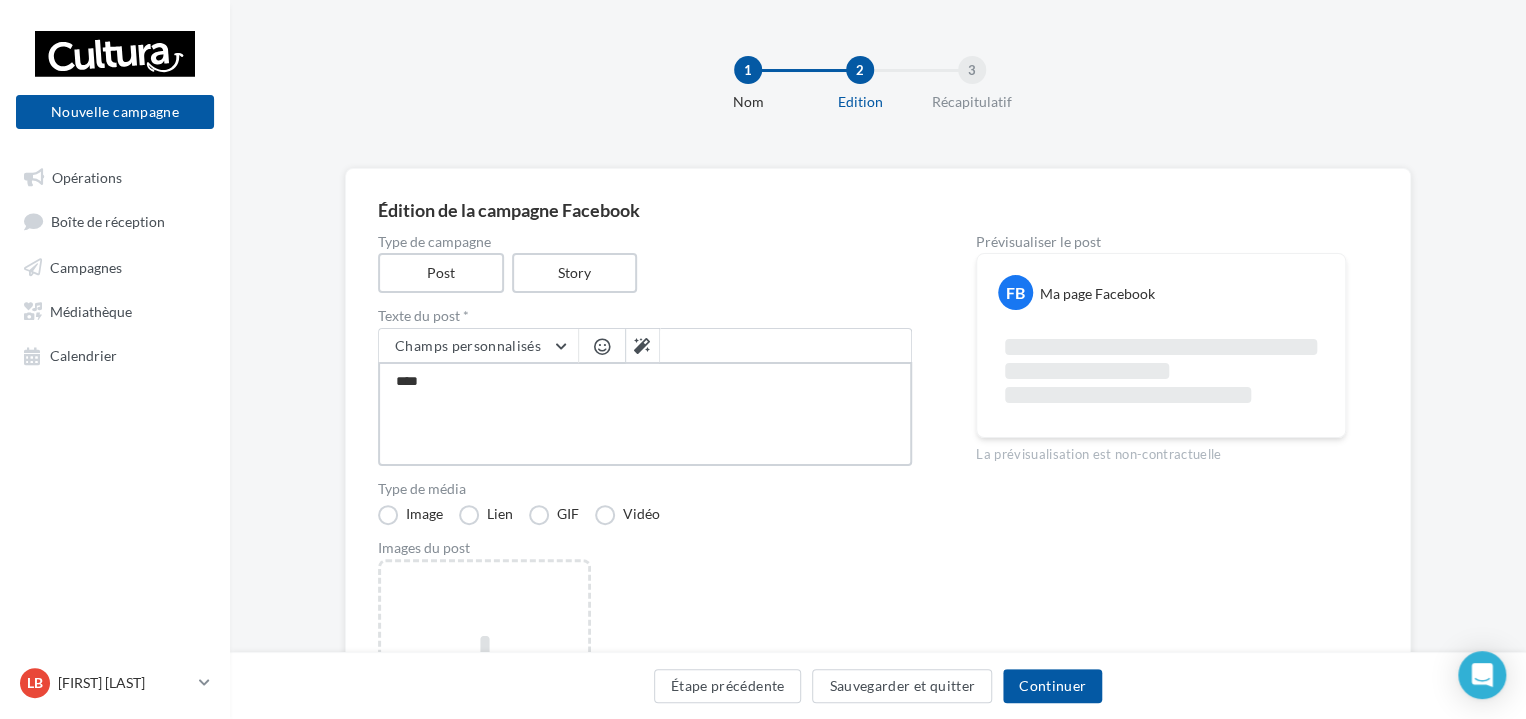 type on "*****" 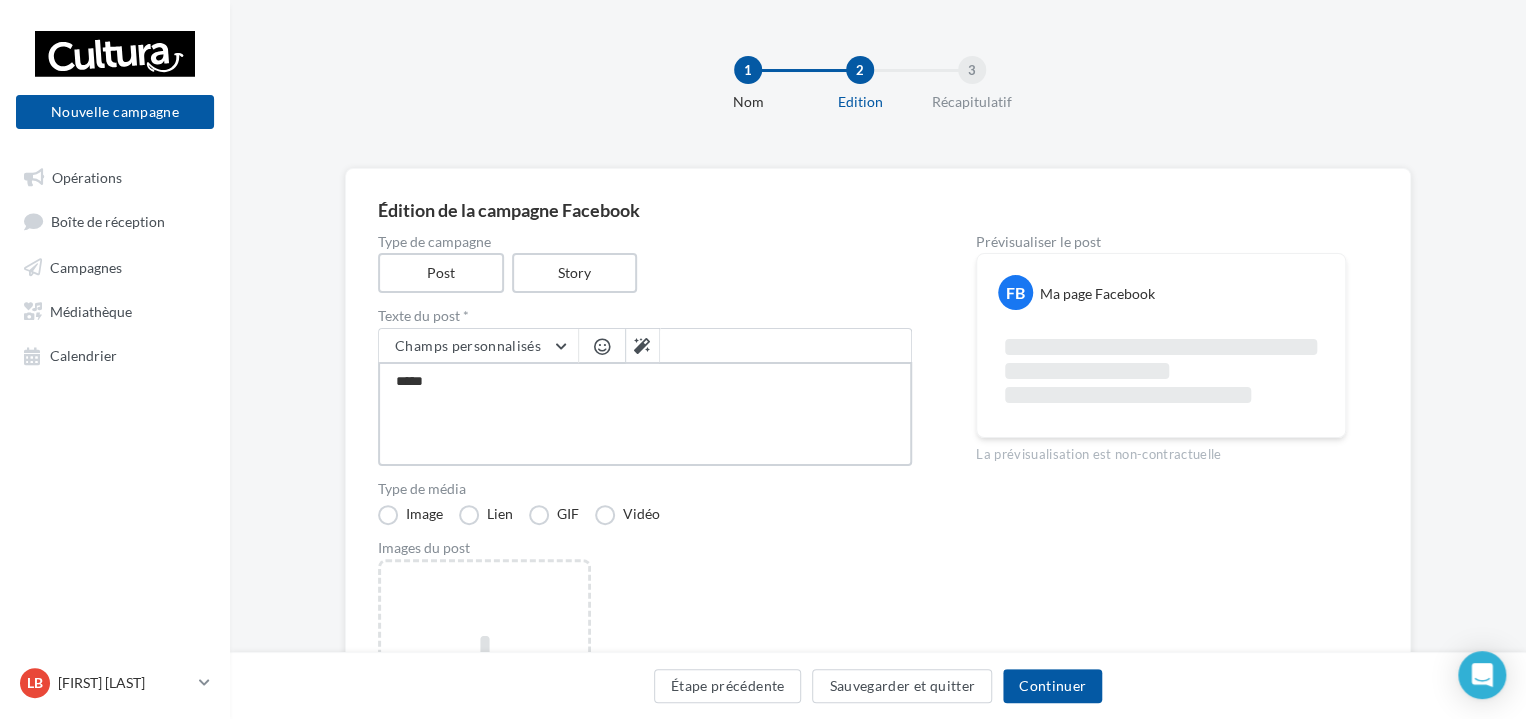 type on "******" 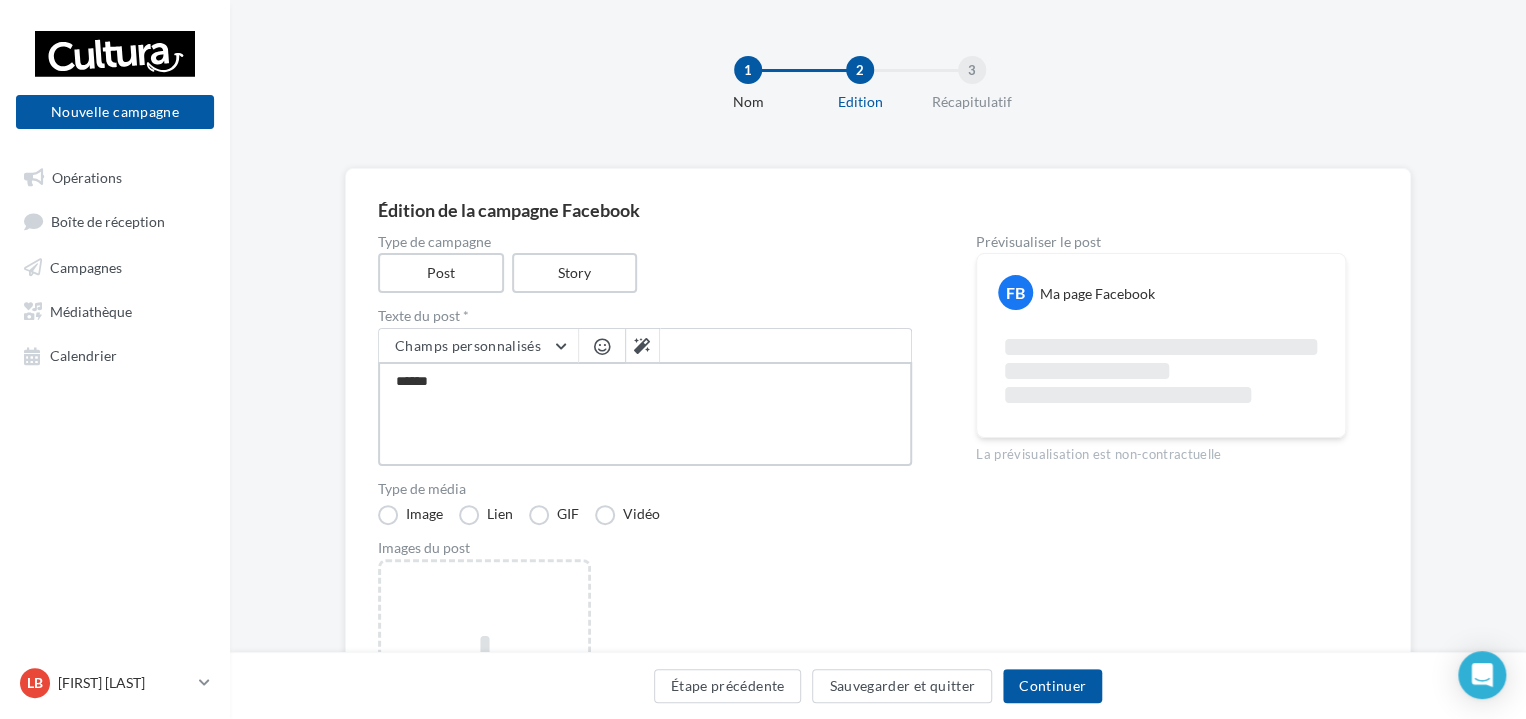 type on "*******" 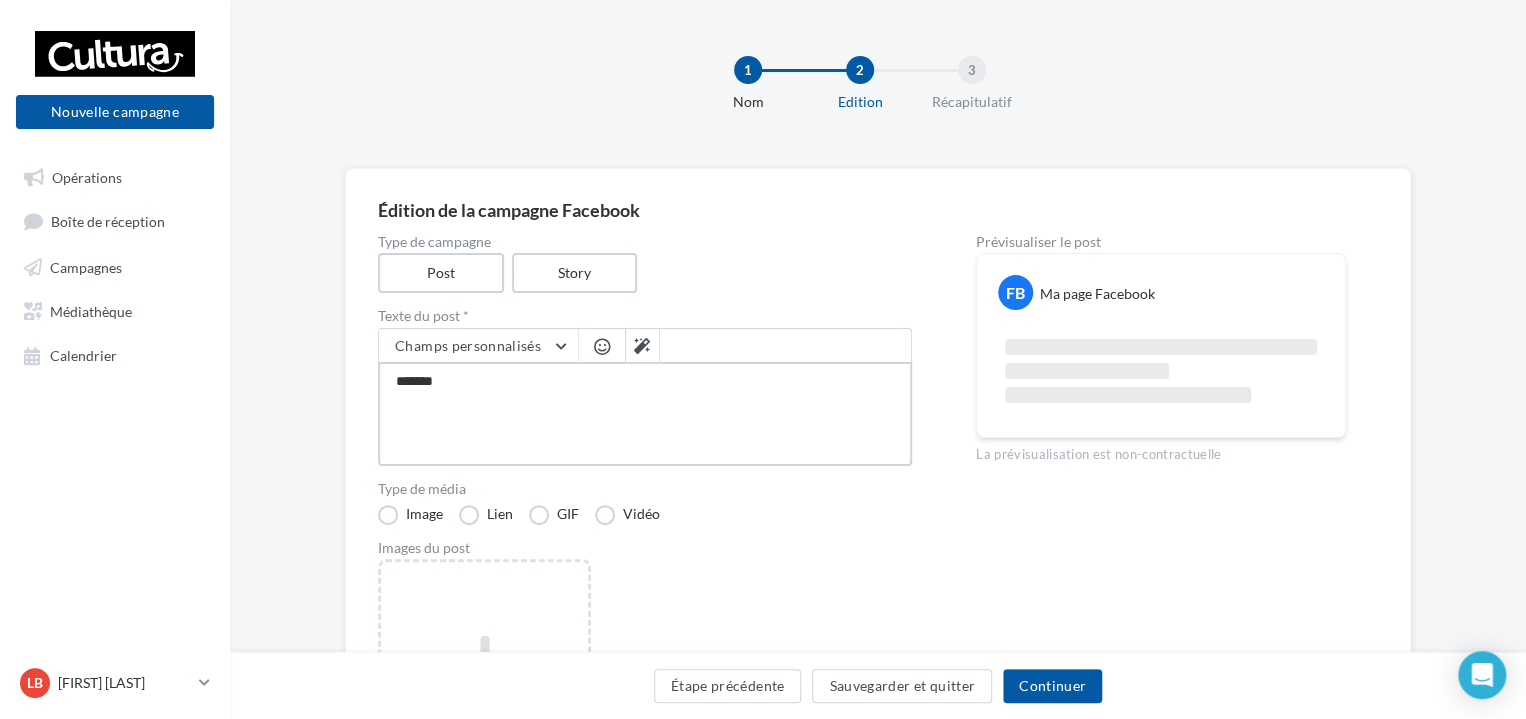 type on "********" 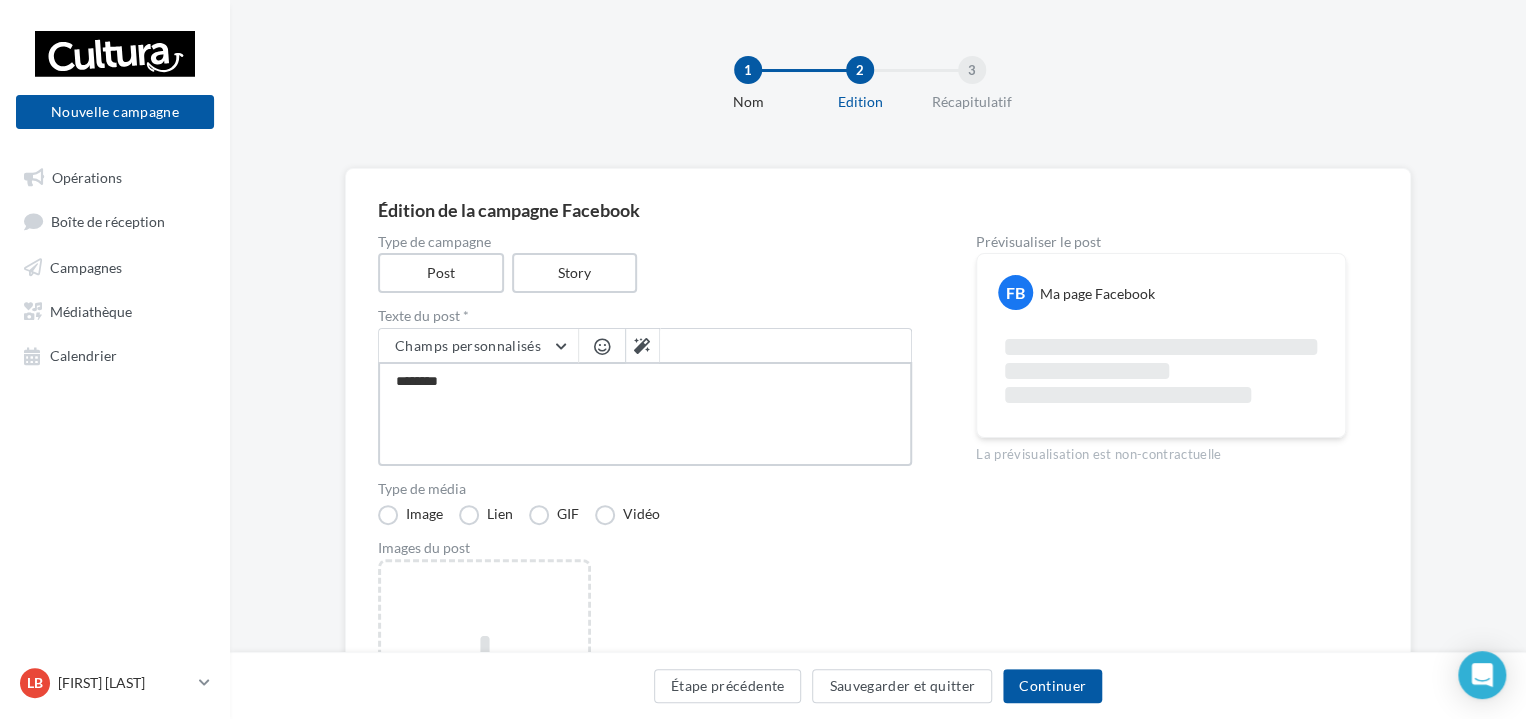 type on "*********" 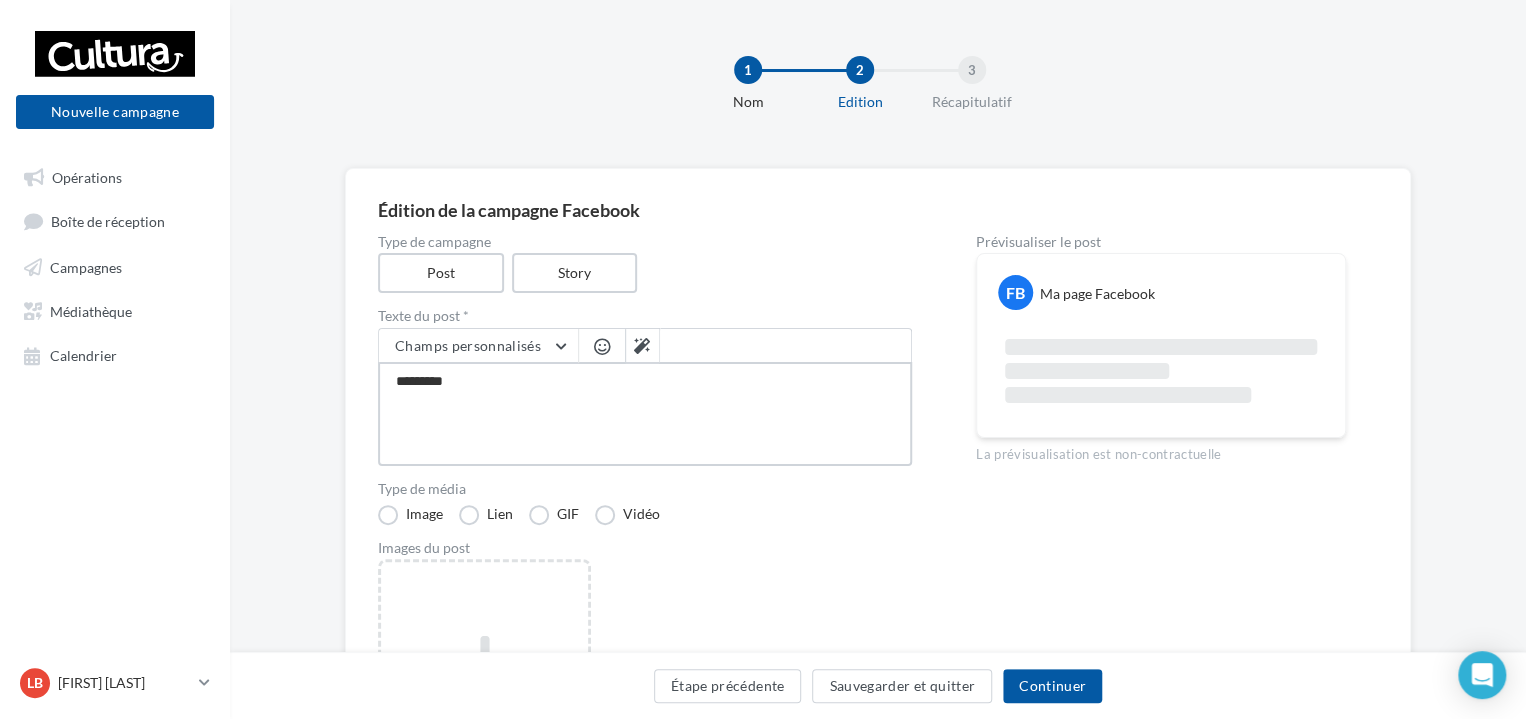 type on "********" 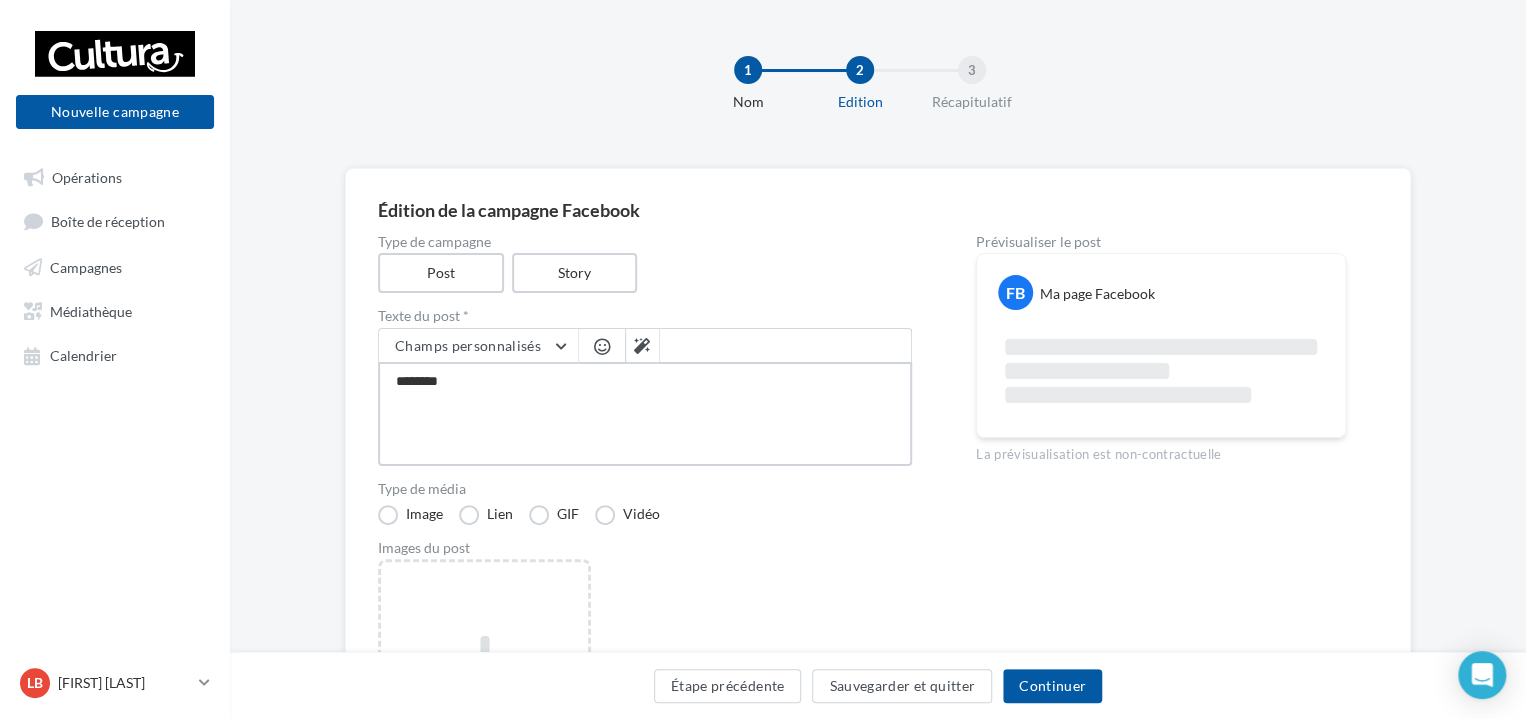 type on "*********" 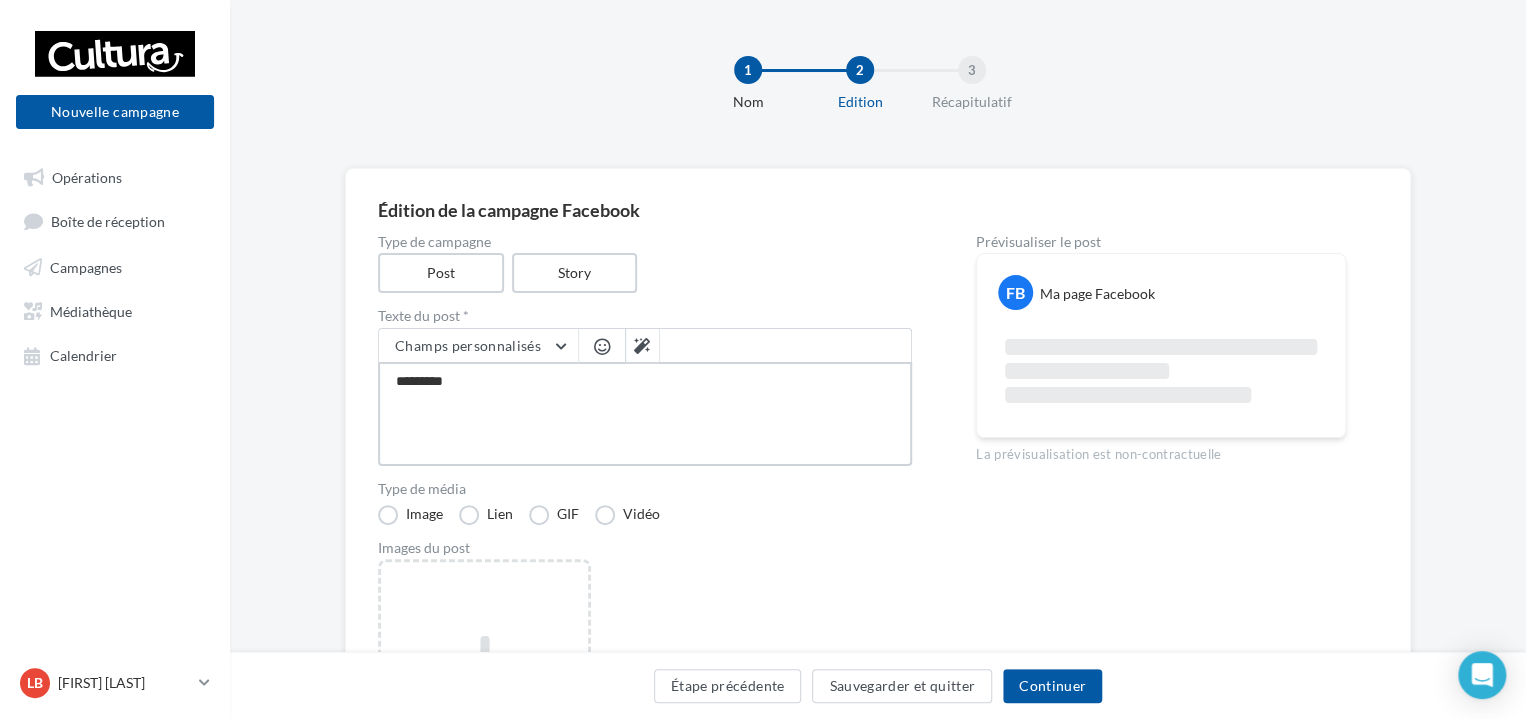 type on "********" 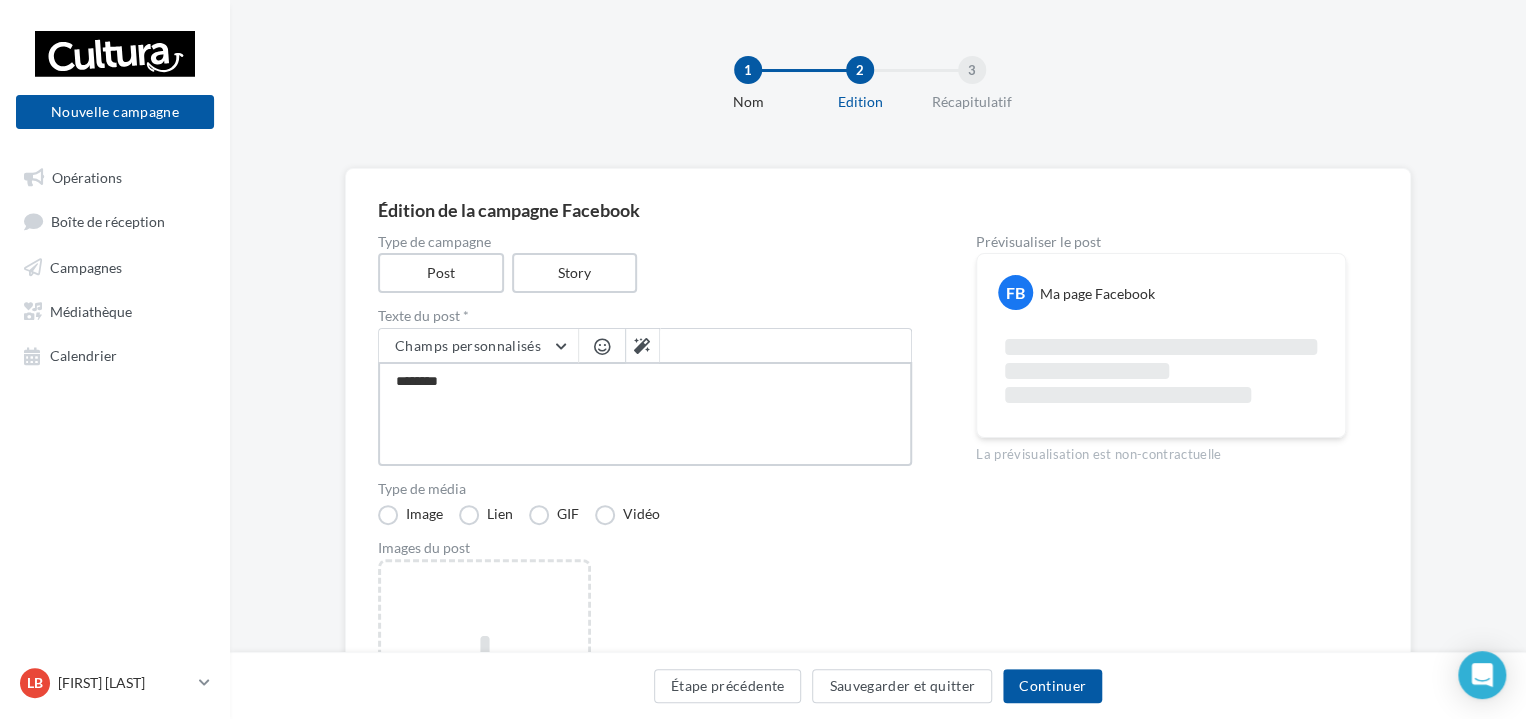 type on "*********" 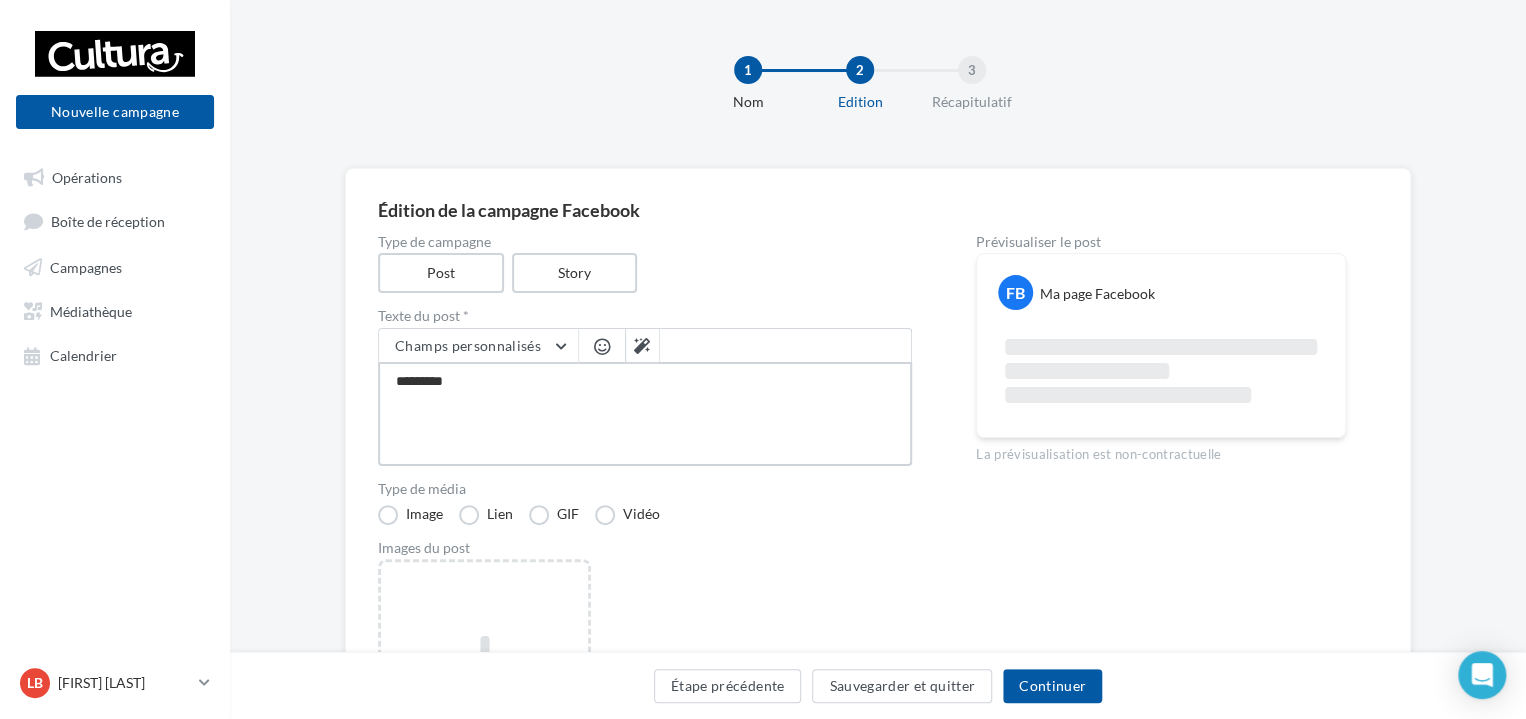 type on "**********" 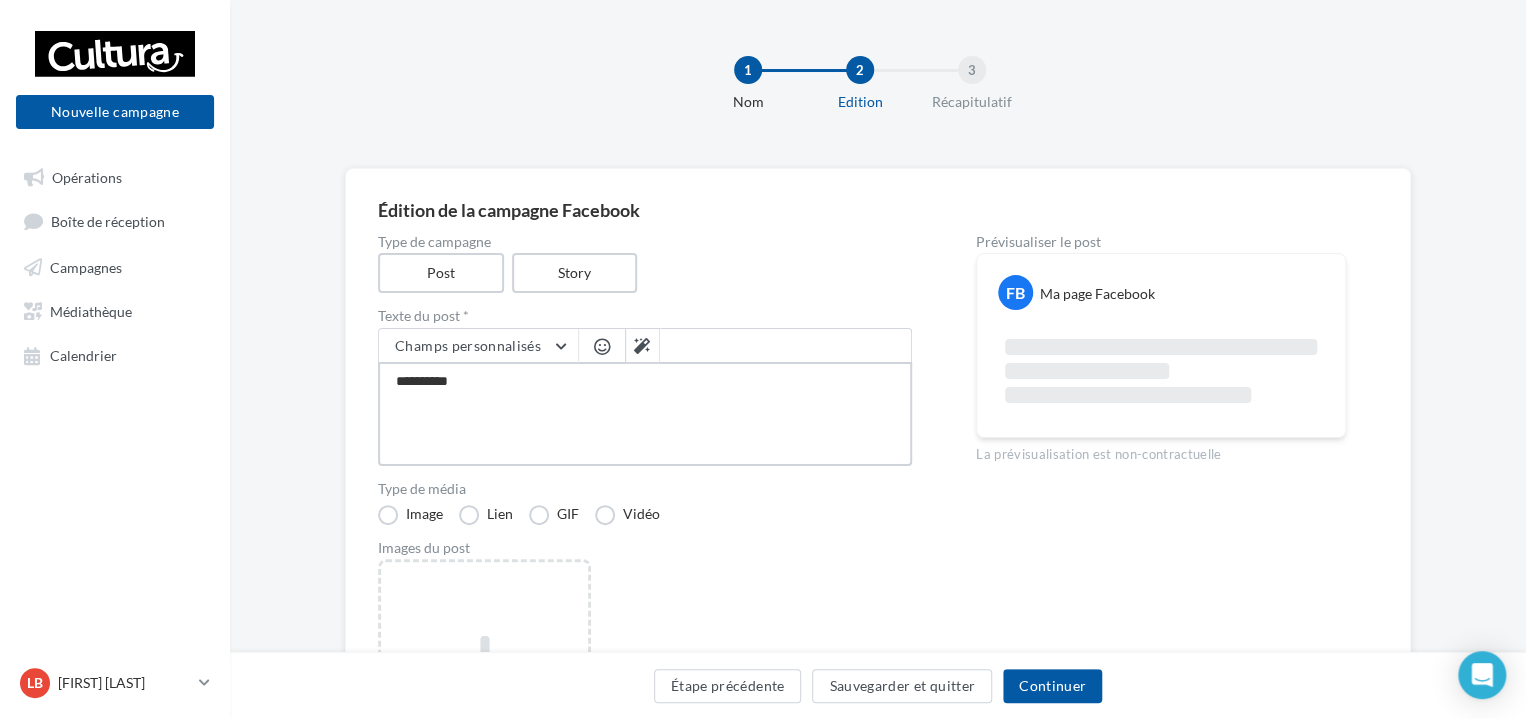 type on "**********" 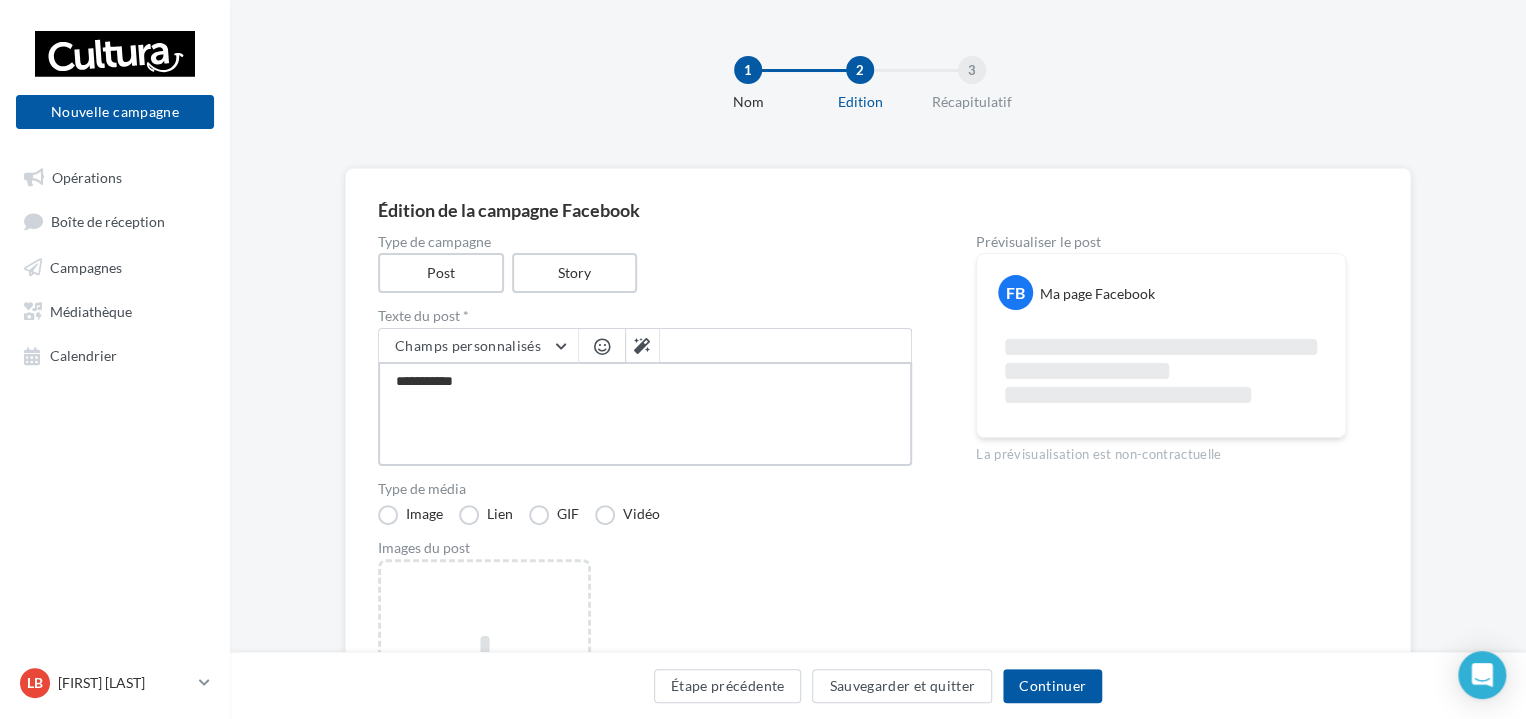type on "**********" 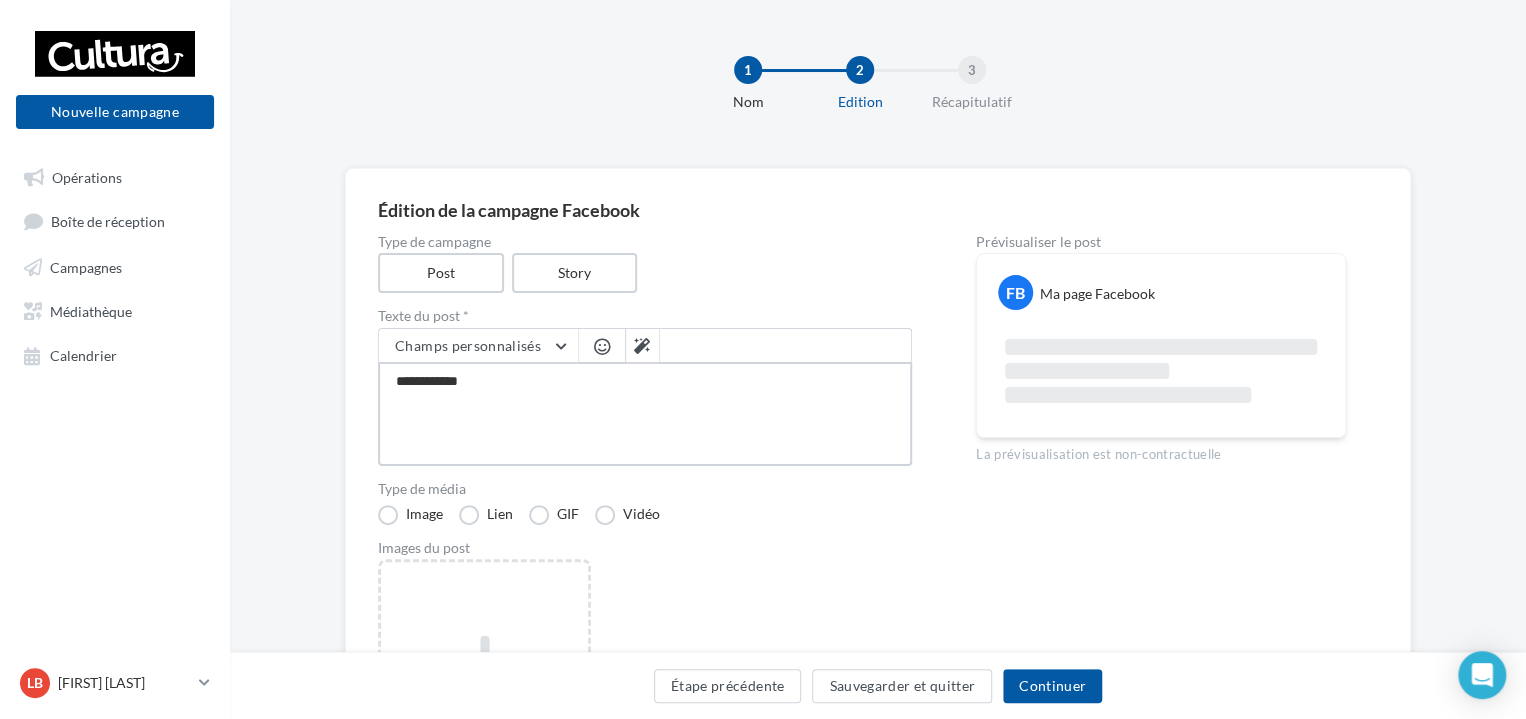 type on "**********" 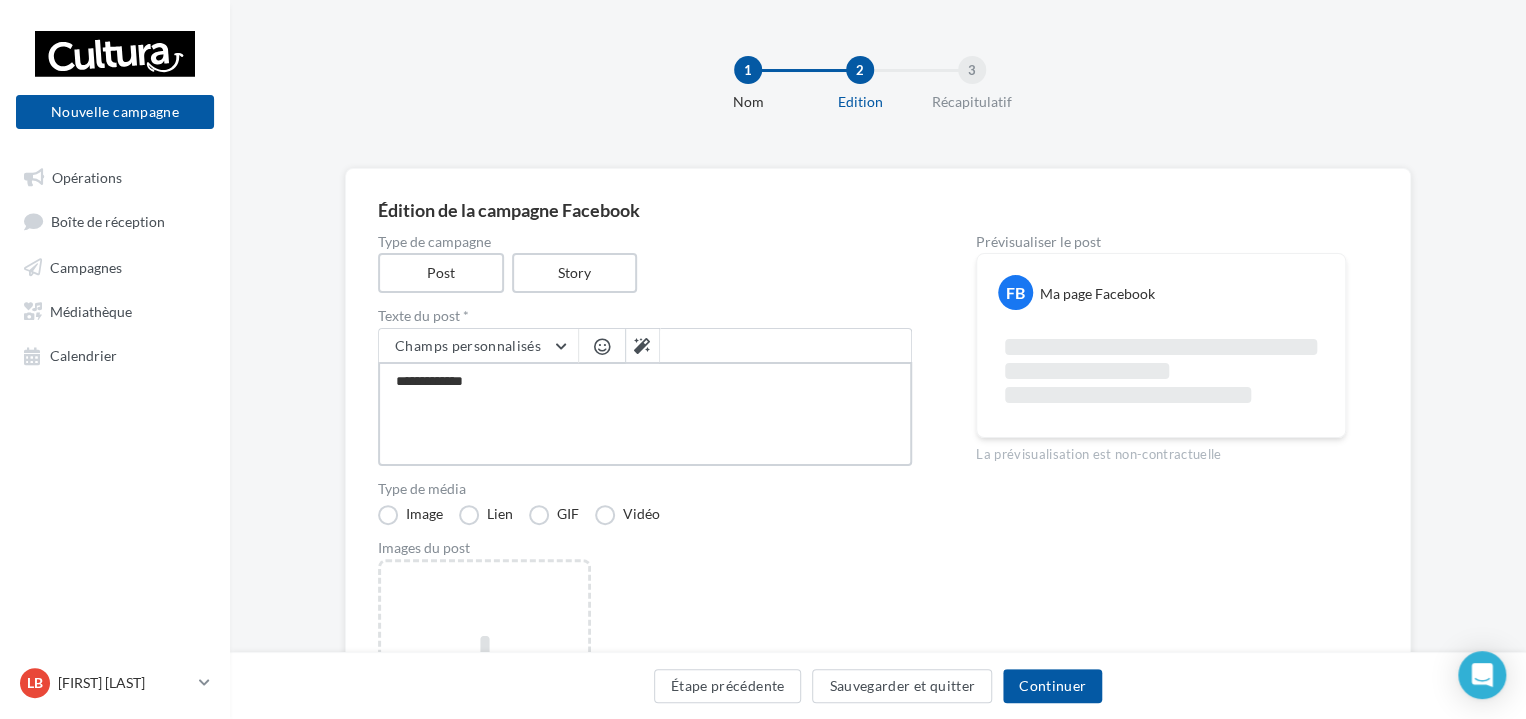 type on "**********" 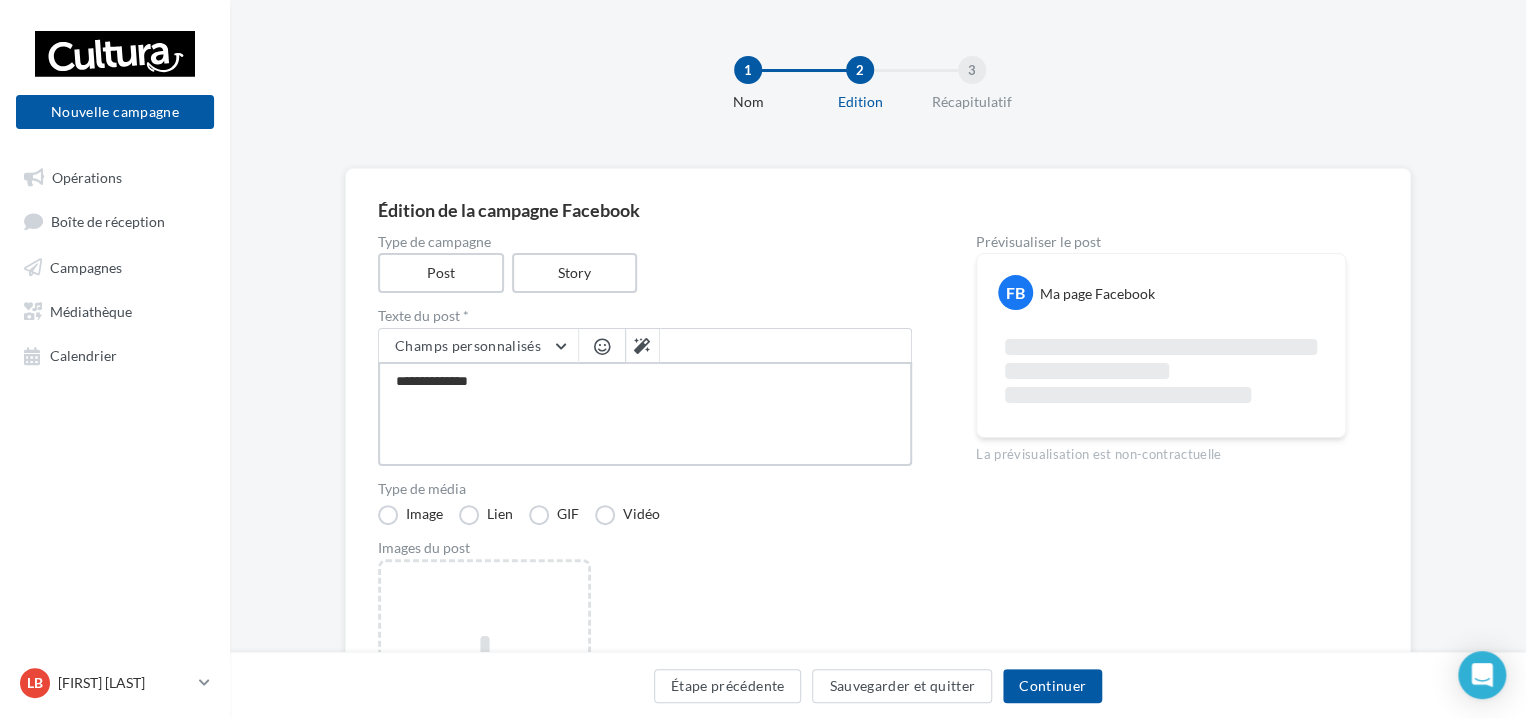 type on "**********" 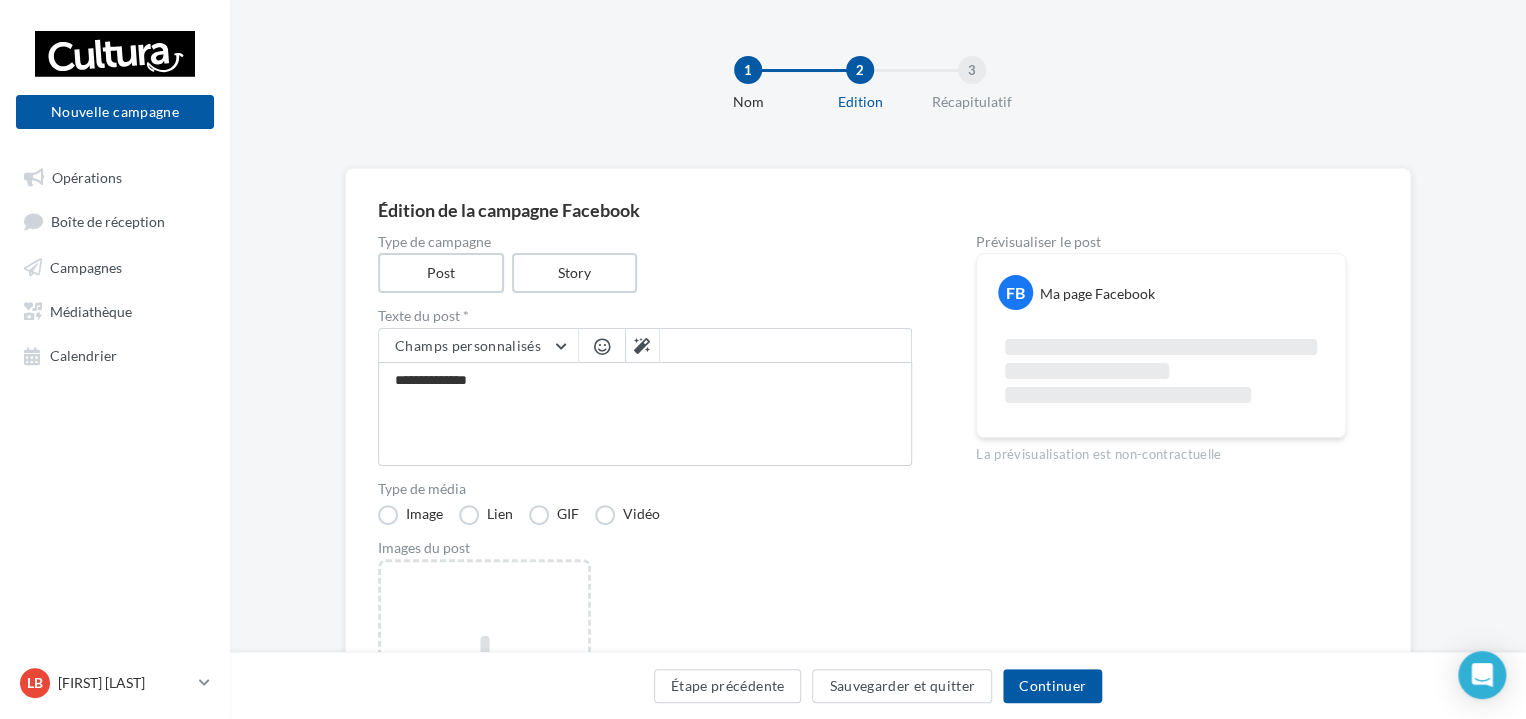 click at bounding box center (602, 348) 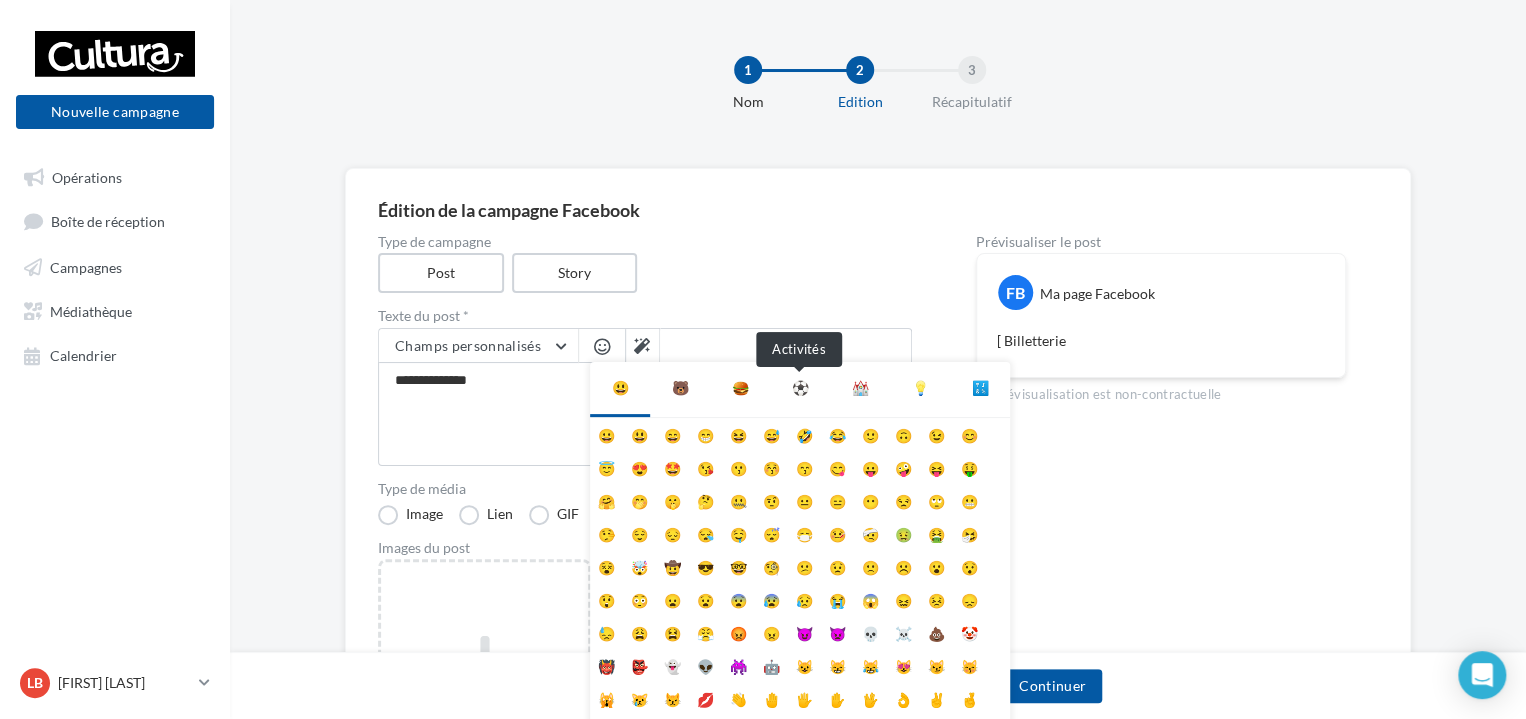click on "⚽" at bounding box center (800, 388) 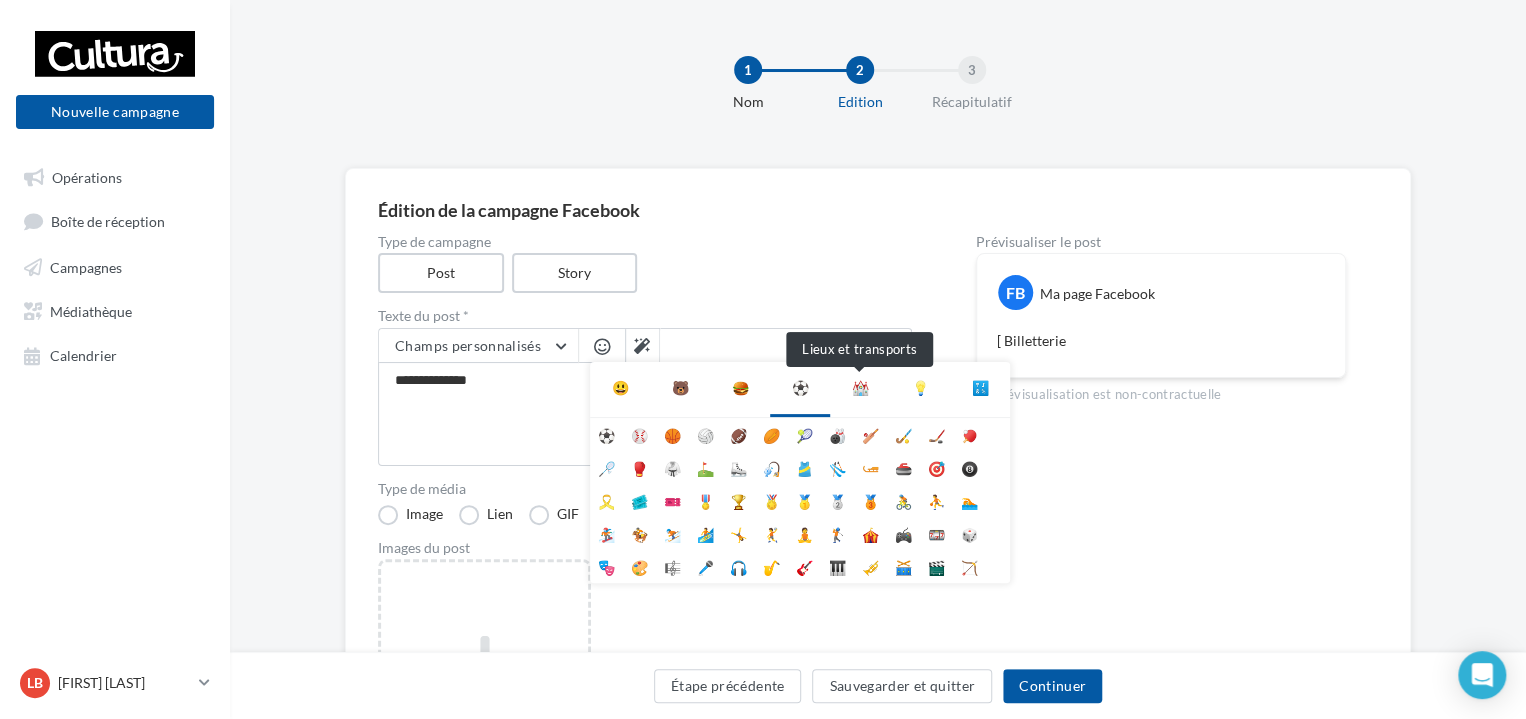 click on "⛪" at bounding box center (860, 388) 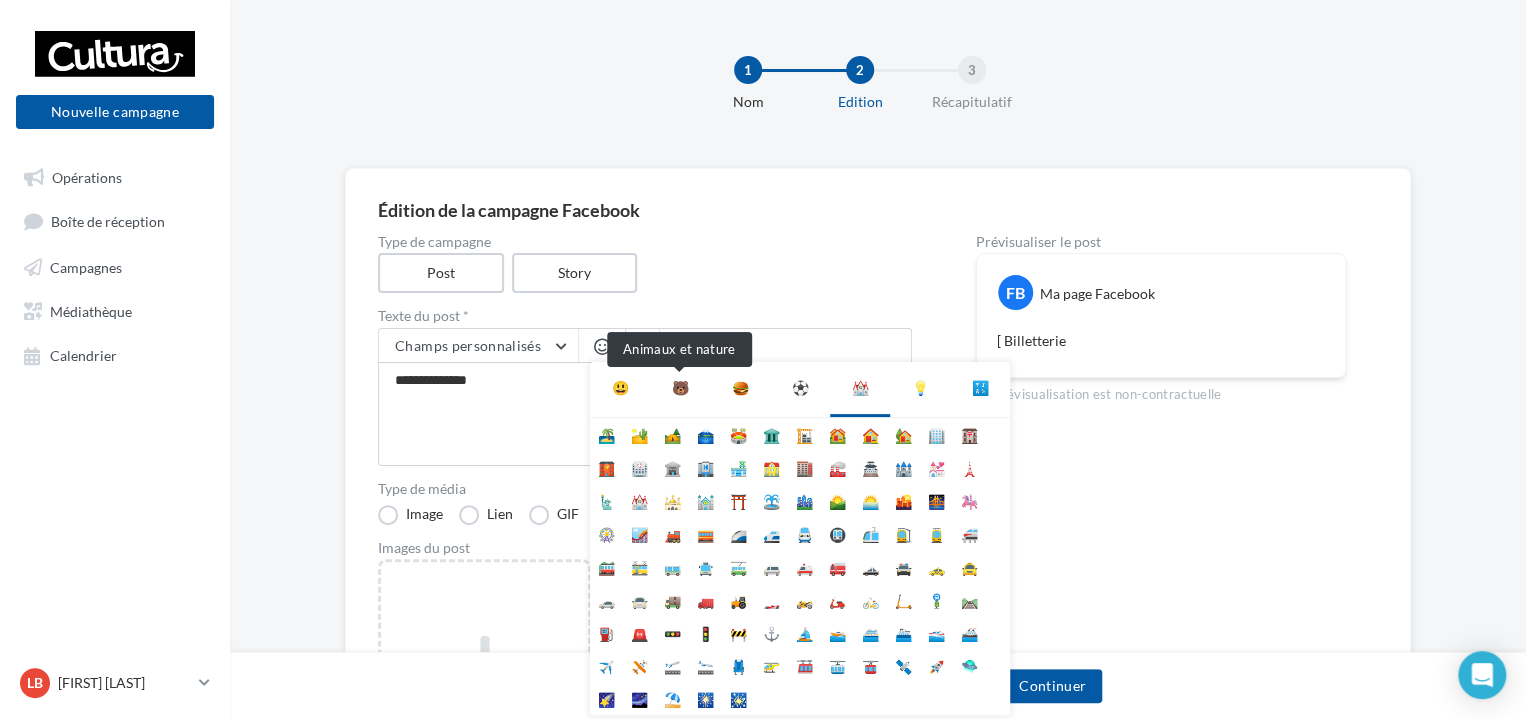 click on "🐻" at bounding box center (680, 388) 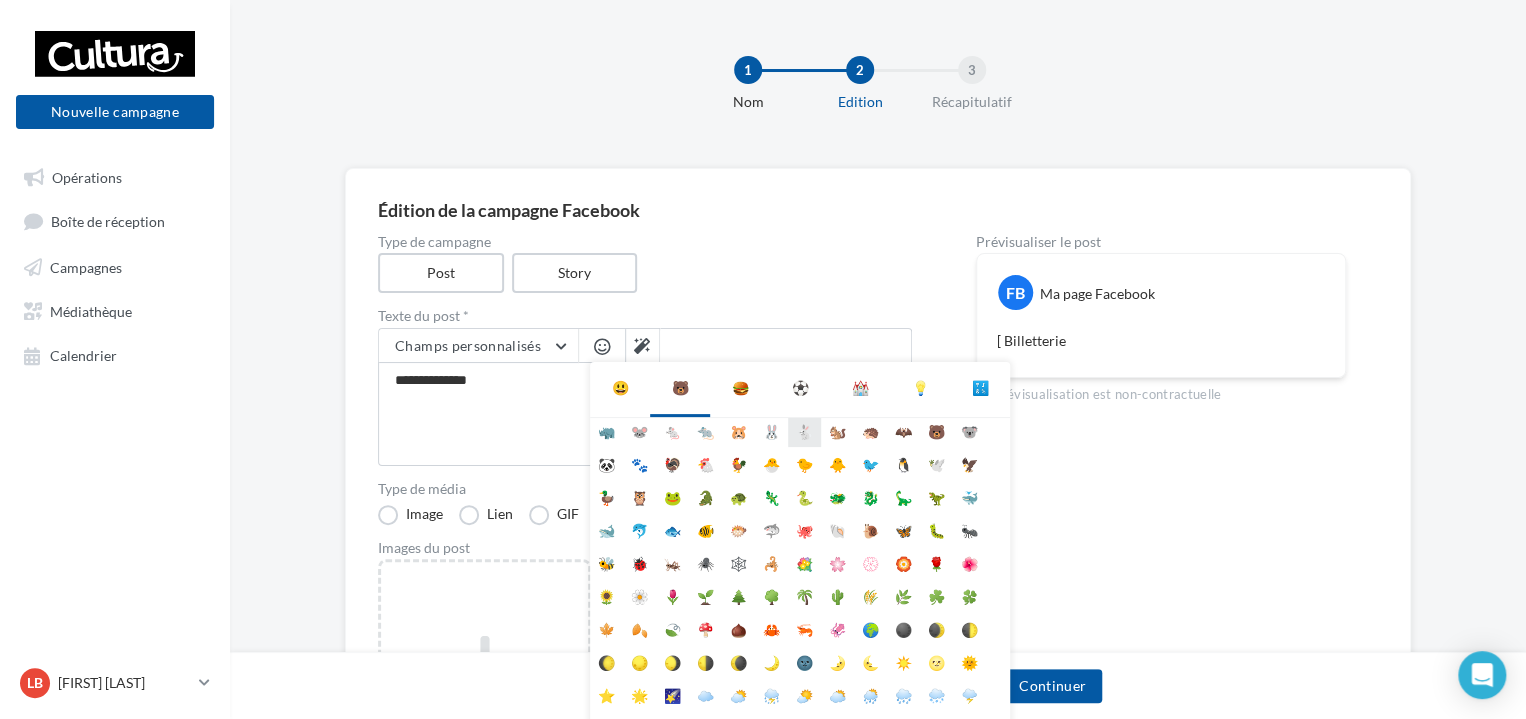 scroll, scrollTop: 112, scrollLeft: 0, axis: vertical 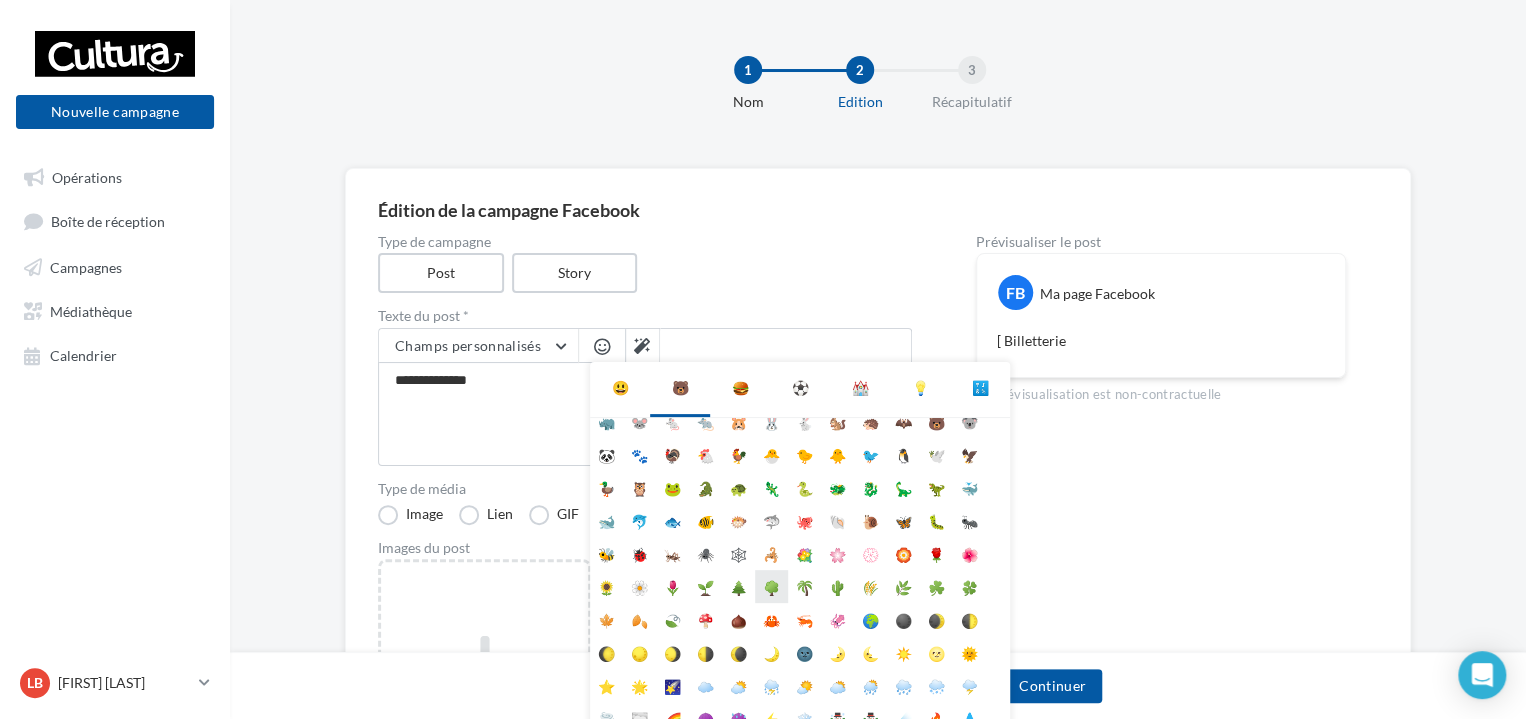 click on "🌳" at bounding box center (771, 586) 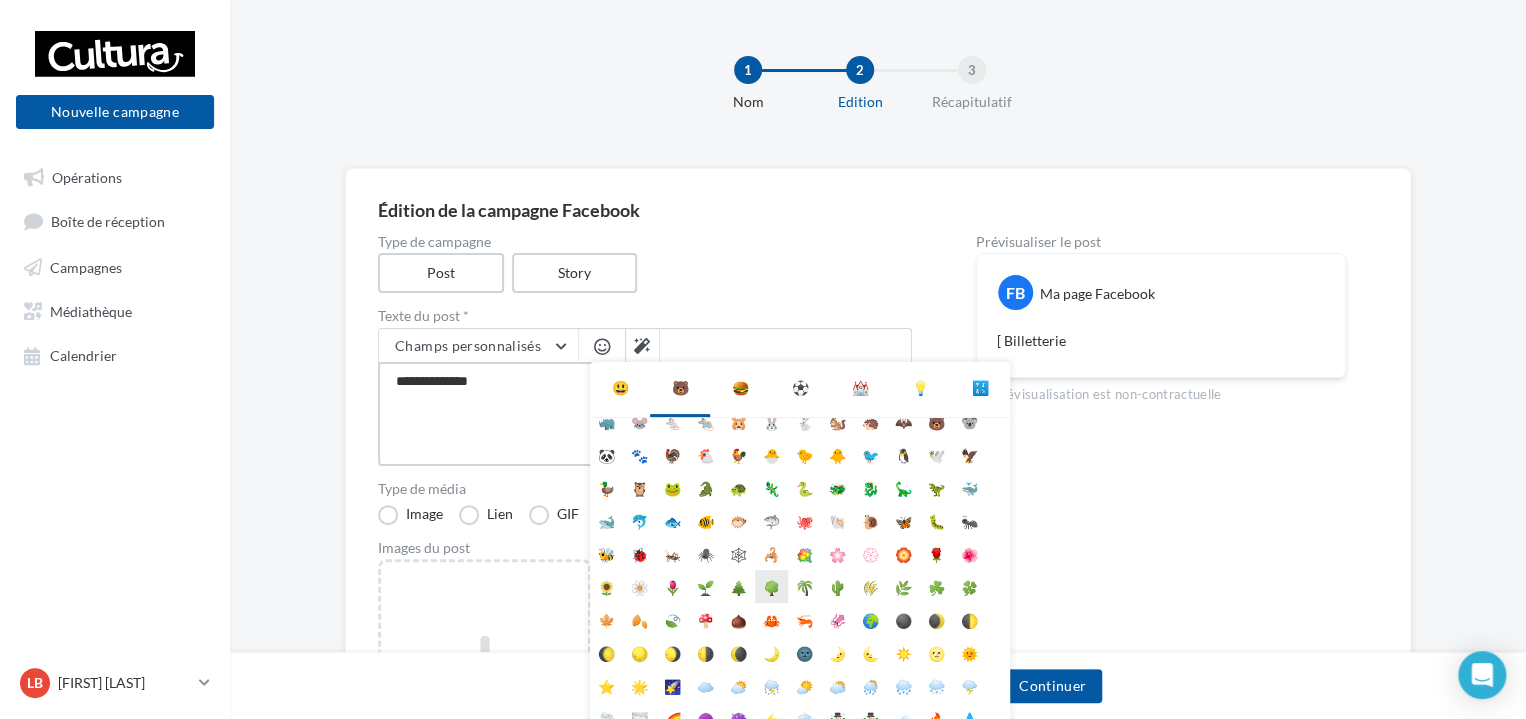 type on "**********" 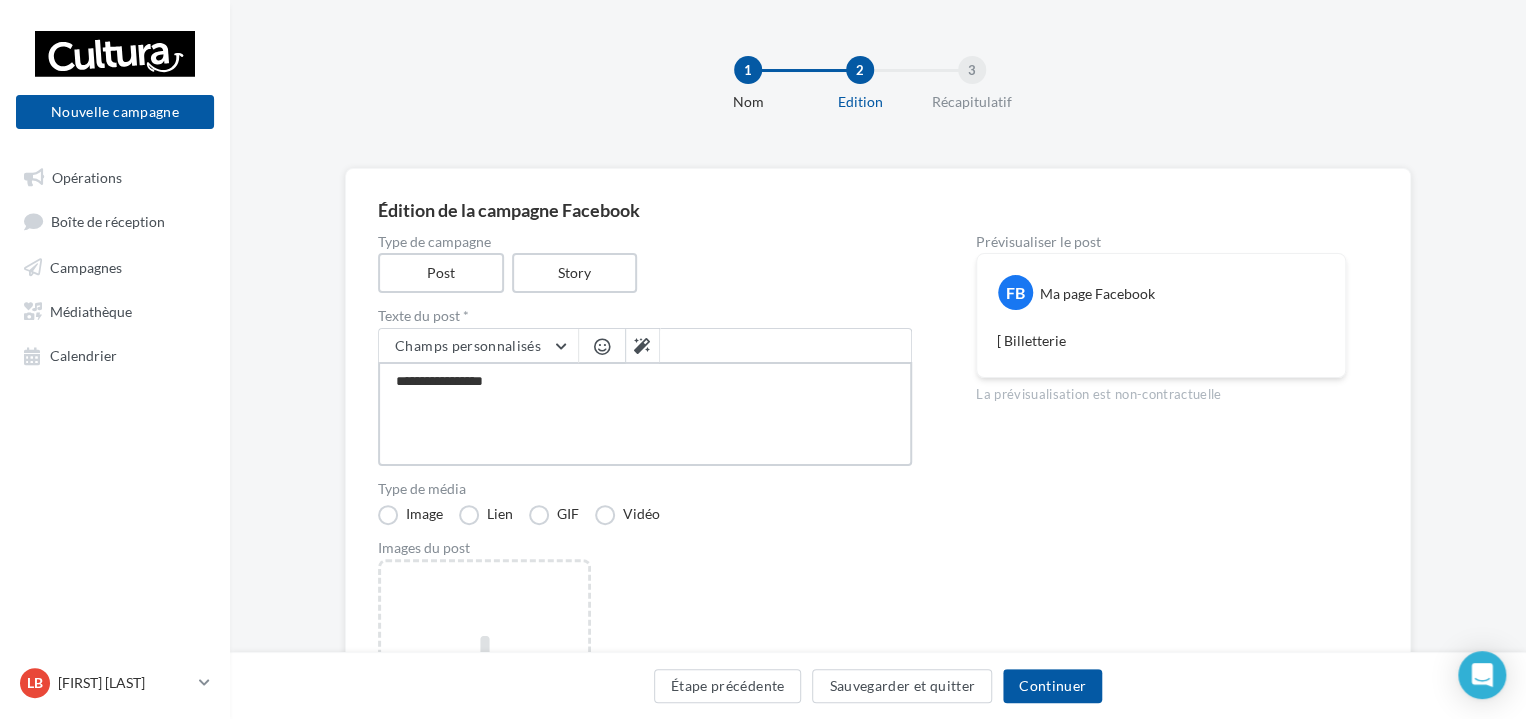 click on "**********" at bounding box center (645, 414) 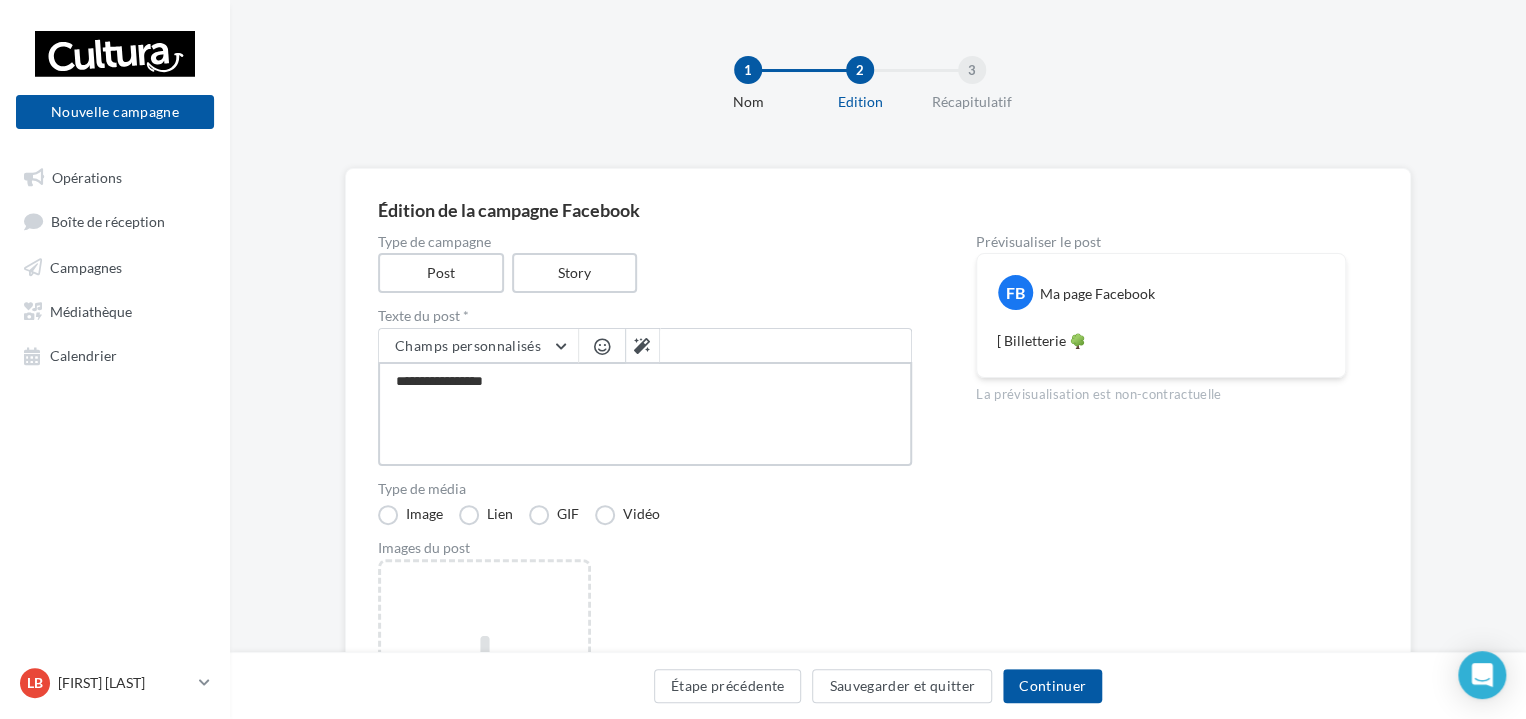 type on "**********" 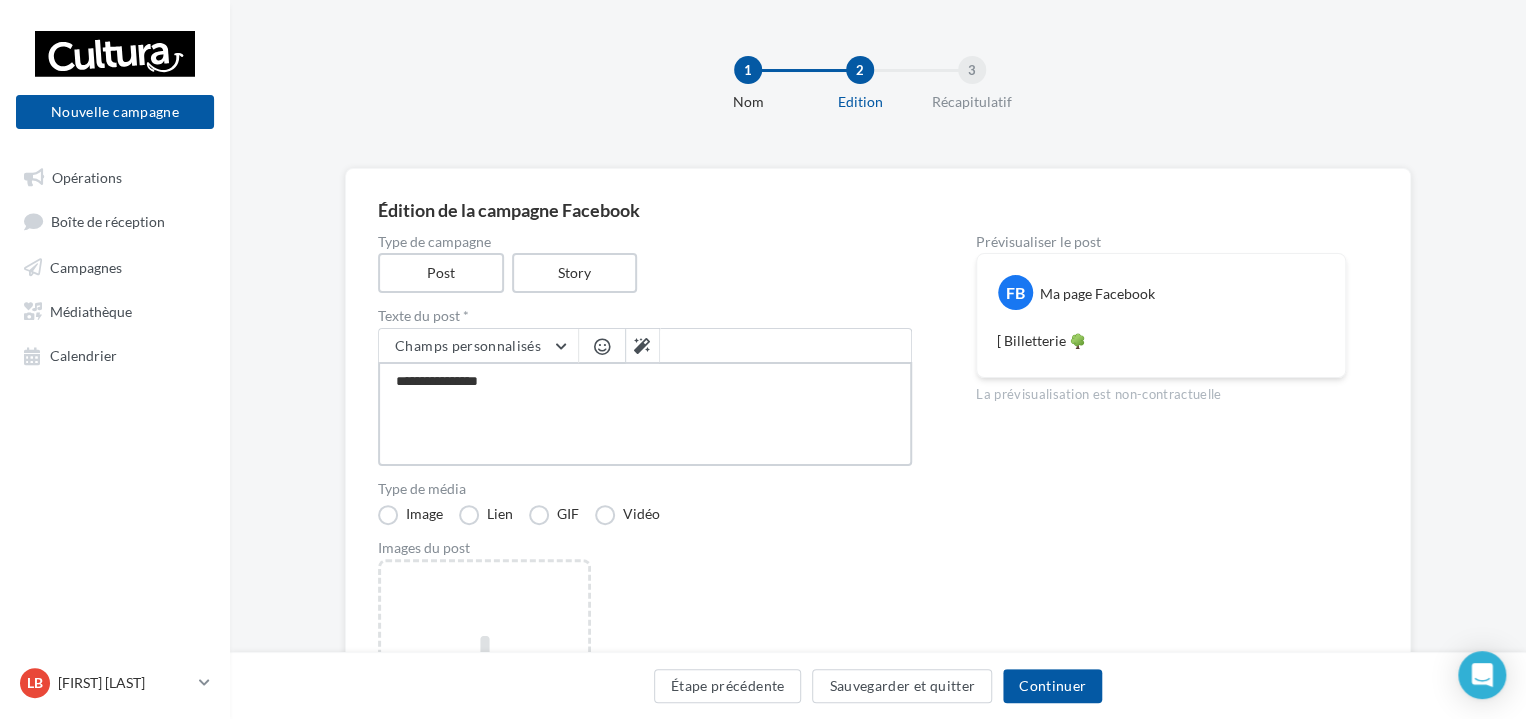 type on "**********" 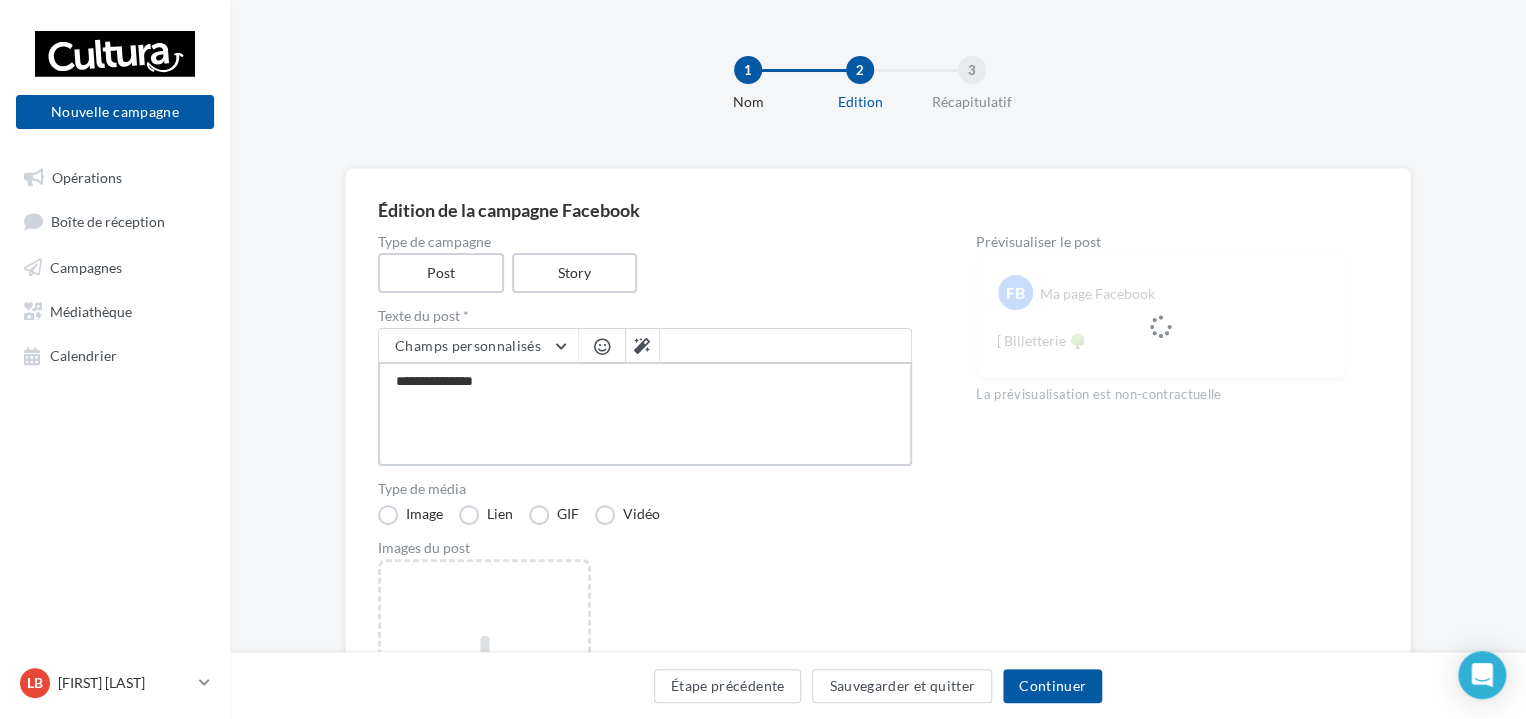 type on "**********" 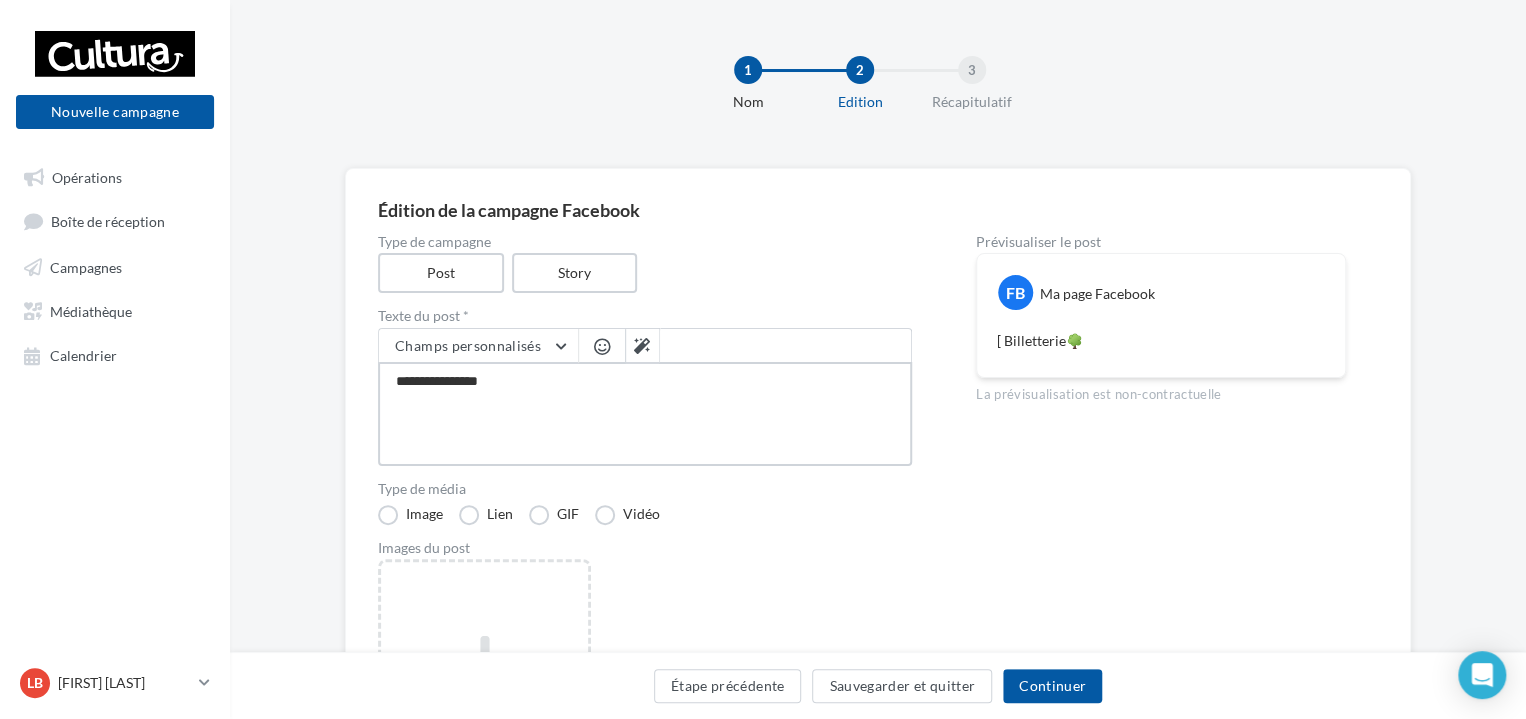 click on "**********" at bounding box center [645, 414] 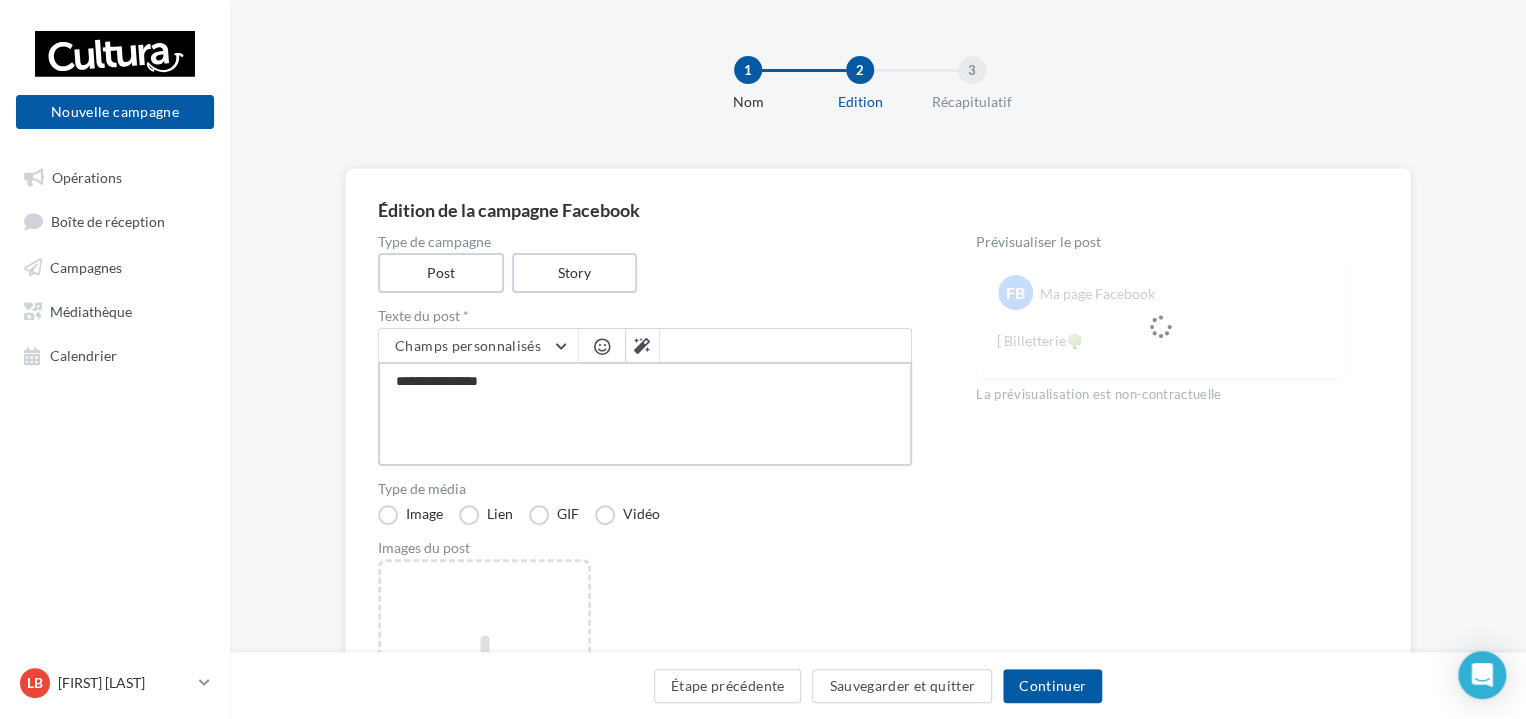 type on "**********" 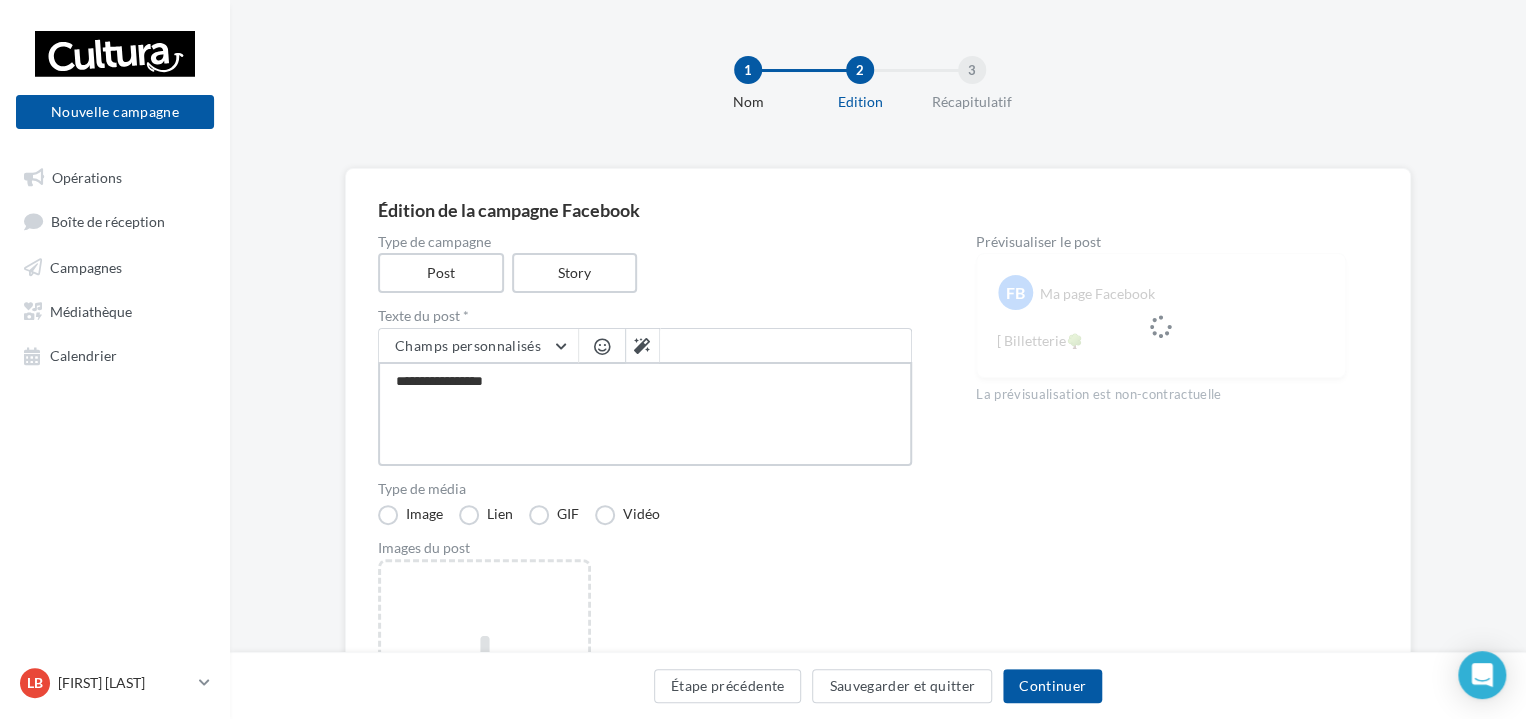 type on "**********" 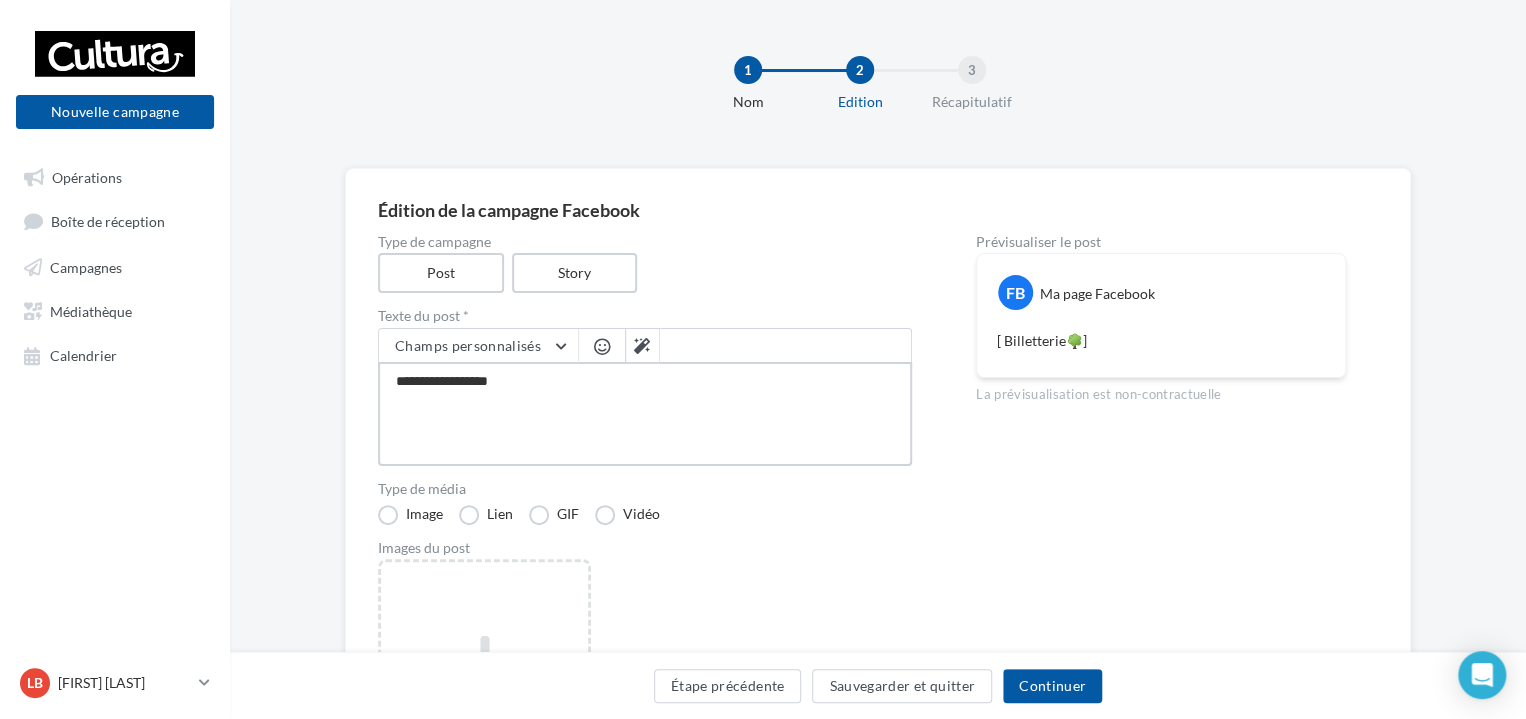 type on "**********" 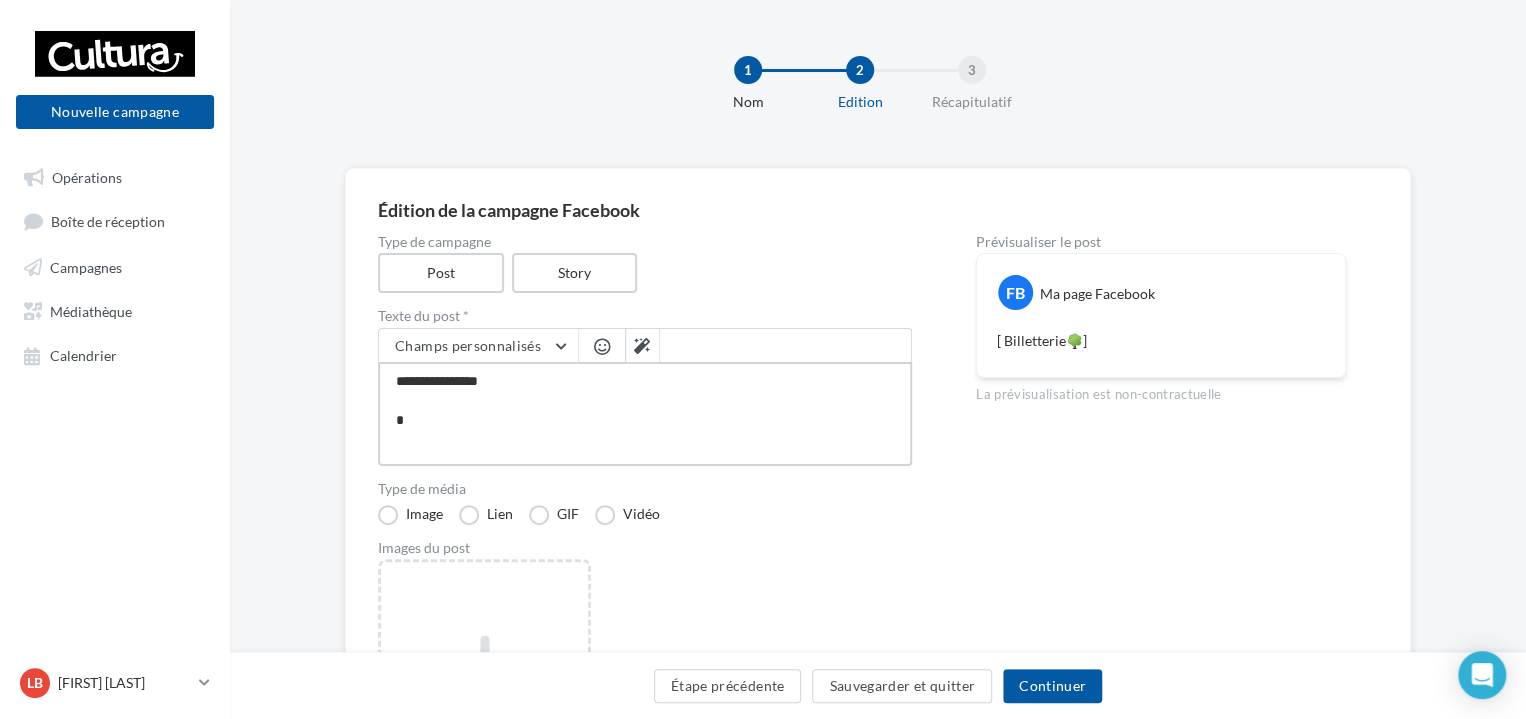 type on "**********" 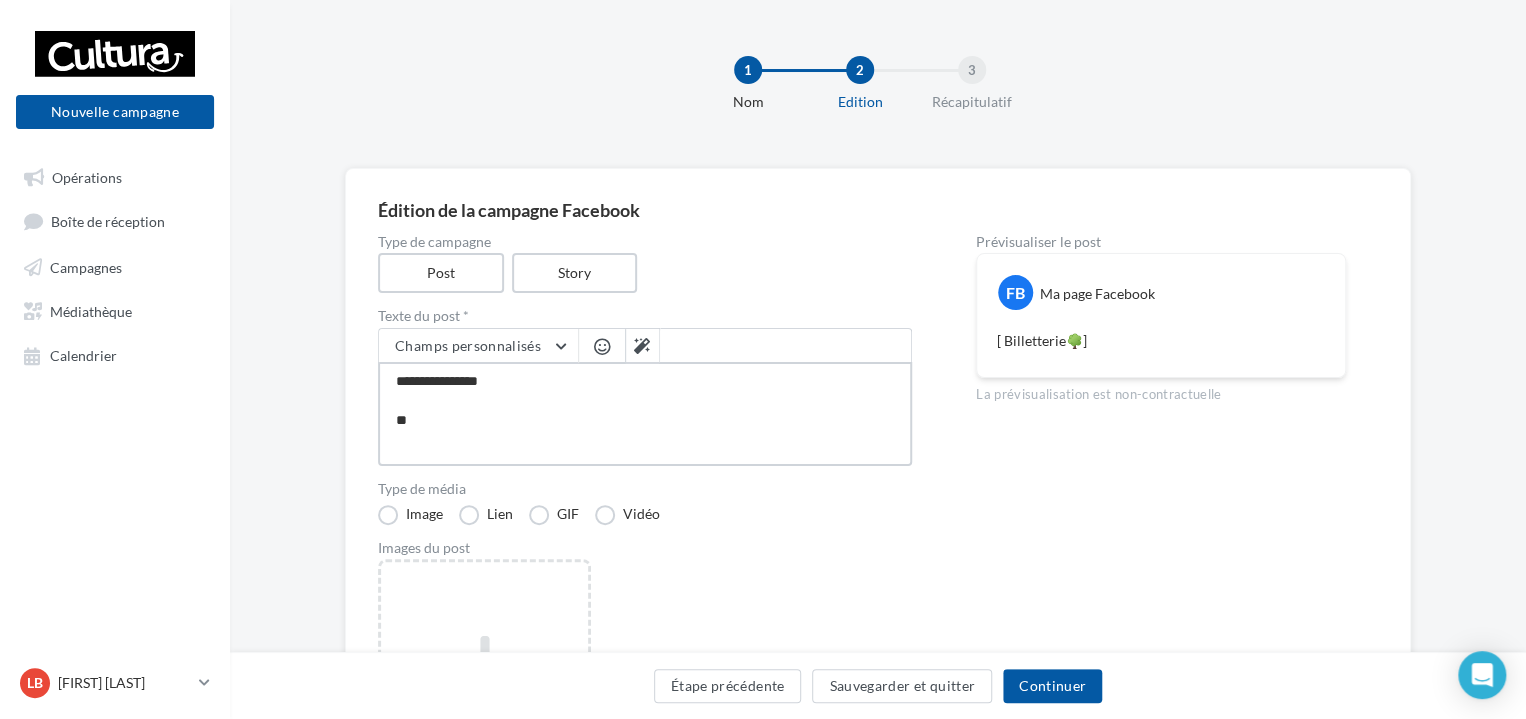 type on "**********" 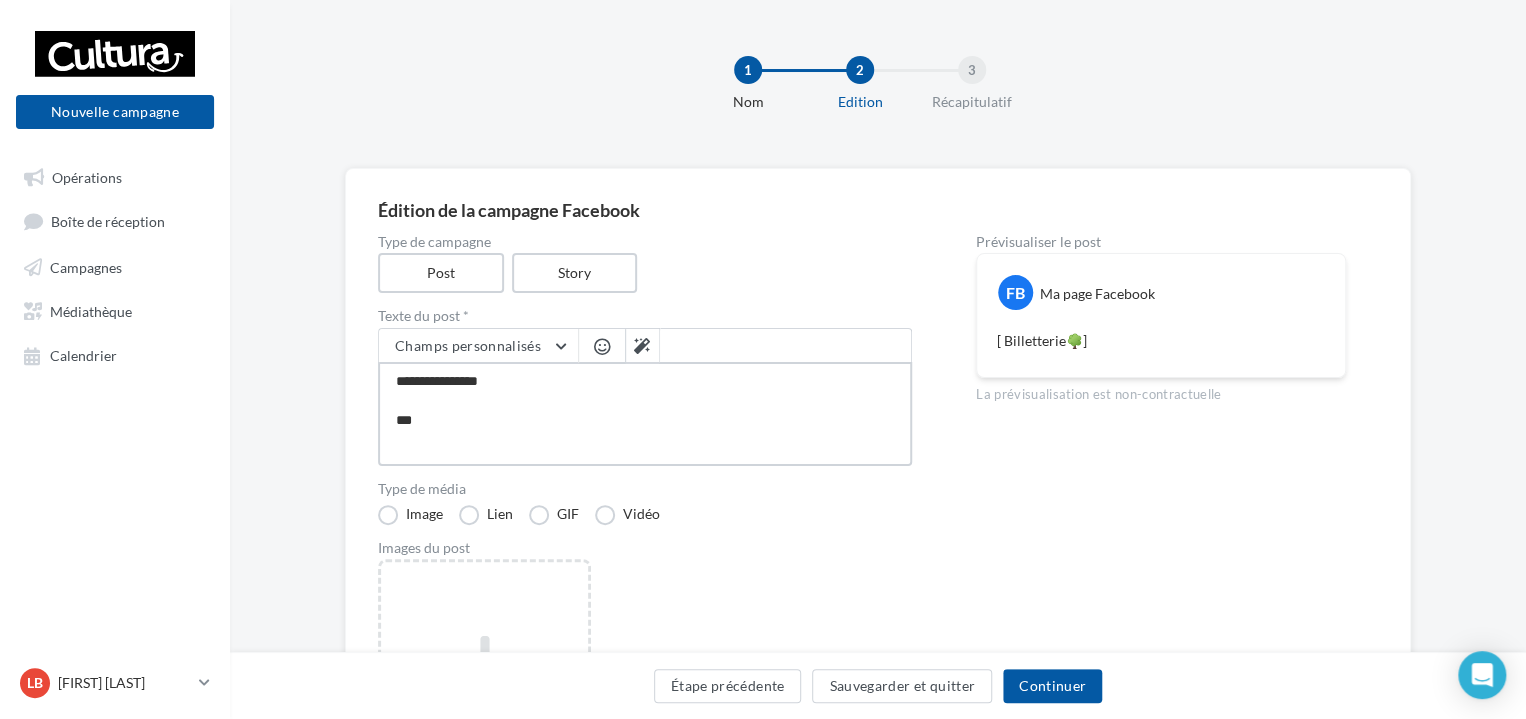 type on "**********" 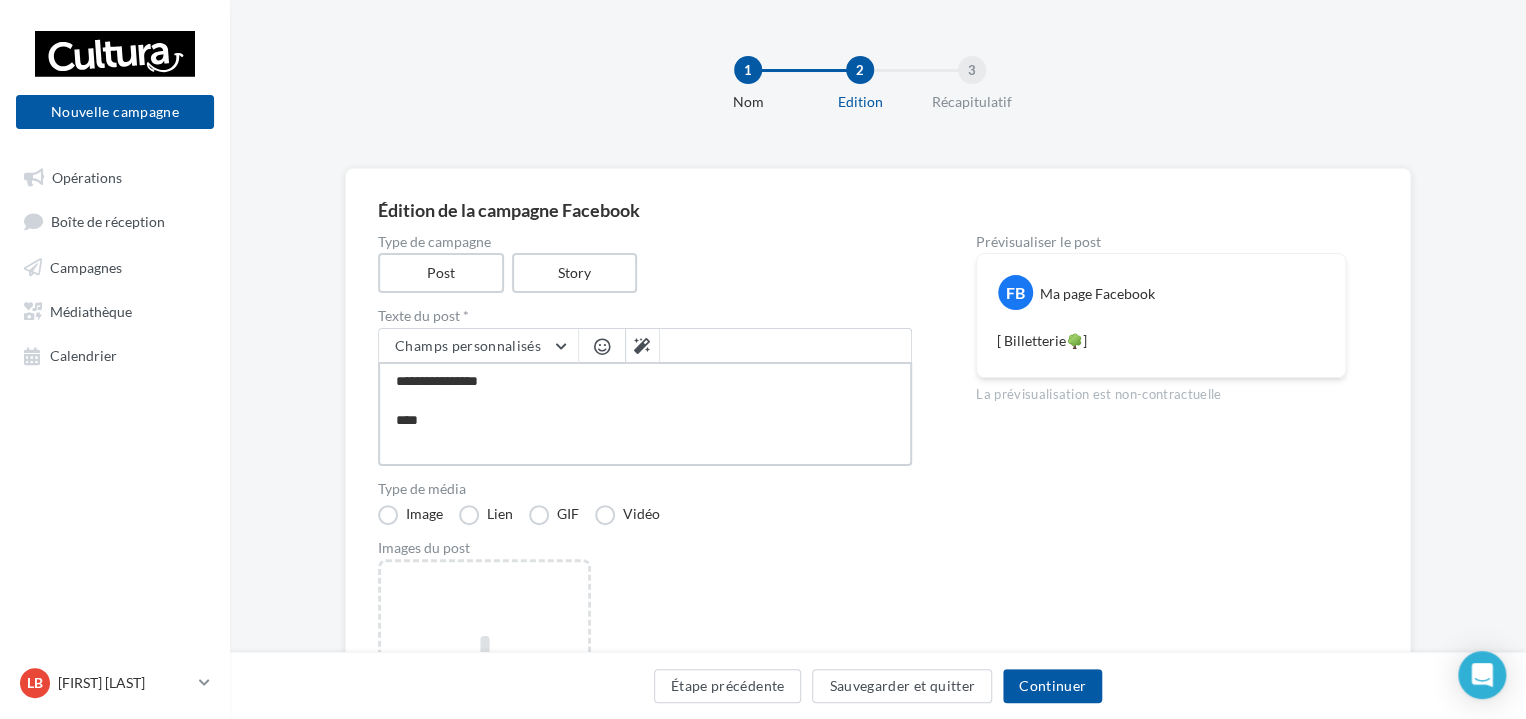 type on "**********" 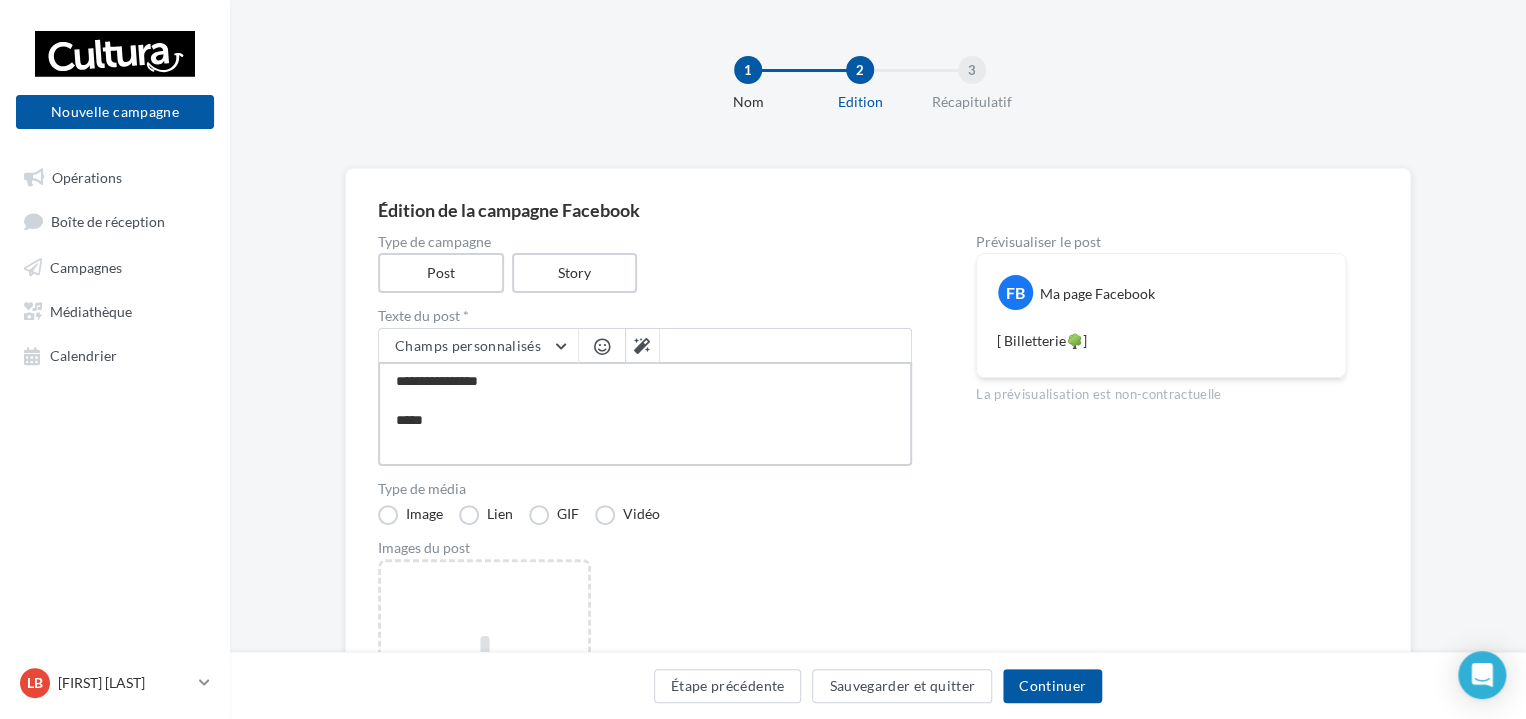 type on "**********" 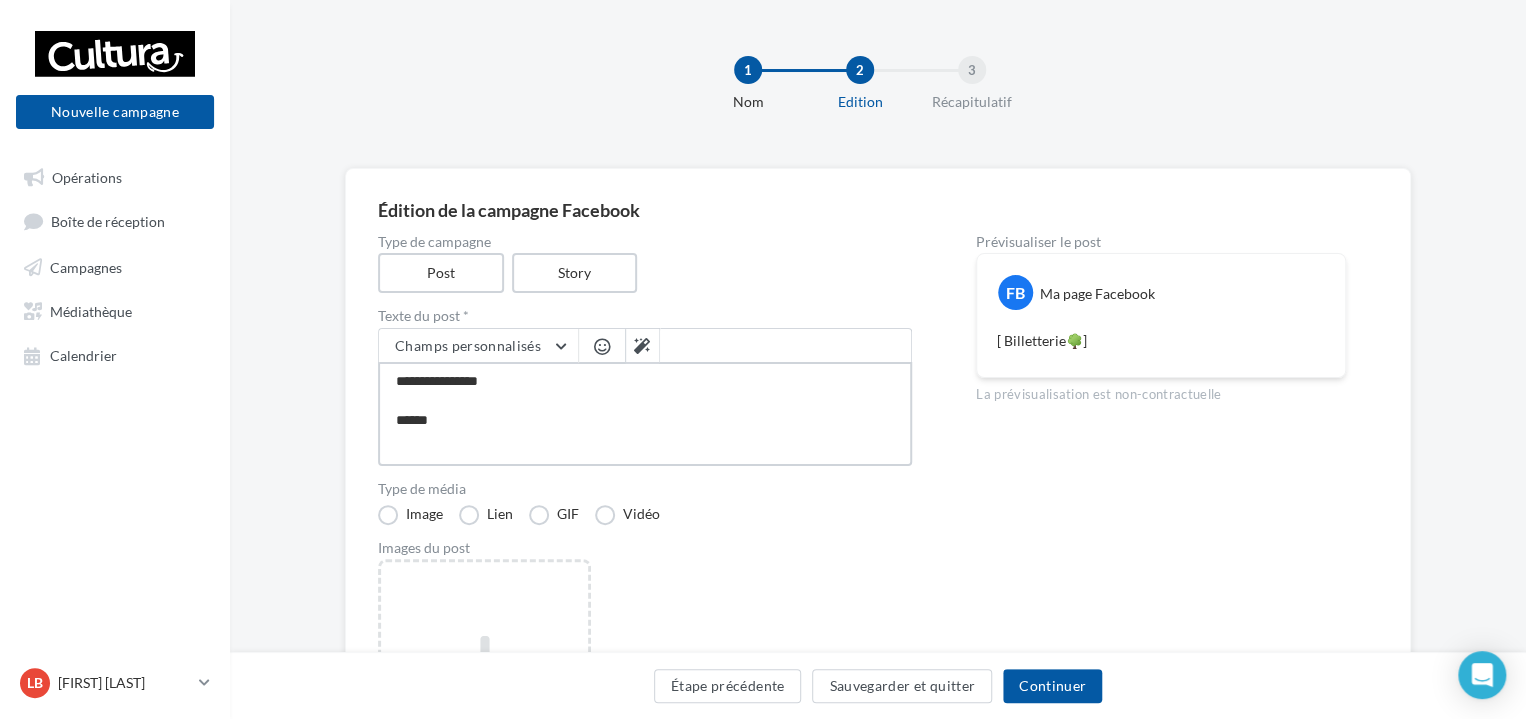 type on "**********" 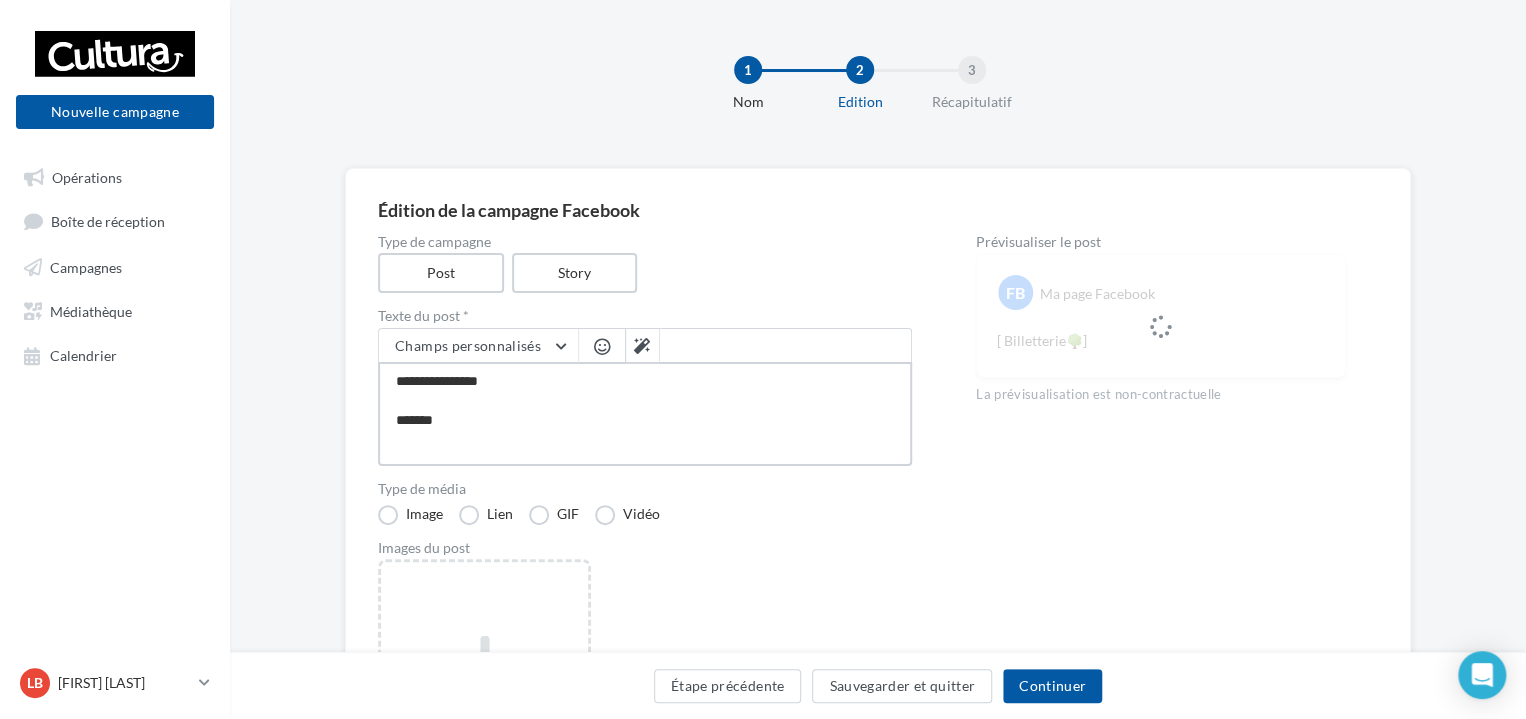 type on "**********" 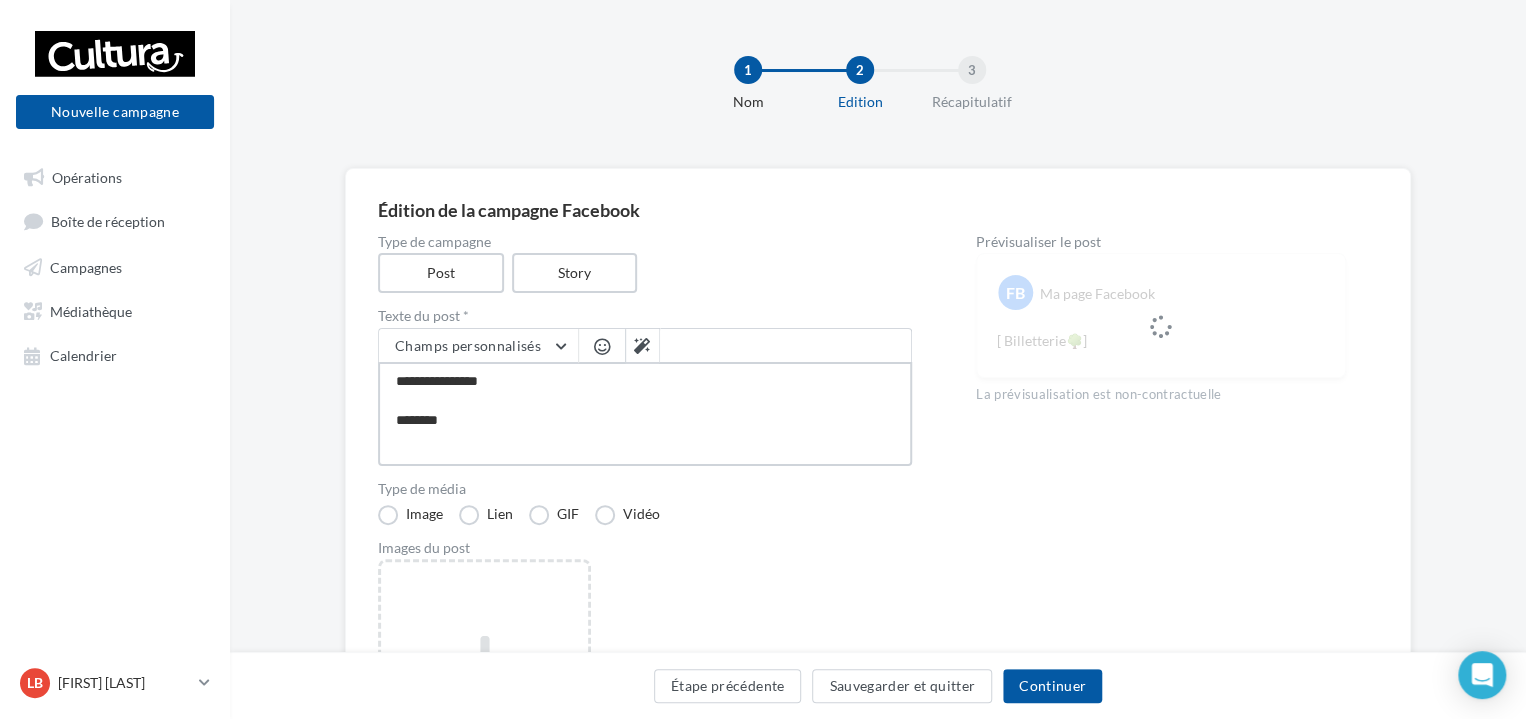 type on "**********" 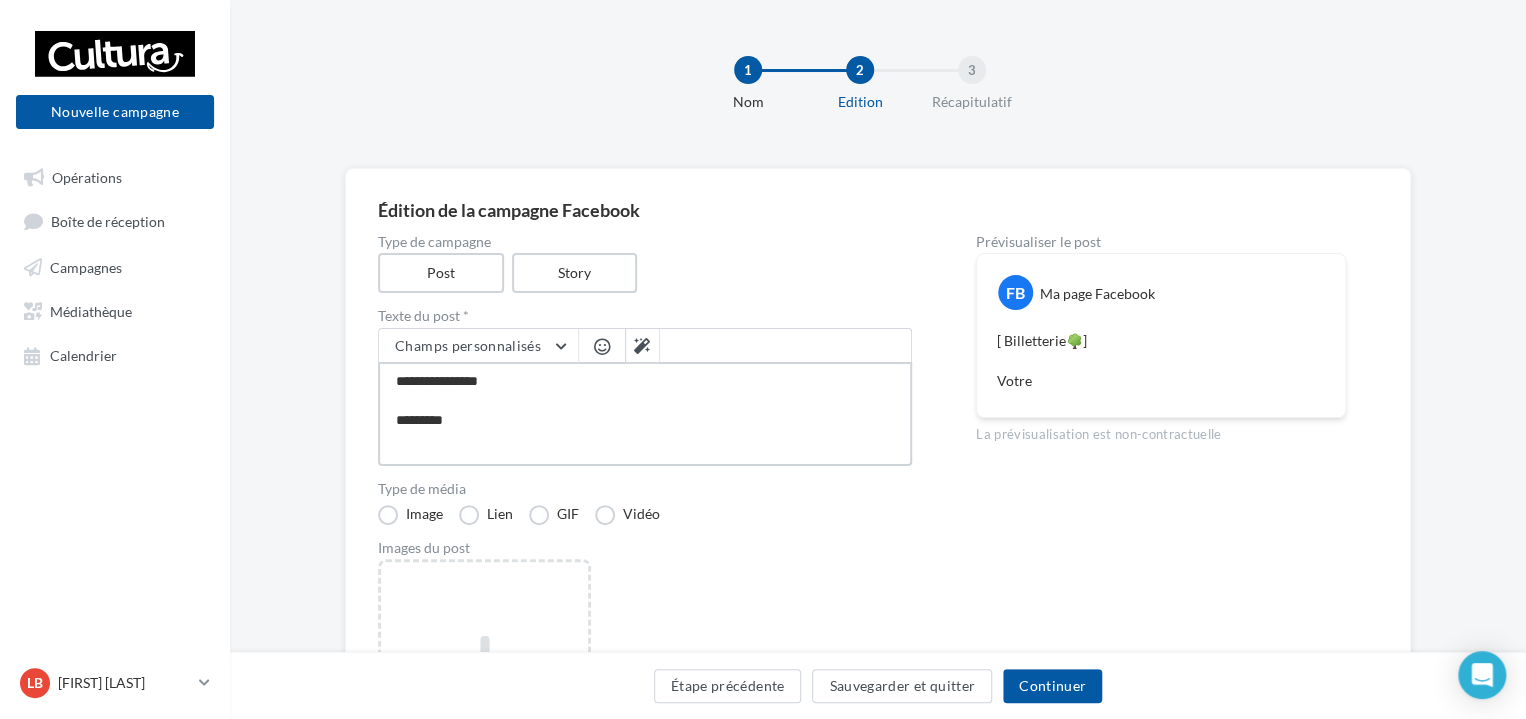 type on "**********" 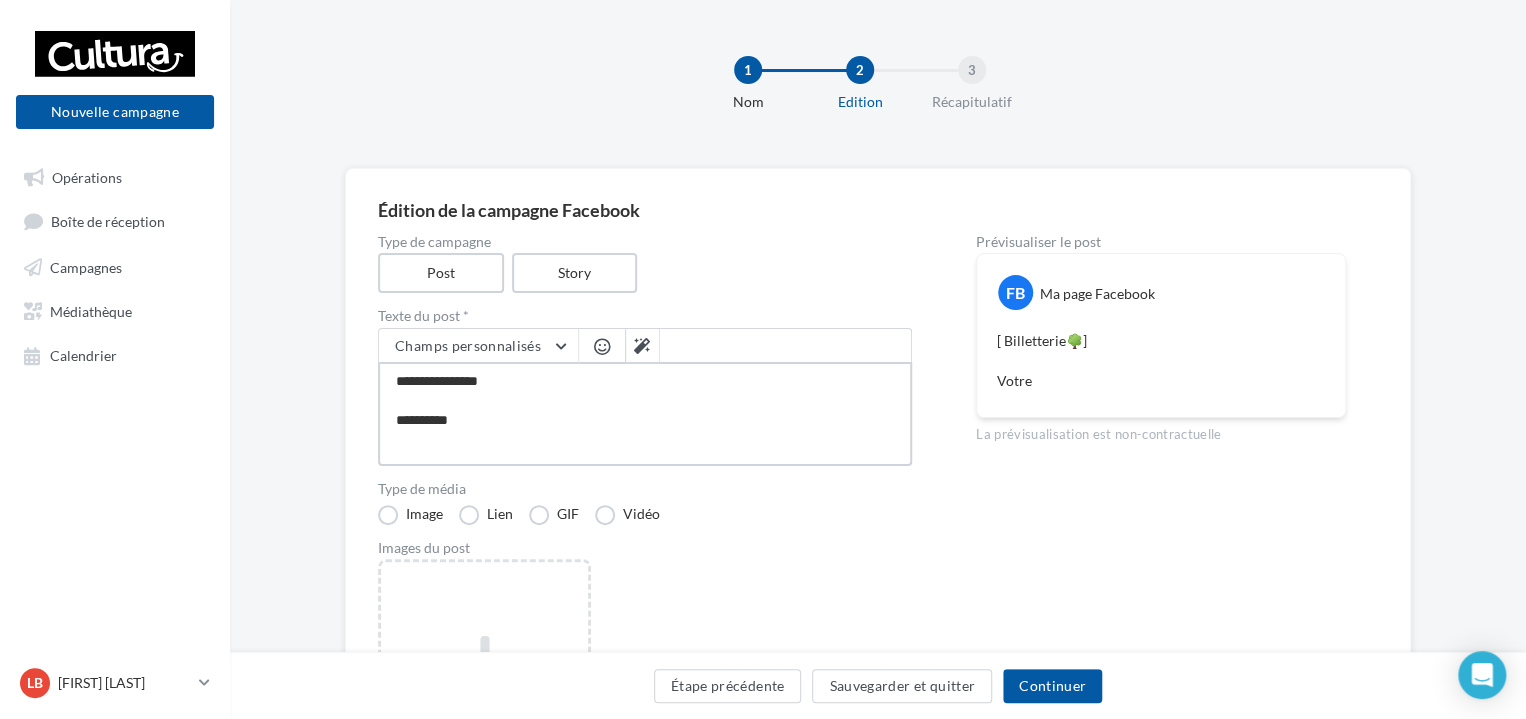 type on "**********" 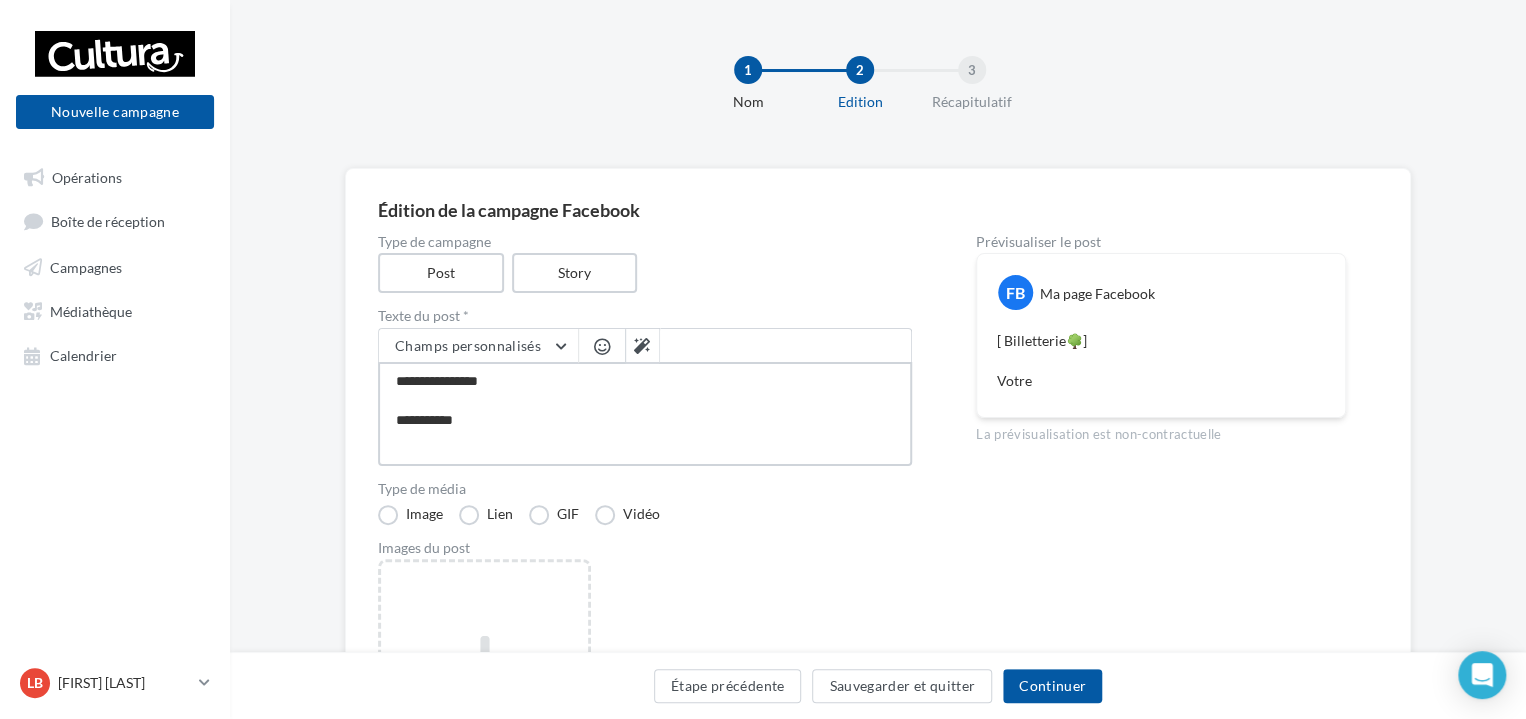 type on "**********" 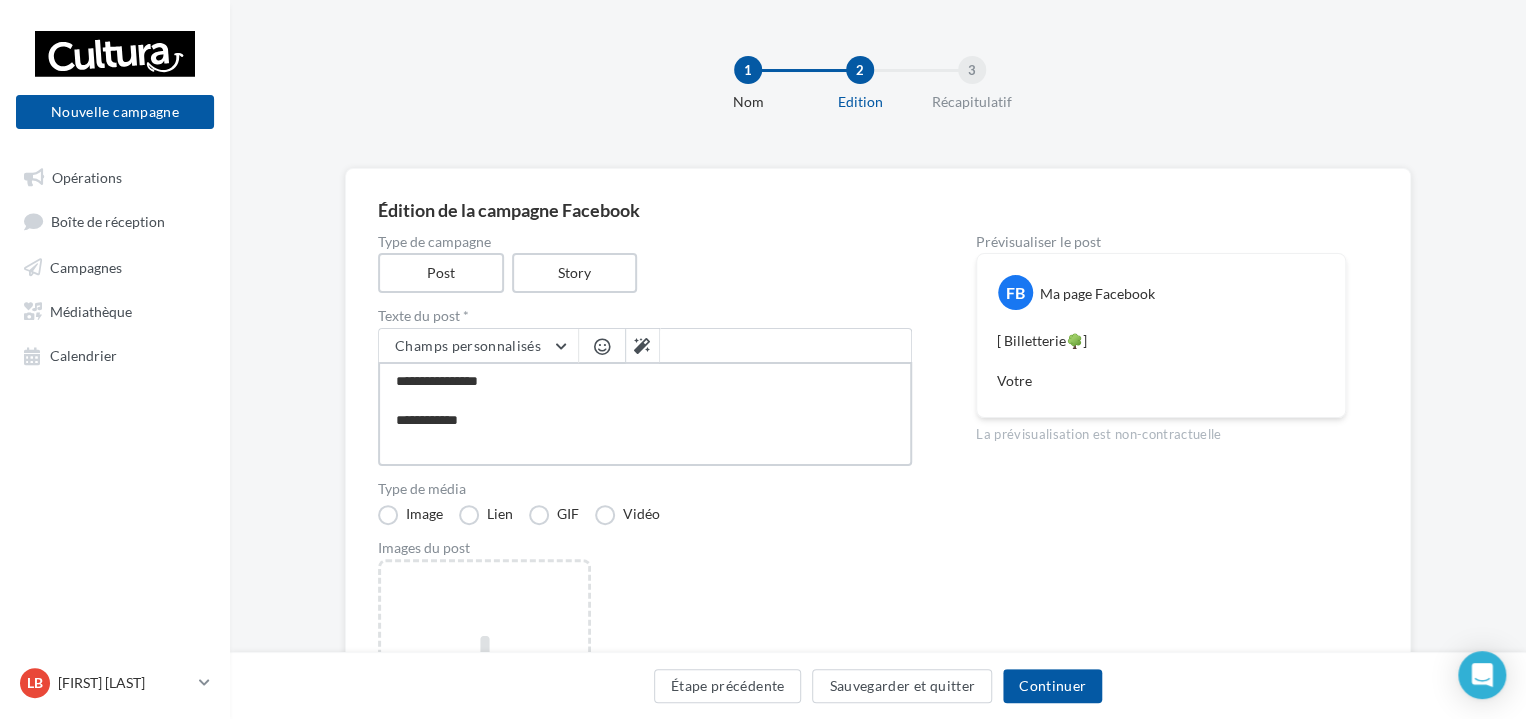 type on "**********" 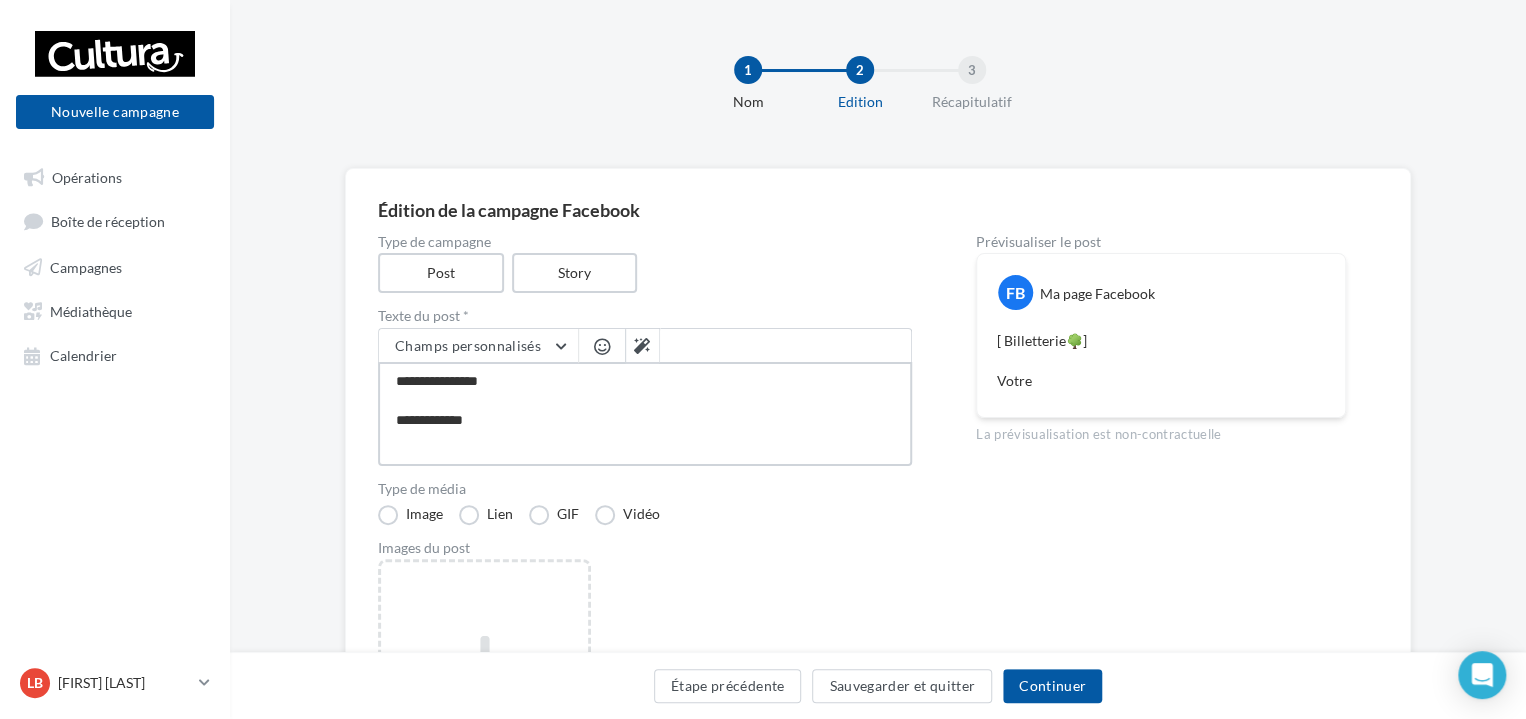type on "**********" 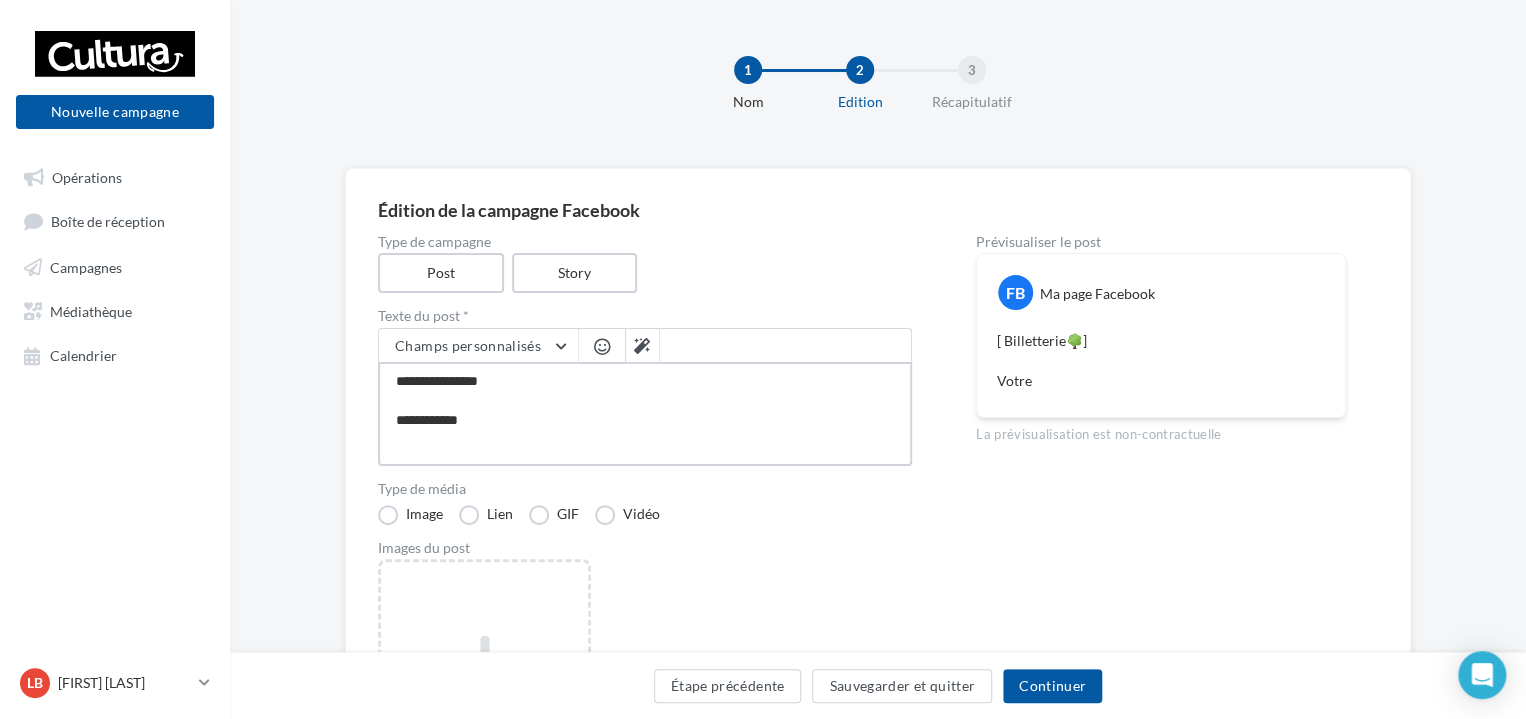 type on "**********" 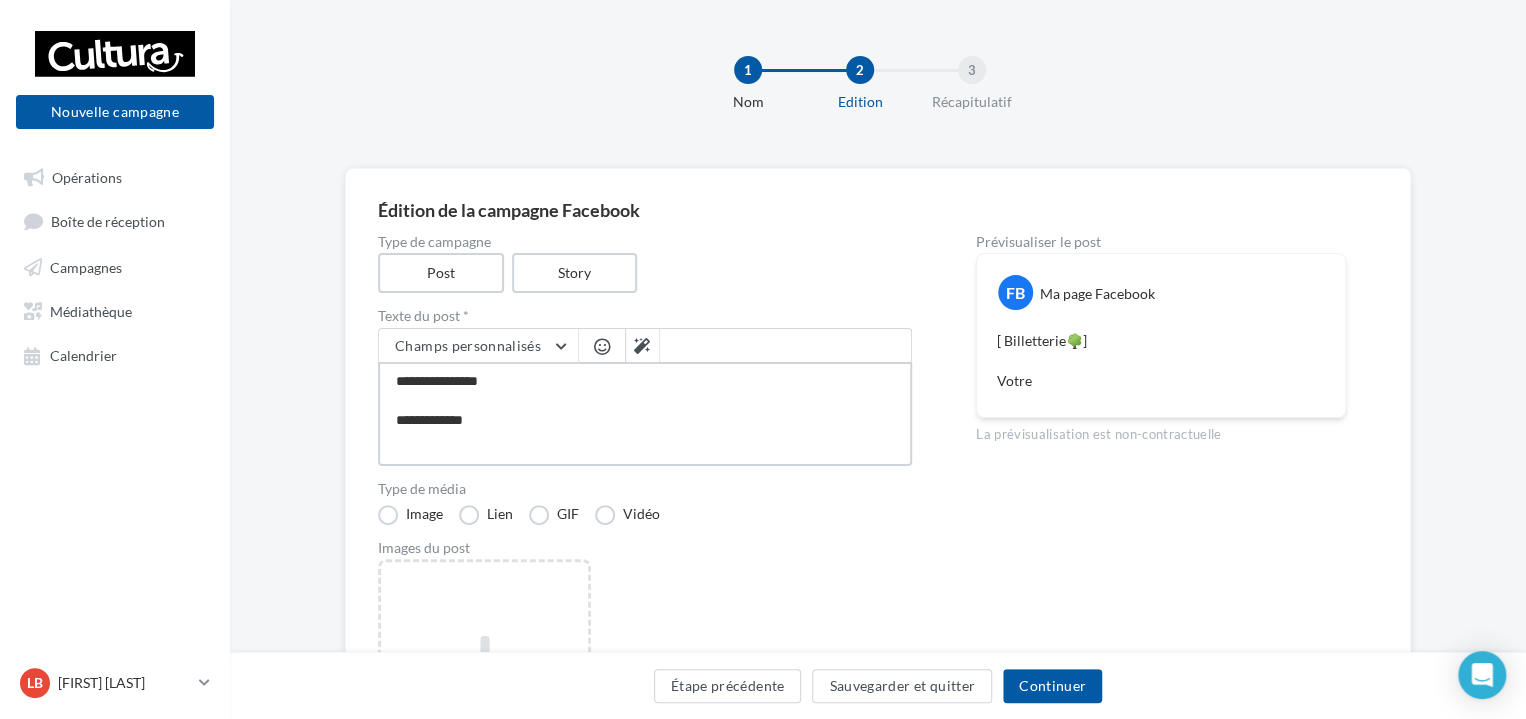type on "**********" 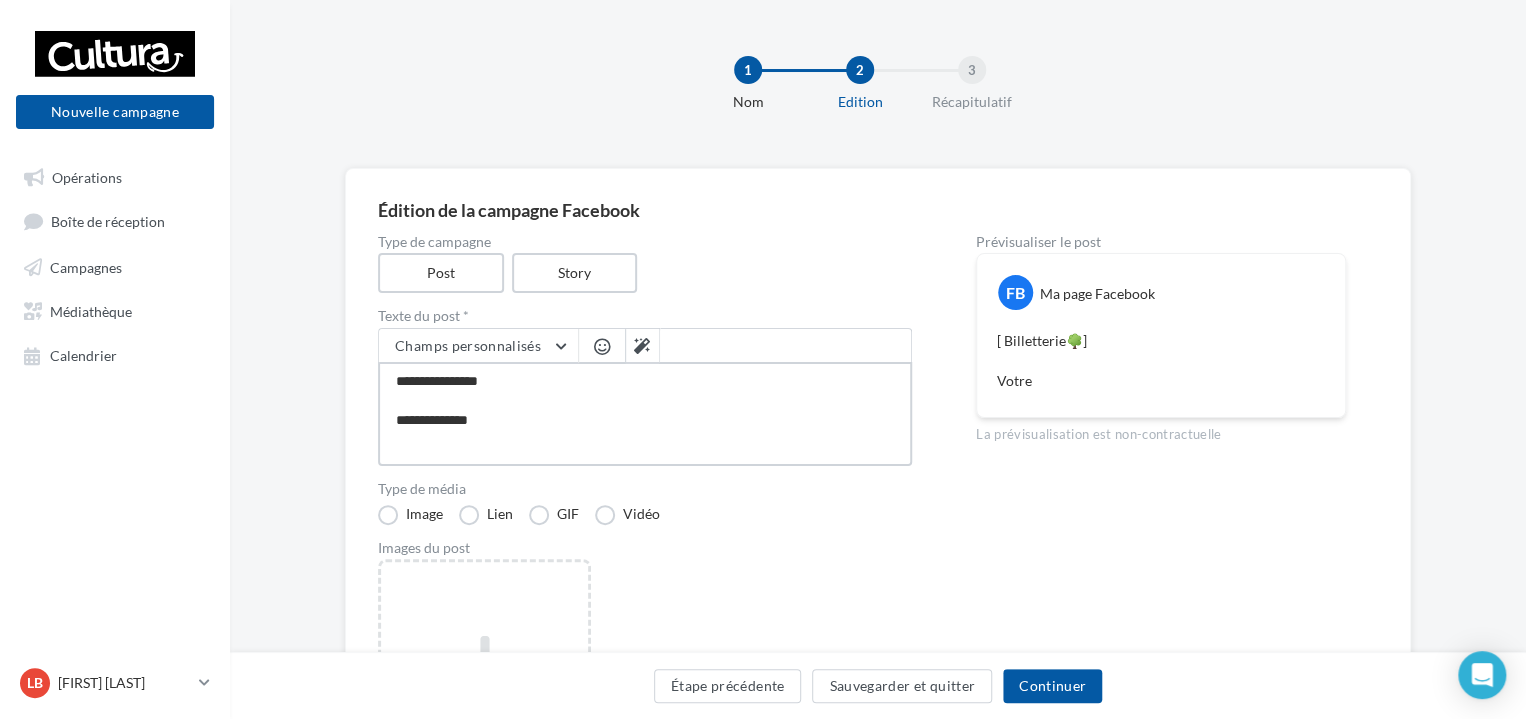 type on "**********" 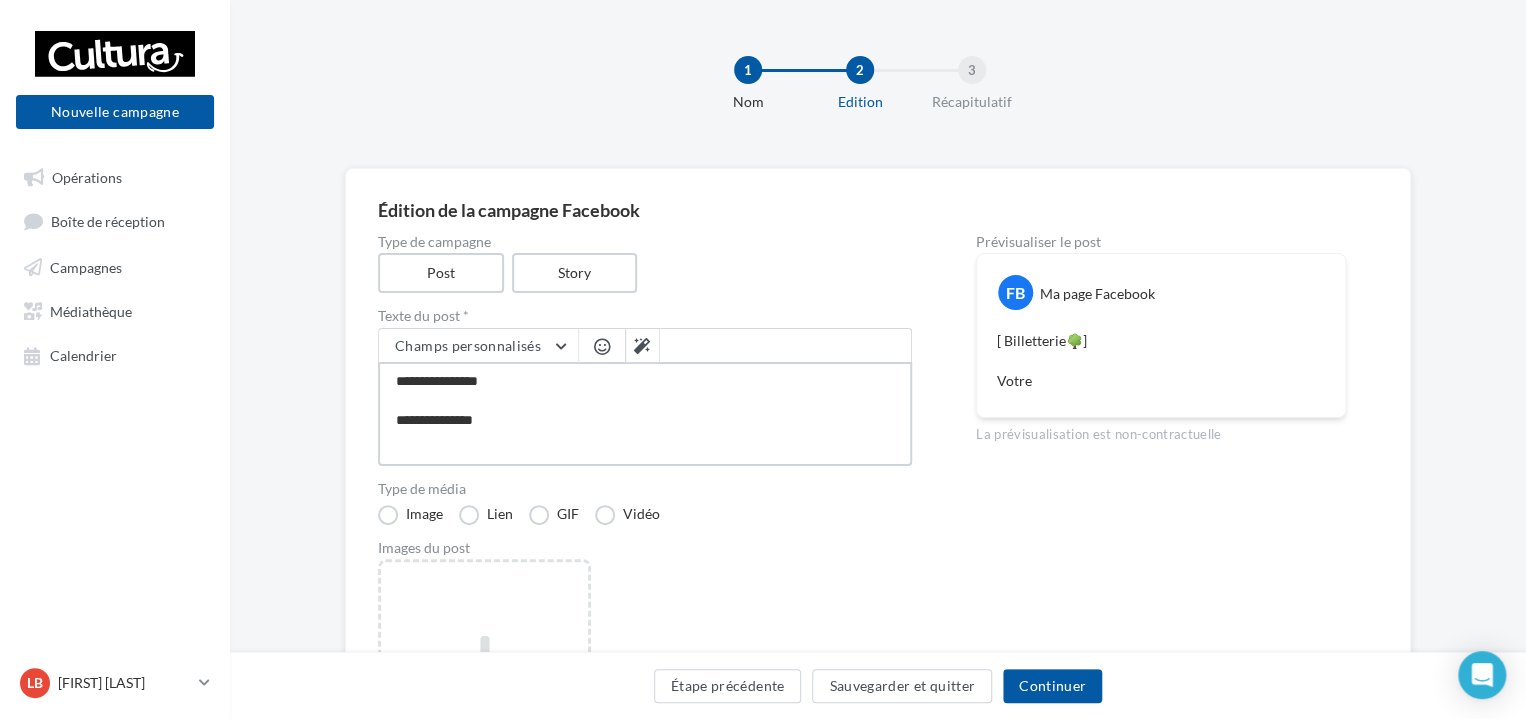 type on "**********" 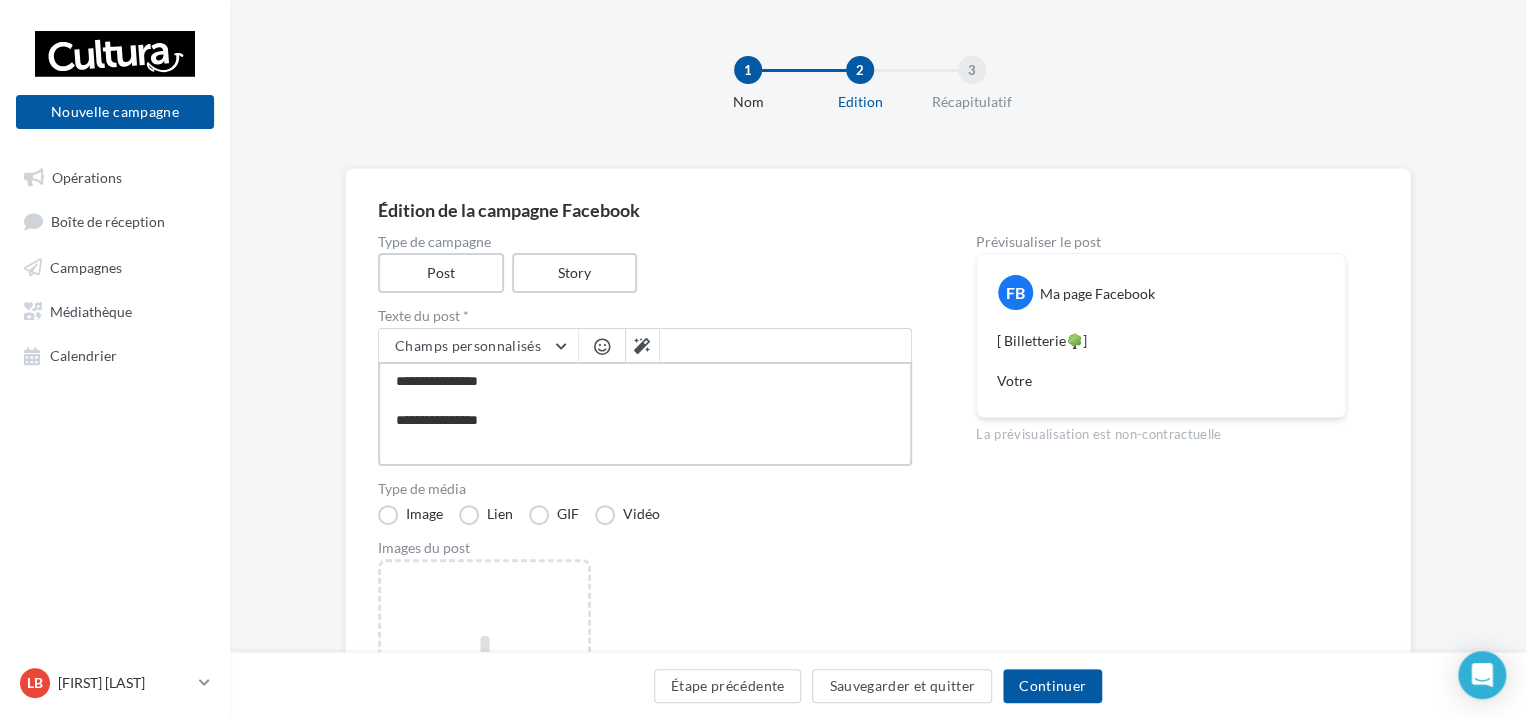 type on "**********" 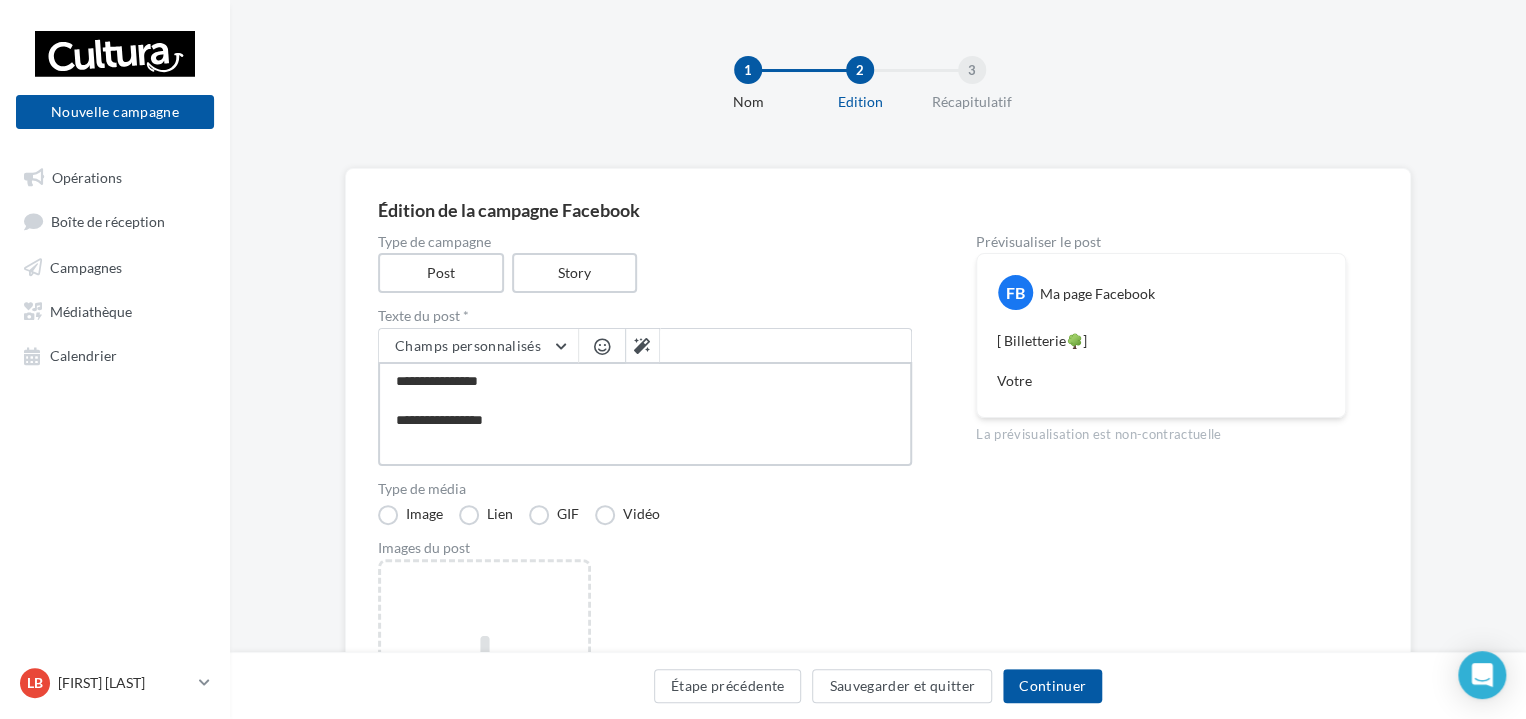 type on "**********" 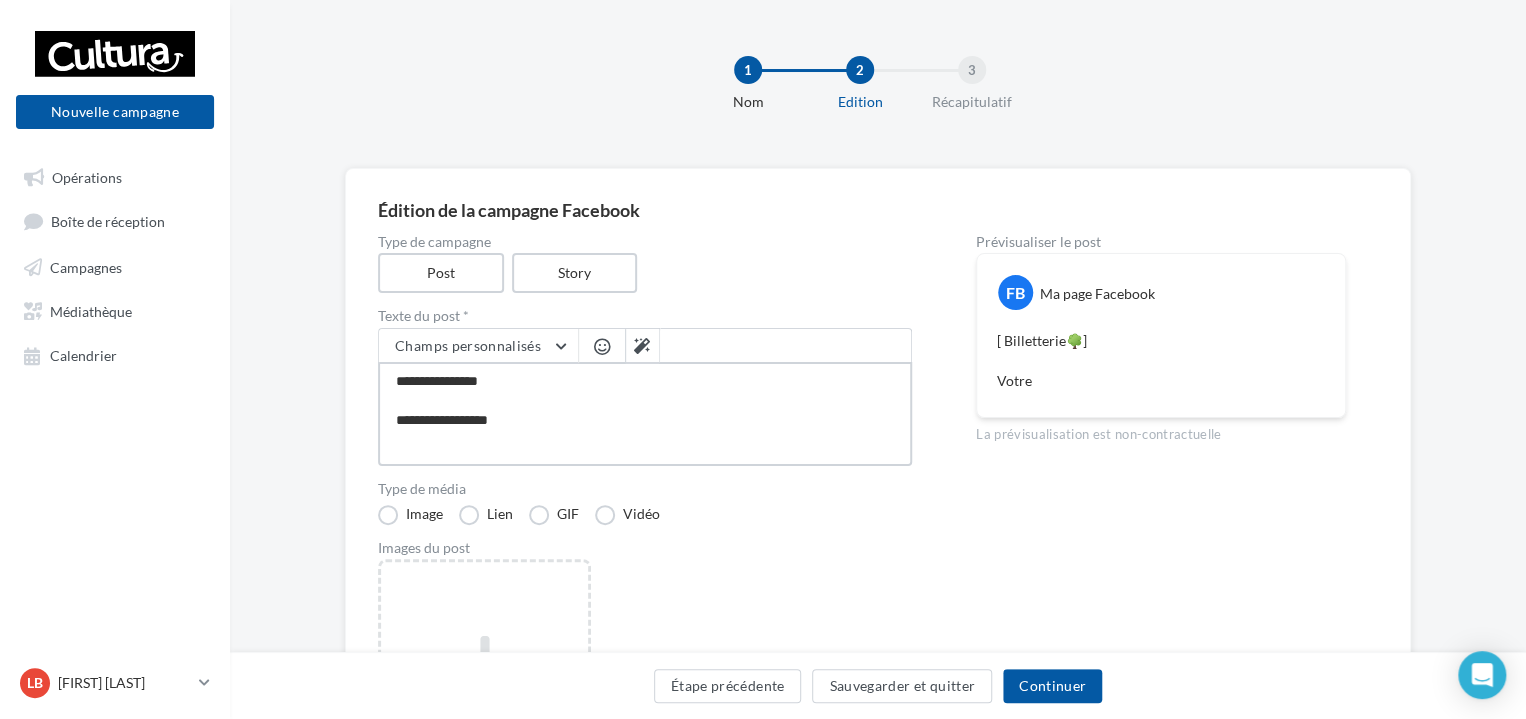 type on "**********" 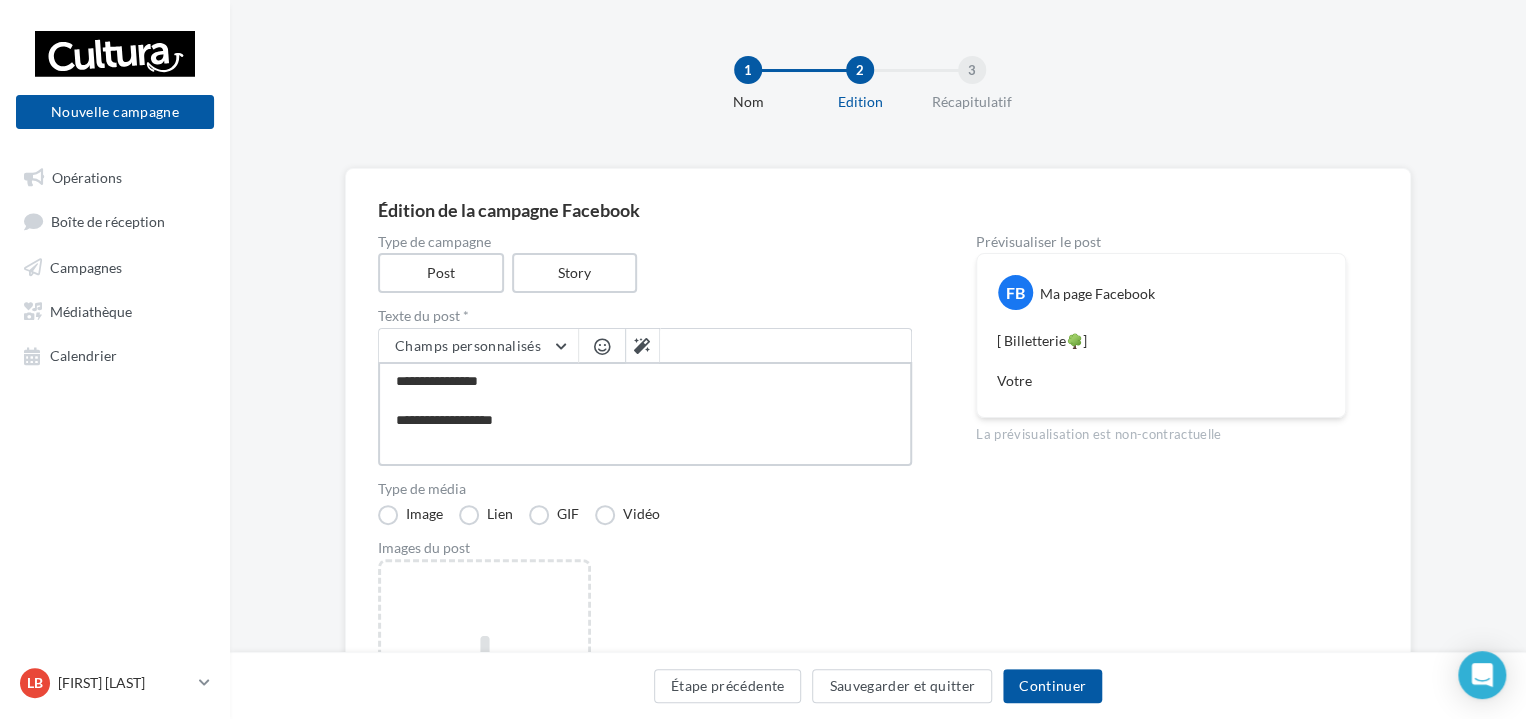 type on "**********" 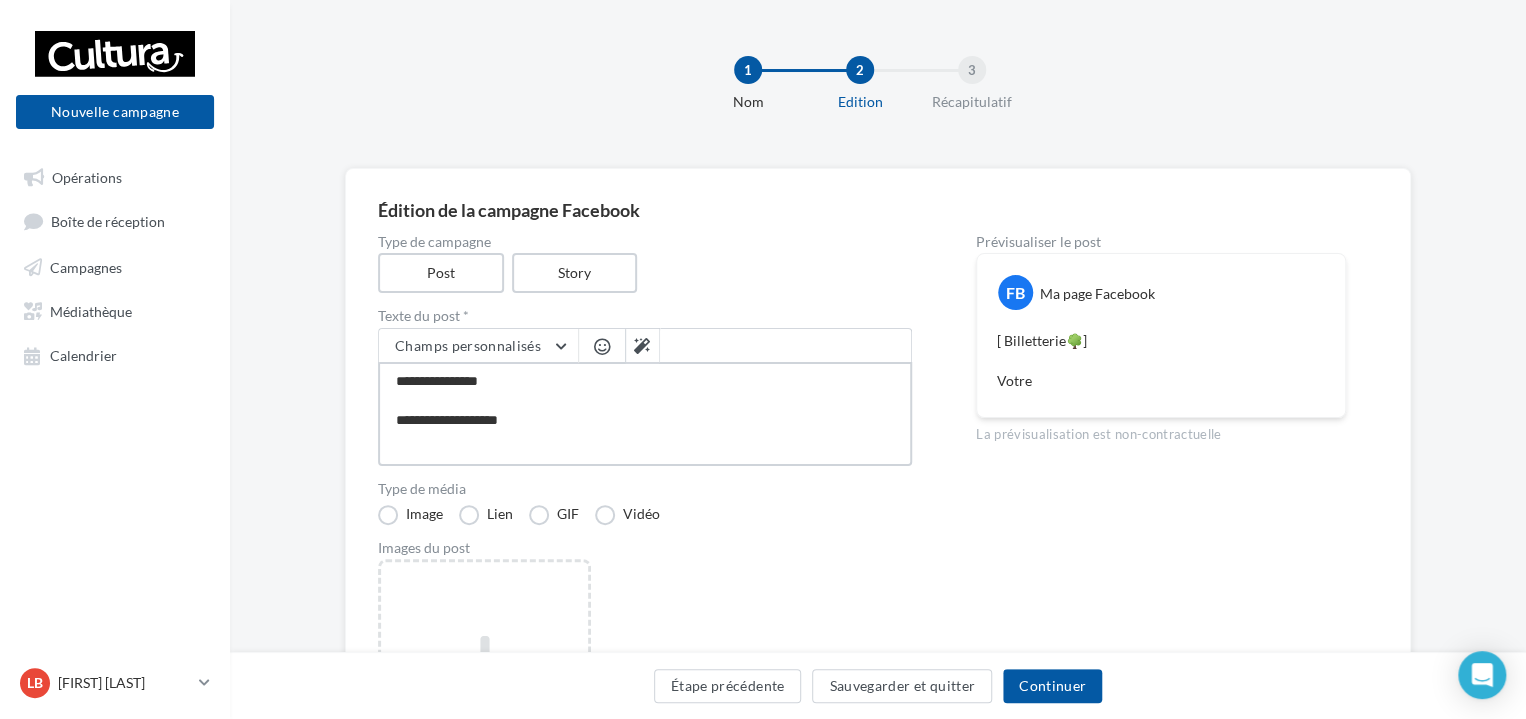 type on "**********" 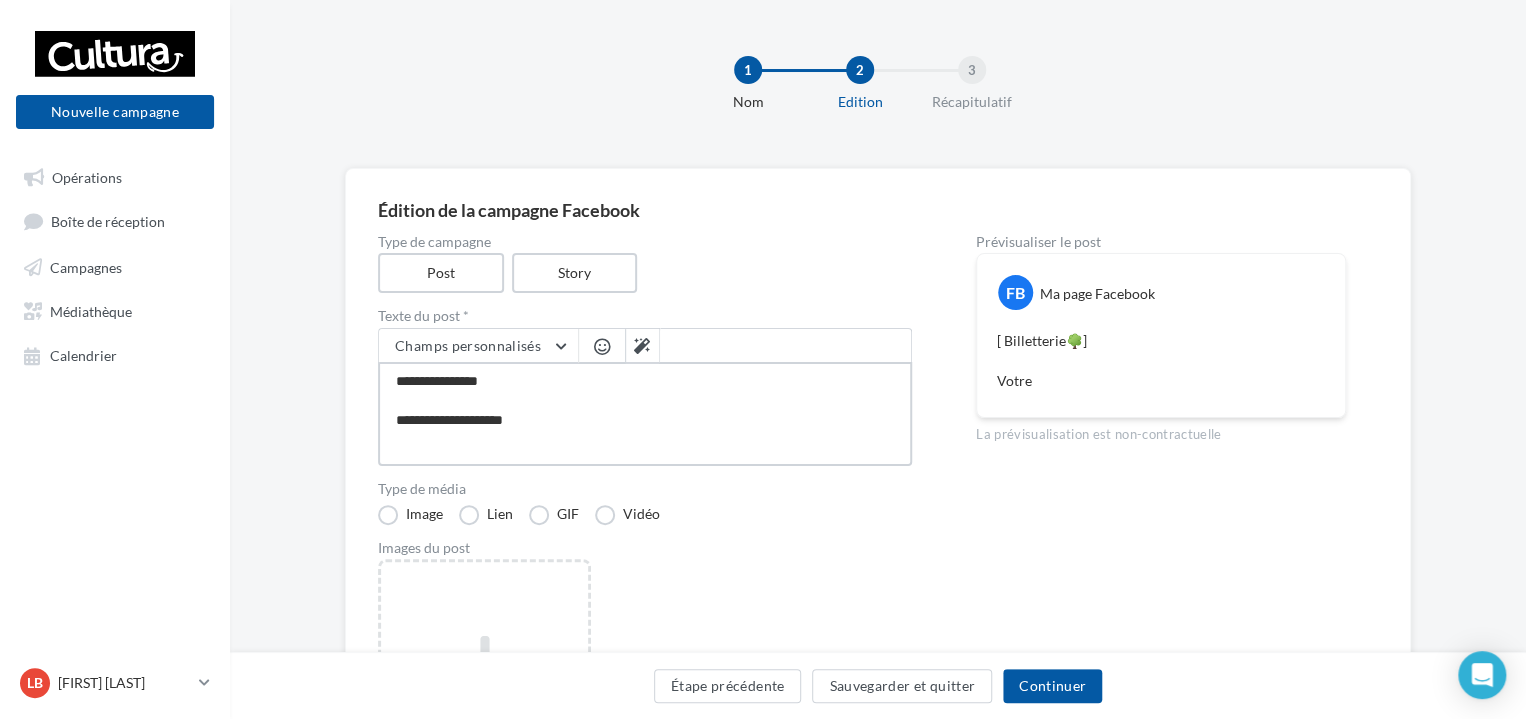 type on "**********" 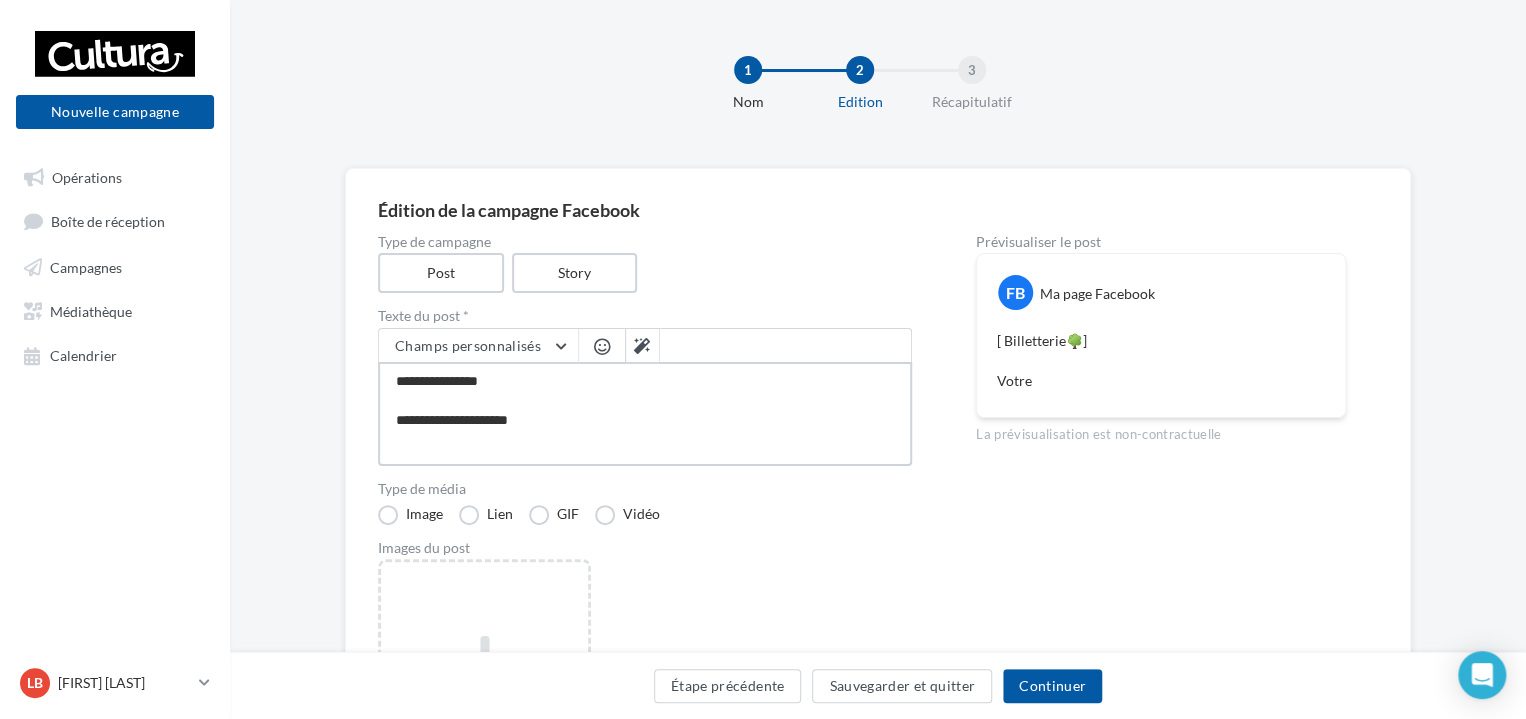 type on "**********" 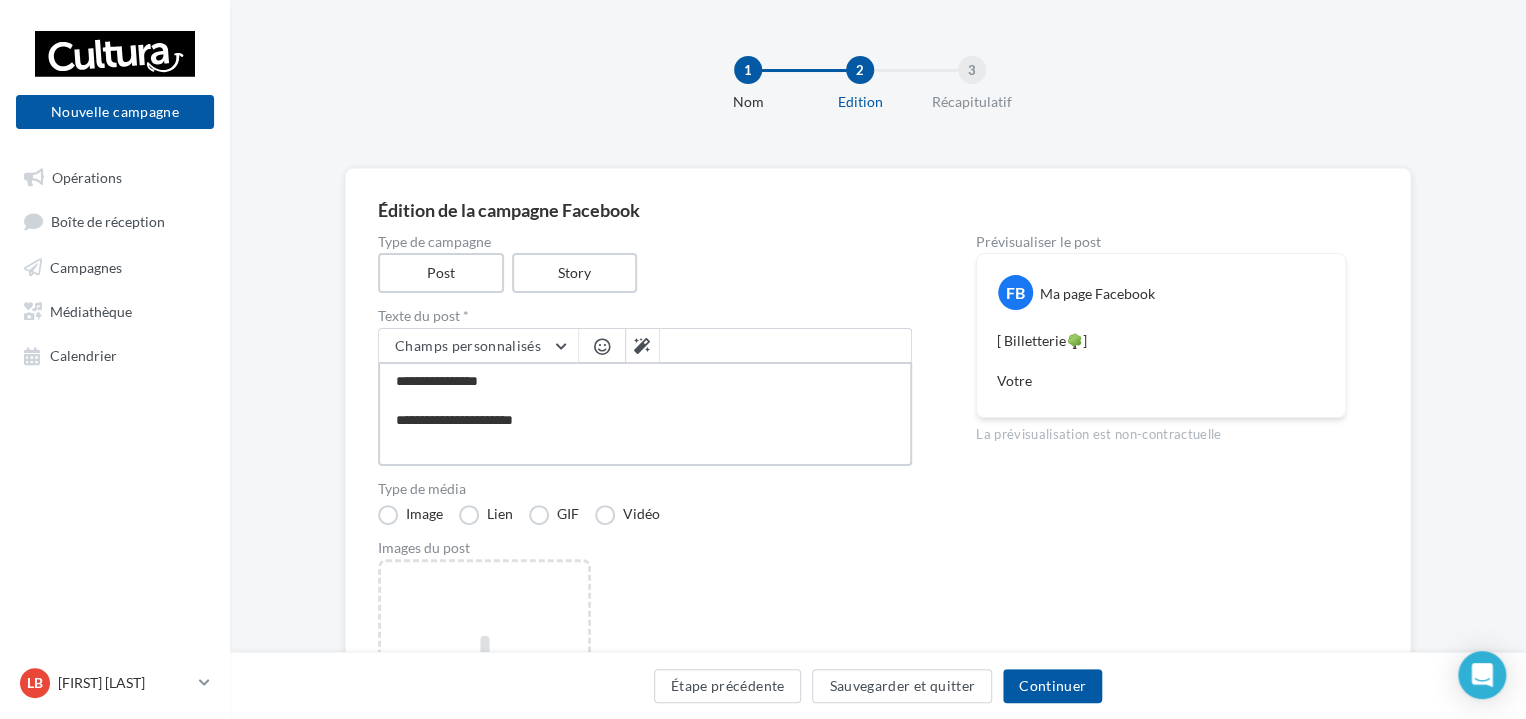 type on "**********" 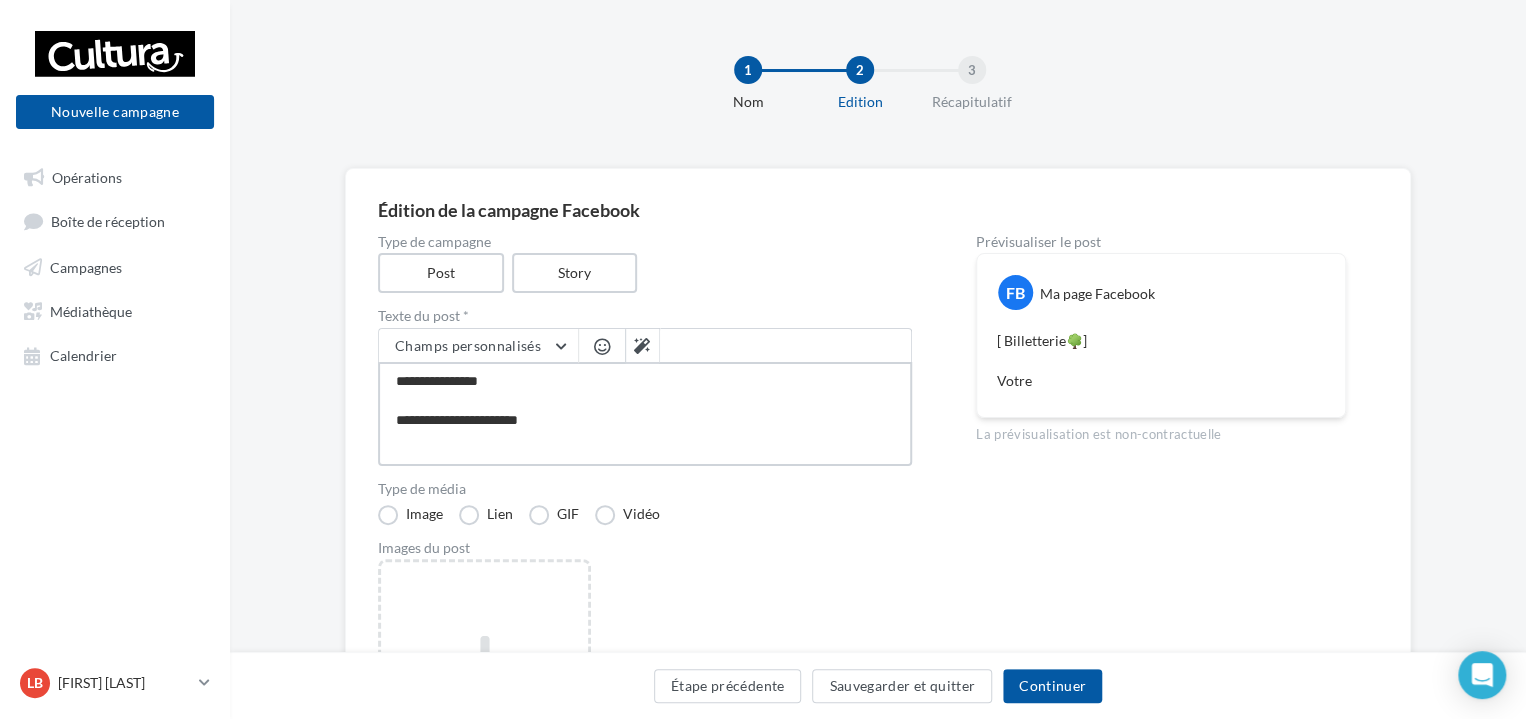 type on "**********" 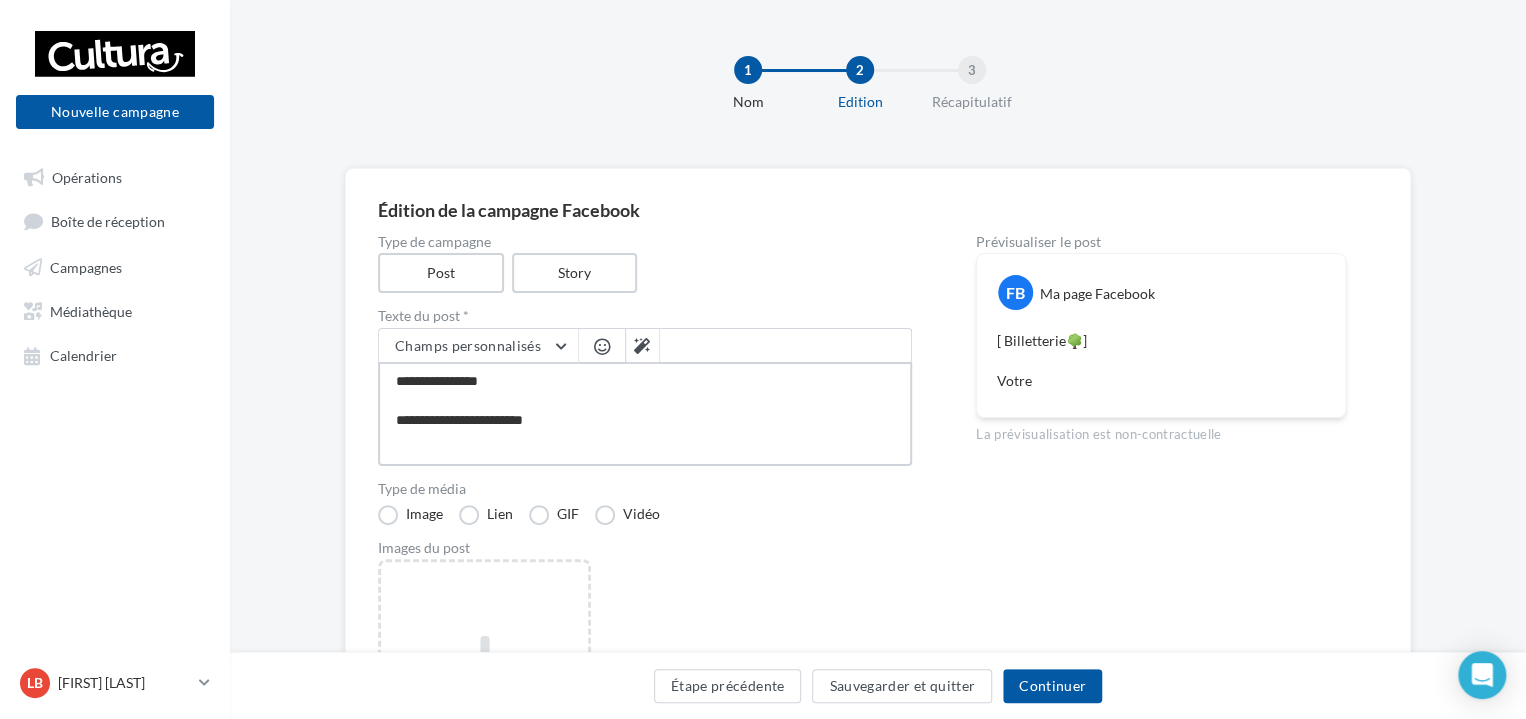 type on "**********" 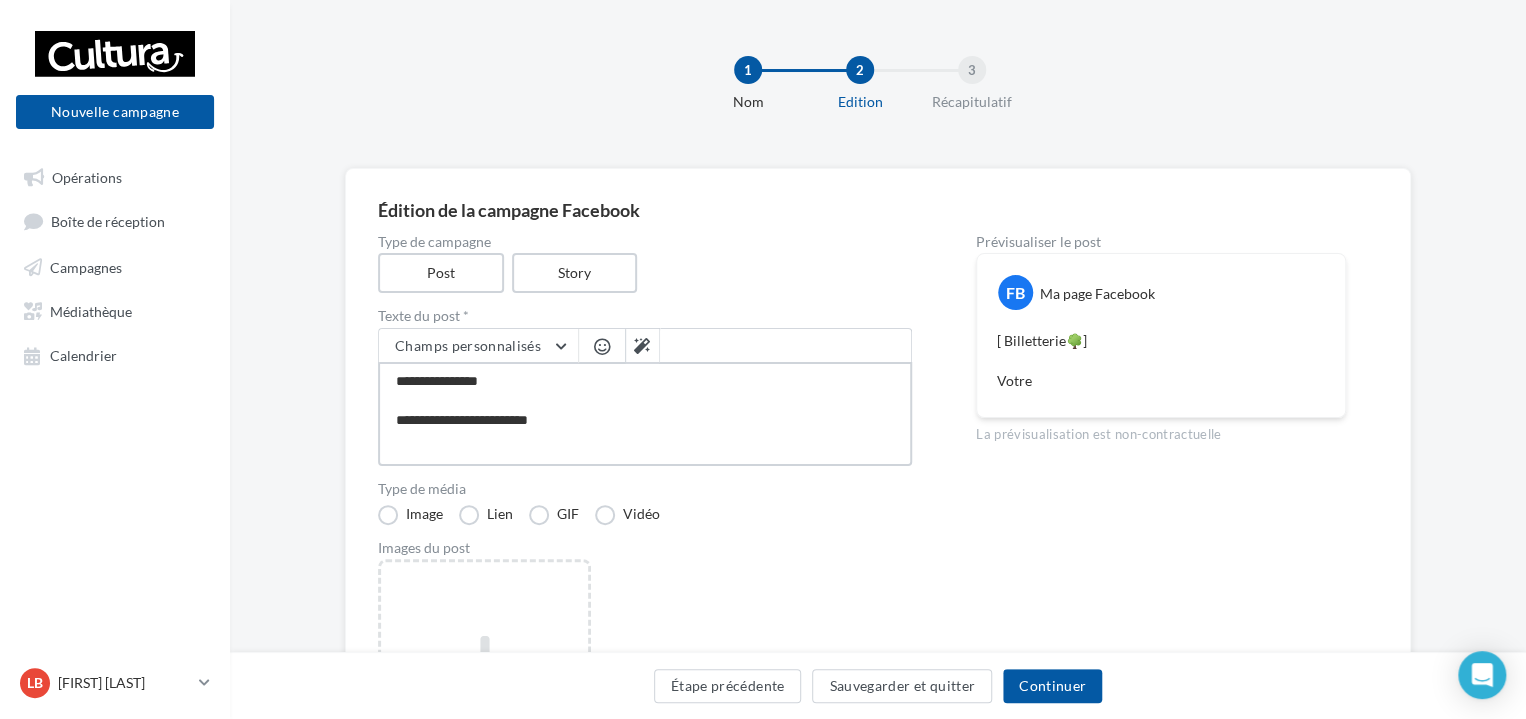 type on "**********" 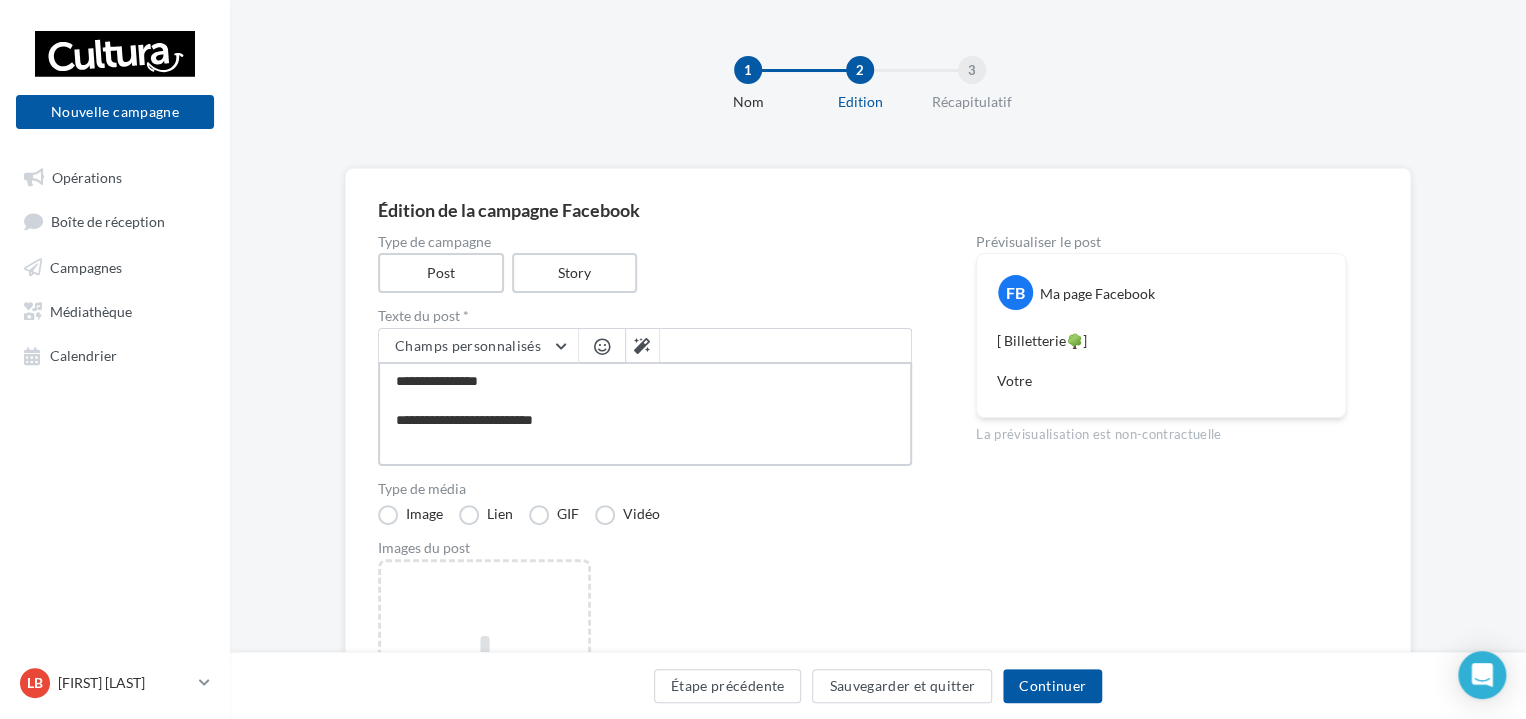 type on "**********" 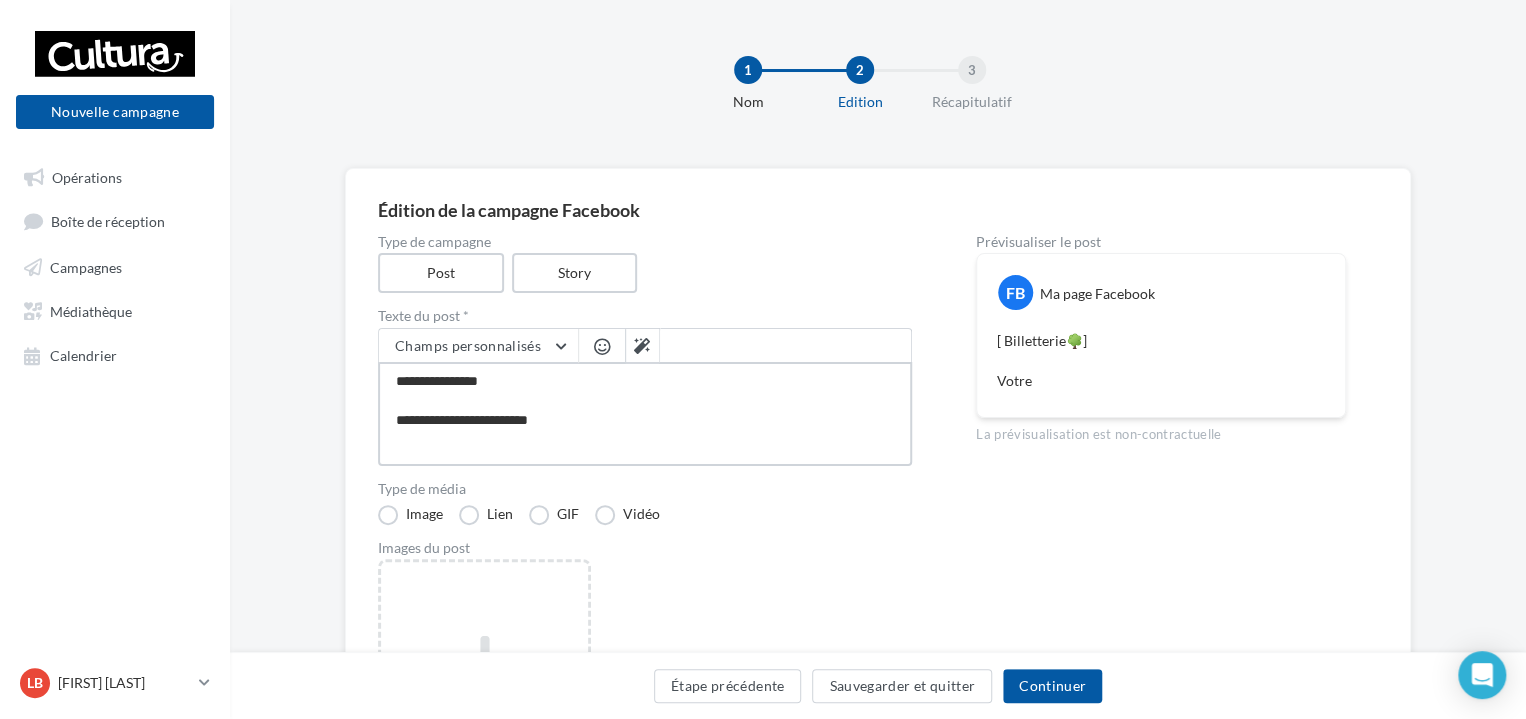 type on "**********" 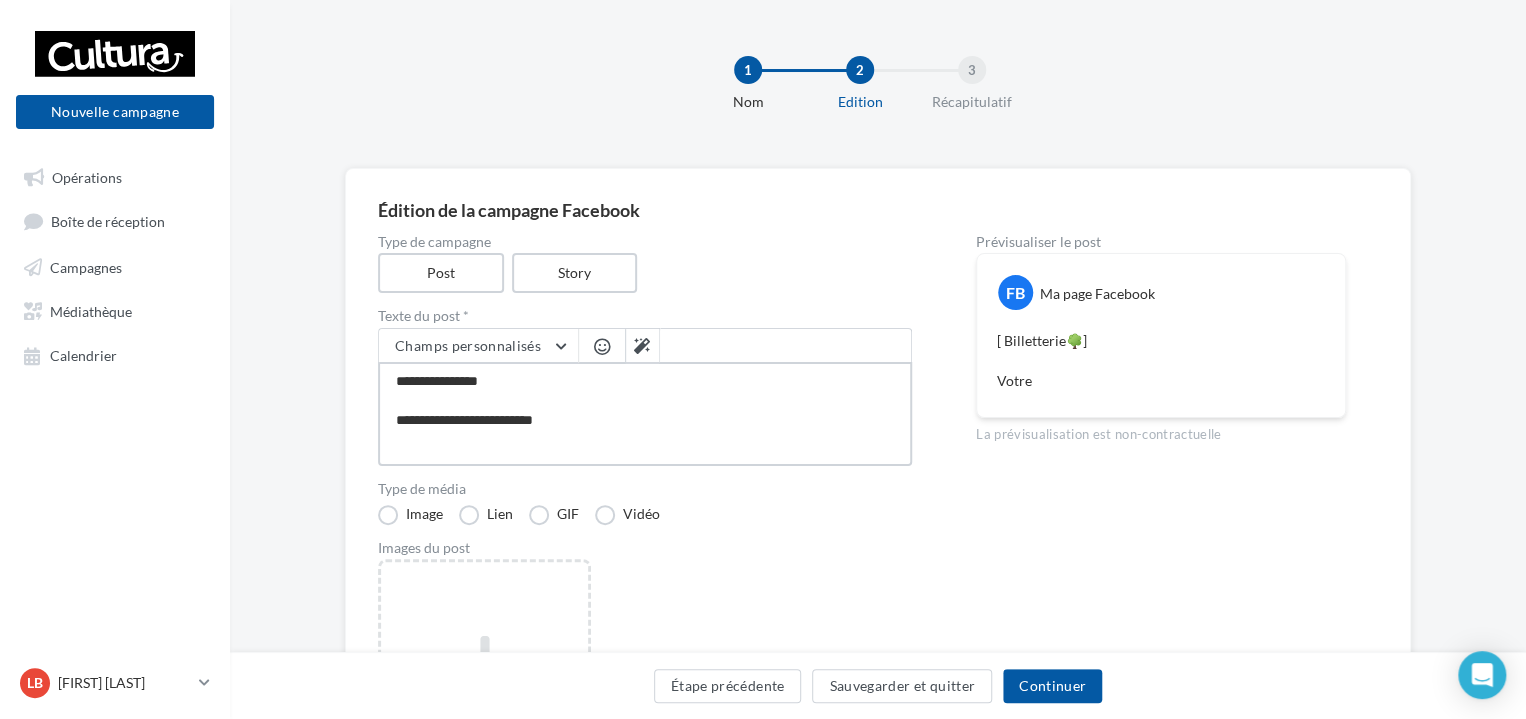 type on "**********" 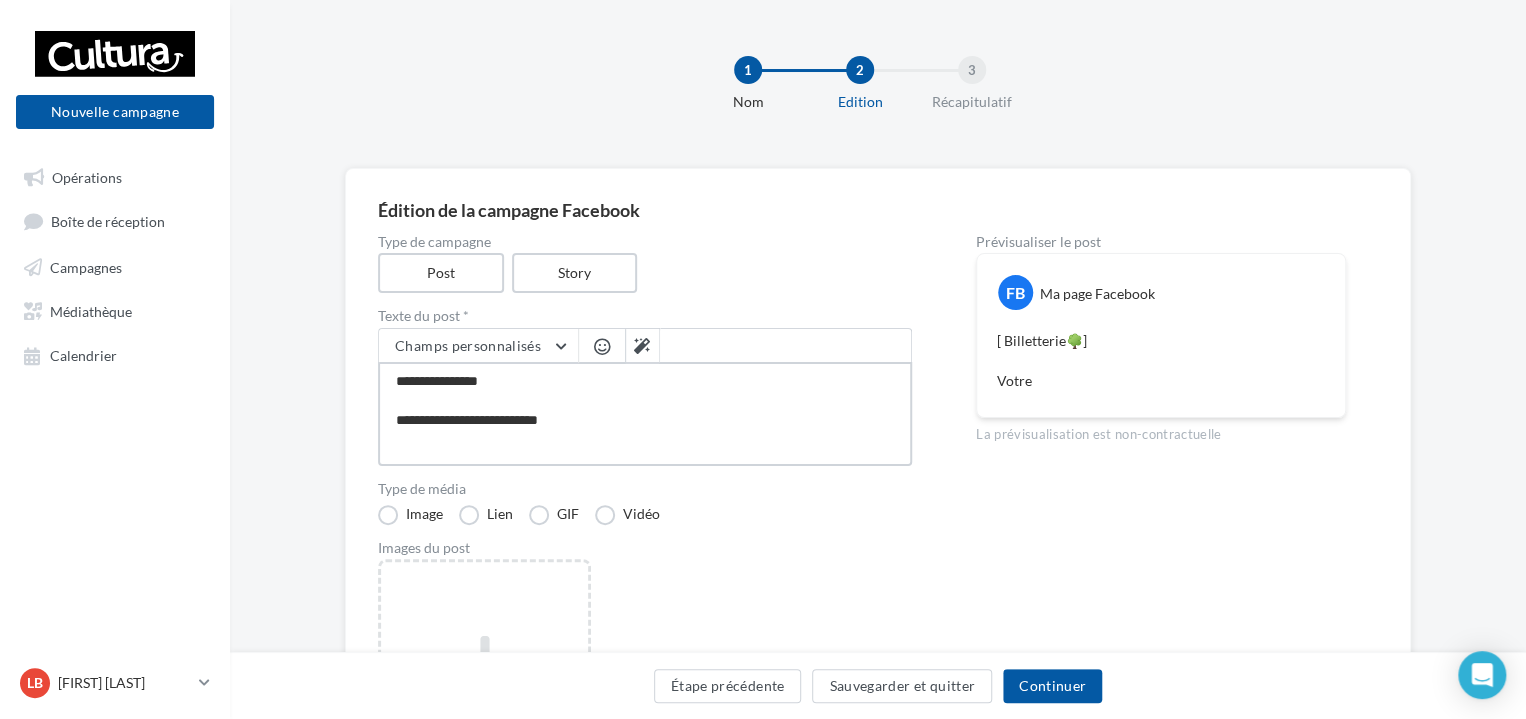 type on "**********" 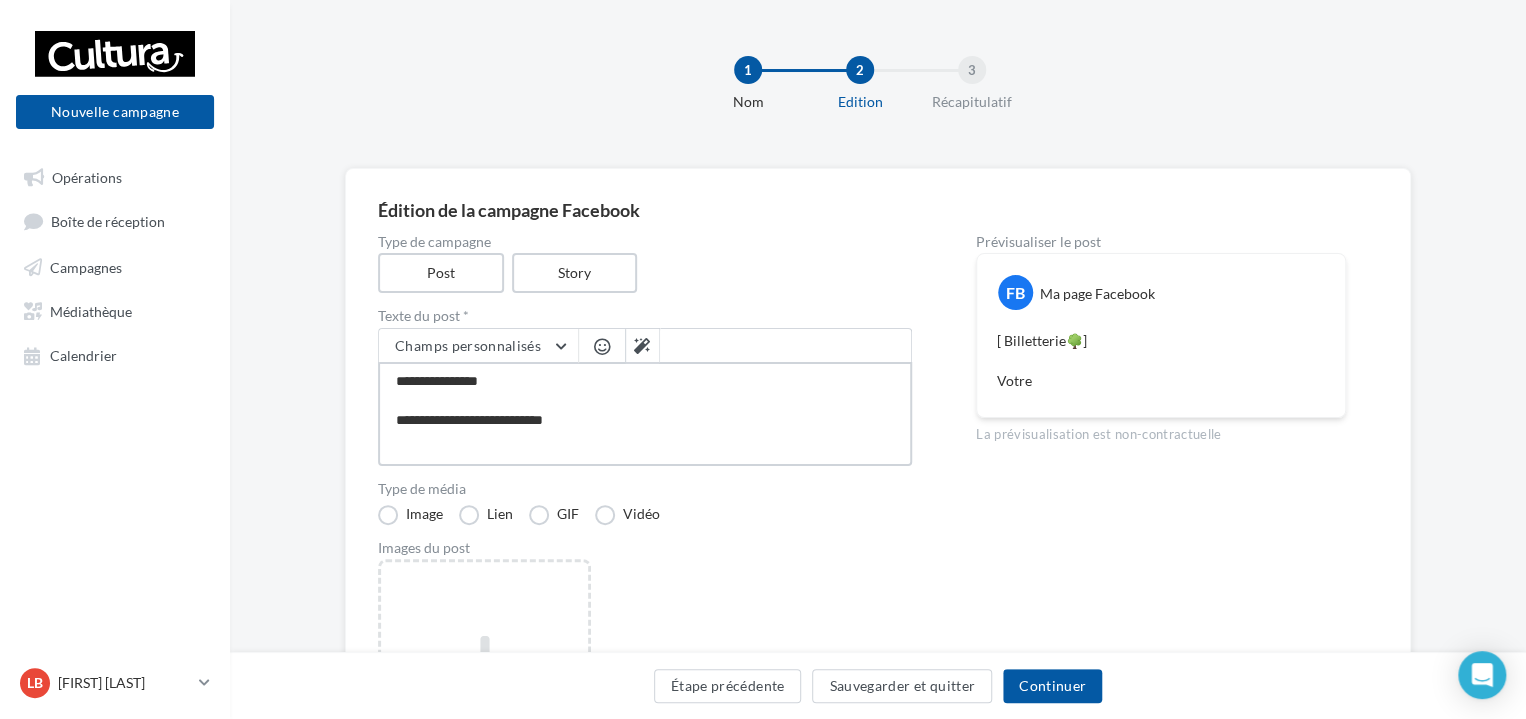 type on "**********" 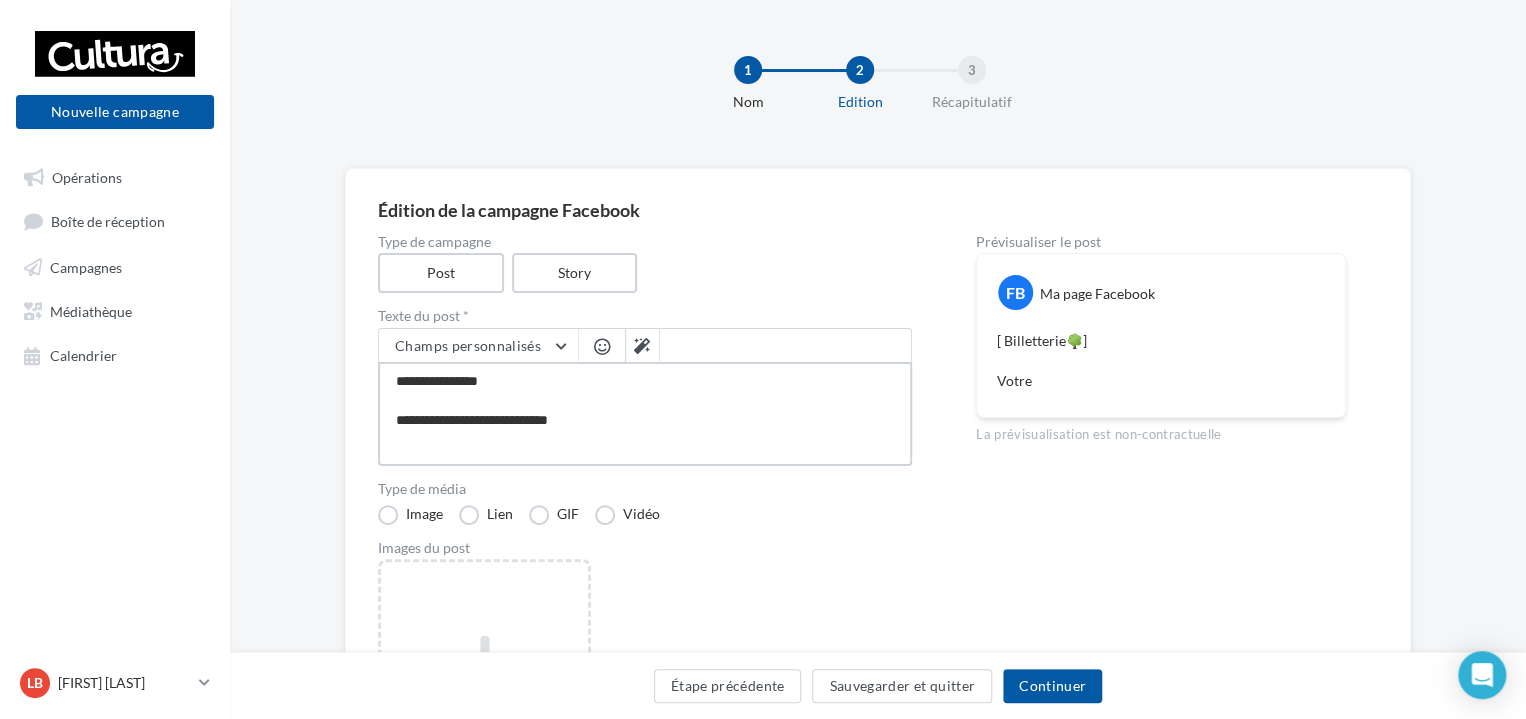 type on "**********" 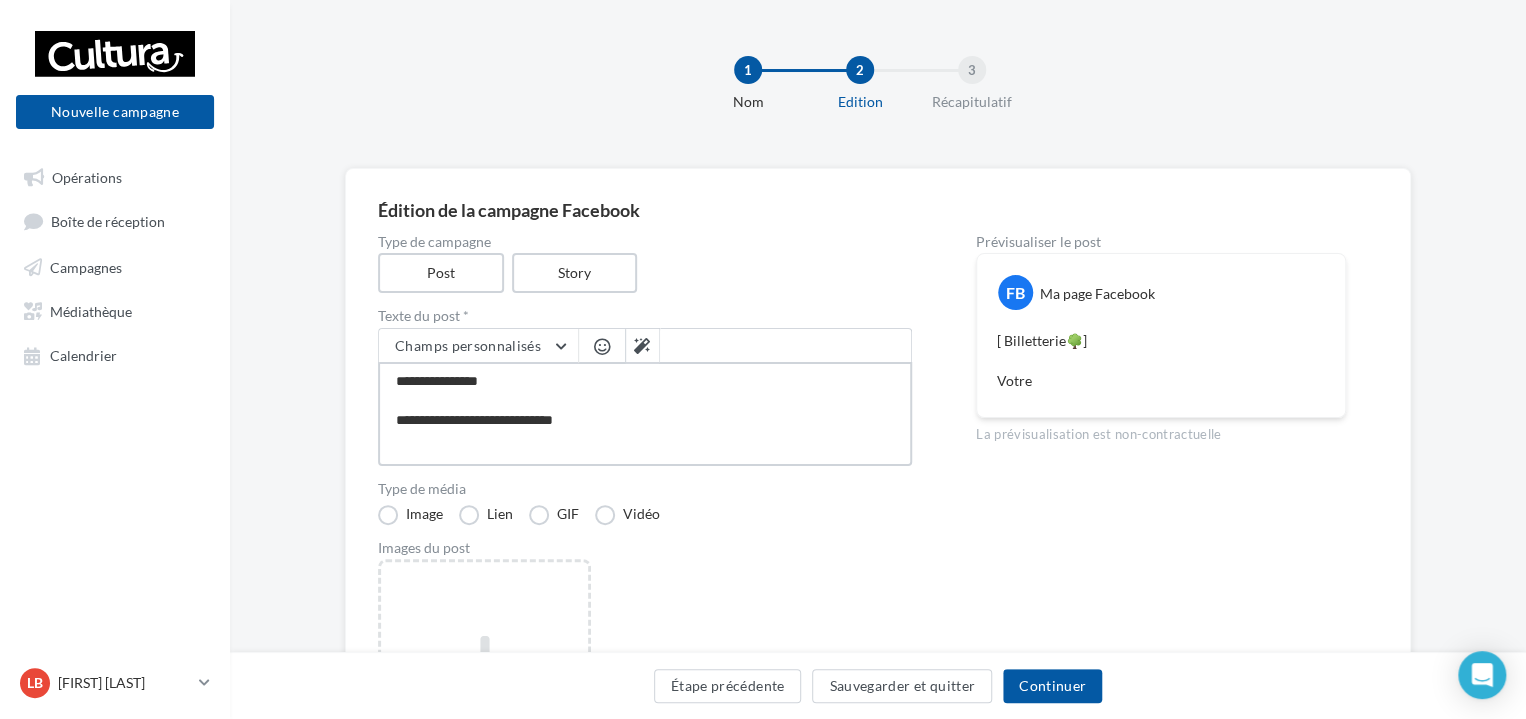 type on "**********" 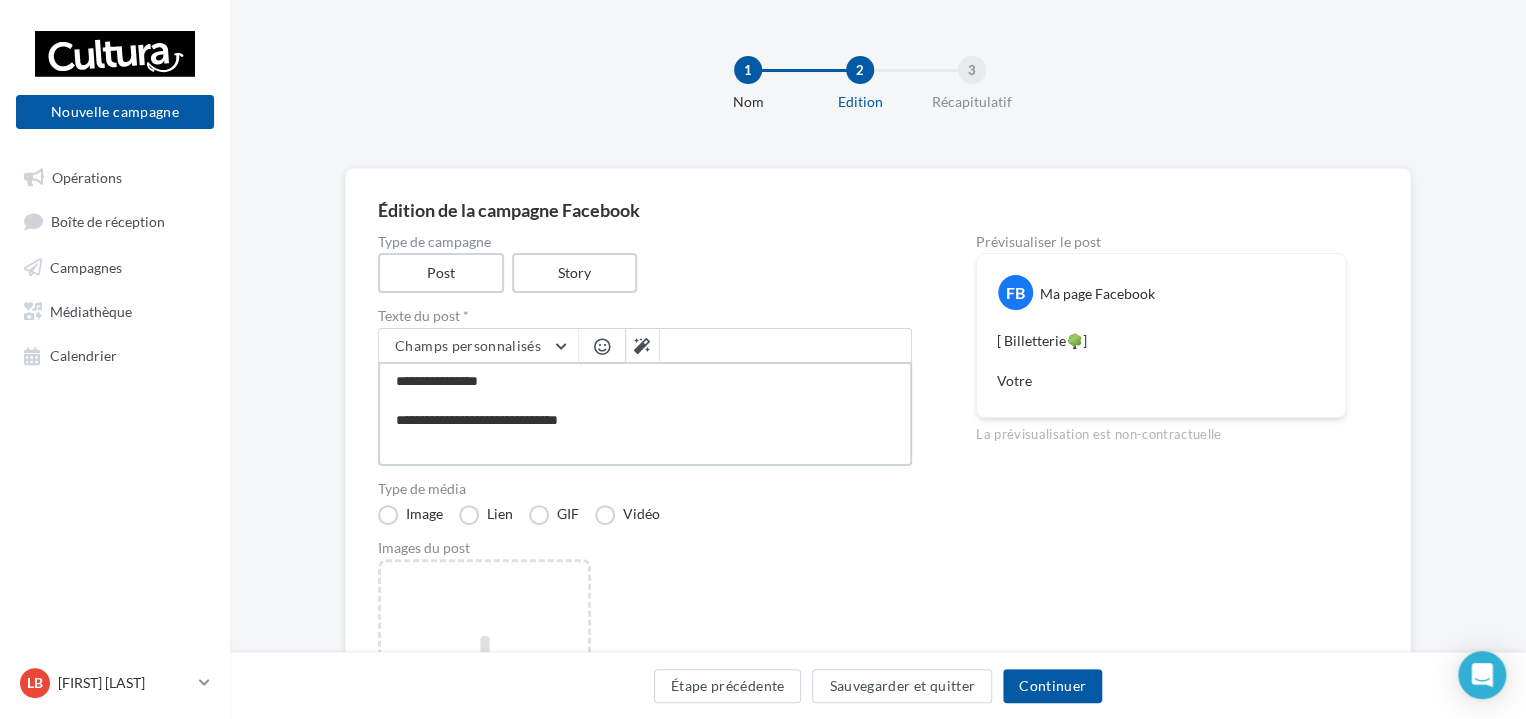 type on "**********" 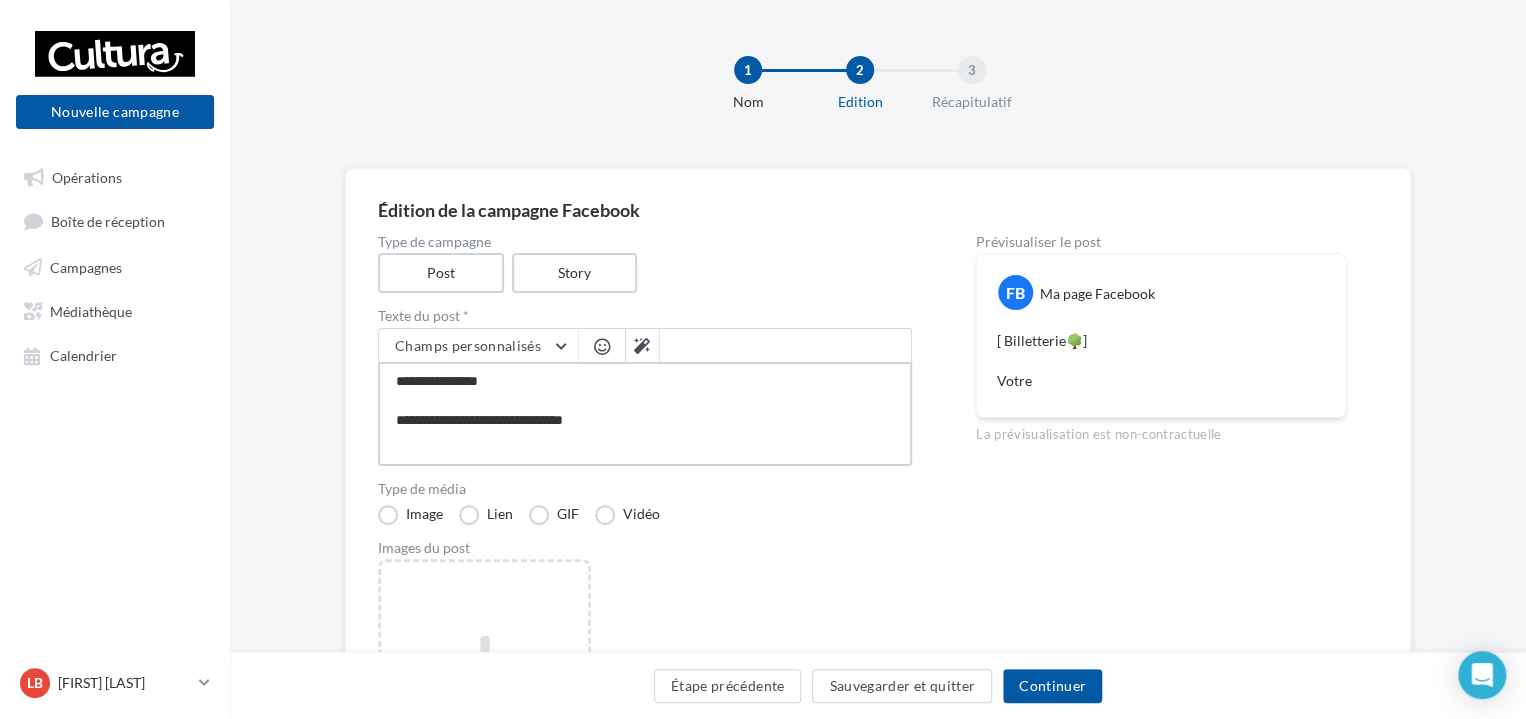 type on "**********" 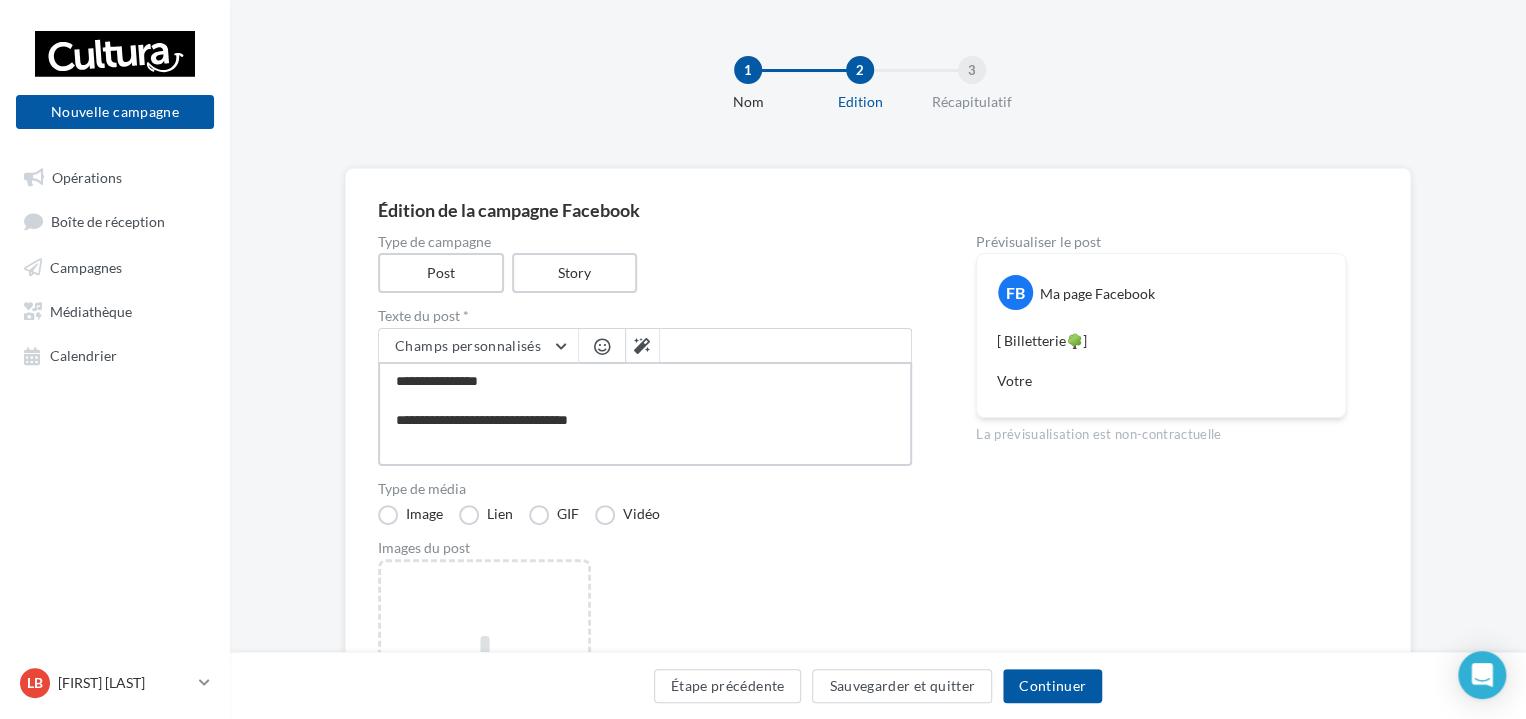 type on "**********" 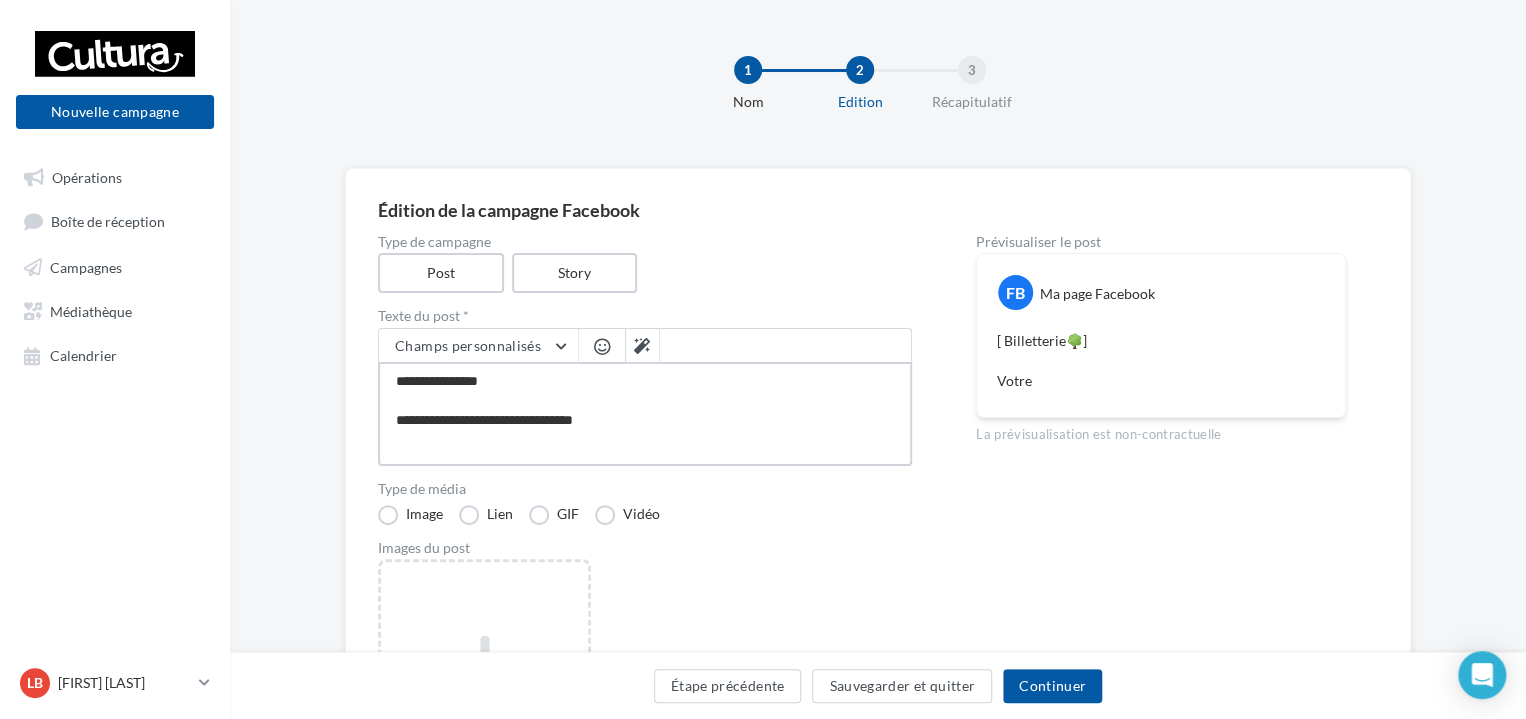 type on "**********" 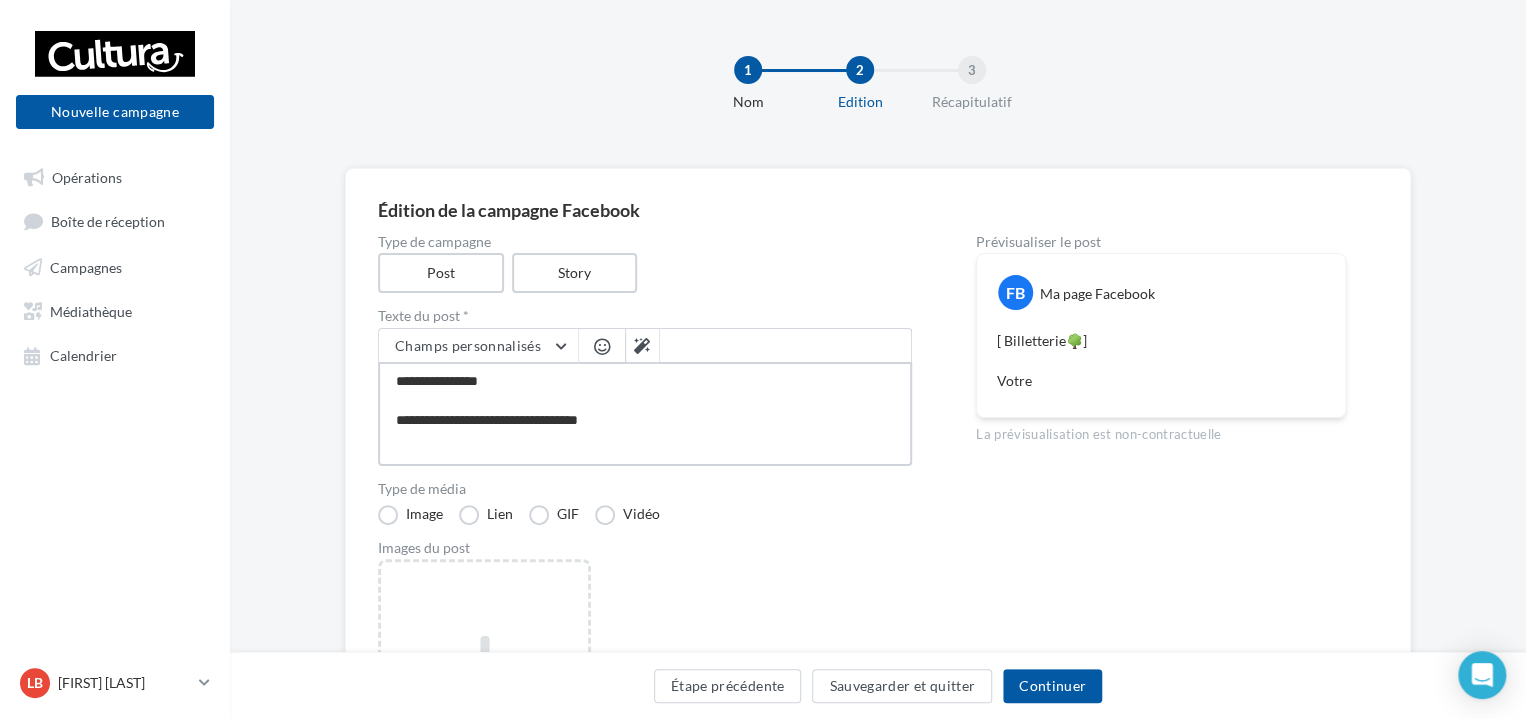 type on "**********" 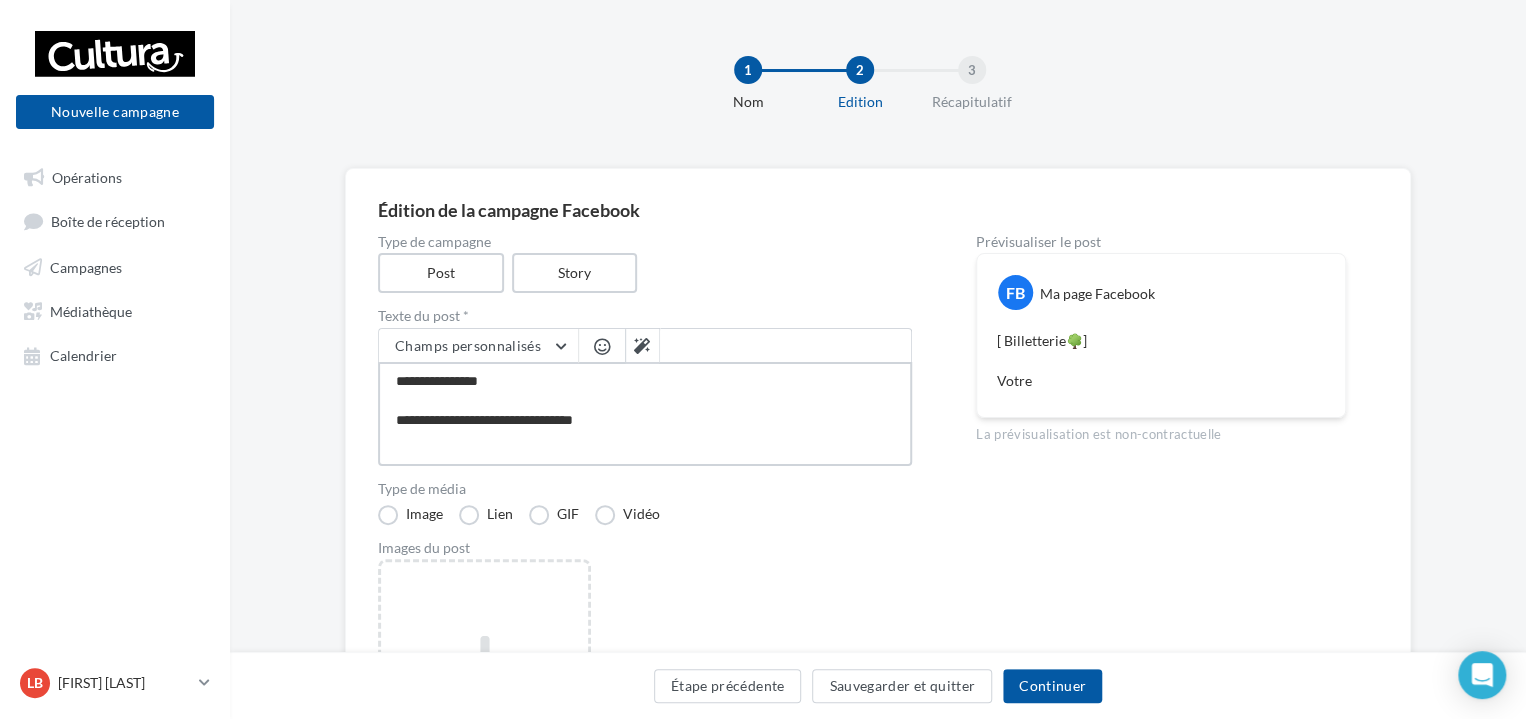 type on "**********" 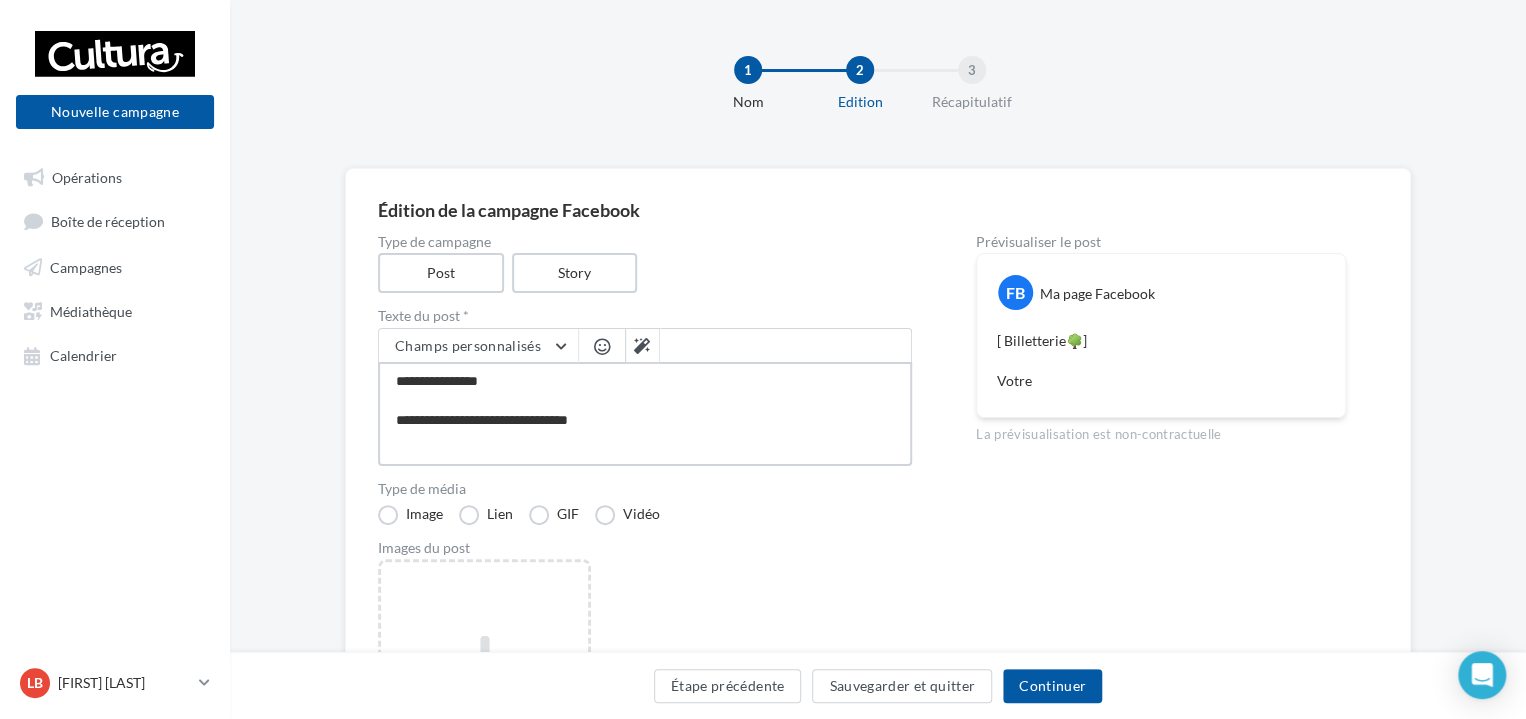 type on "**********" 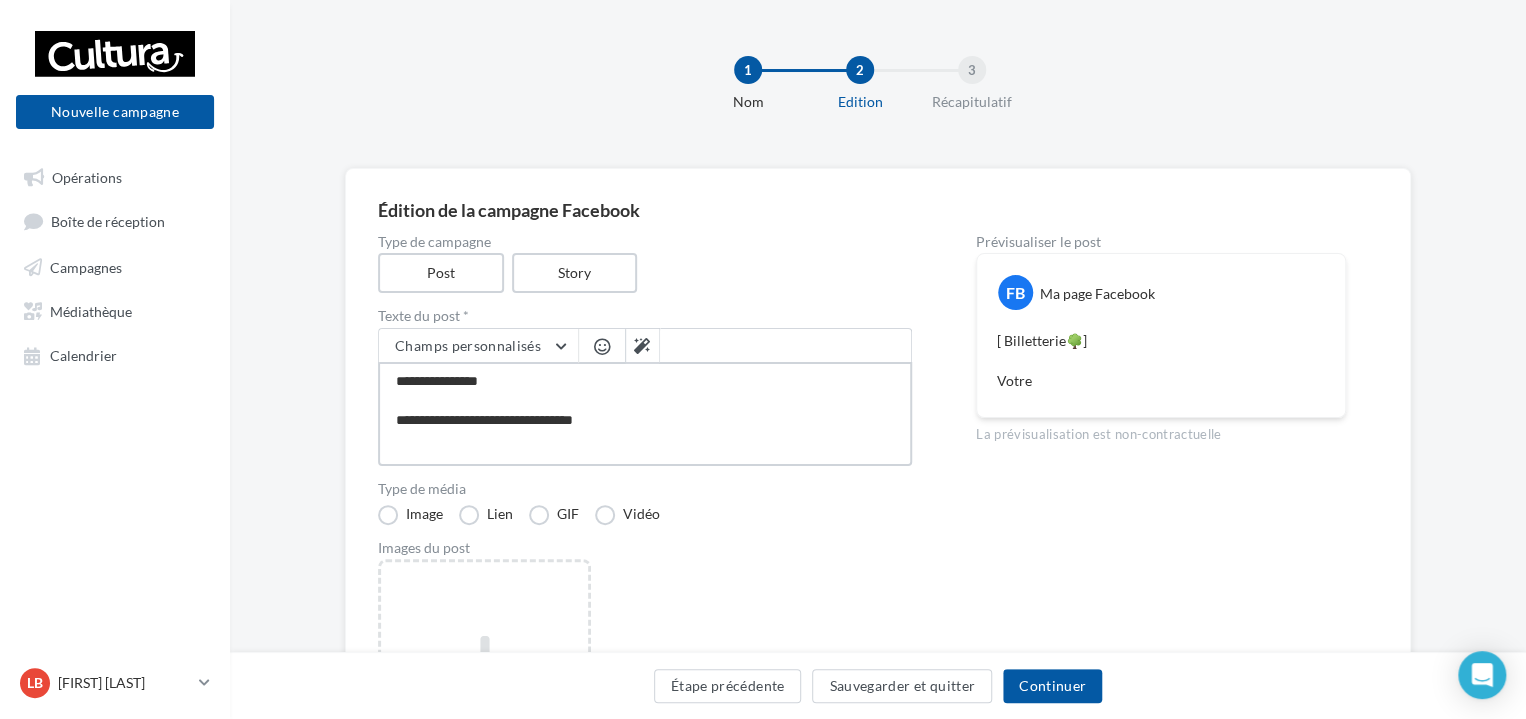 type on "**********" 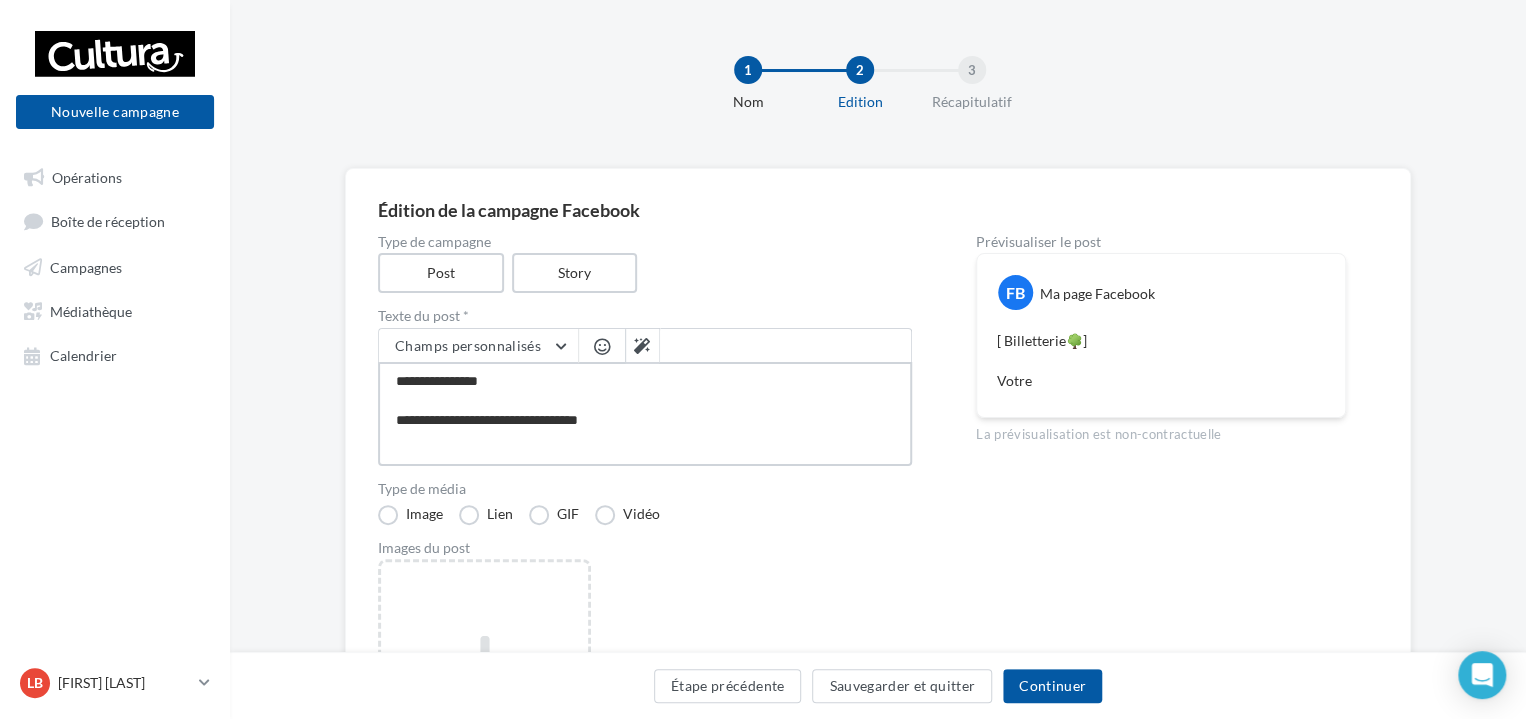 type on "**********" 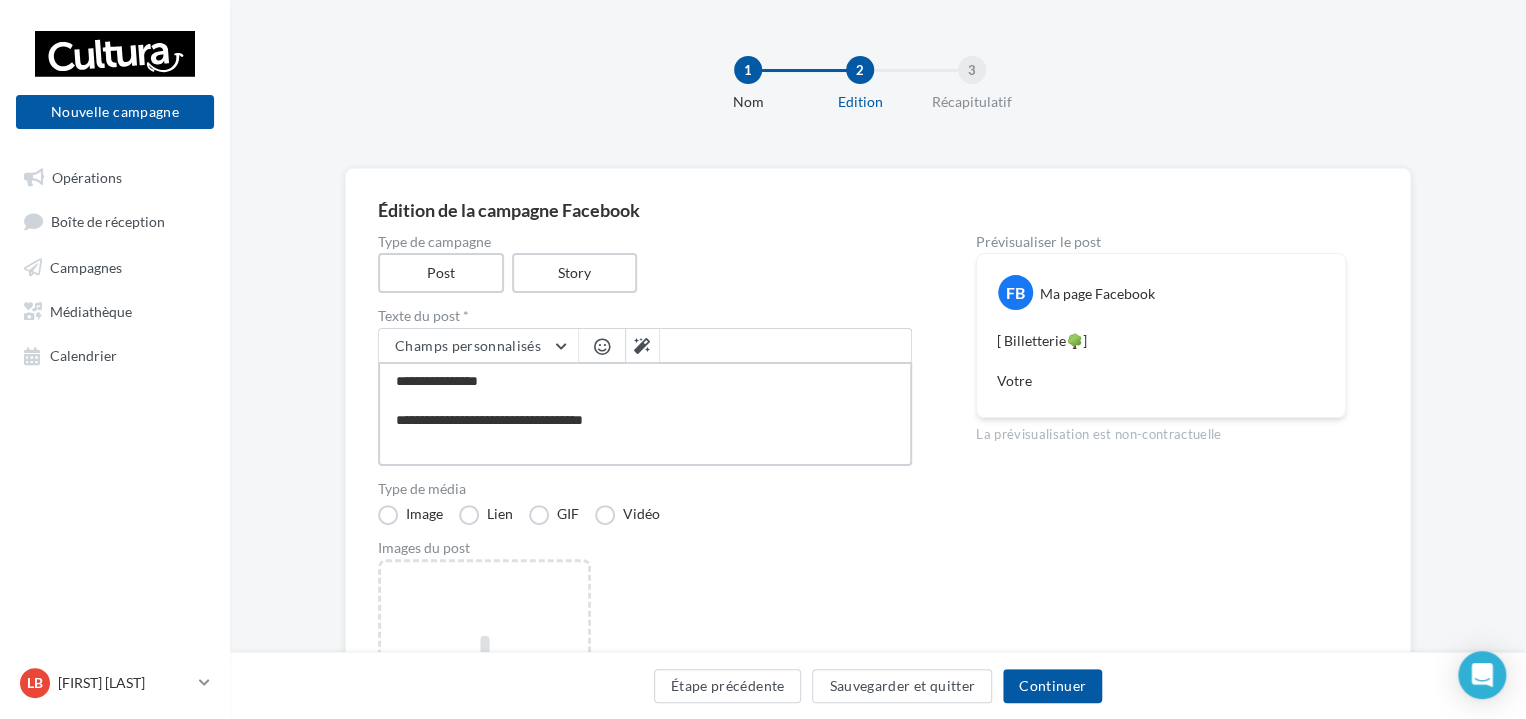 type on "**********" 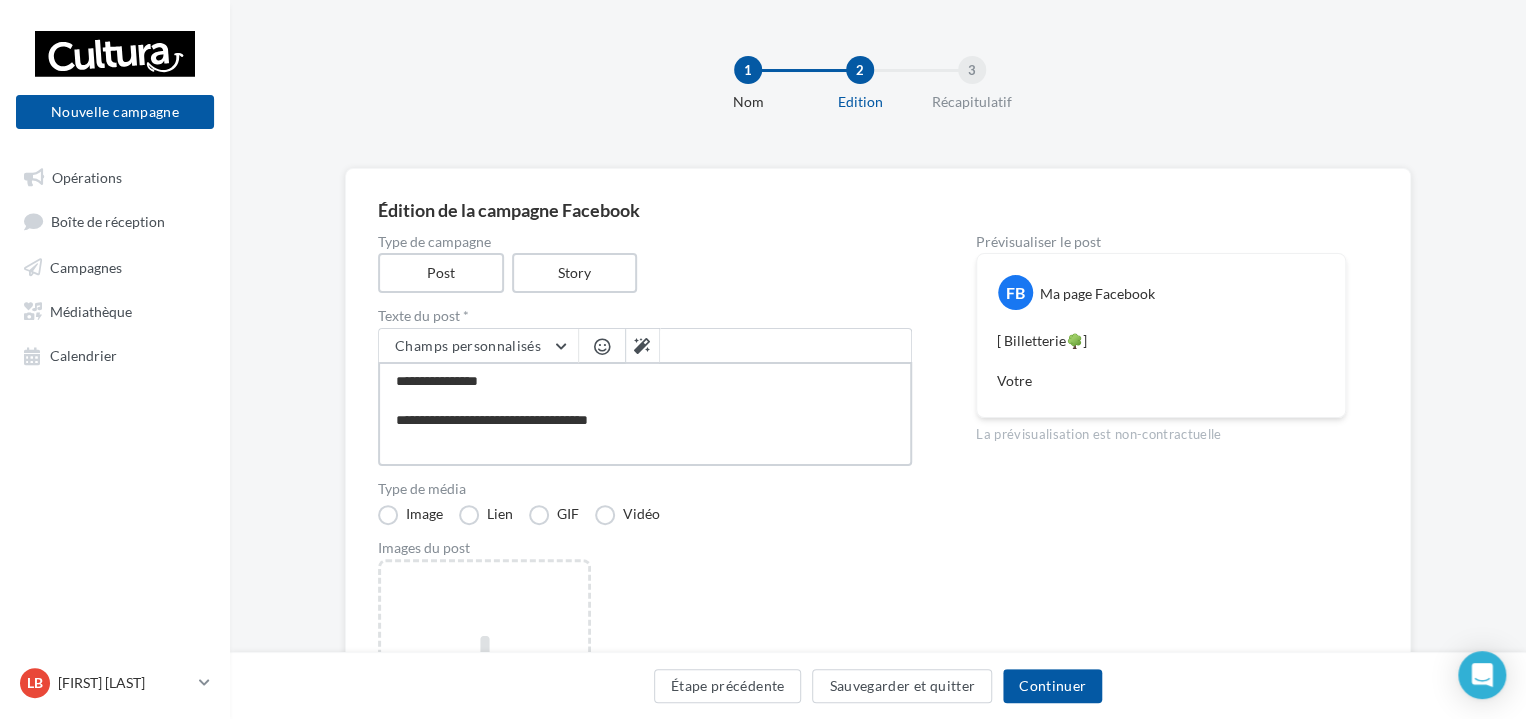 type on "**********" 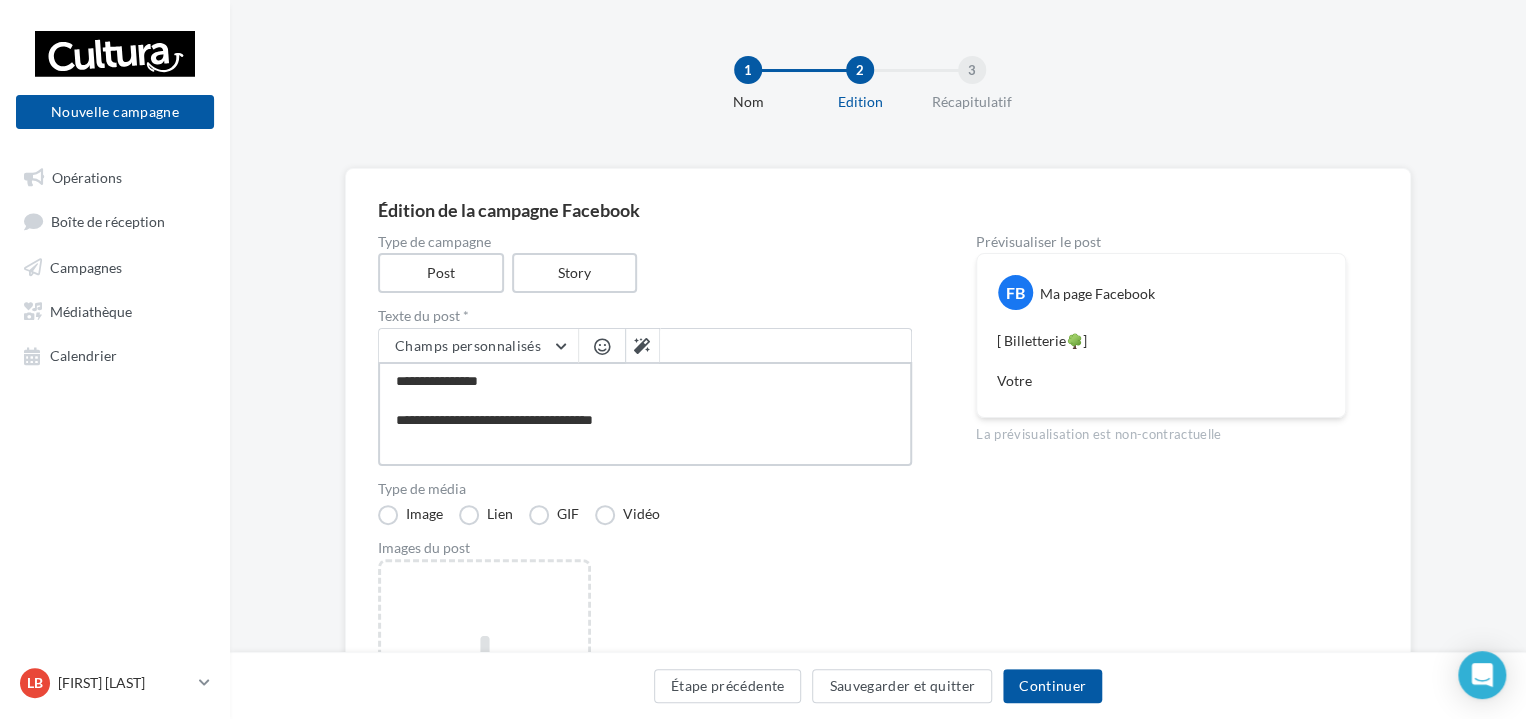 type on "**********" 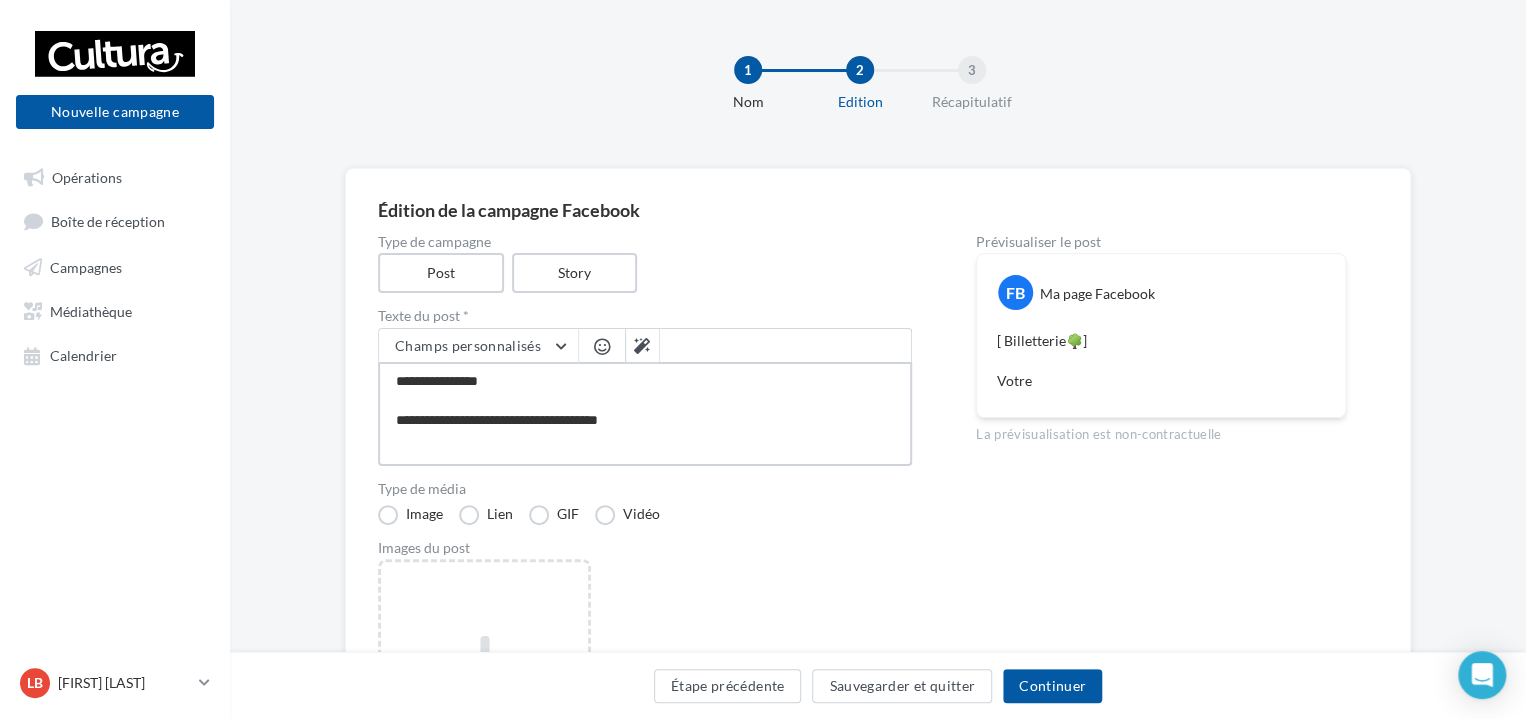 type on "**********" 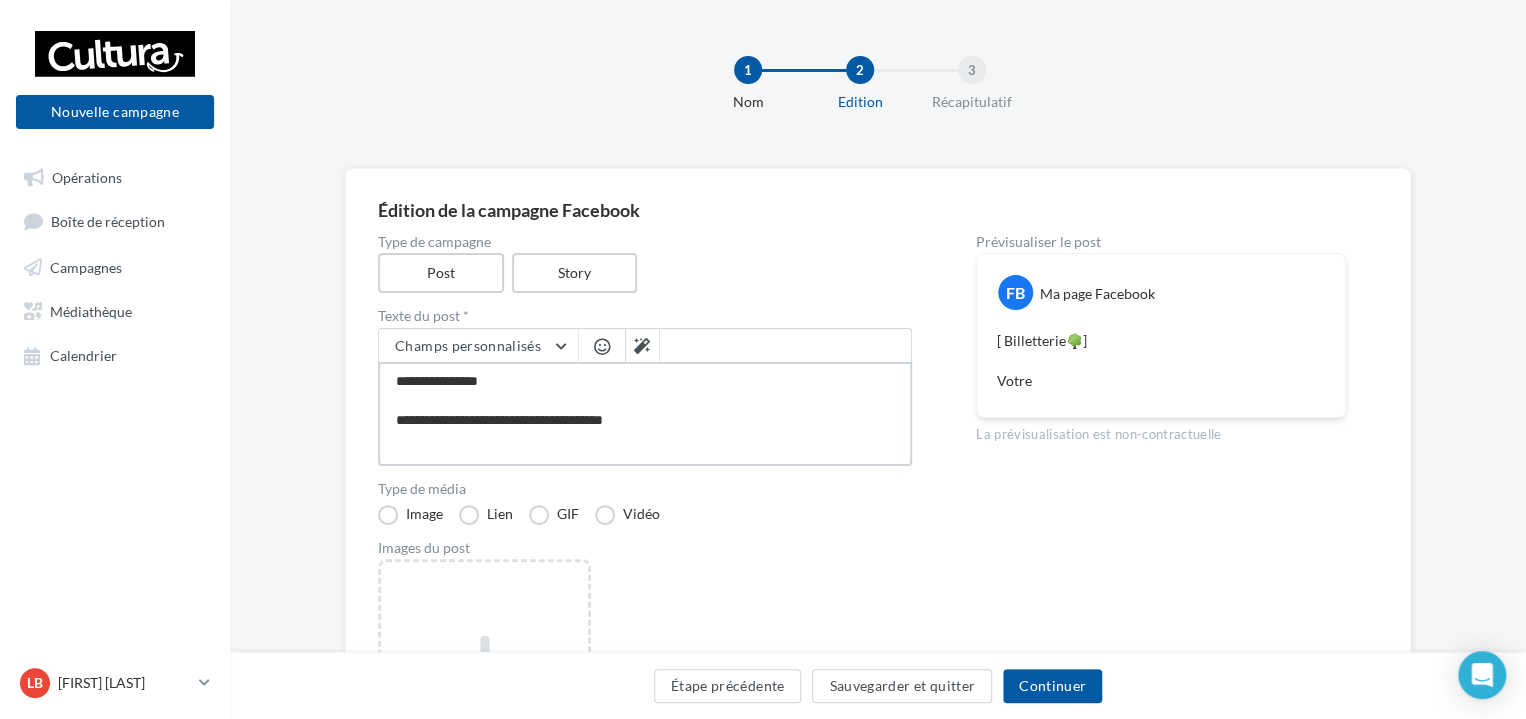 type on "**********" 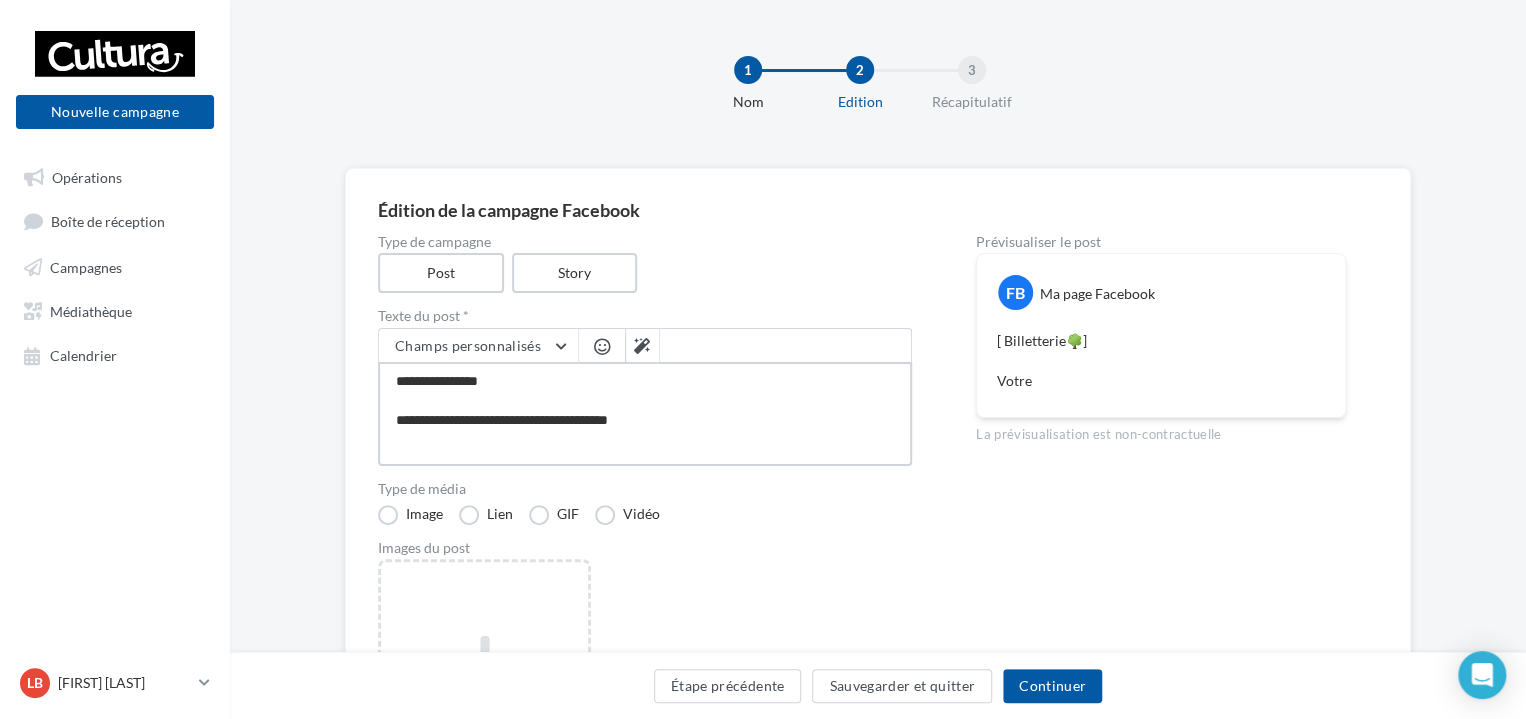 type on "**********" 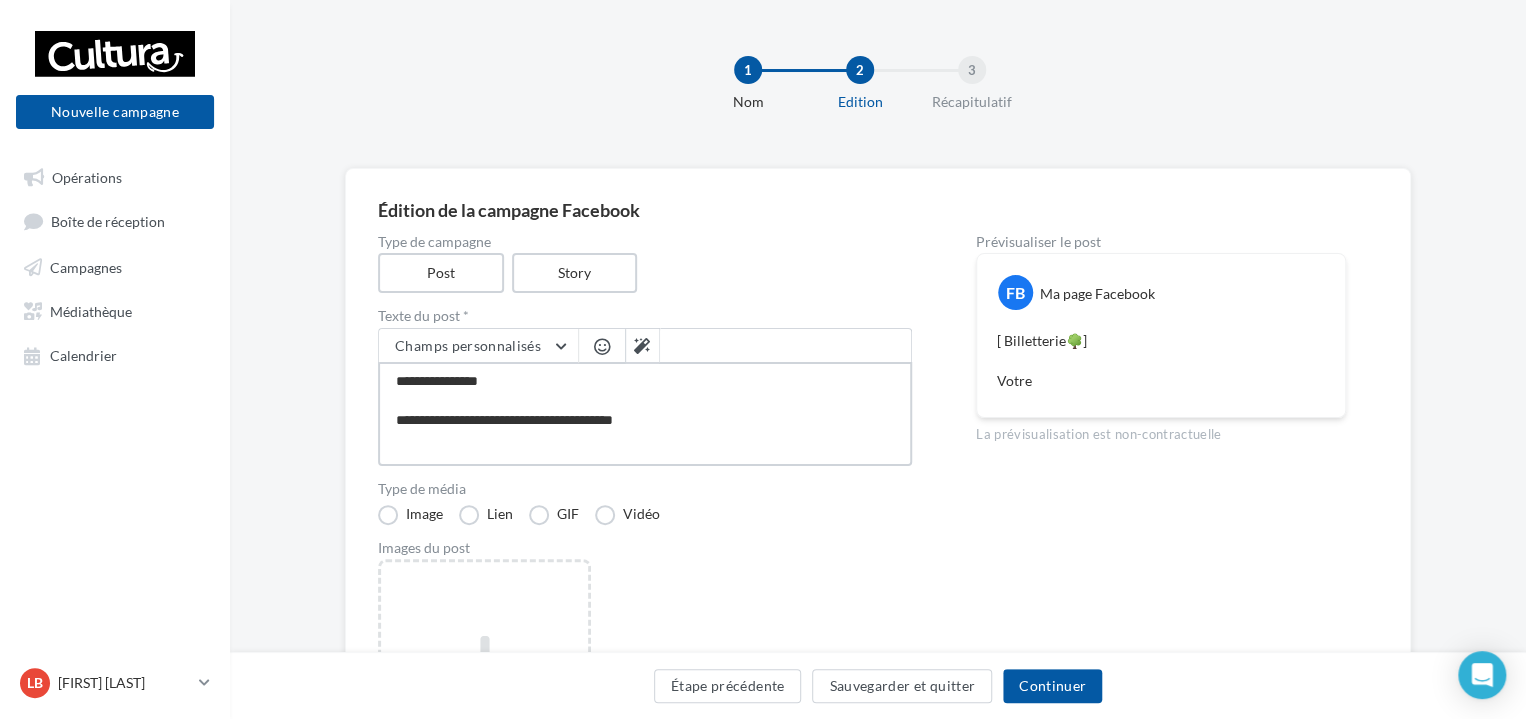 type on "**********" 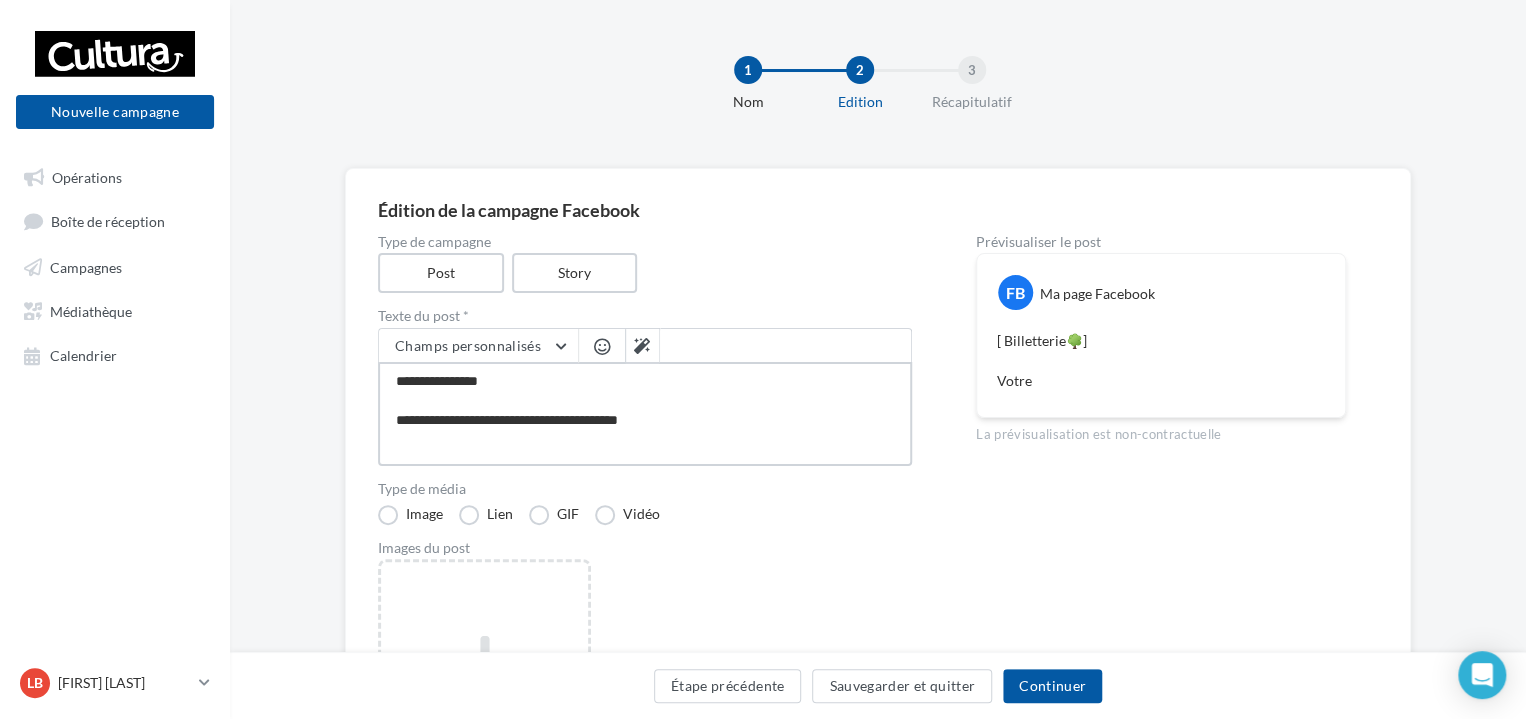 type on "**********" 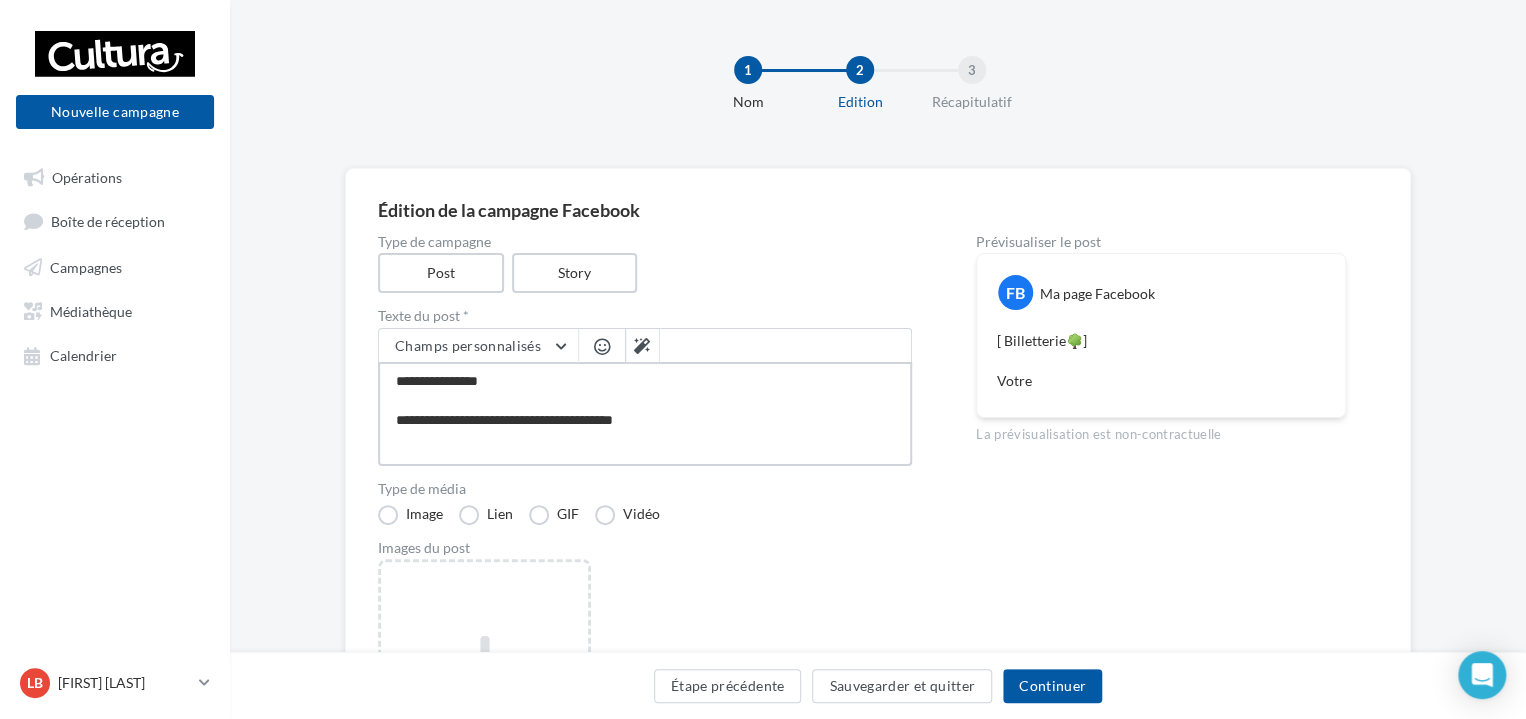 type on "**********" 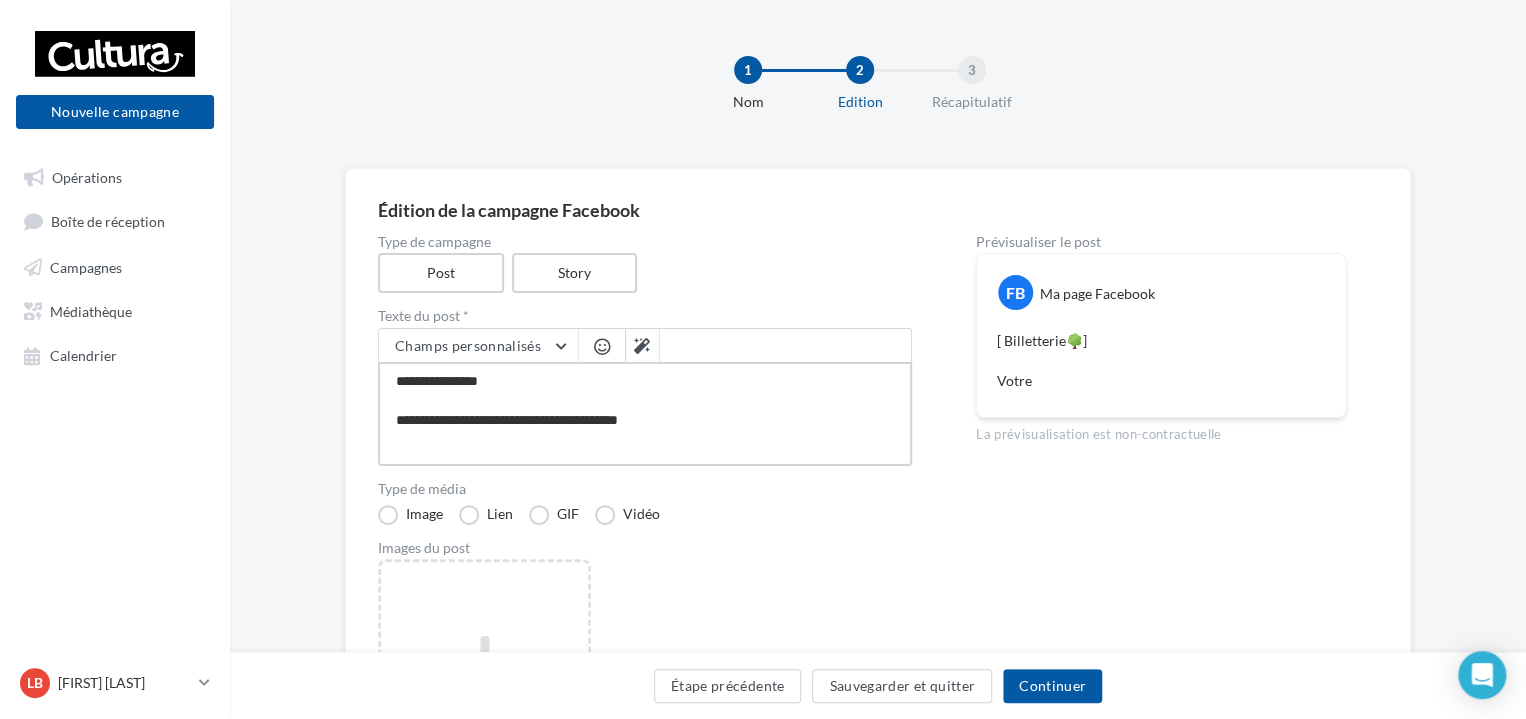 type on "**********" 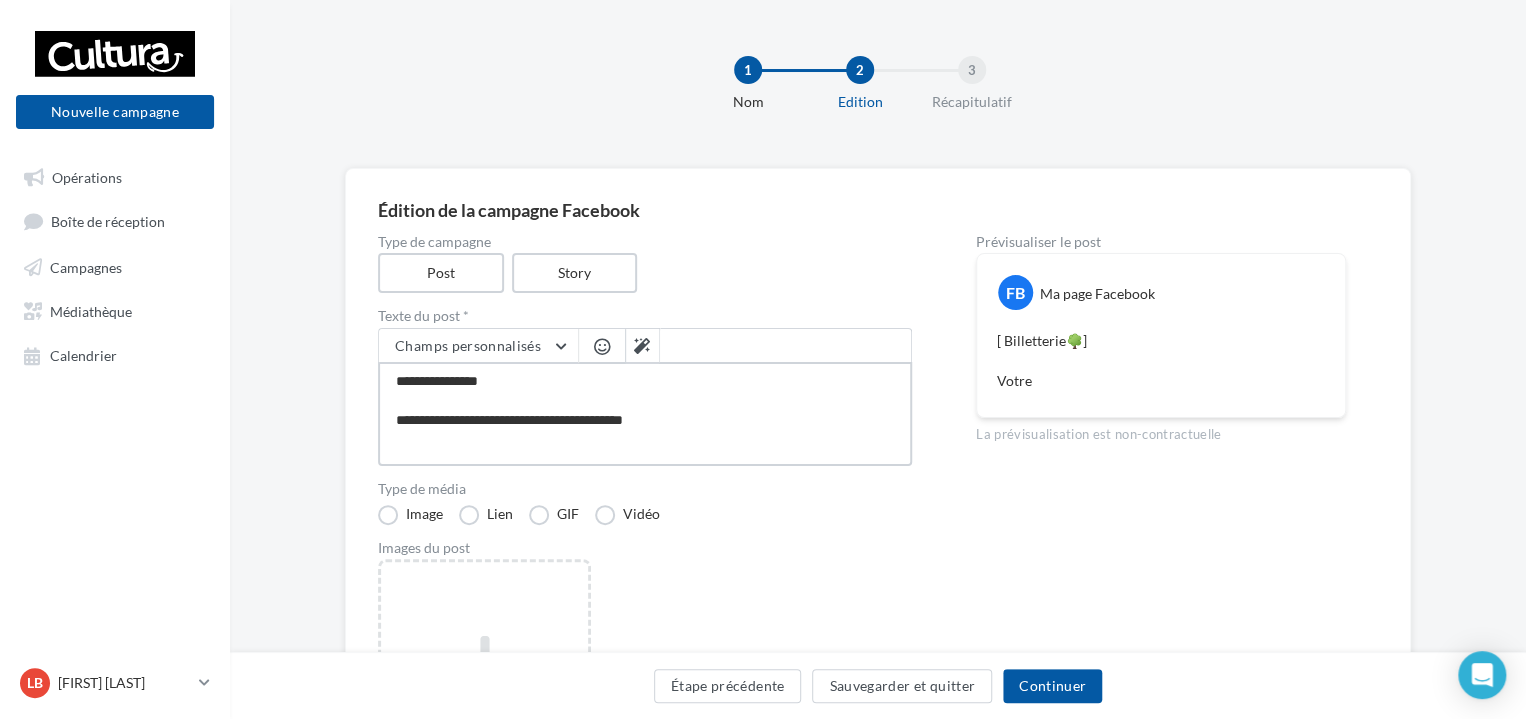 click on "**********" at bounding box center [645, 414] 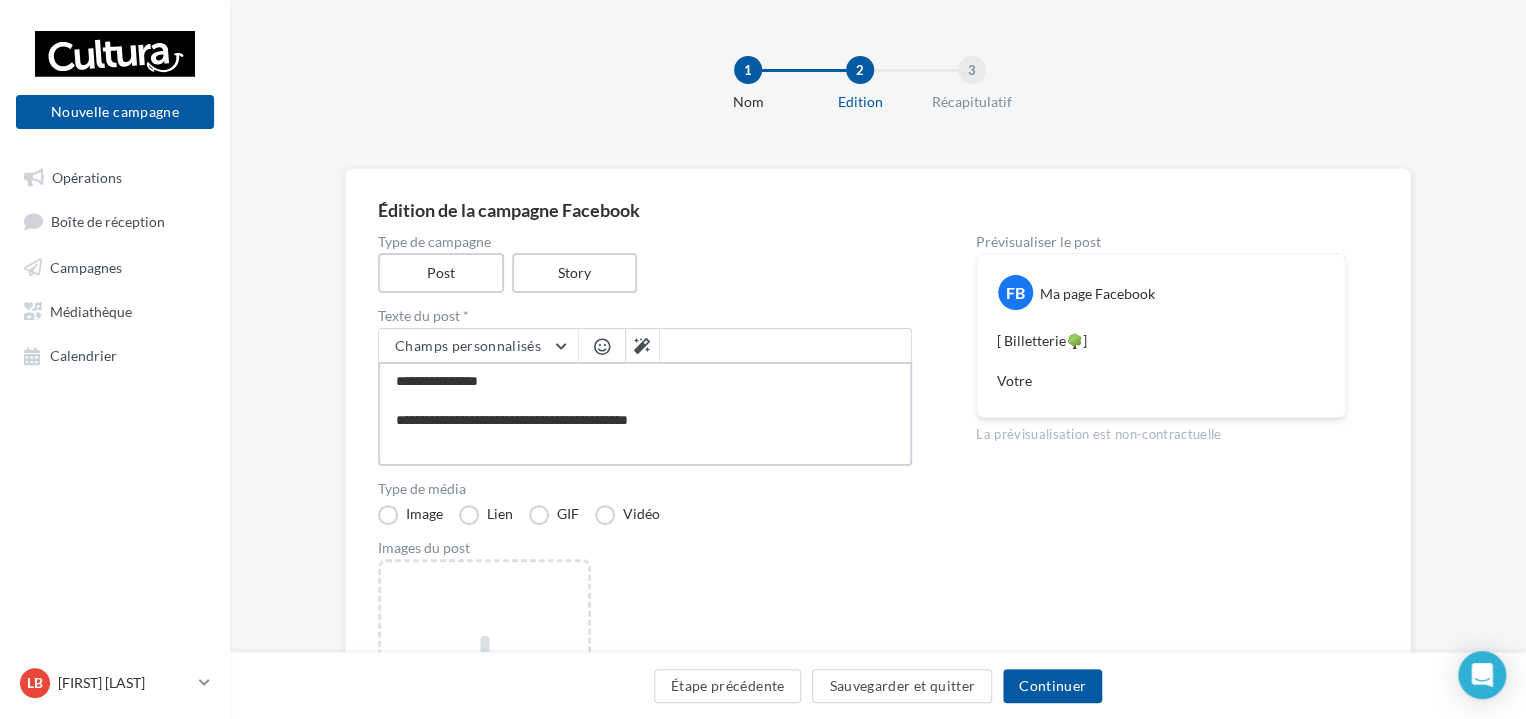 type on "**********" 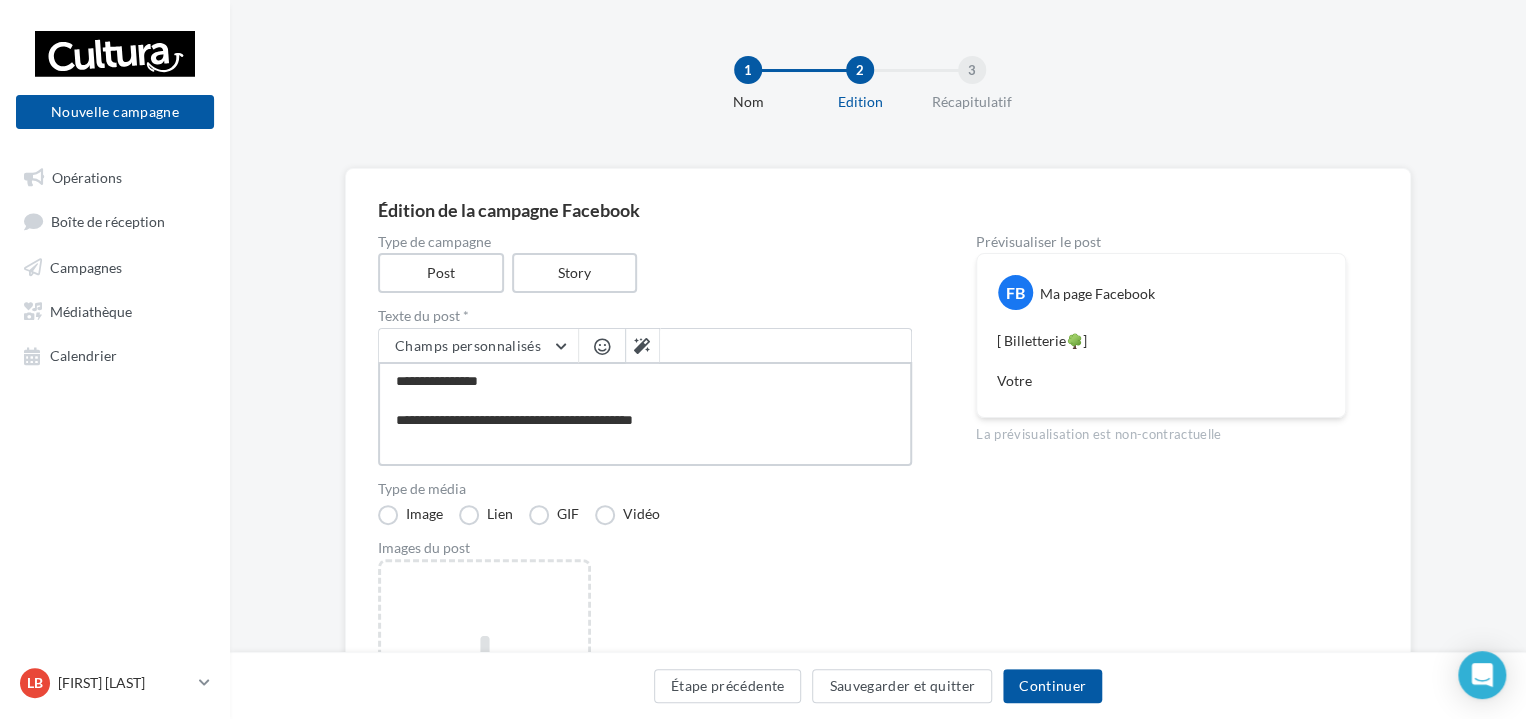 type on "**********" 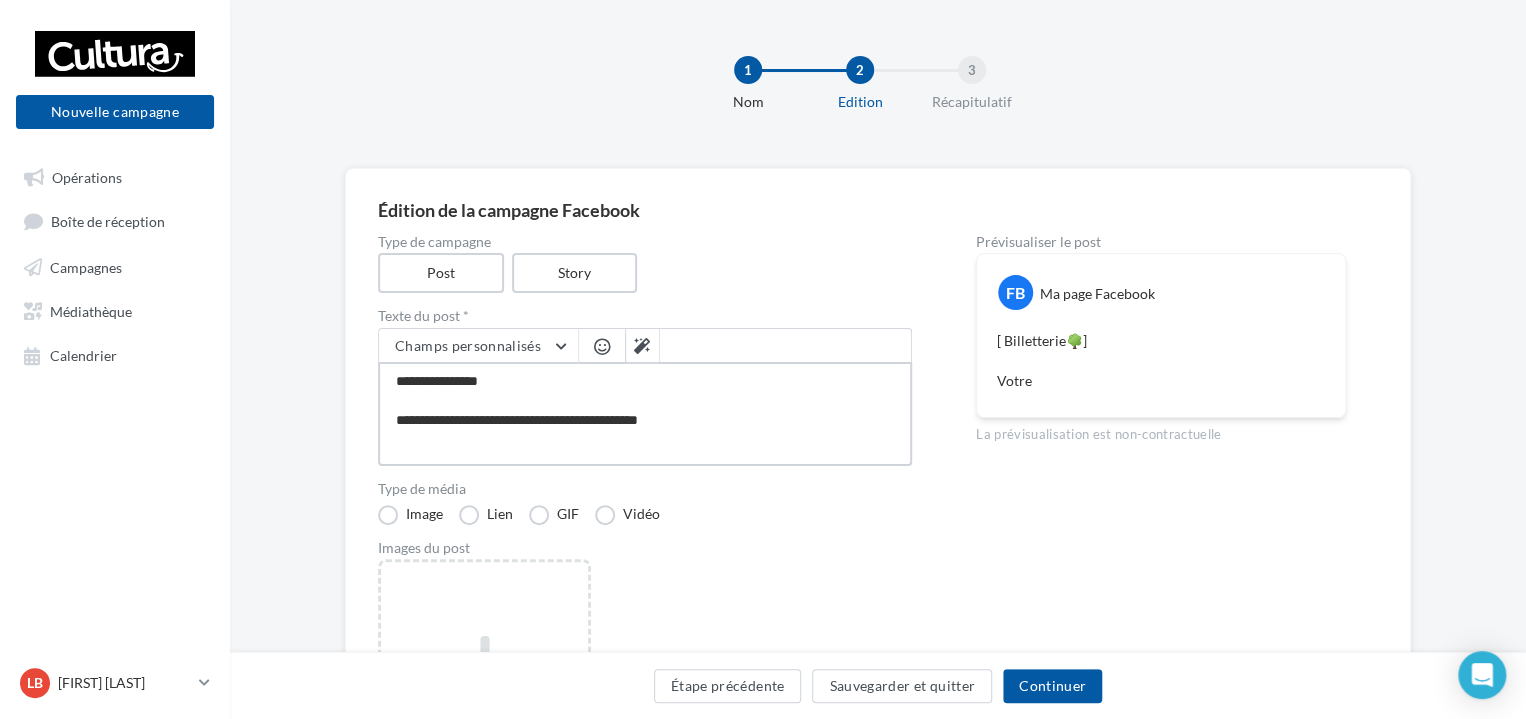 type on "**********" 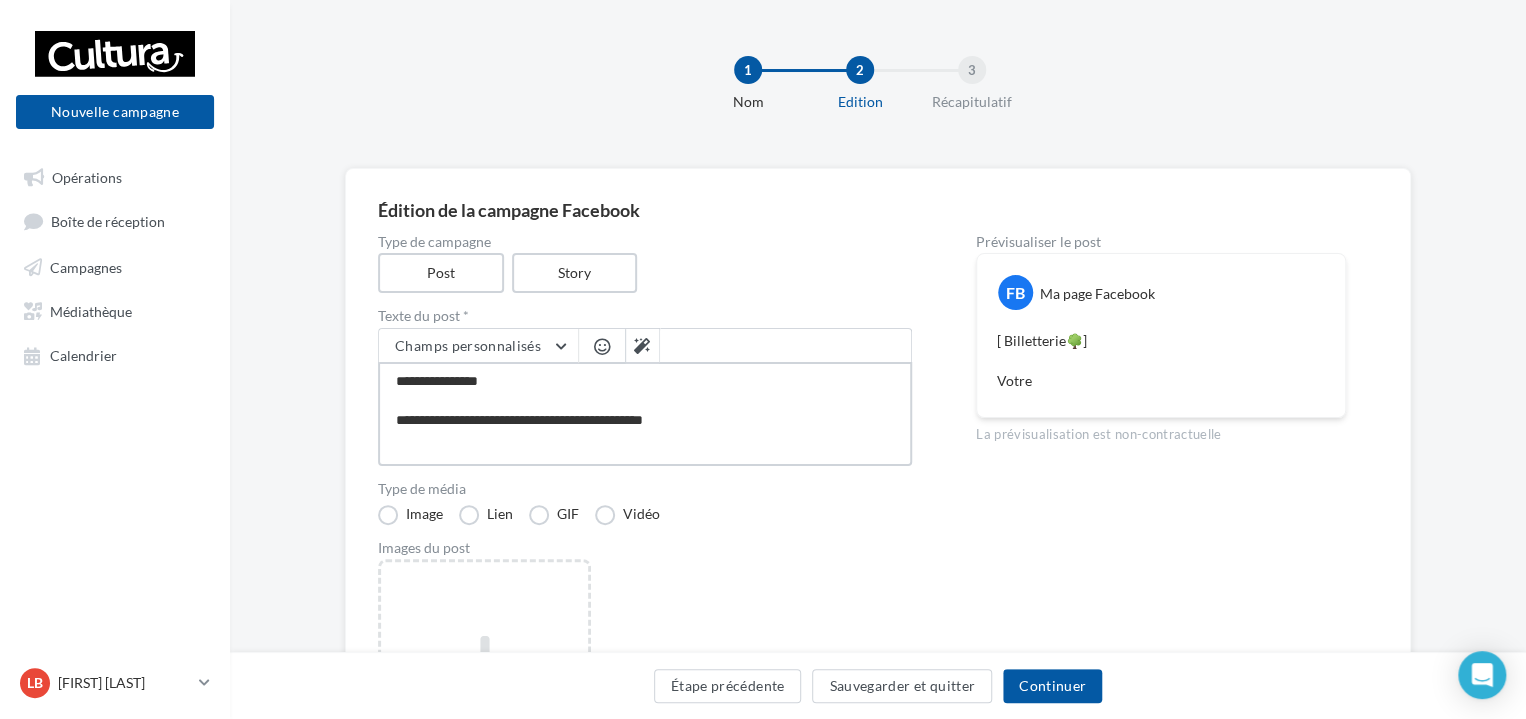 type on "**********" 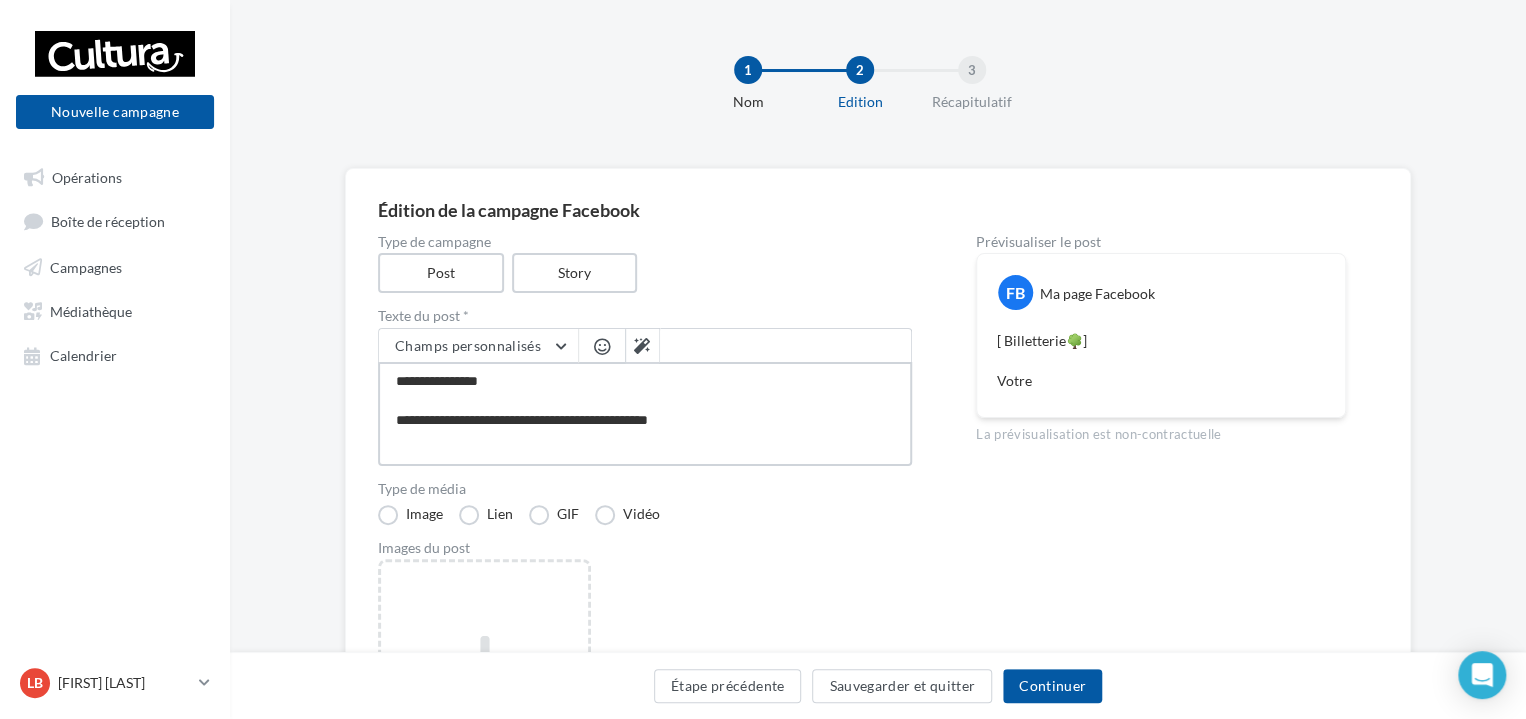 type on "**********" 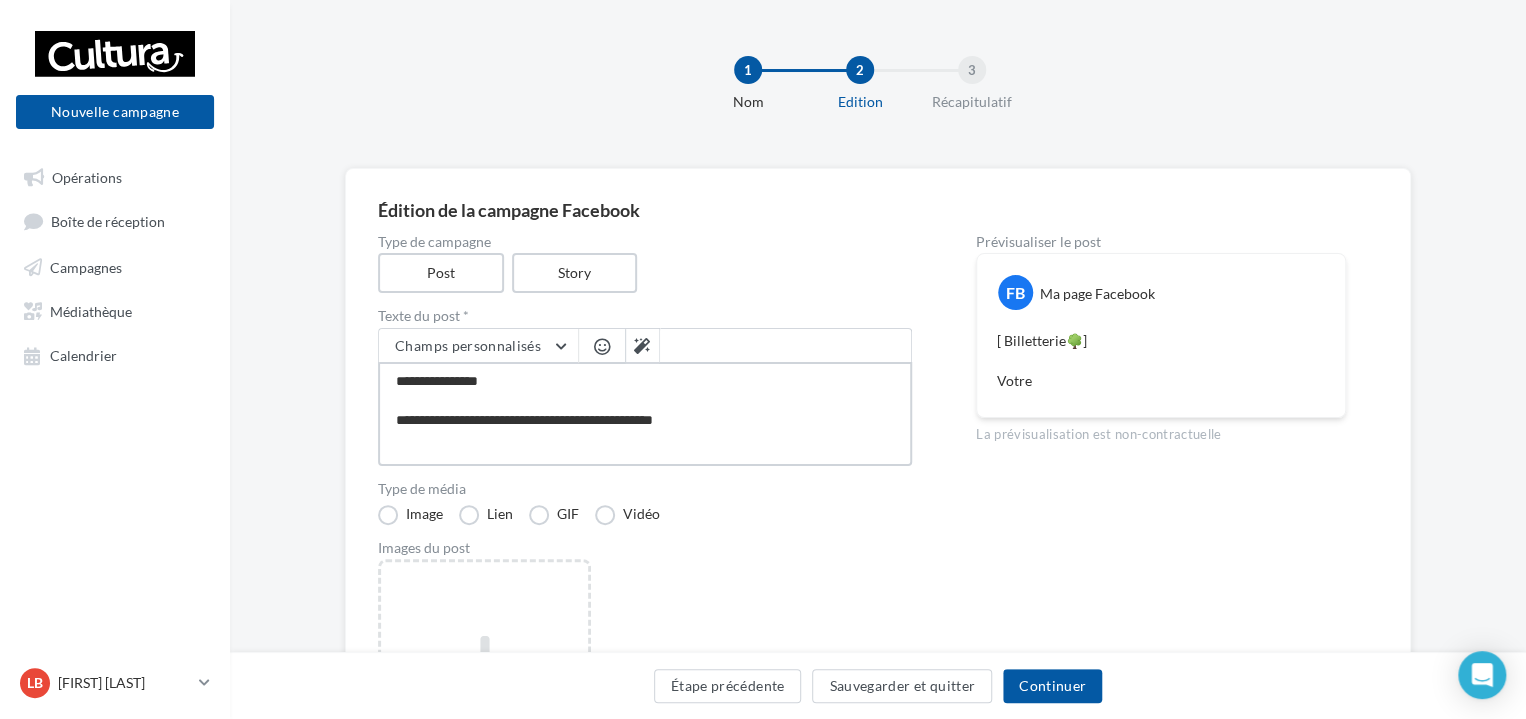 type on "**********" 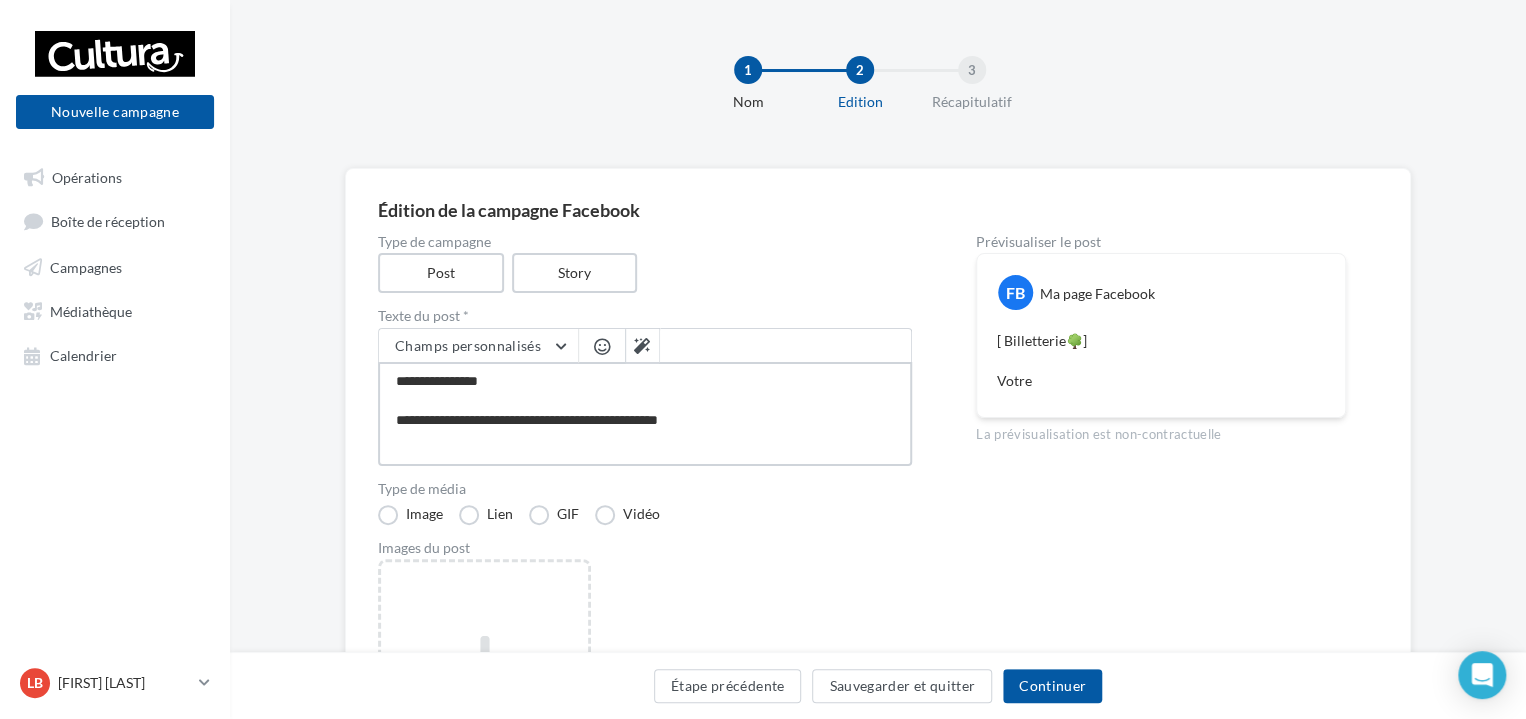 click on "**********" at bounding box center (645, 414) 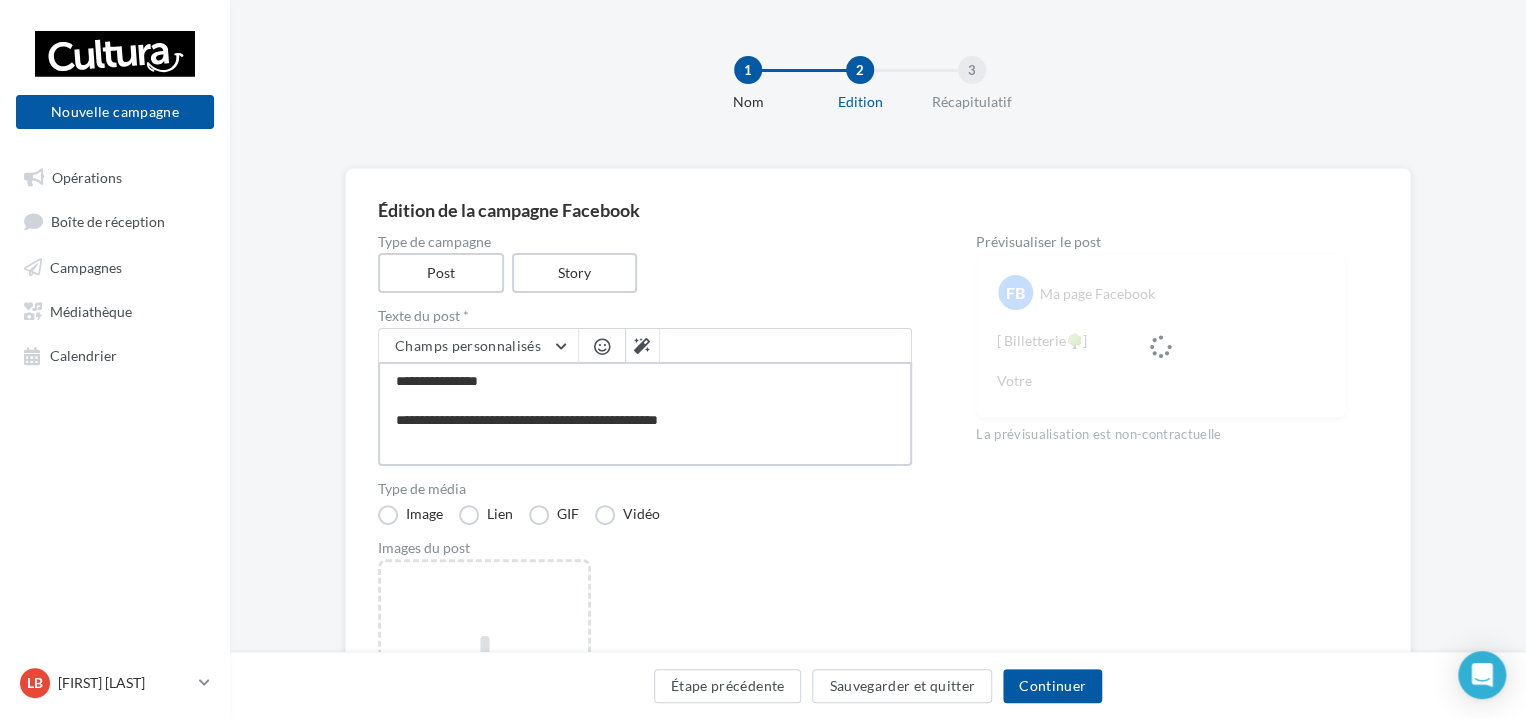 type on "**********" 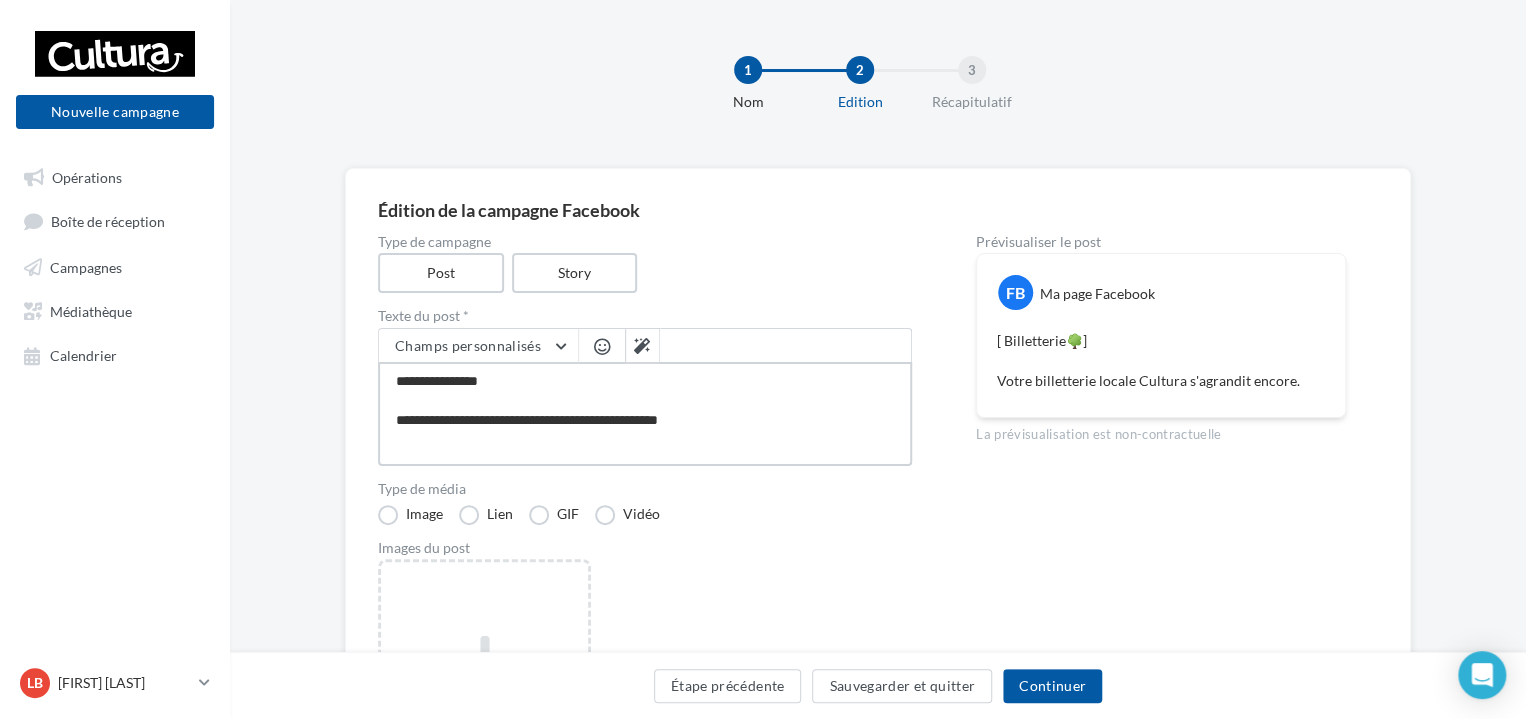 click on "**********" at bounding box center (645, 414) 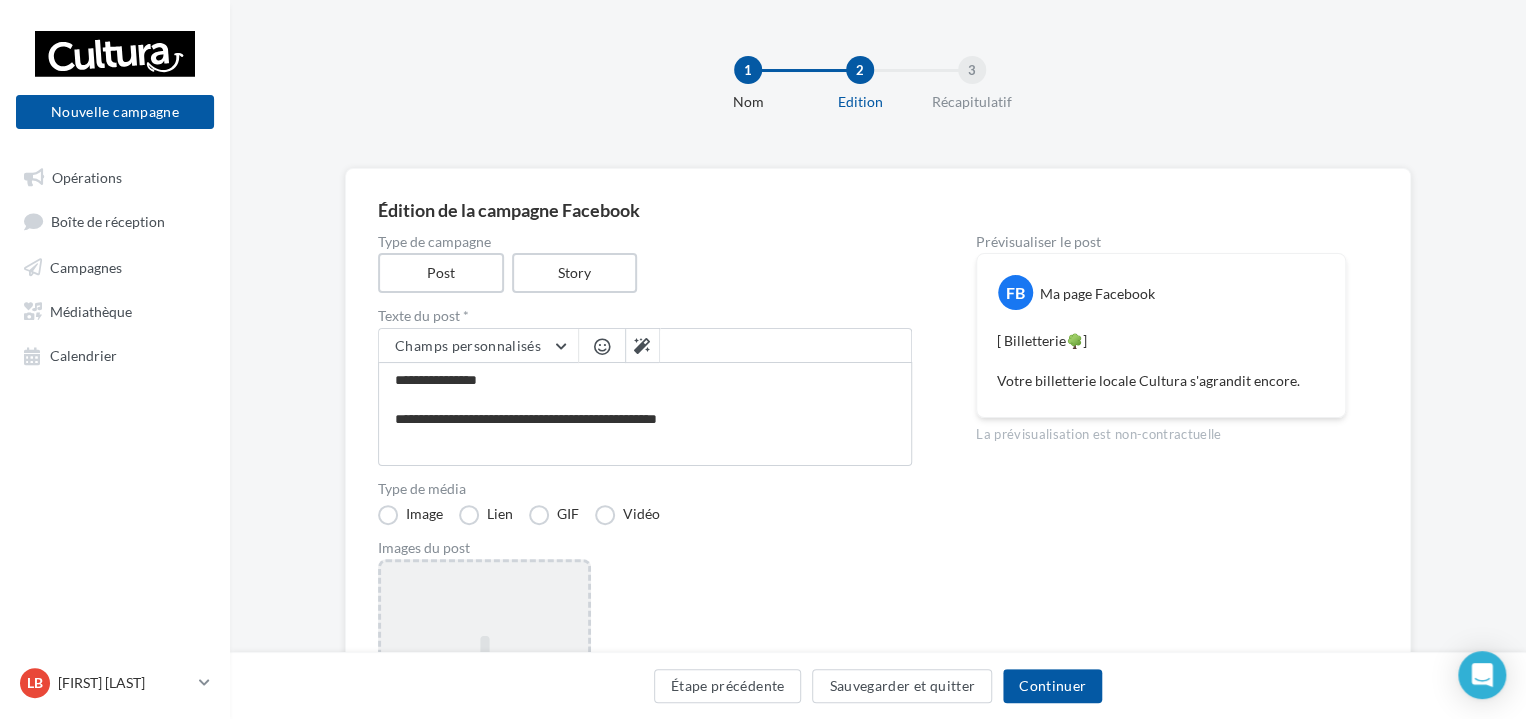 click on "Ajouter une image     Format: png, jpg" at bounding box center (484, 689) 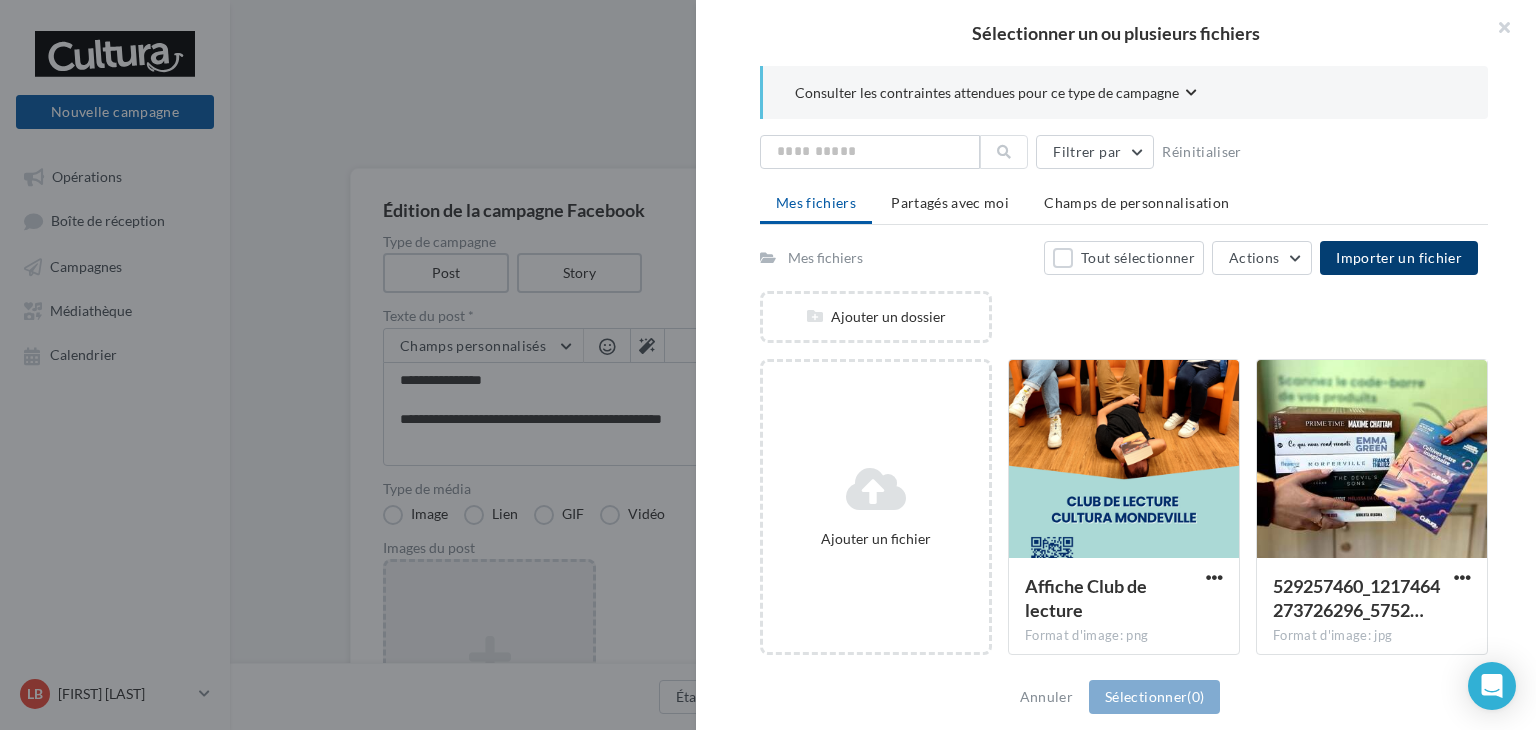 click on "Importer un fichier" at bounding box center [1399, 258] 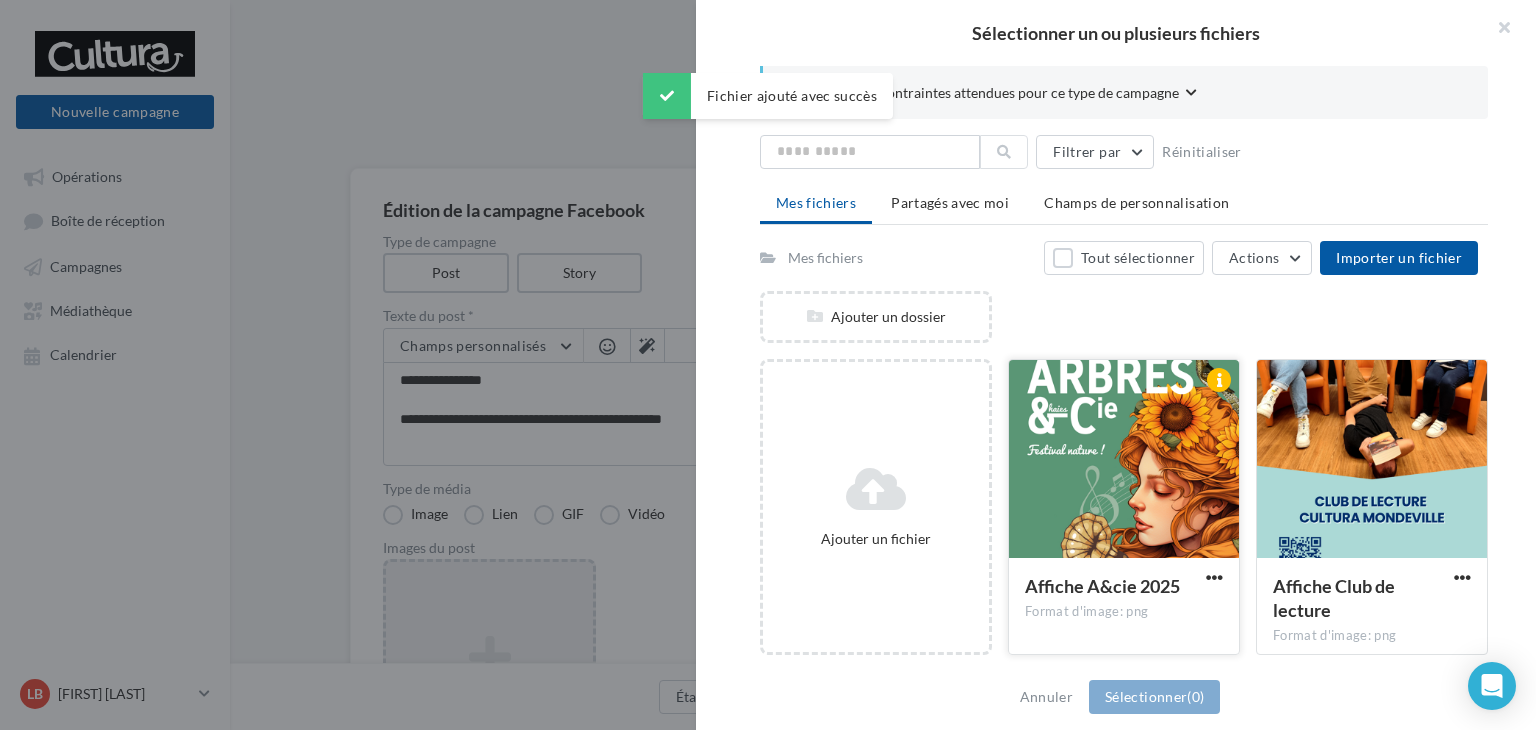 click at bounding box center [1124, 460] 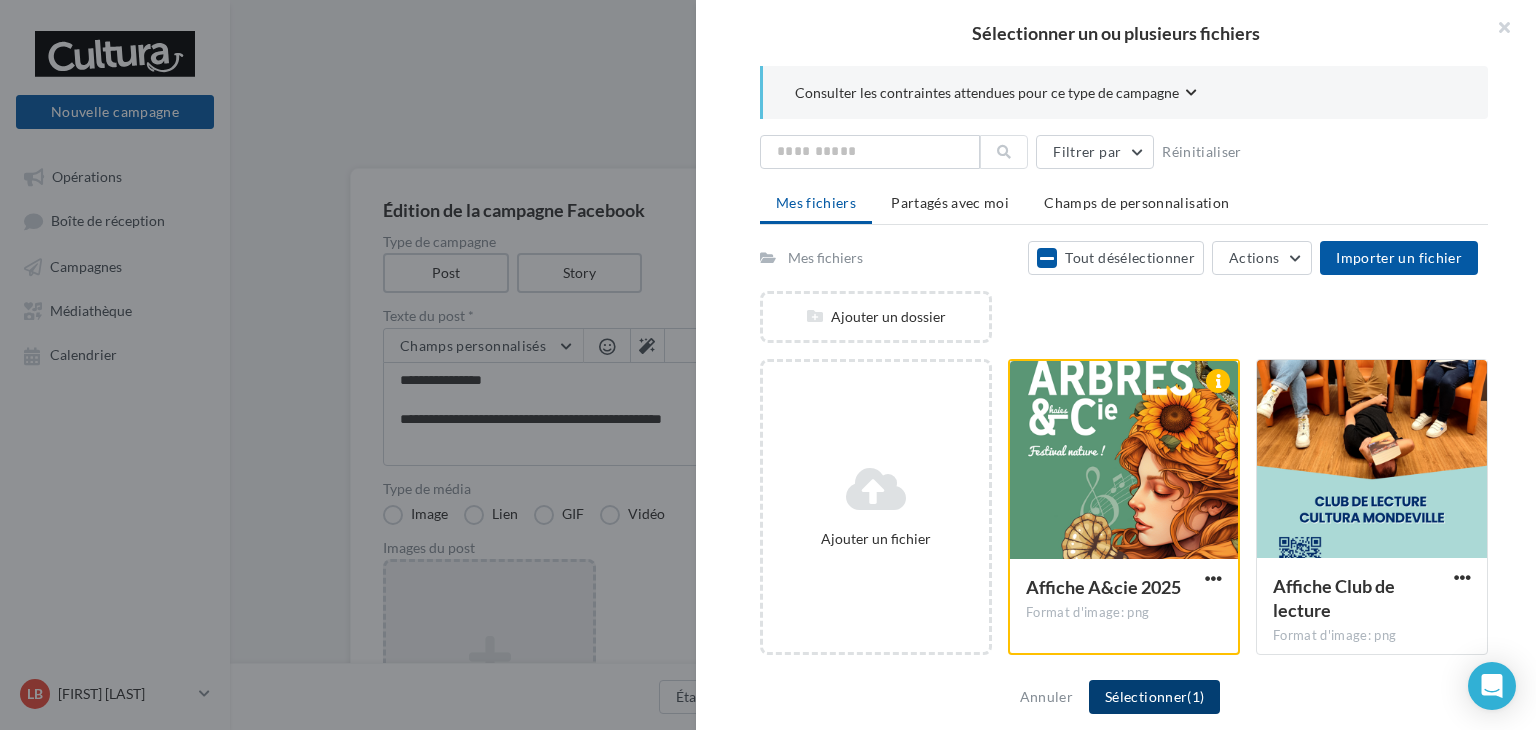 click on "Sélectionner   (1)" at bounding box center (1154, 697) 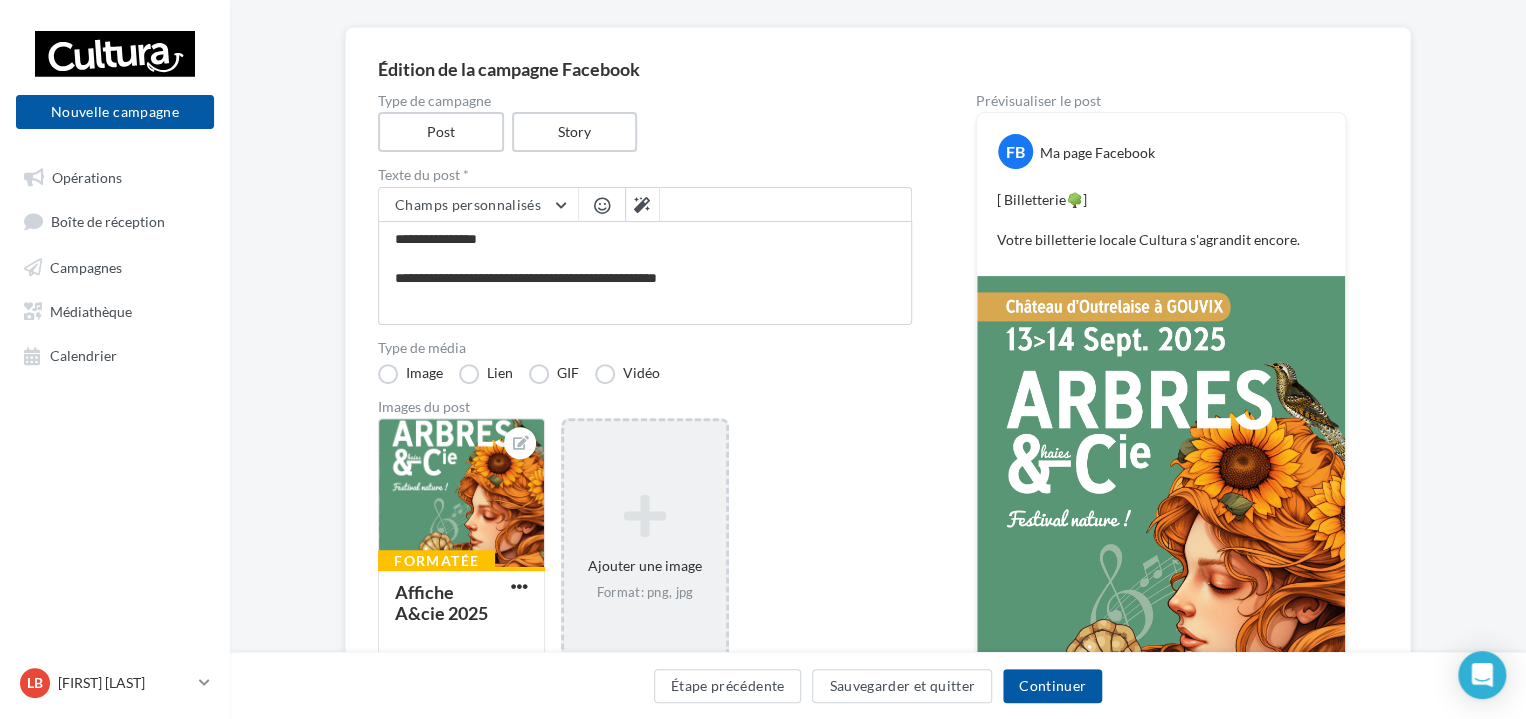 scroll, scrollTop: 137, scrollLeft: 0, axis: vertical 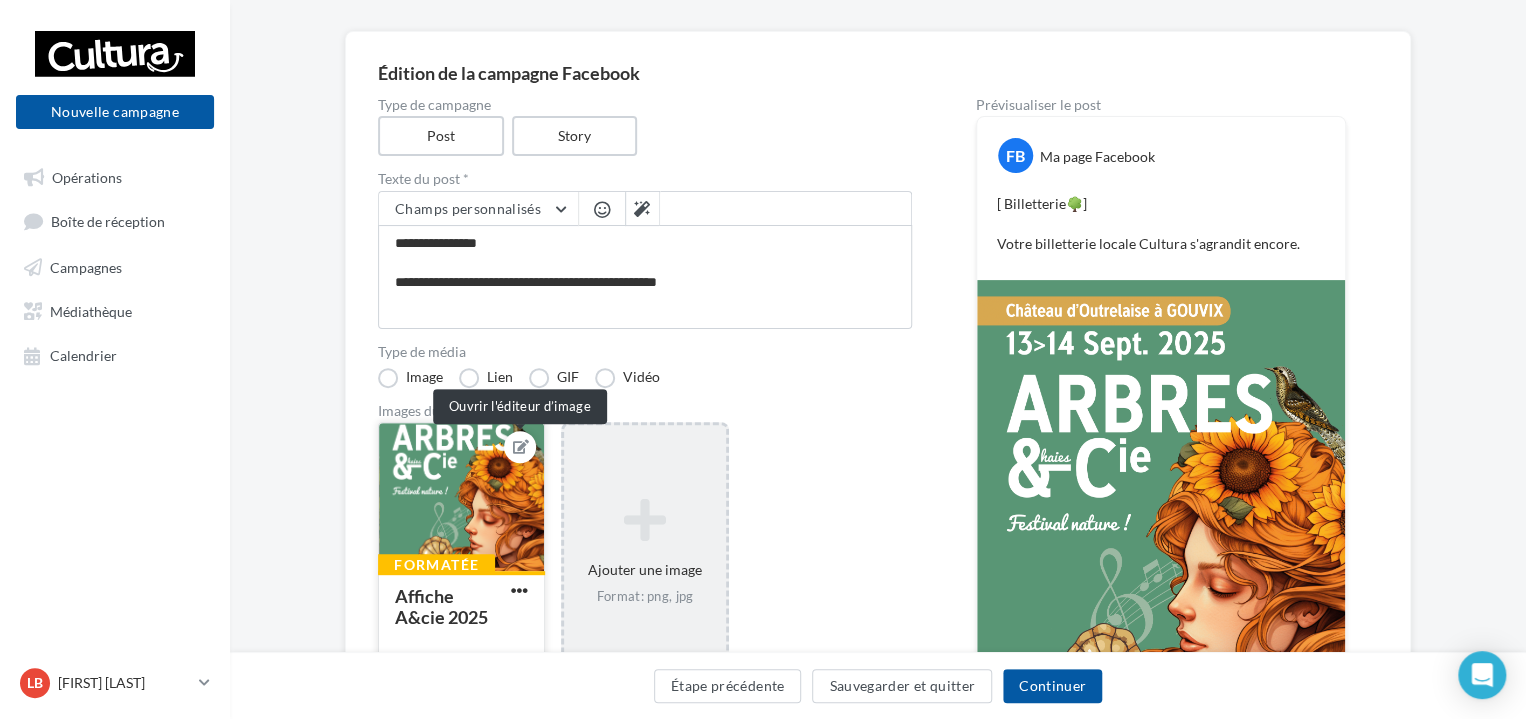 click at bounding box center (521, 447) 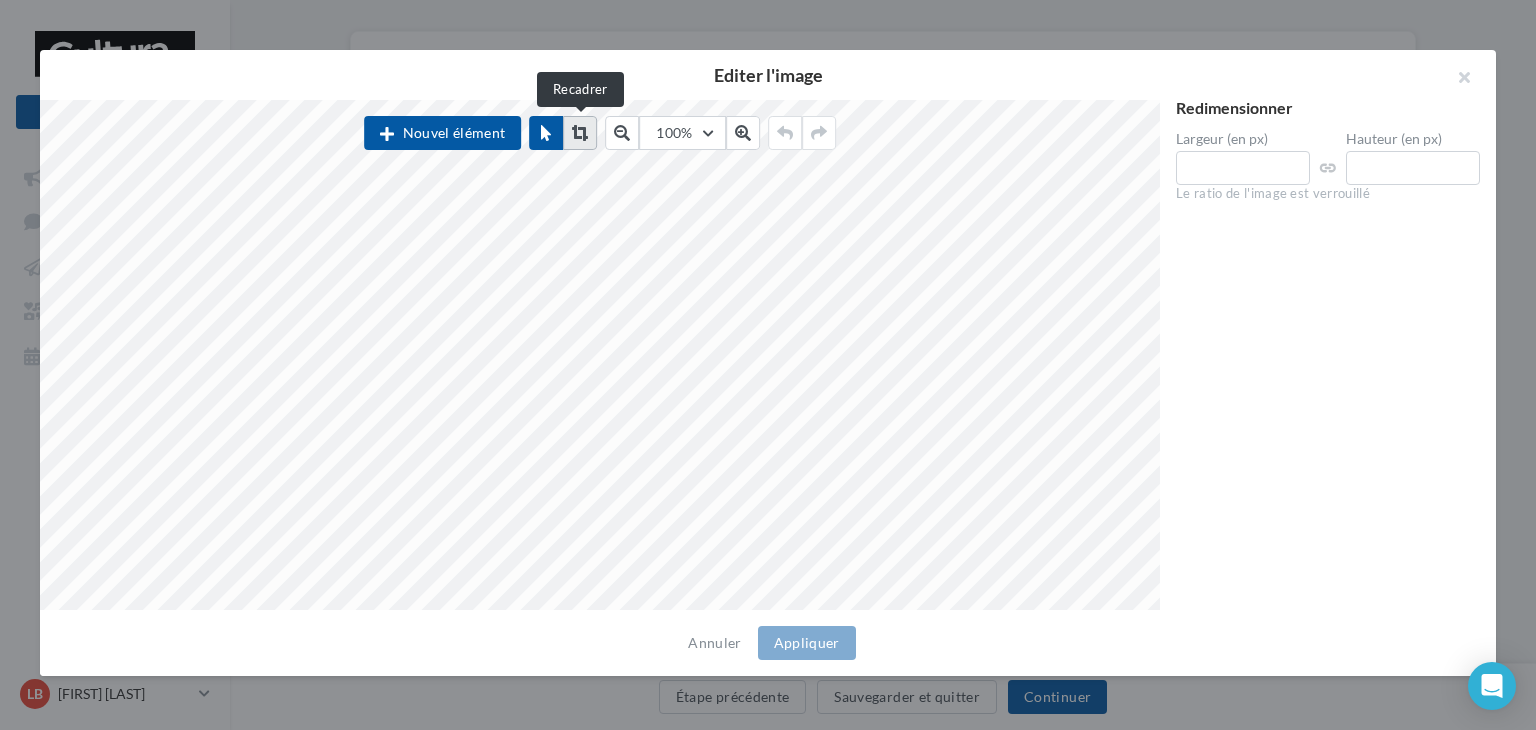 click at bounding box center (580, 133) 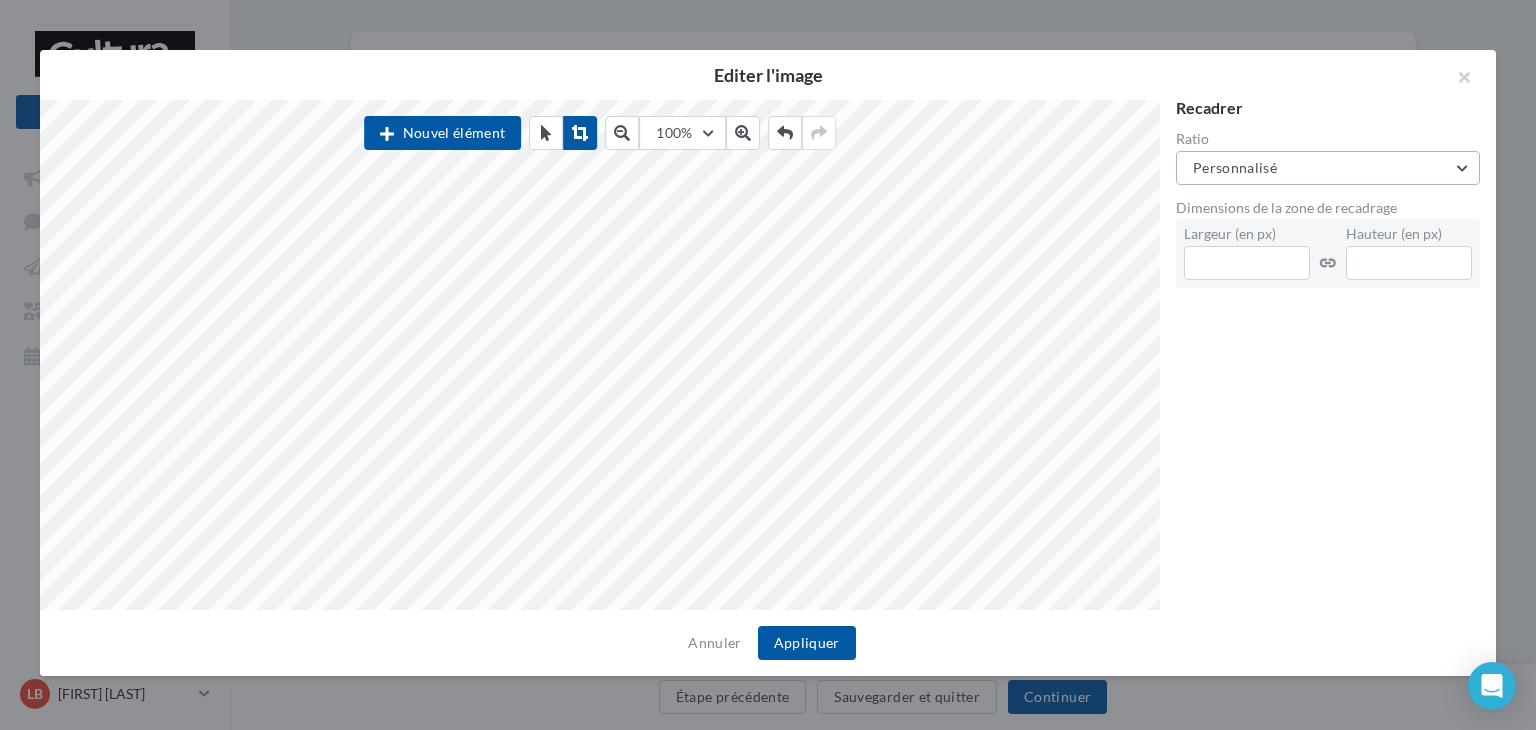 click on "Personnalisé" at bounding box center [1328, 168] 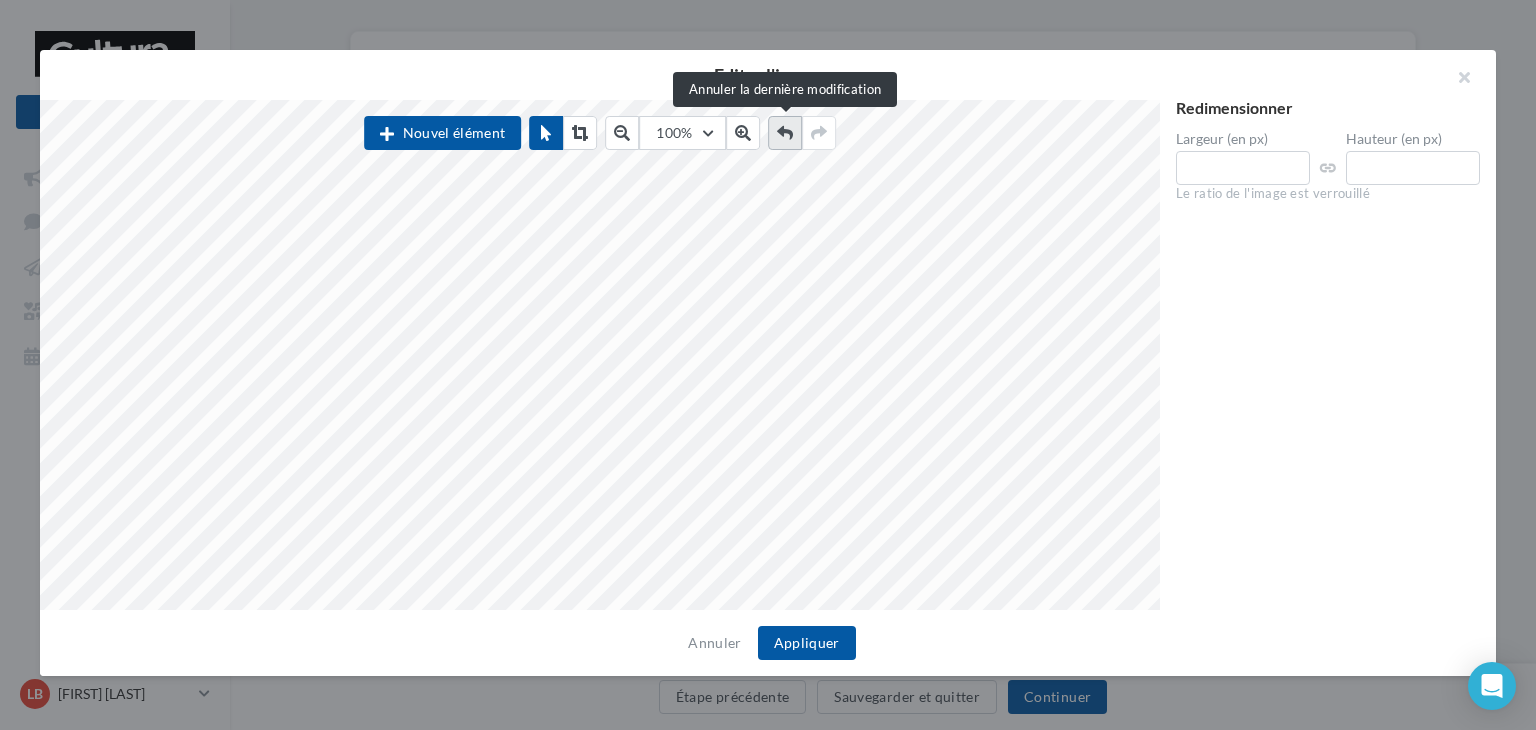 click at bounding box center [785, 133] 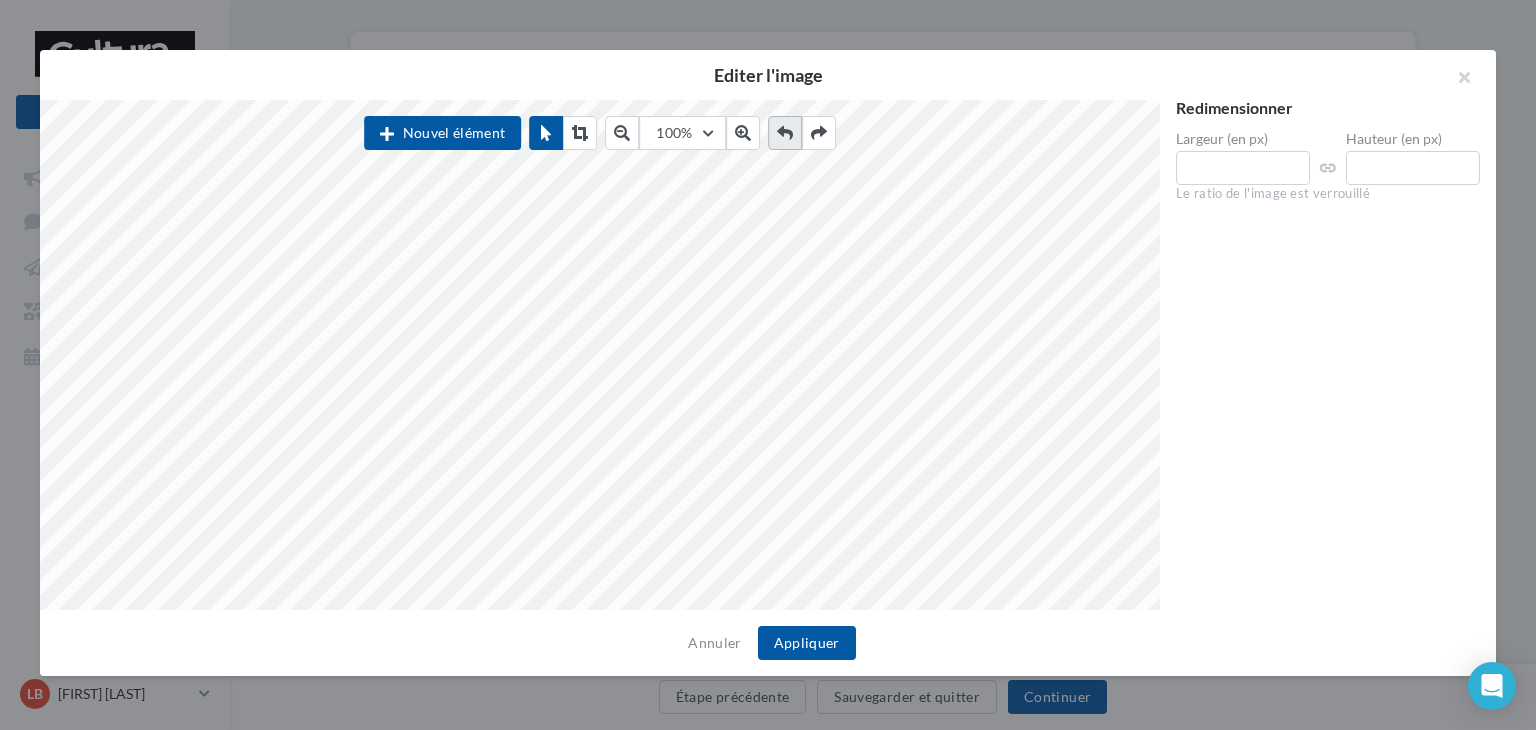 click at bounding box center (785, 133) 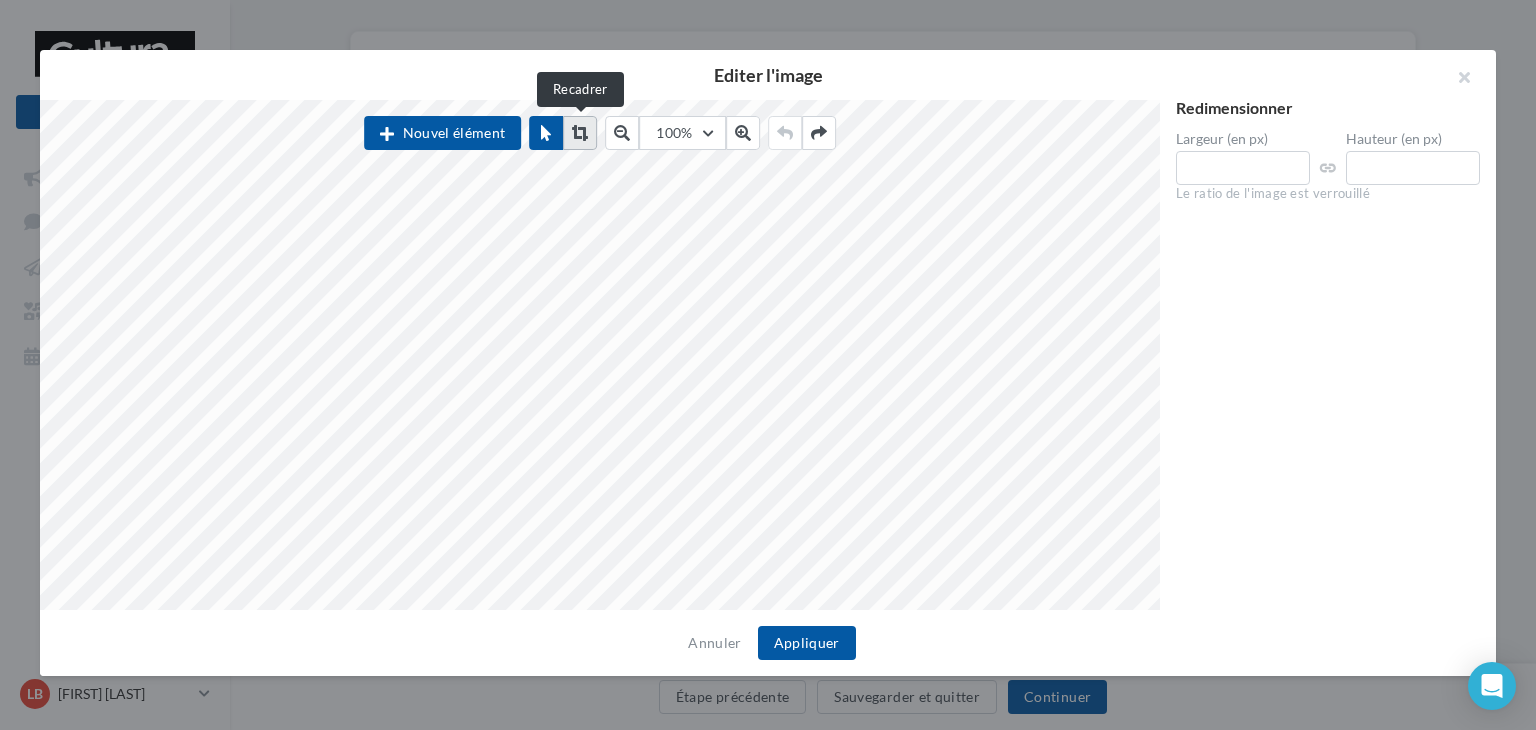 click at bounding box center (580, 133) 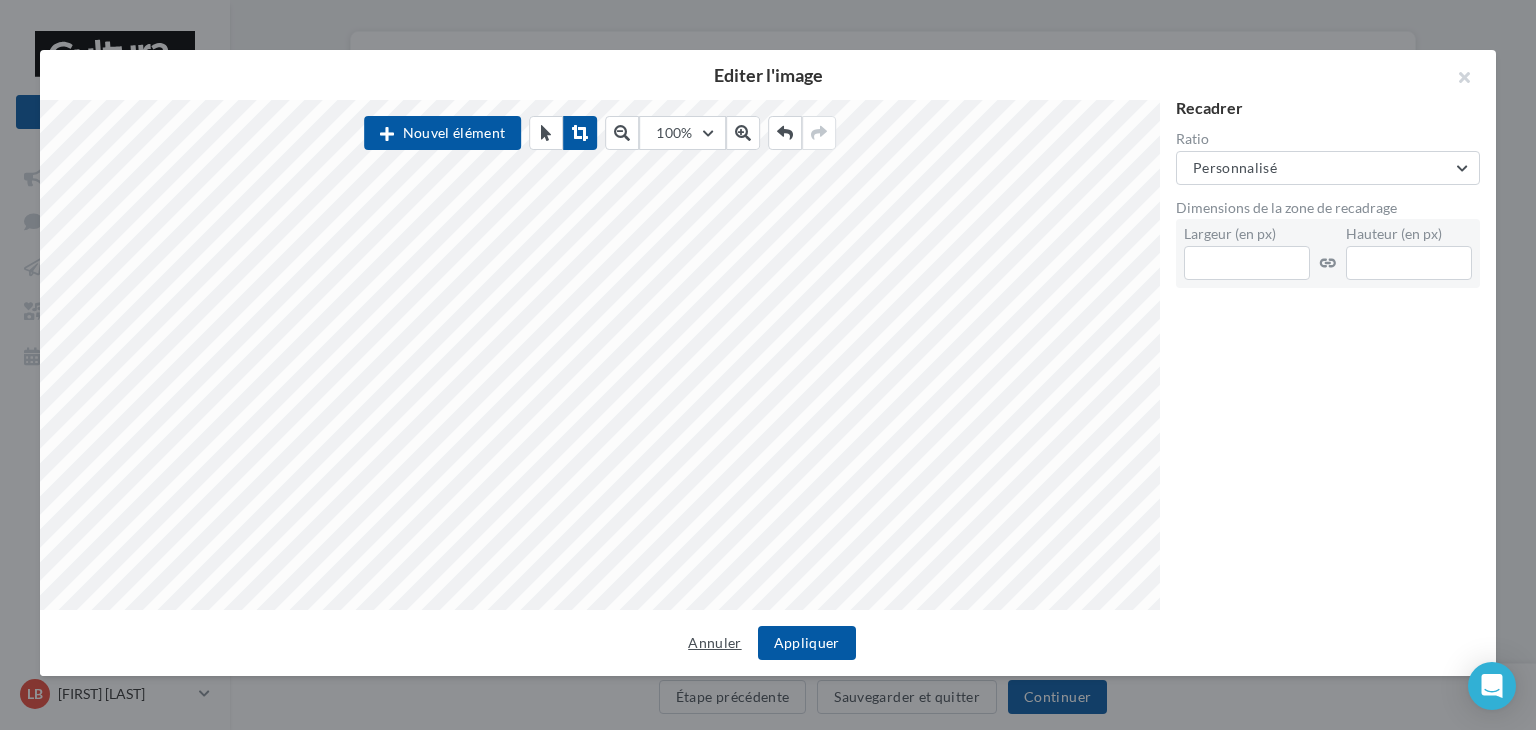 click on "Annuler" at bounding box center [714, 643] 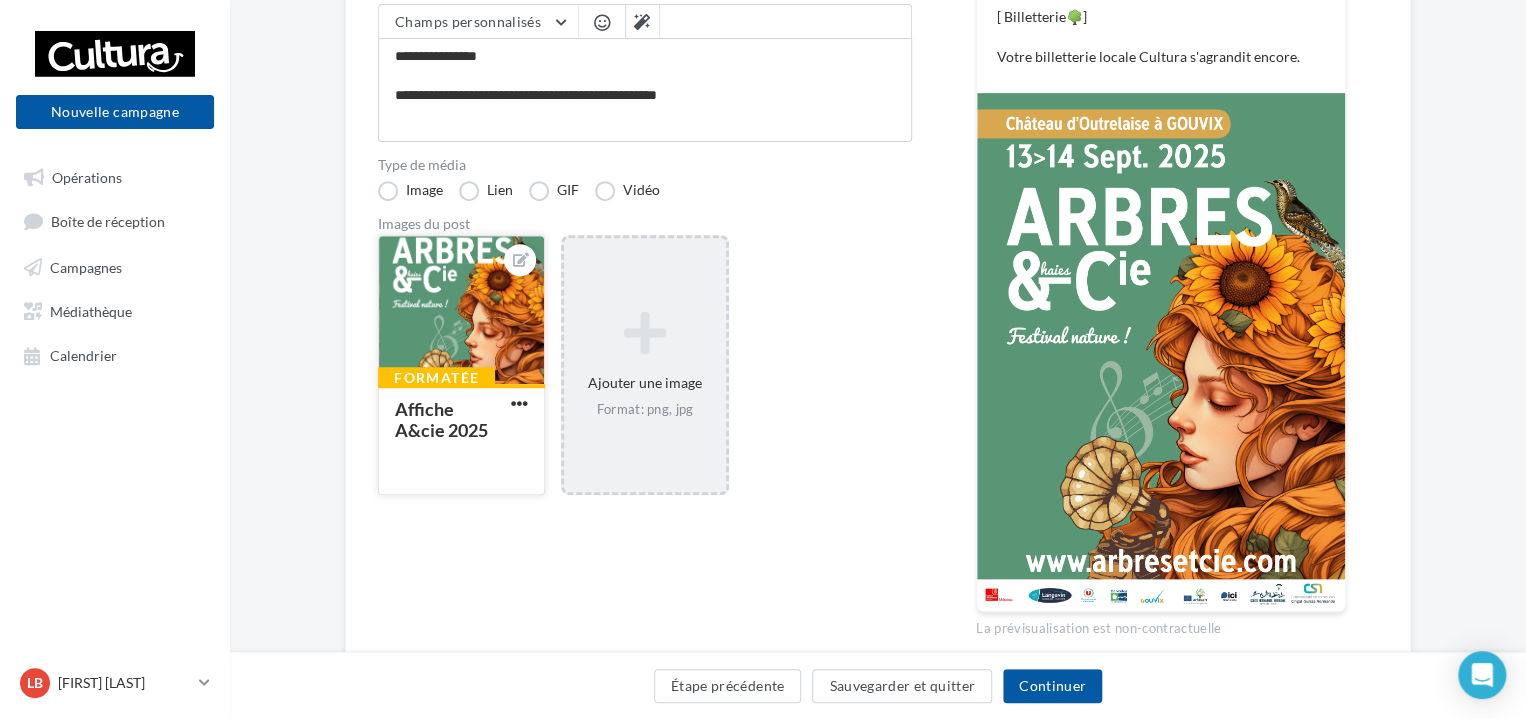 scroll, scrollTop: 325, scrollLeft: 0, axis: vertical 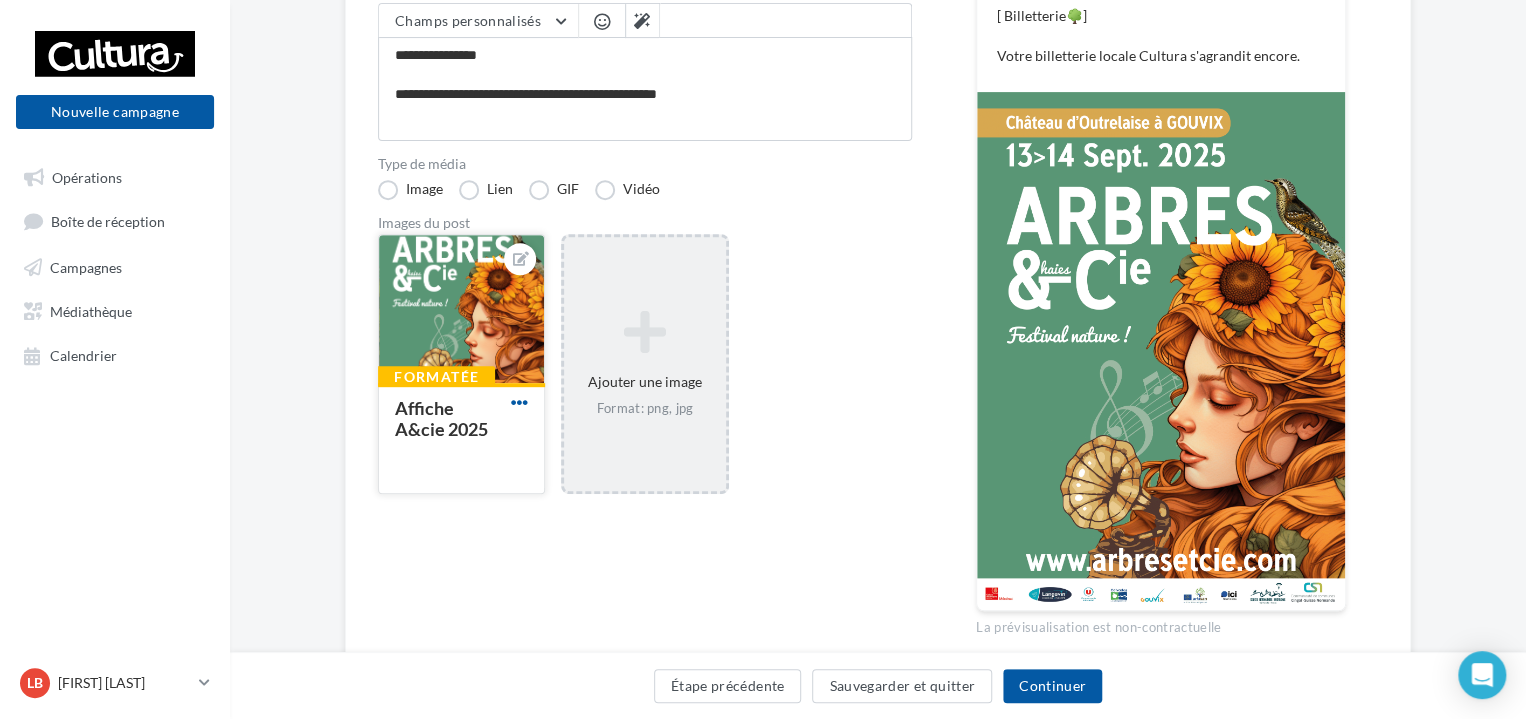 click at bounding box center (519, 402) 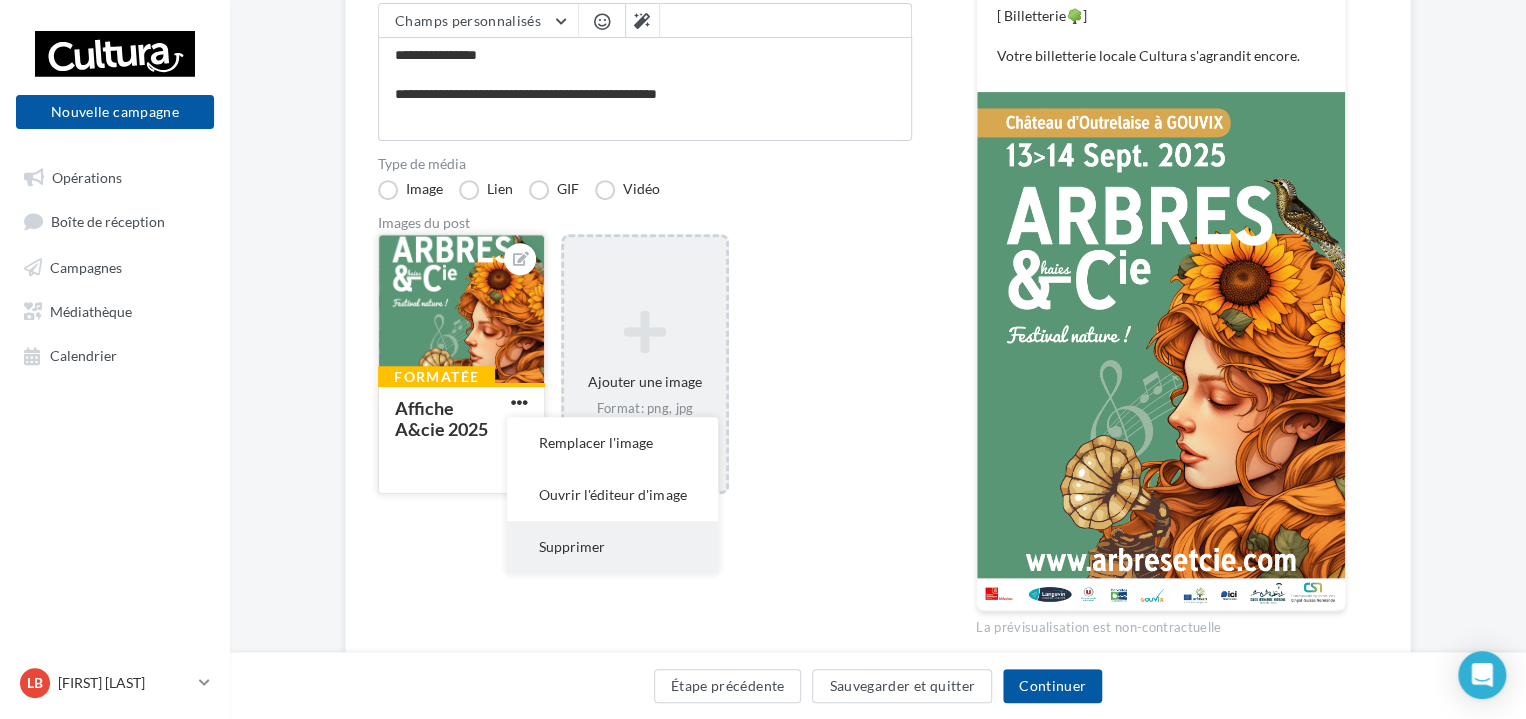 click on "Supprimer" at bounding box center [612, 547] 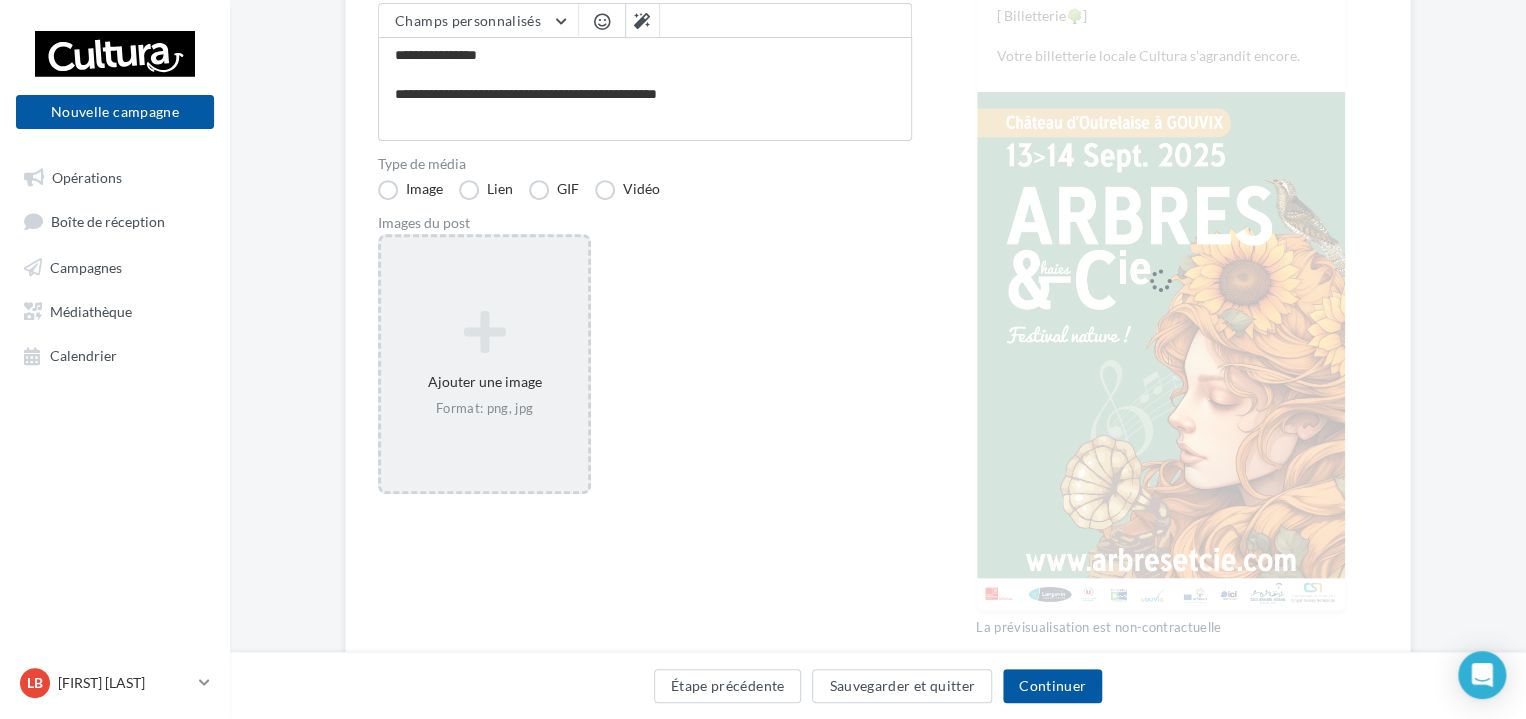 scroll, scrollTop: 263, scrollLeft: 0, axis: vertical 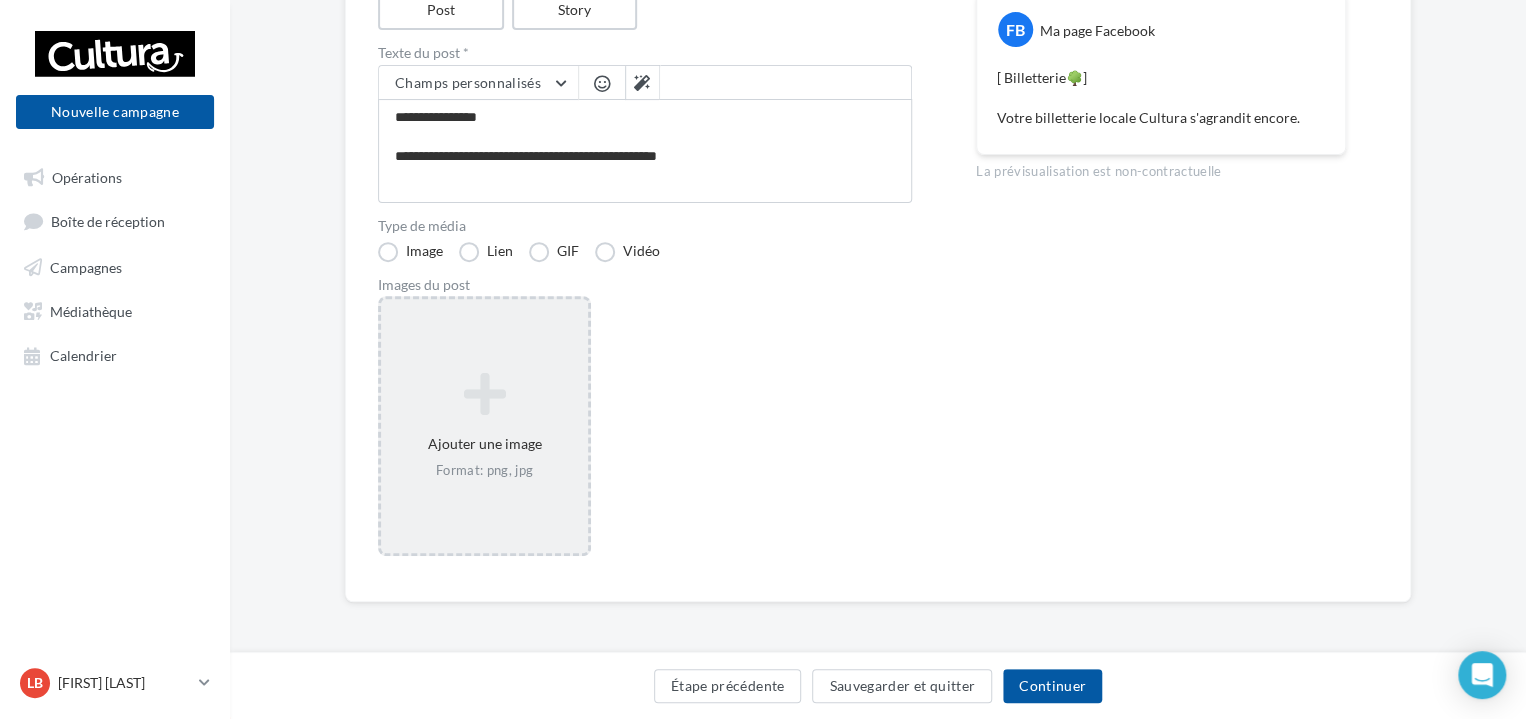 click on "Ajouter une image     Format: png, jpg" at bounding box center (484, 426) 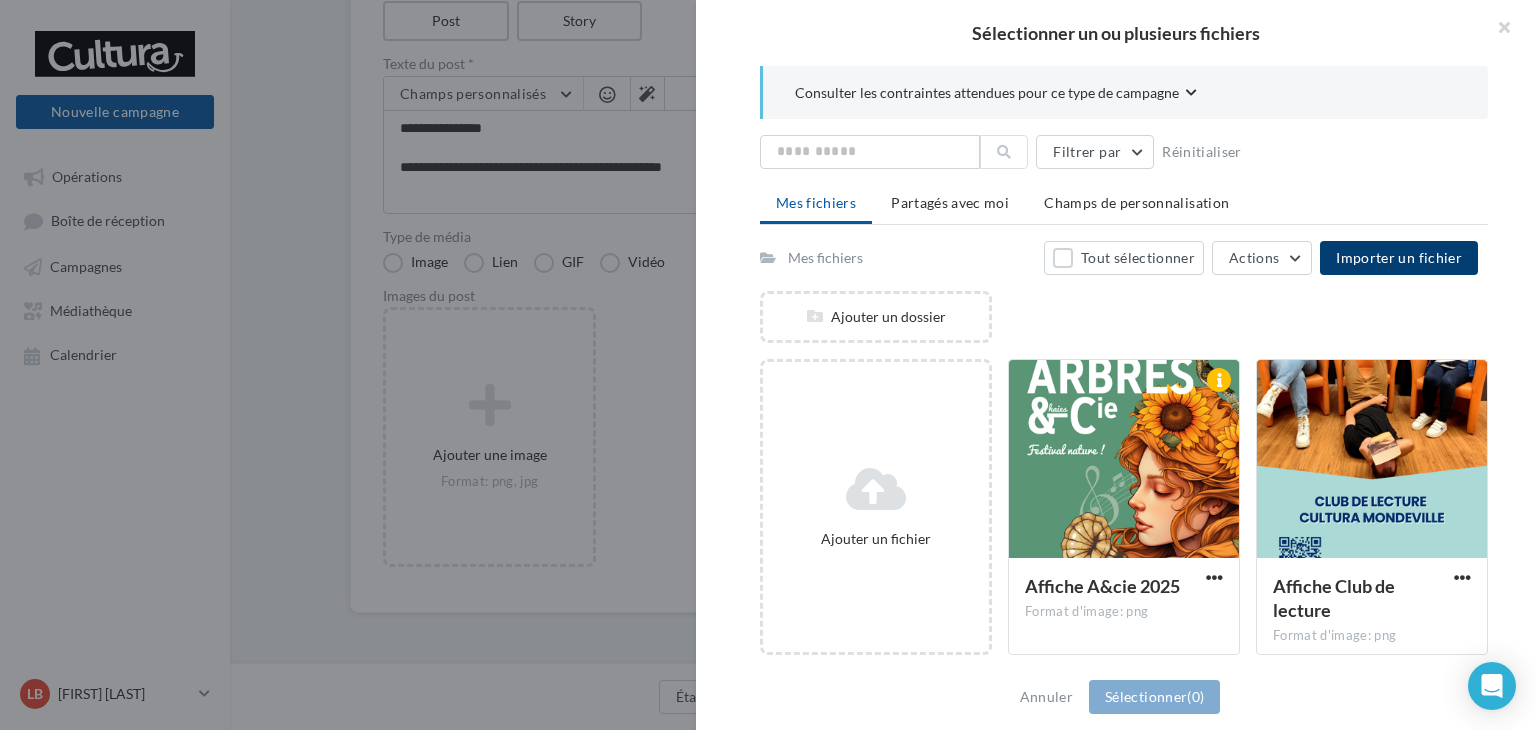 click on "Importer un fichier" at bounding box center [1399, 257] 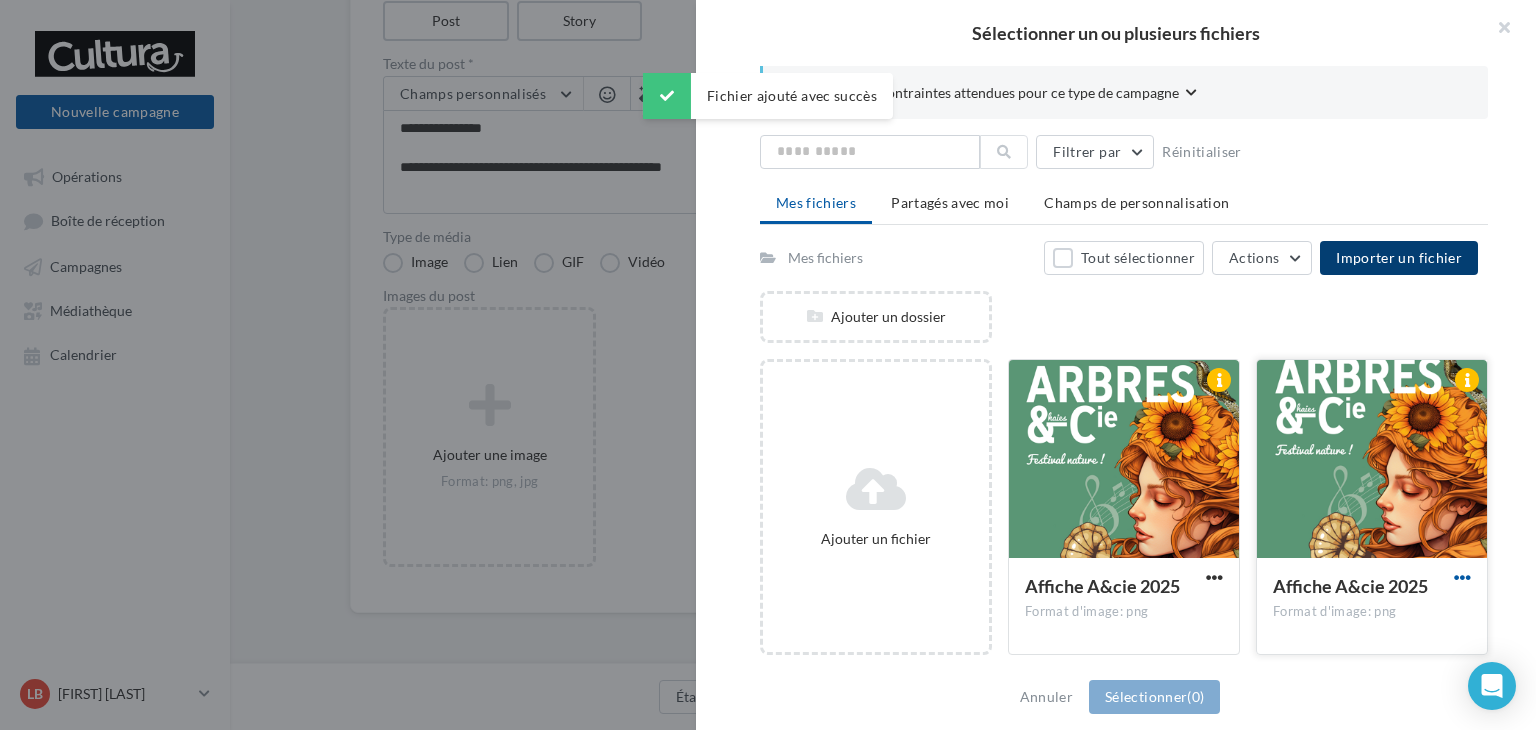 click at bounding box center (1462, 577) 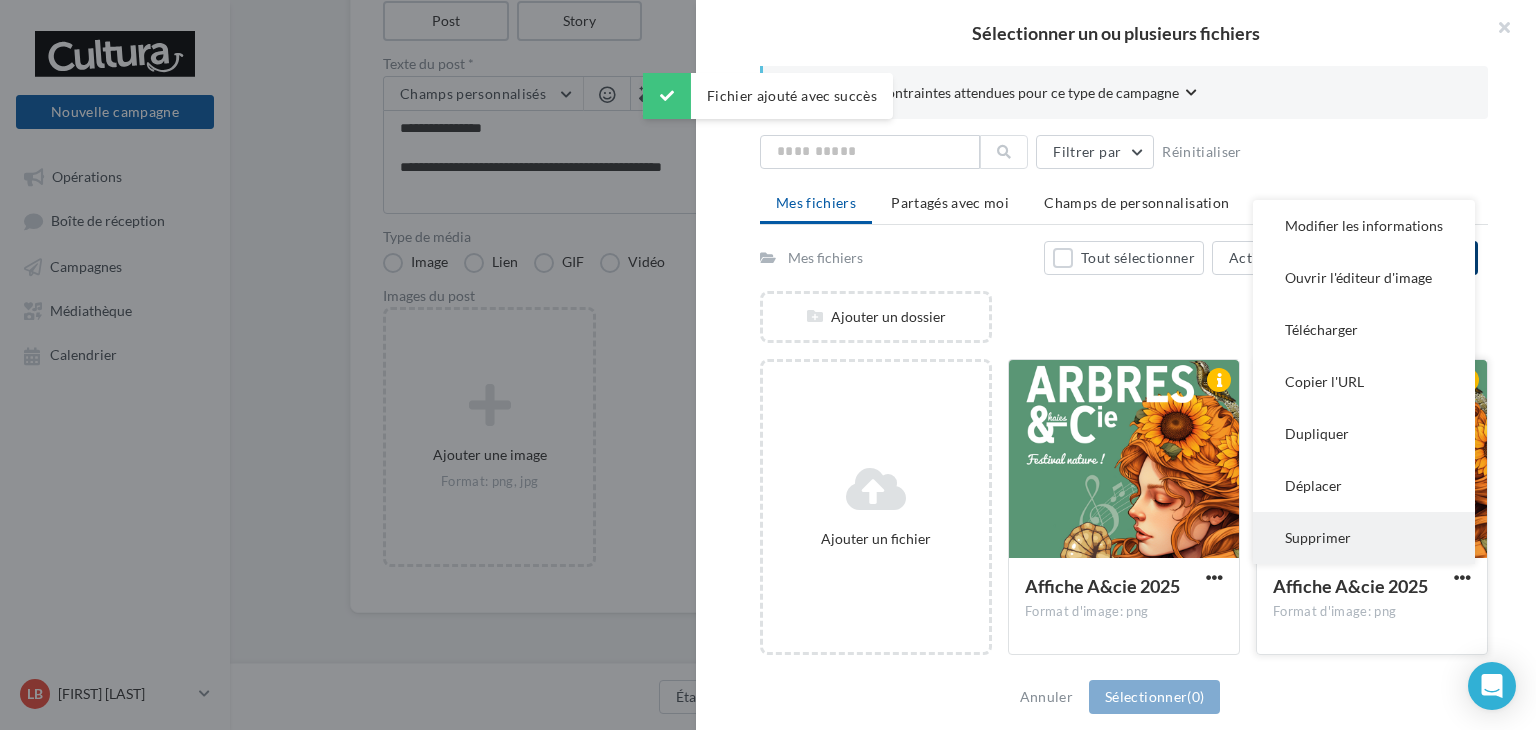 click on "Supprimer" at bounding box center (1364, 538) 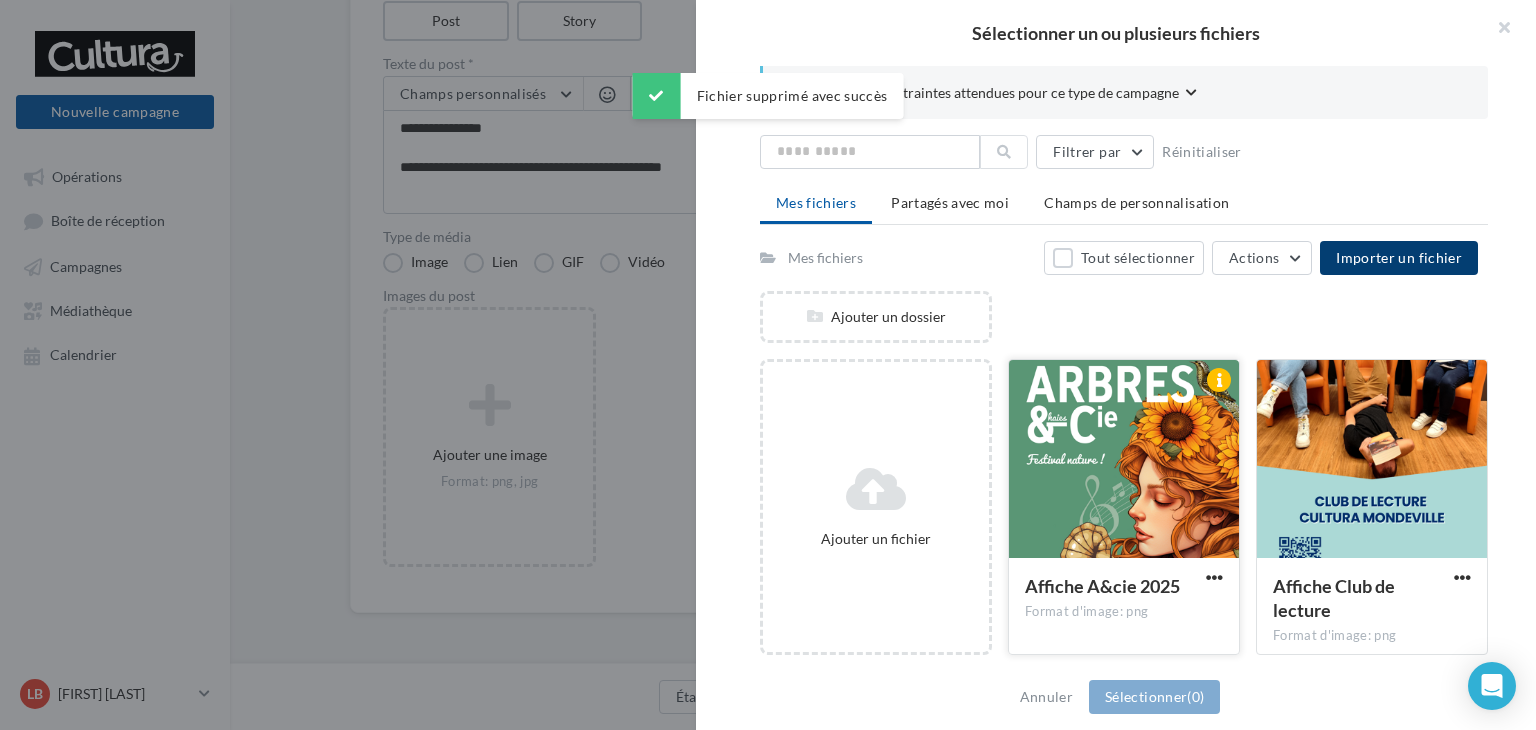 click at bounding box center (1124, 460) 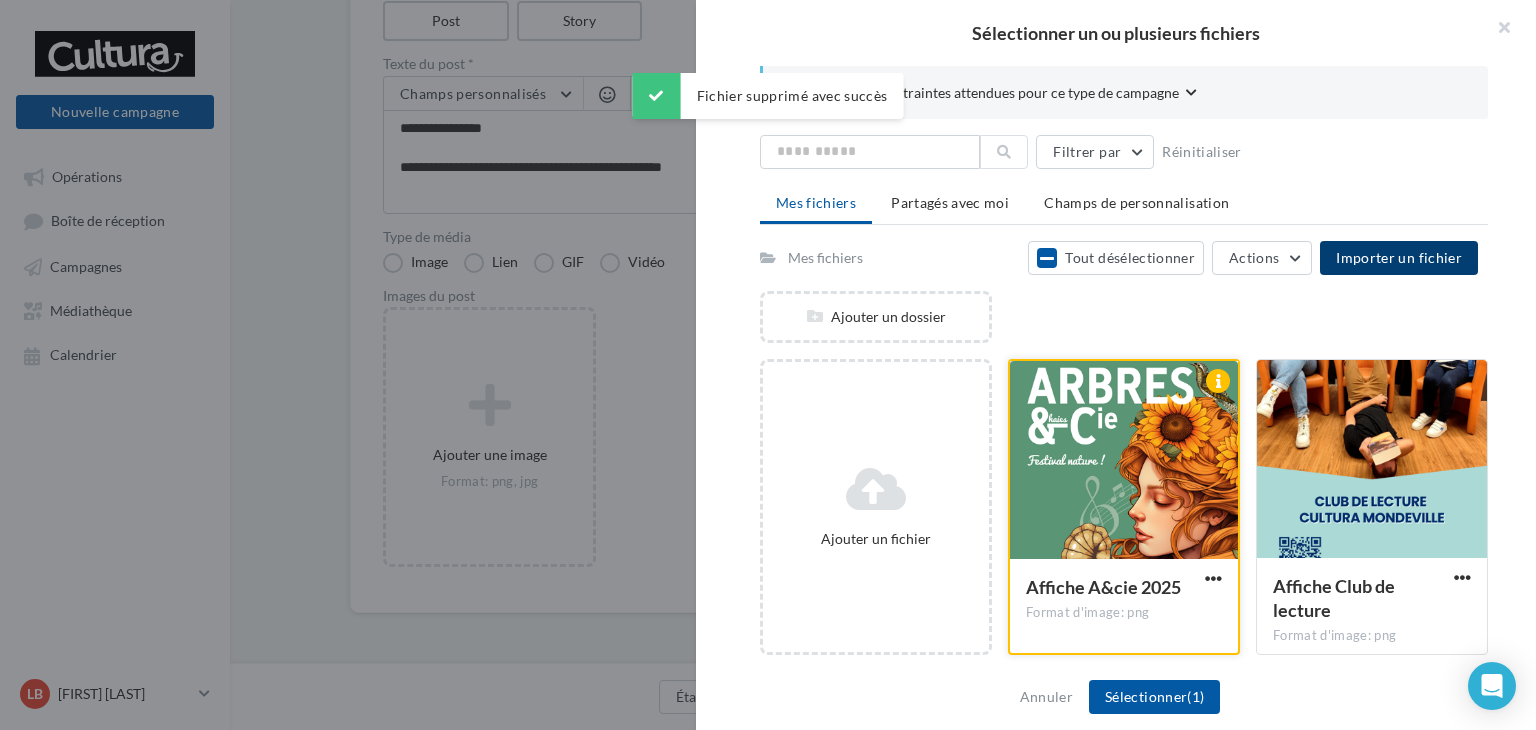 click at bounding box center (1124, 461) 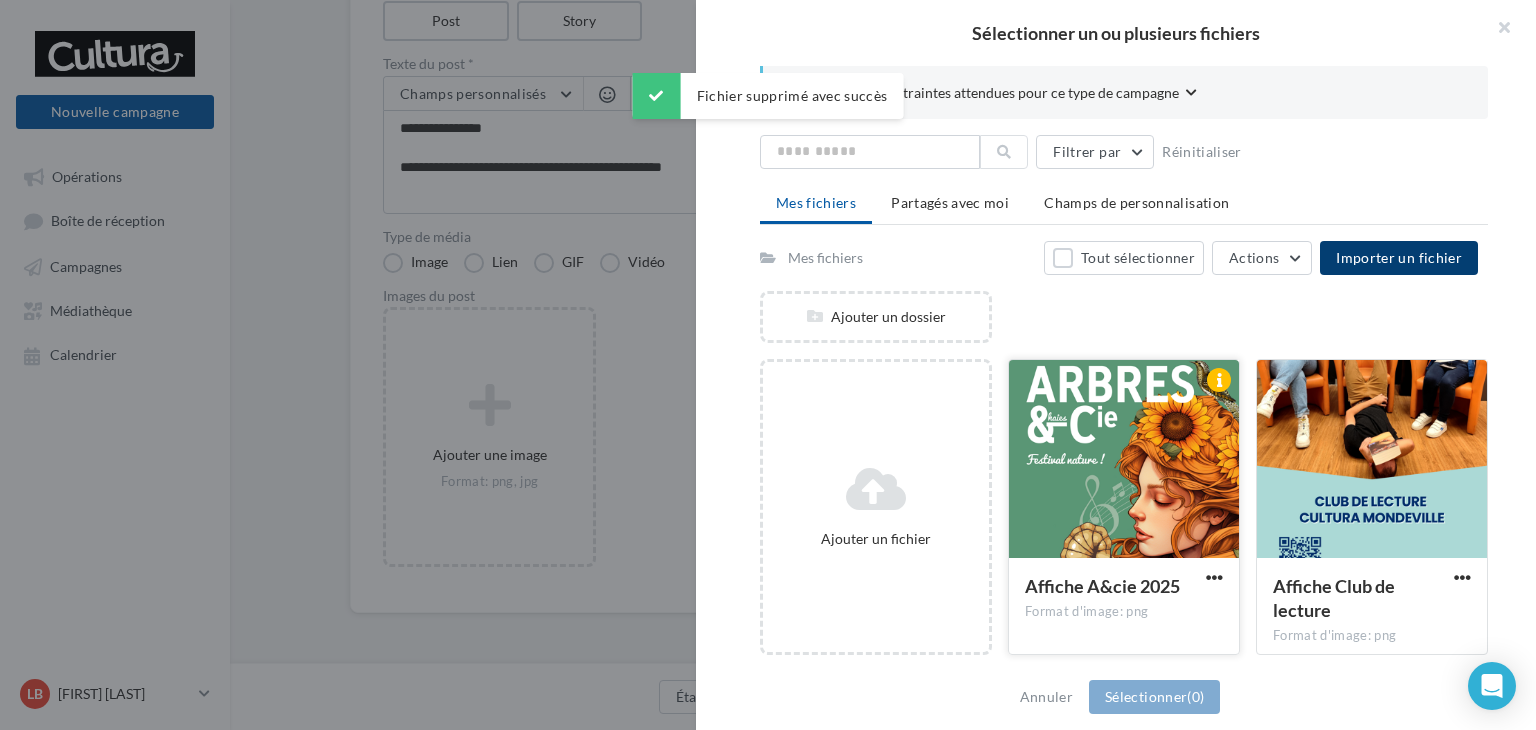 click at bounding box center (1124, 460) 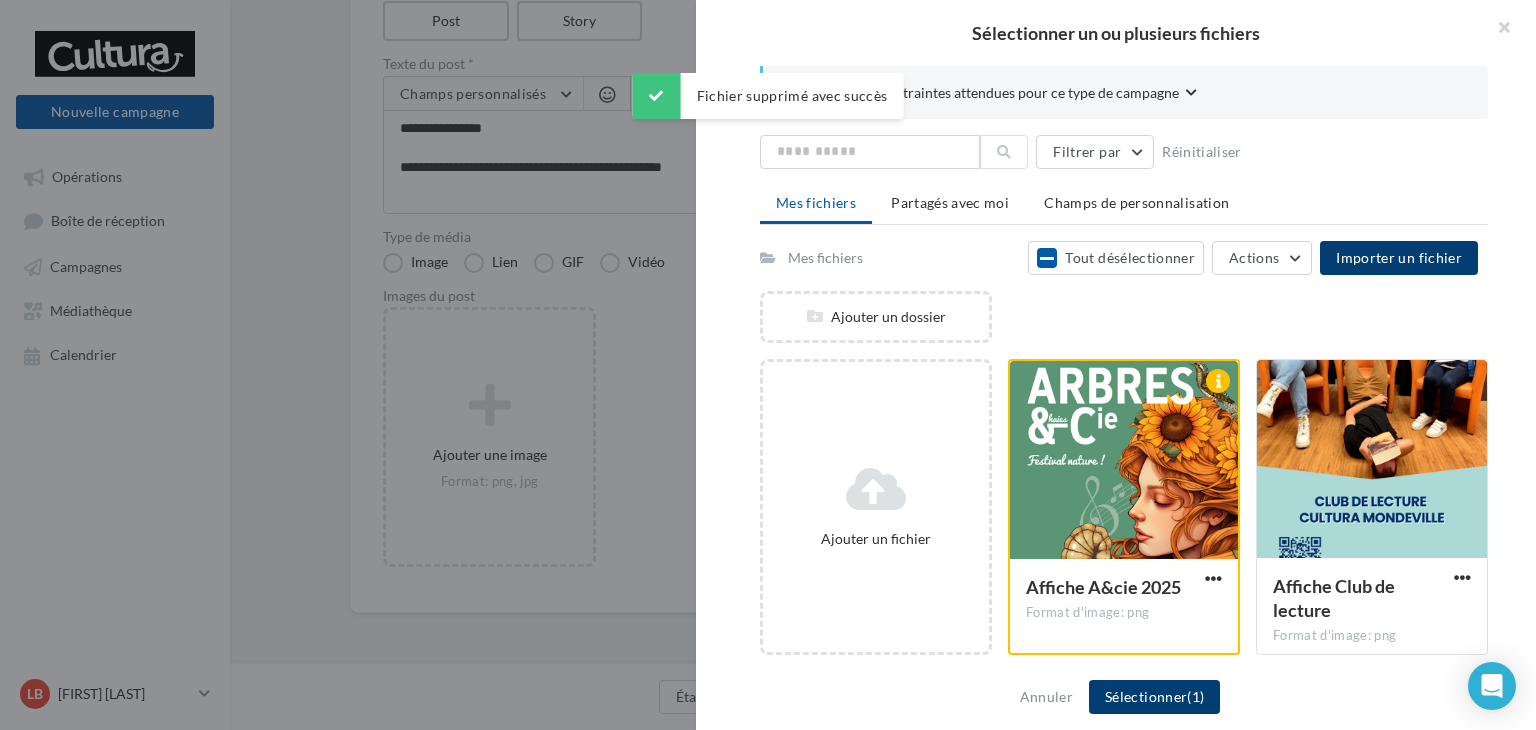 click on "Sélectionner   (1)" at bounding box center [1154, 697] 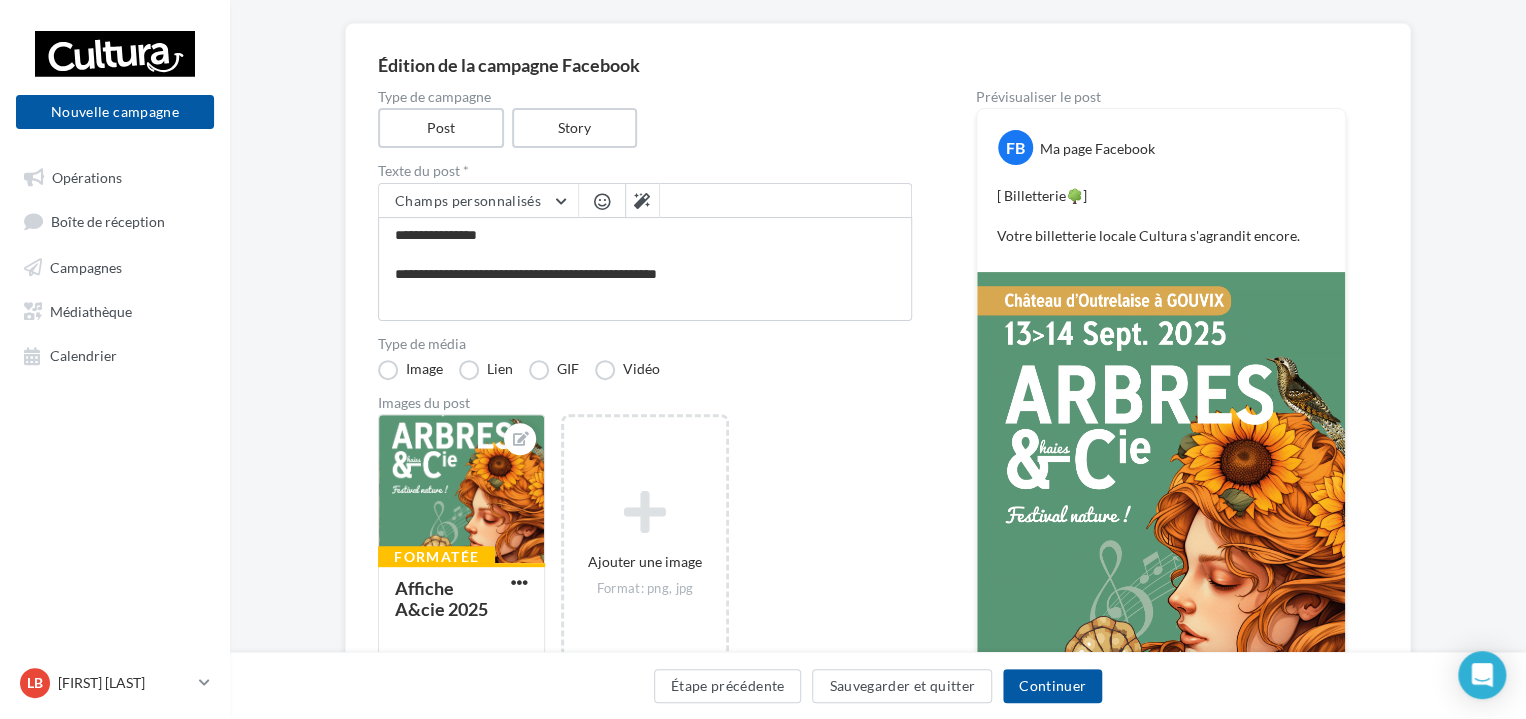 scroll, scrollTop: 0, scrollLeft: 0, axis: both 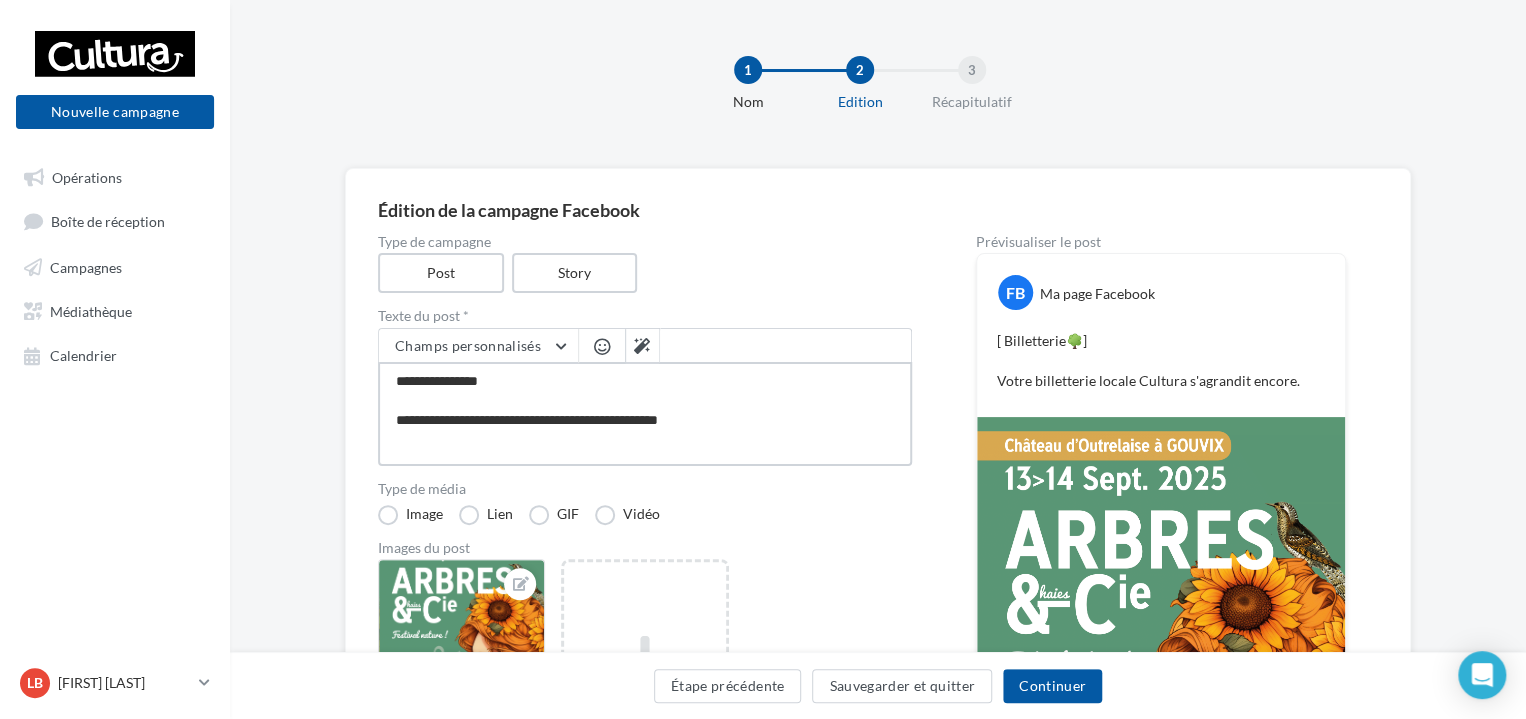 click on "**********" at bounding box center (645, 414) 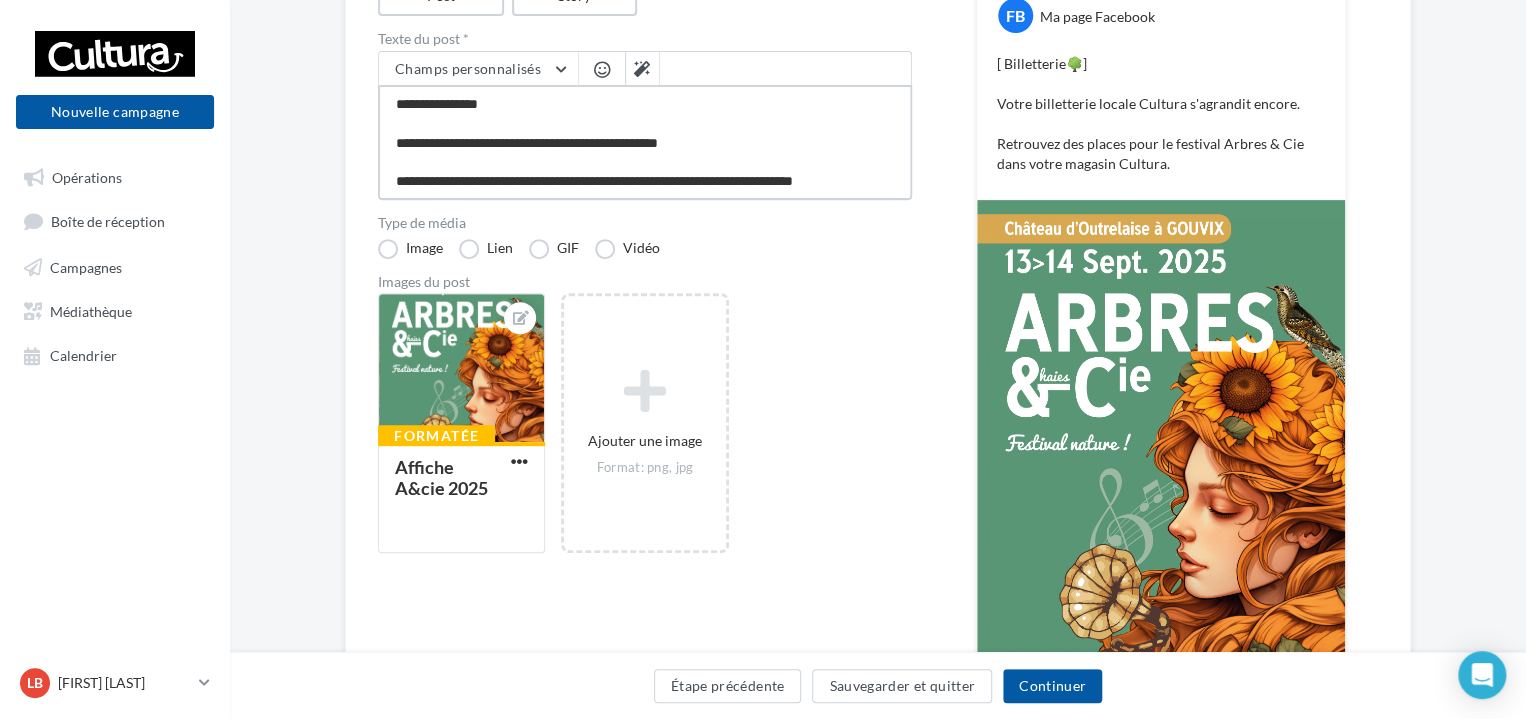 scroll, scrollTop: 278, scrollLeft: 0, axis: vertical 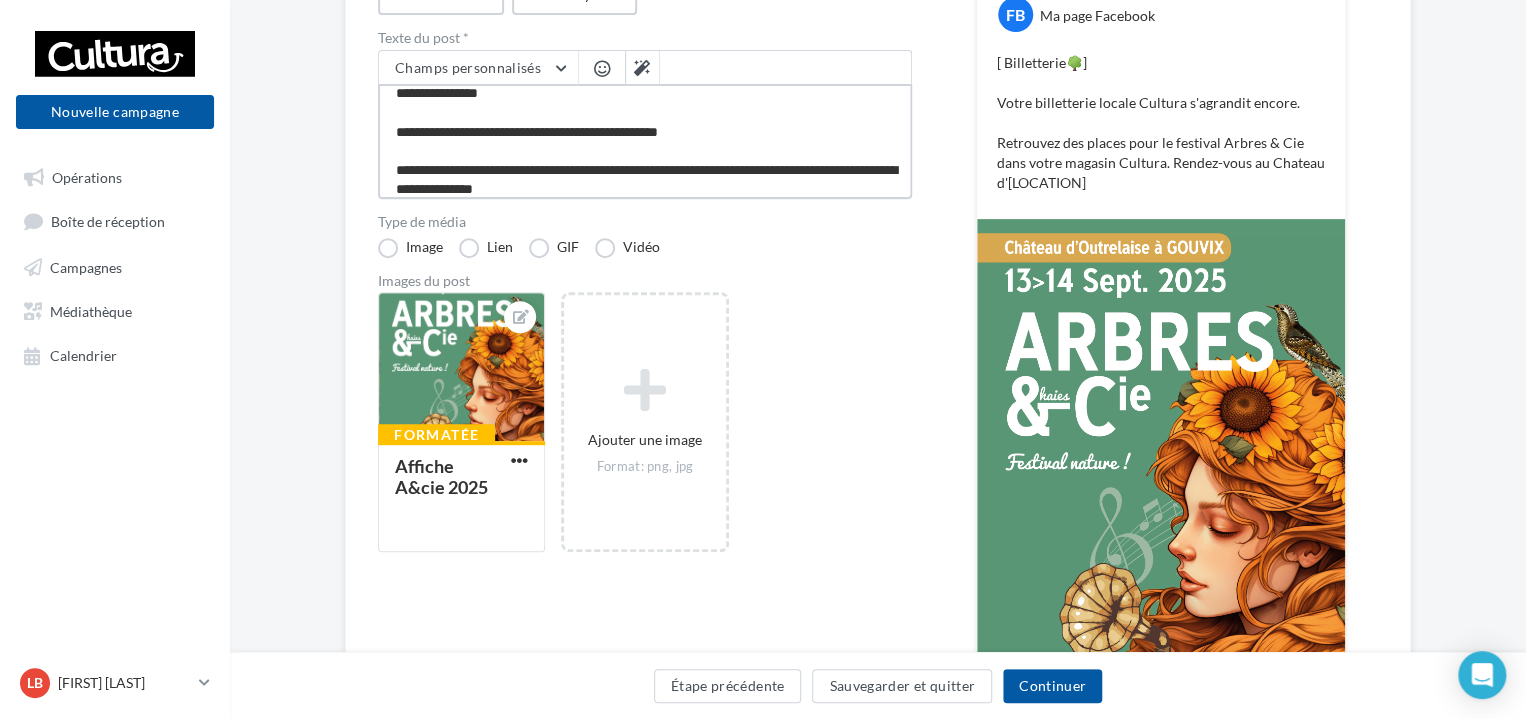 click on "**********" at bounding box center [645, 141] 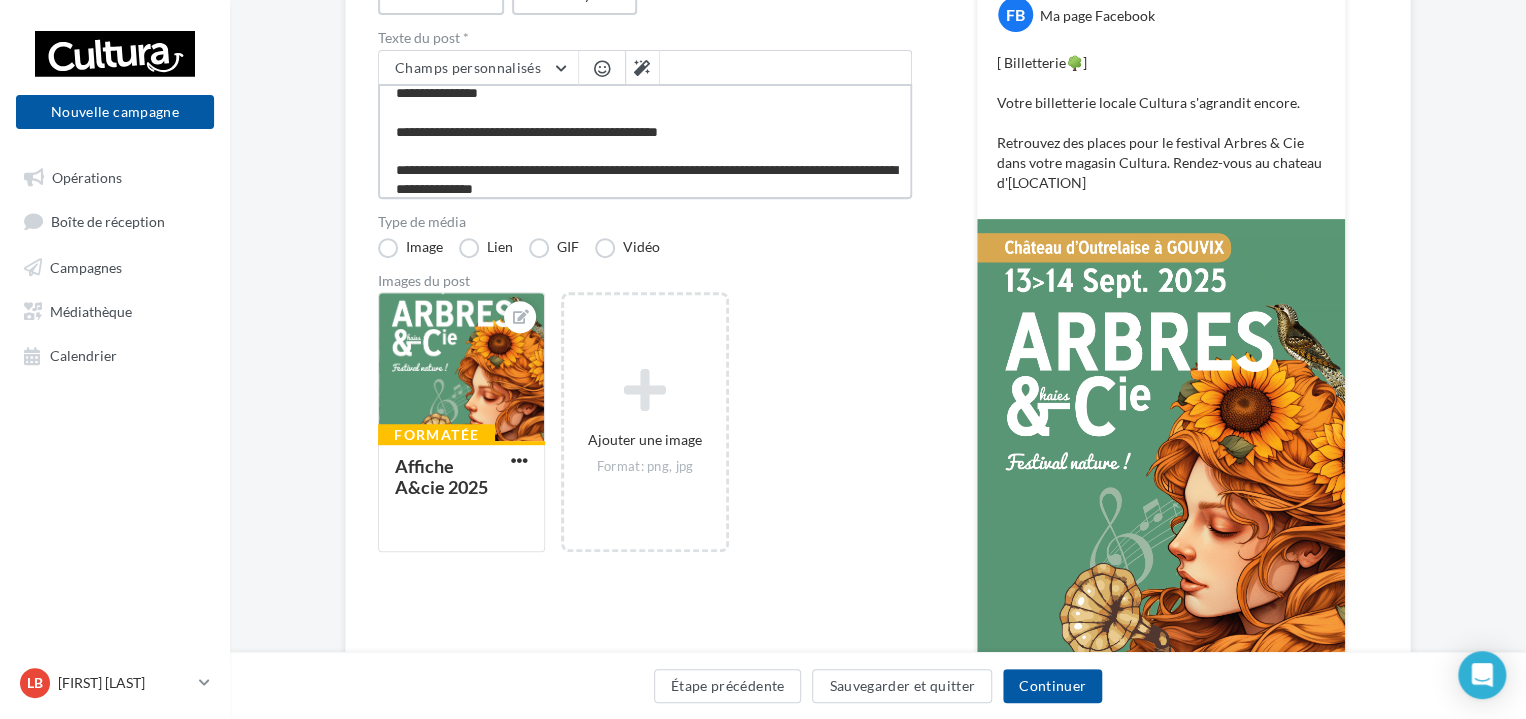 click on "**********" at bounding box center (645, 141) 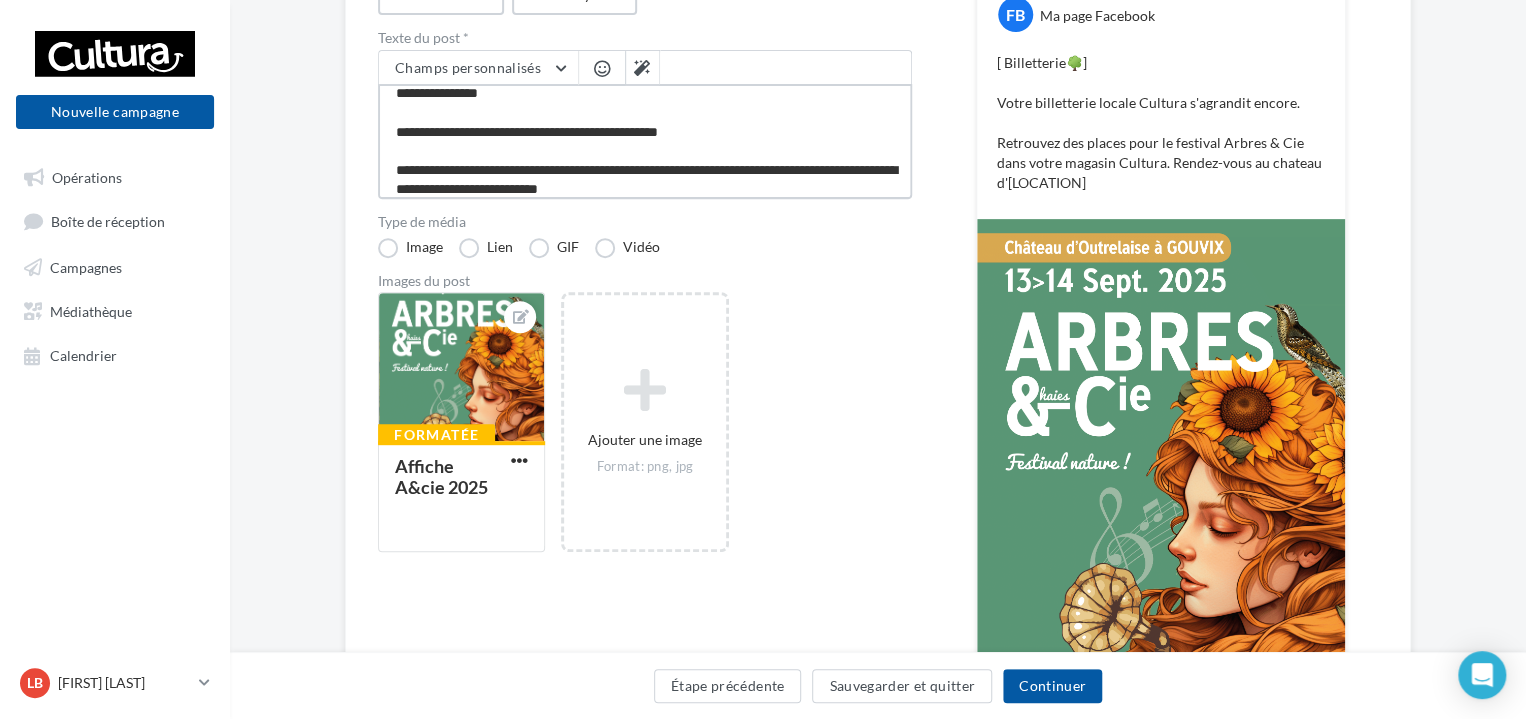 scroll, scrollTop: 38, scrollLeft: 0, axis: vertical 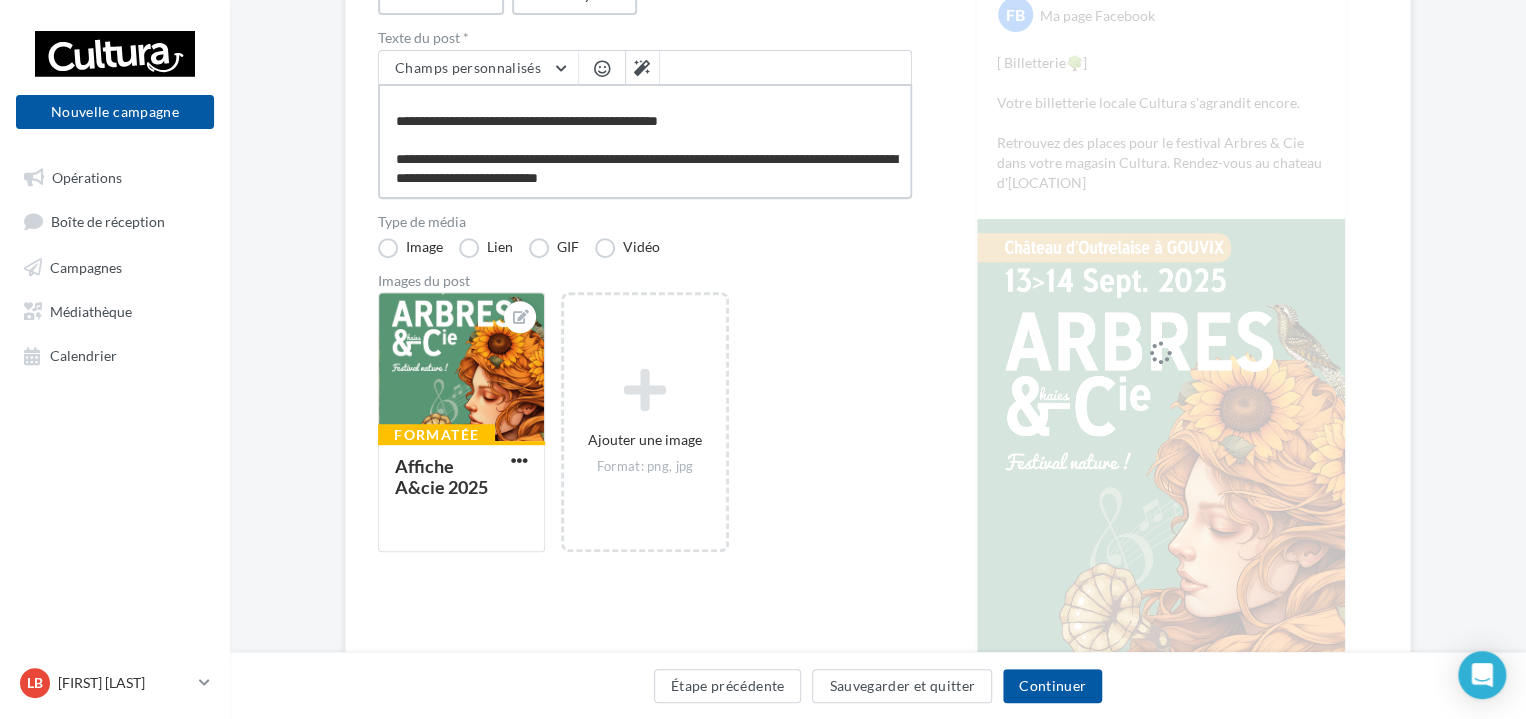 click on "**********" at bounding box center [645, 141] 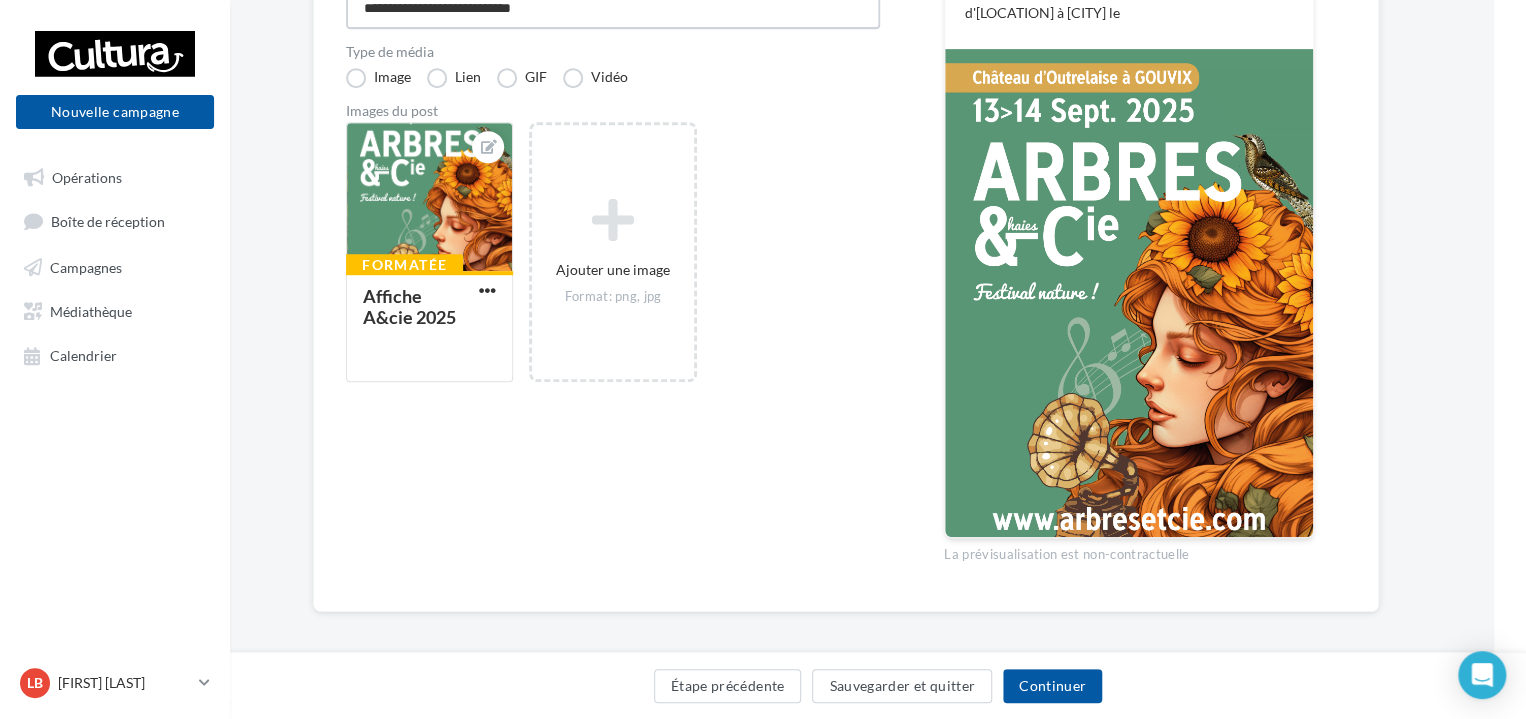 scroll, scrollTop: 0, scrollLeft: 32, axis: horizontal 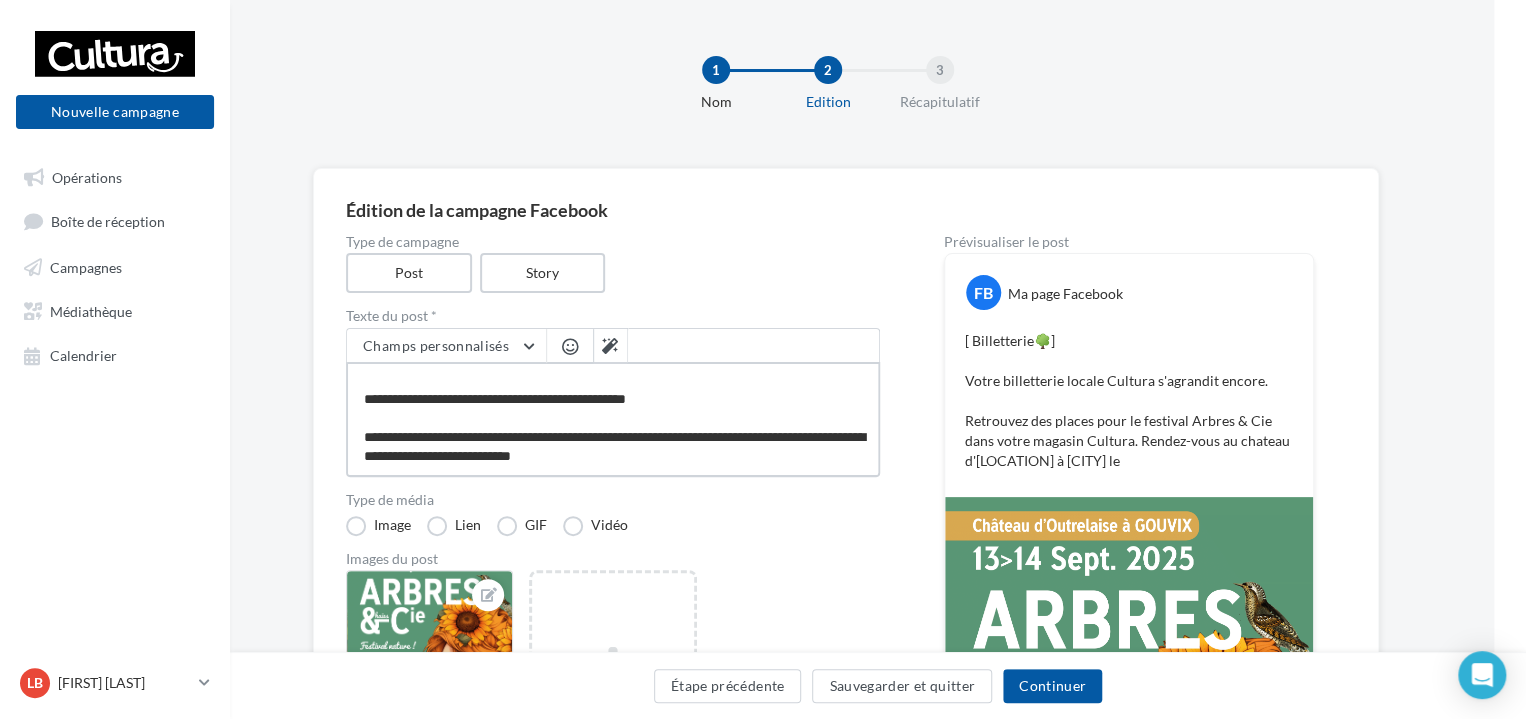 click on "**********" at bounding box center [613, 419] 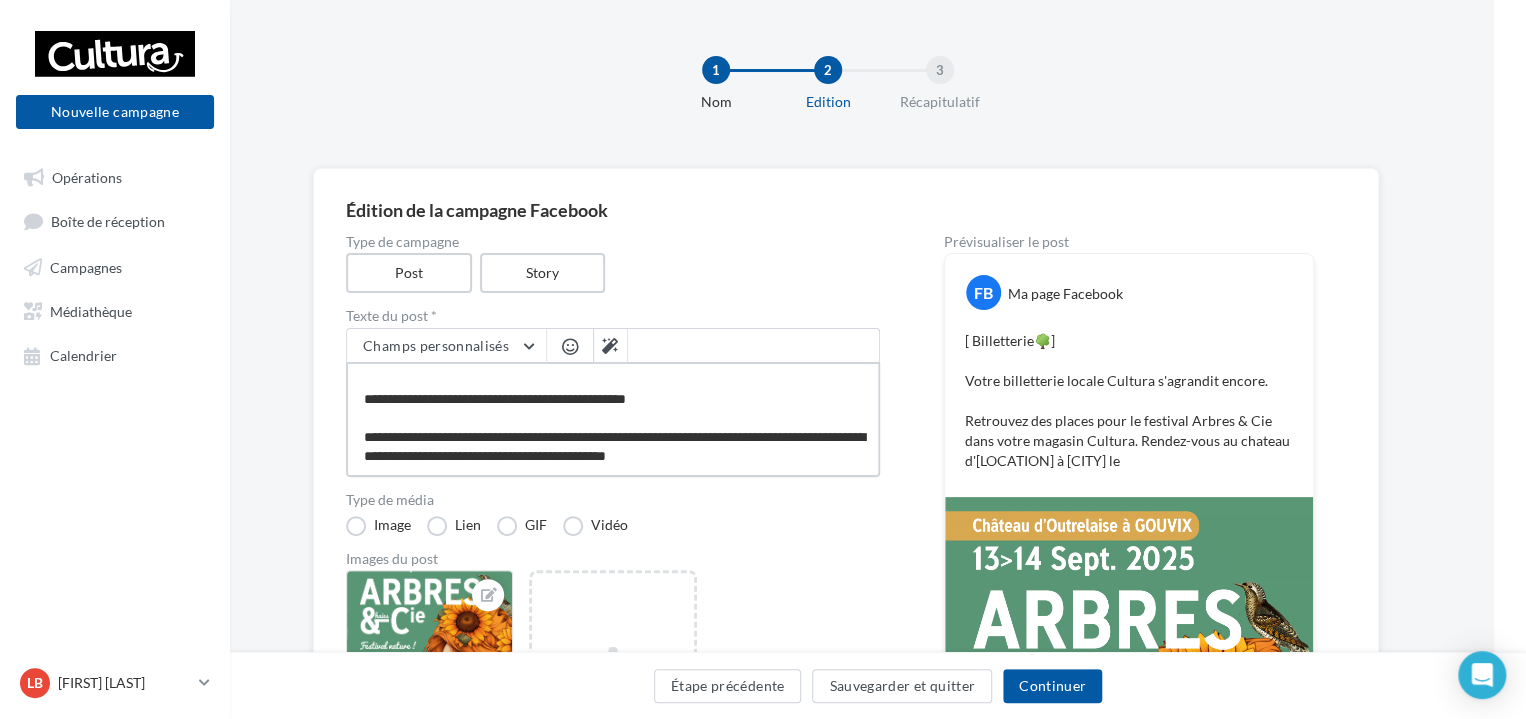 click on "**********" at bounding box center [613, 419] 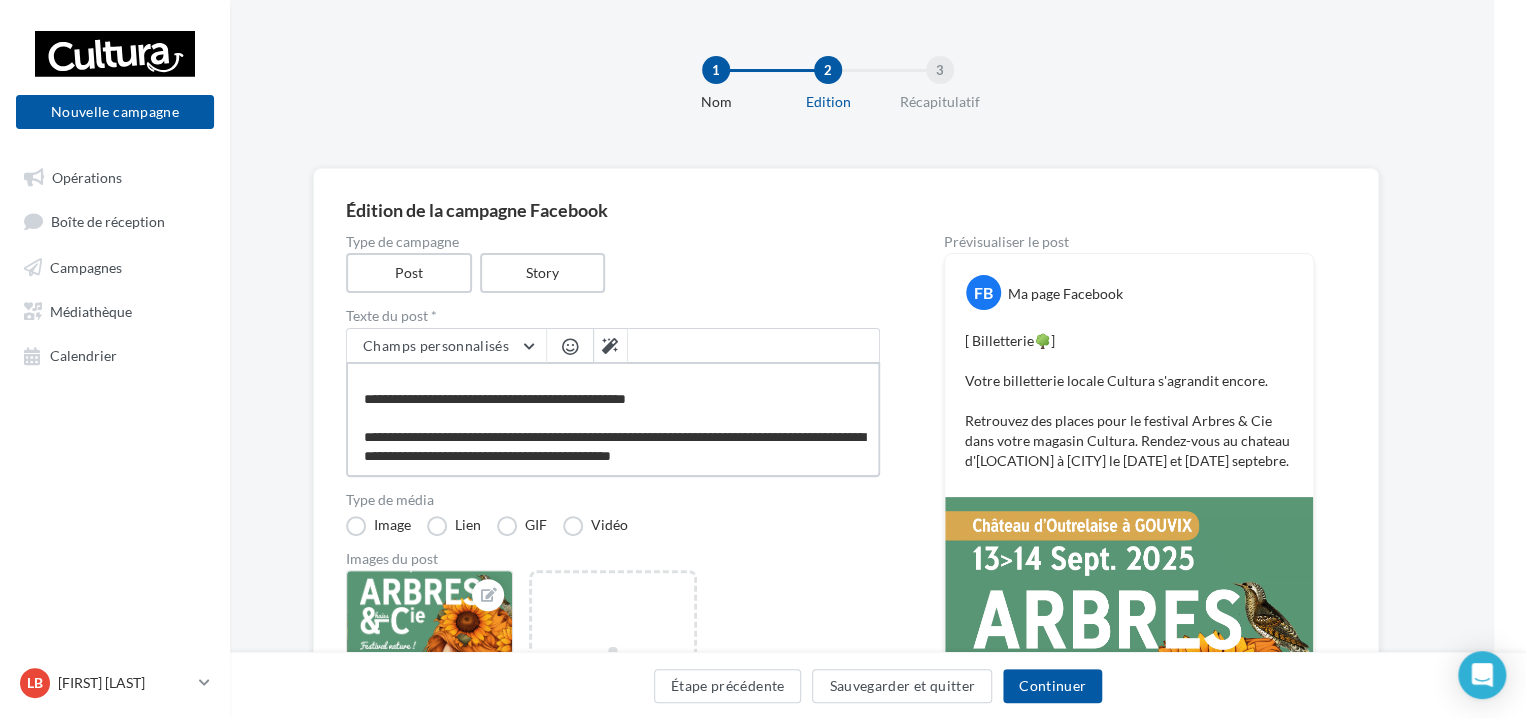 click on "**********" at bounding box center [613, 419] 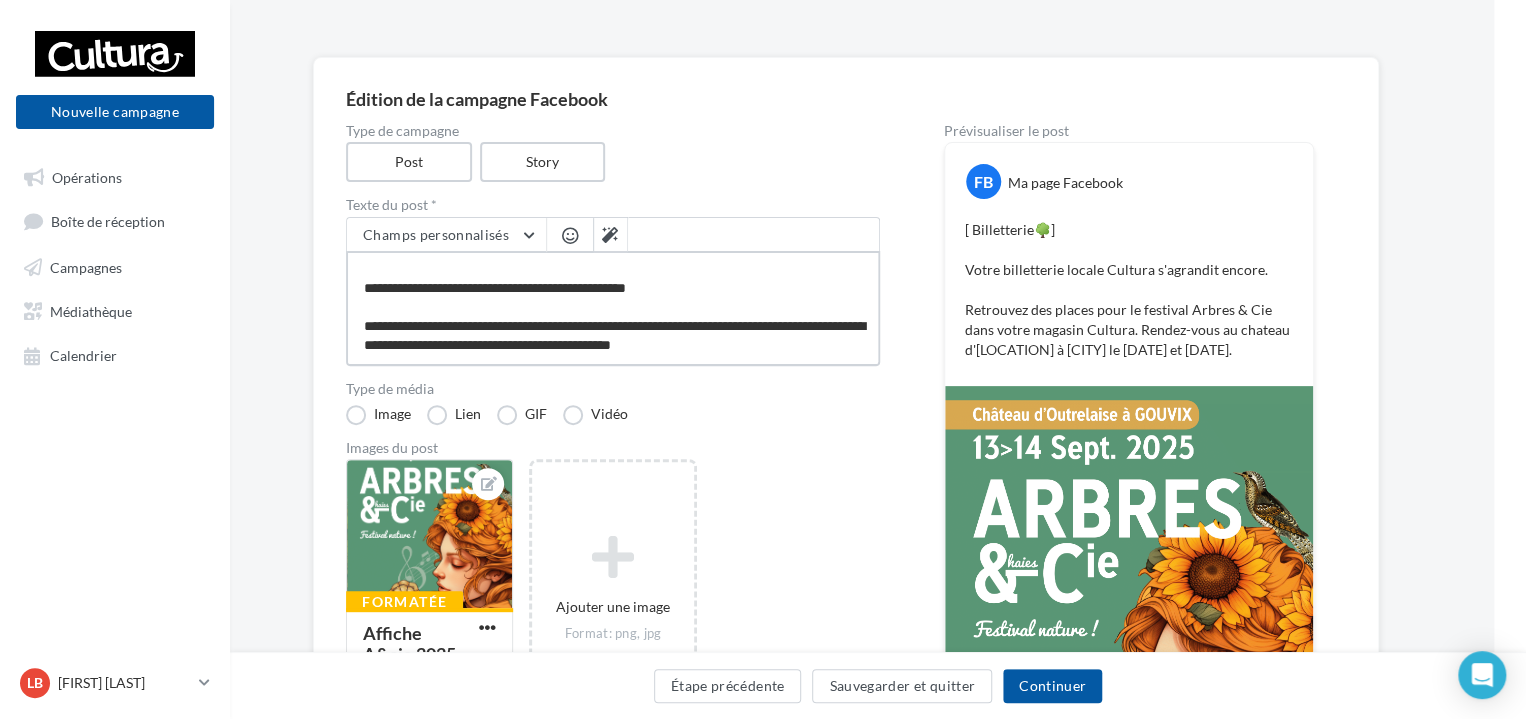 scroll, scrollTop: 116, scrollLeft: 32, axis: both 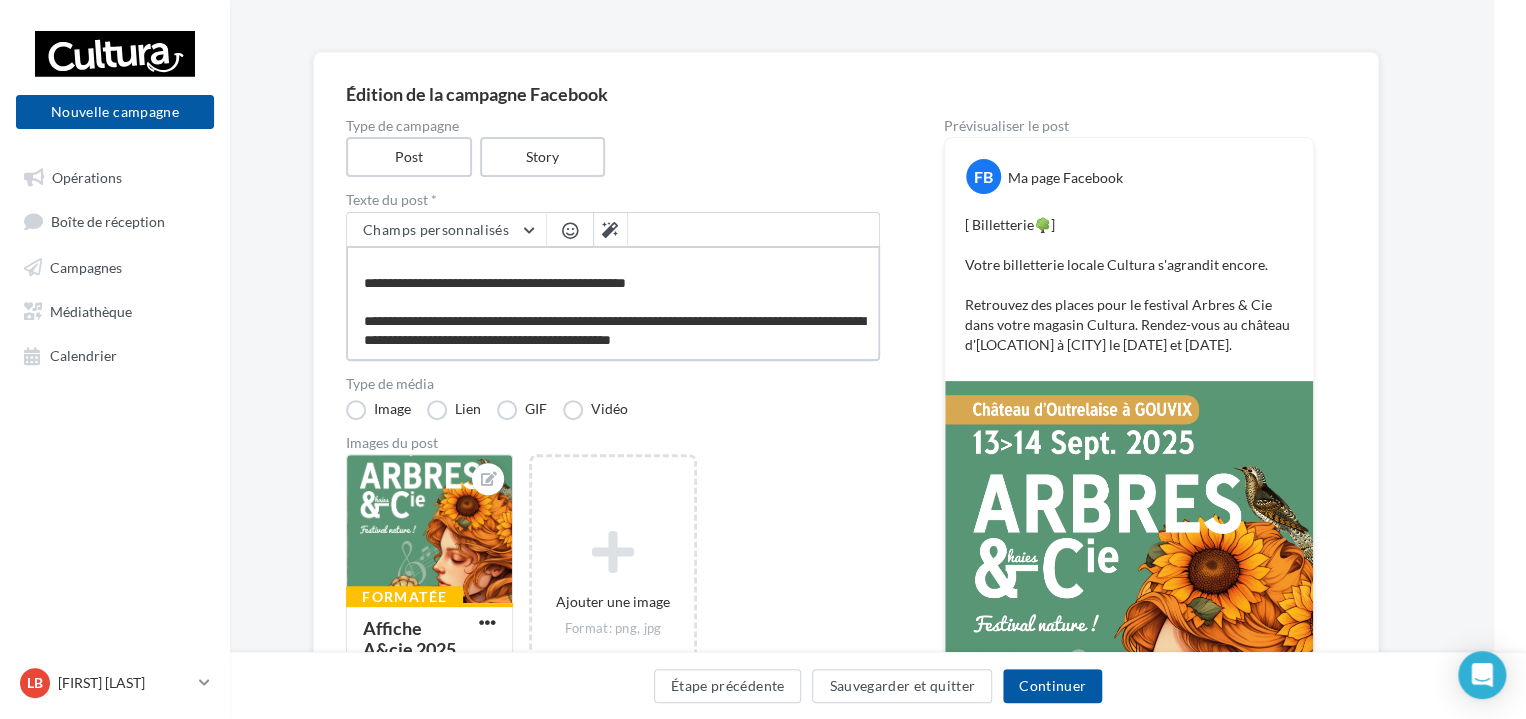 drag, startPoint x: 563, startPoint y: 318, endPoint x: 528, endPoint y: 344, distance: 43.60046 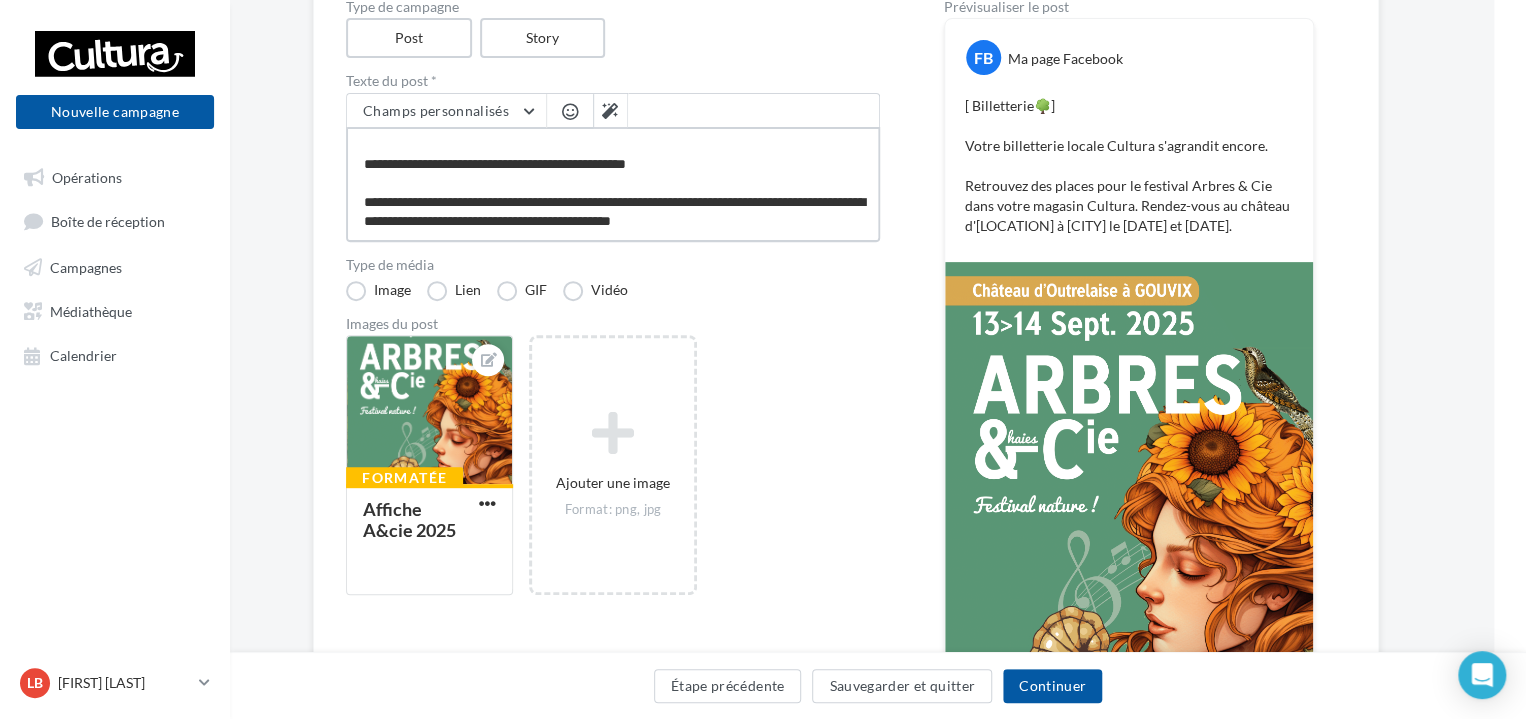 scroll, scrollTop: 214, scrollLeft: 32, axis: both 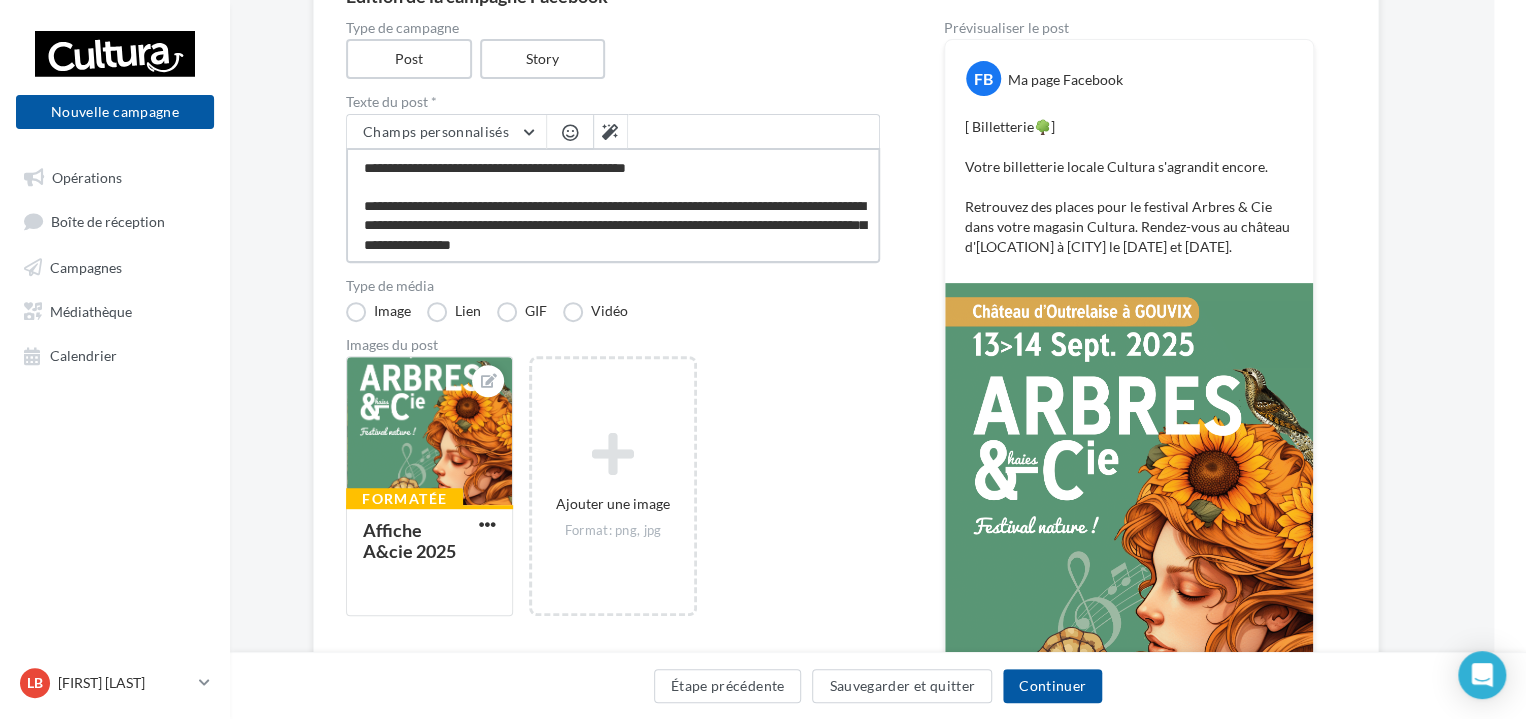 click on "**********" at bounding box center (613, 205) 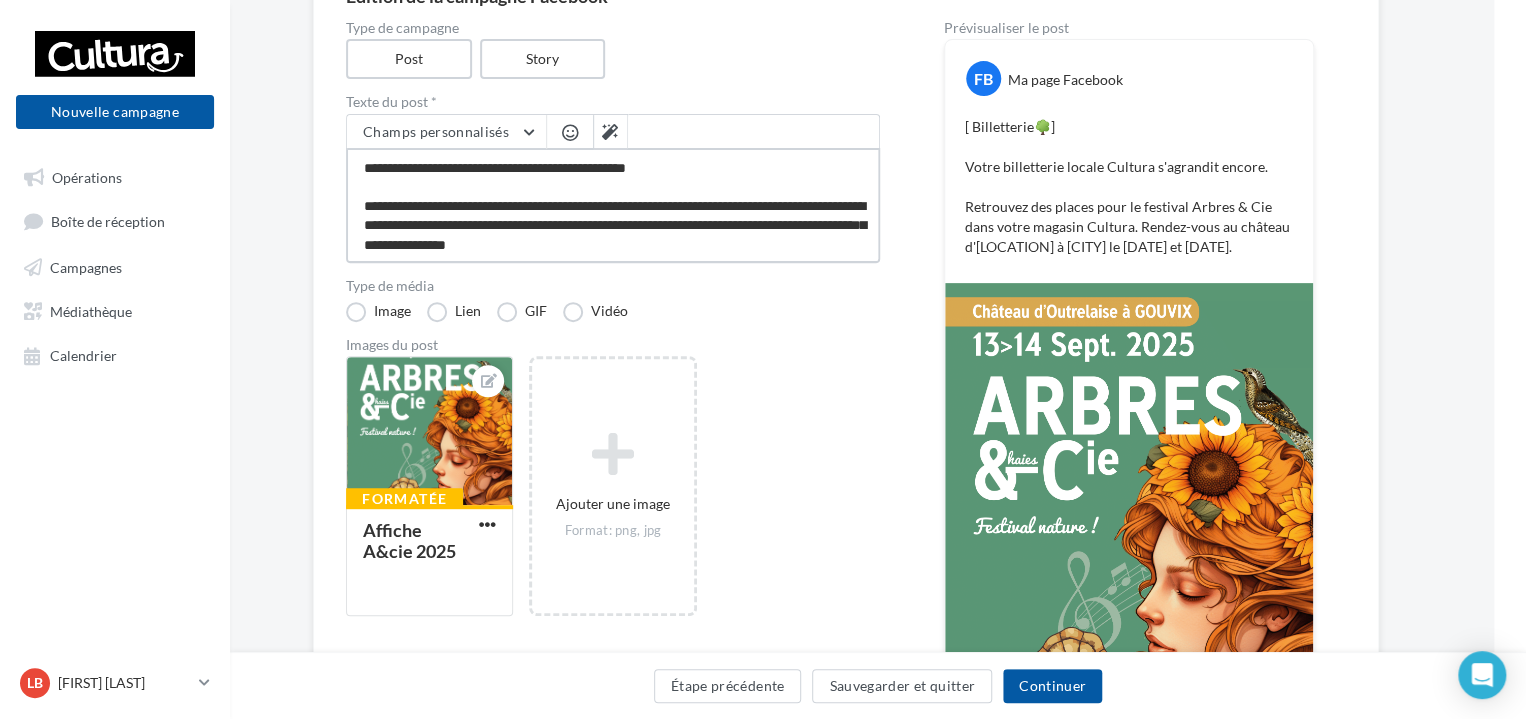 click on "**********" at bounding box center [613, 205] 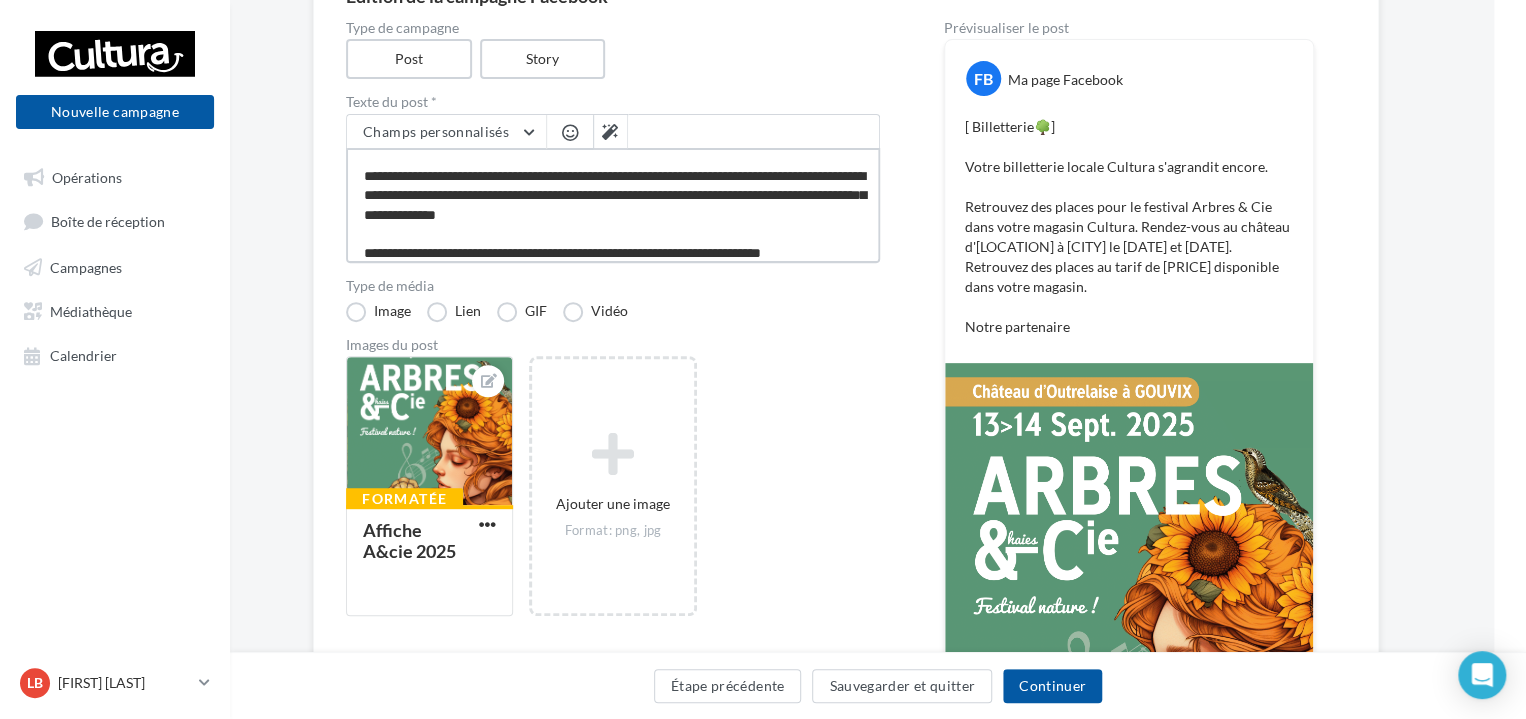 scroll, scrollTop: 87, scrollLeft: 0, axis: vertical 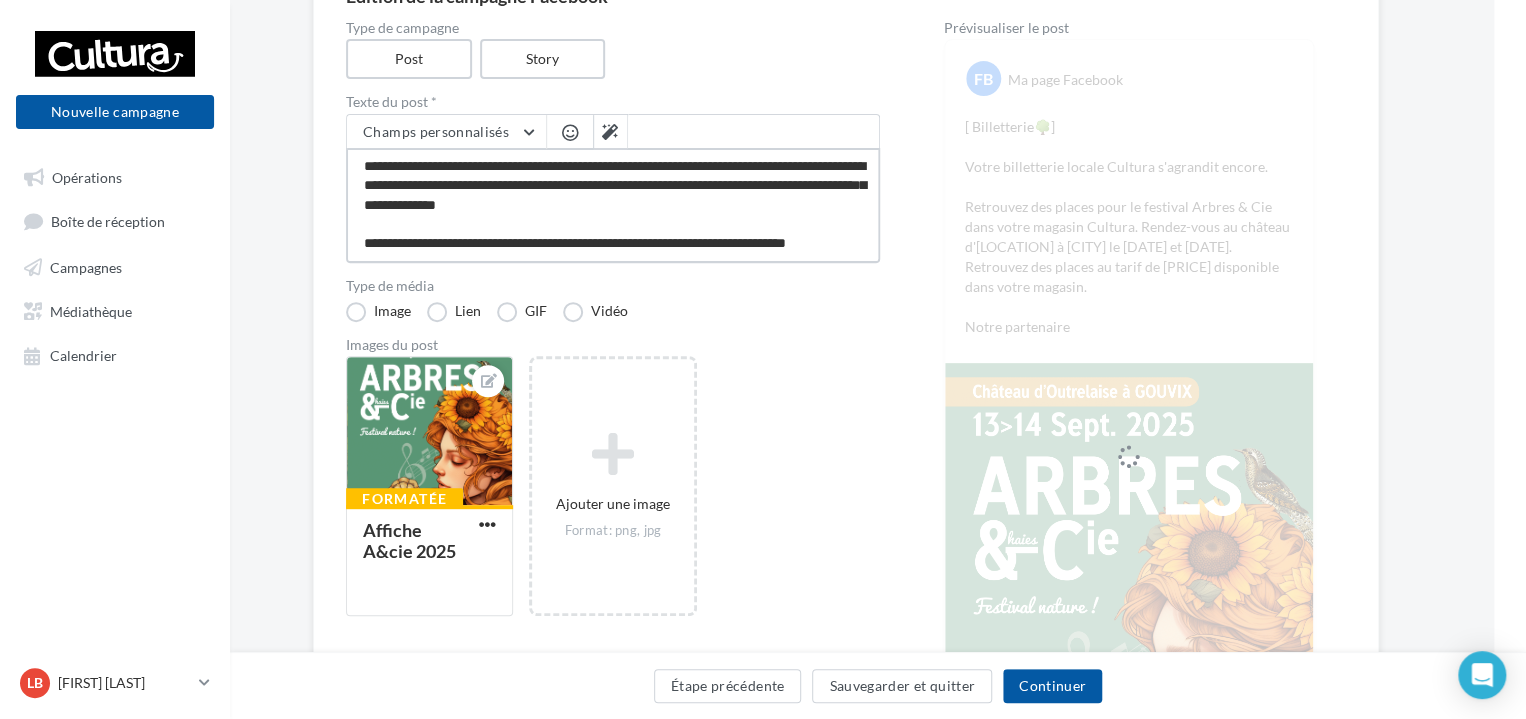 click on "**********" at bounding box center [613, 205] 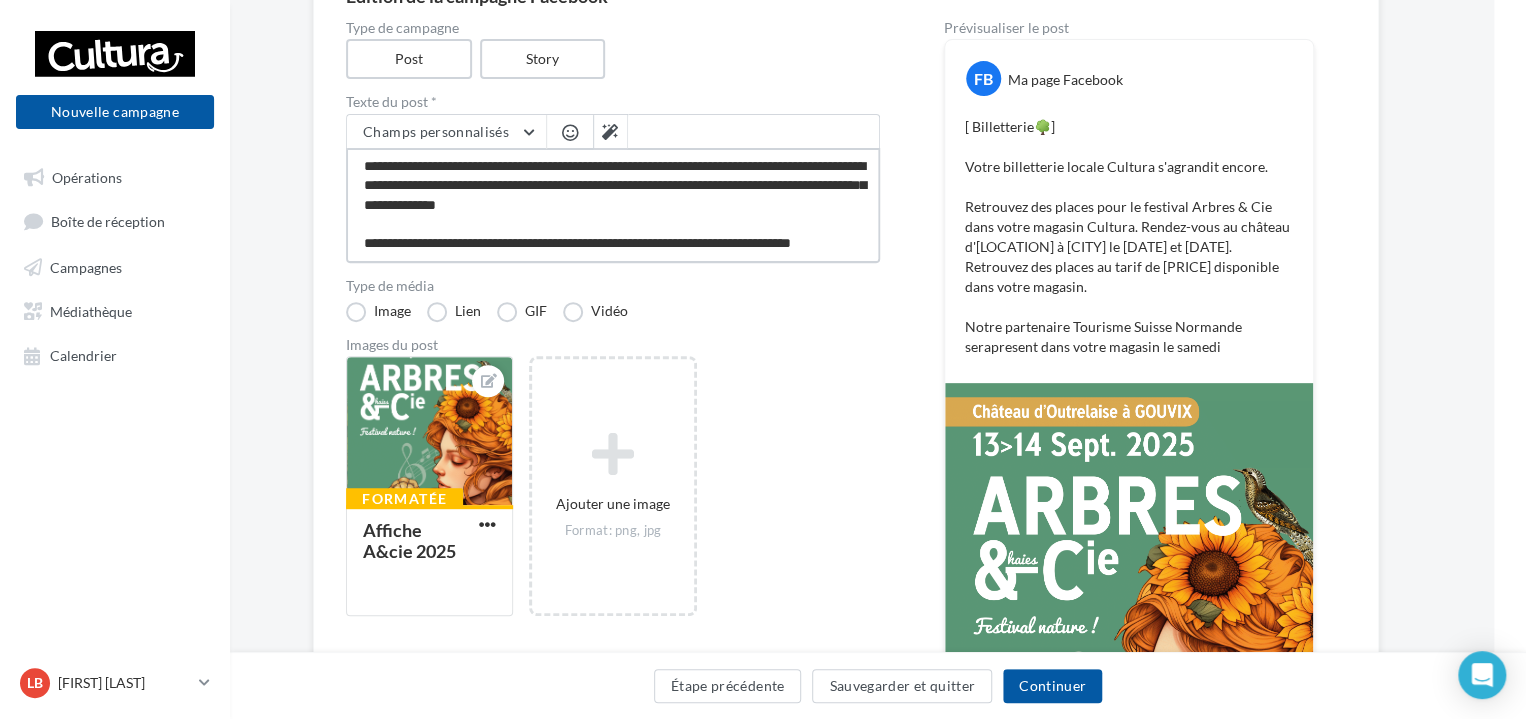 click on "**********" at bounding box center [613, 205] 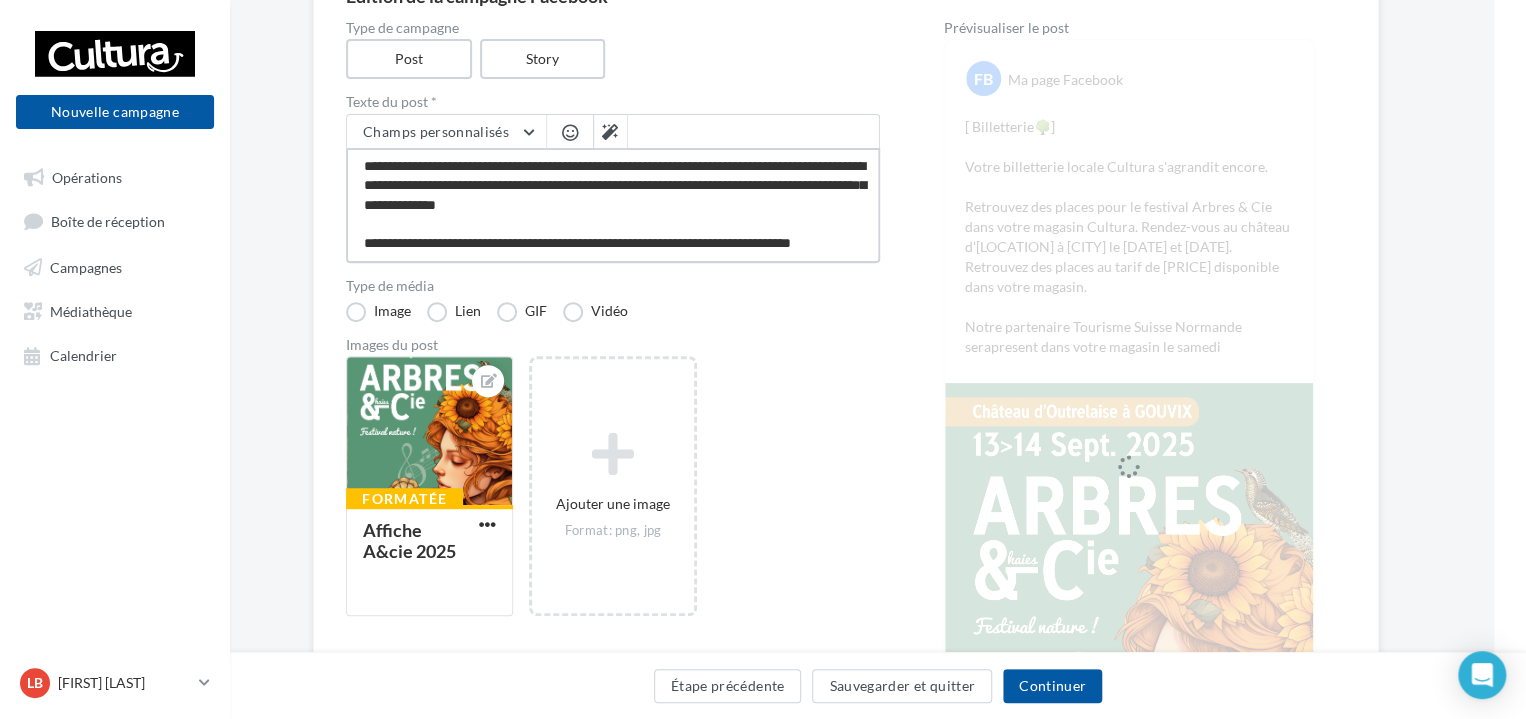 click on "**********" at bounding box center (613, 205) 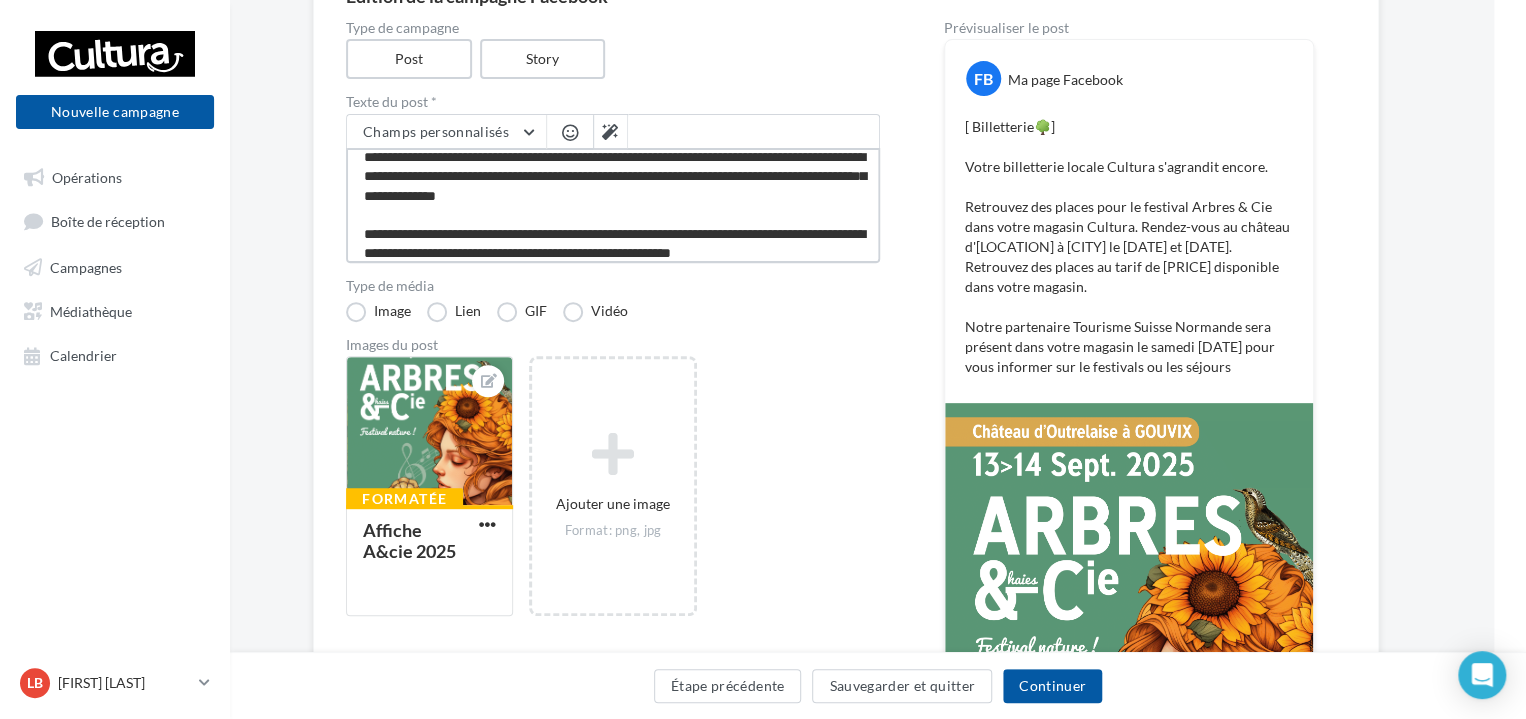scroll, scrollTop: 106, scrollLeft: 0, axis: vertical 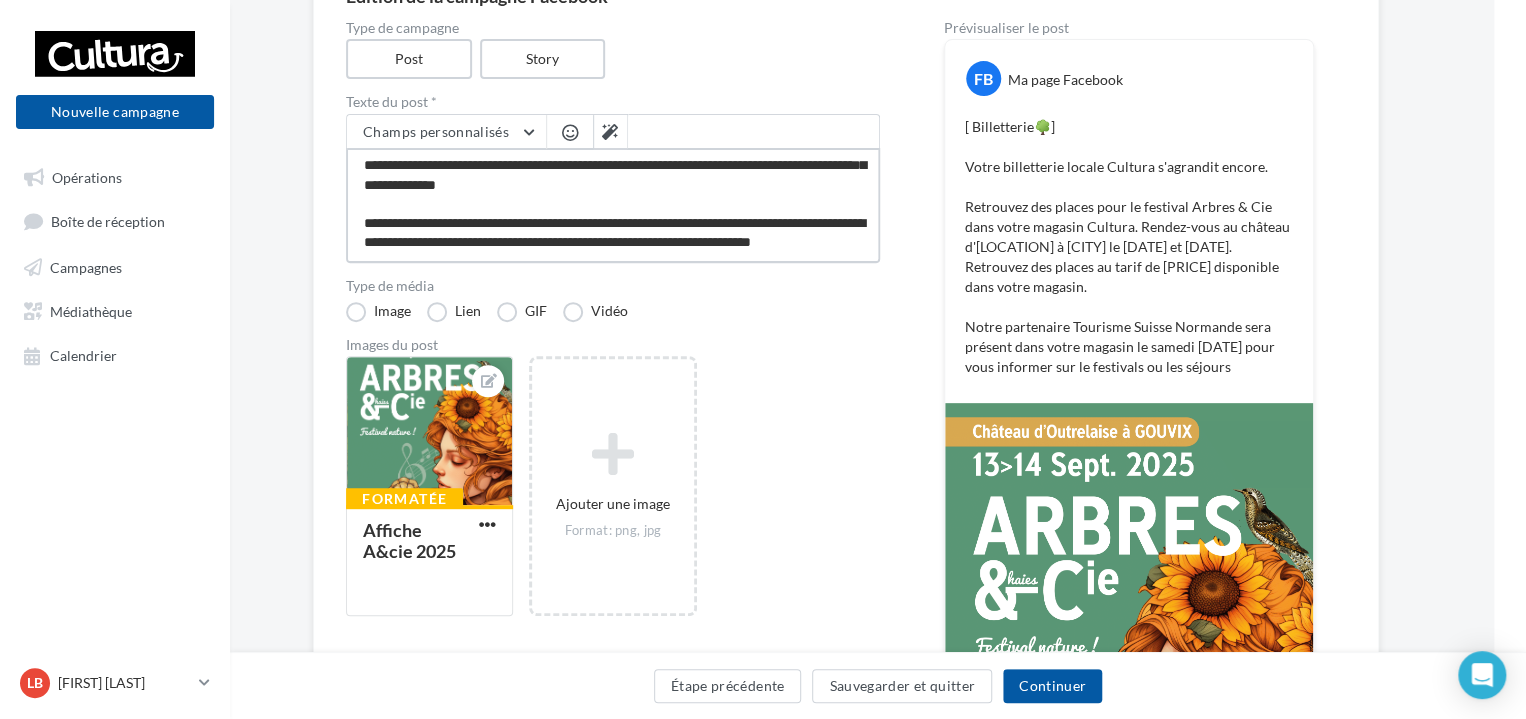 click on "**********" at bounding box center (613, 205) 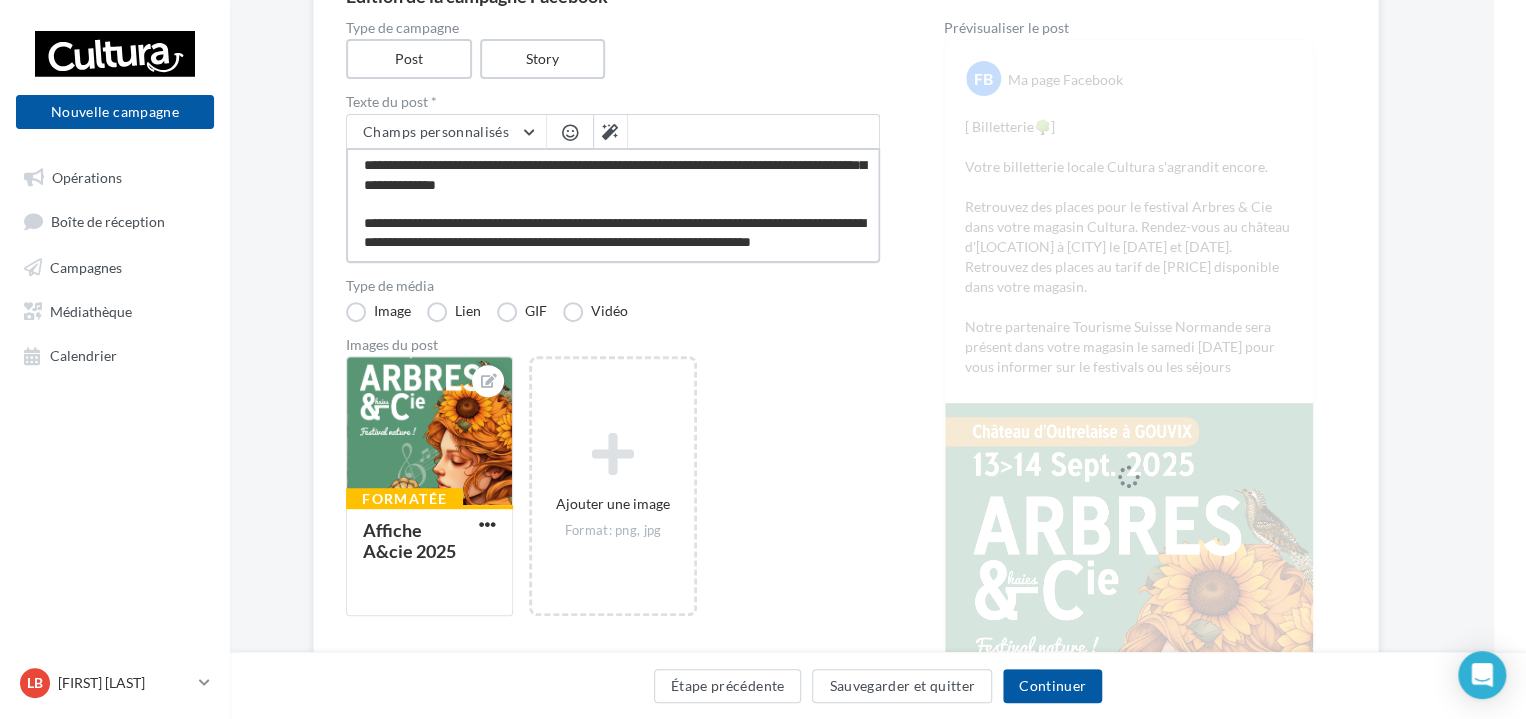 click on "**********" at bounding box center (613, 205) 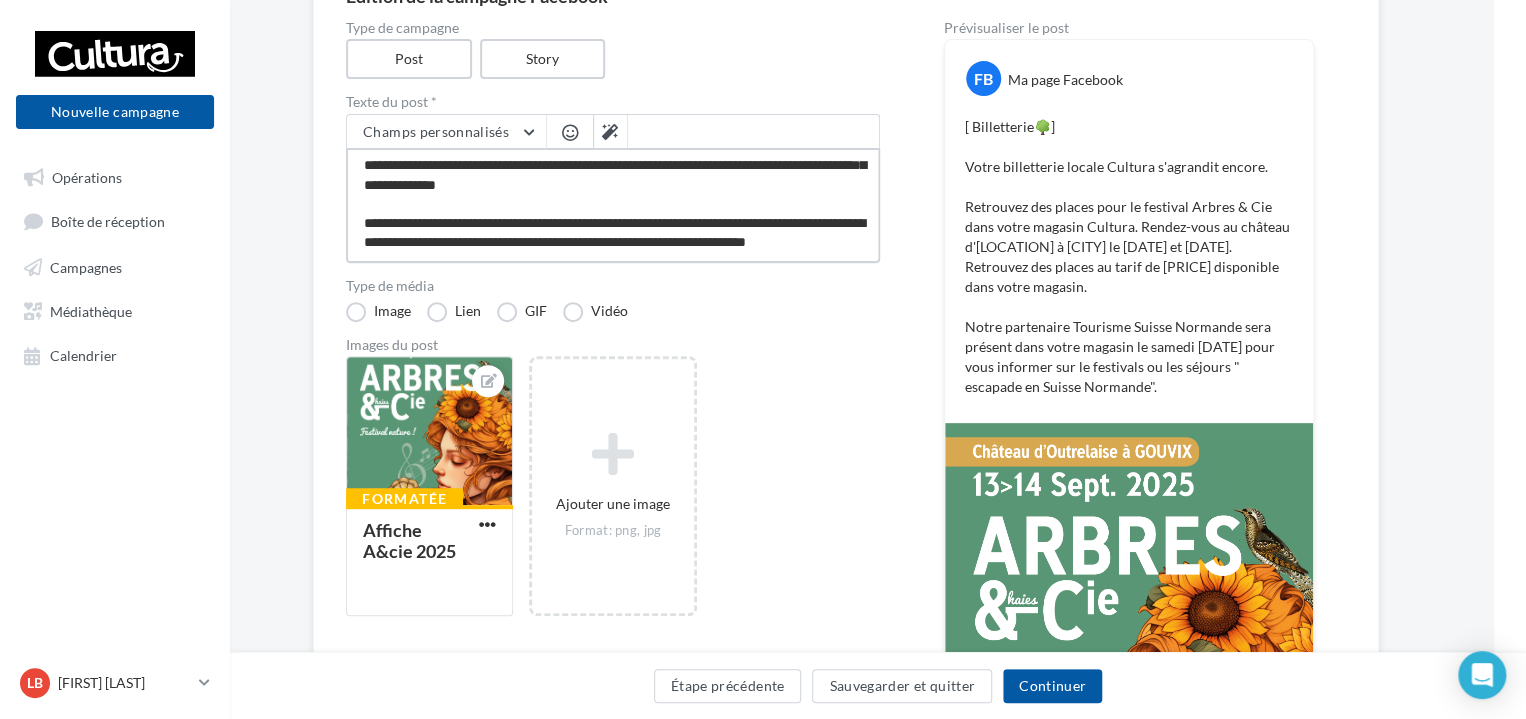 click on "**********" at bounding box center [613, 205] 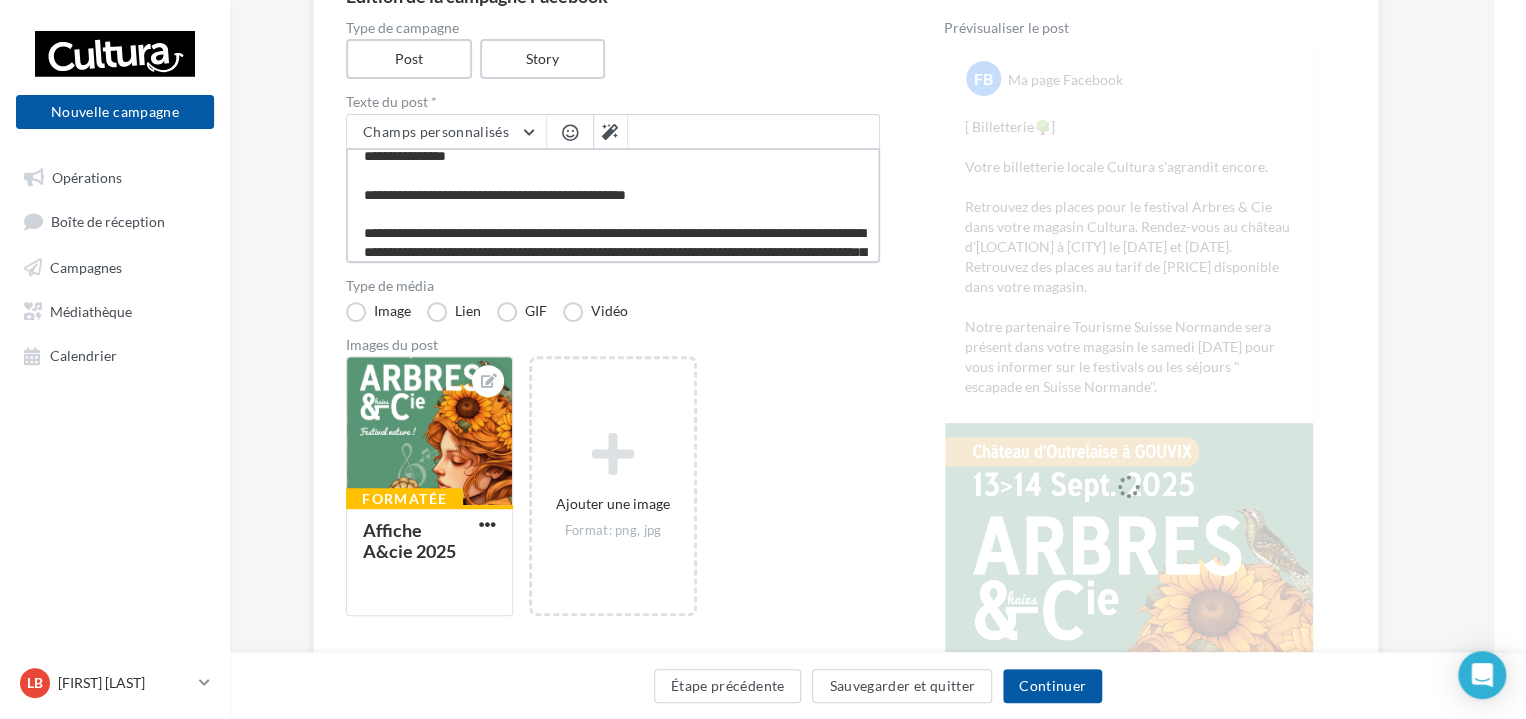 scroll, scrollTop: 12, scrollLeft: 0, axis: vertical 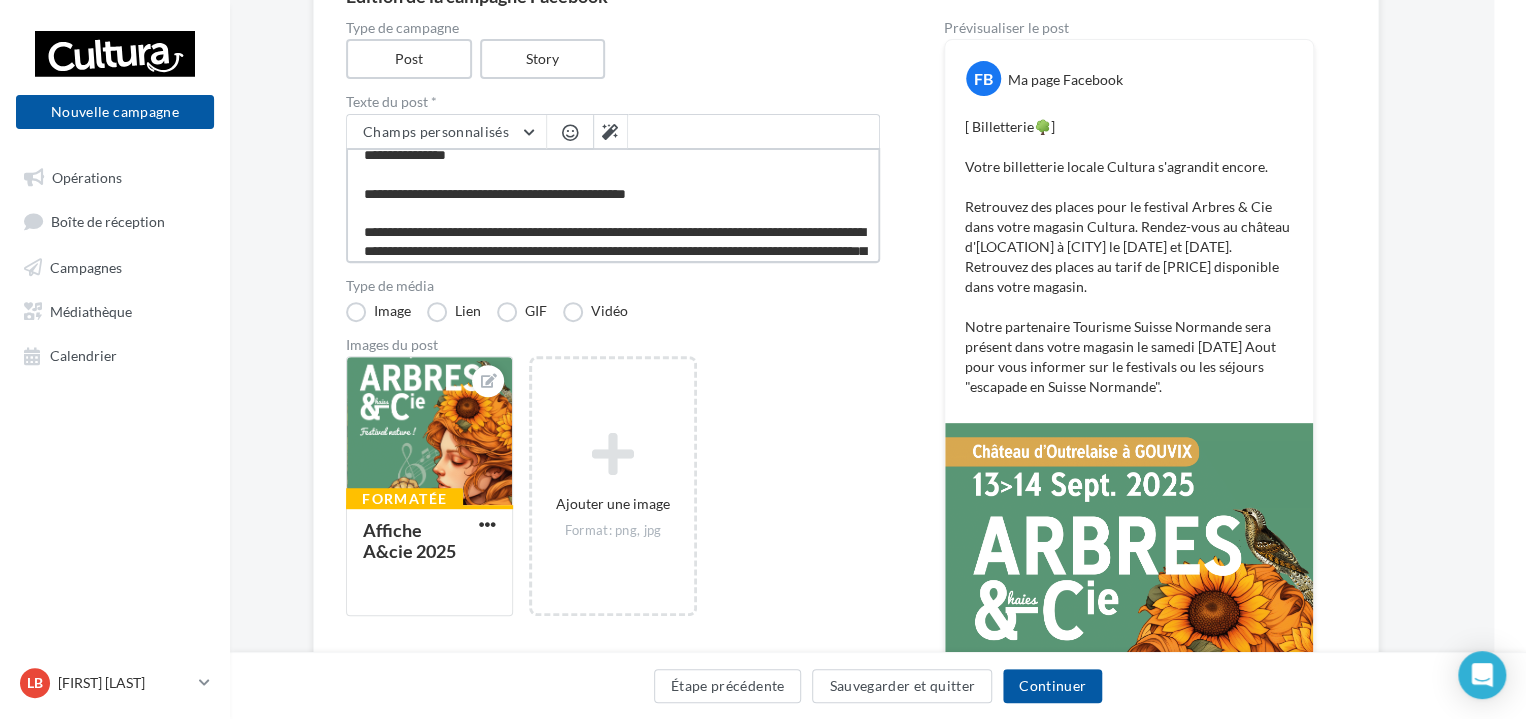 click on "**********" at bounding box center (613, 205) 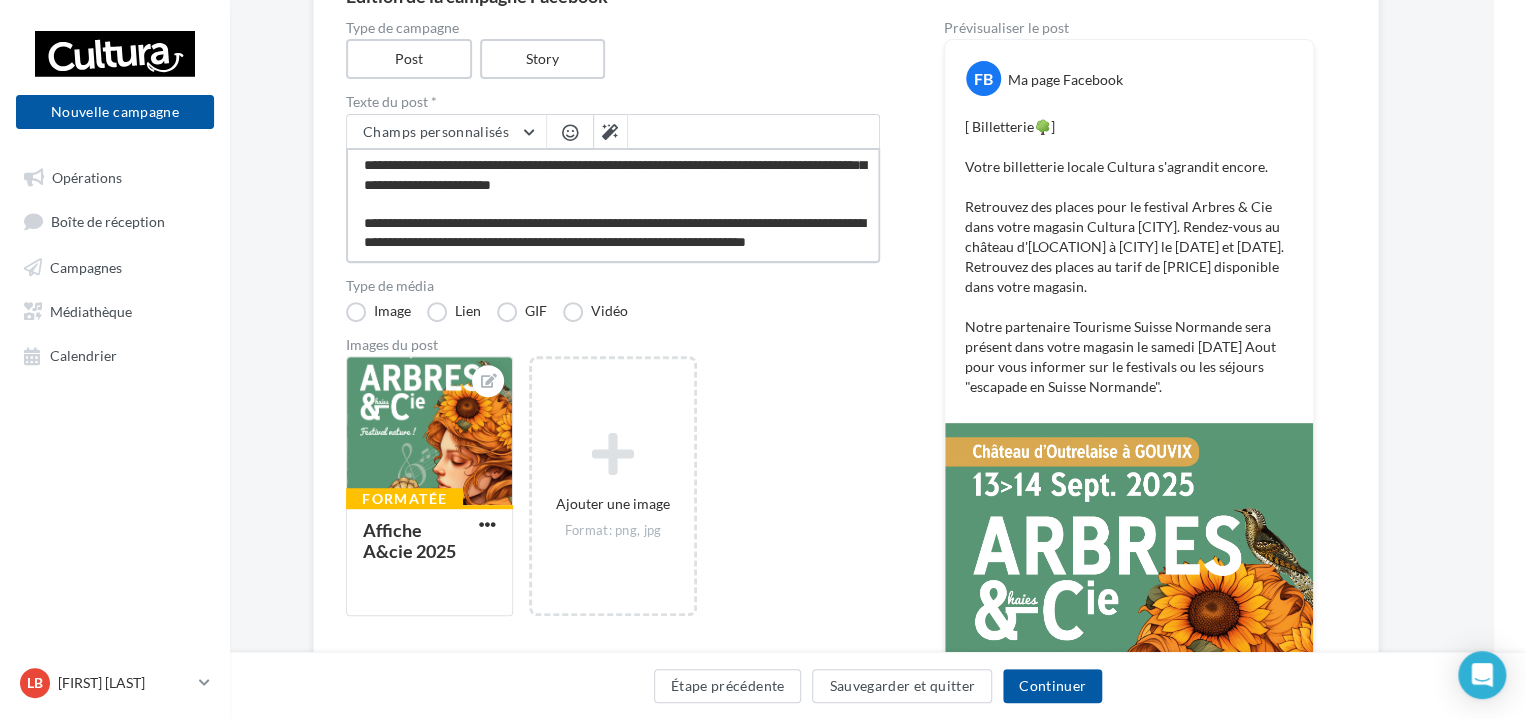 scroll, scrollTop: 110, scrollLeft: 0, axis: vertical 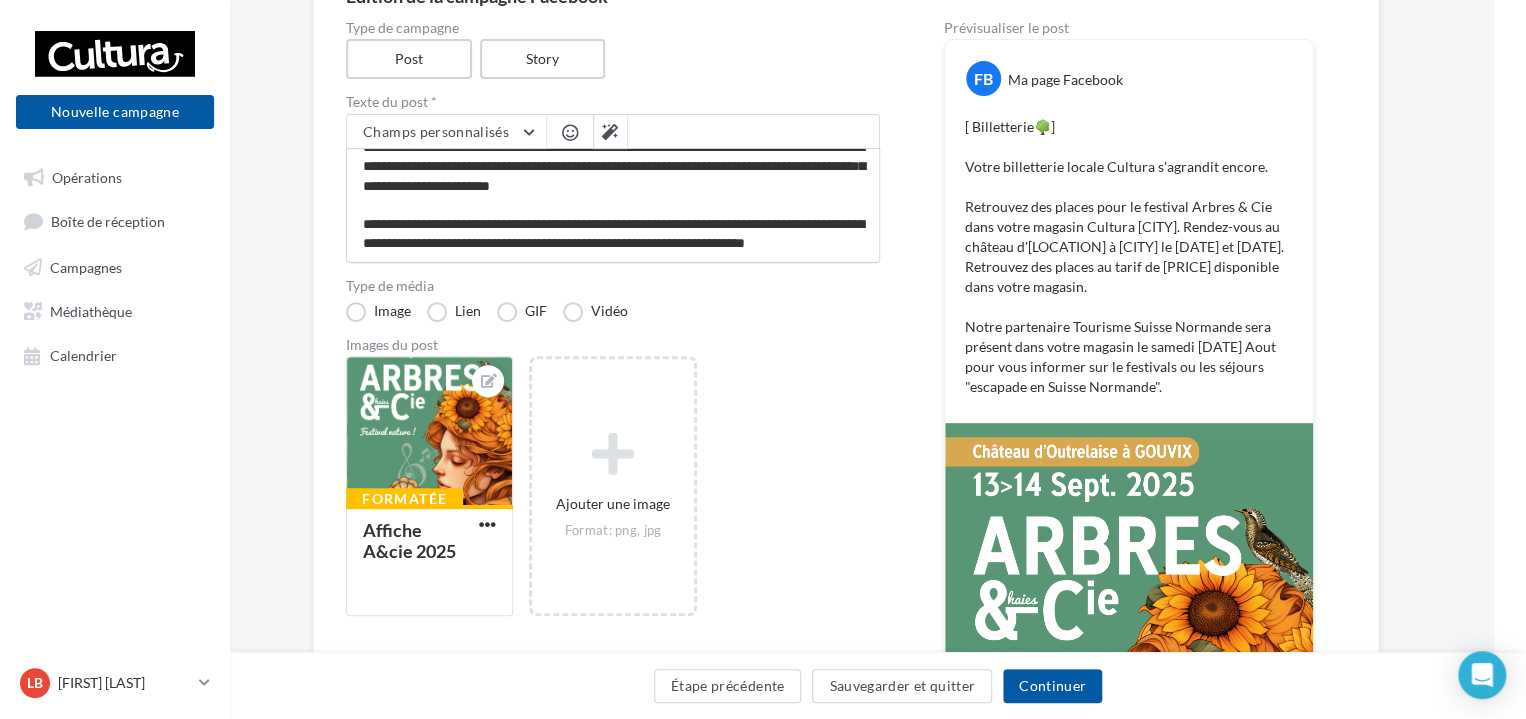 click on "[ Billetterie🌳] Votre billetterie locale Cultura s'agrandit encore.  Retrouvez des places pour le festival Arbres & Cie dans votre magasin Cultura Mondeville. Rendez-vous au château d'Outrelaise à Gouvix le 13 et 14 septembre. Retrouvez des places au tarif de 3€ disponible dans votre magasin.  Notre partenaire Tourisme Suisse Normande sera présent dans votre magasin le samedi 23 Aout pour vous informer sur le festivals ou les séjours "escapade en Suisse Normande"." at bounding box center [1129, 257] 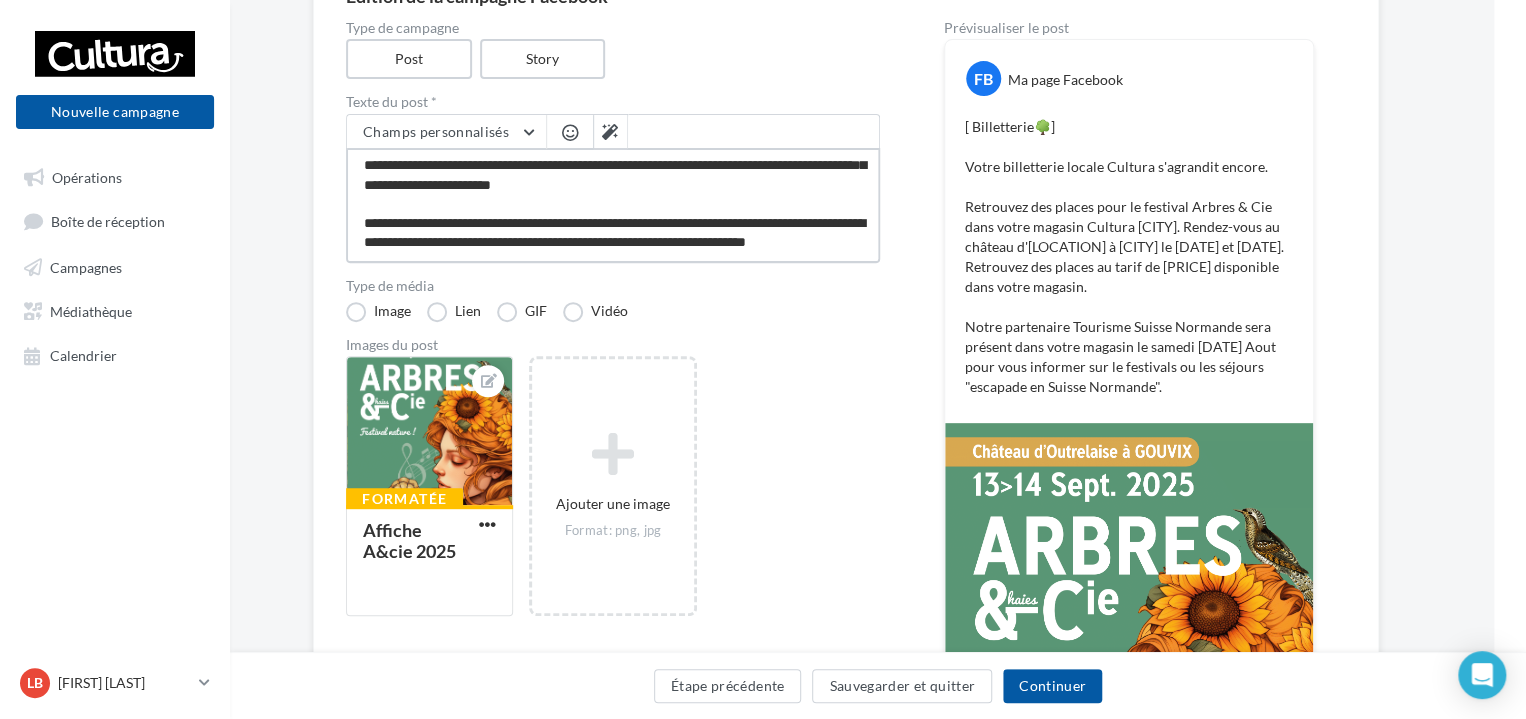 click on "**********" at bounding box center [613, 205] 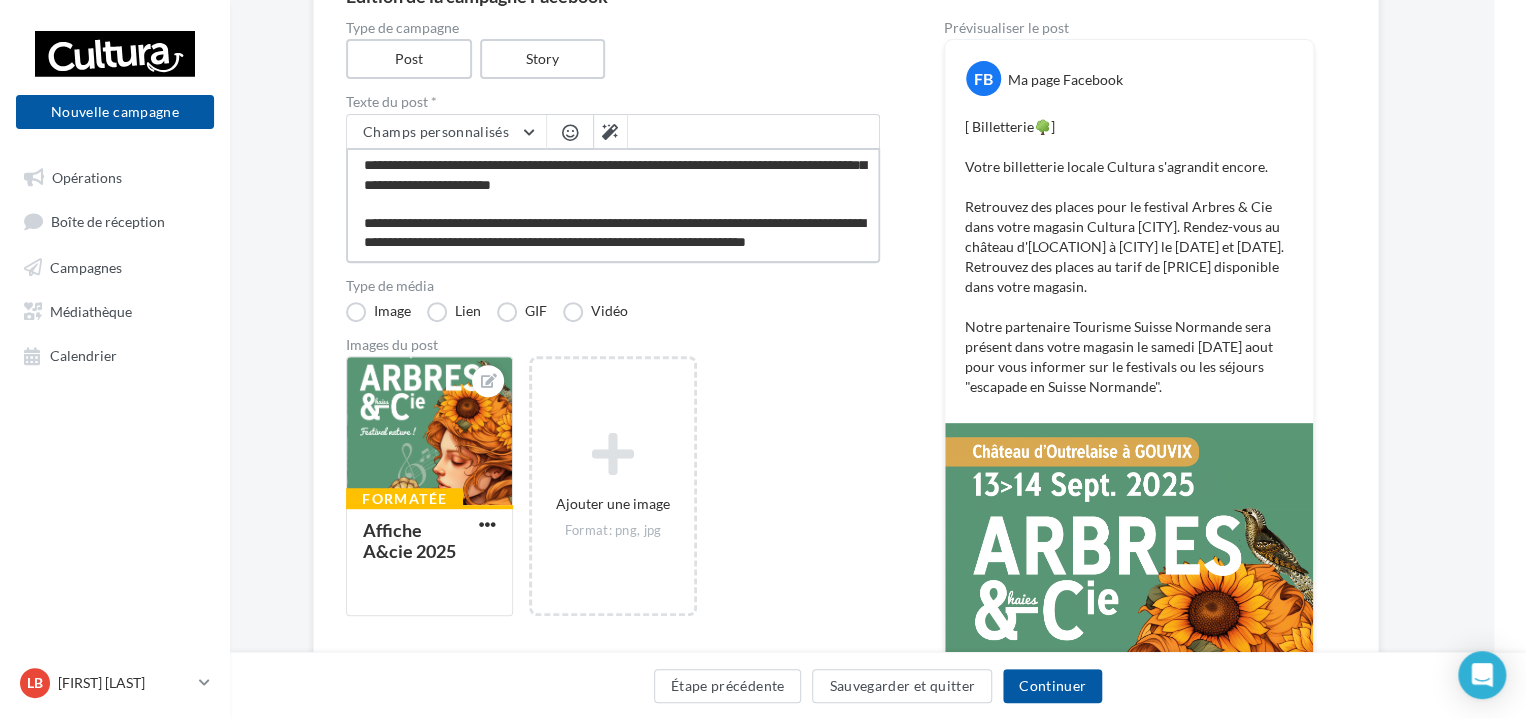 drag, startPoint x: 621, startPoint y: 226, endPoint x: 597, endPoint y: 233, distance: 25 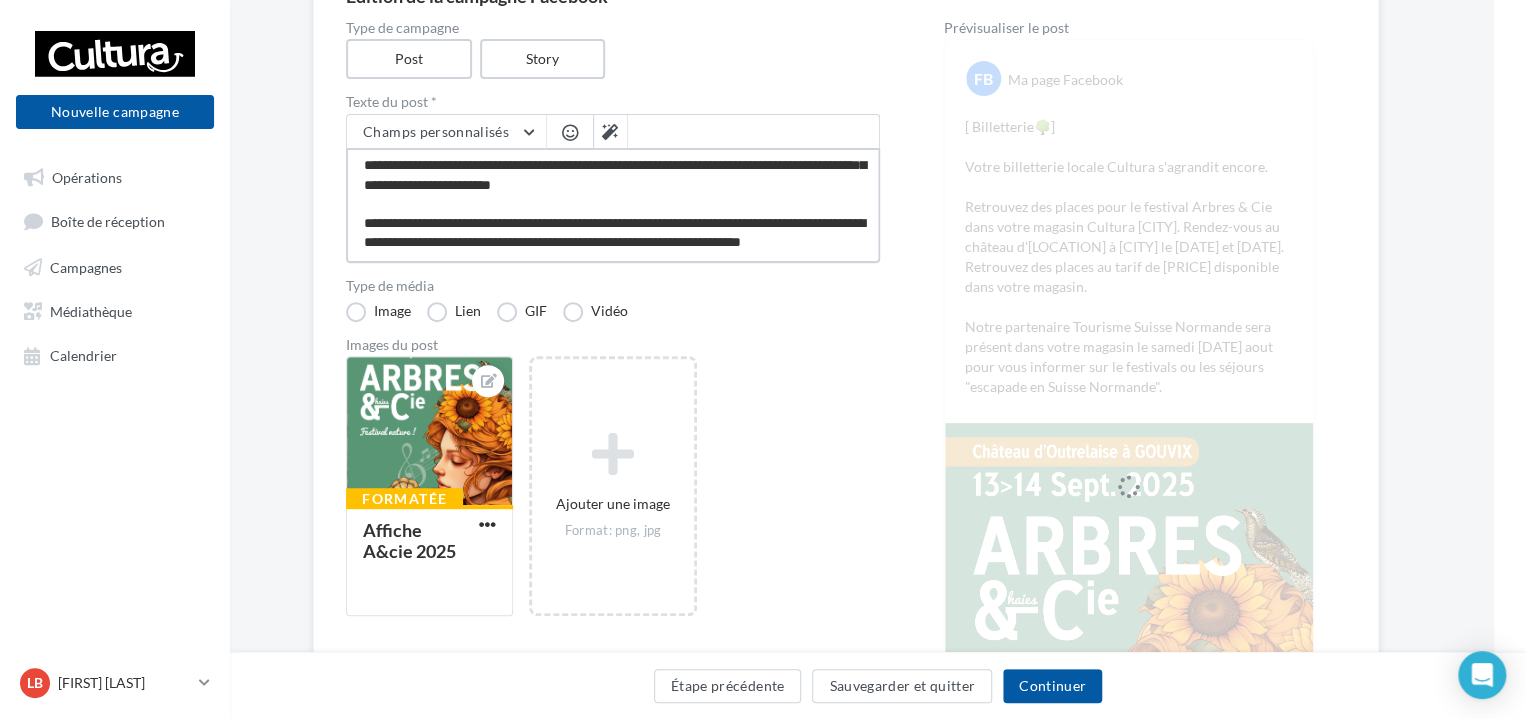 scroll, scrollTop: 135, scrollLeft: 0, axis: vertical 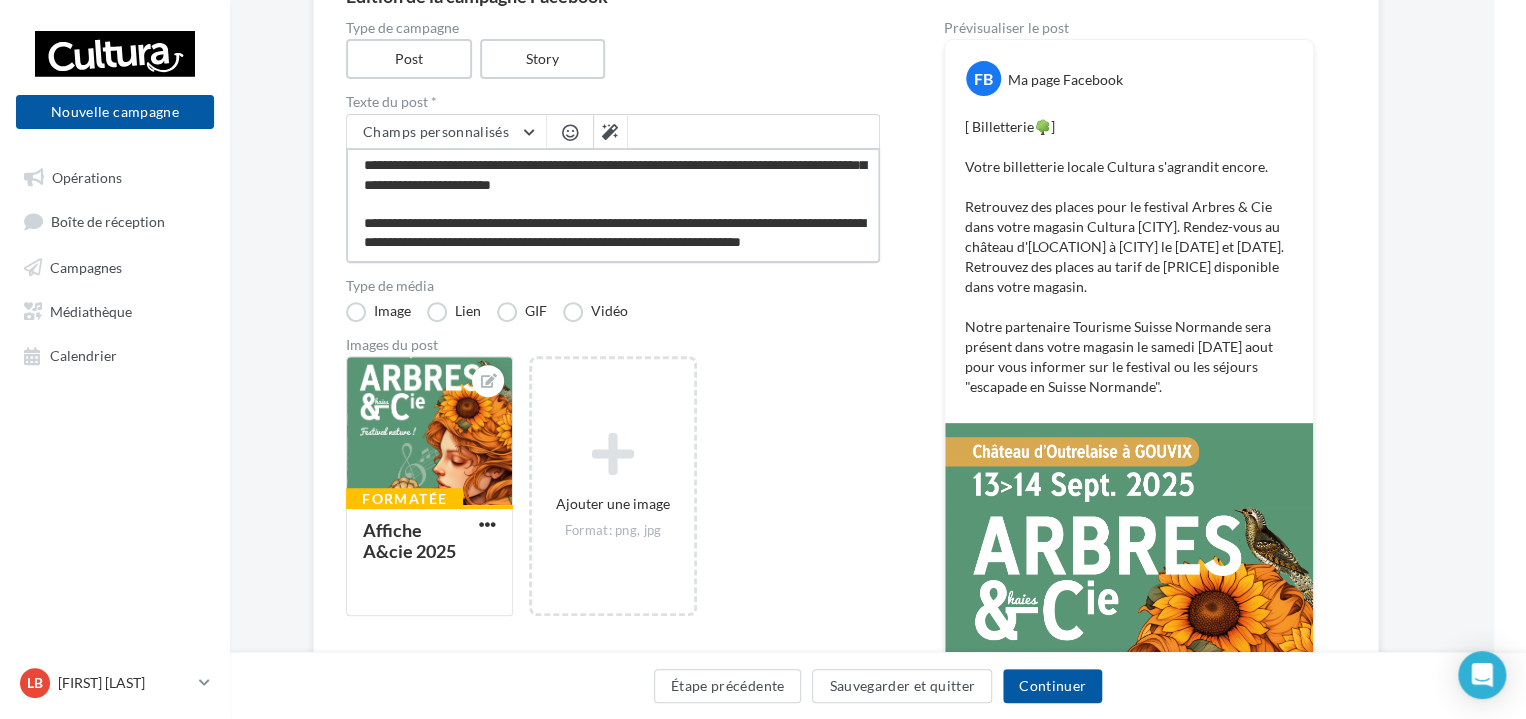 click on "**********" at bounding box center (613, 205) 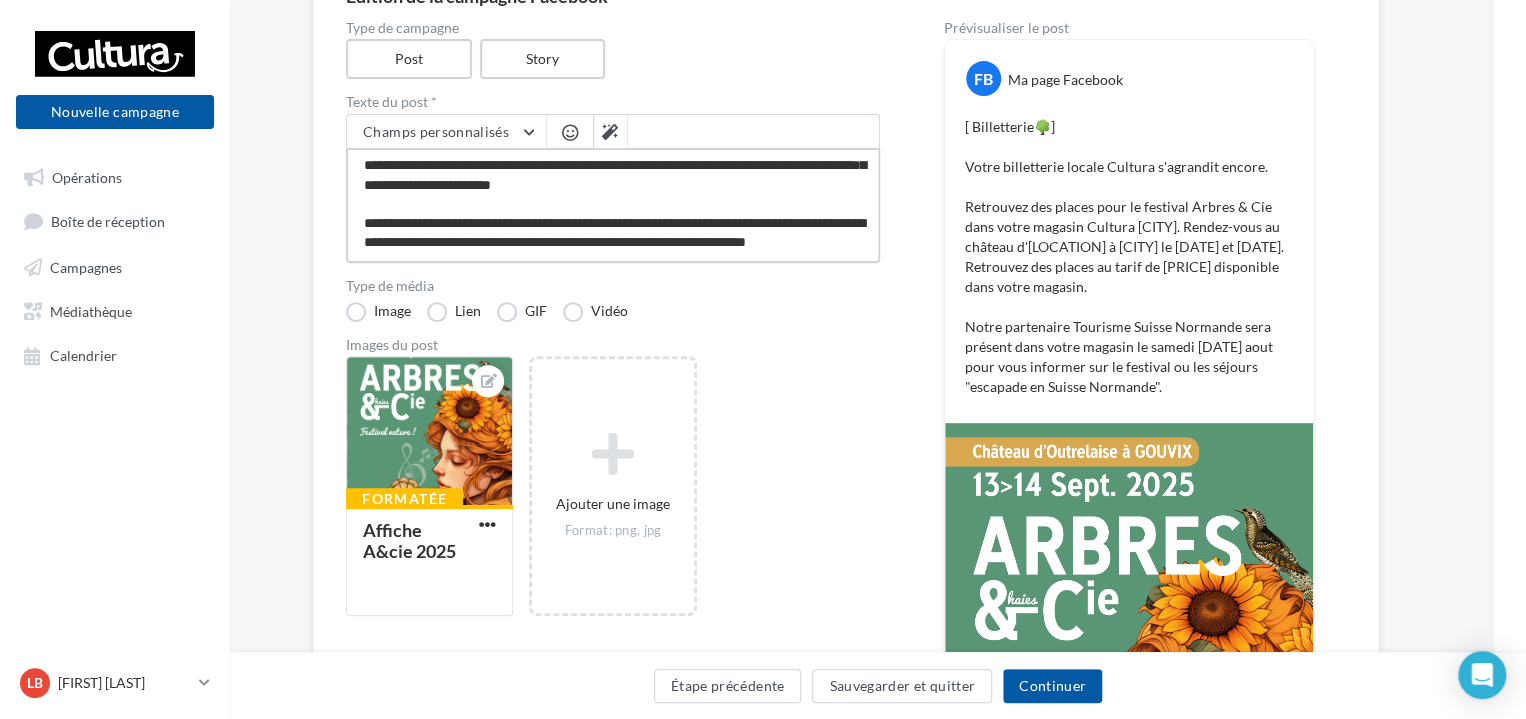 scroll, scrollTop: 144, scrollLeft: 0, axis: vertical 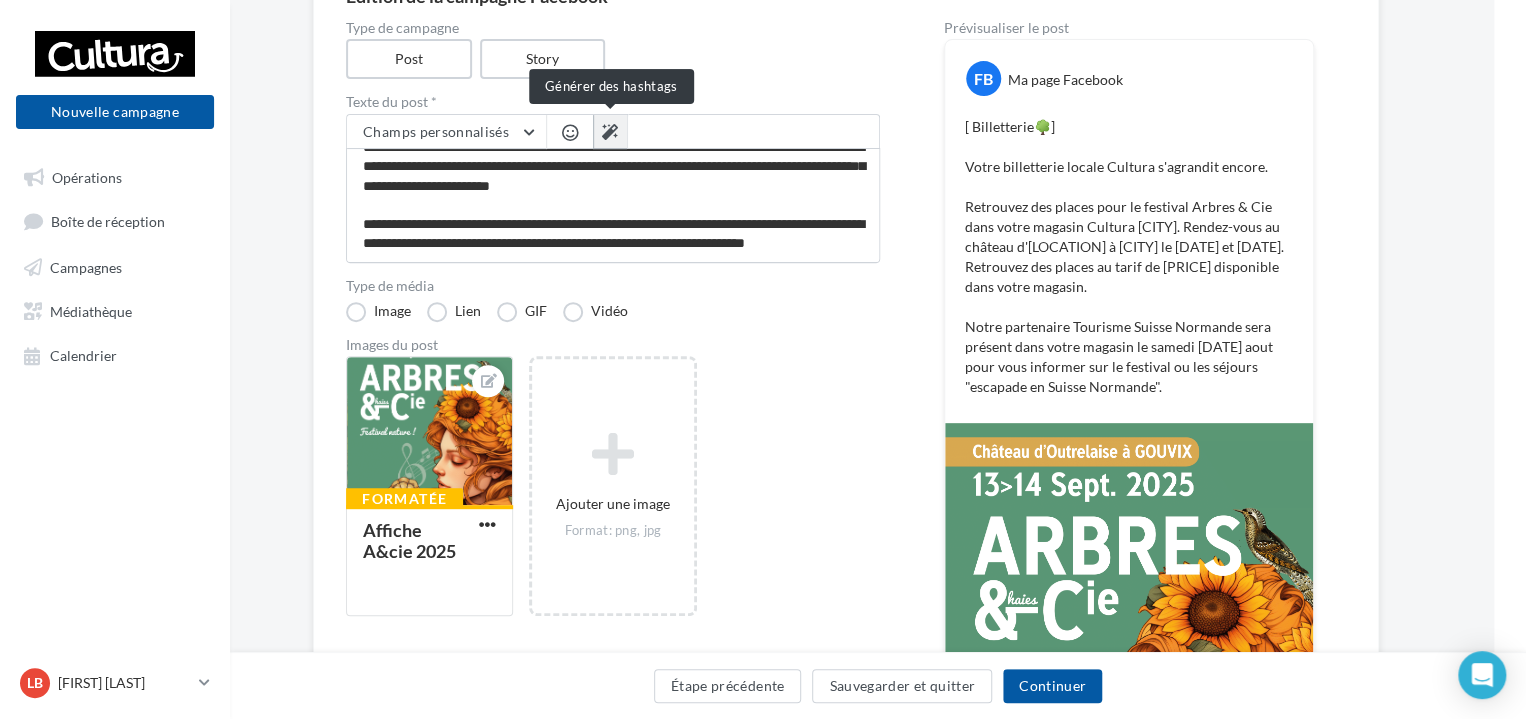 click at bounding box center [610, 132] 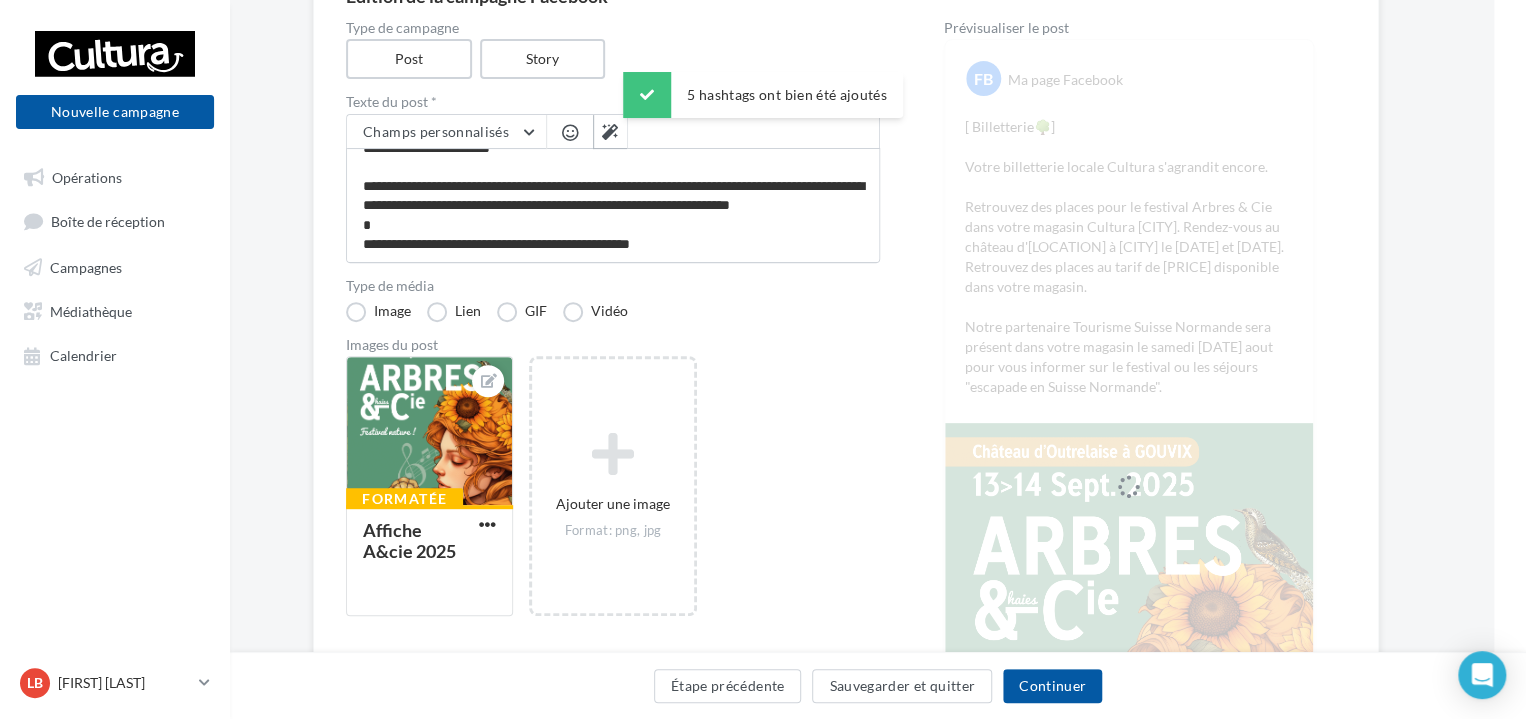 scroll, scrollTop: 152, scrollLeft: 0, axis: vertical 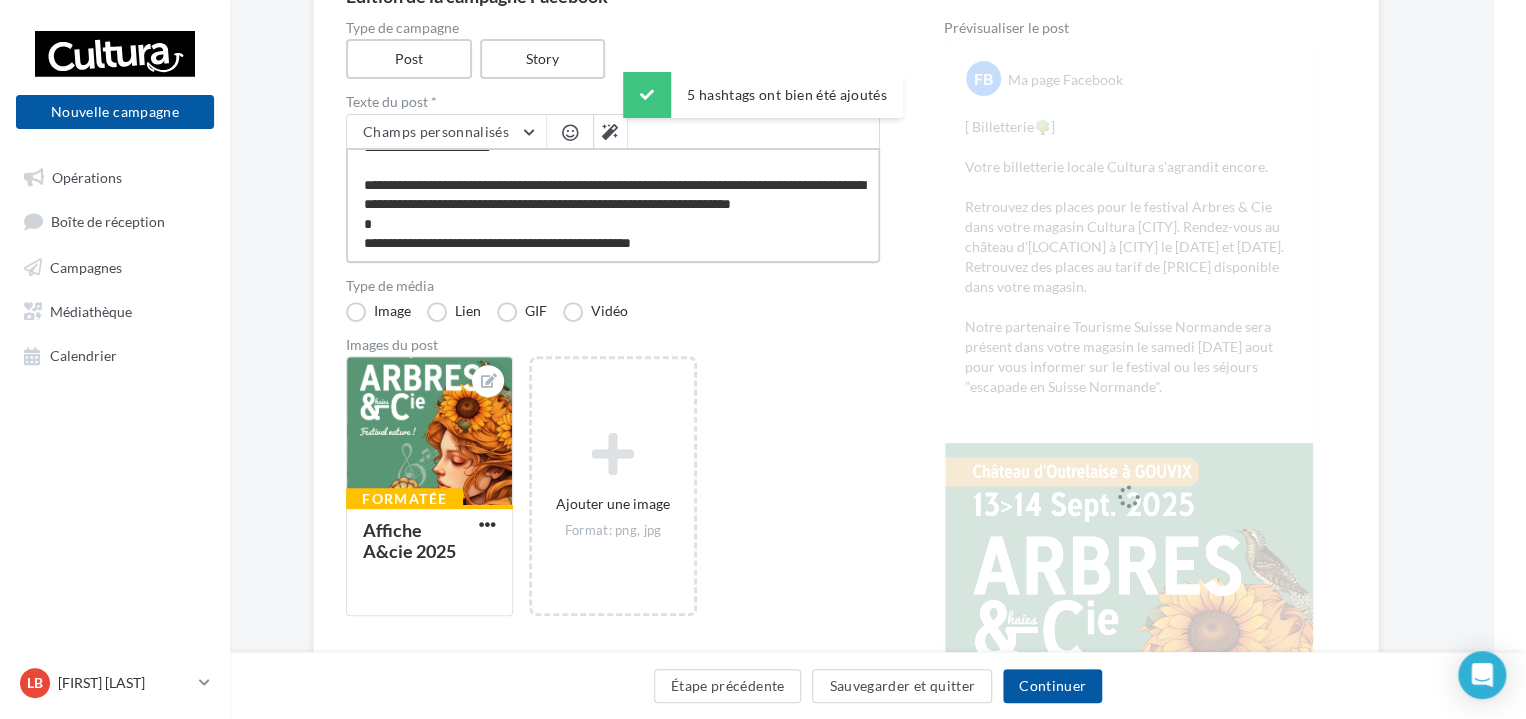 click on "**********" at bounding box center [613, 205] 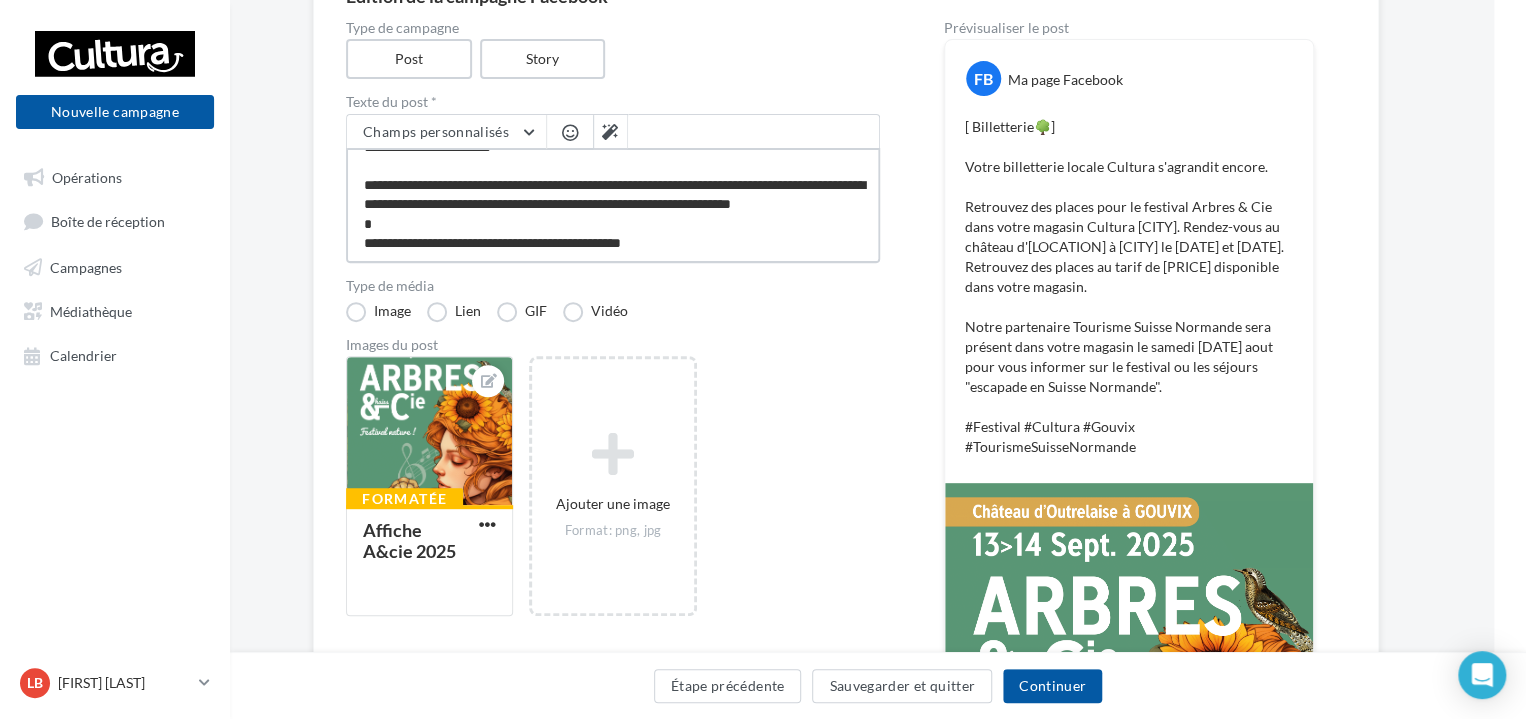 click on "**********" at bounding box center [613, 205] 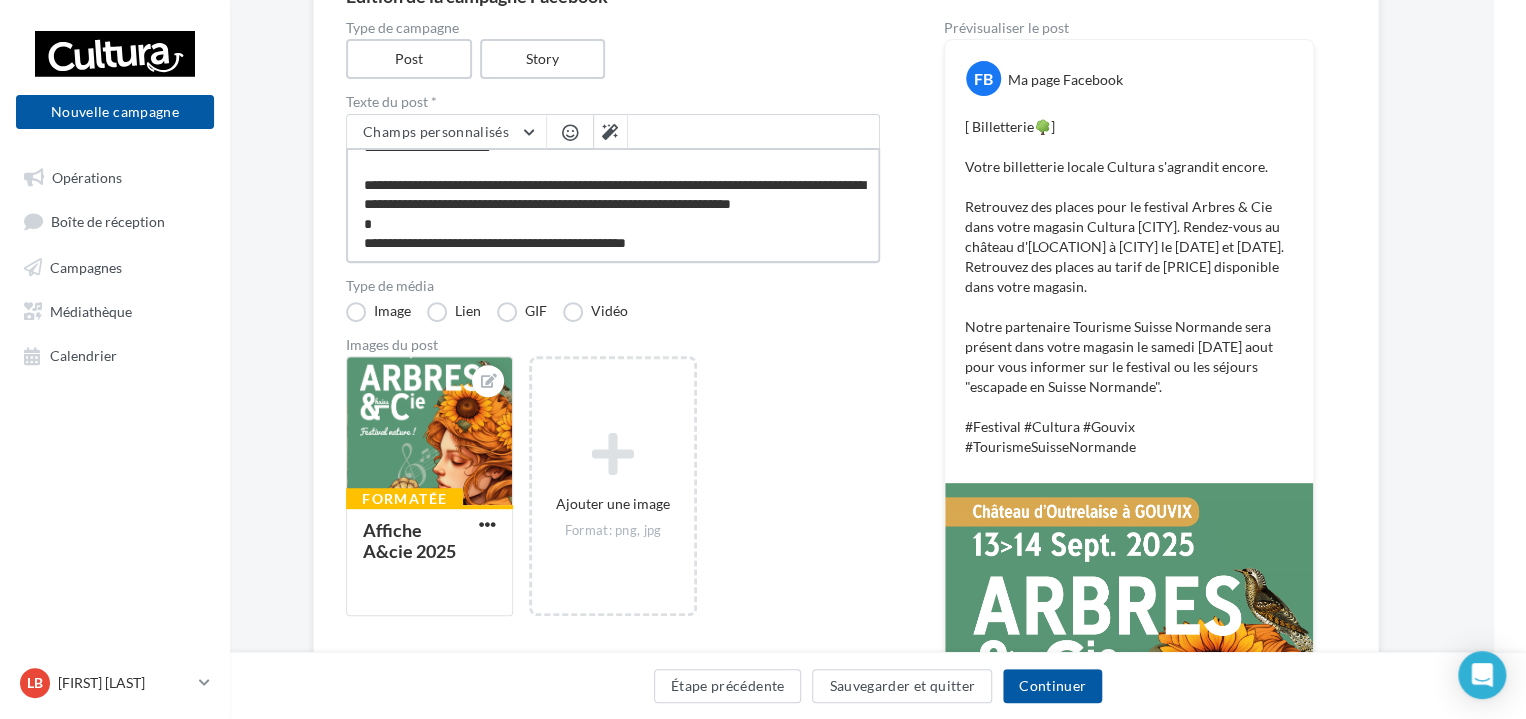scroll, scrollTop: 153, scrollLeft: 0, axis: vertical 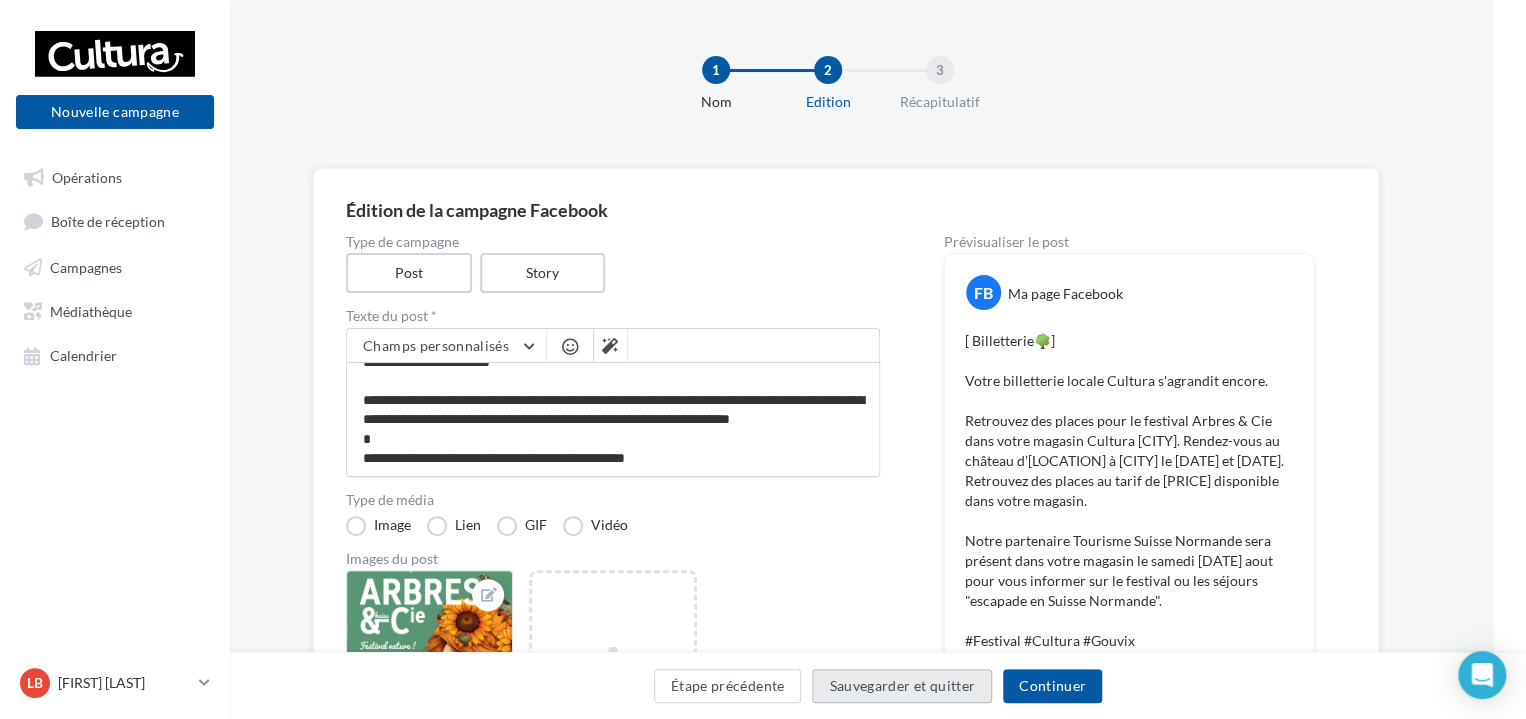 click on "Sauvegarder et quitter" at bounding box center [902, 686] 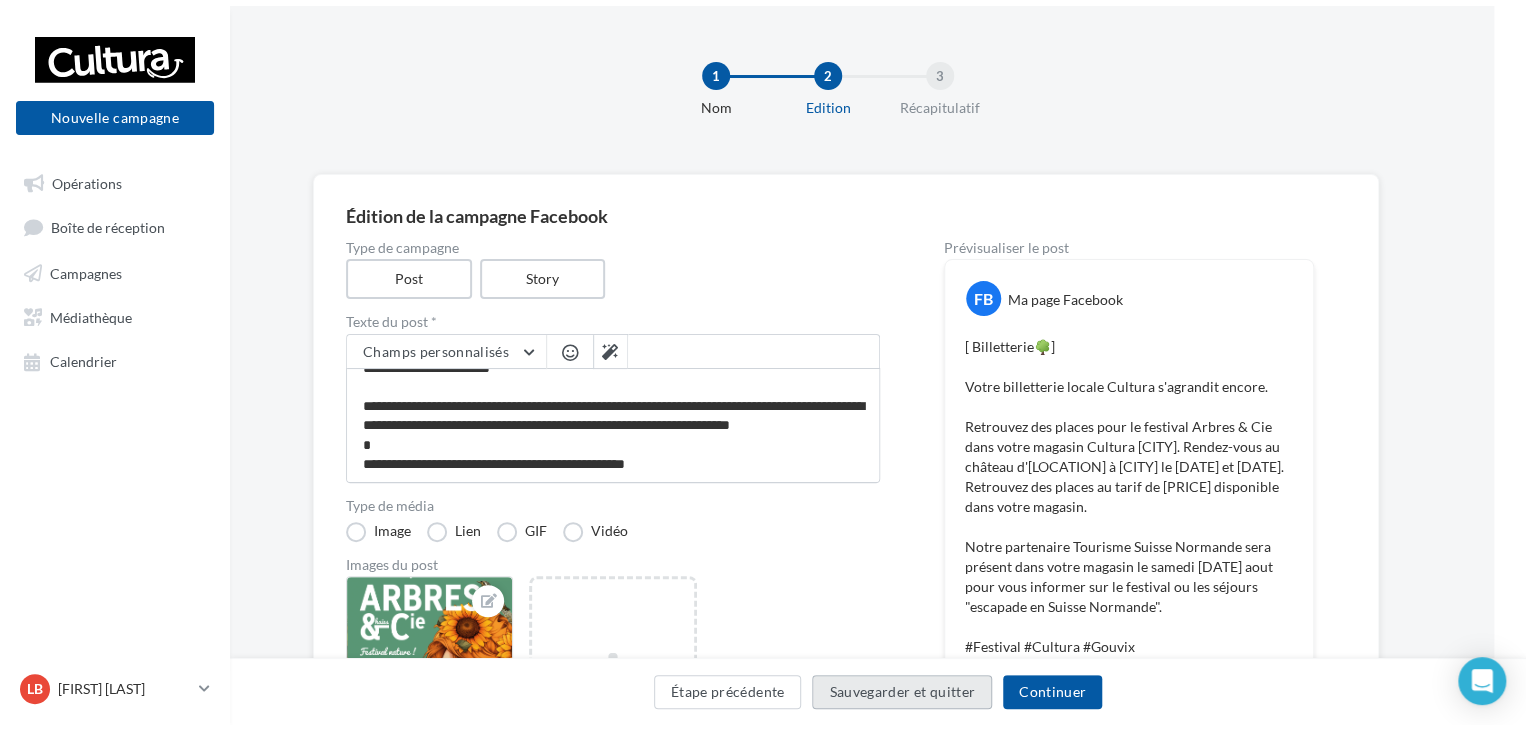 scroll, scrollTop: 0, scrollLeft: 0, axis: both 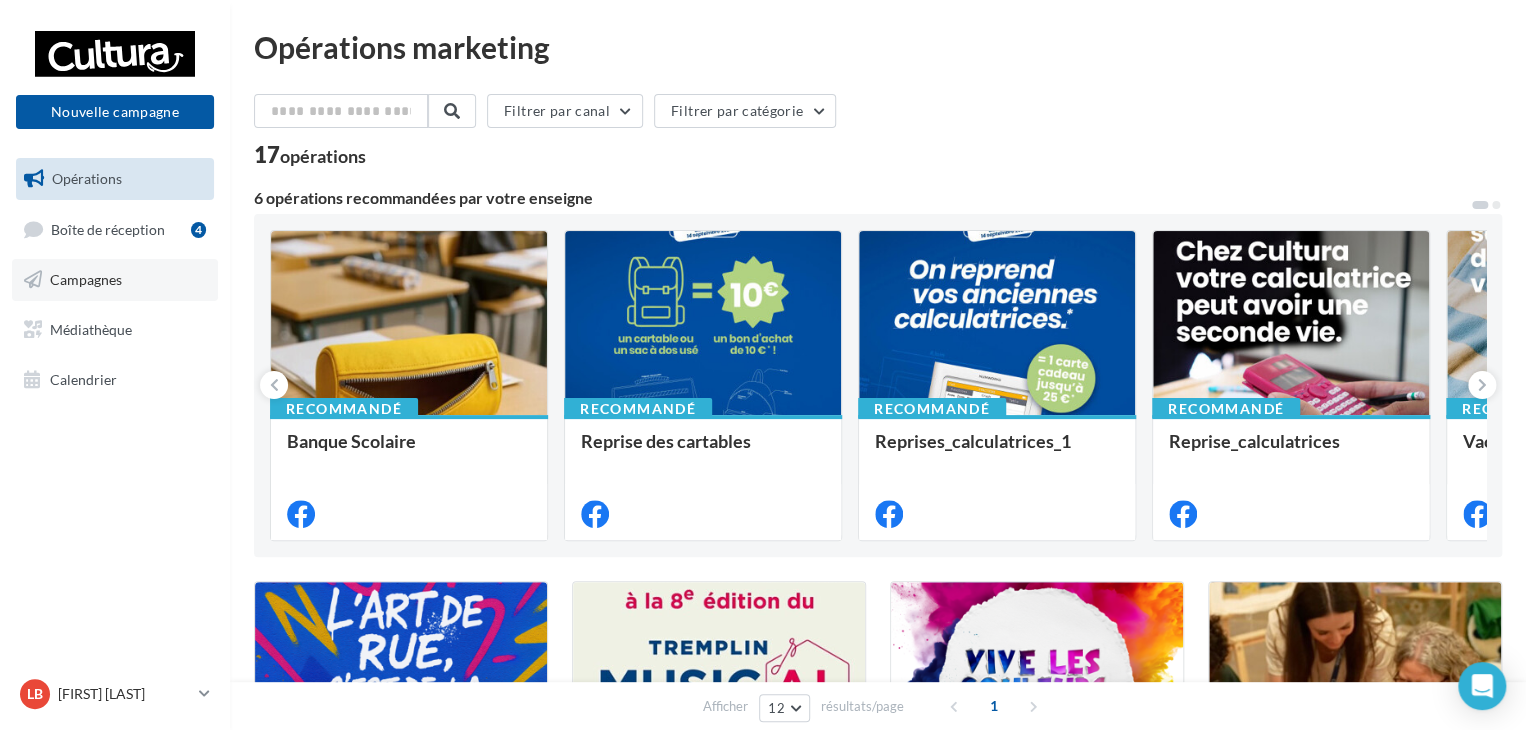 click on "Campagnes" at bounding box center (115, 280) 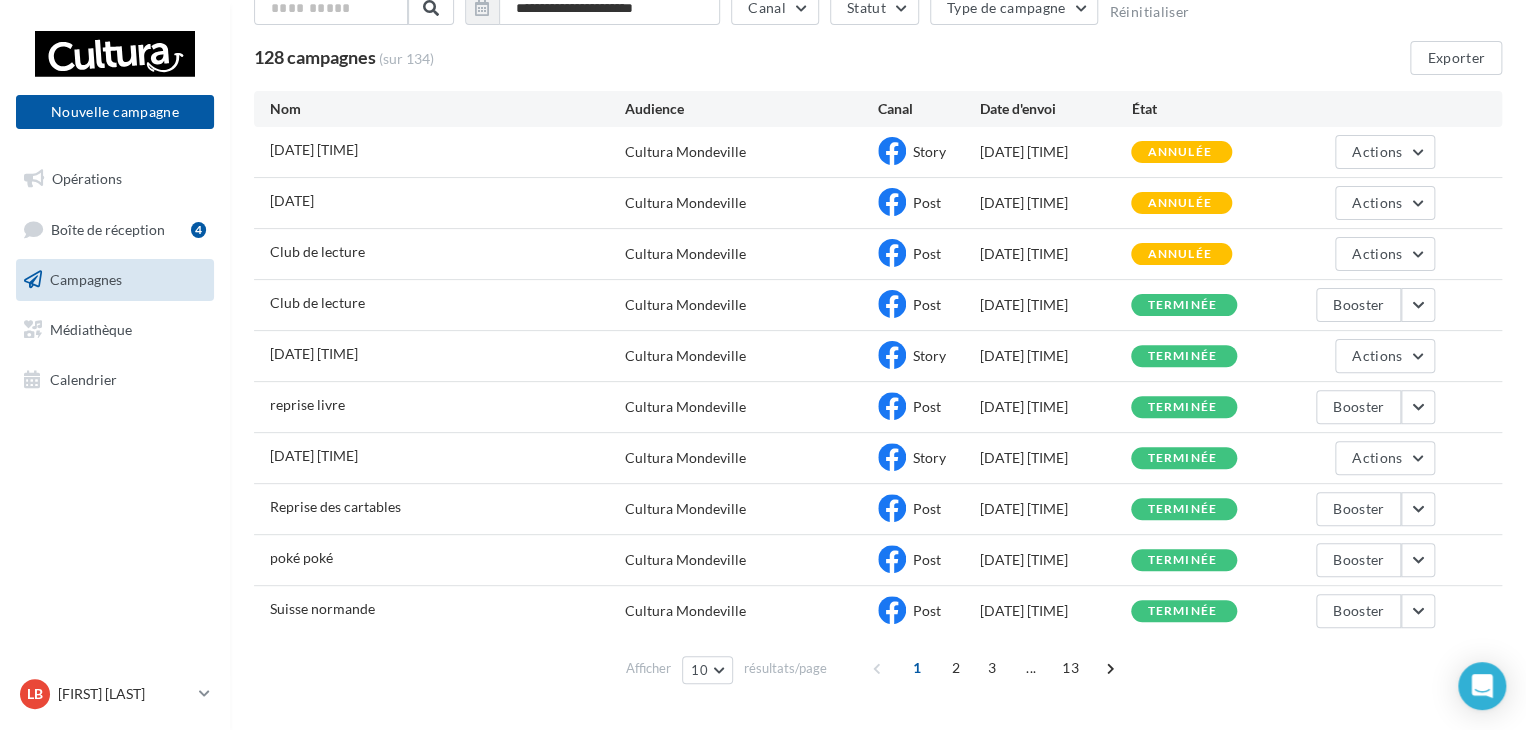 scroll, scrollTop: 172, scrollLeft: 0, axis: vertical 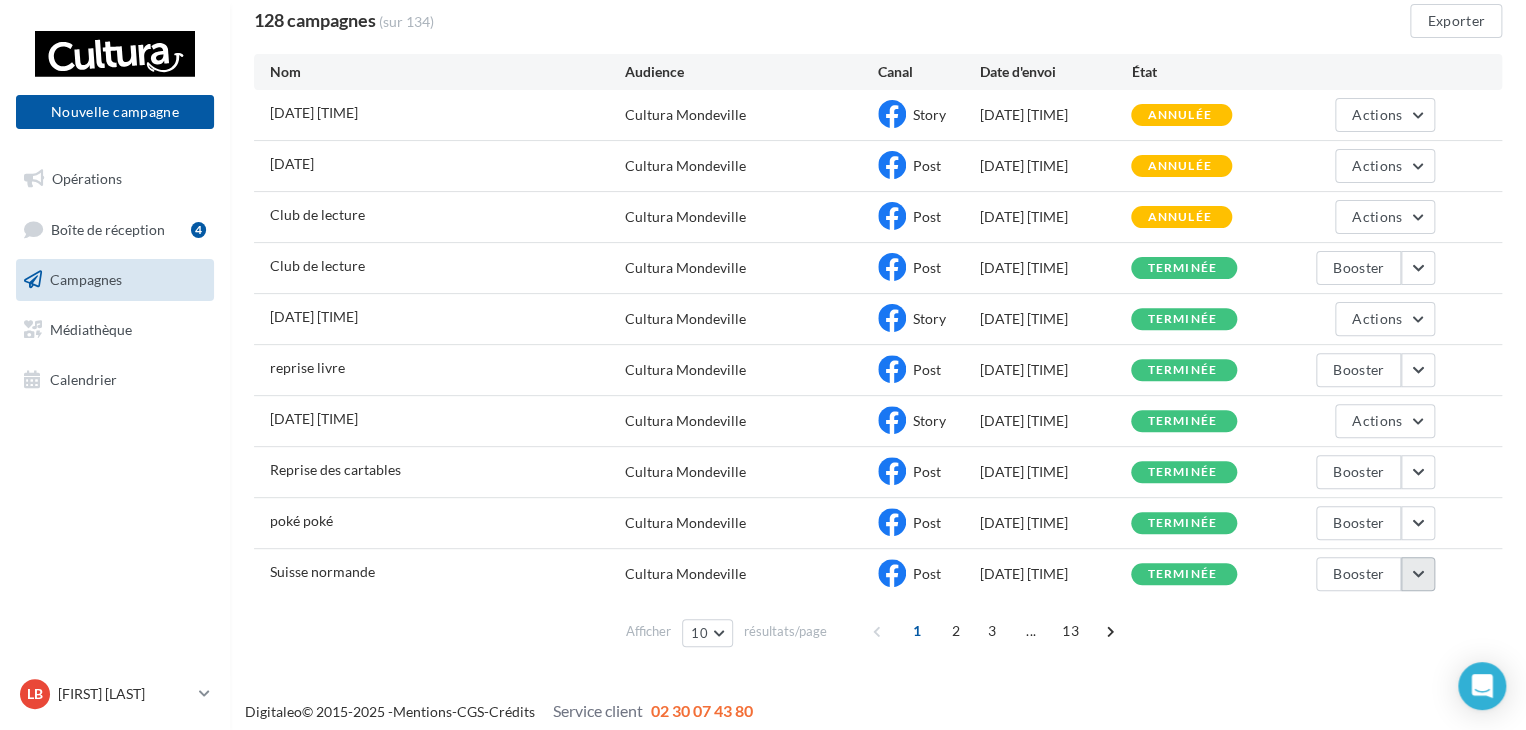 click at bounding box center (1418, 574) 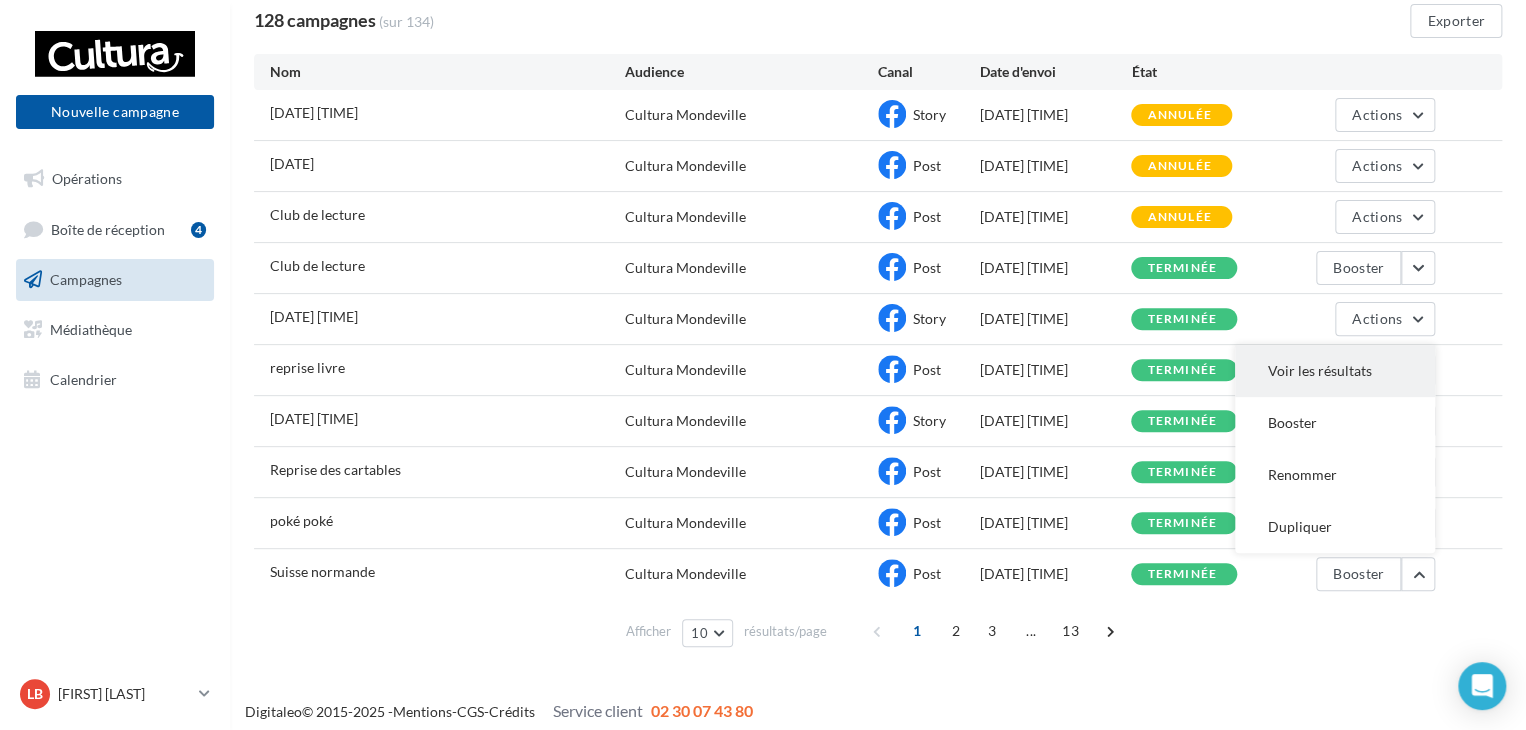 click on "Voir les résultats" at bounding box center [1335, 371] 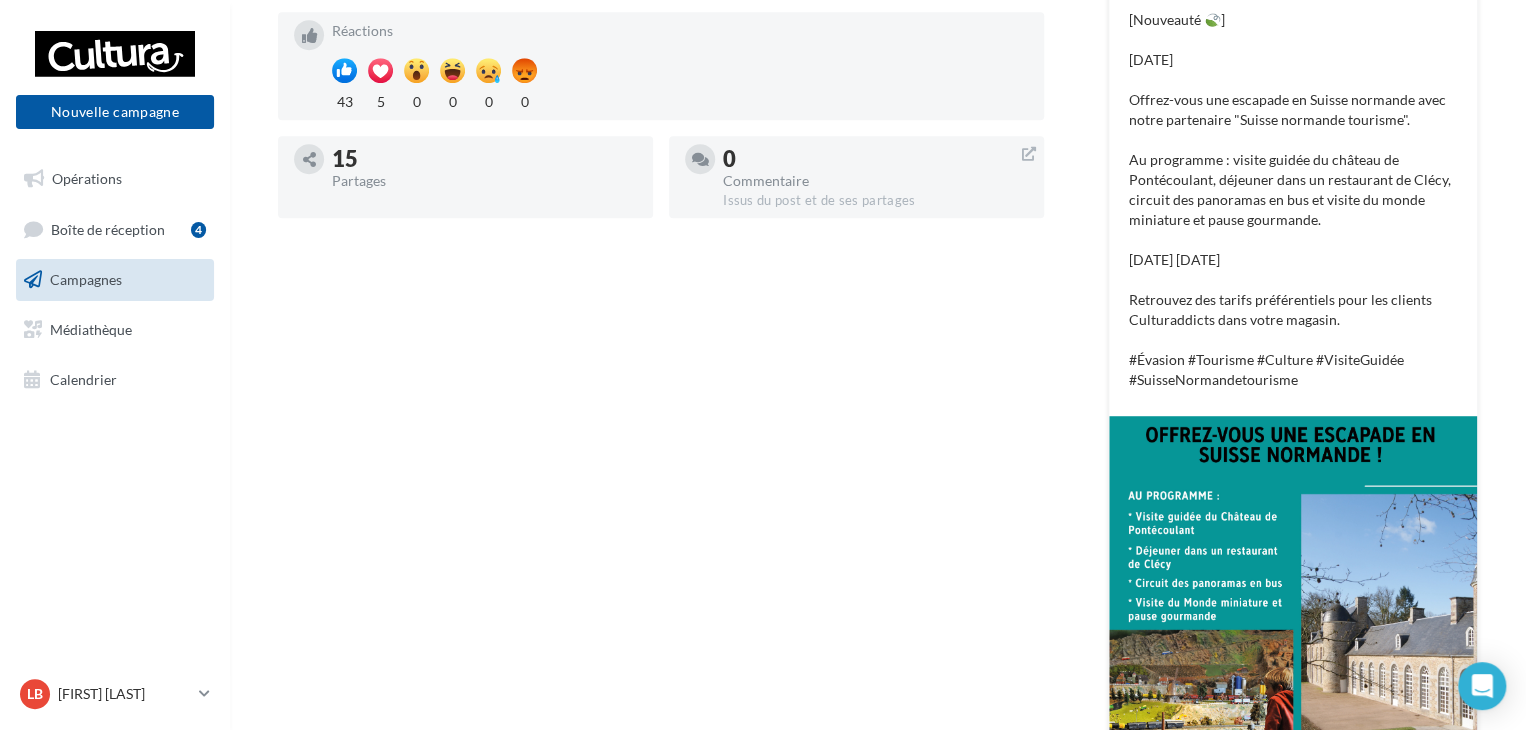 scroll, scrollTop: 360, scrollLeft: 0, axis: vertical 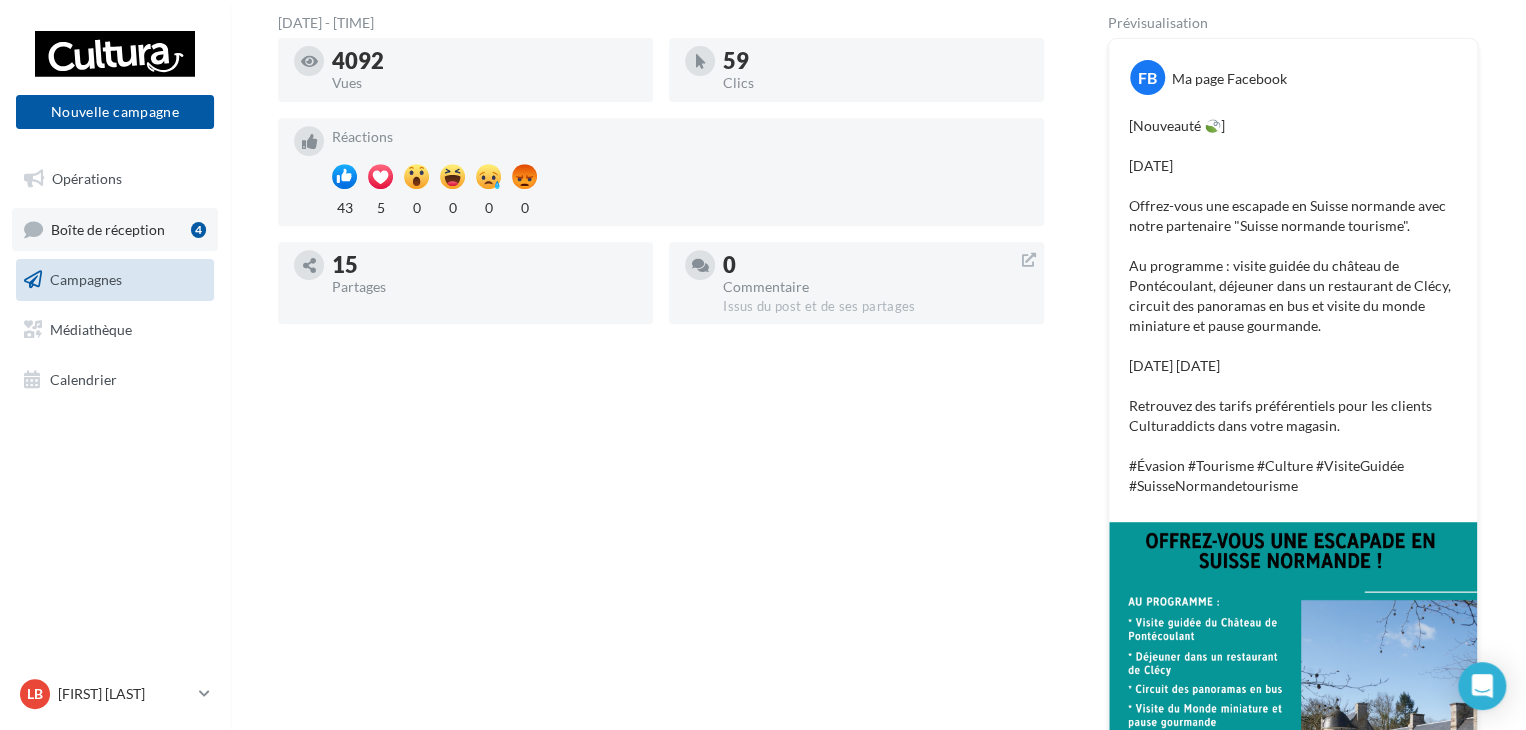 click on "Boîte de réception" at bounding box center (108, 228) 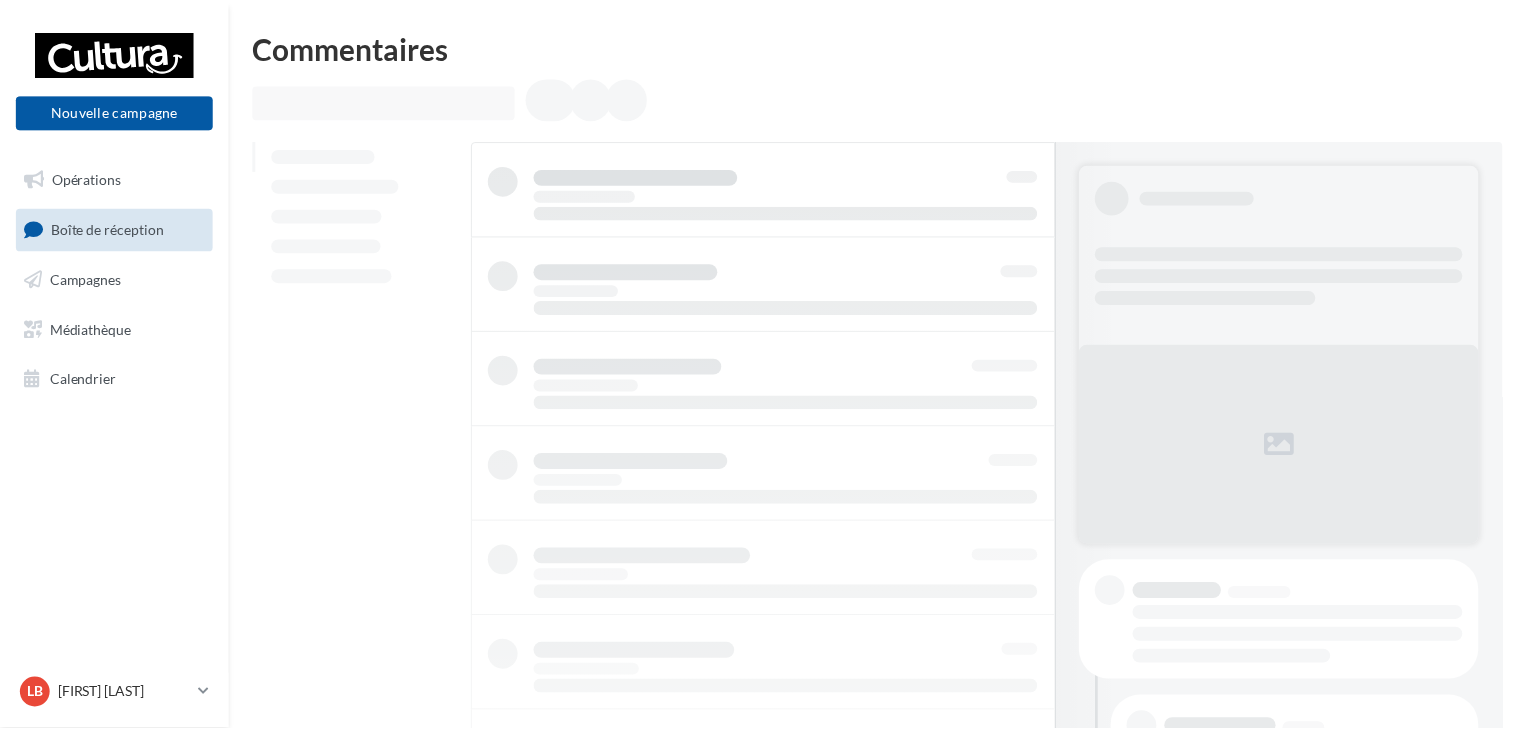 scroll, scrollTop: 0, scrollLeft: 0, axis: both 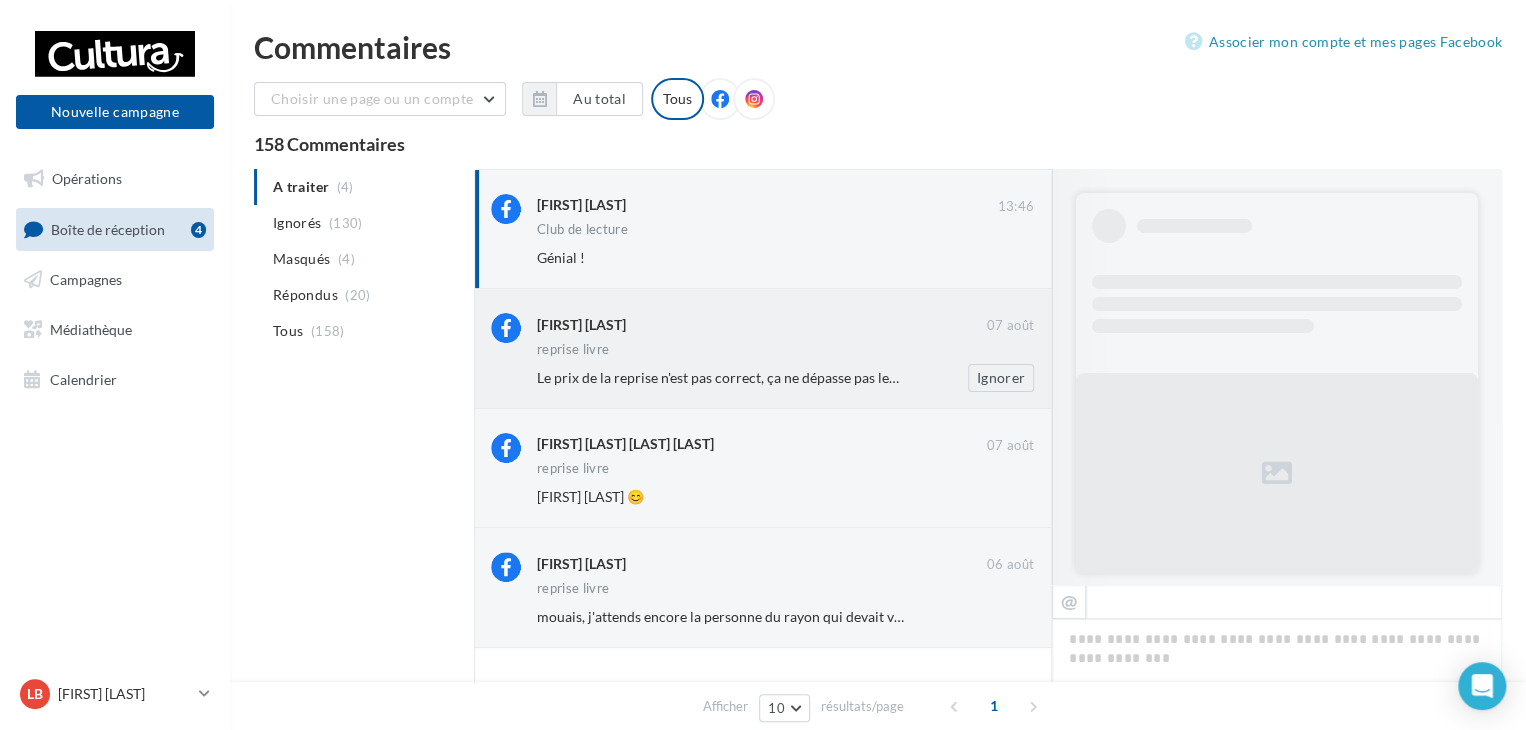 click on "reprise livre" at bounding box center [785, 351] 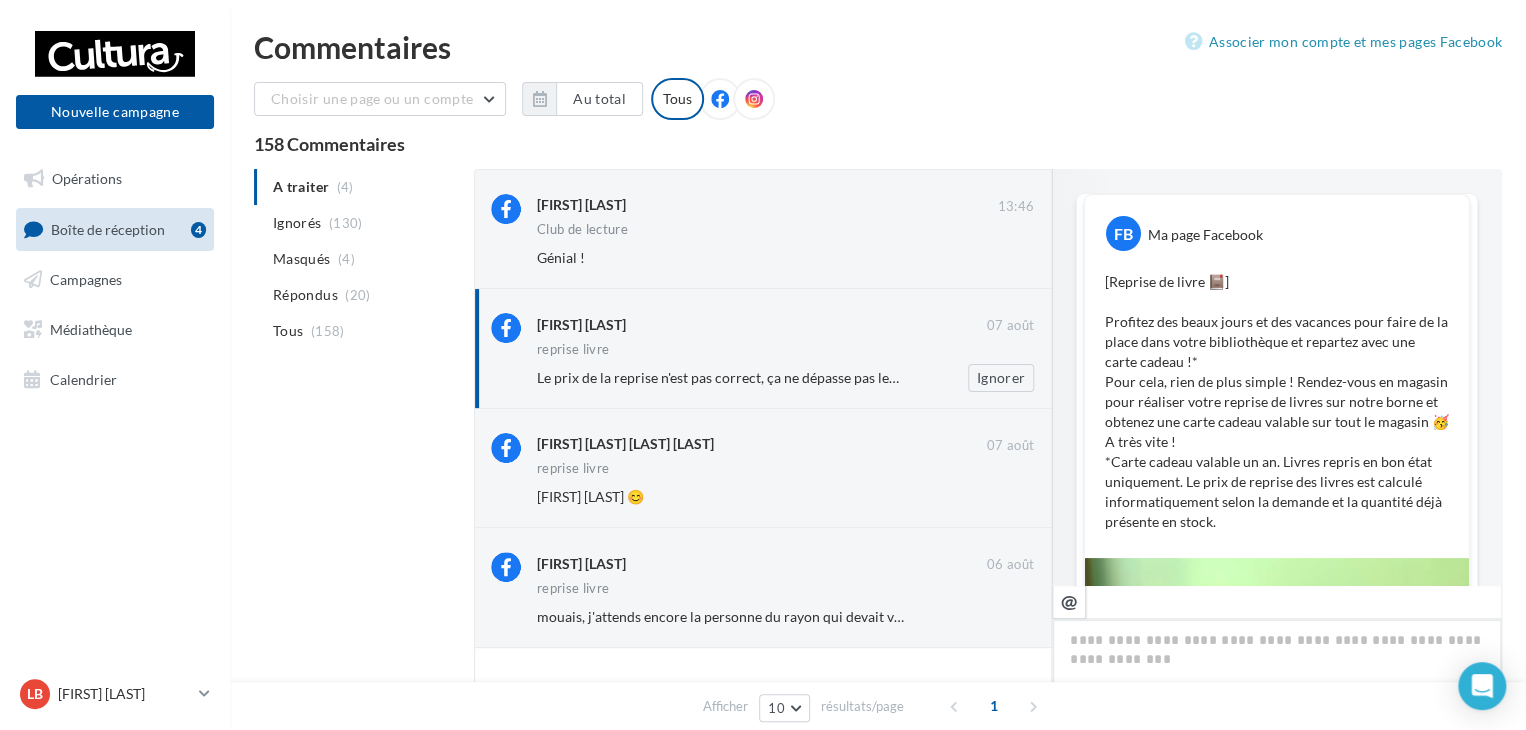 scroll, scrollTop: 867, scrollLeft: 0, axis: vertical 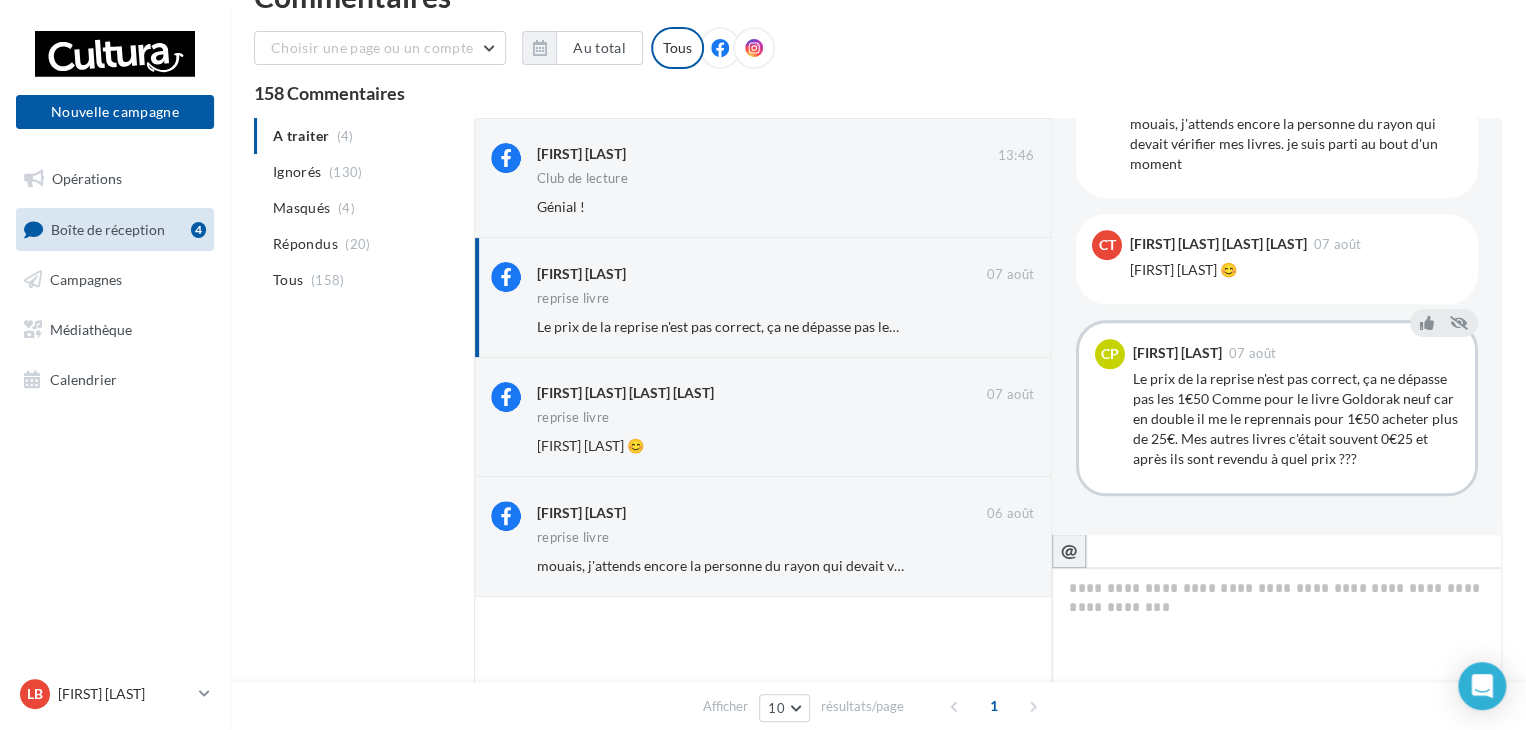 click on "@" at bounding box center (1069, 550) 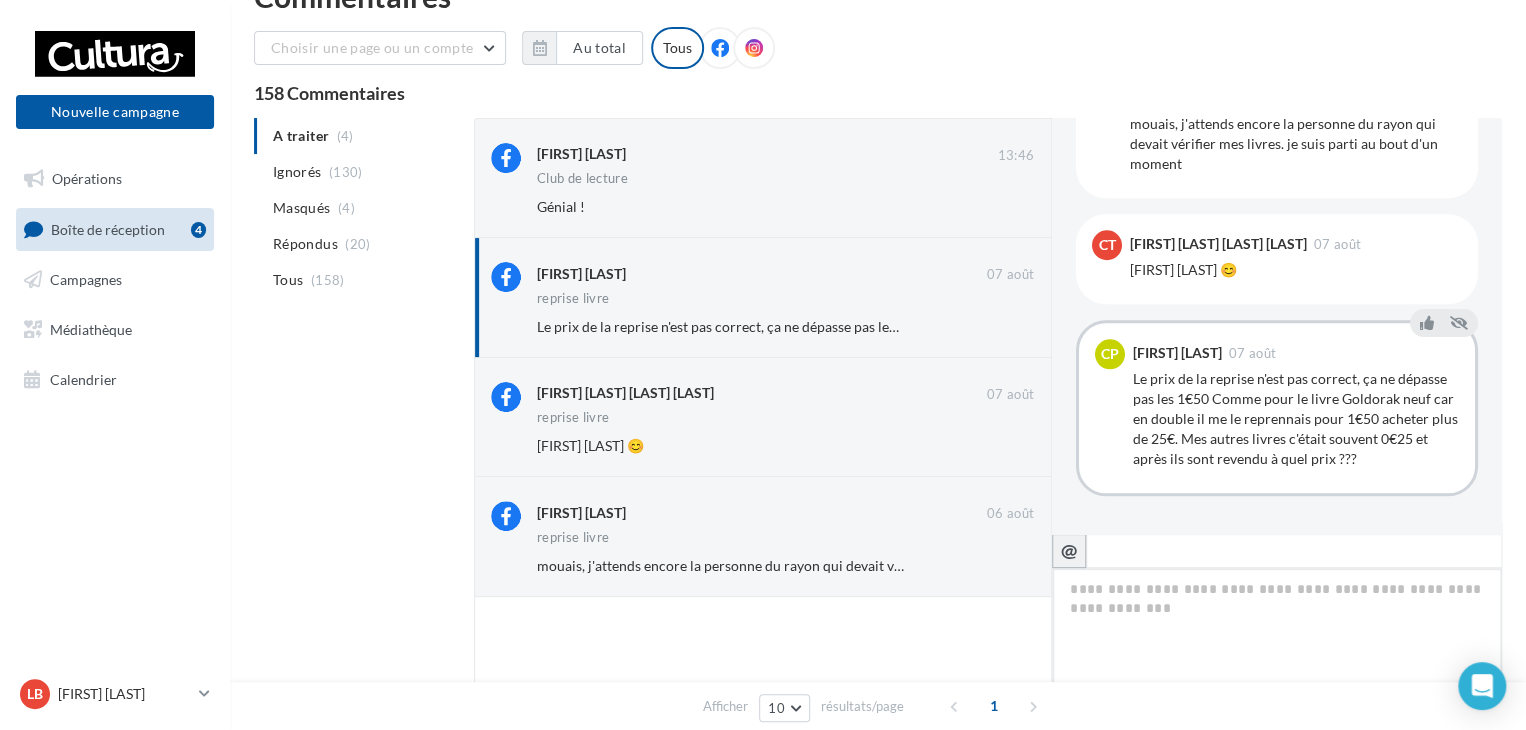 type on "**********" 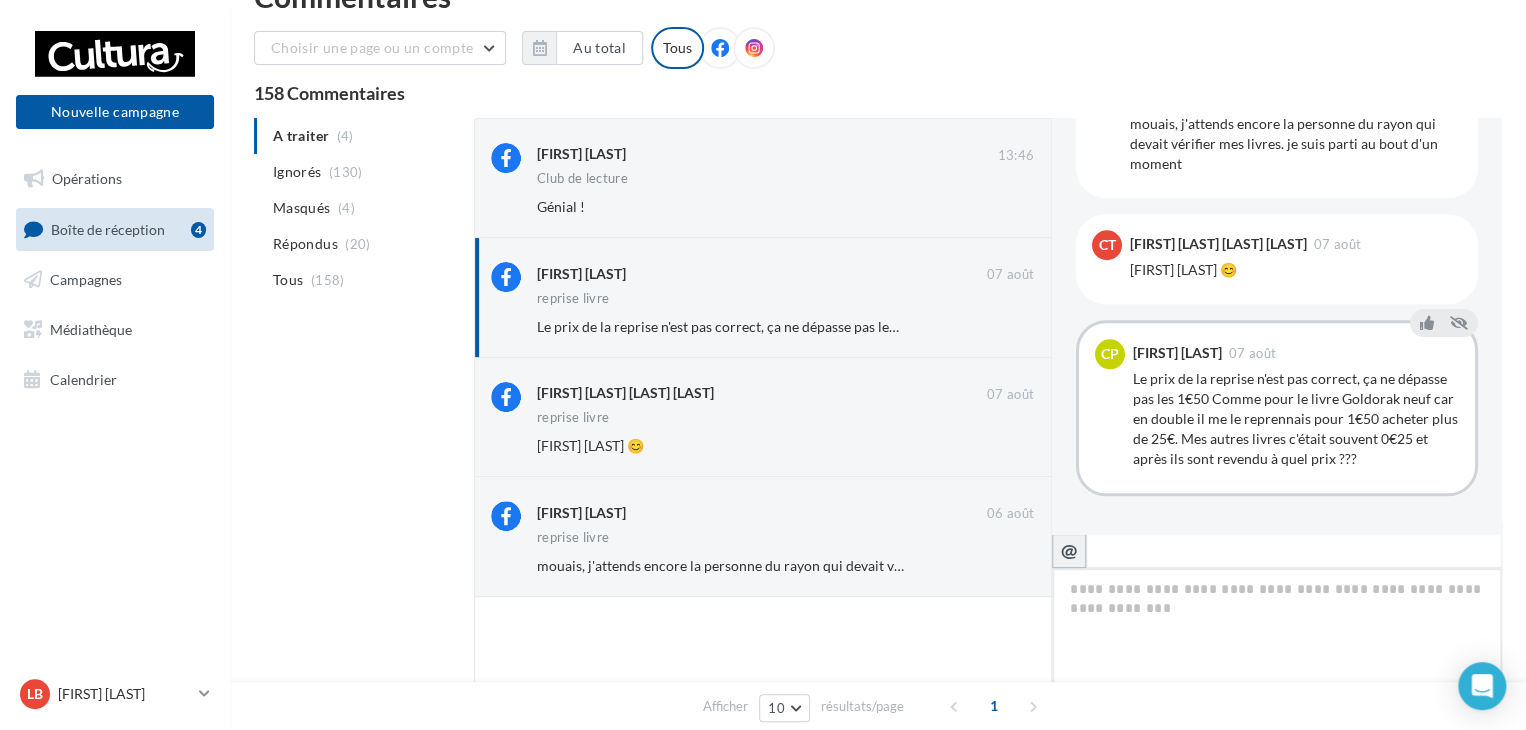 type on "**********" 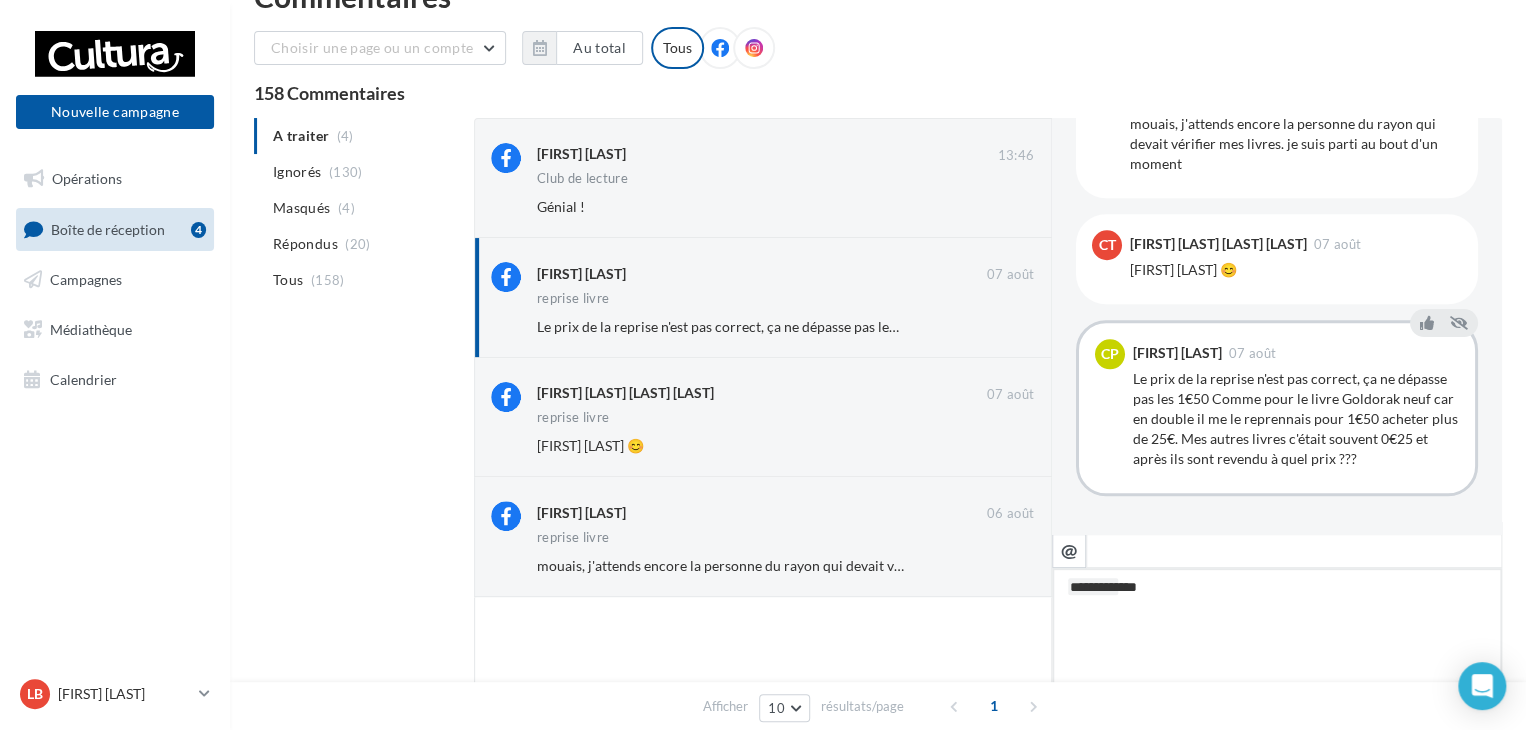 type on "**********" 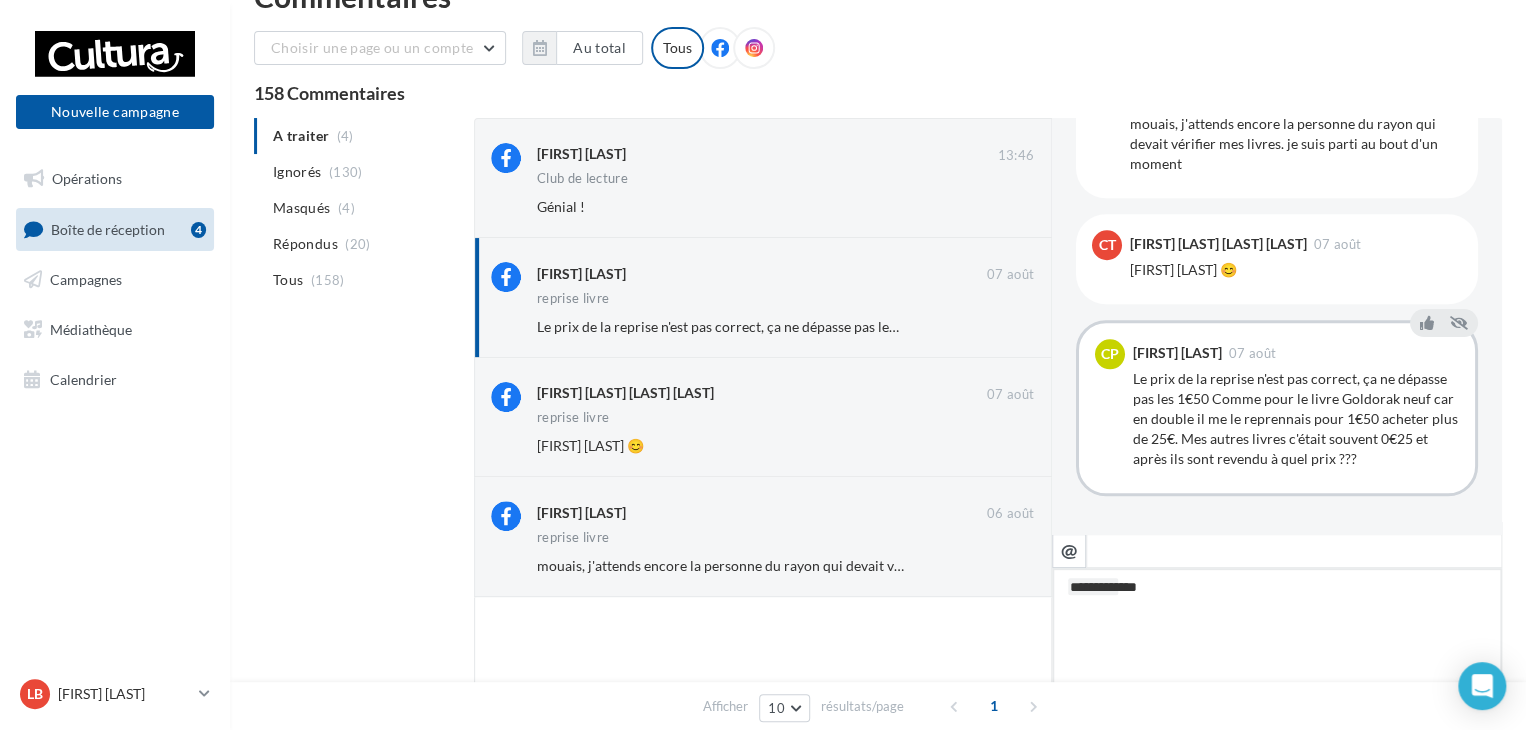 type on "**********" 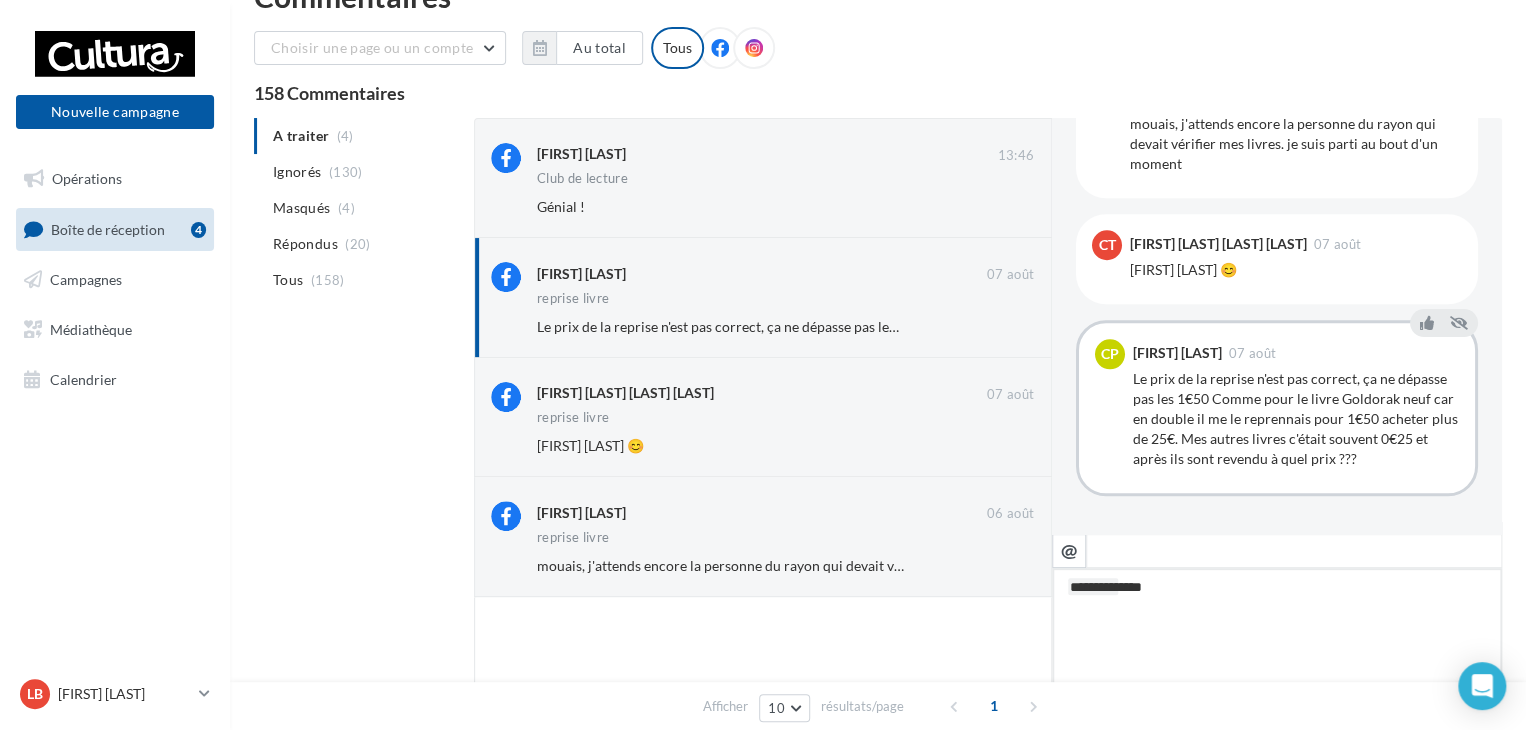 type on "**********" 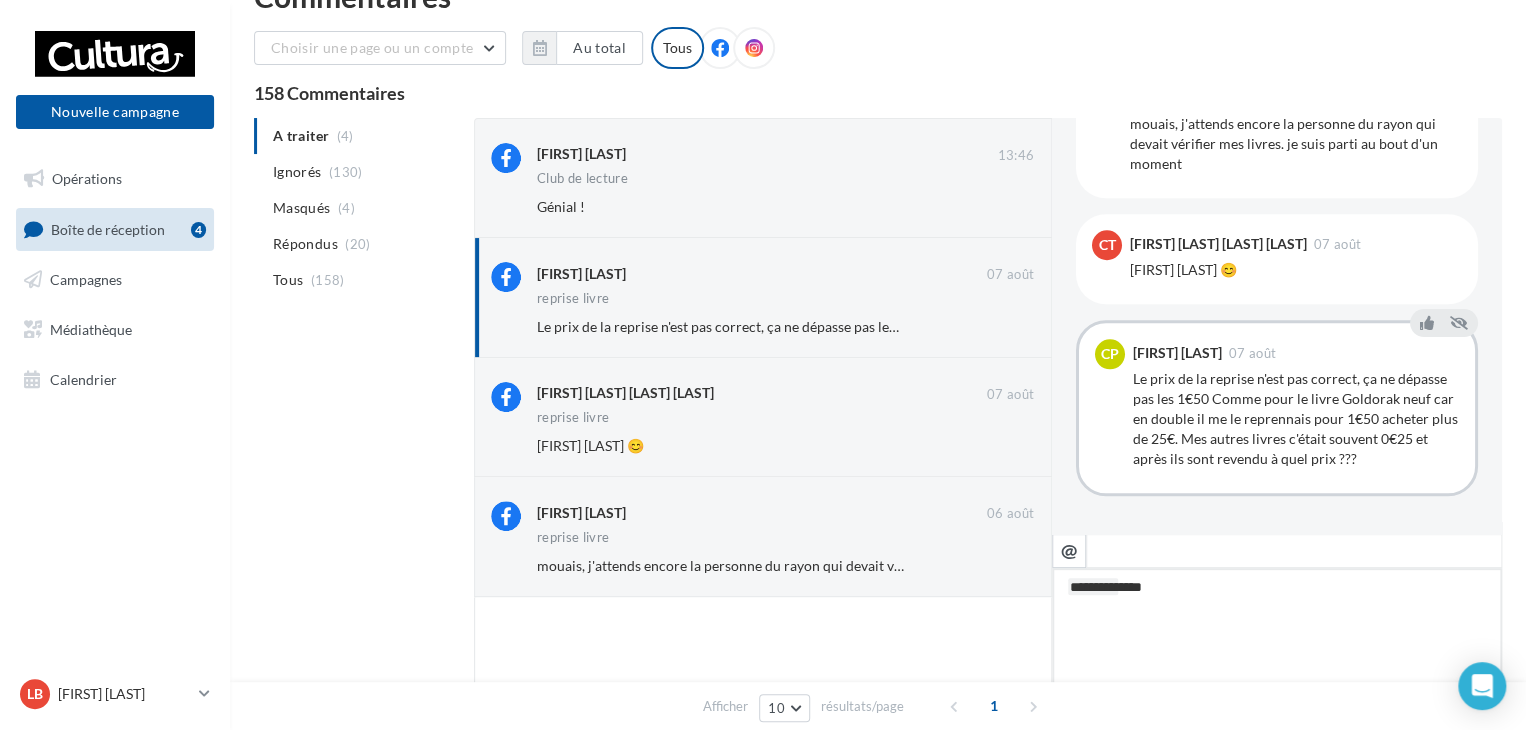 type on "**********" 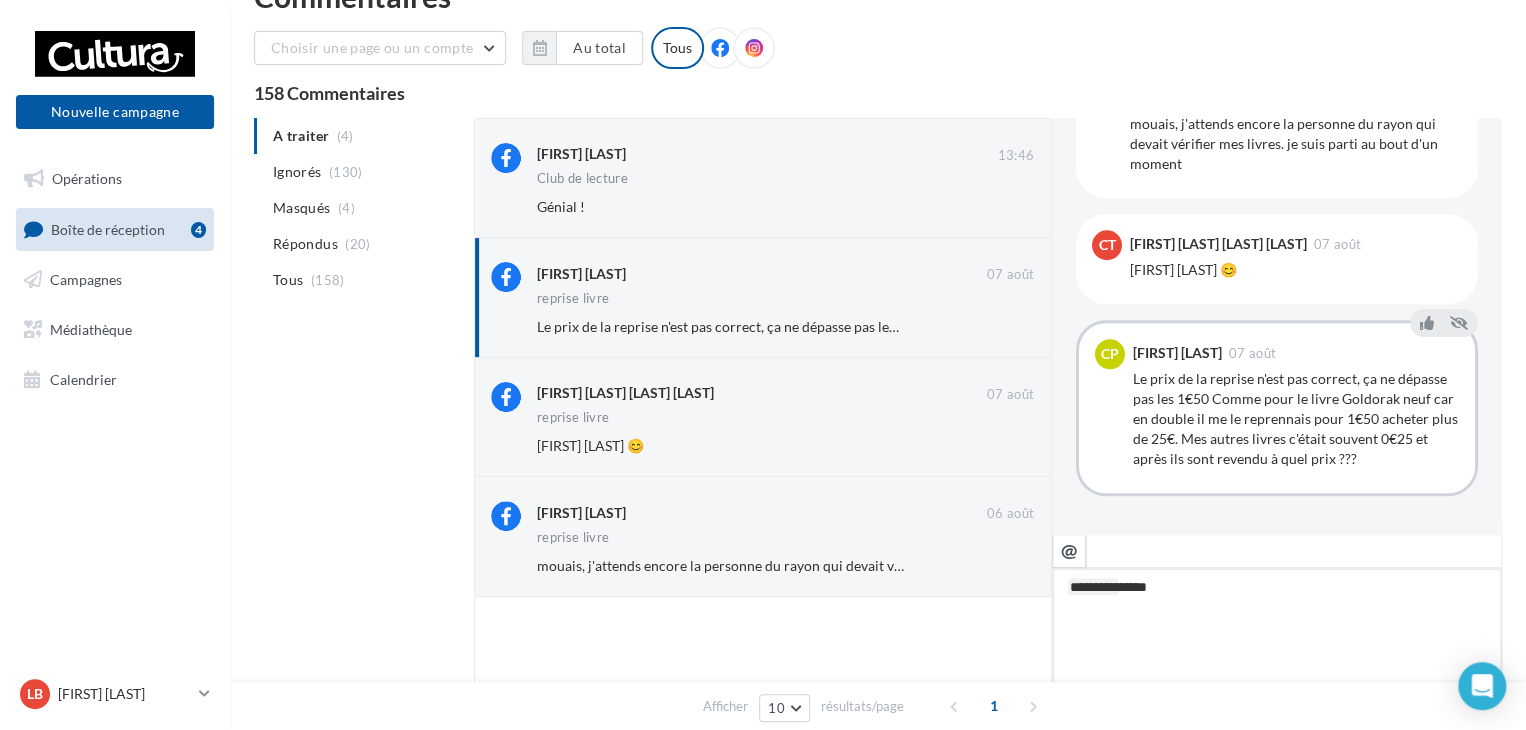 type on "**********" 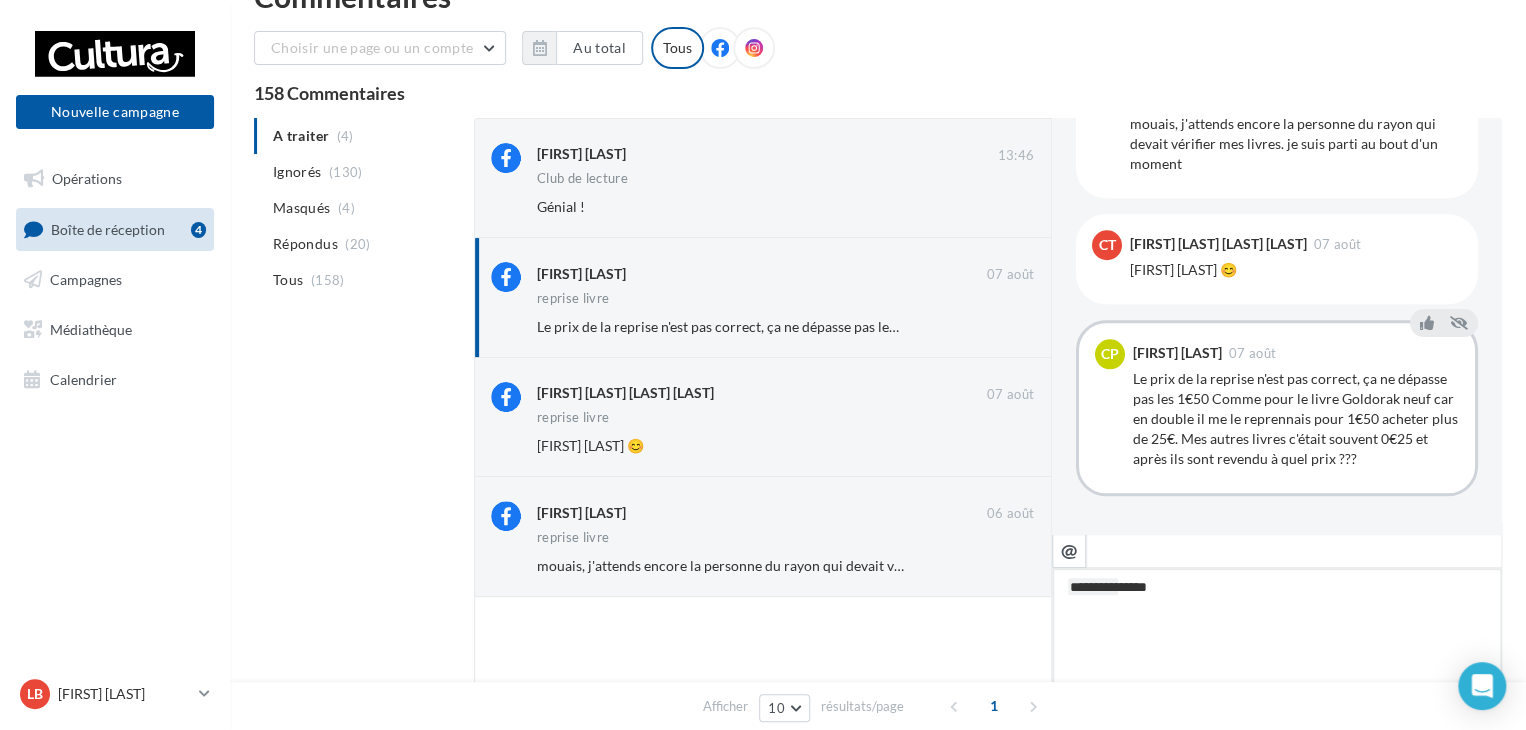 type on "**********" 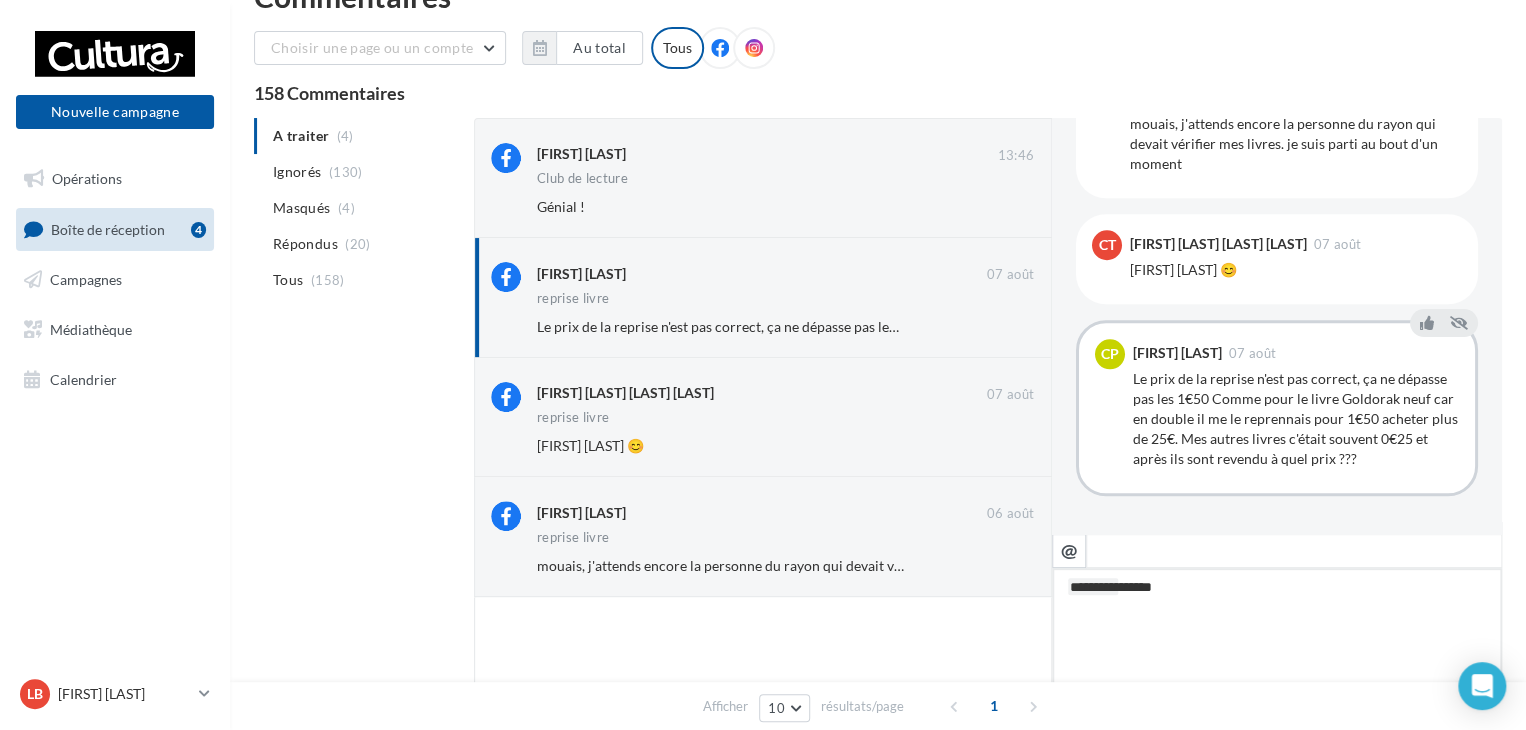 type on "**********" 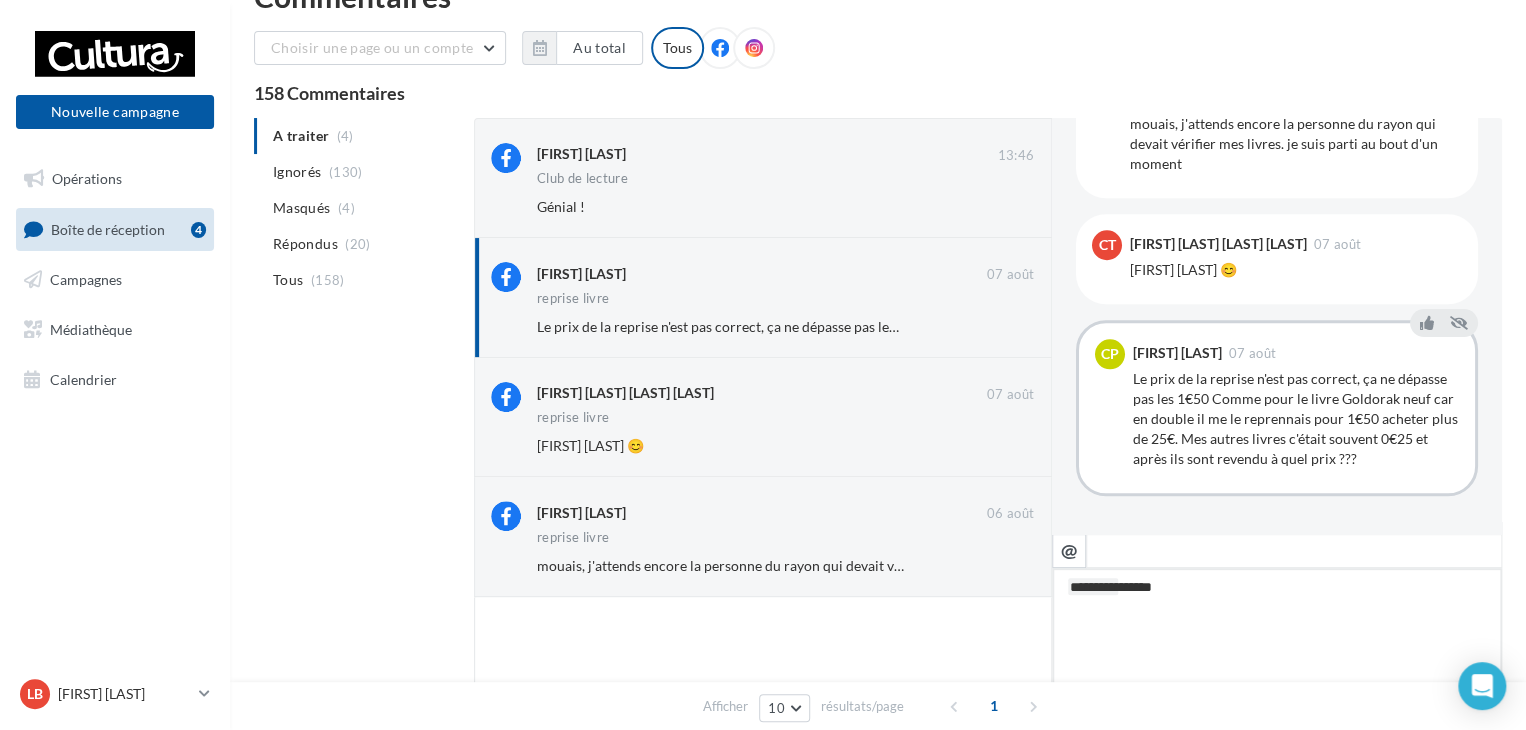 type on "**********" 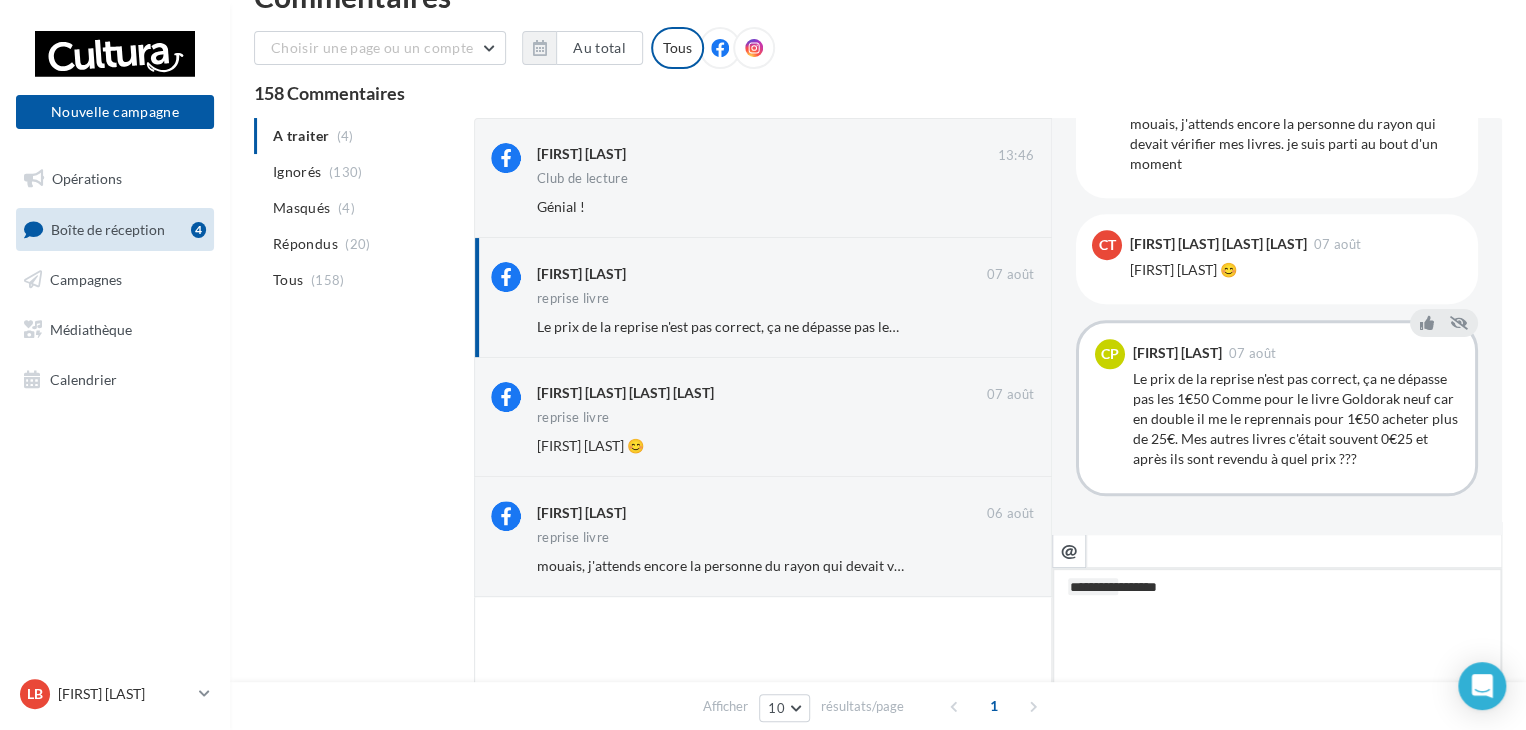 type on "**********" 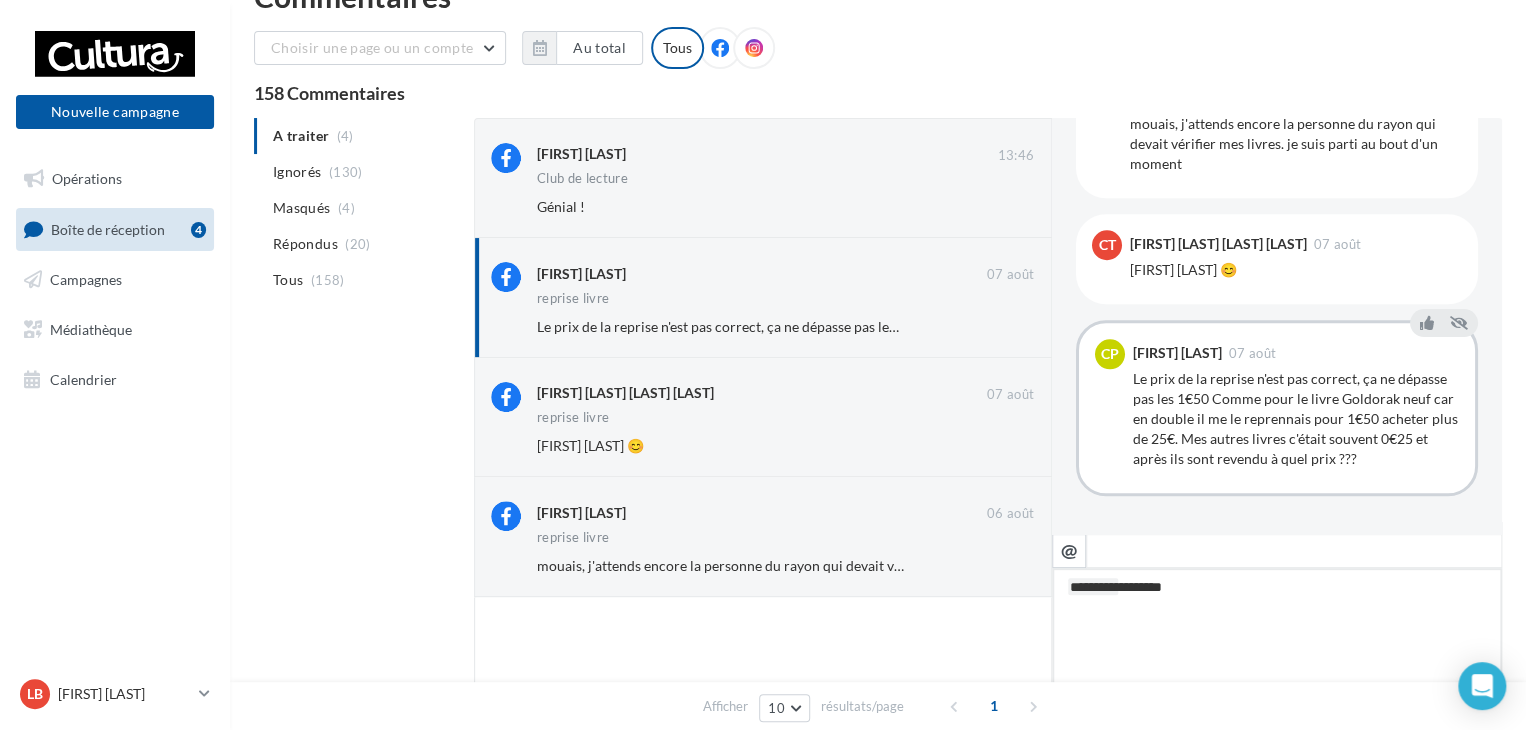 type on "**********" 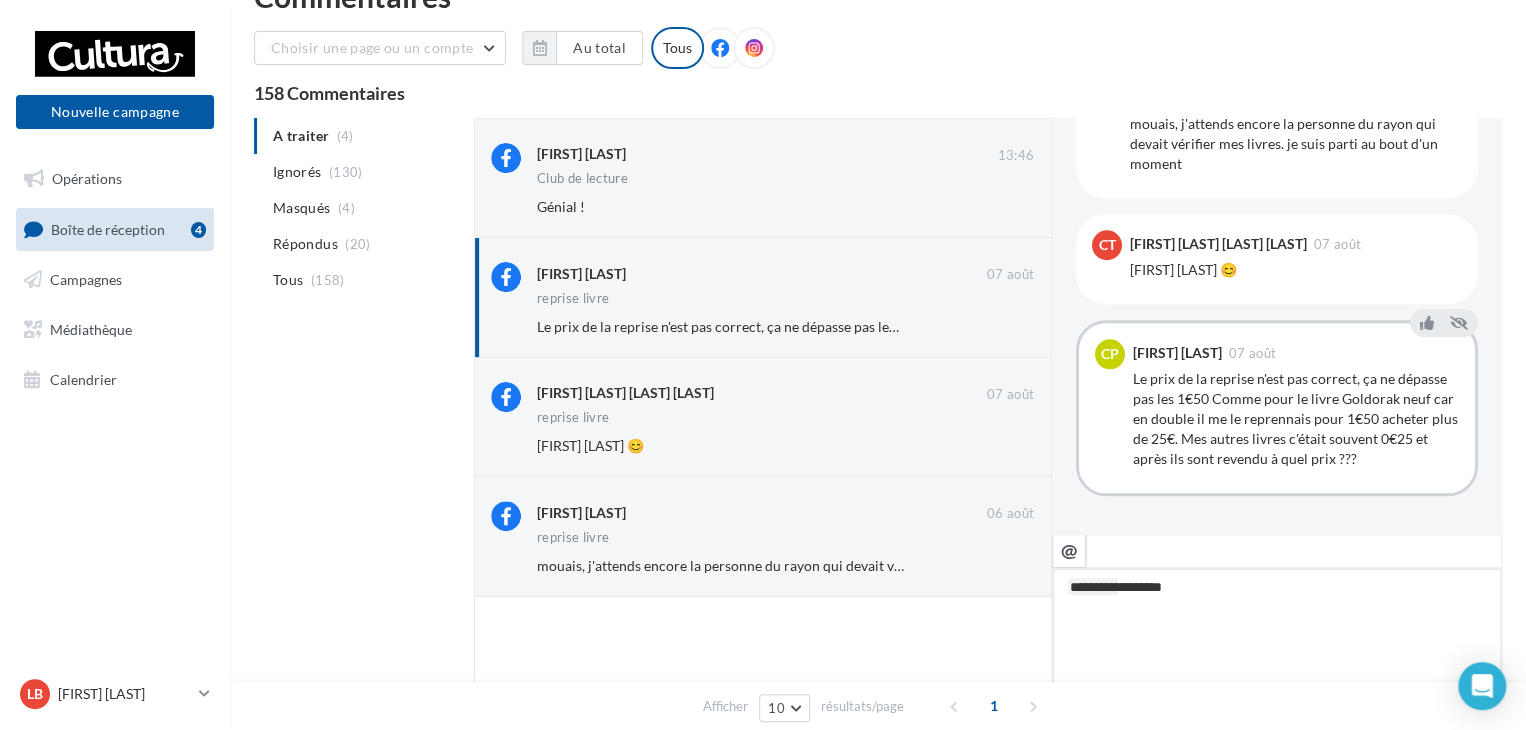 type on "**********" 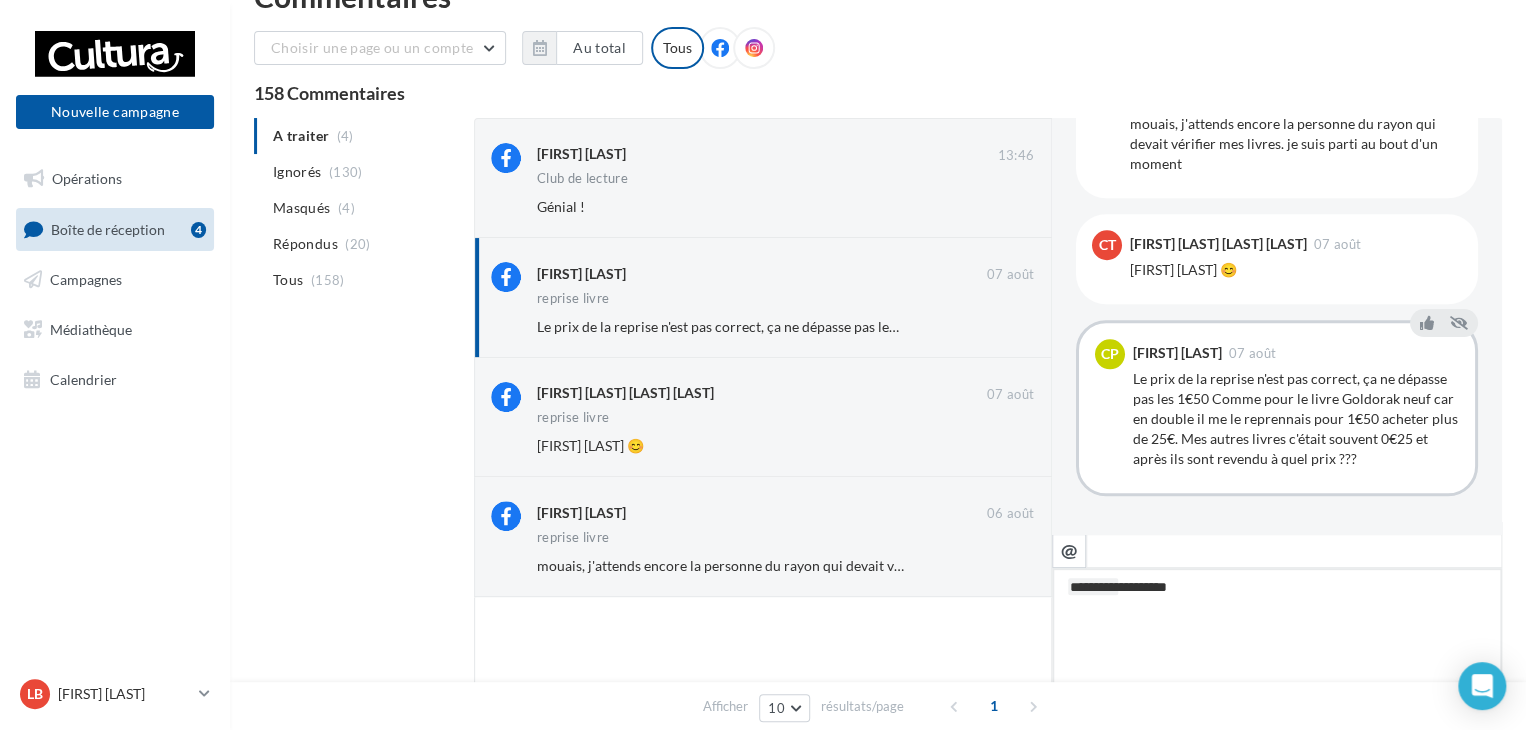 type on "**********" 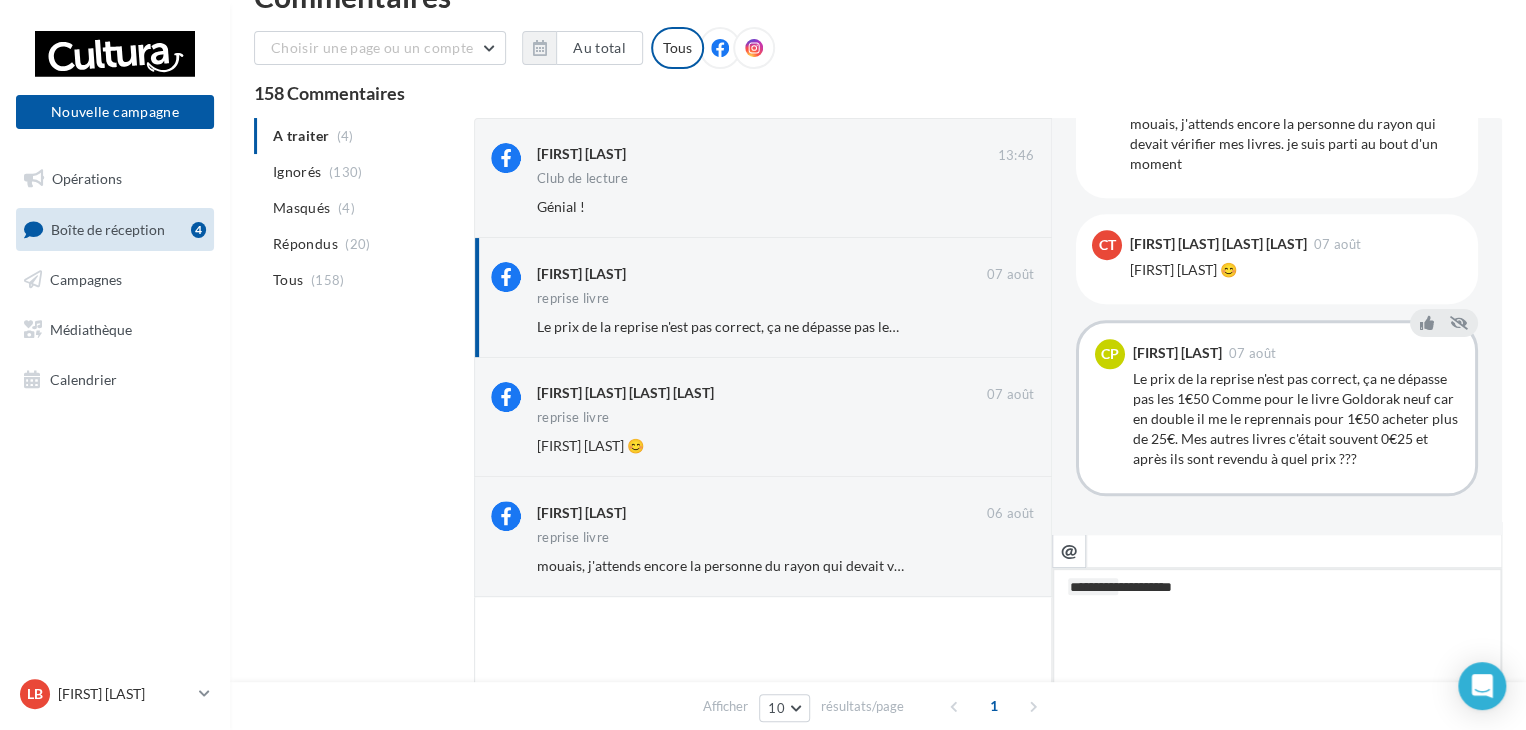 type on "**********" 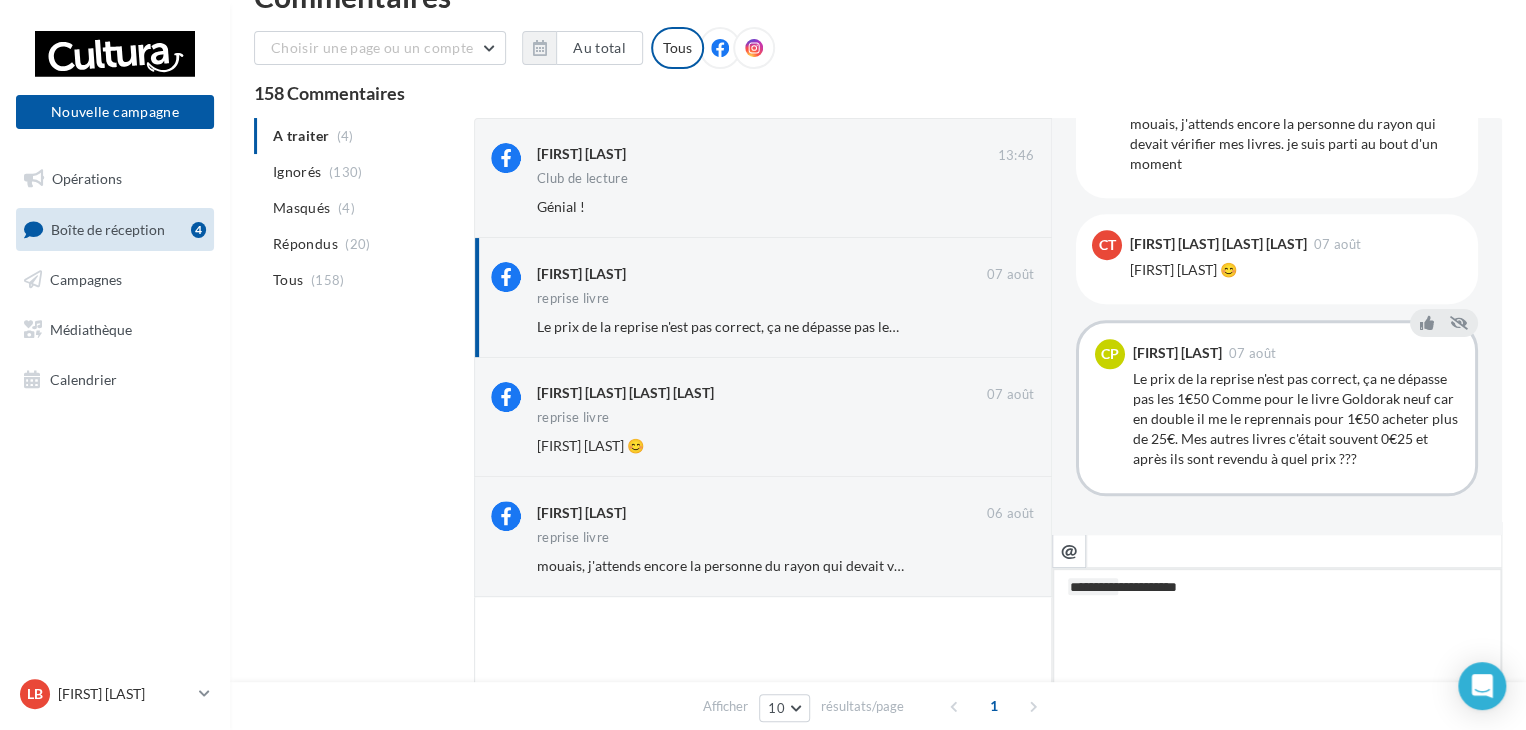 type on "**********" 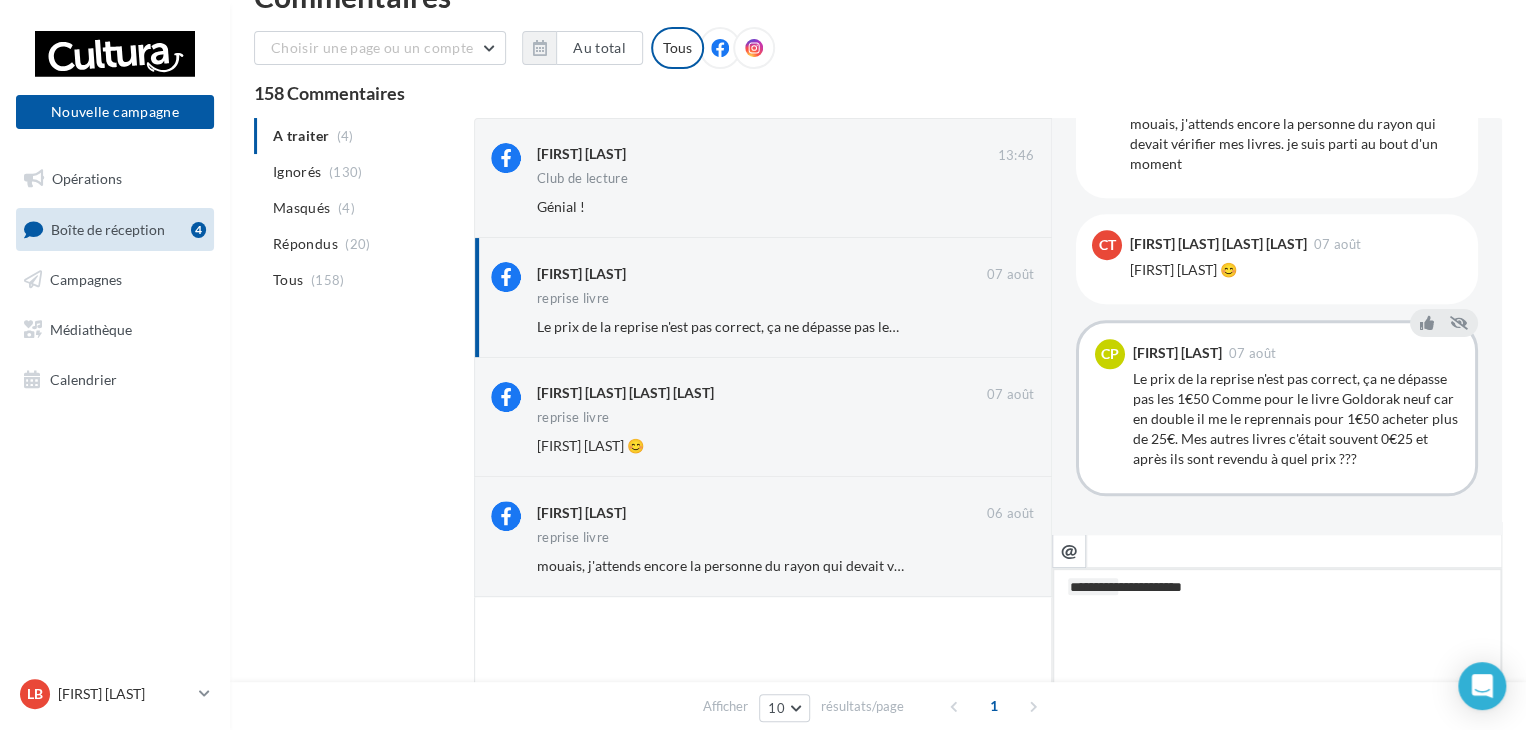 type on "**********" 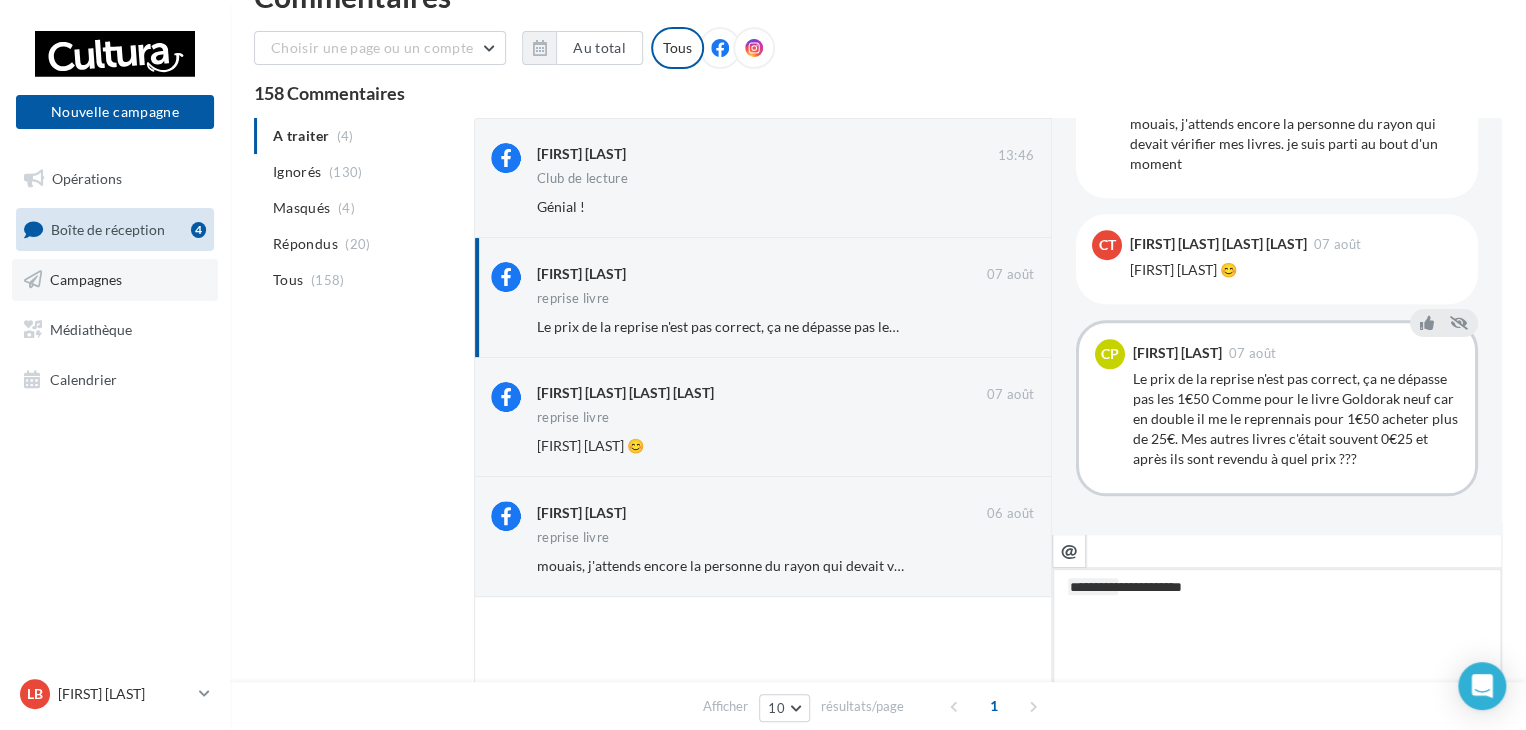 type on "**********" 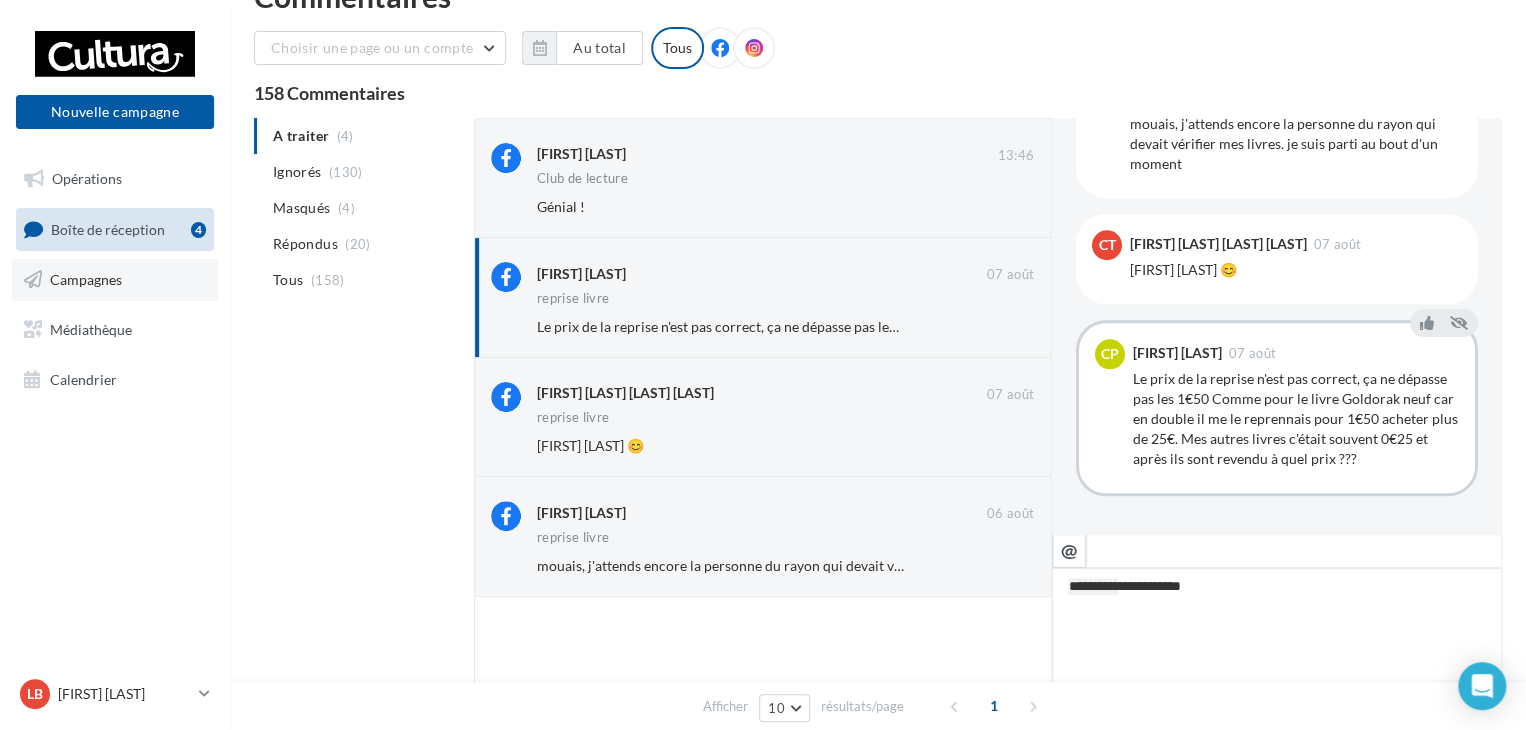 click on "Campagnes" at bounding box center (115, 280) 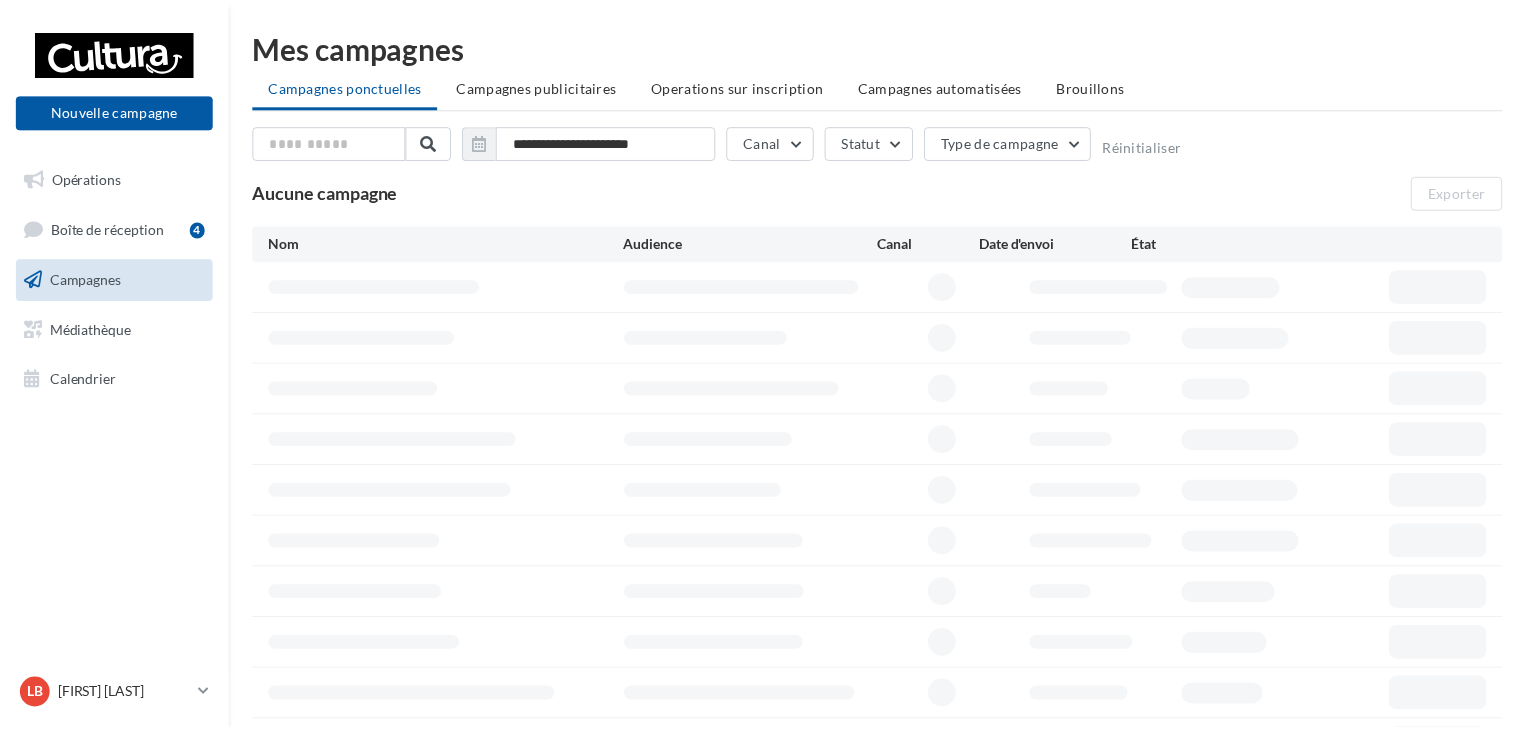 scroll, scrollTop: 0, scrollLeft: 0, axis: both 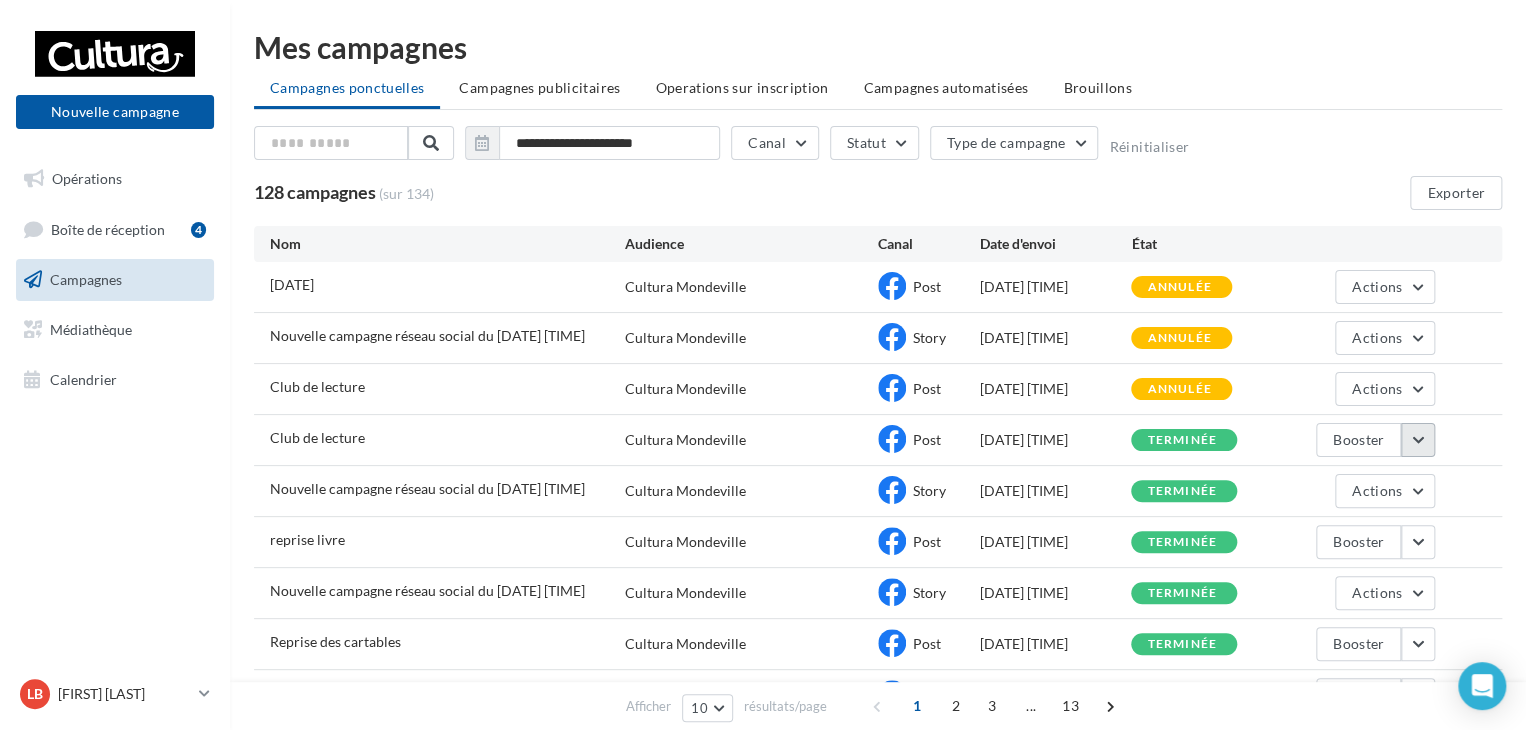 click at bounding box center [1418, 440] 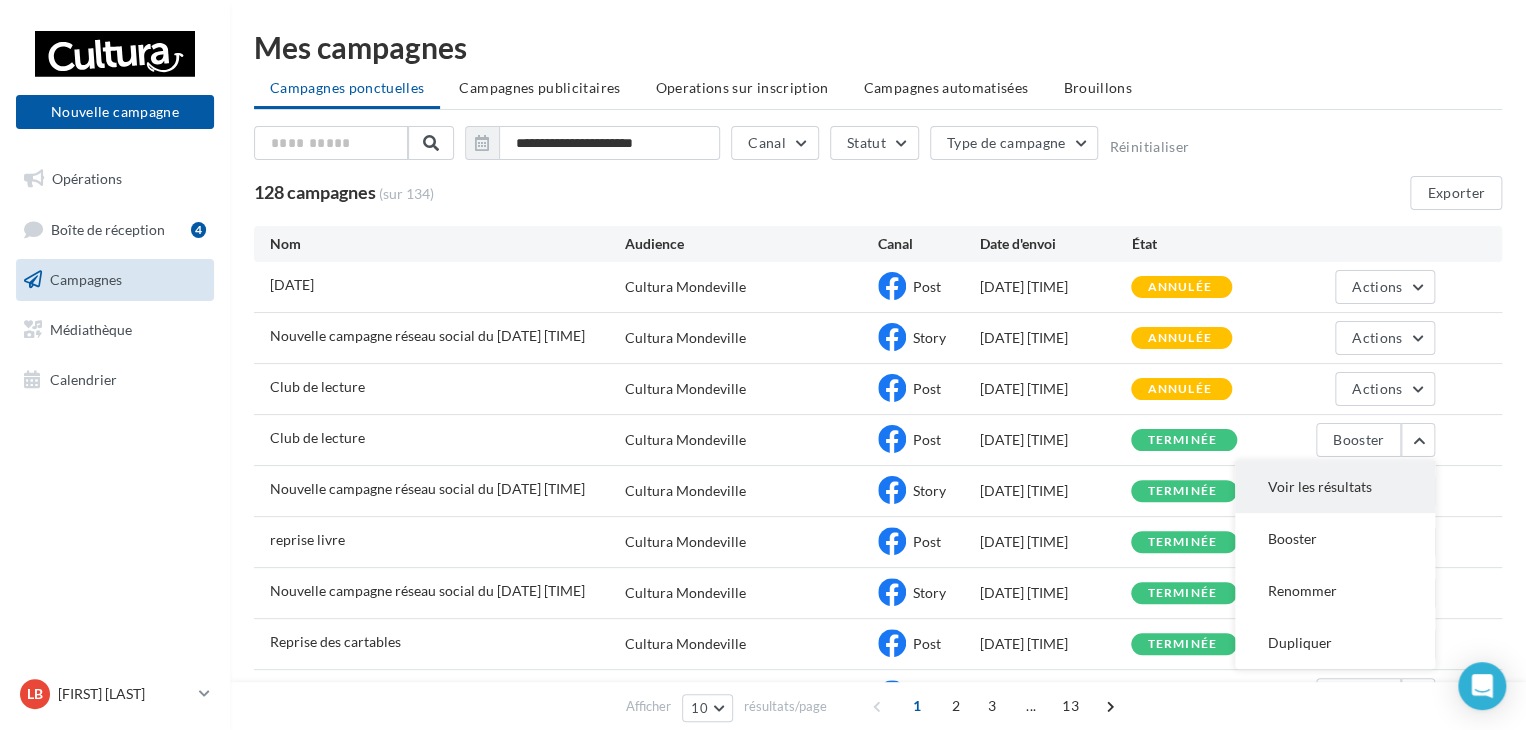 click on "Voir les résultats" at bounding box center [1335, 487] 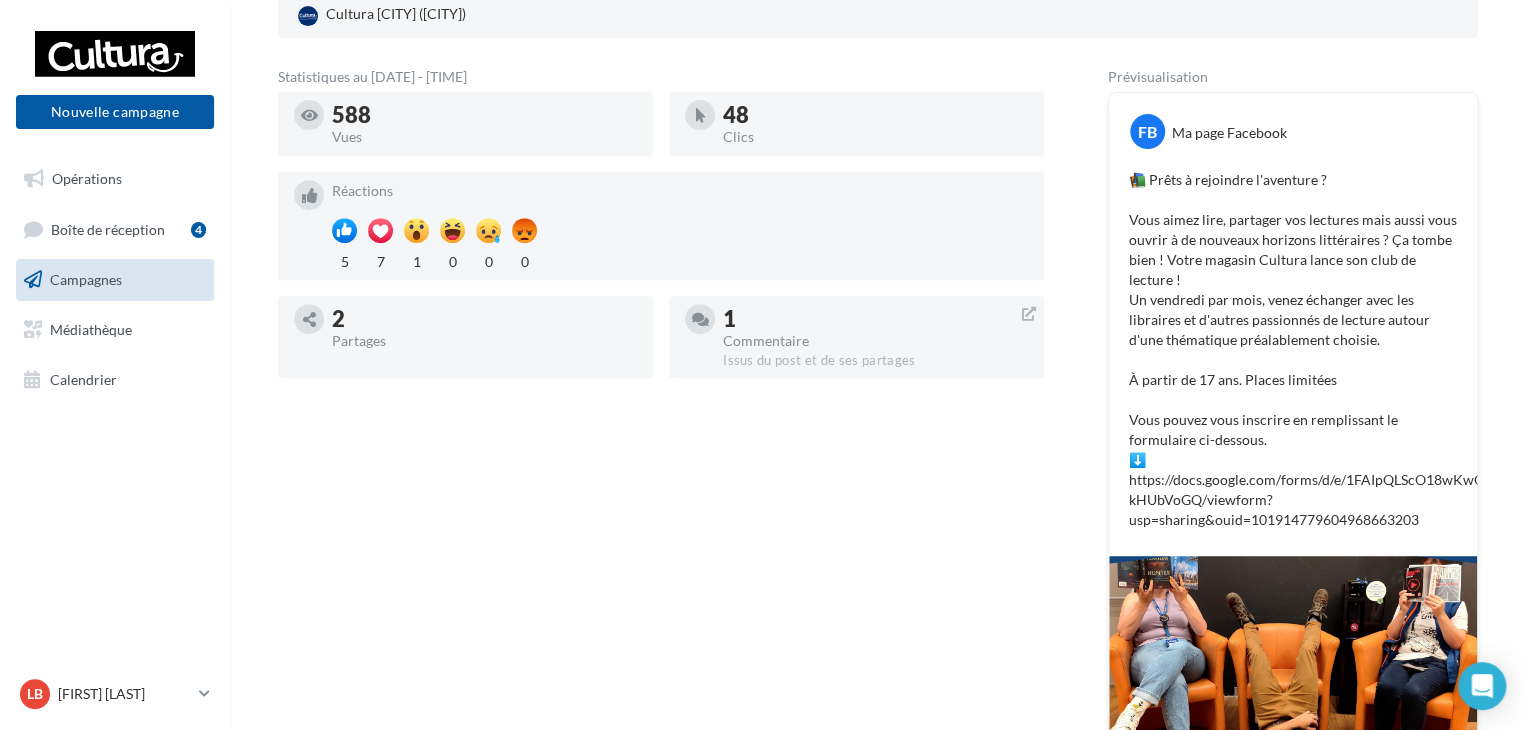 scroll, scrollTop: 330, scrollLeft: 0, axis: vertical 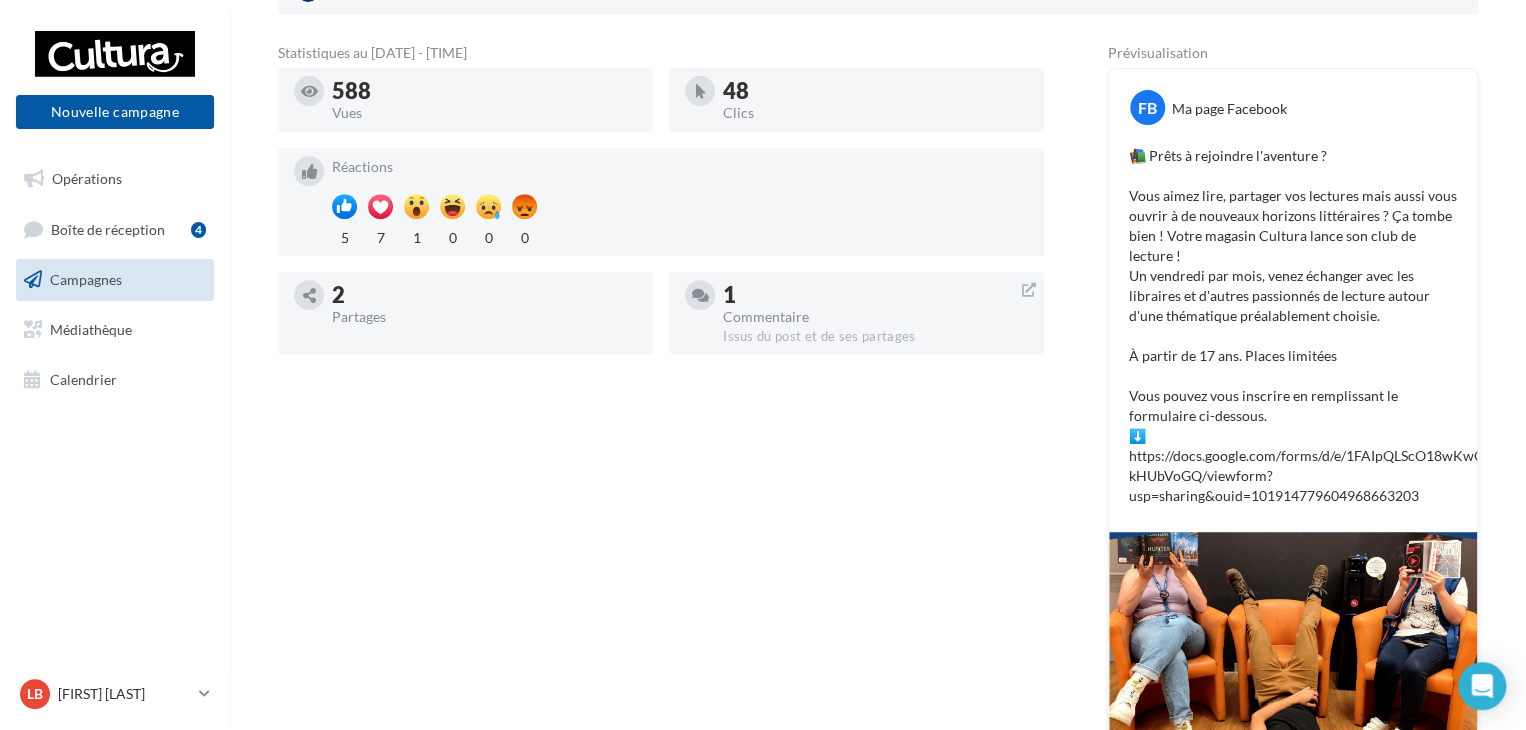 click on "Campagnes" at bounding box center [86, 279] 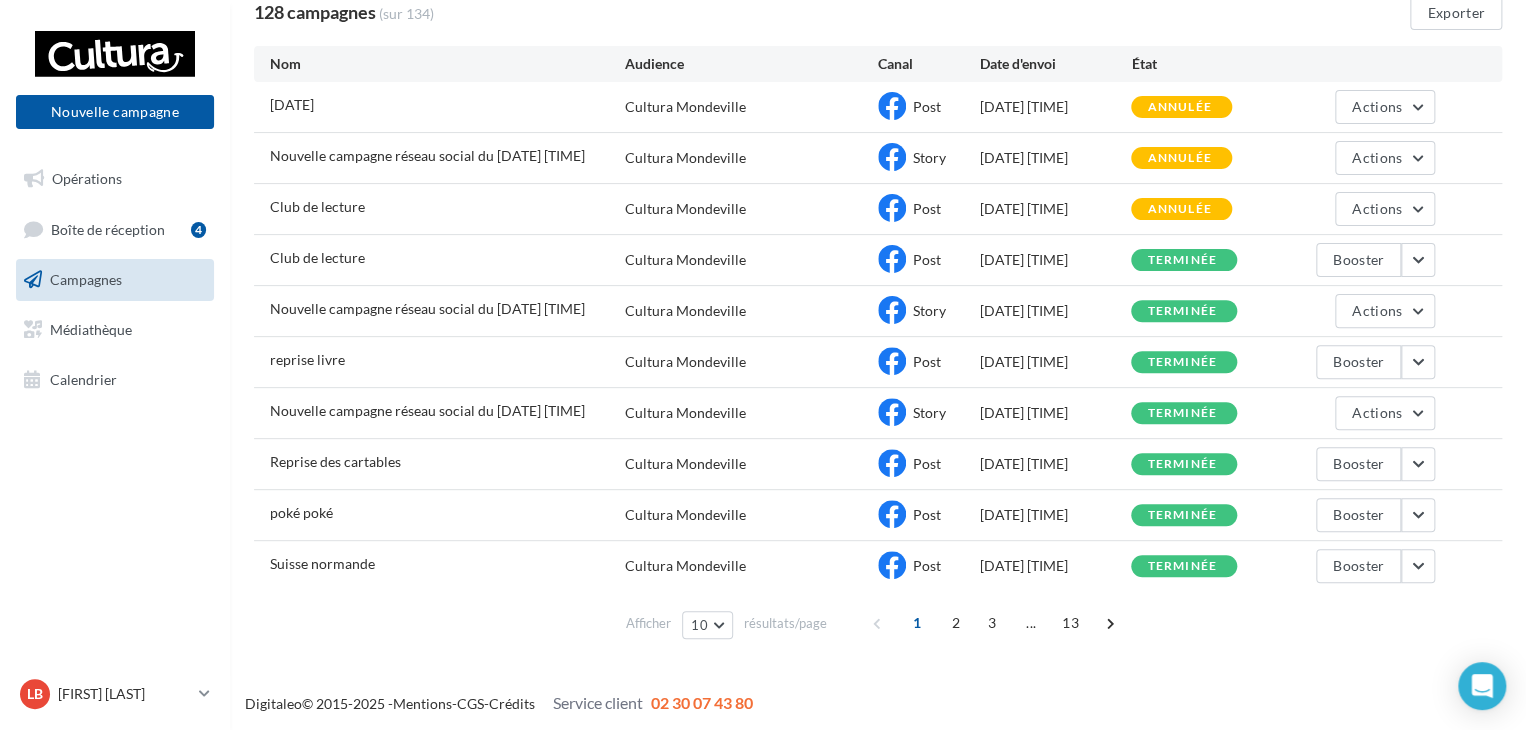 scroll, scrollTop: 179, scrollLeft: 0, axis: vertical 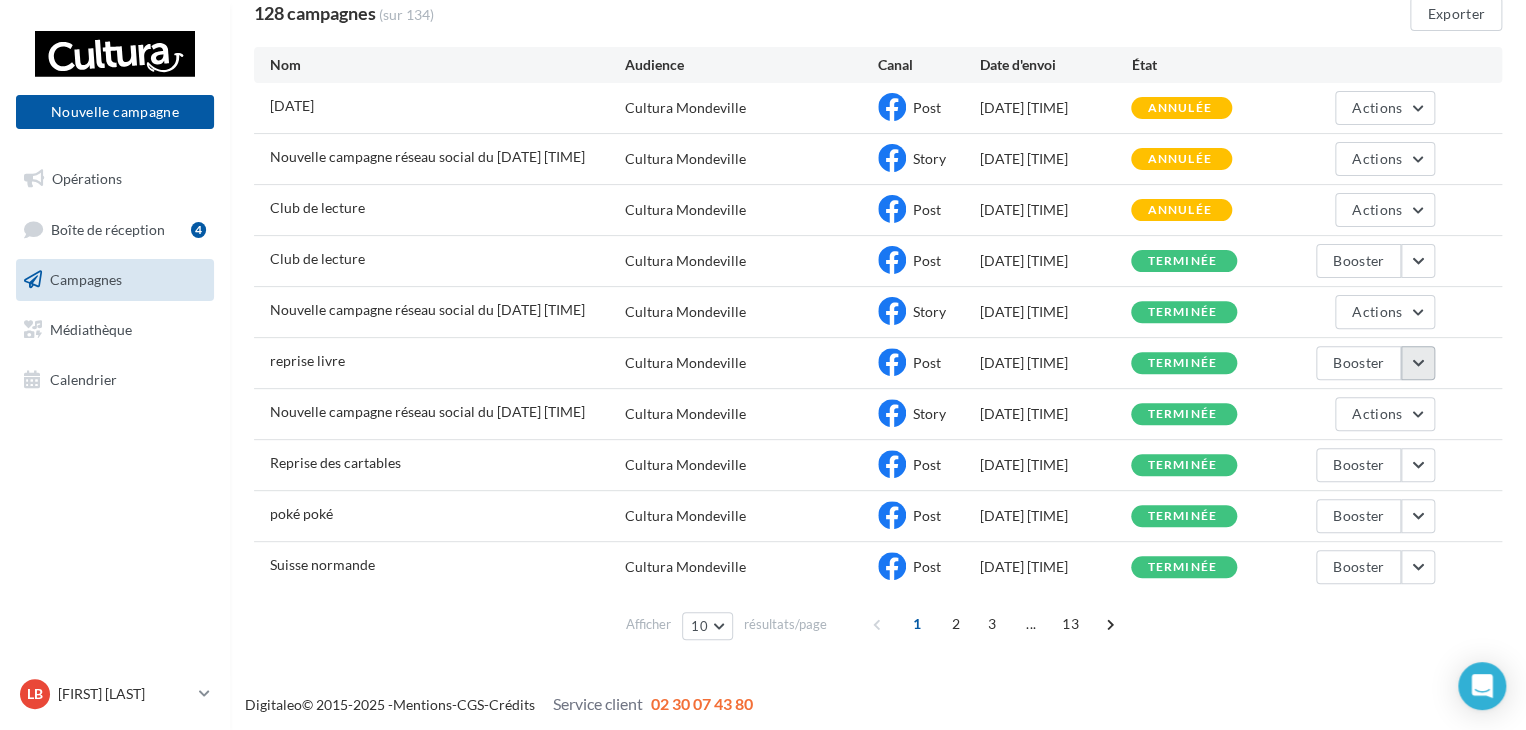 click at bounding box center (1418, 363) 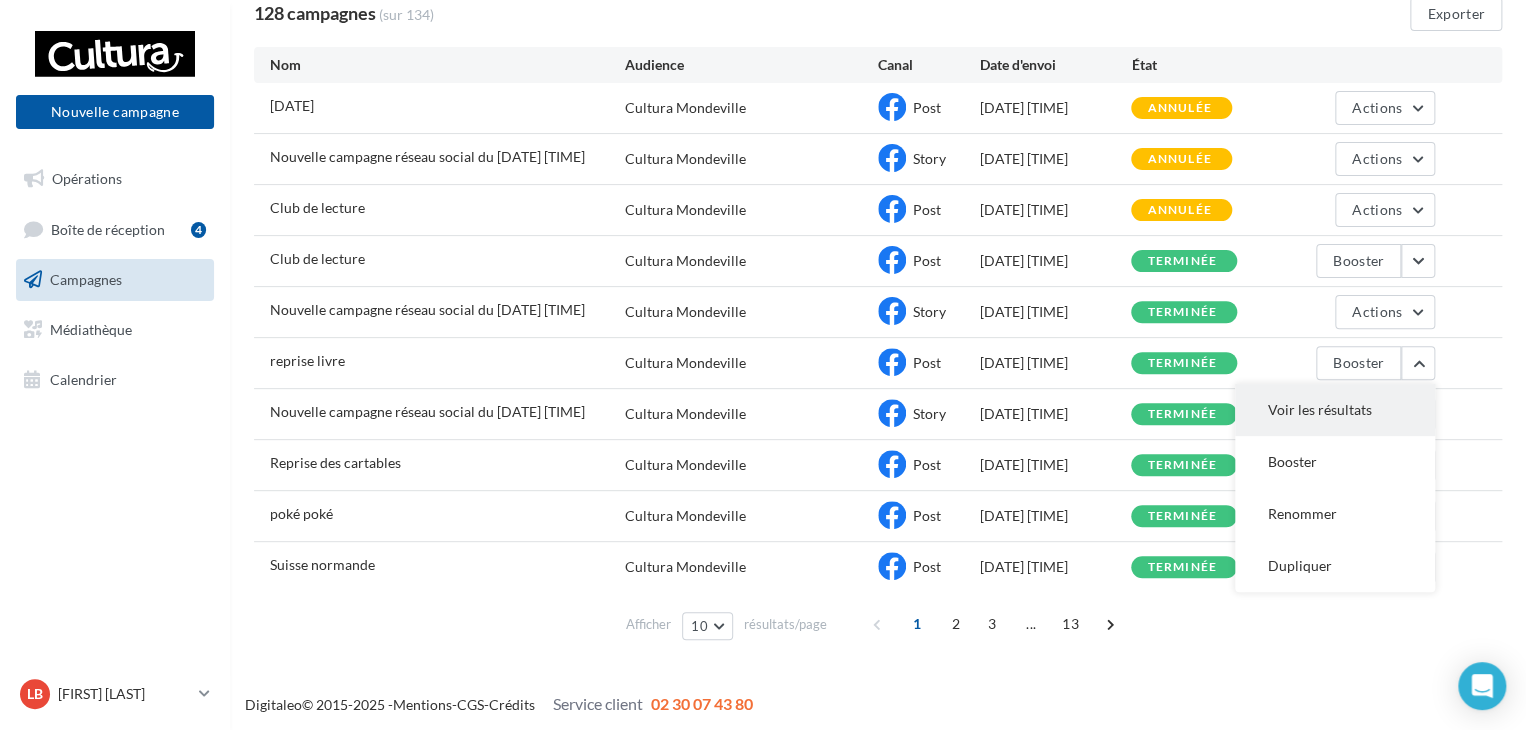 click on "Voir les résultats" at bounding box center [1335, 410] 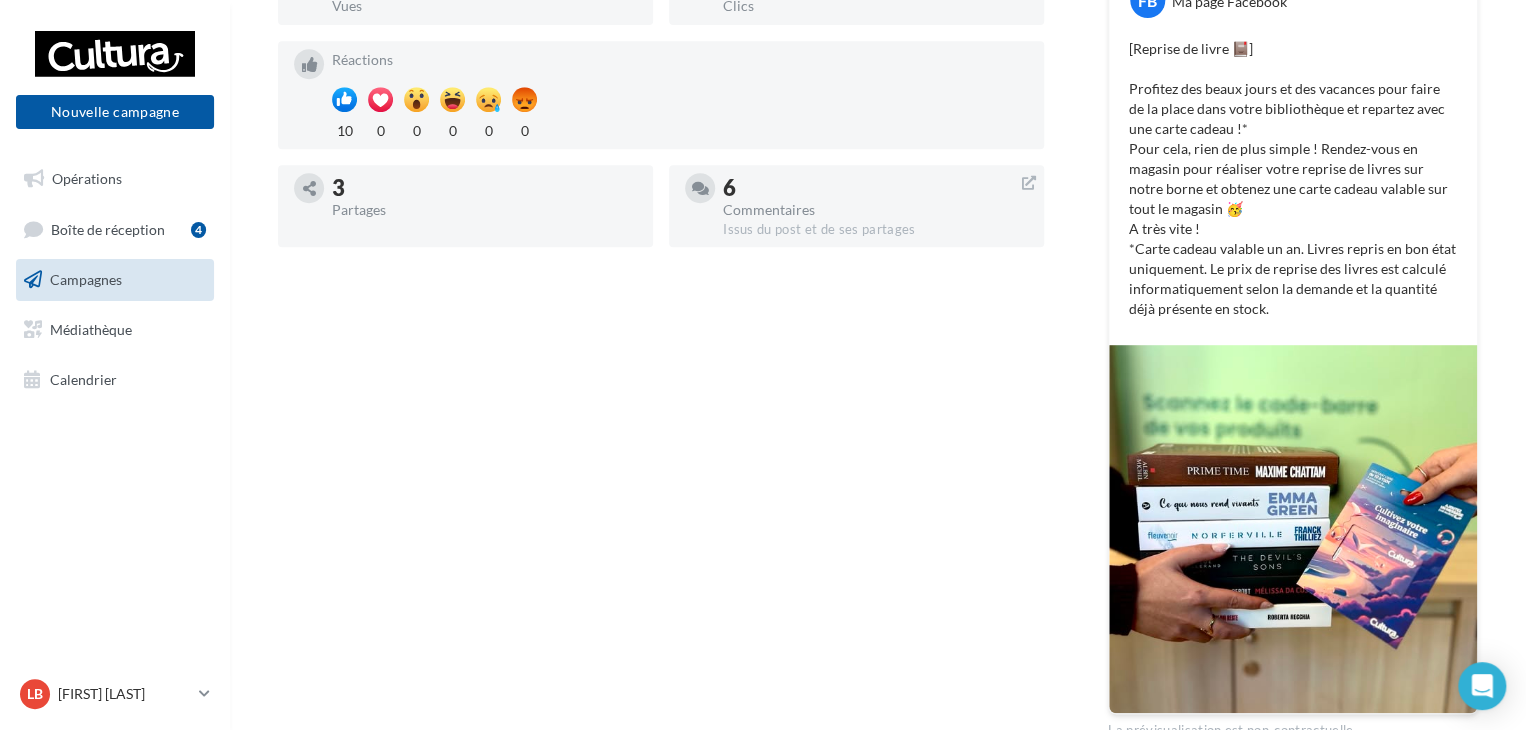 scroll, scrollTop: 434, scrollLeft: 0, axis: vertical 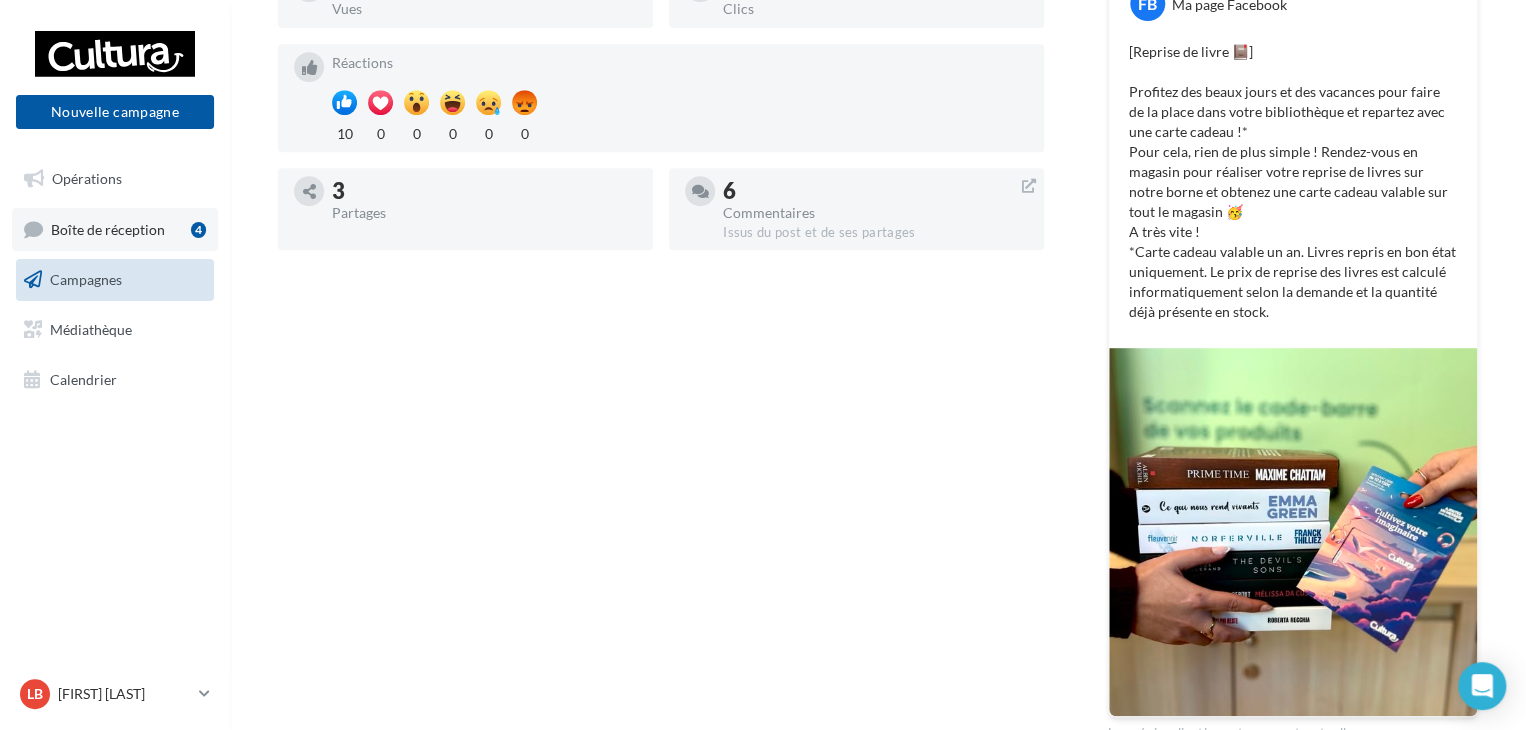 click on "Boîte de réception" at bounding box center [108, 228] 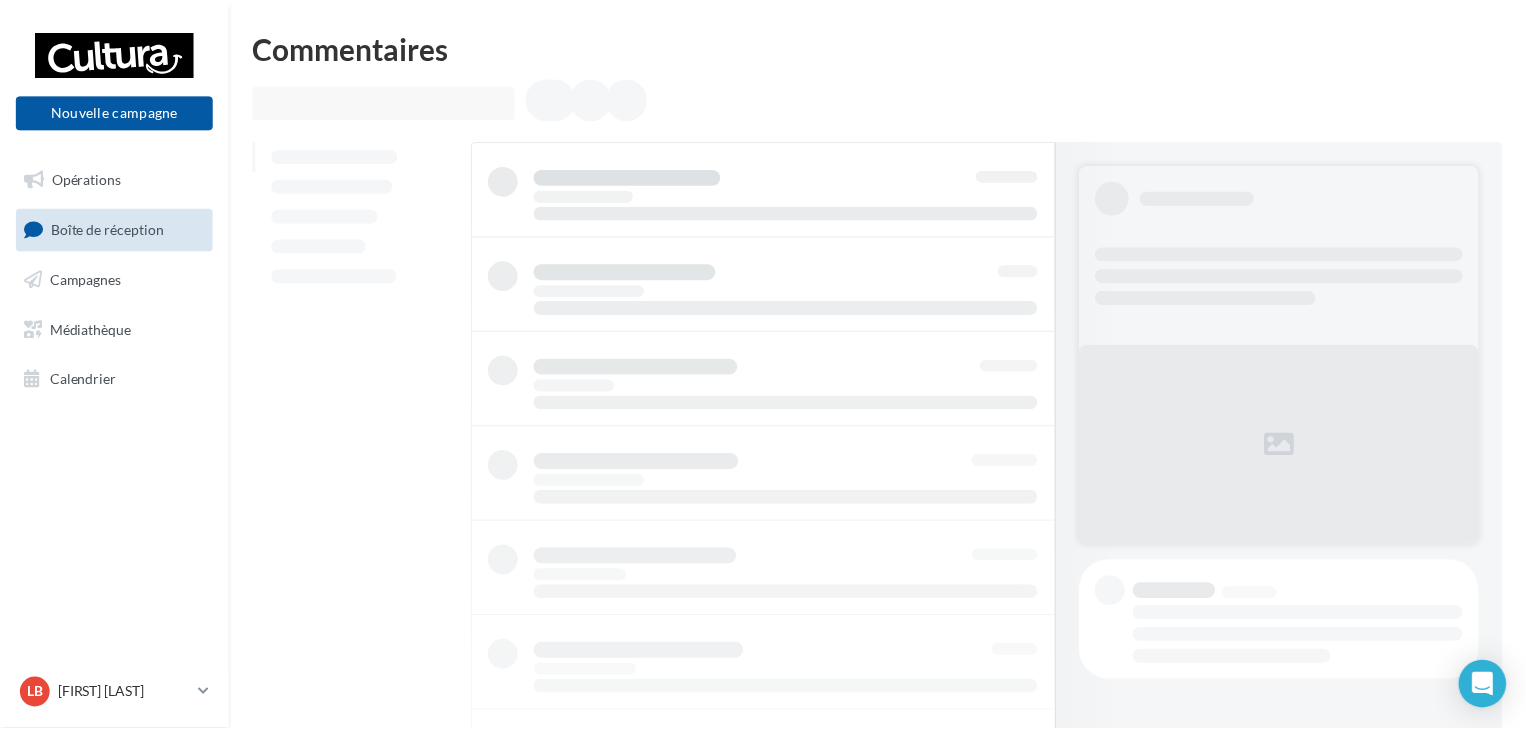 scroll, scrollTop: 0, scrollLeft: 0, axis: both 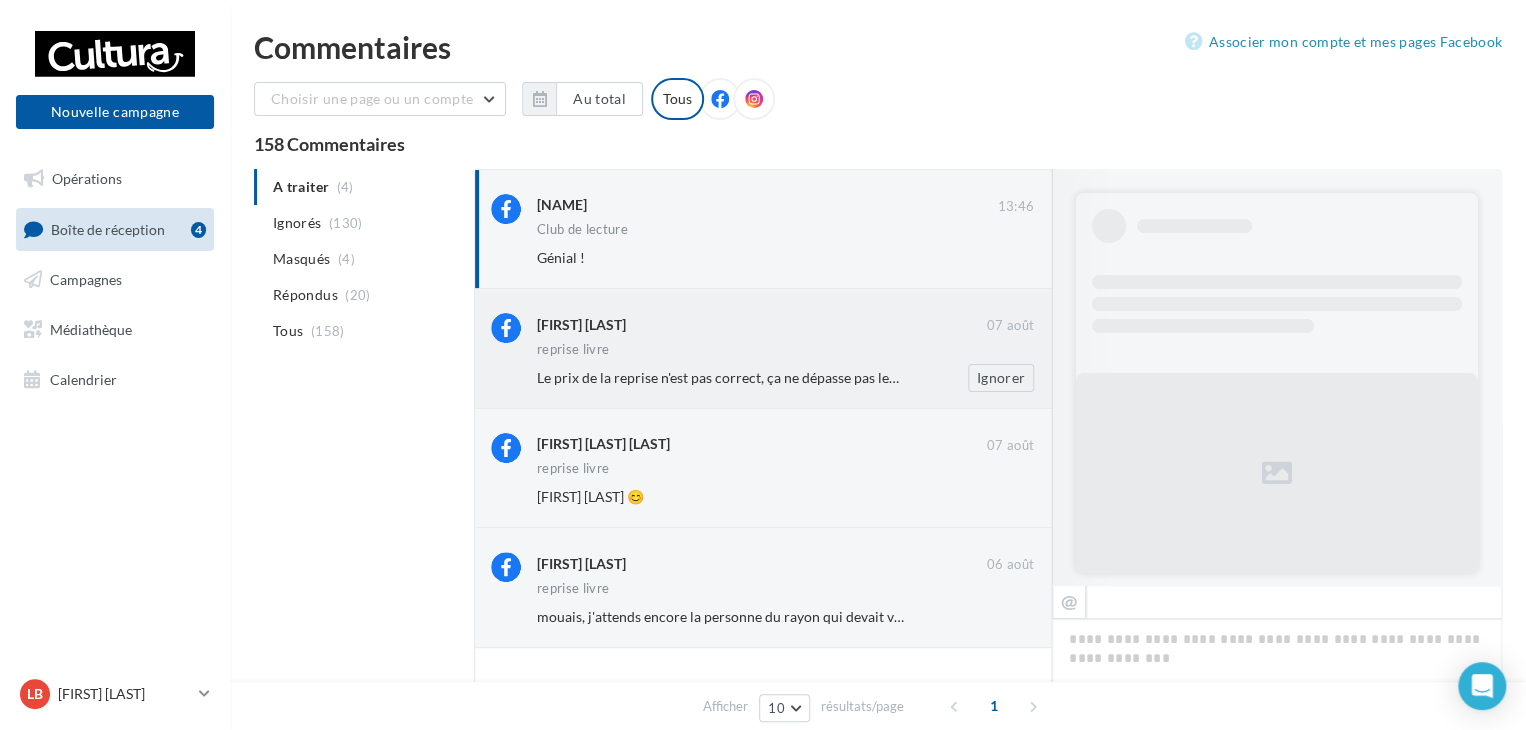 click on "[FIRST] [LAST]" at bounding box center (762, 323) 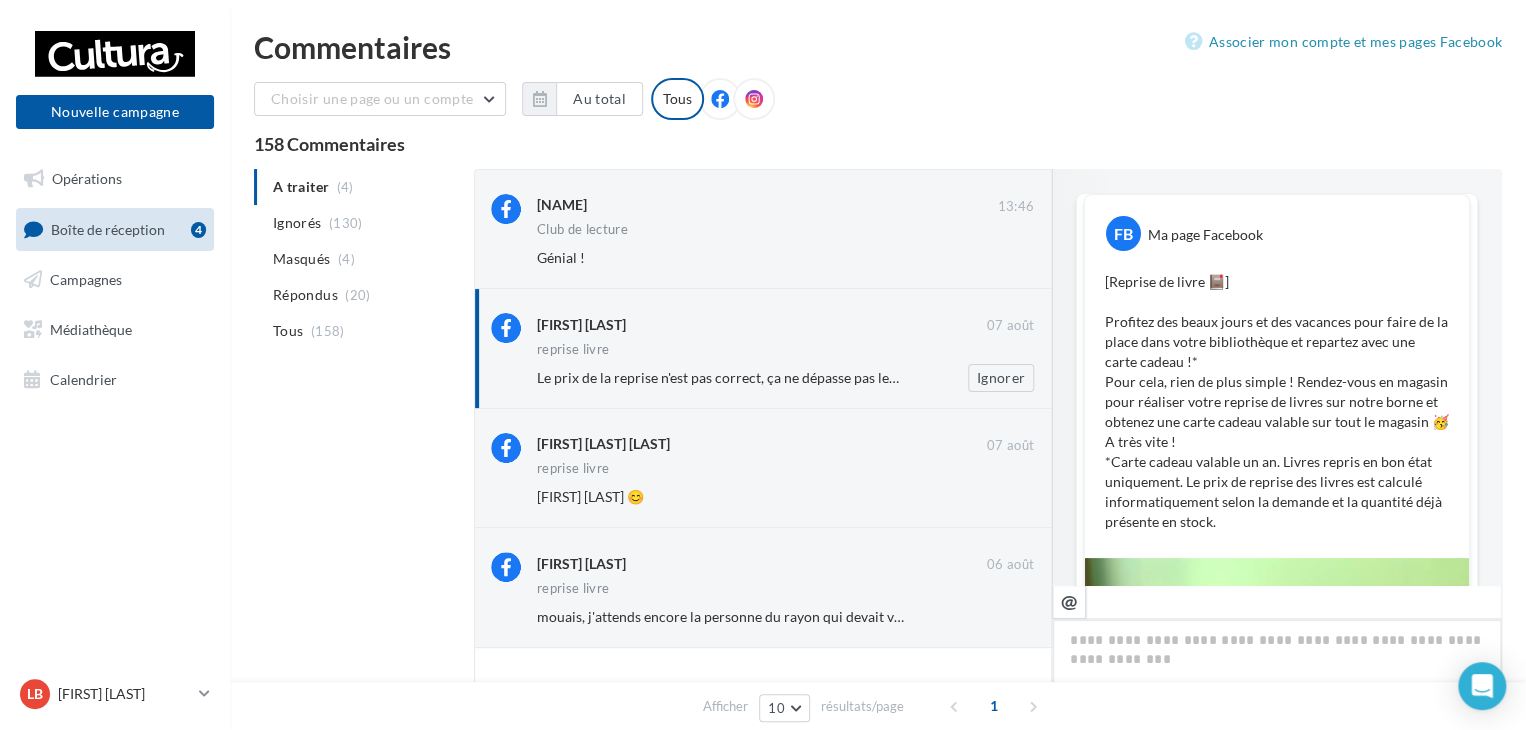 scroll, scrollTop: 867, scrollLeft: 0, axis: vertical 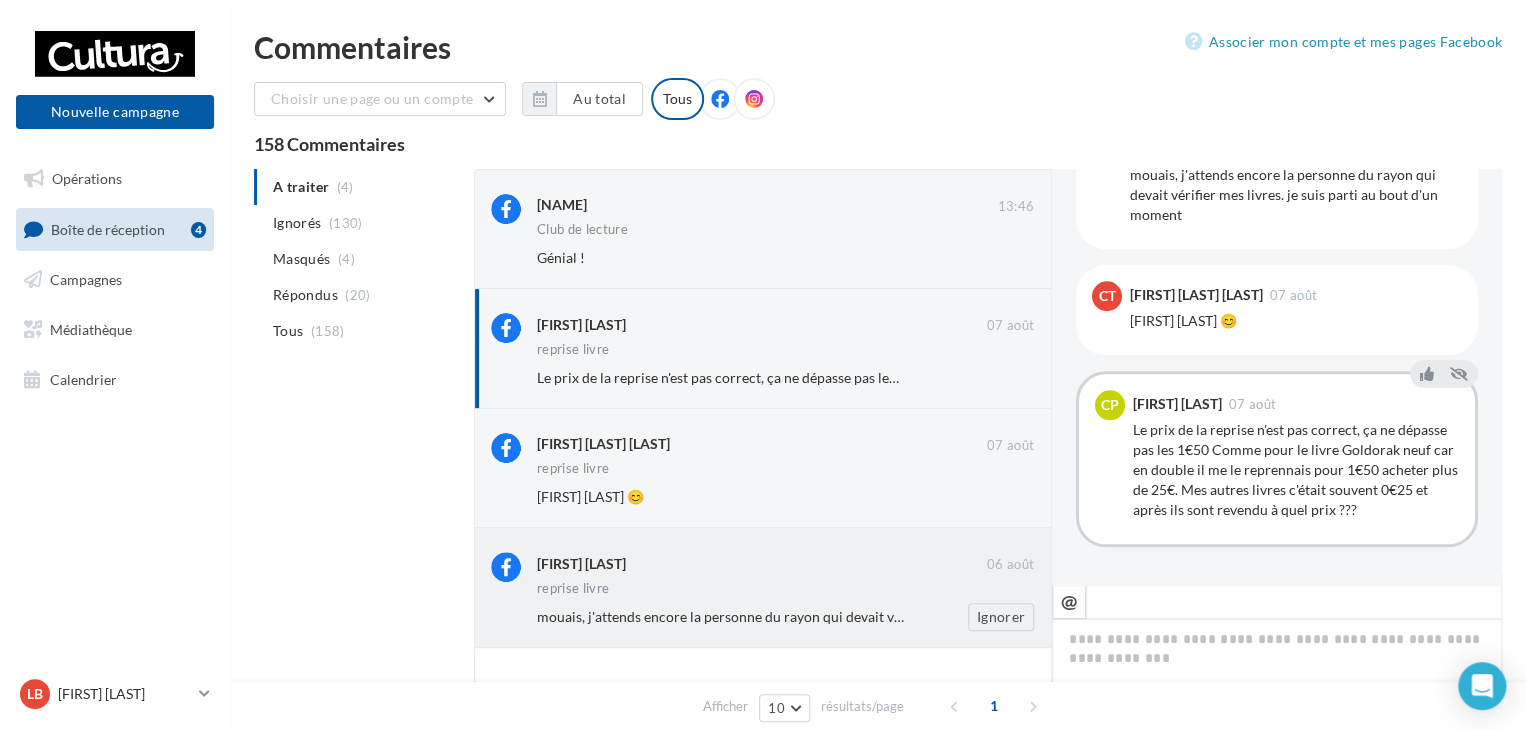 click on "Syl Vain" at bounding box center [762, 562] 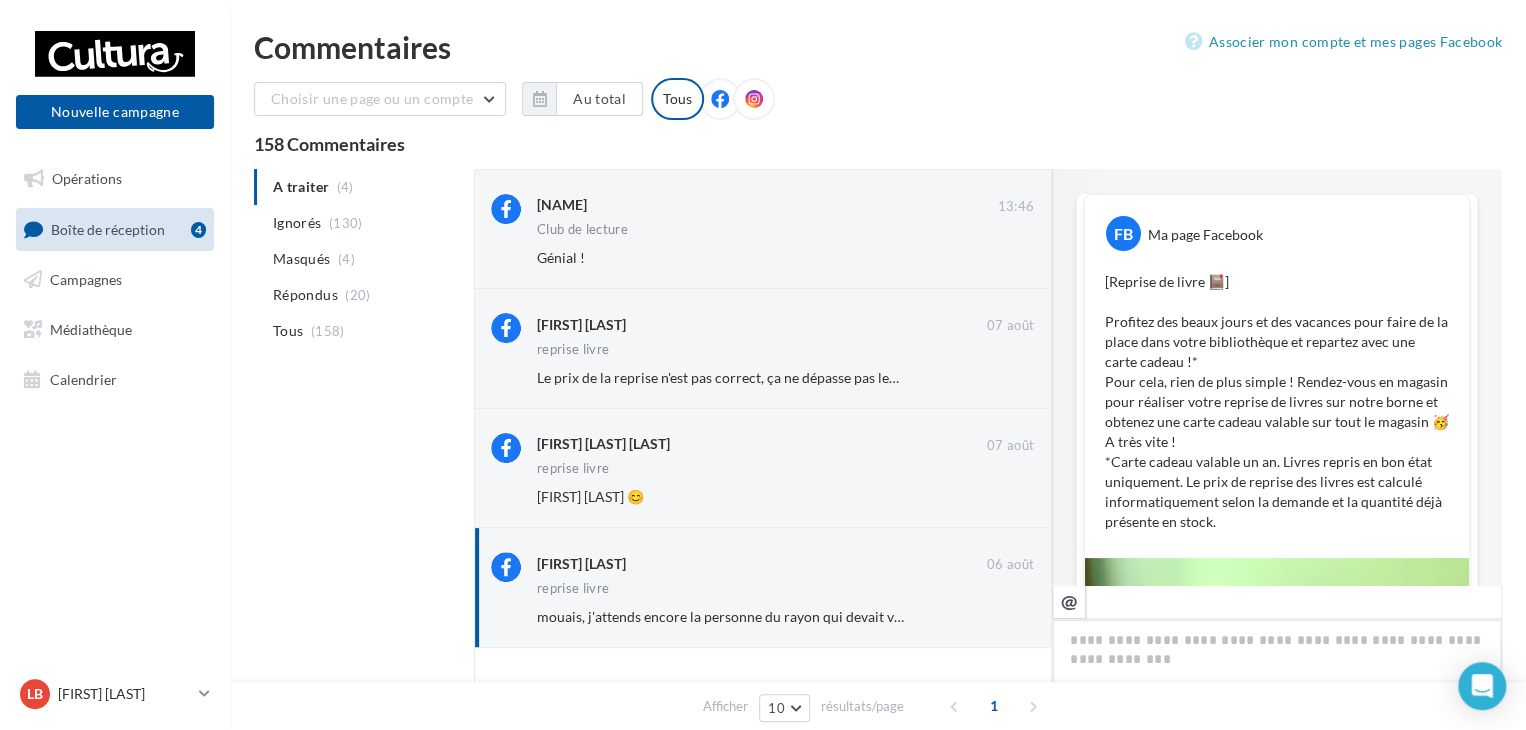 scroll, scrollTop: 599, scrollLeft: 0, axis: vertical 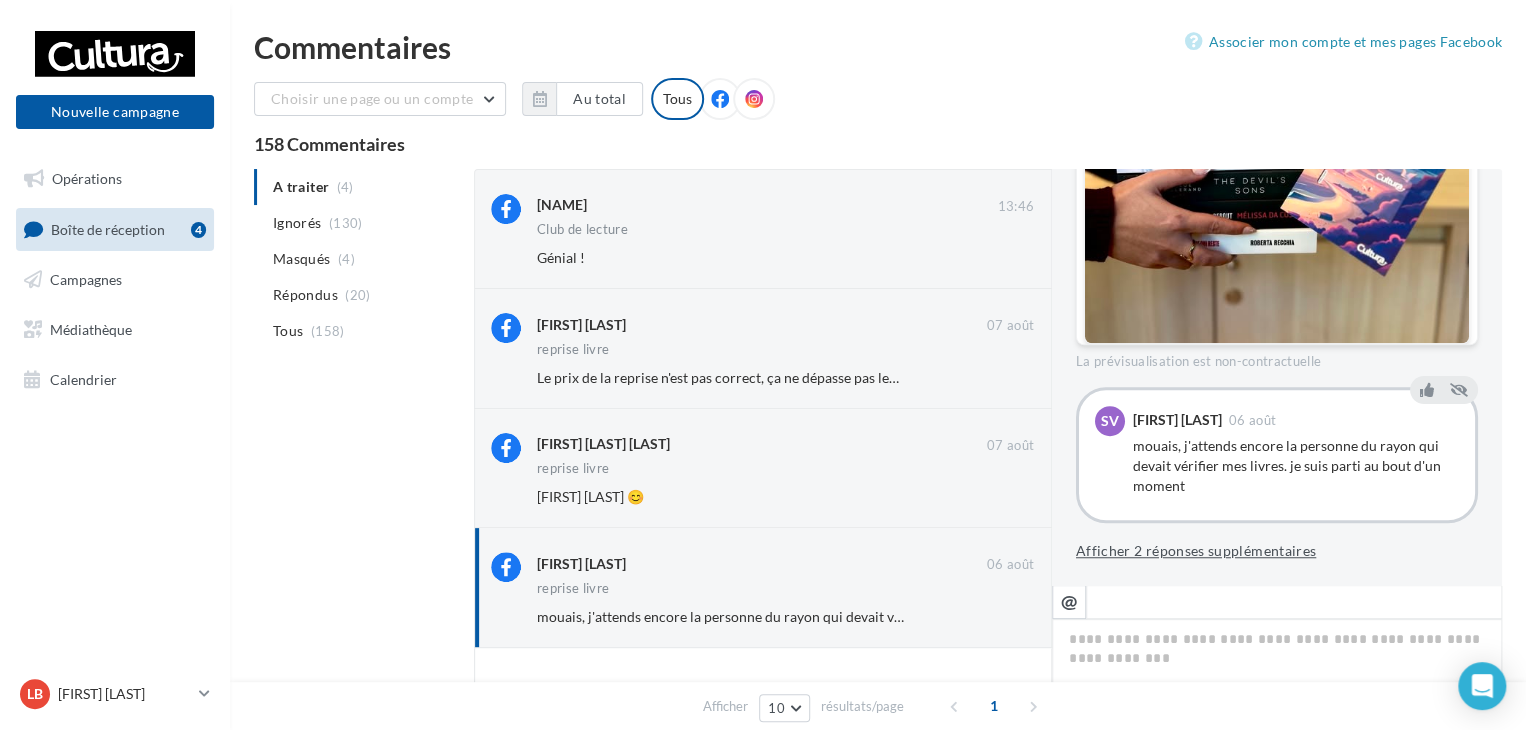 click on "Afficher 2 réponses supplémentaires" at bounding box center (1196, 551) 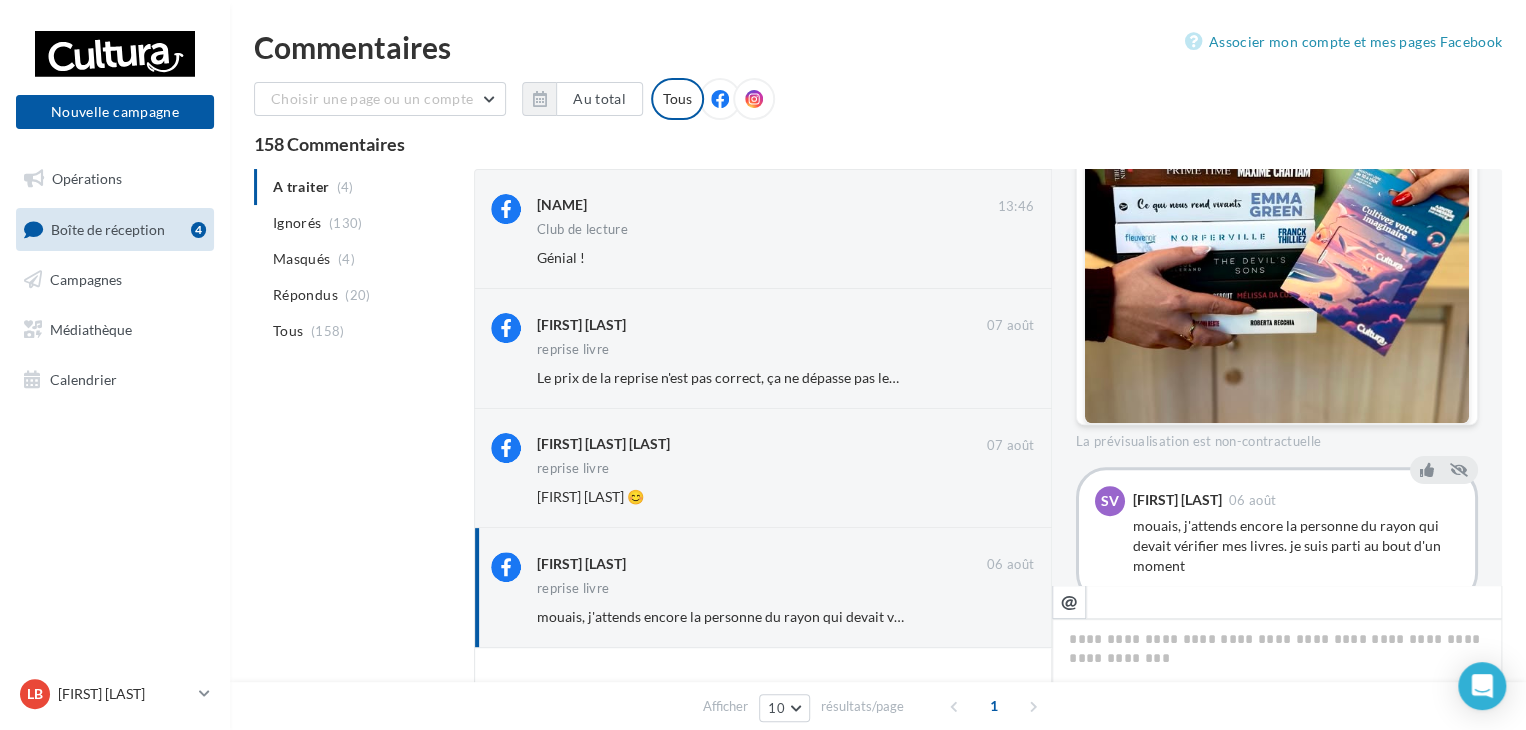 scroll, scrollTop: 851, scrollLeft: 0, axis: vertical 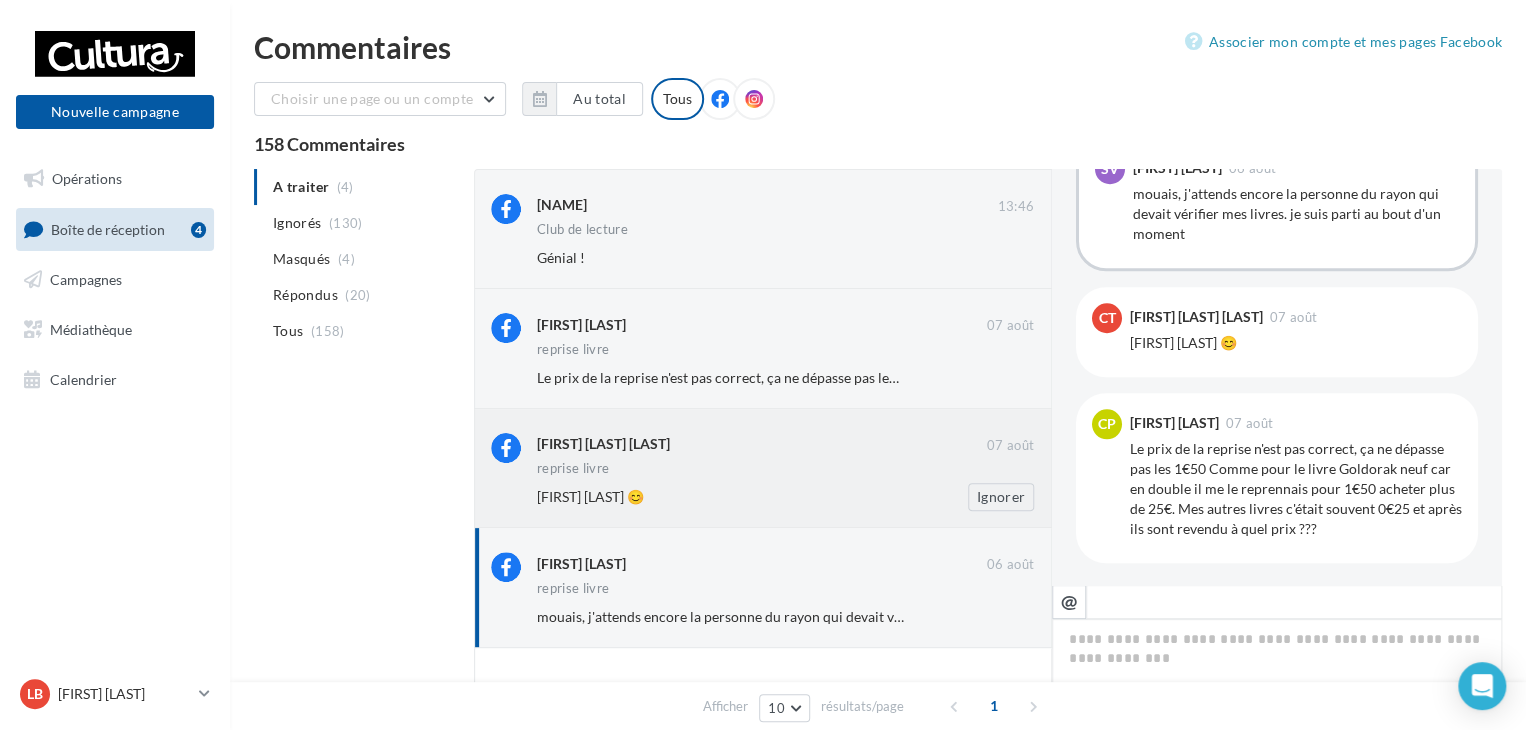 click on "Marion Deshayes 😊" at bounding box center (720, 497) 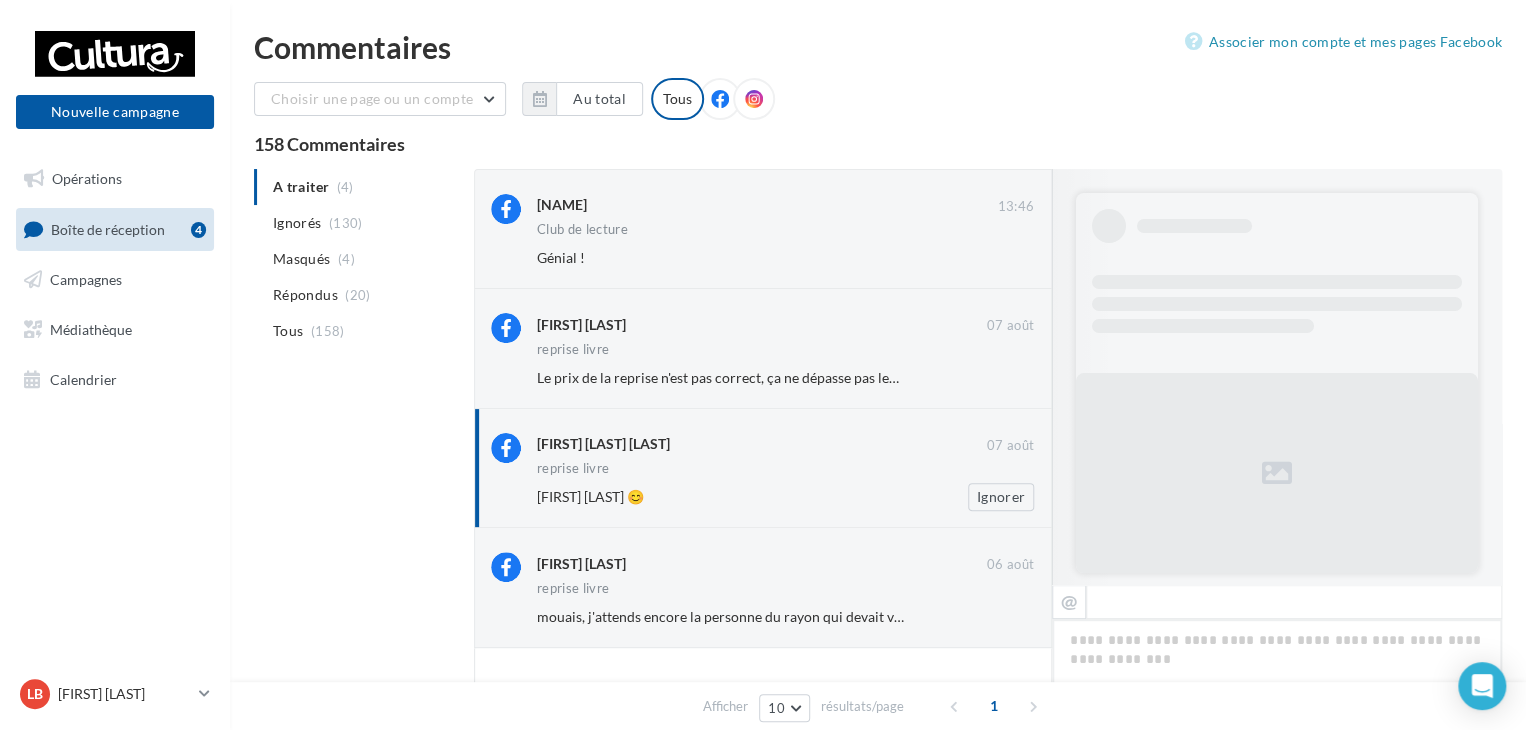 scroll, scrollTop: 705, scrollLeft: 0, axis: vertical 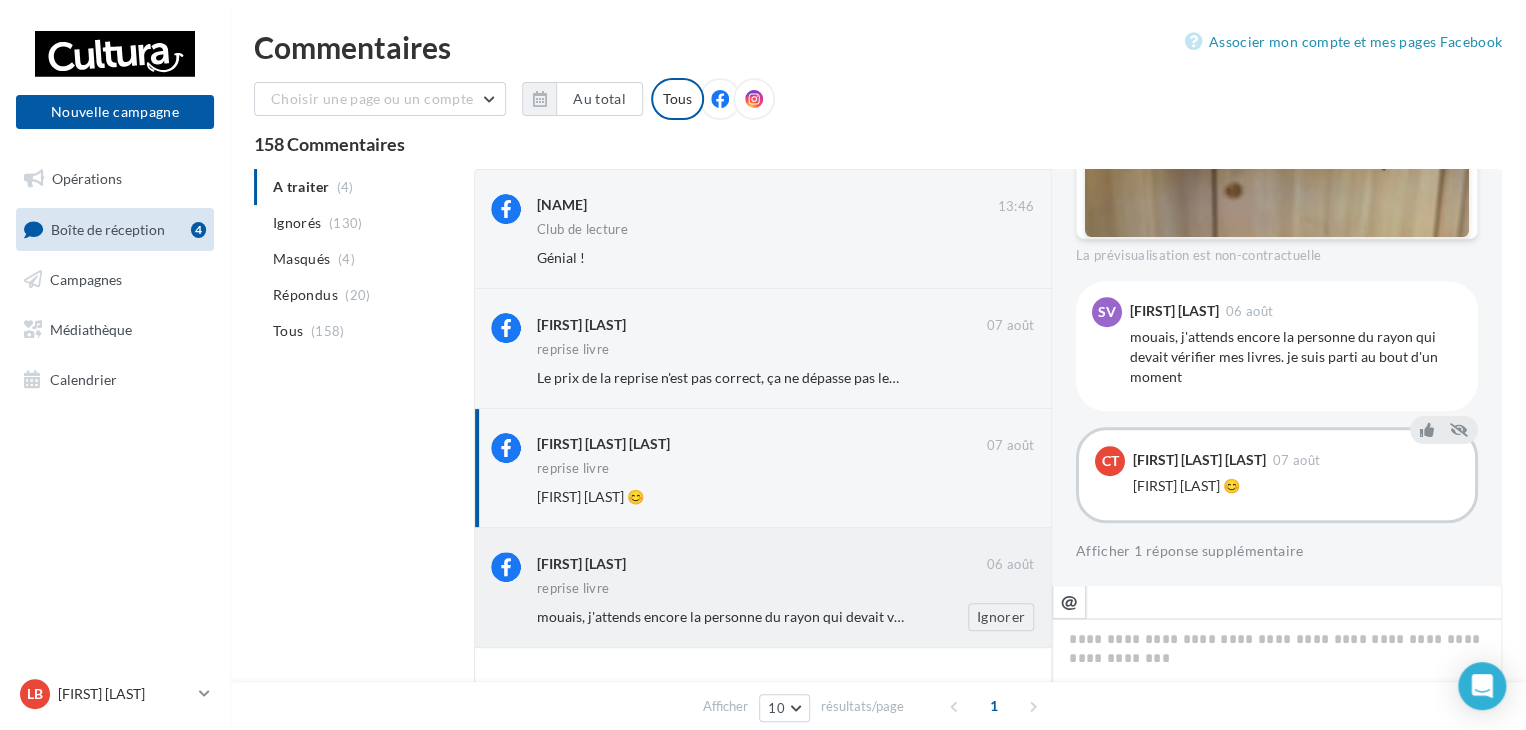 click on "Syl Vain" at bounding box center (762, 564) 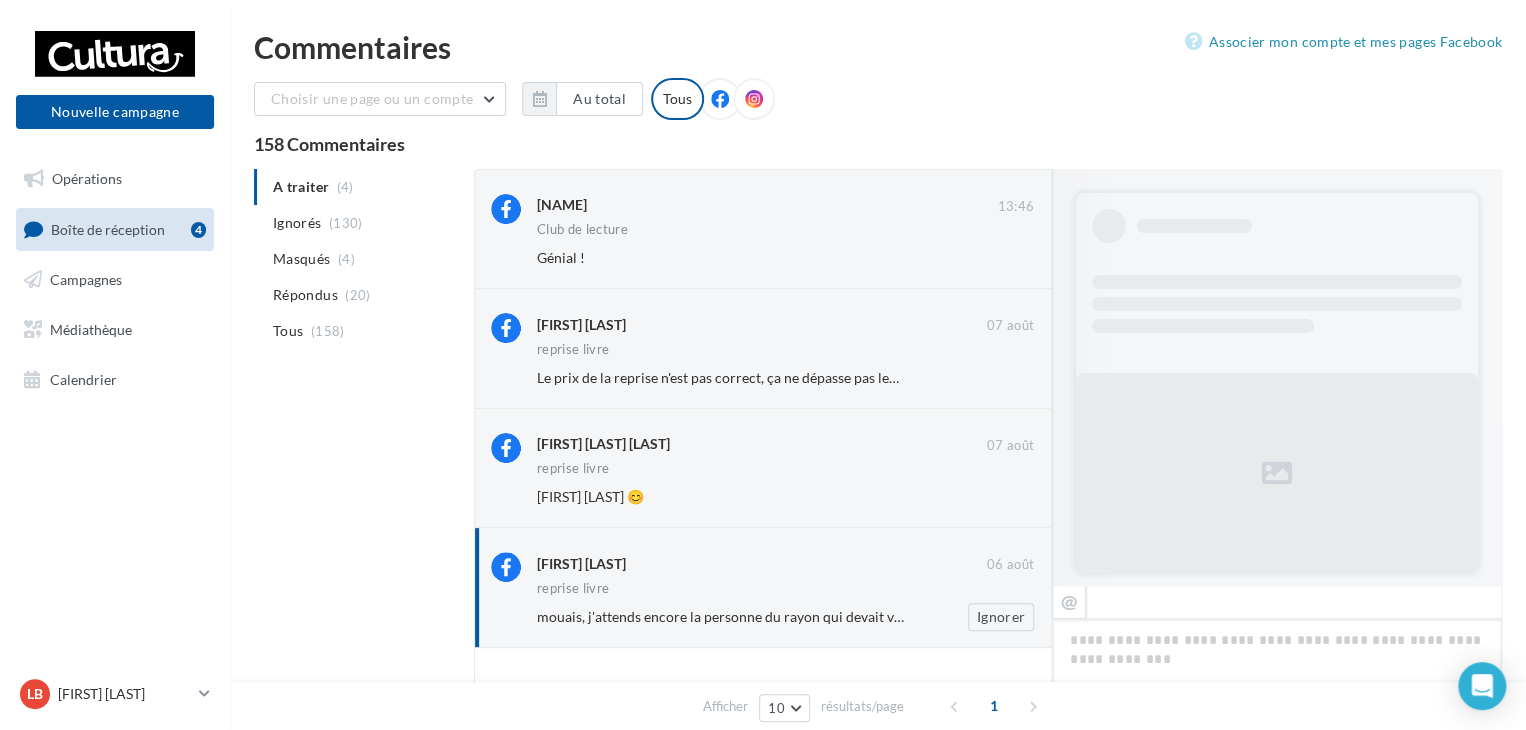 scroll, scrollTop: 599, scrollLeft: 0, axis: vertical 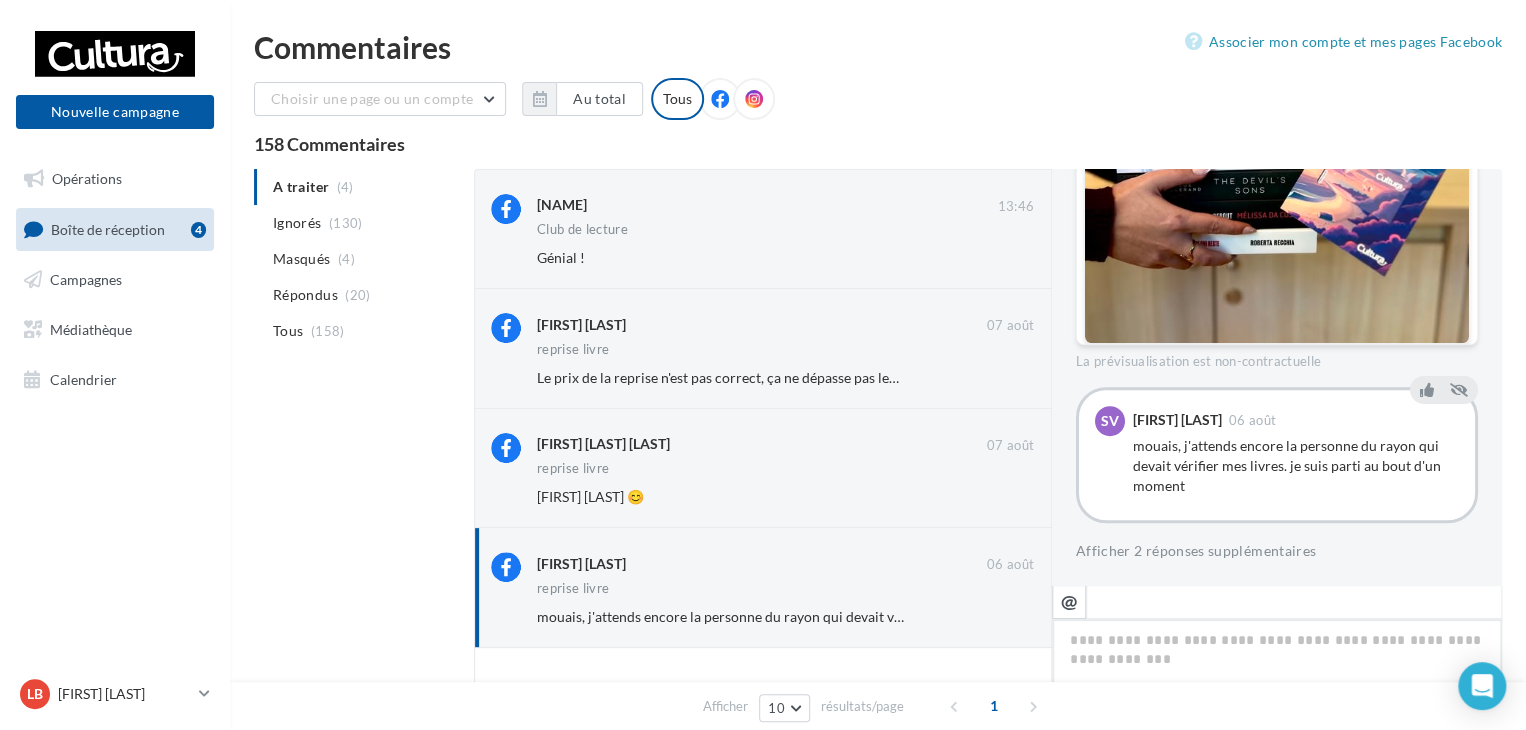 click at bounding box center (1277, 681) 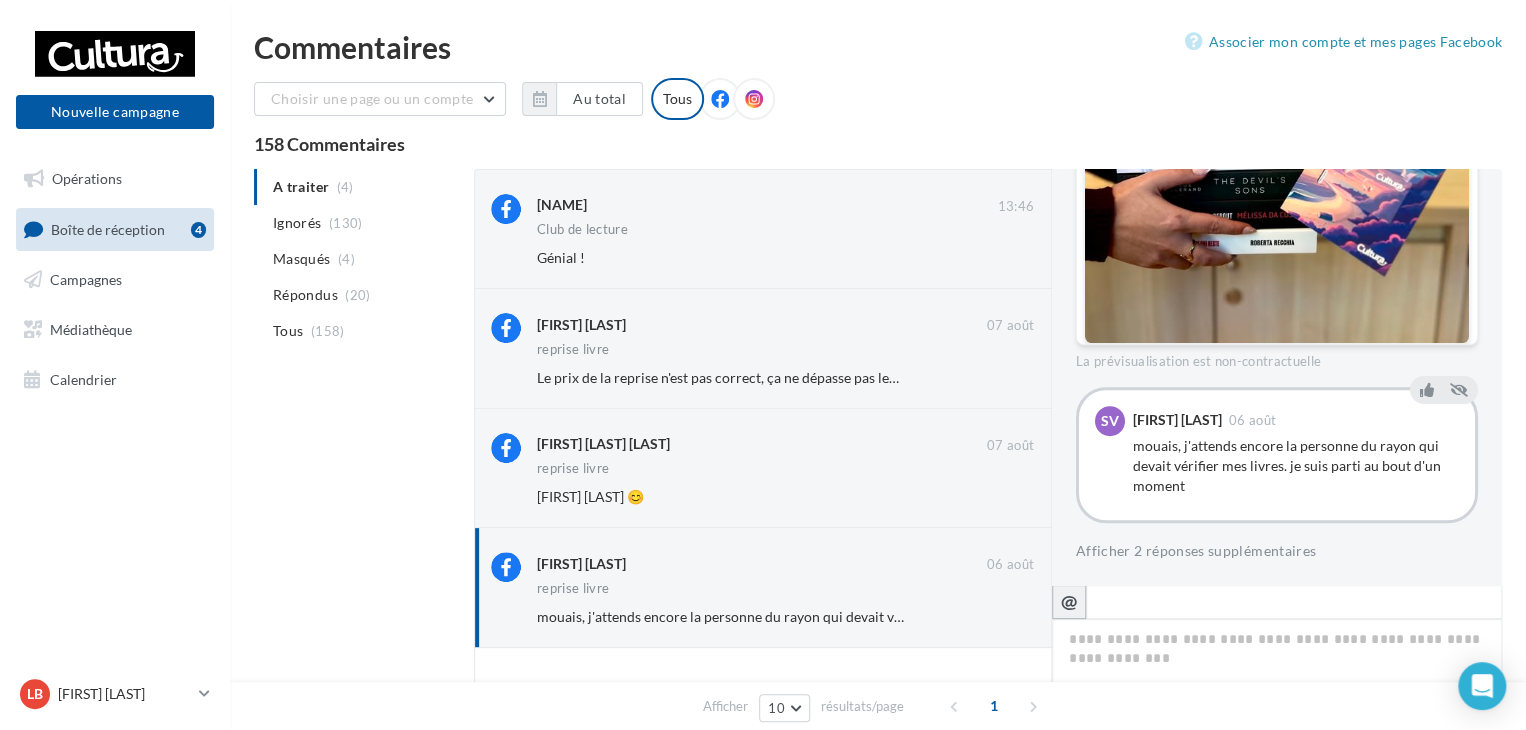 click on "@" at bounding box center (1069, 601) 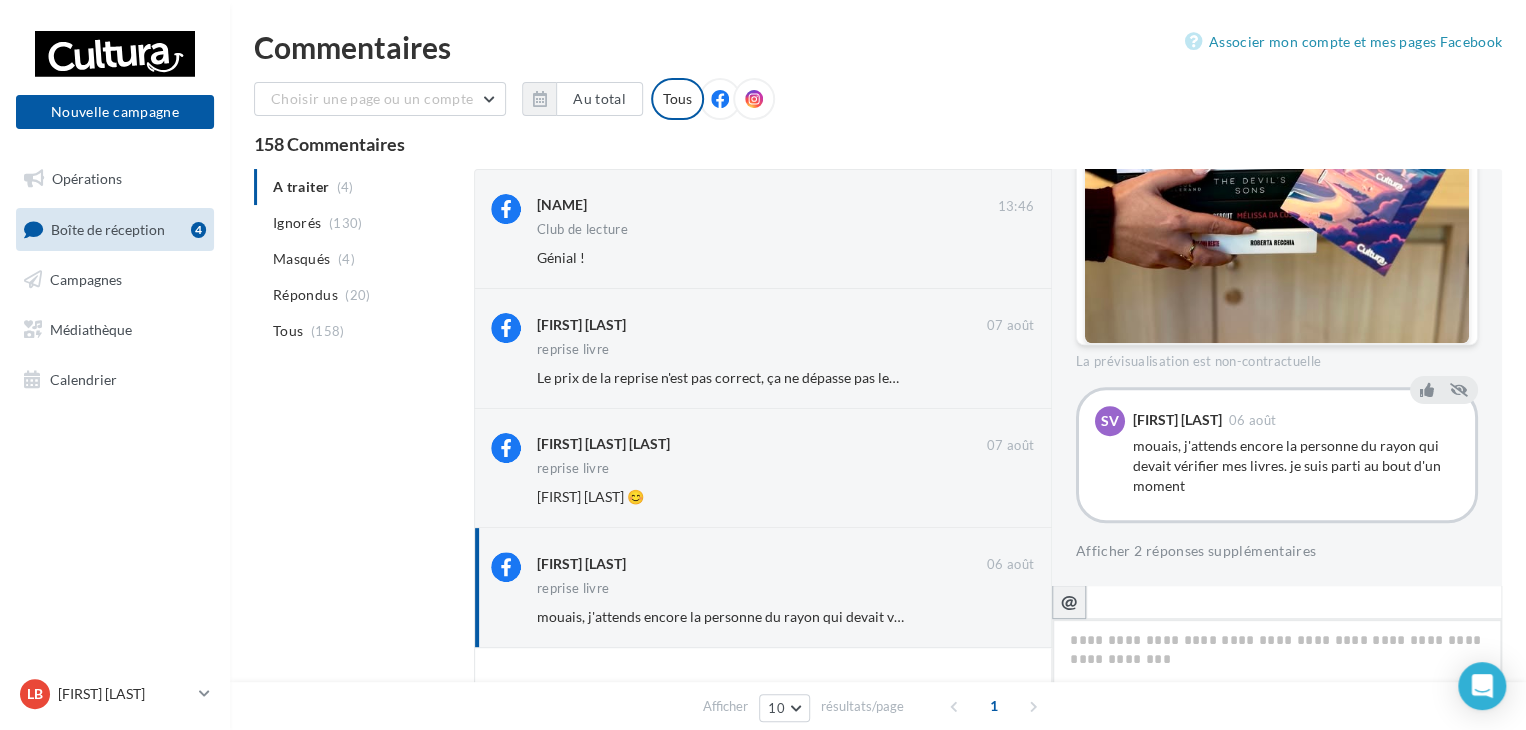 type on "*********" 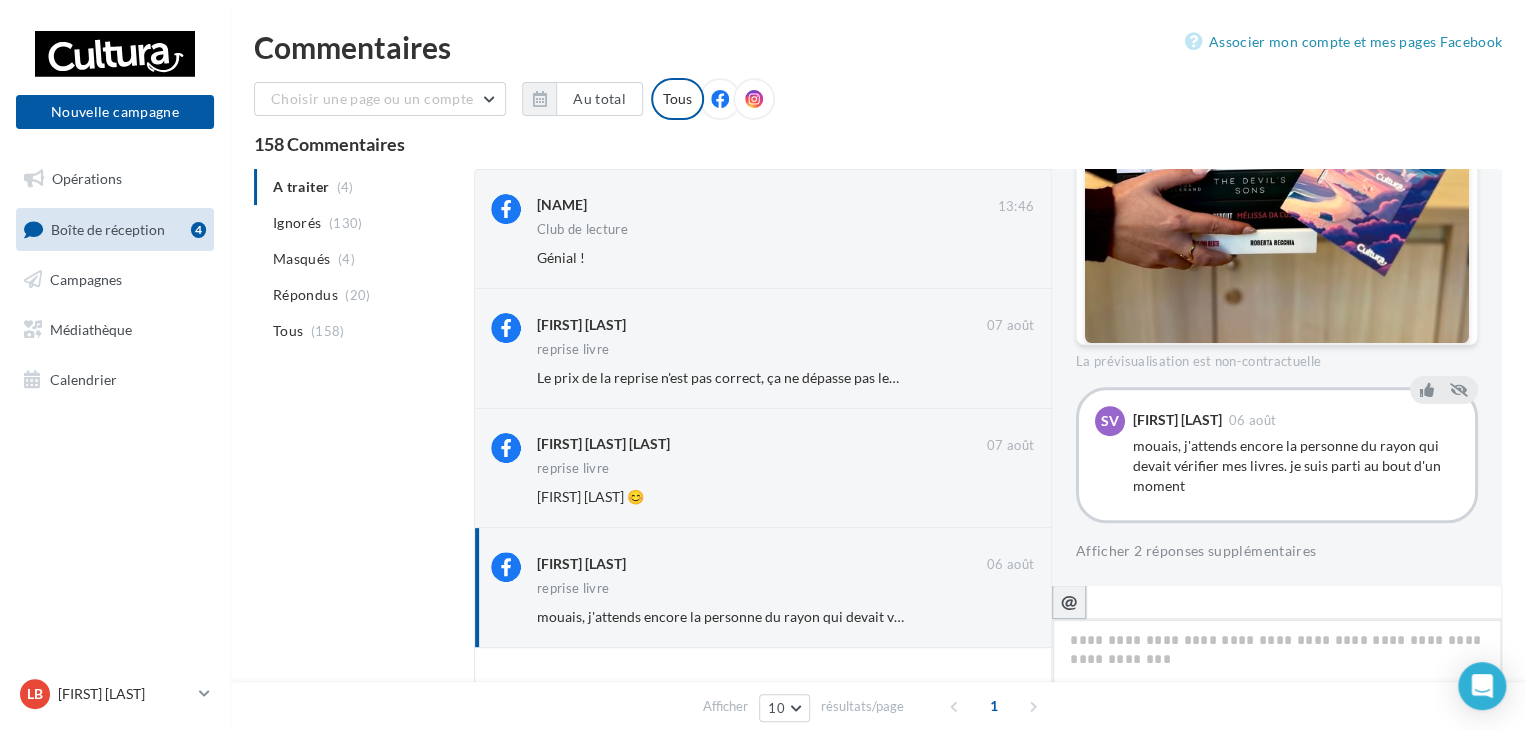 type on "*********" 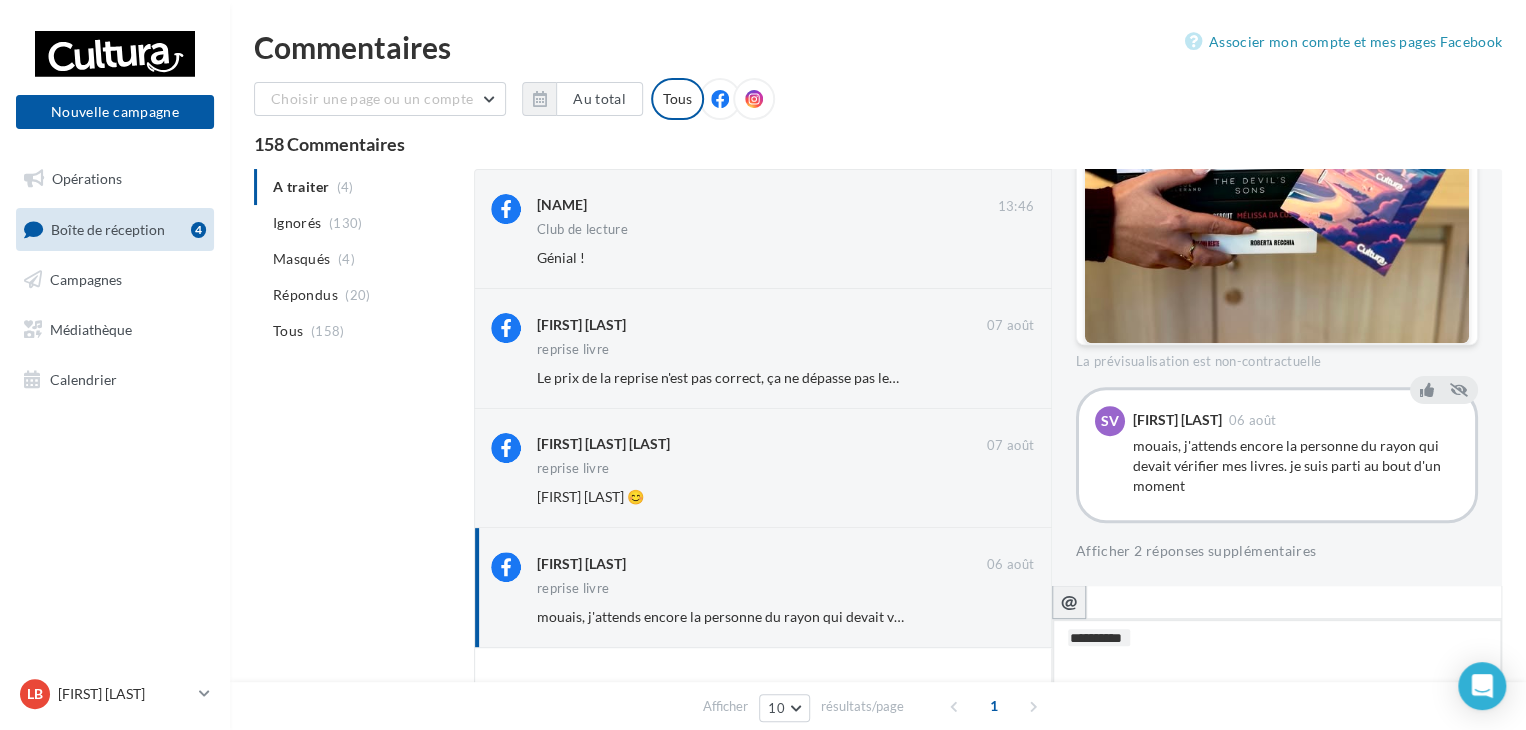 type on "**********" 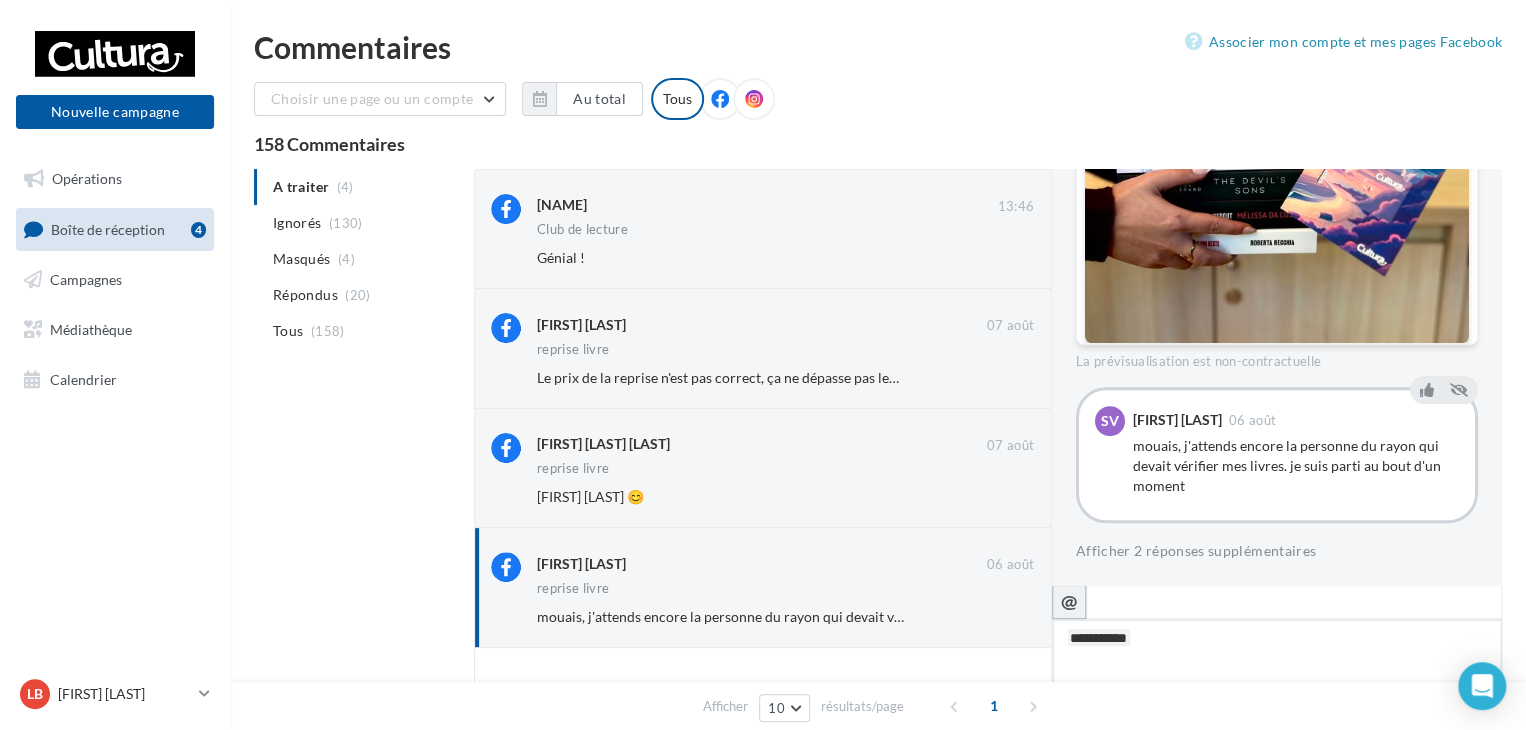 type on "**********" 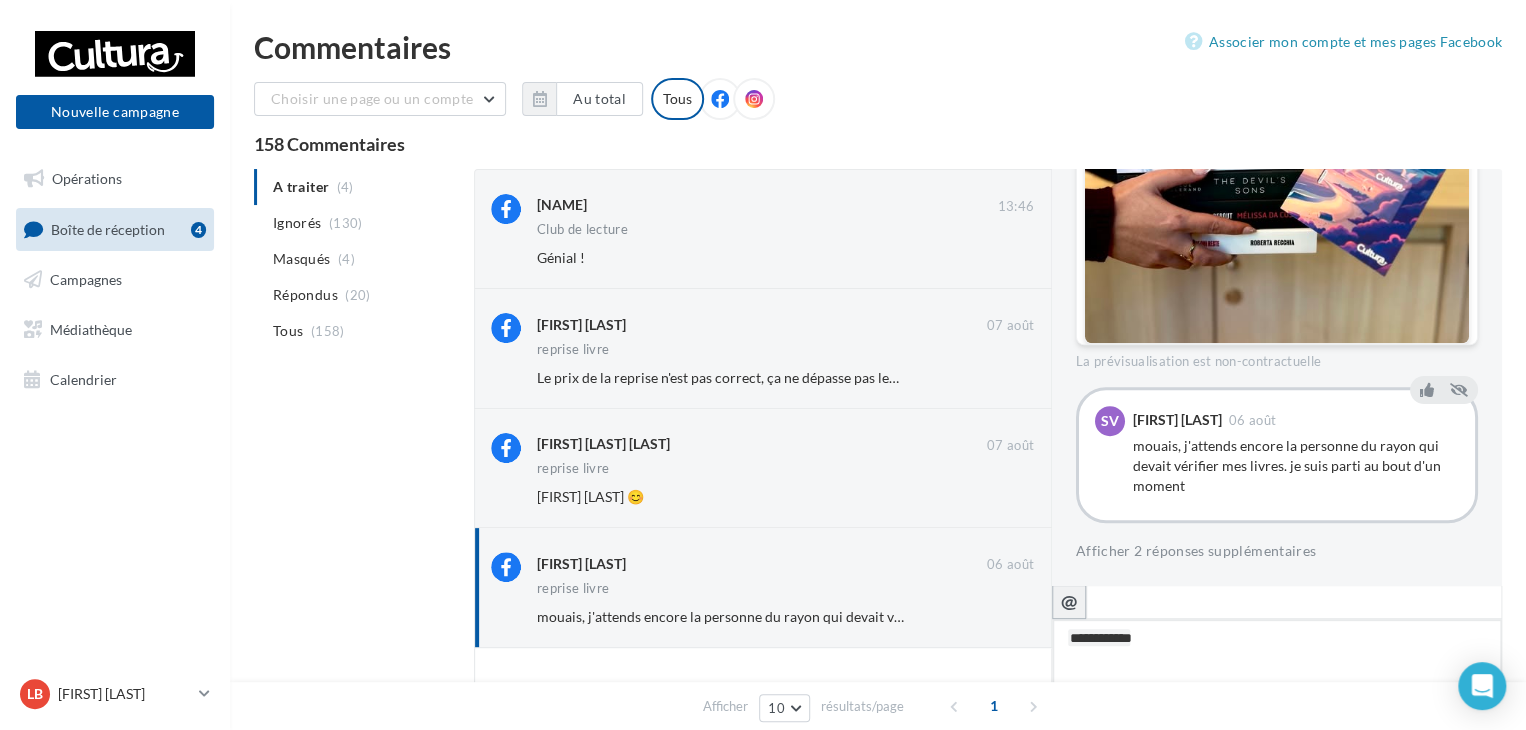 type on "**********" 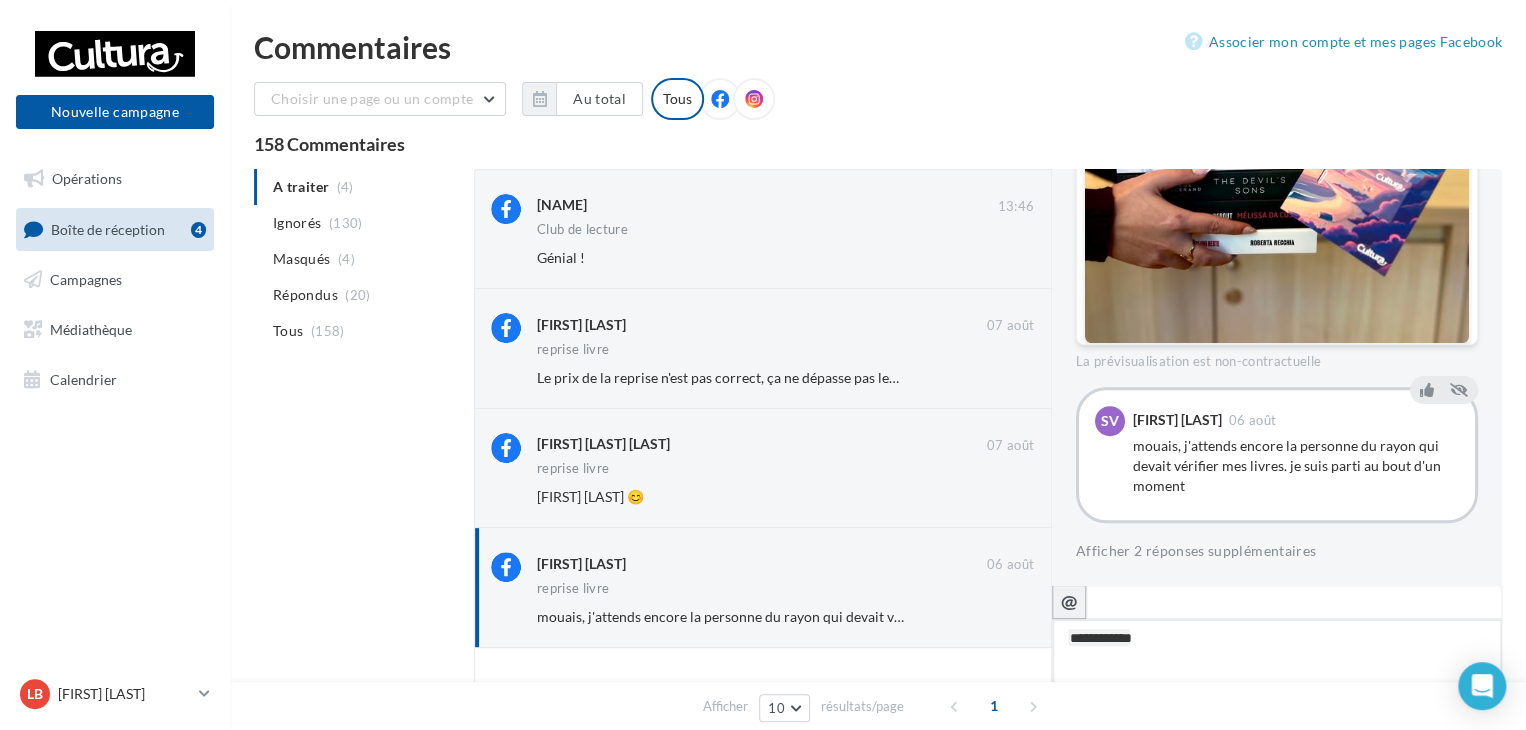 type on "**********" 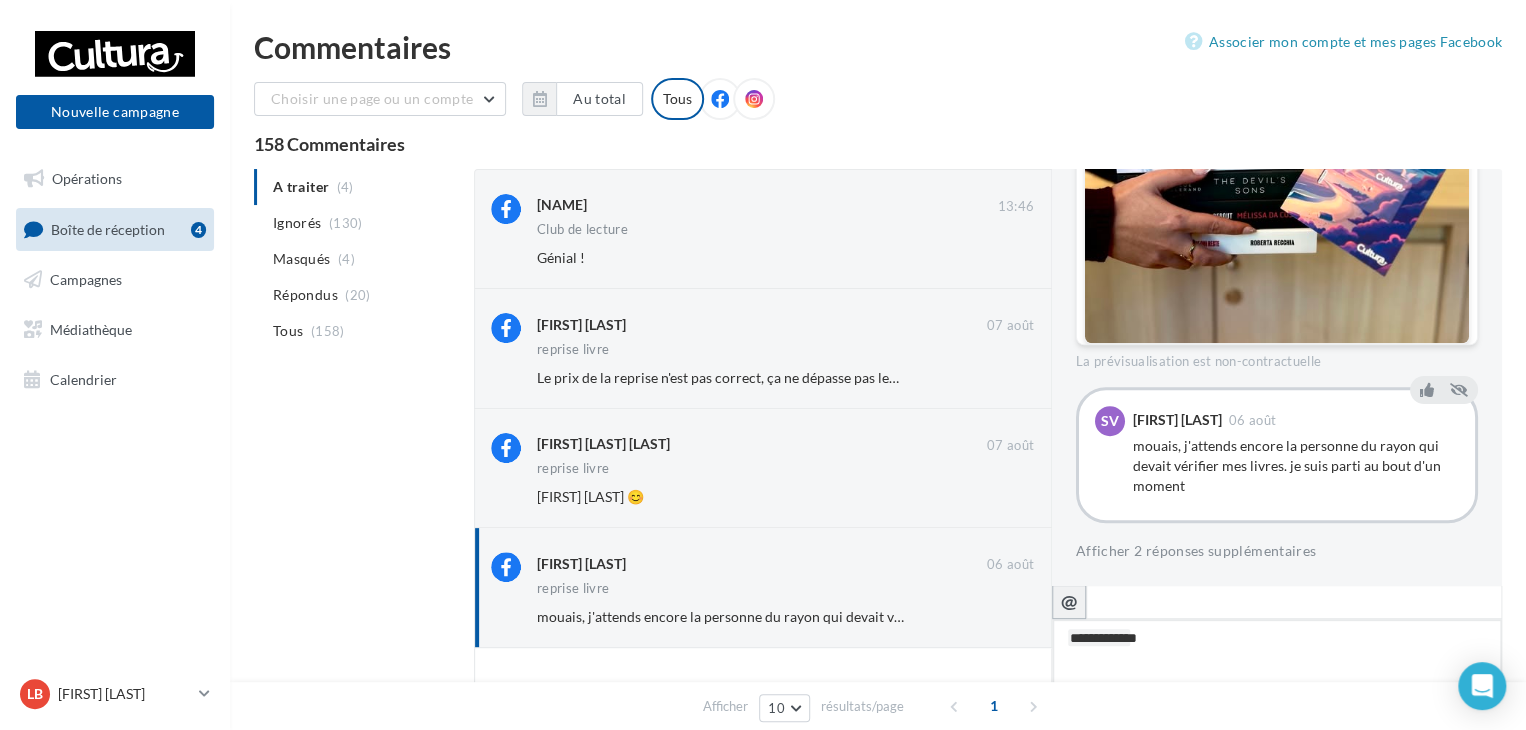 type on "**********" 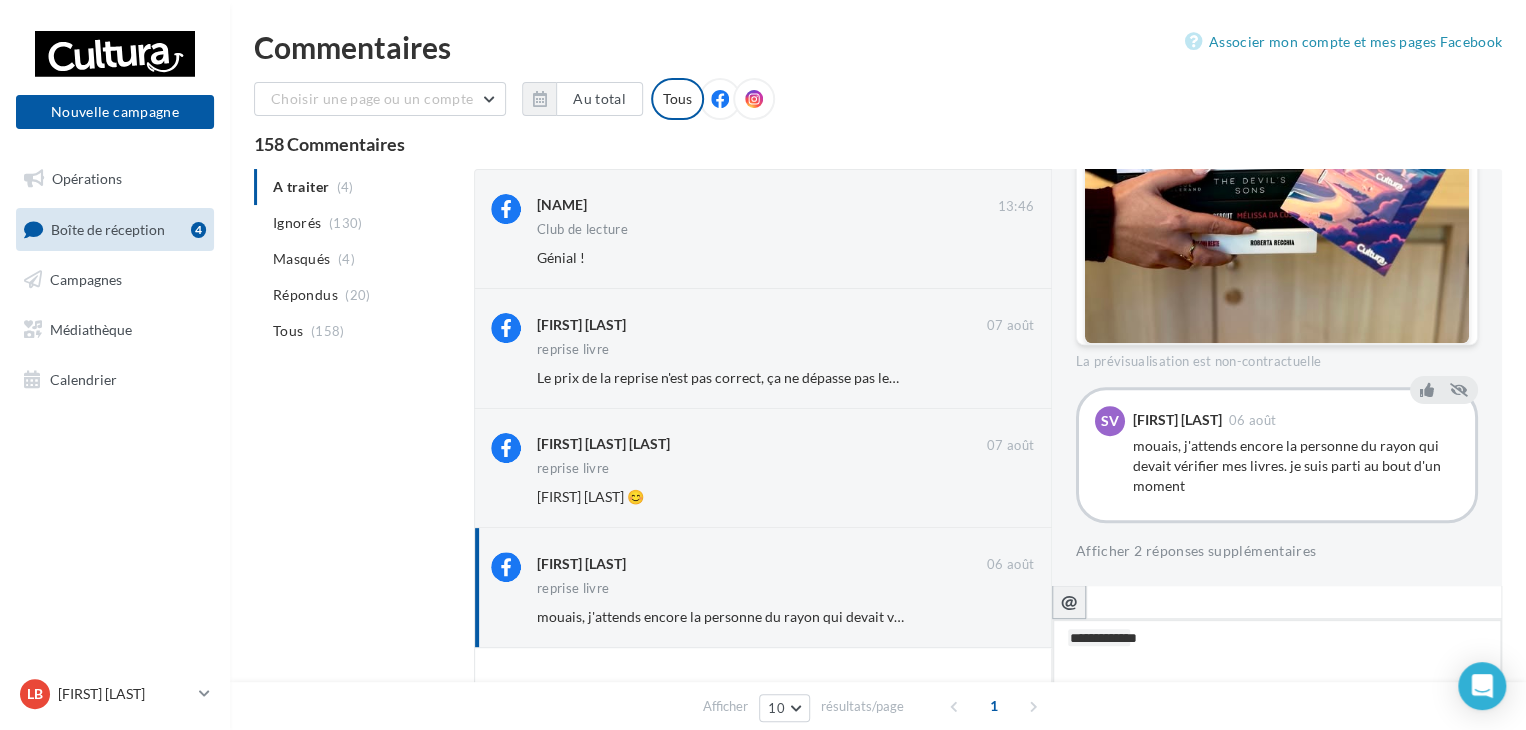 type on "**********" 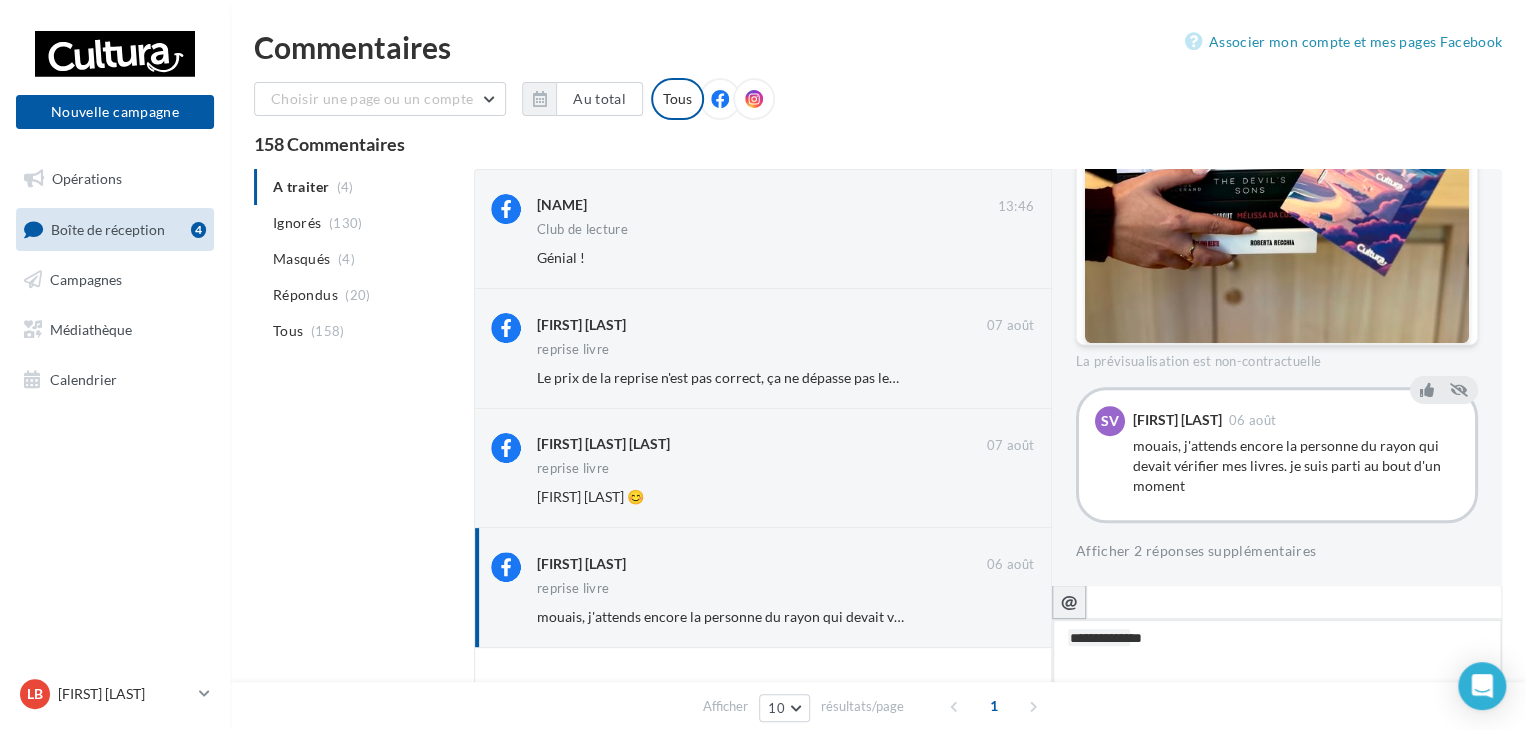 type on "**********" 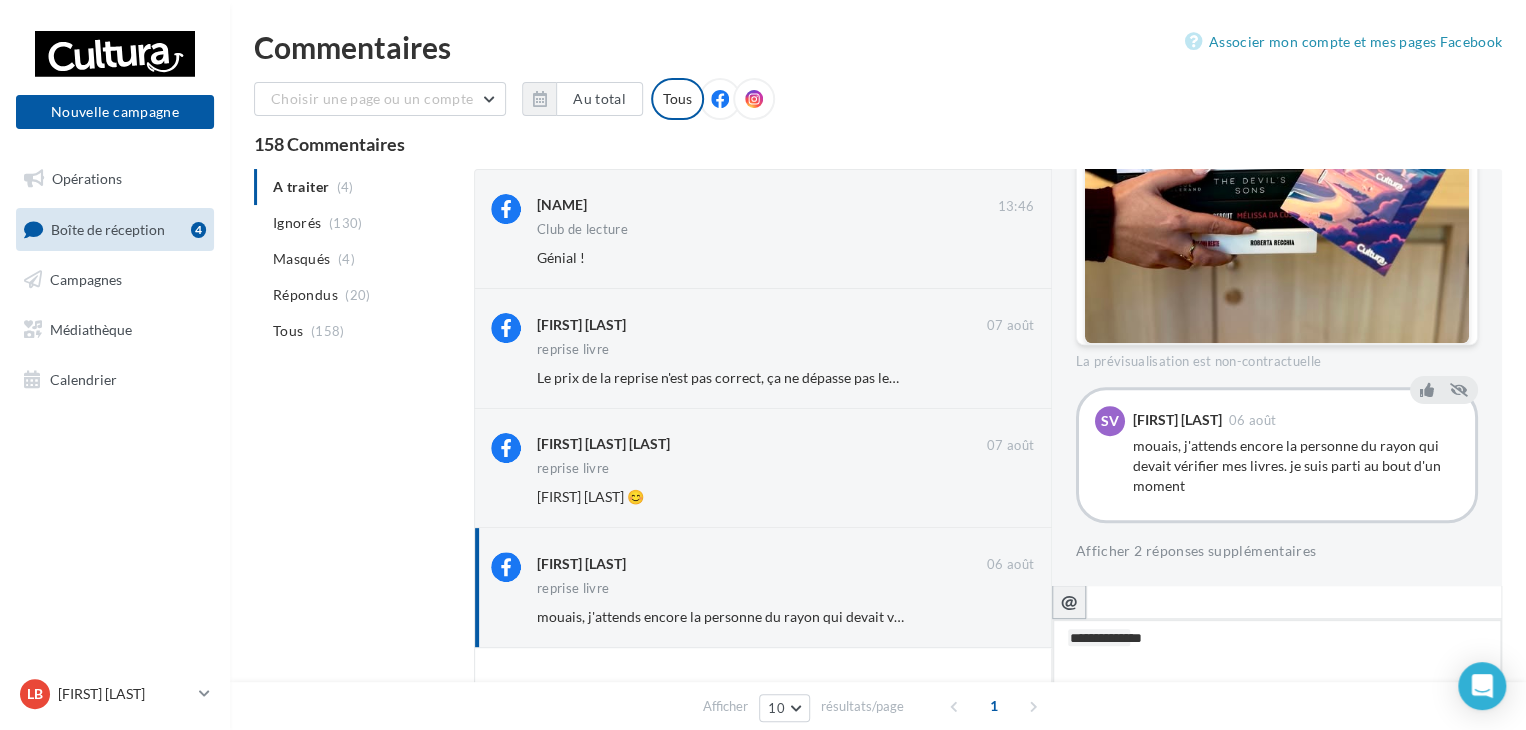 type on "**********" 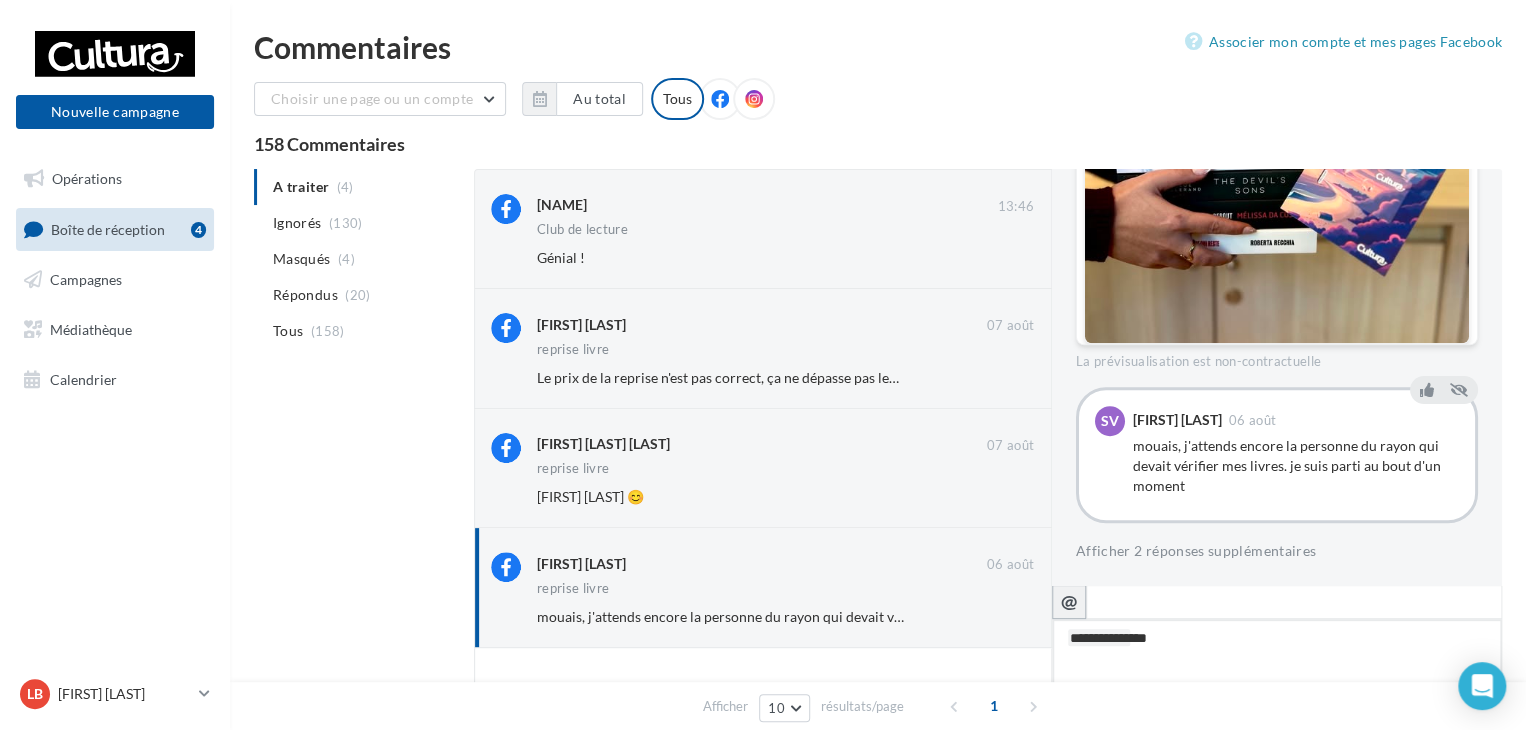 type on "**********" 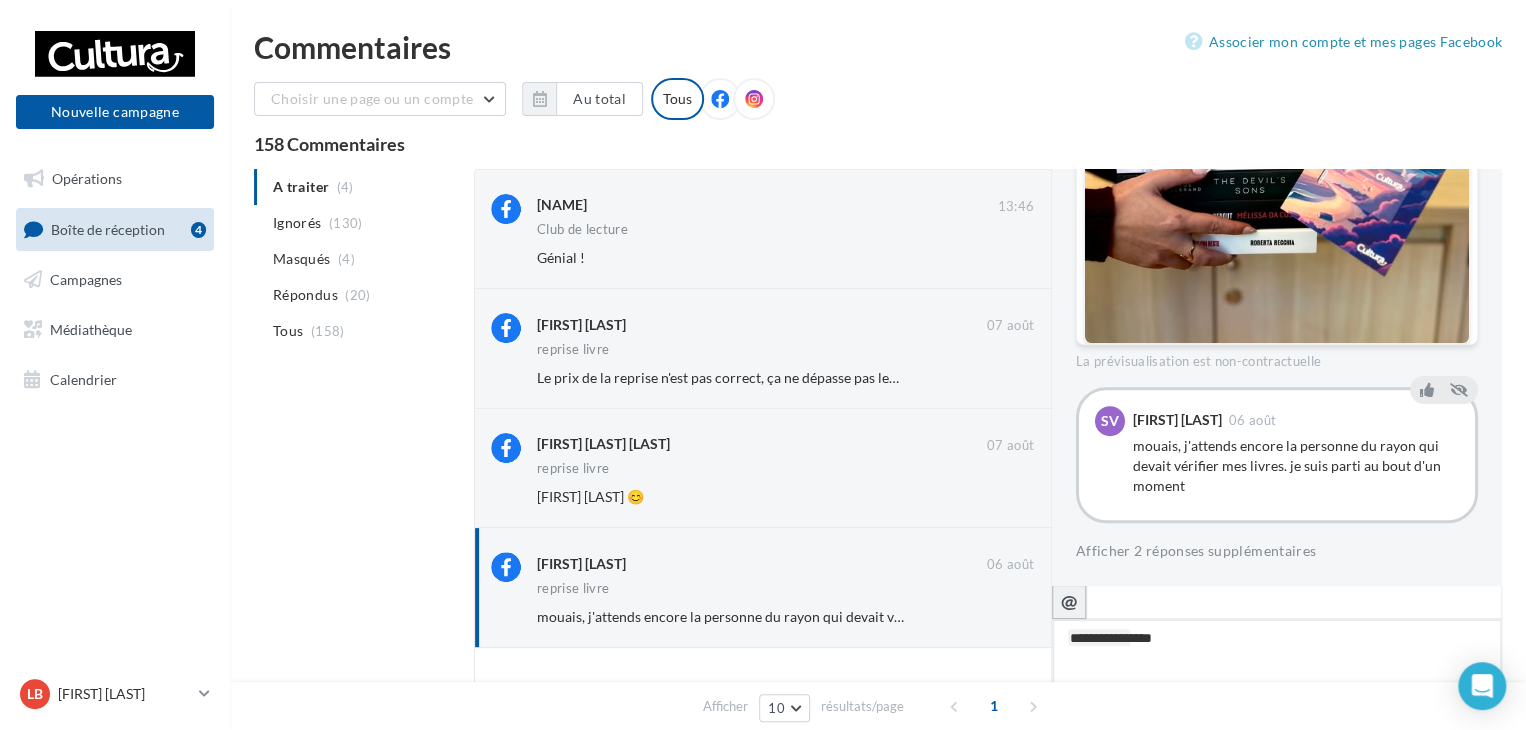 type on "**********" 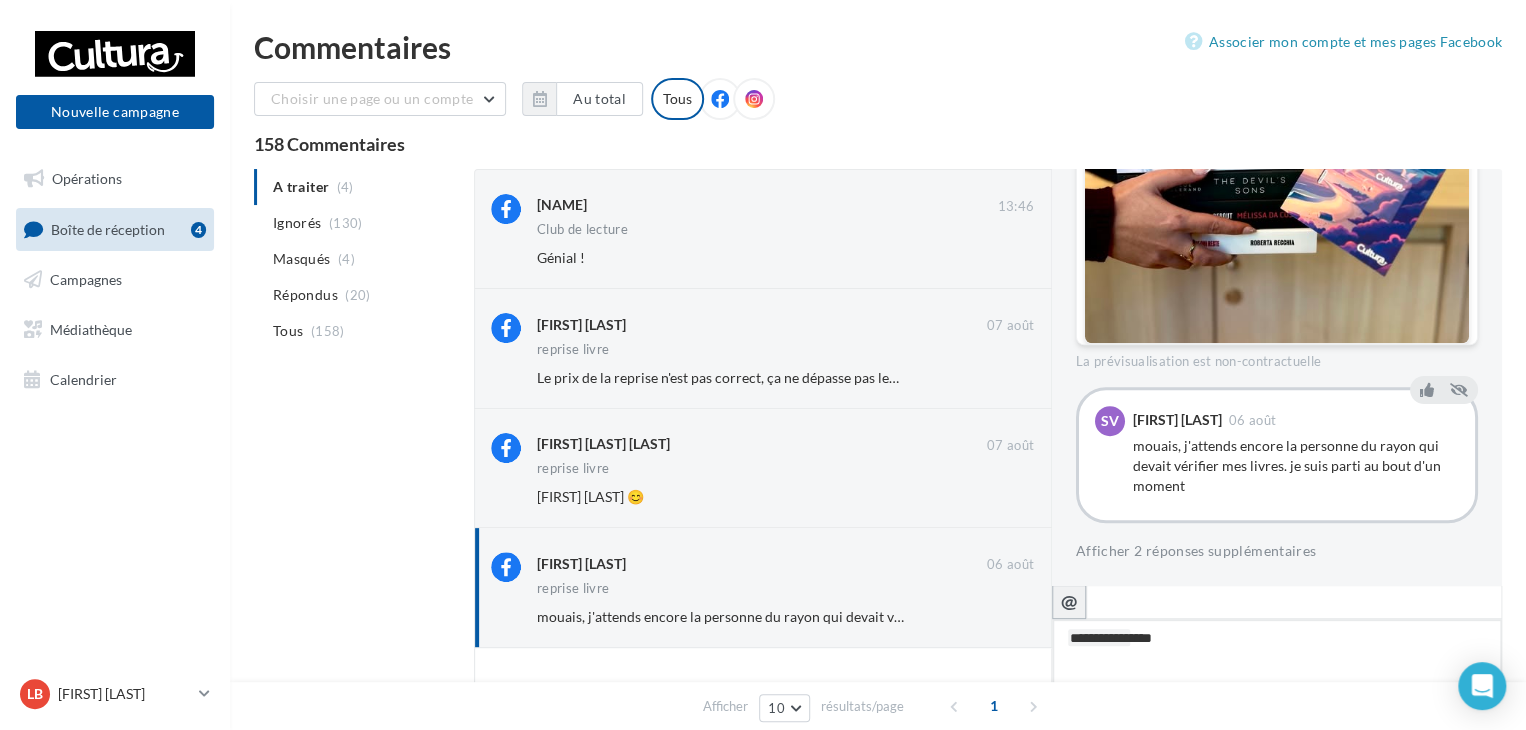 type on "**********" 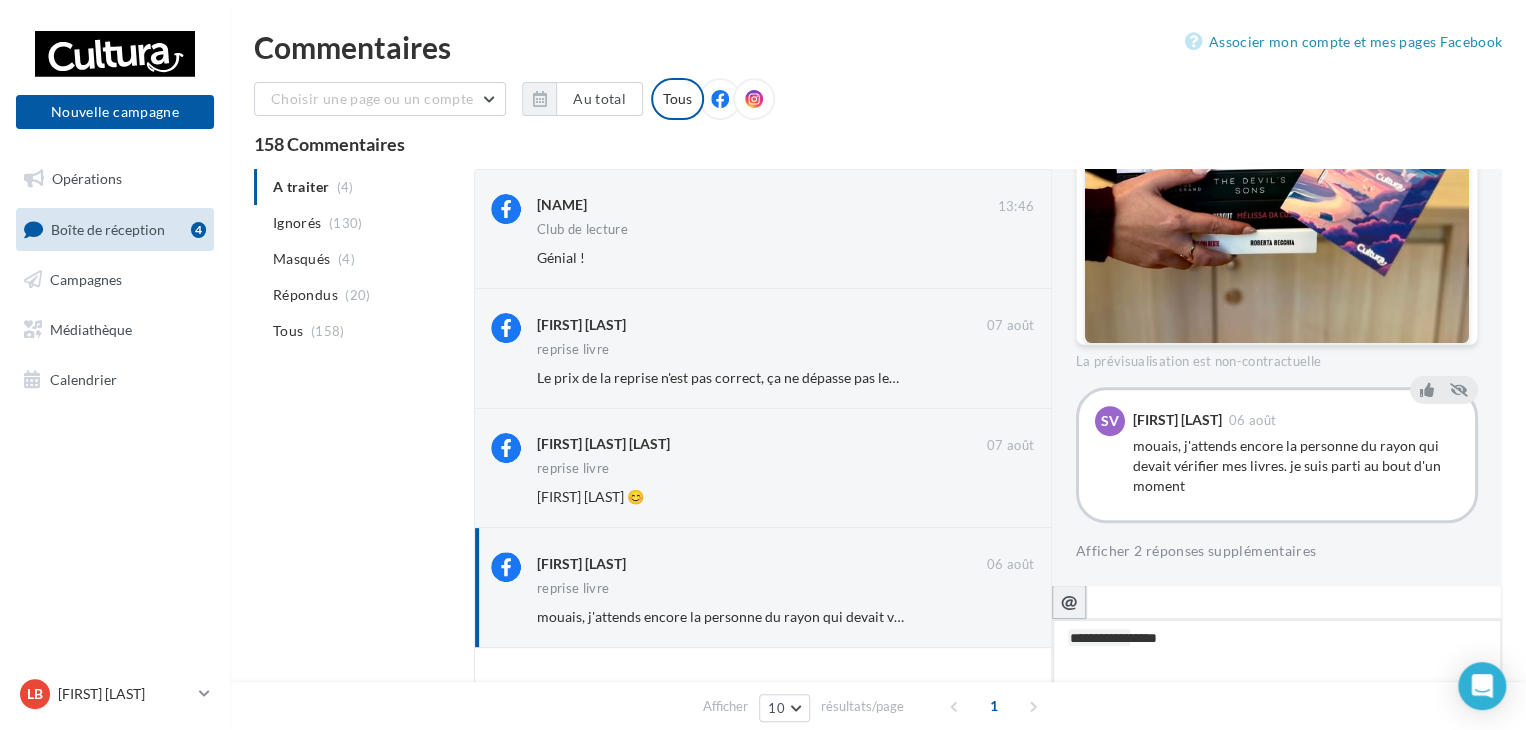 type on "**********" 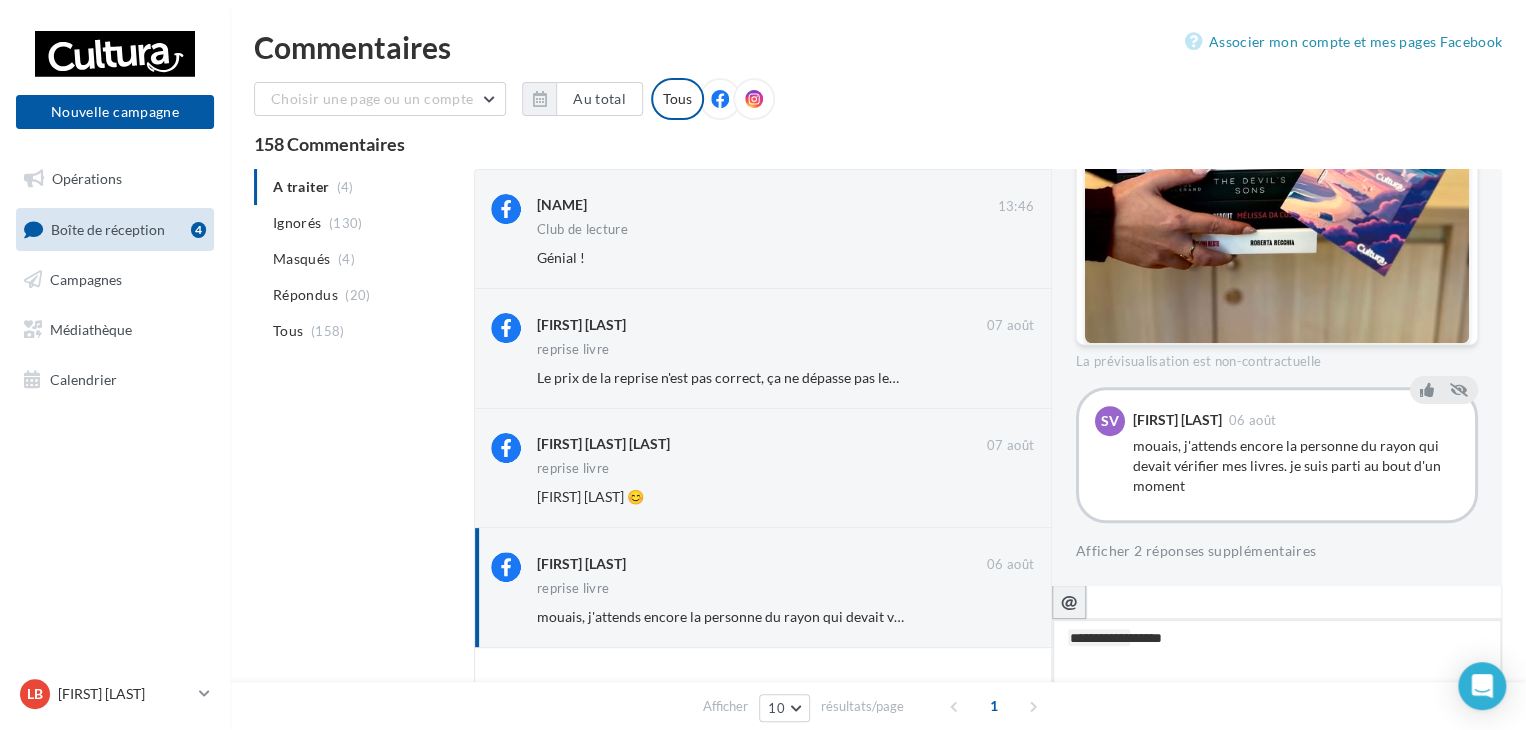 type on "**********" 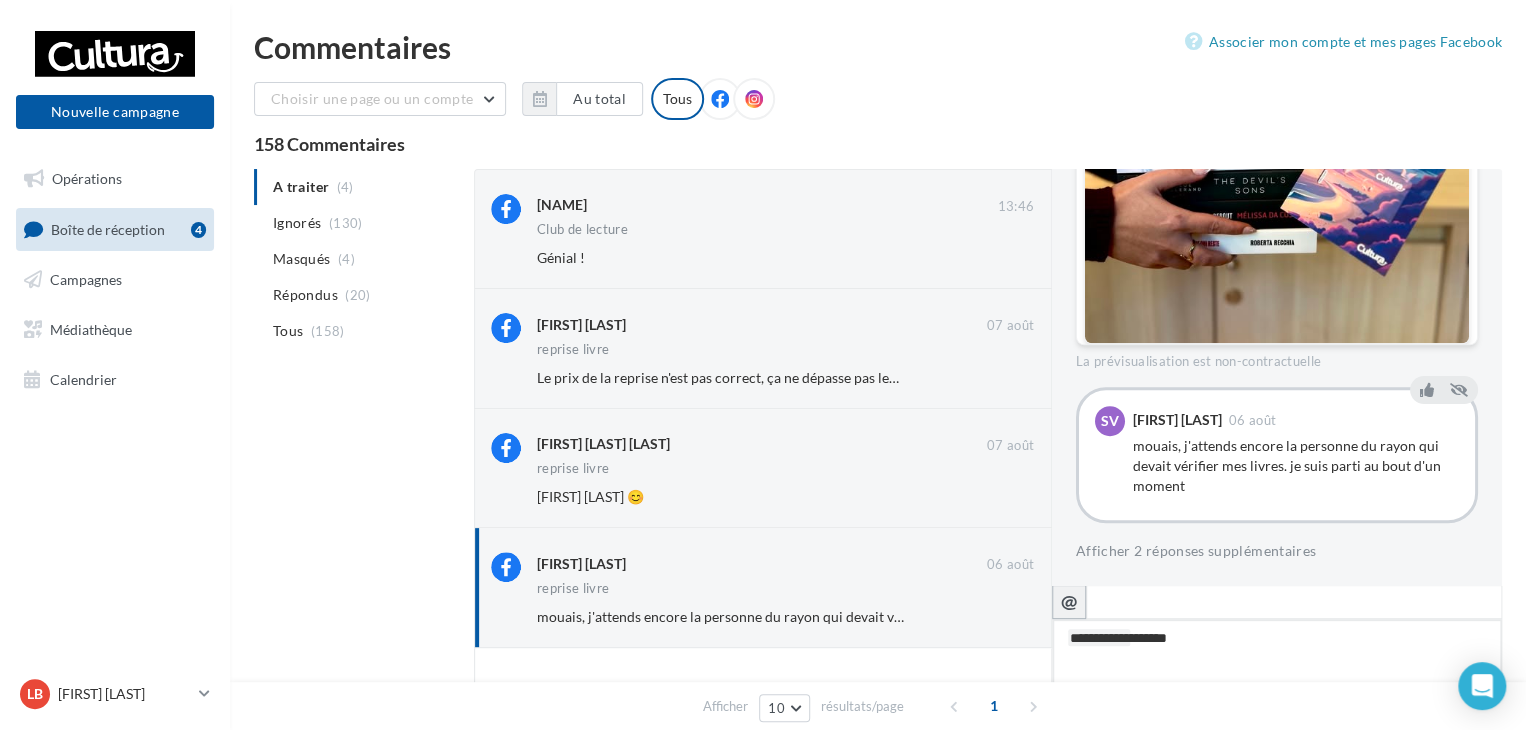 type on "**********" 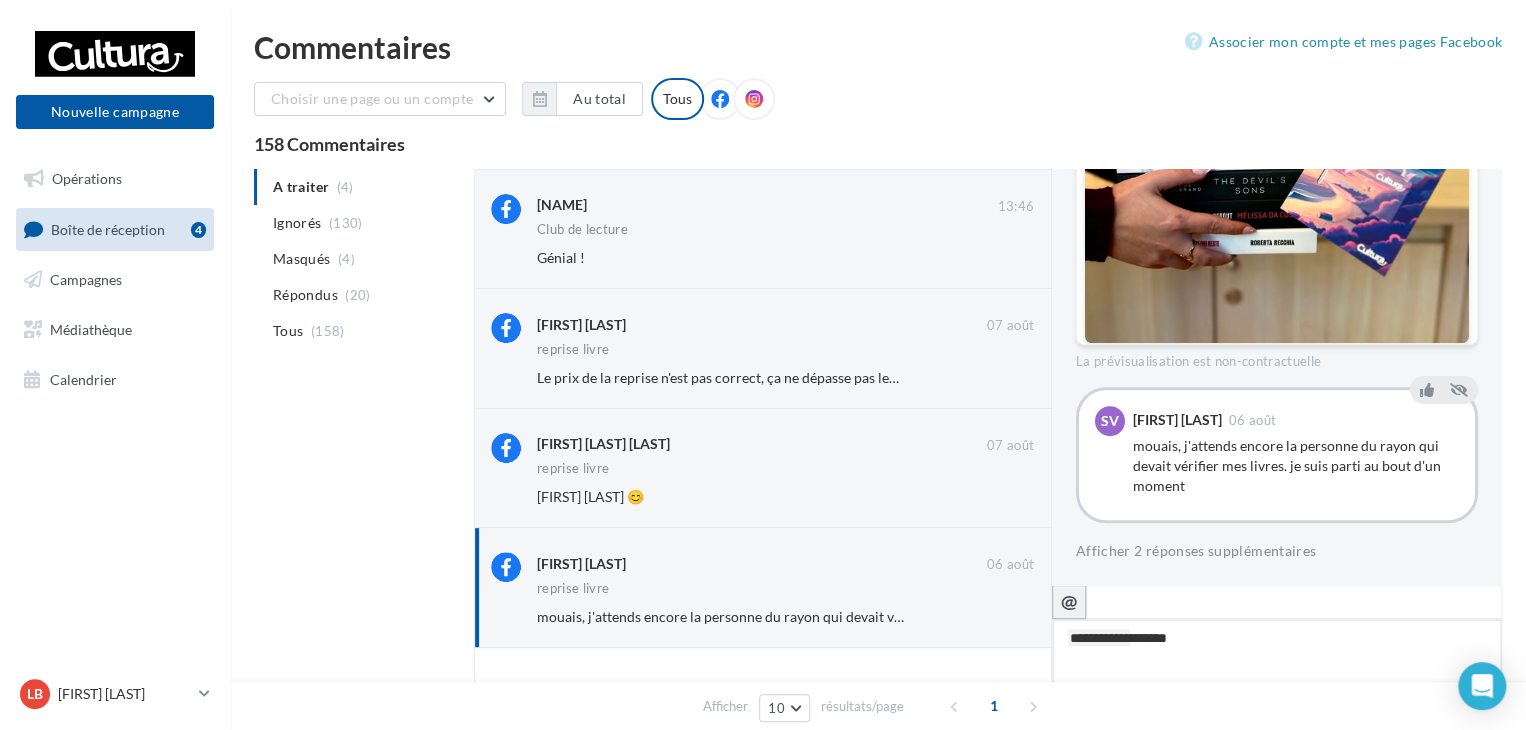 type on "**********" 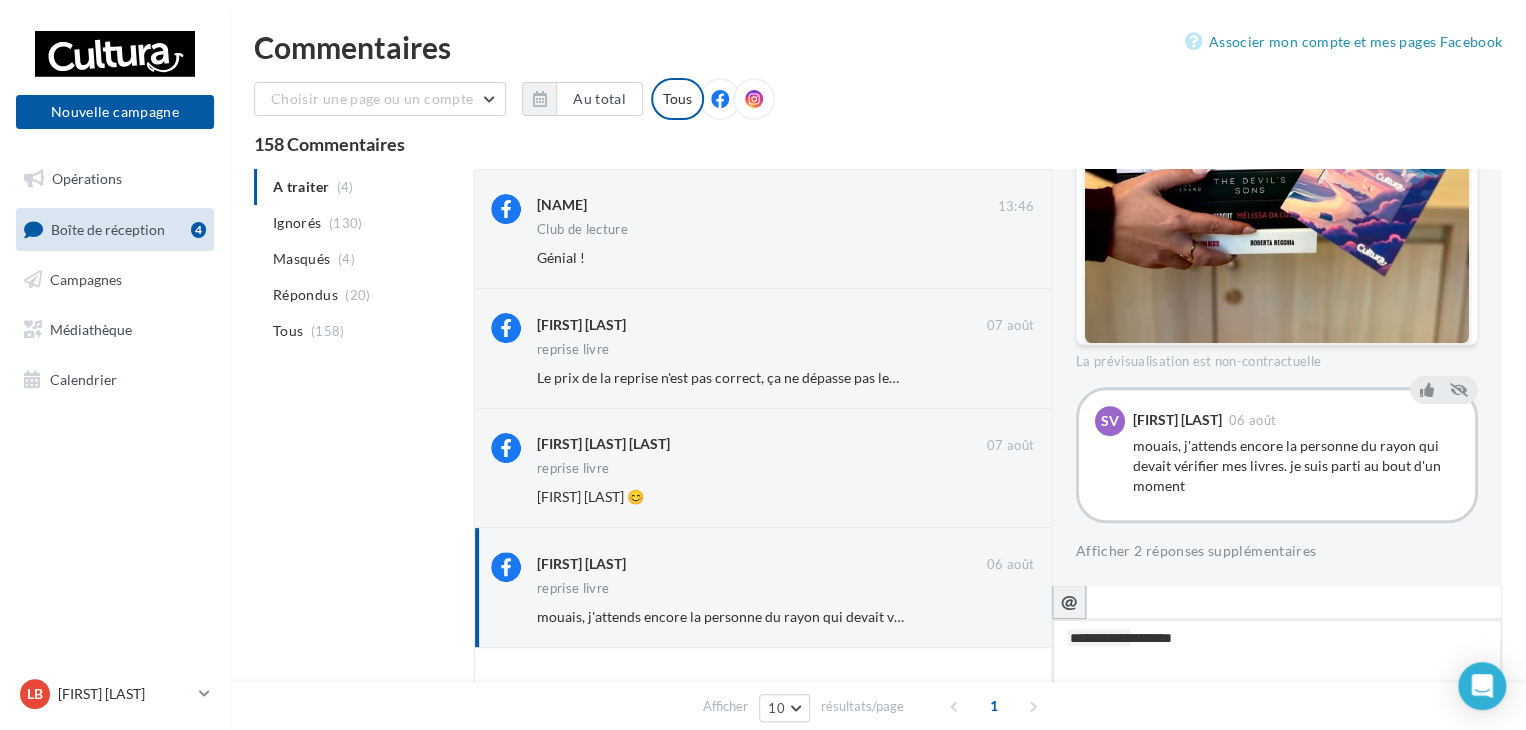 type on "**********" 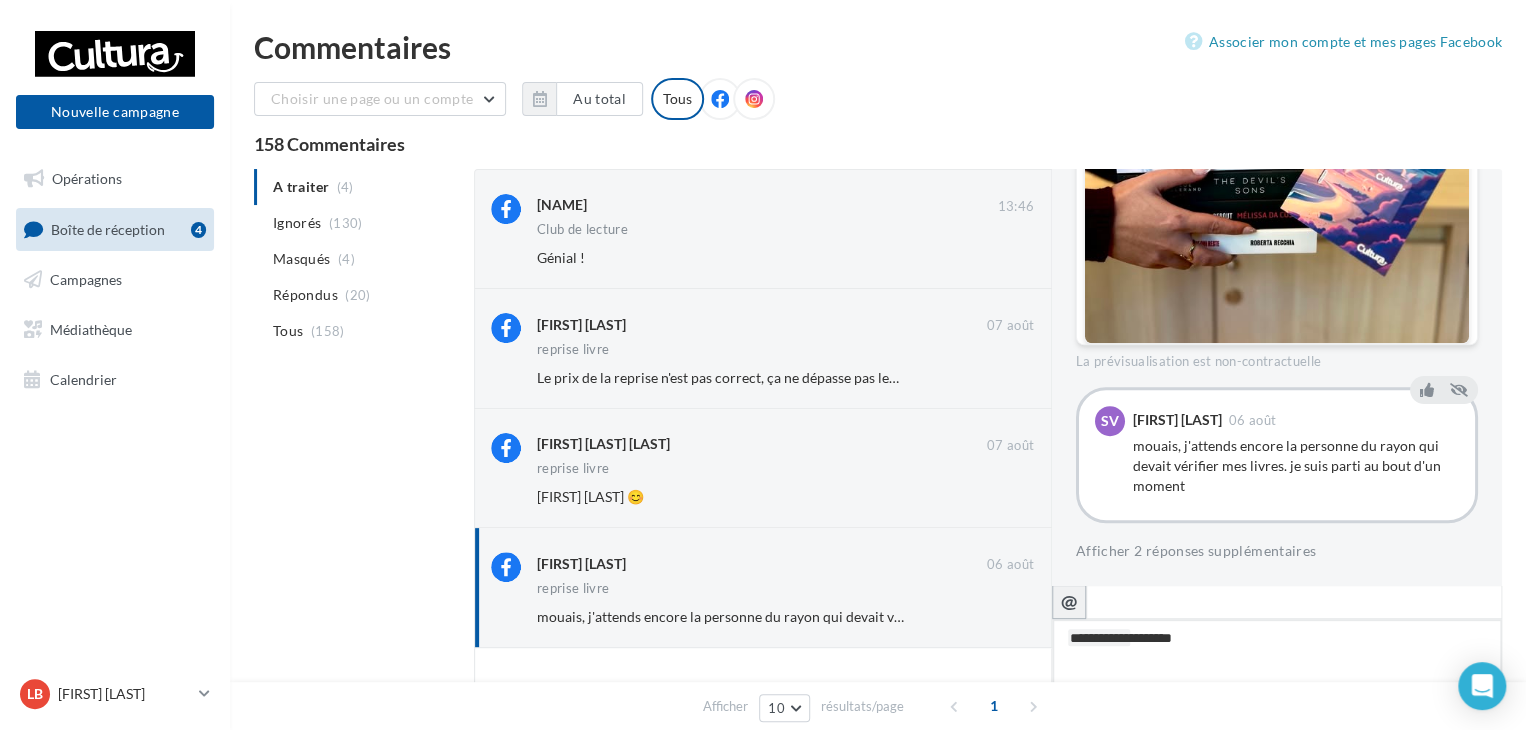 type on "**********" 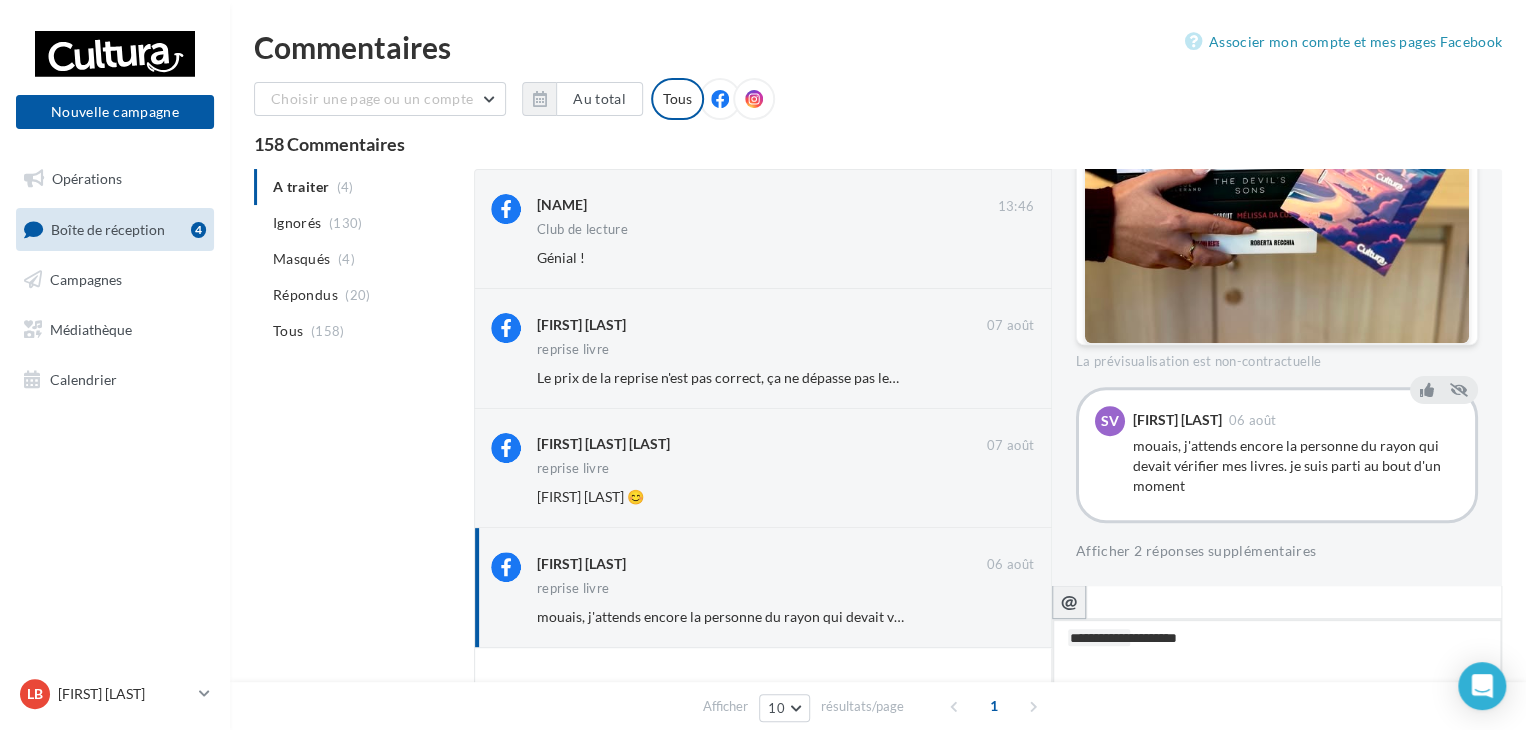 type on "**********" 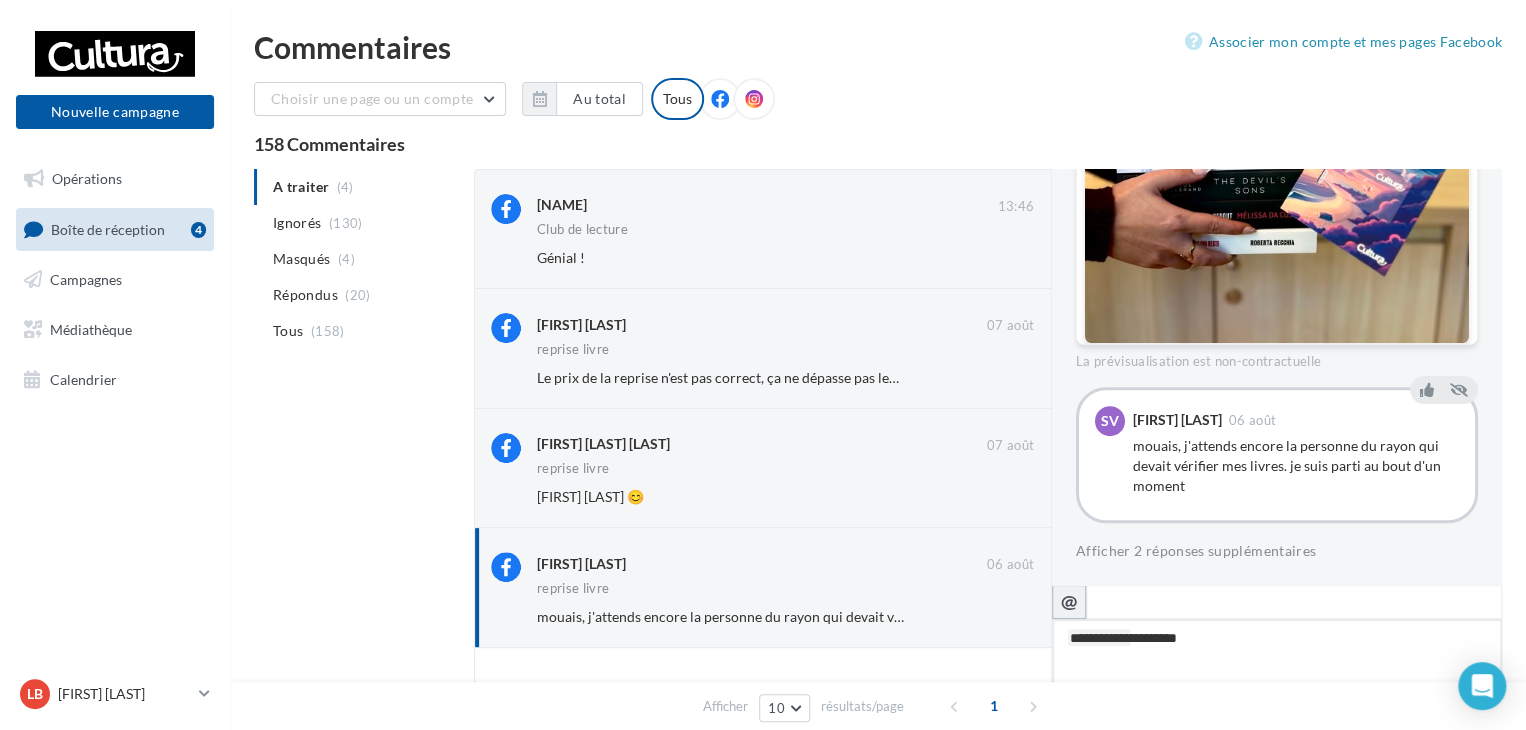 type on "**********" 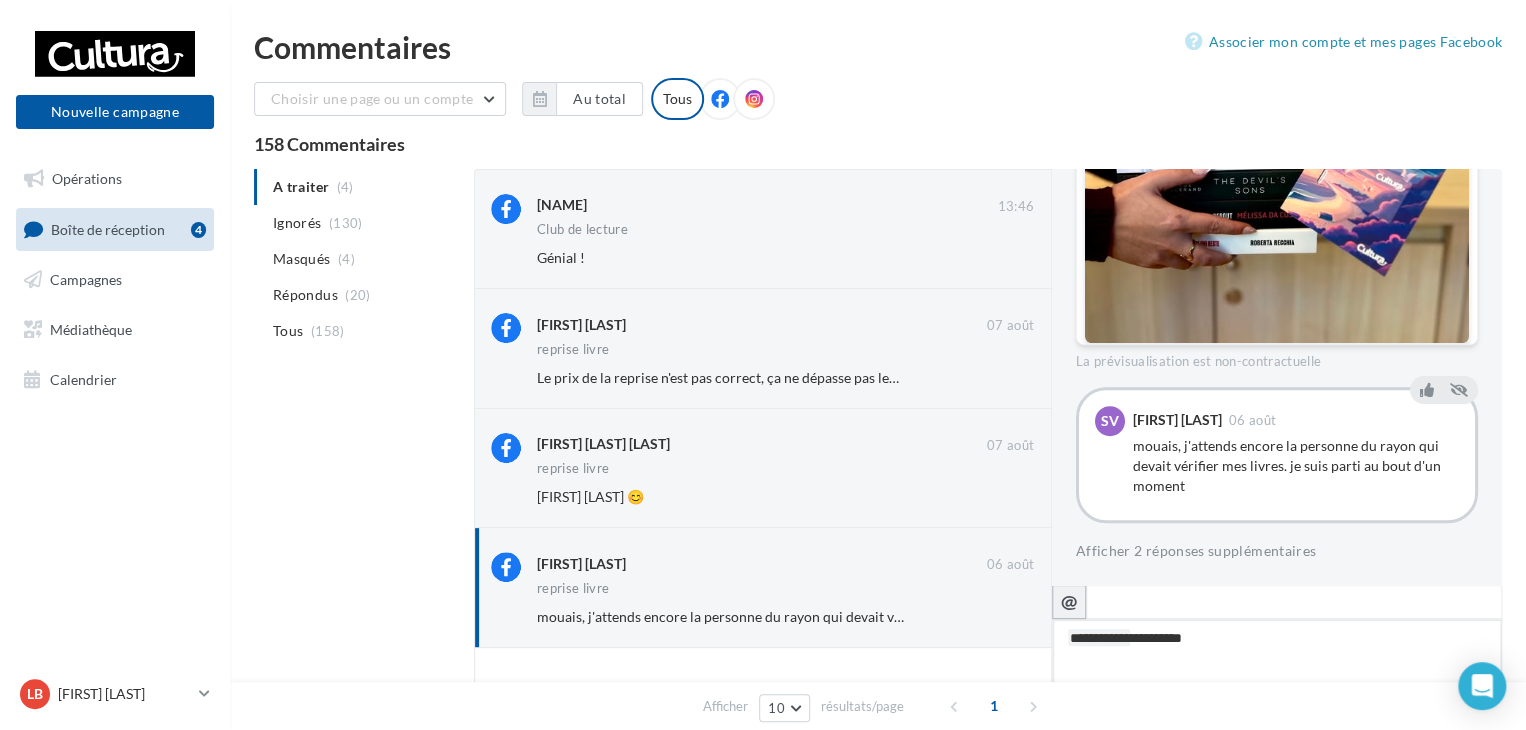 type on "**********" 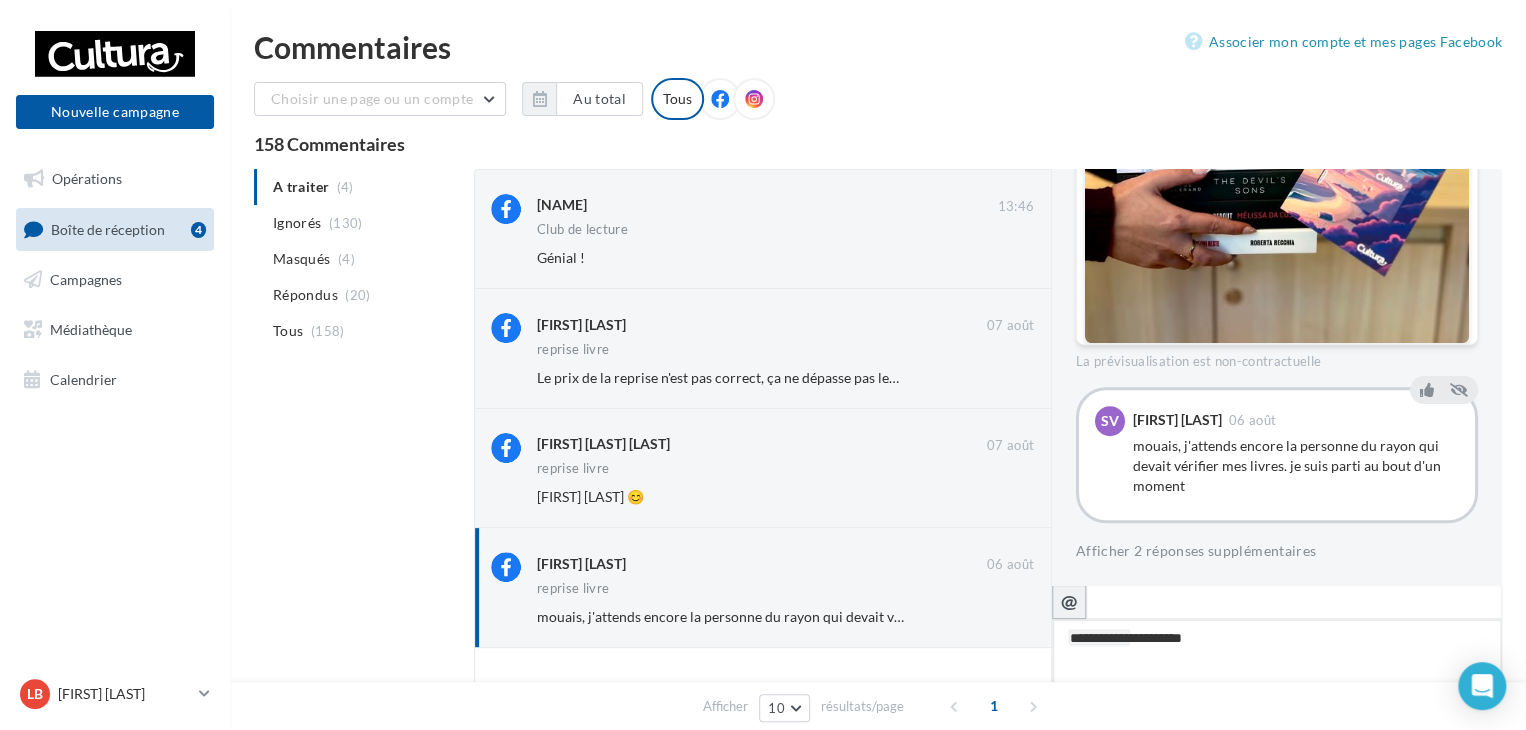 type on "**********" 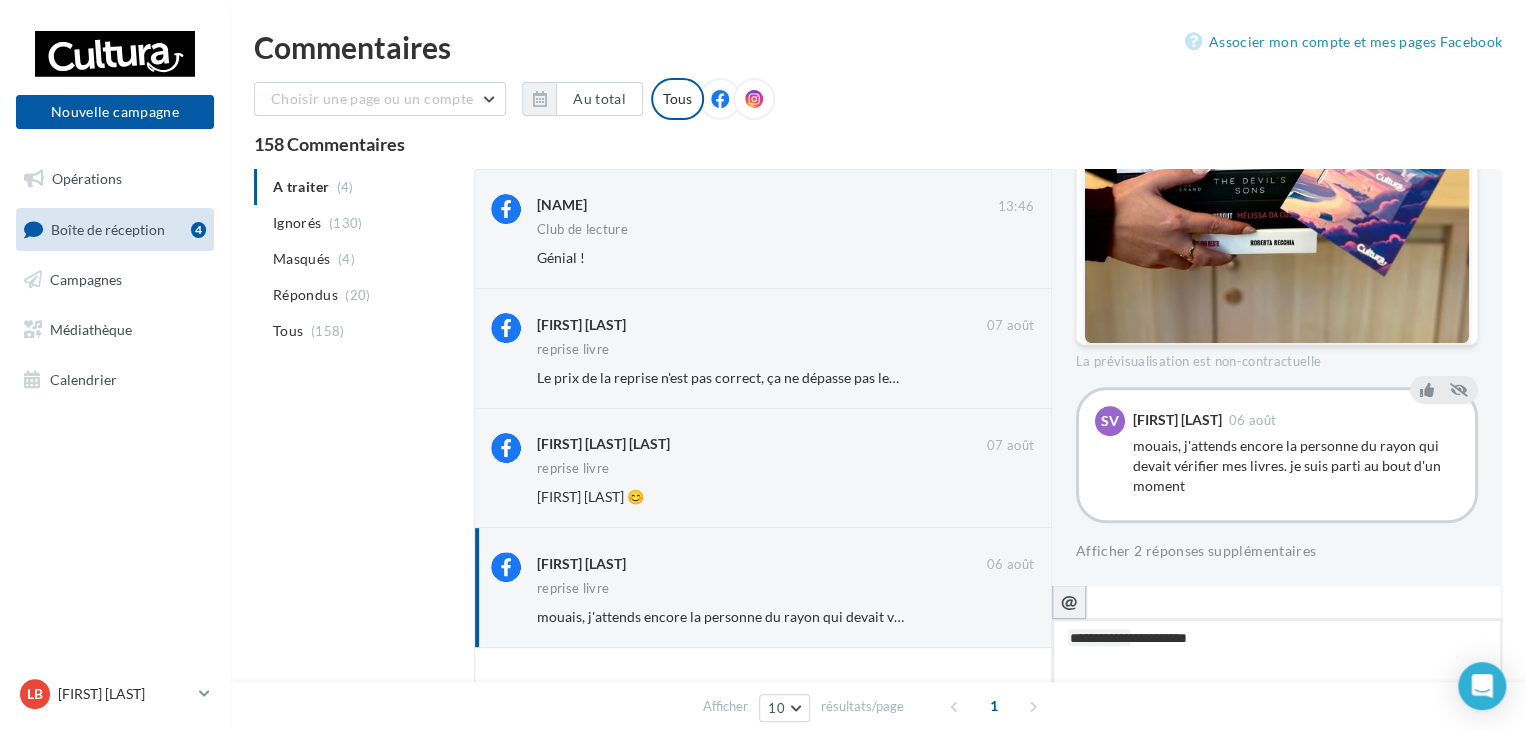 type on "**********" 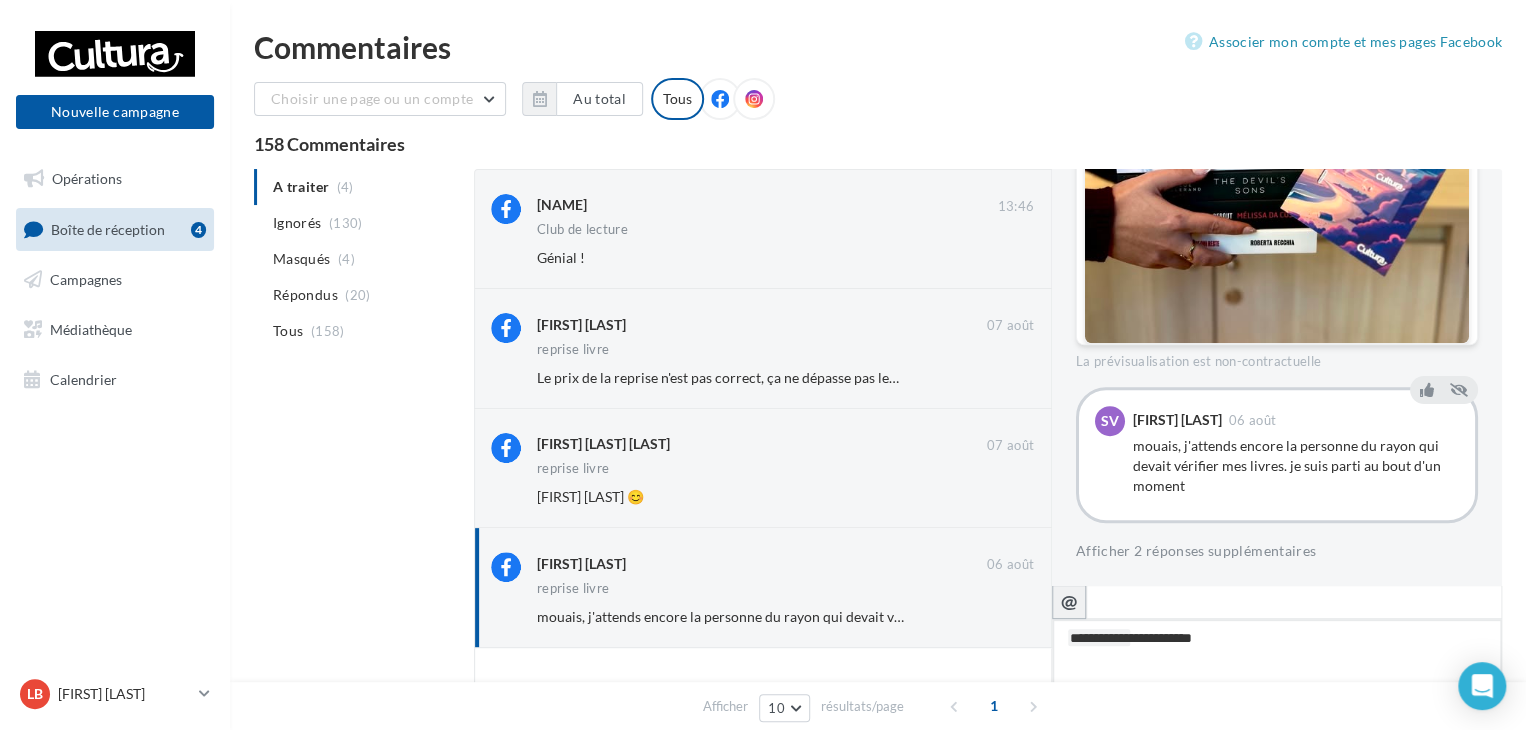 type on "**********" 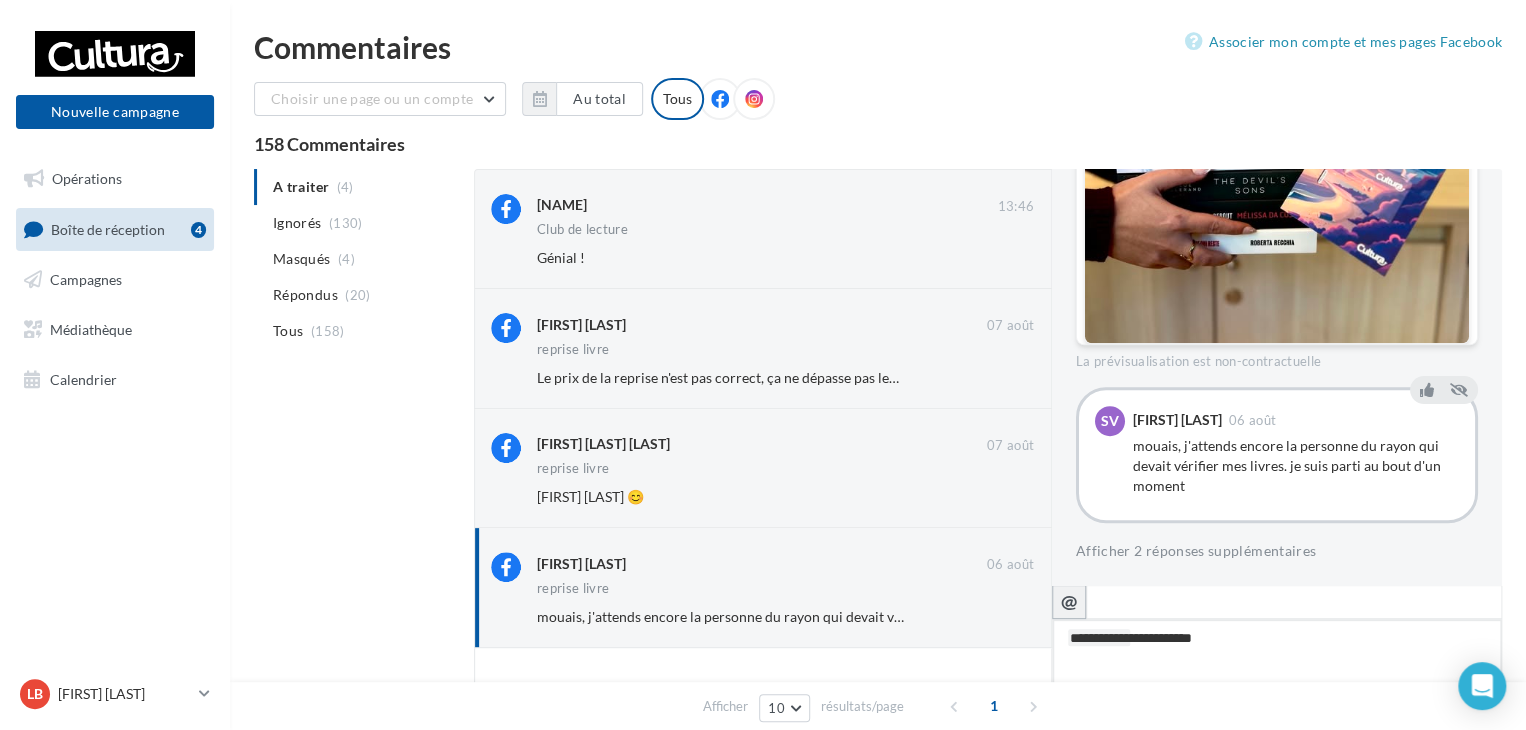 type on "**********" 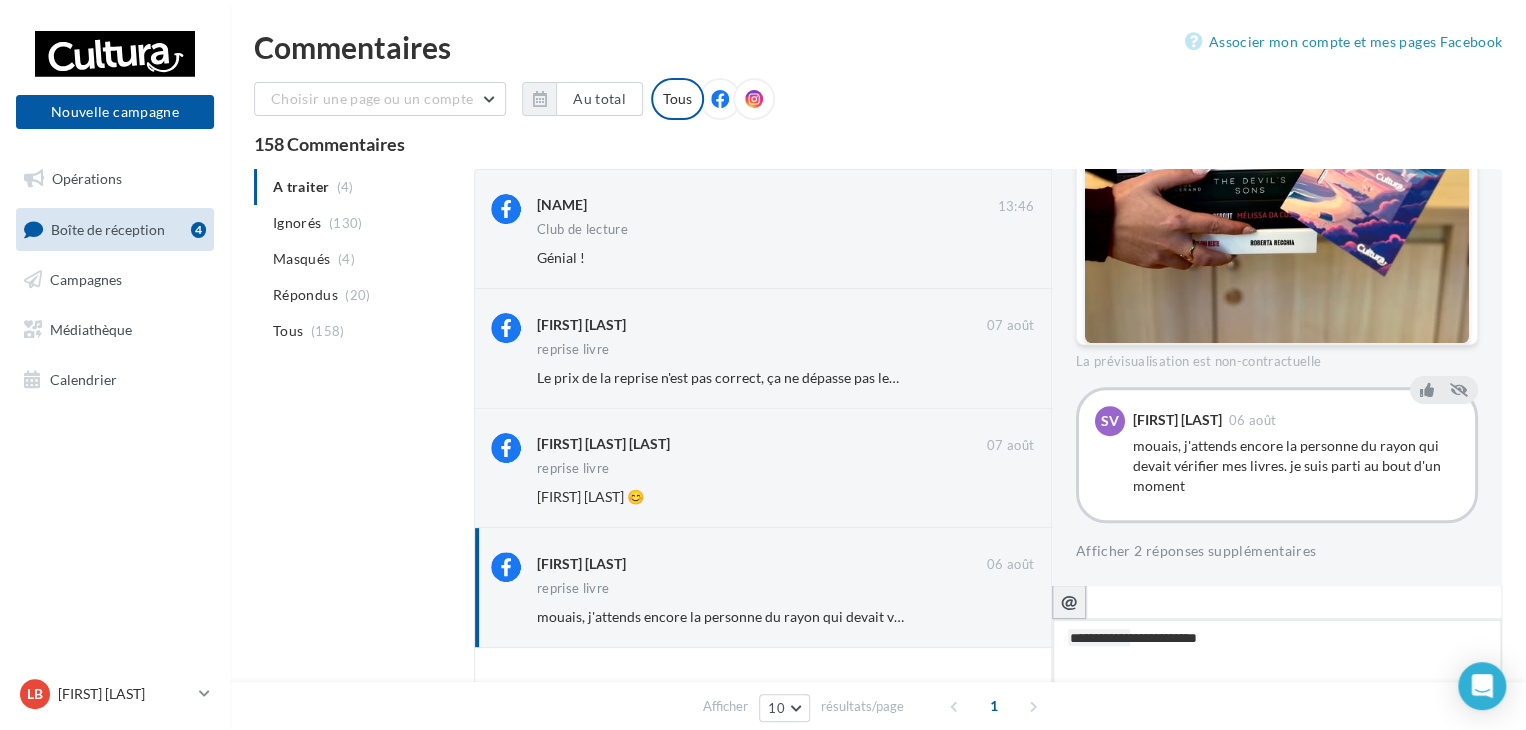 type on "**********" 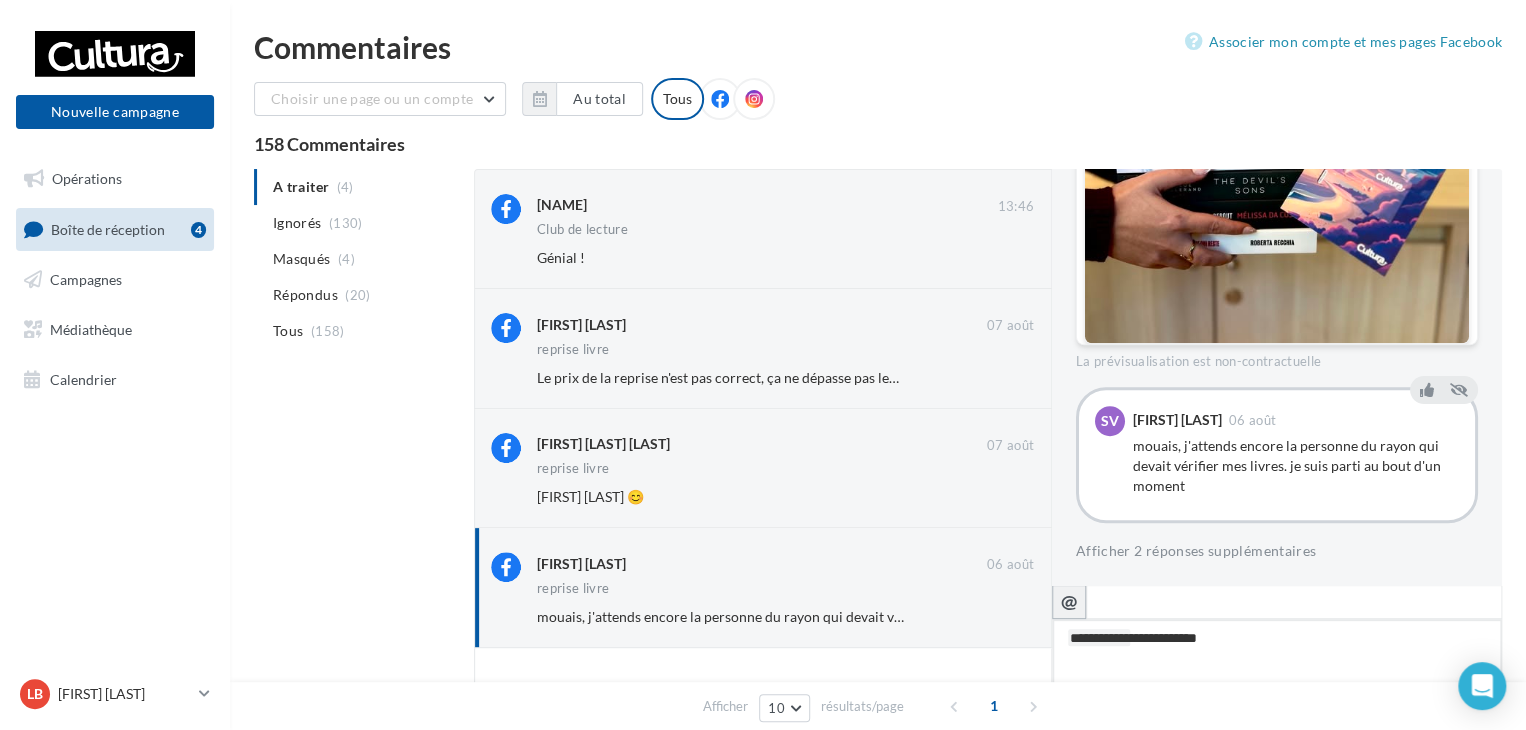 type on "**********" 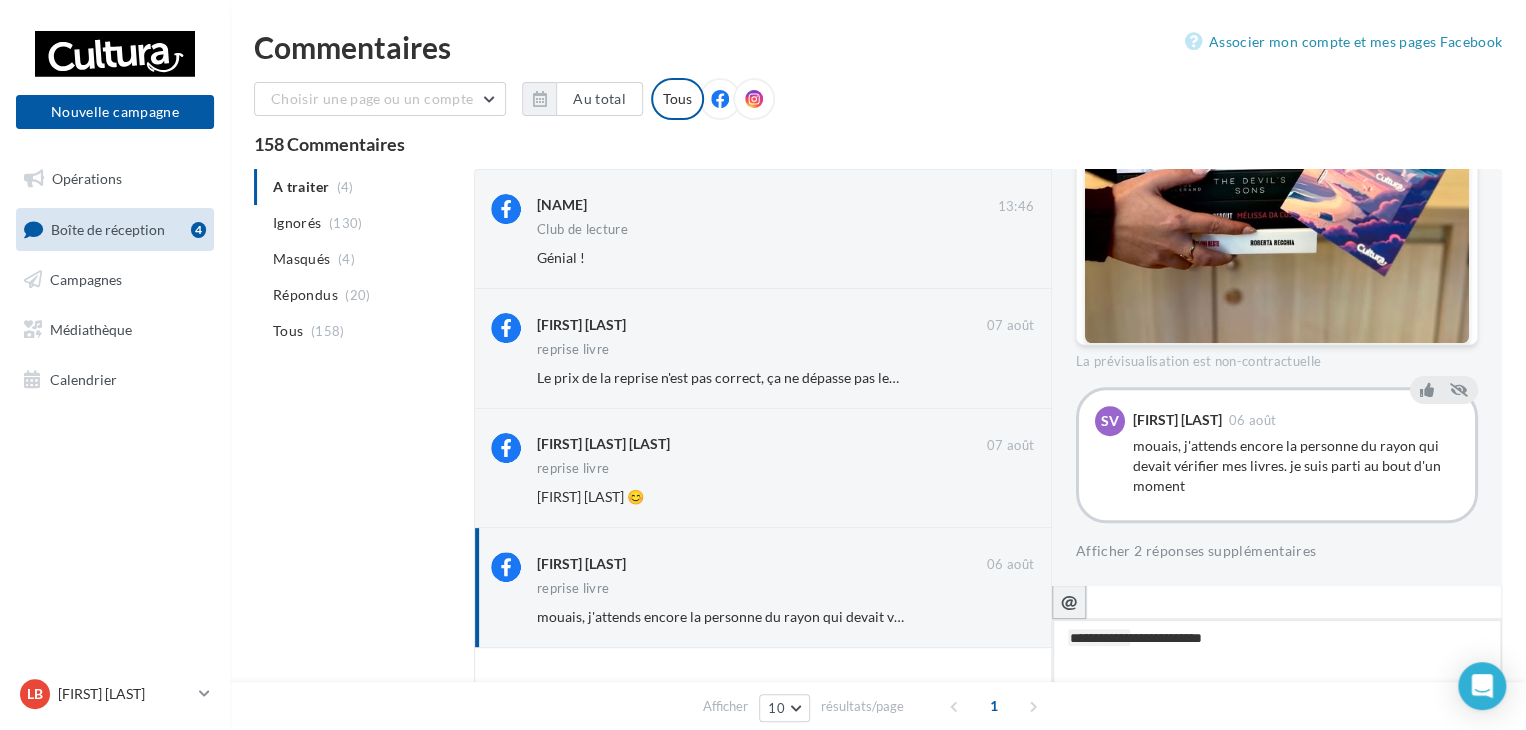 type on "**********" 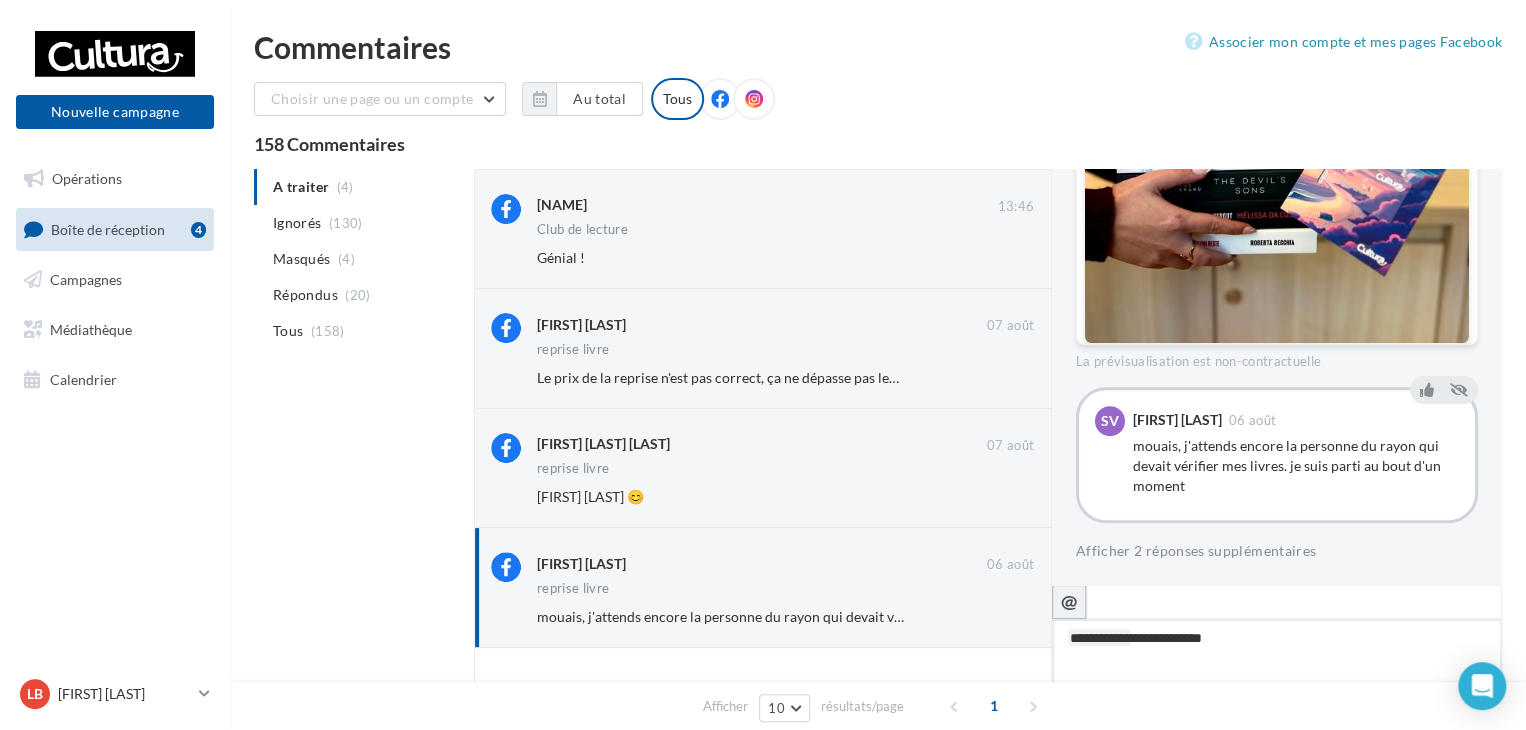 type on "**********" 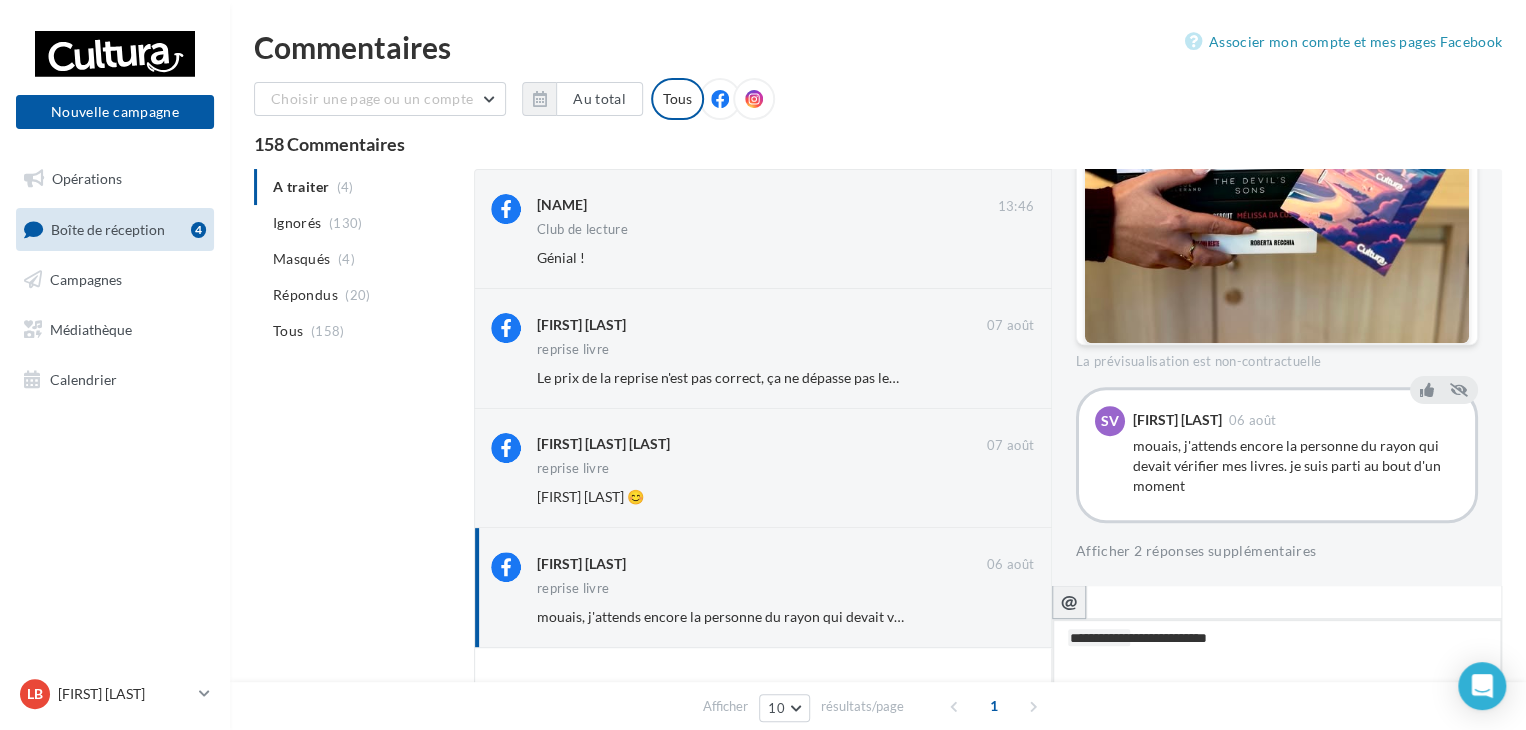 type on "**********" 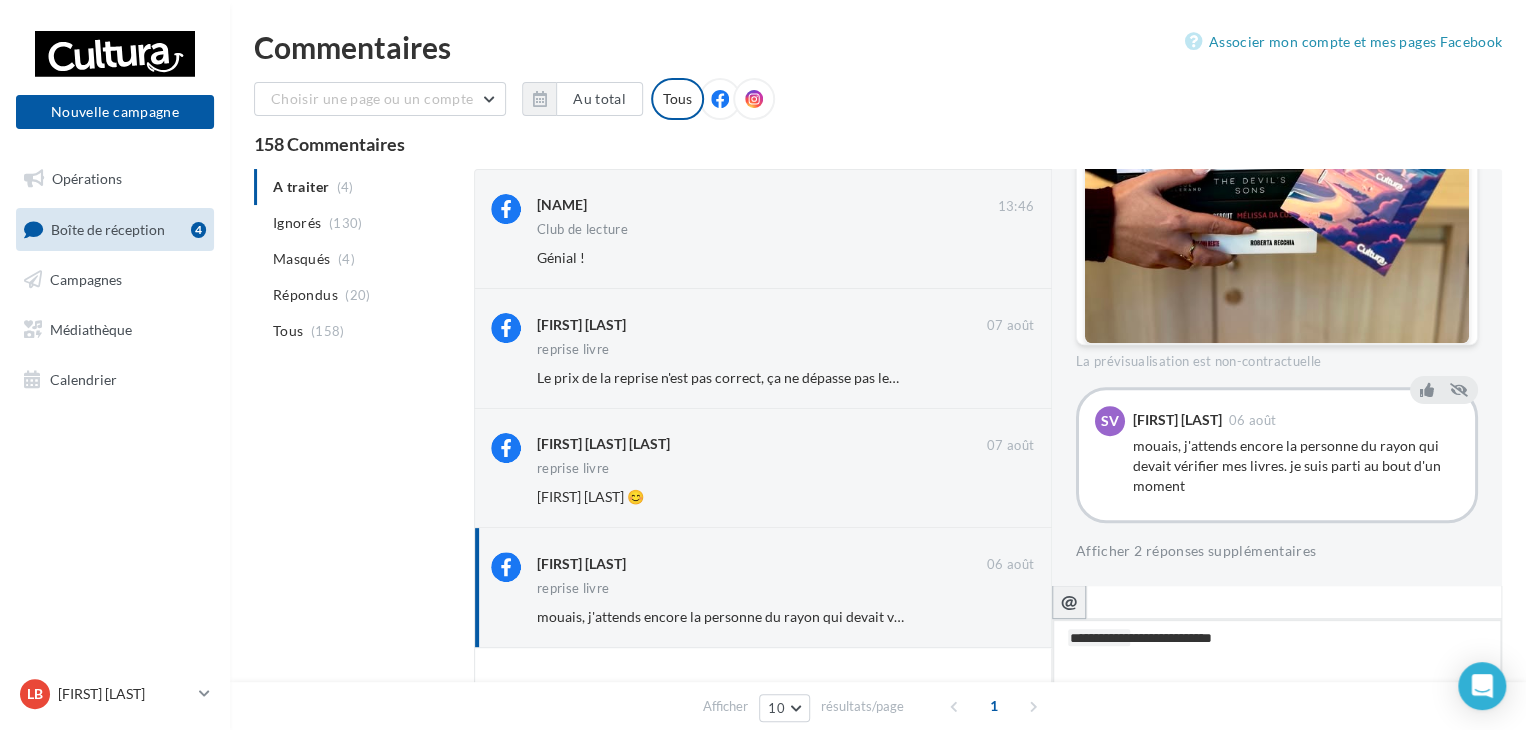type on "**********" 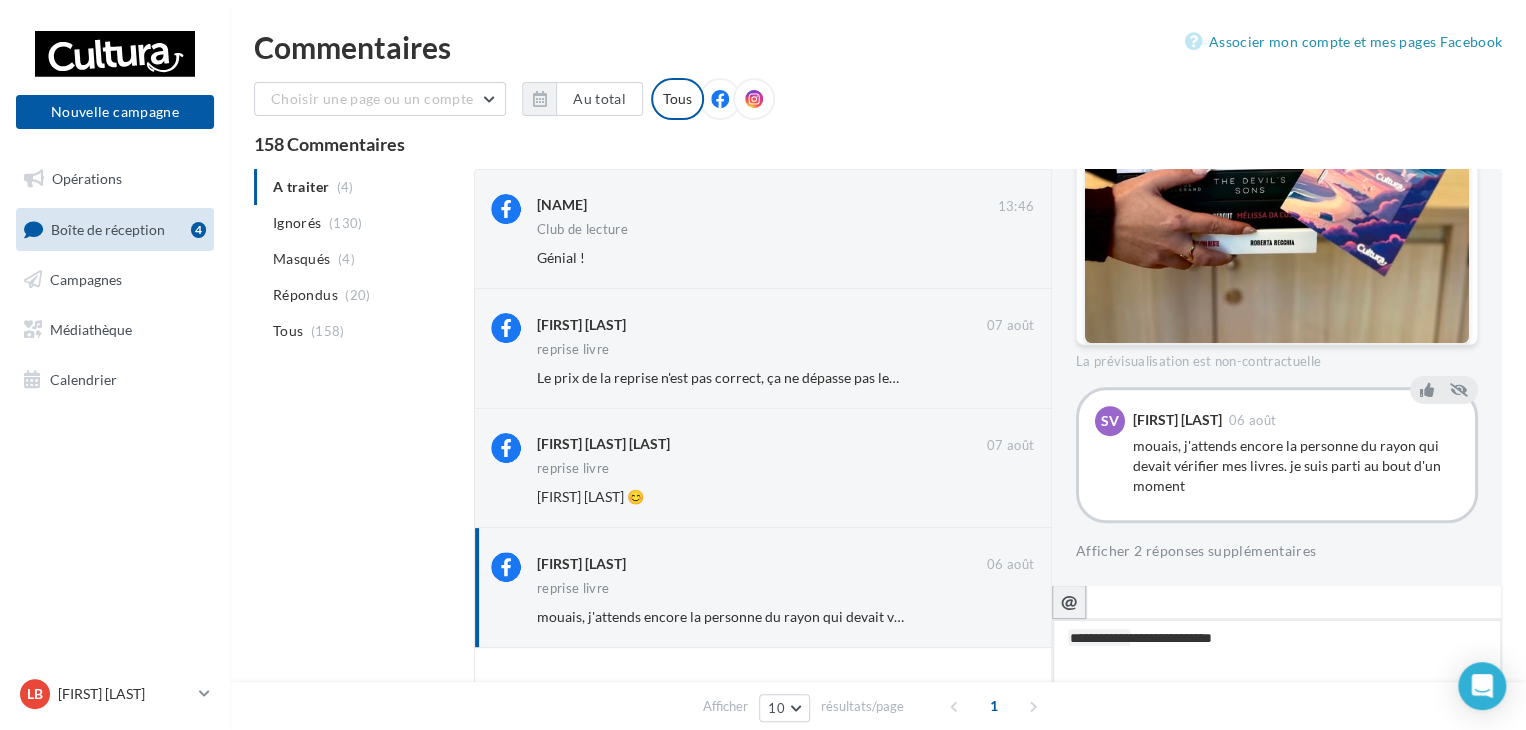 type on "**********" 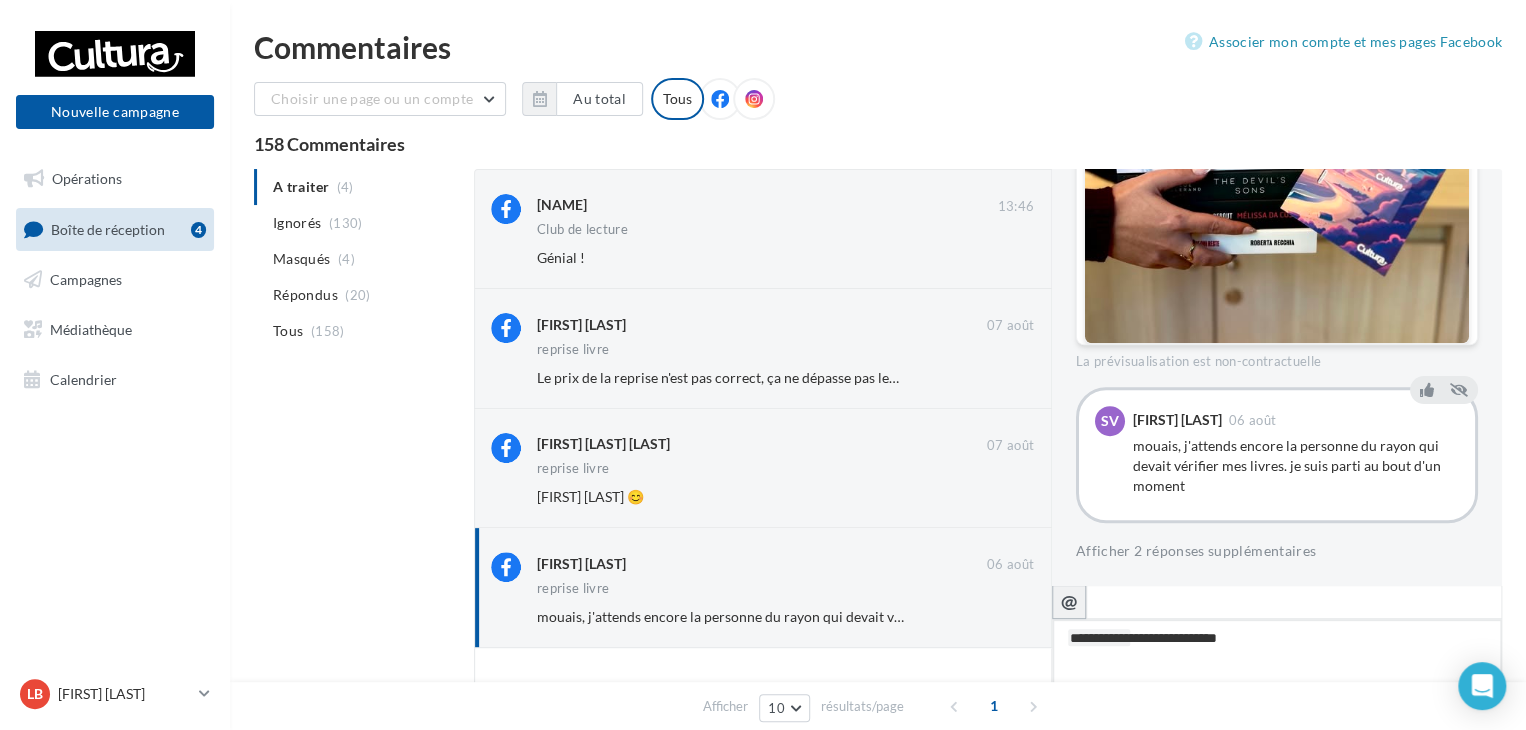 type on "**********" 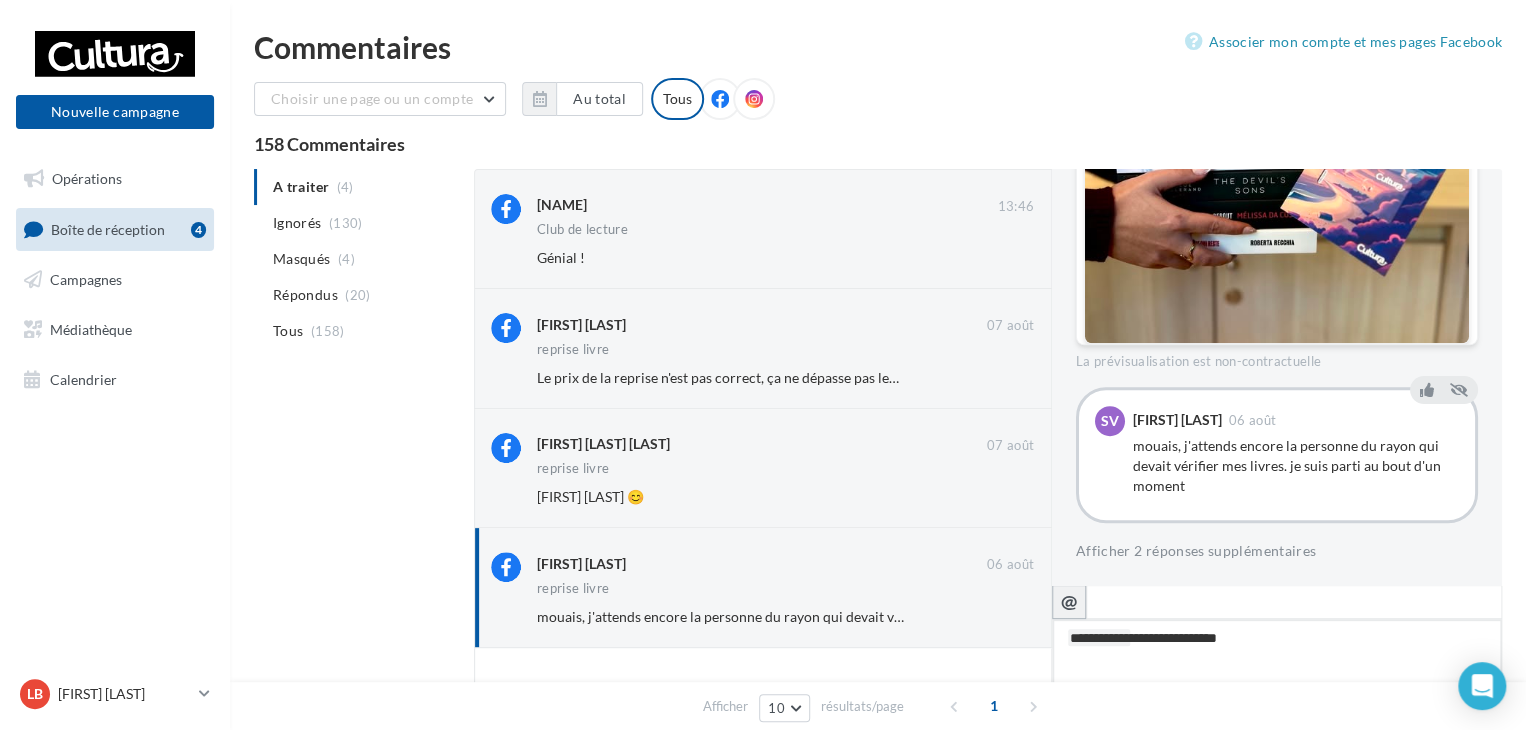 type on "**********" 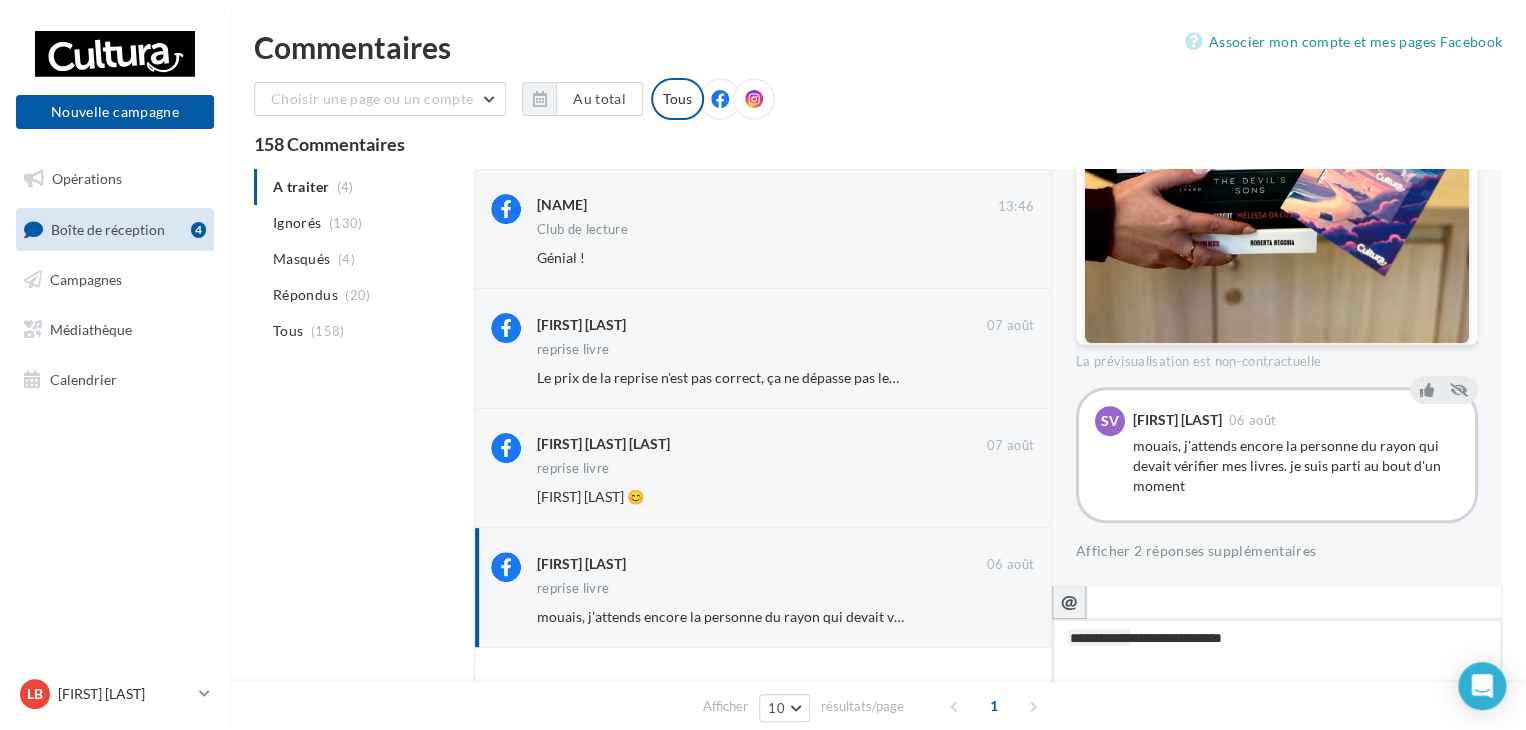 type on "**********" 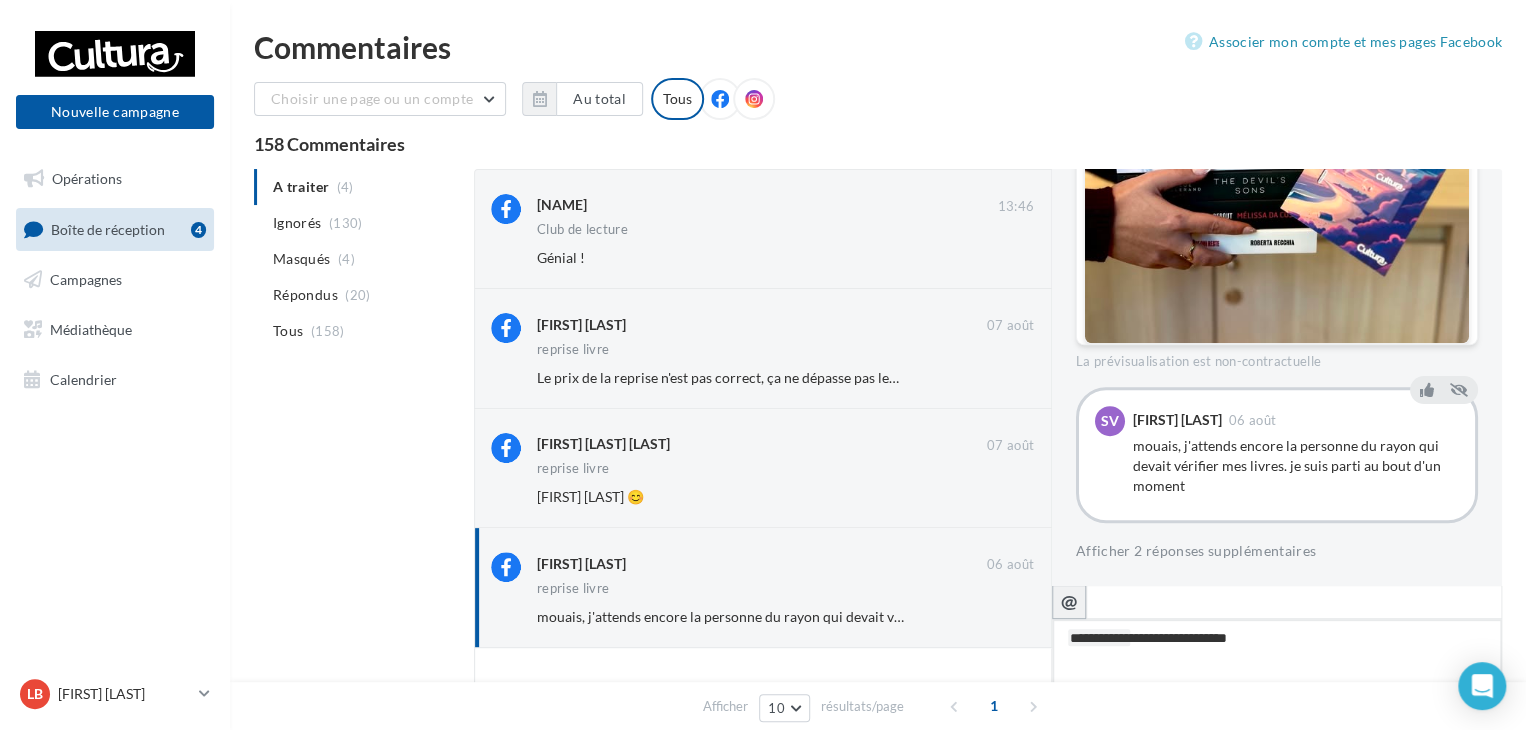 type on "**********" 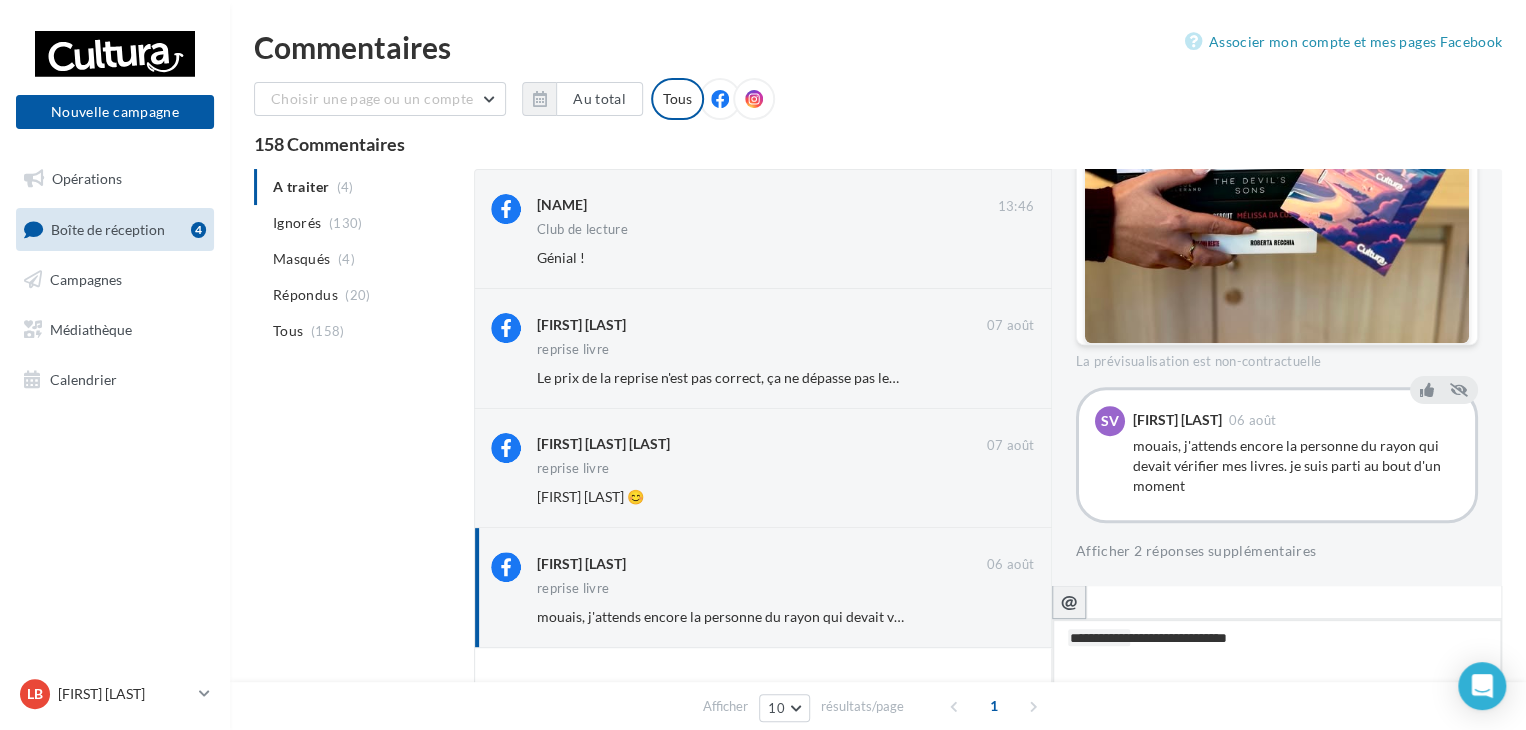 type on "**********" 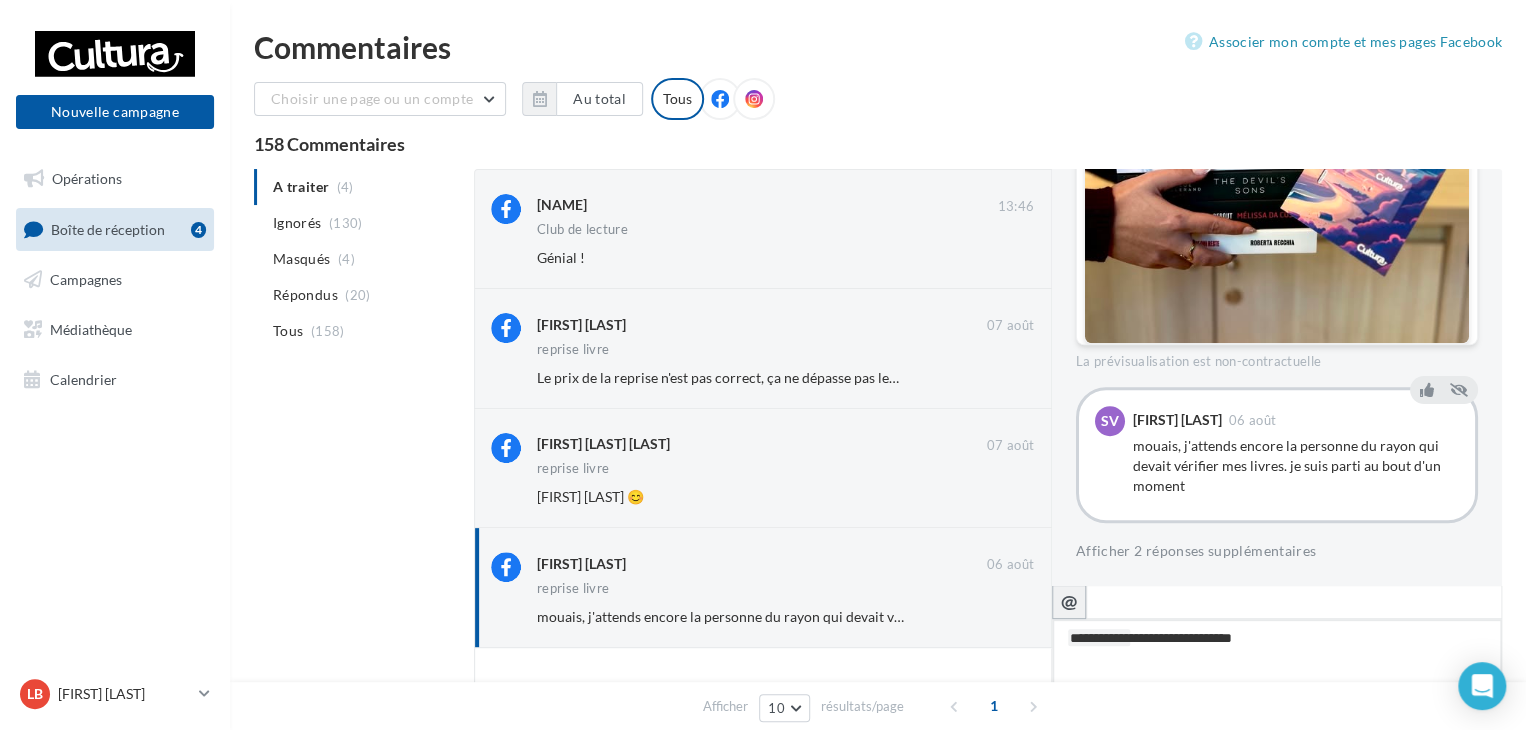 type on "**********" 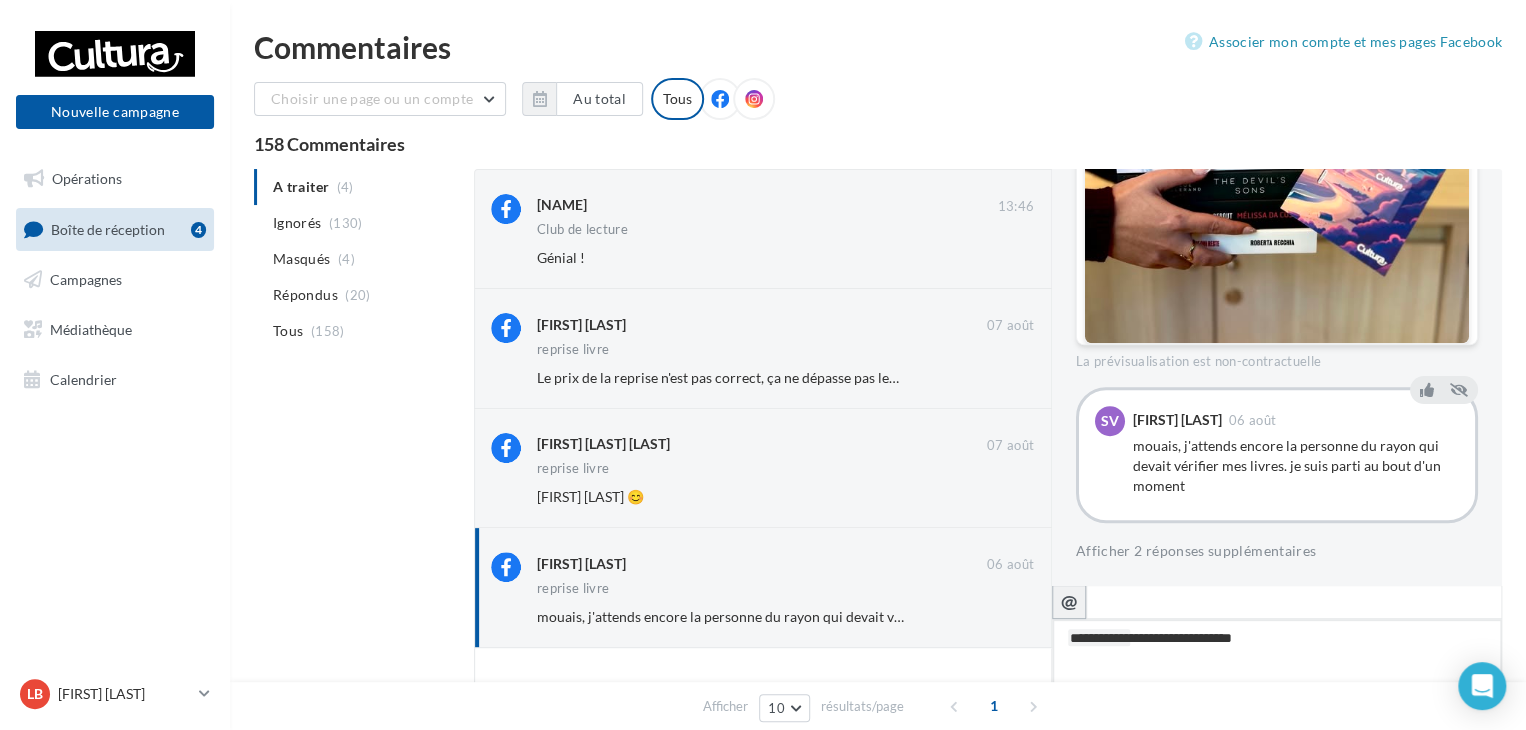 type on "**********" 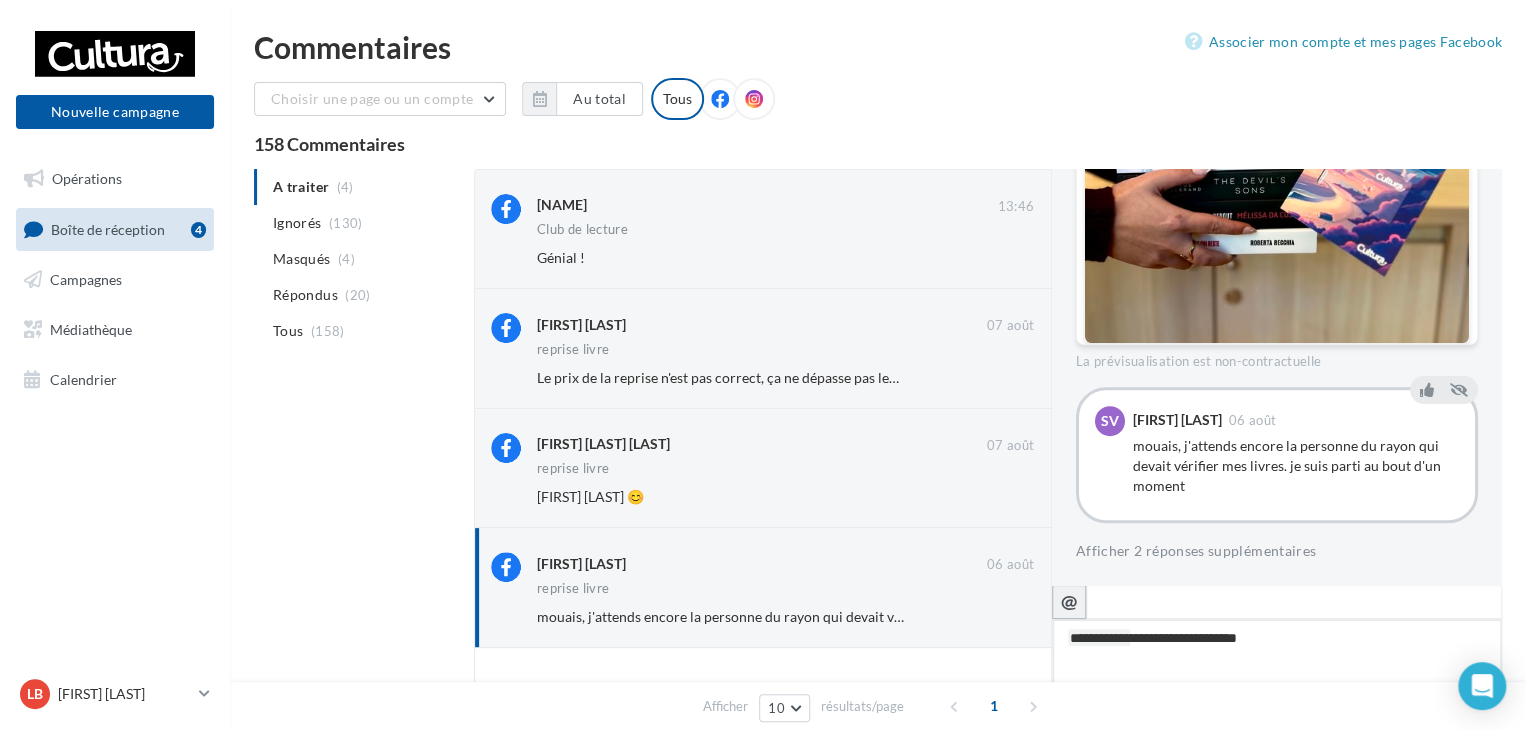 type on "**********" 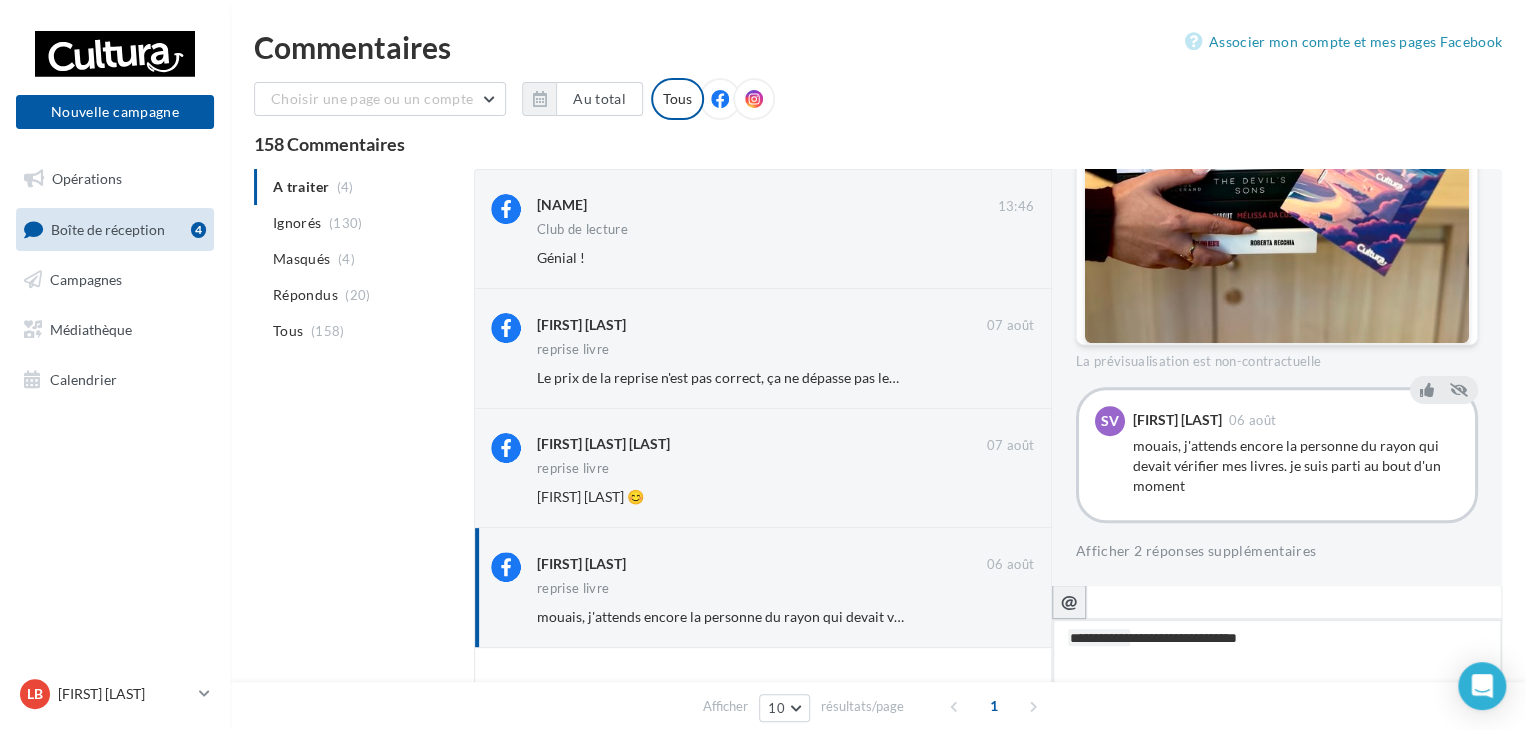 type on "**********" 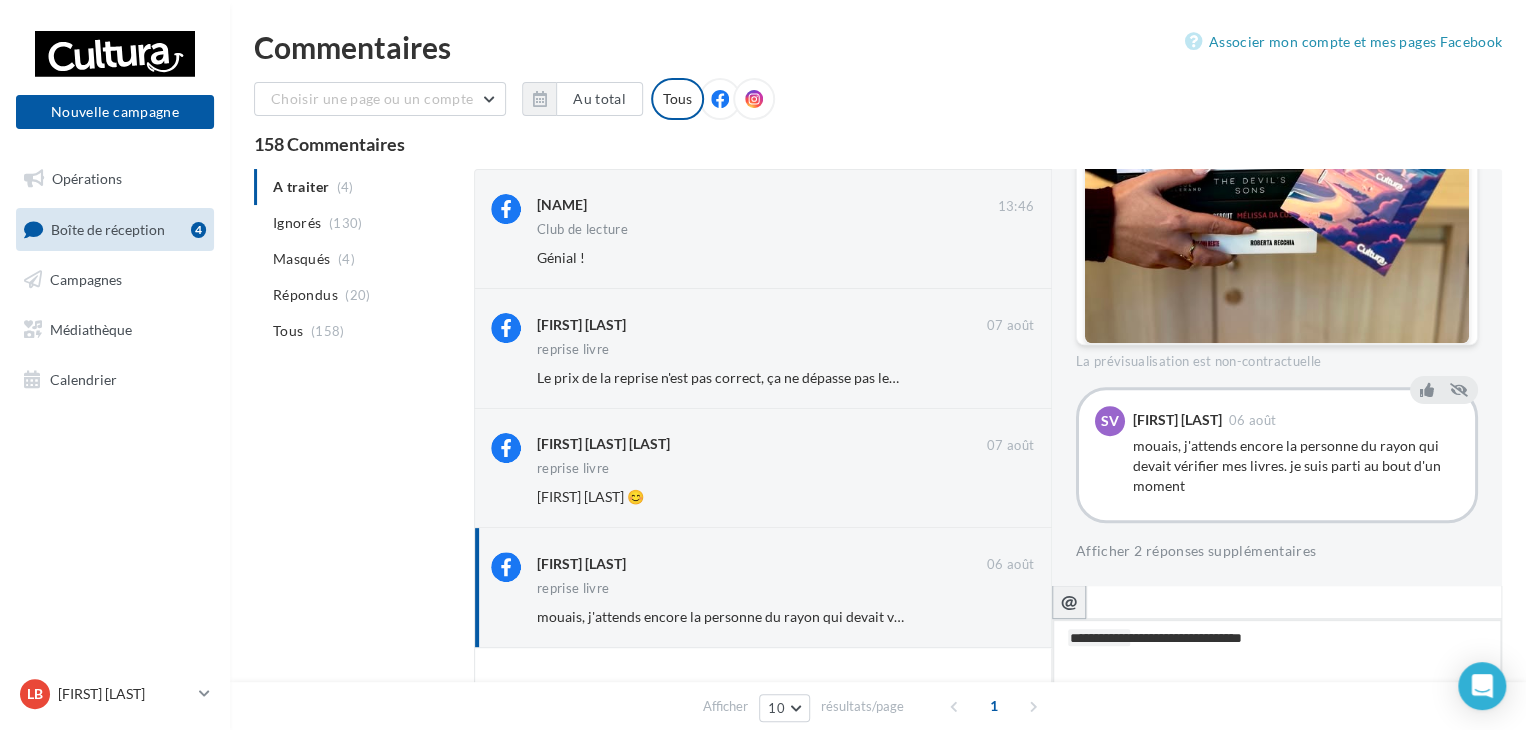 type on "**********" 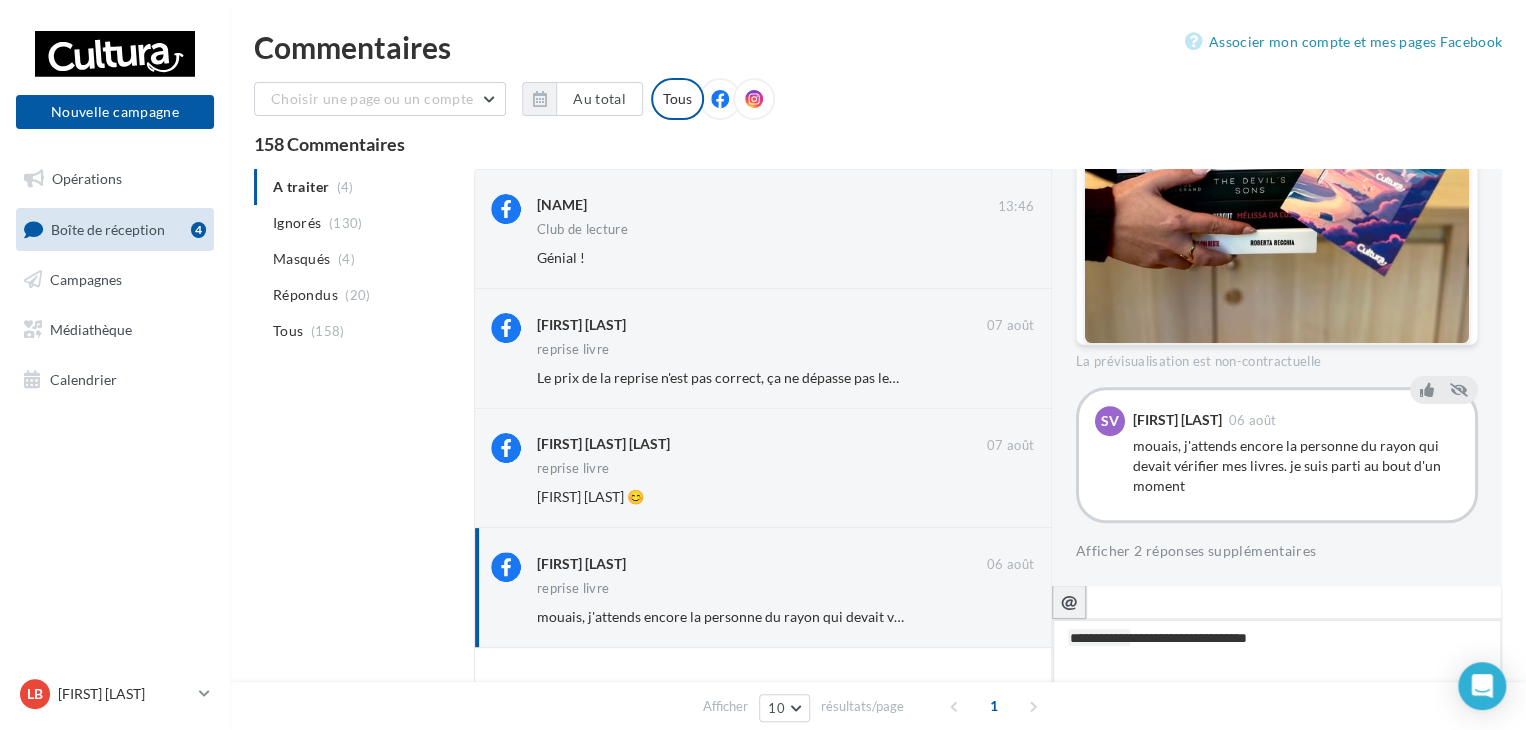 type on "**********" 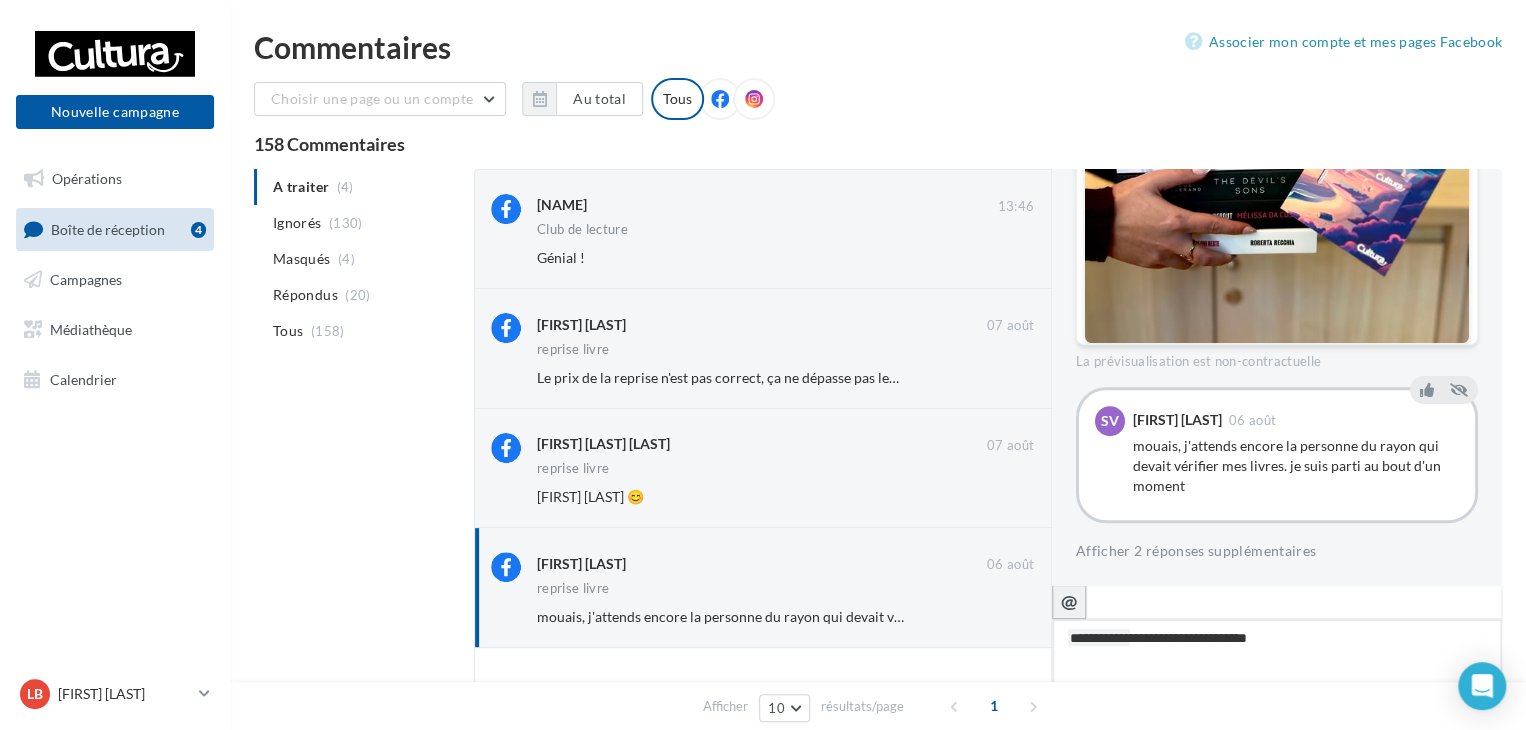type on "**********" 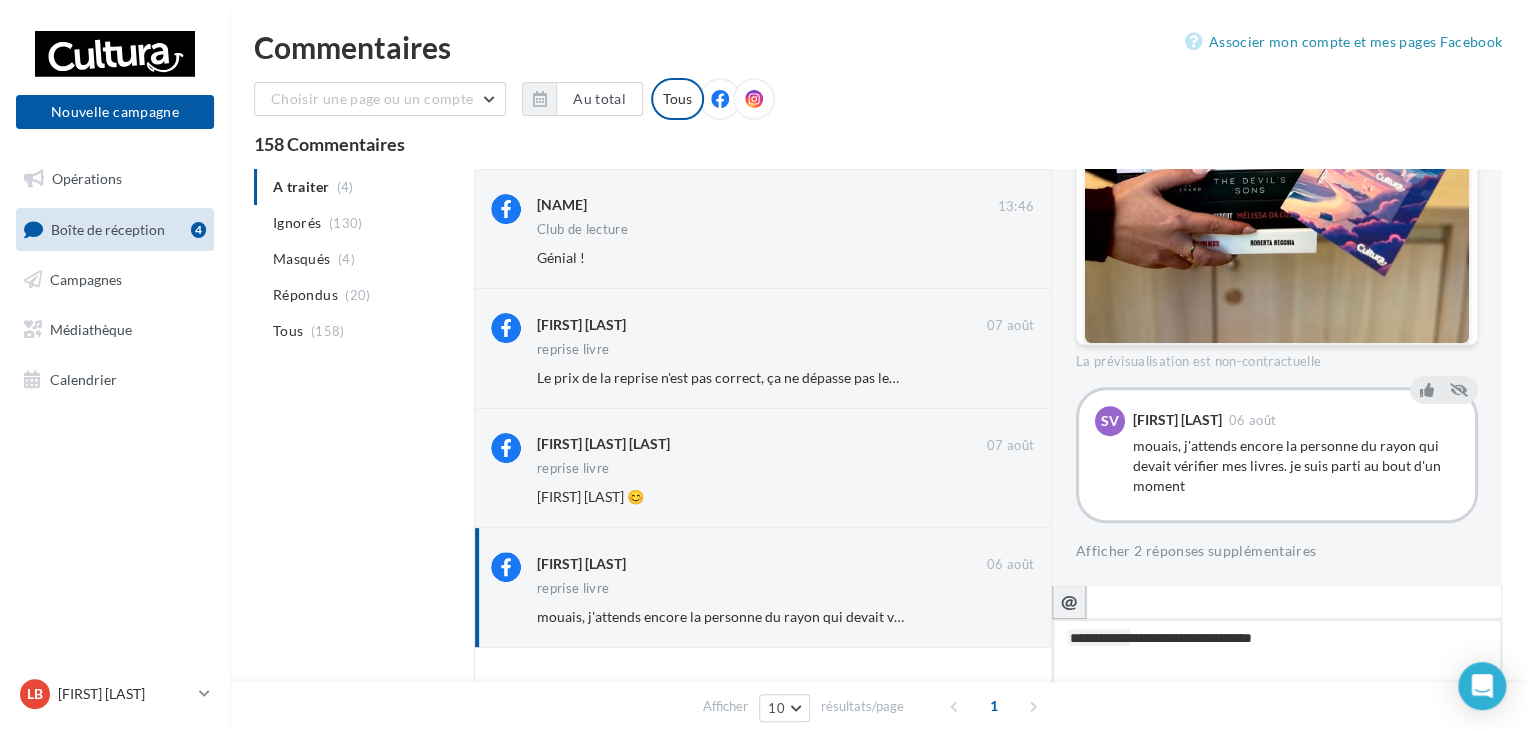 type on "**********" 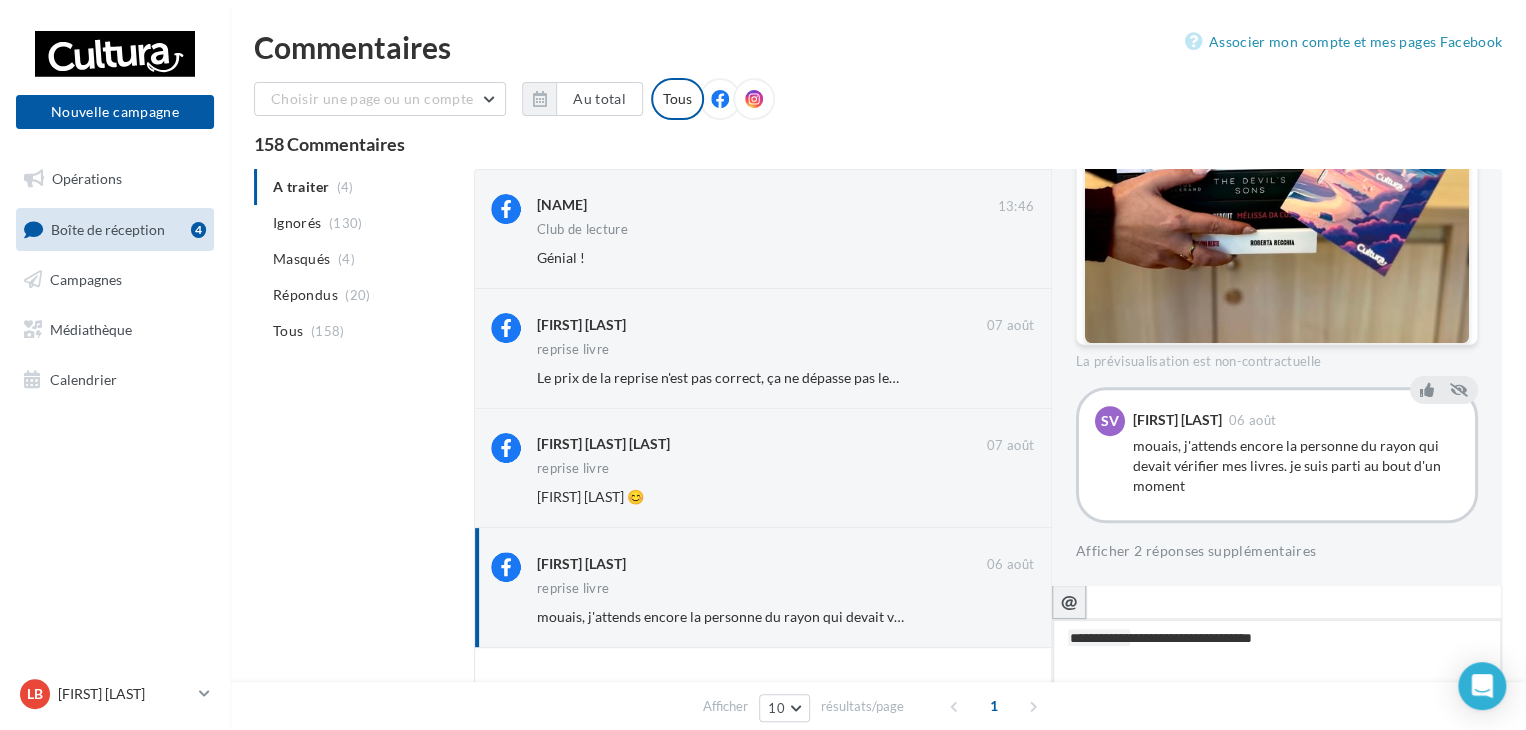 type on "**********" 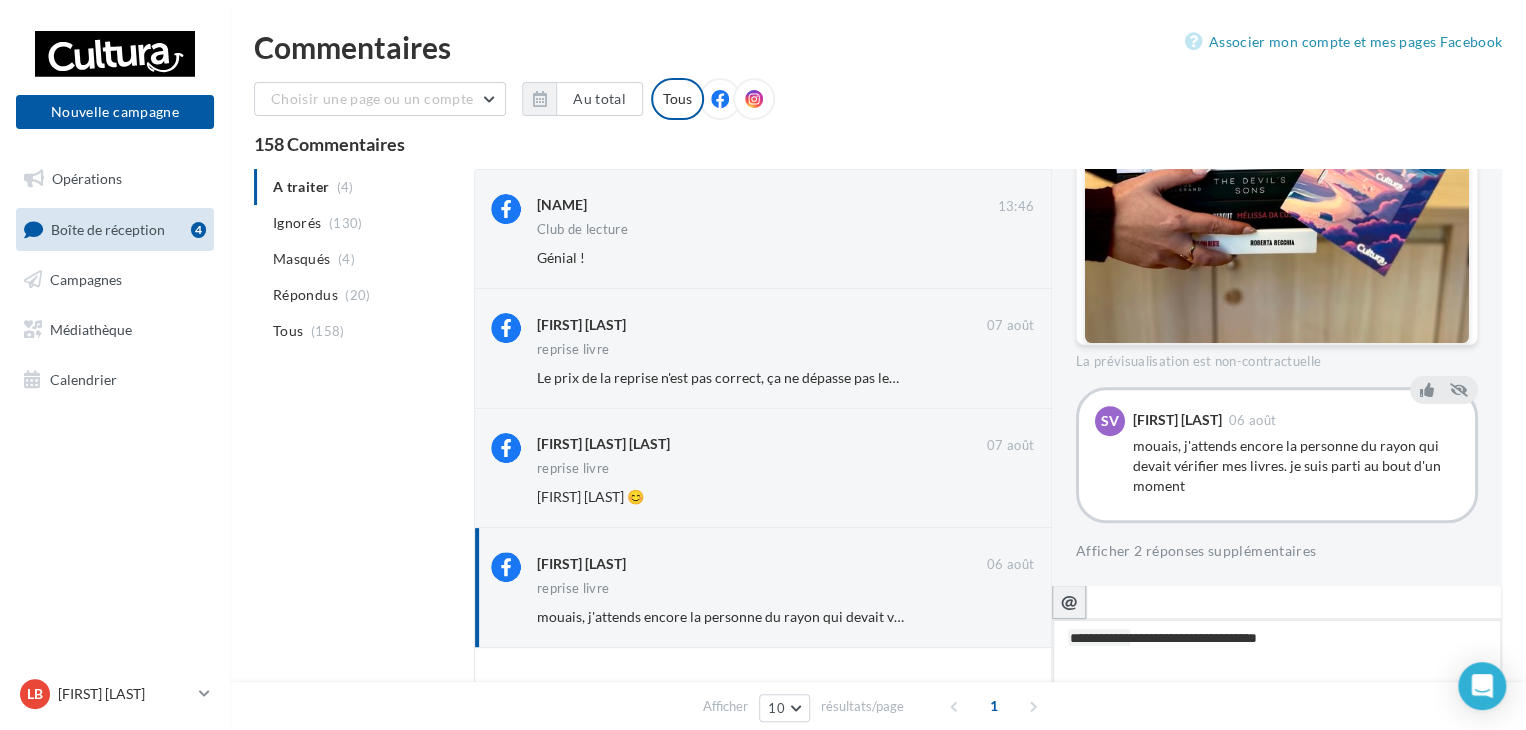 type on "**********" 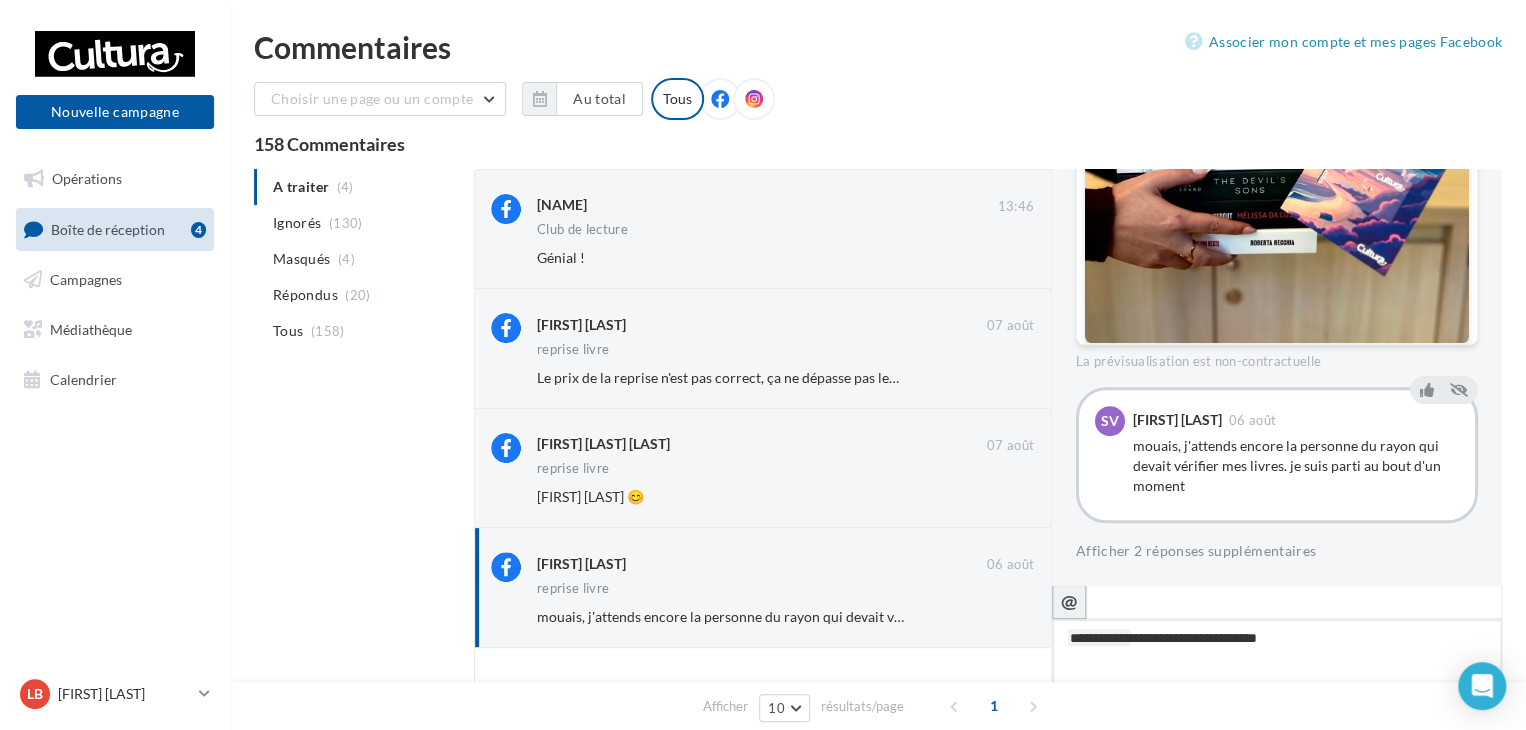 type on "**********" 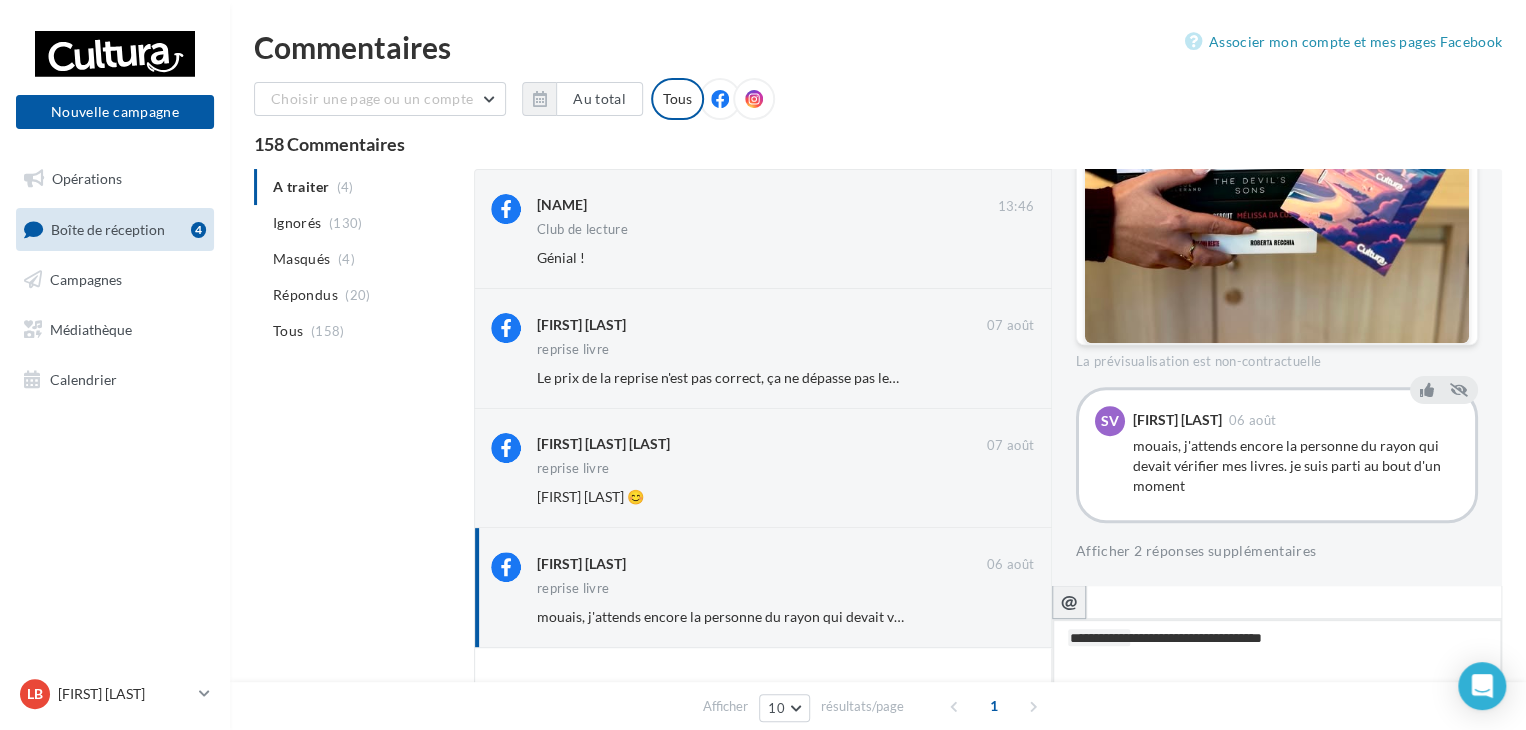 type on "**********" 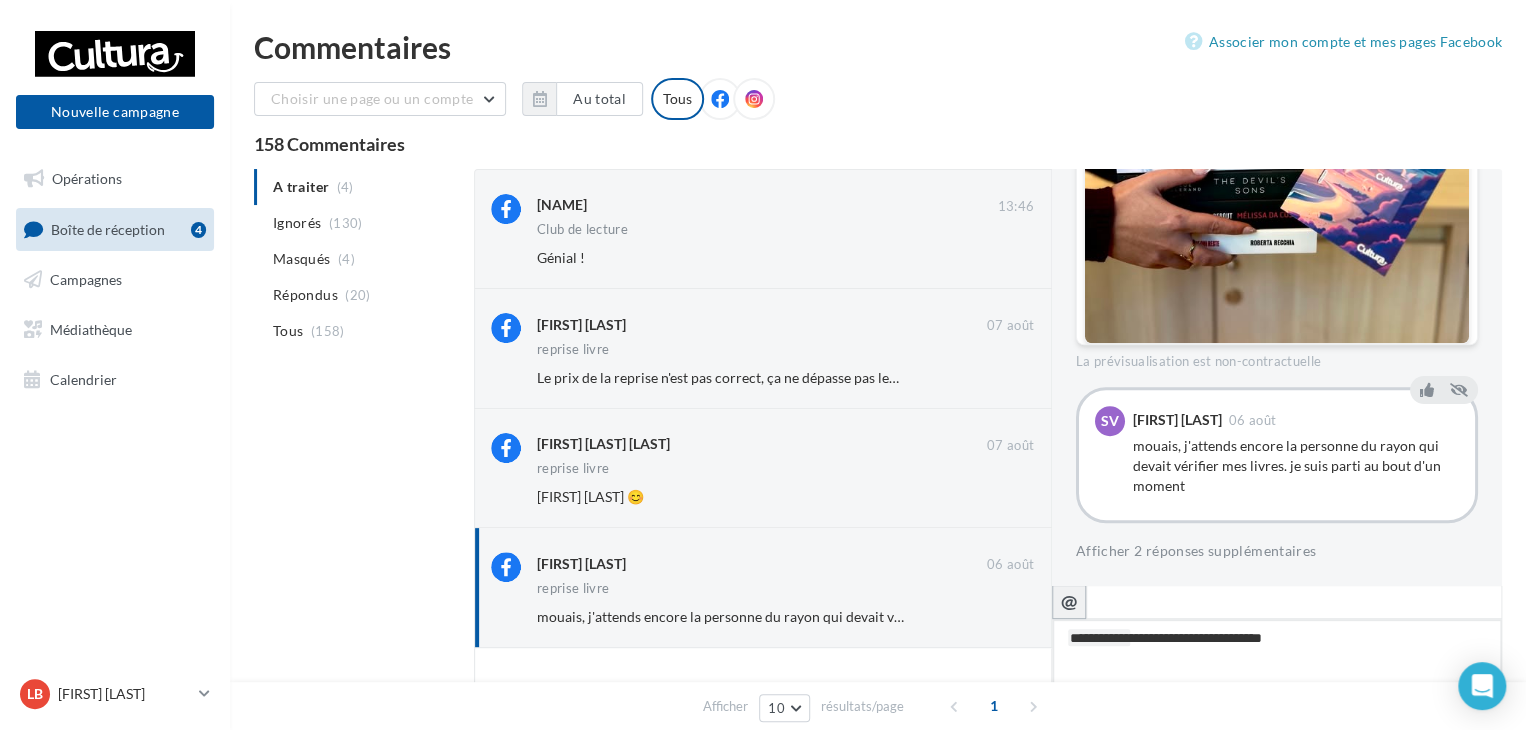 type on "**********" 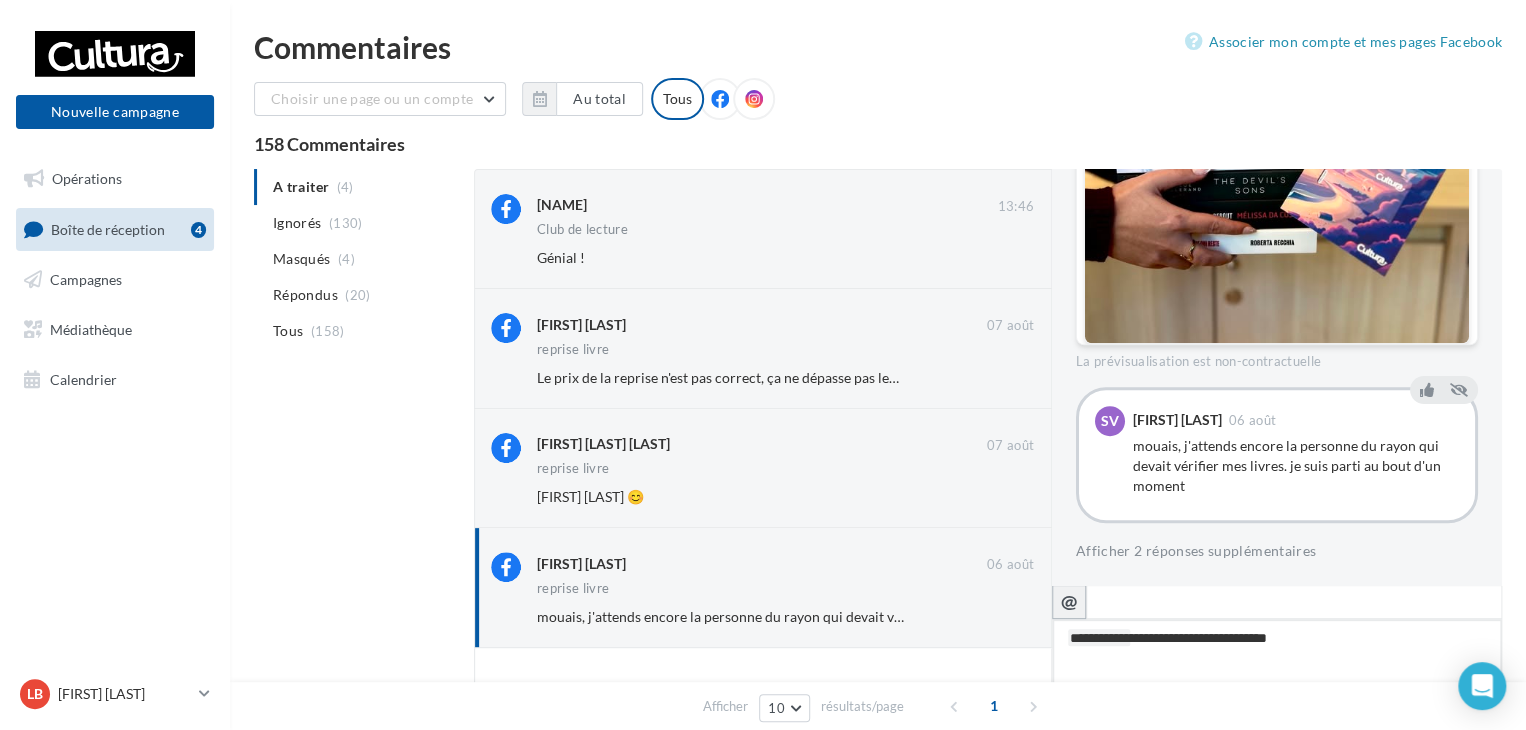 type on "**********" 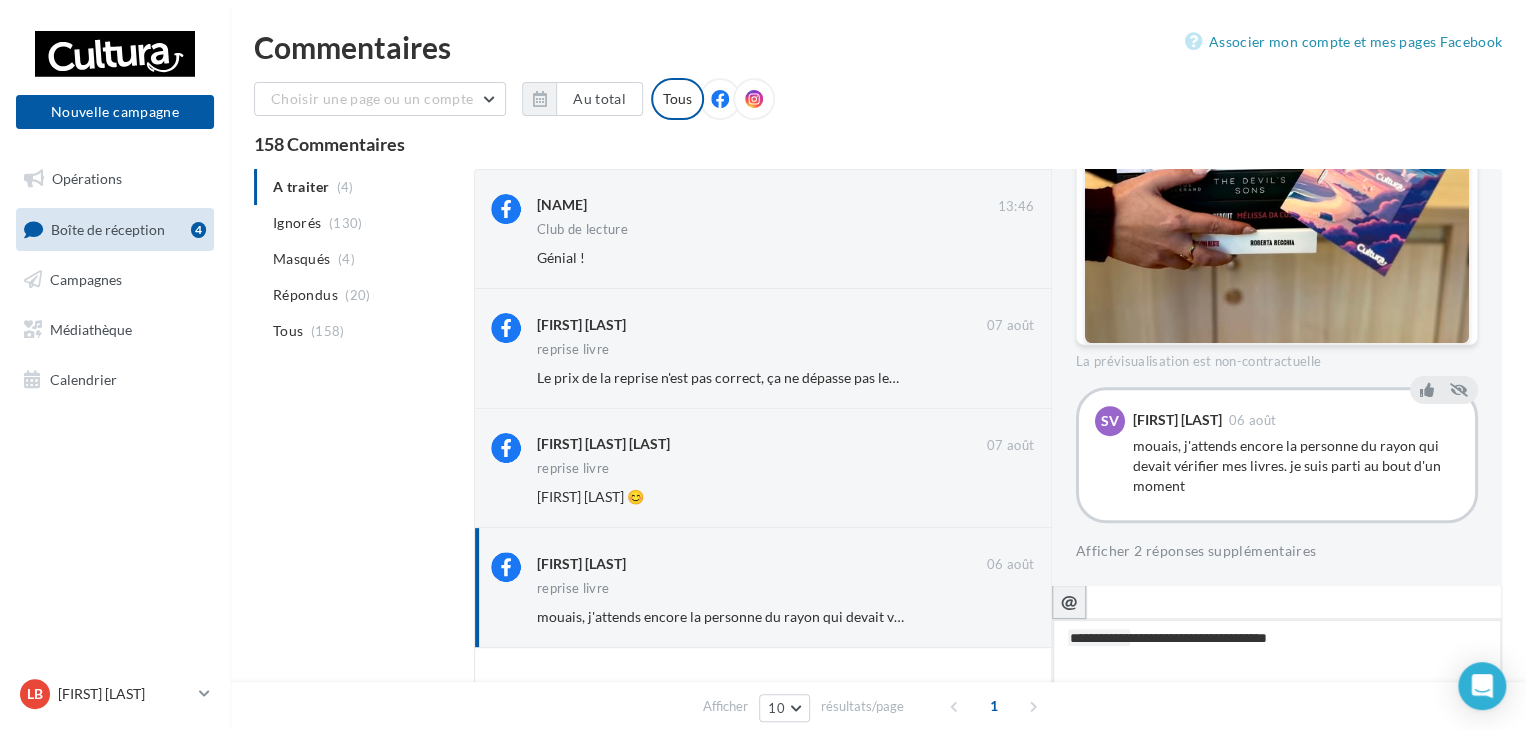 type on "**********" 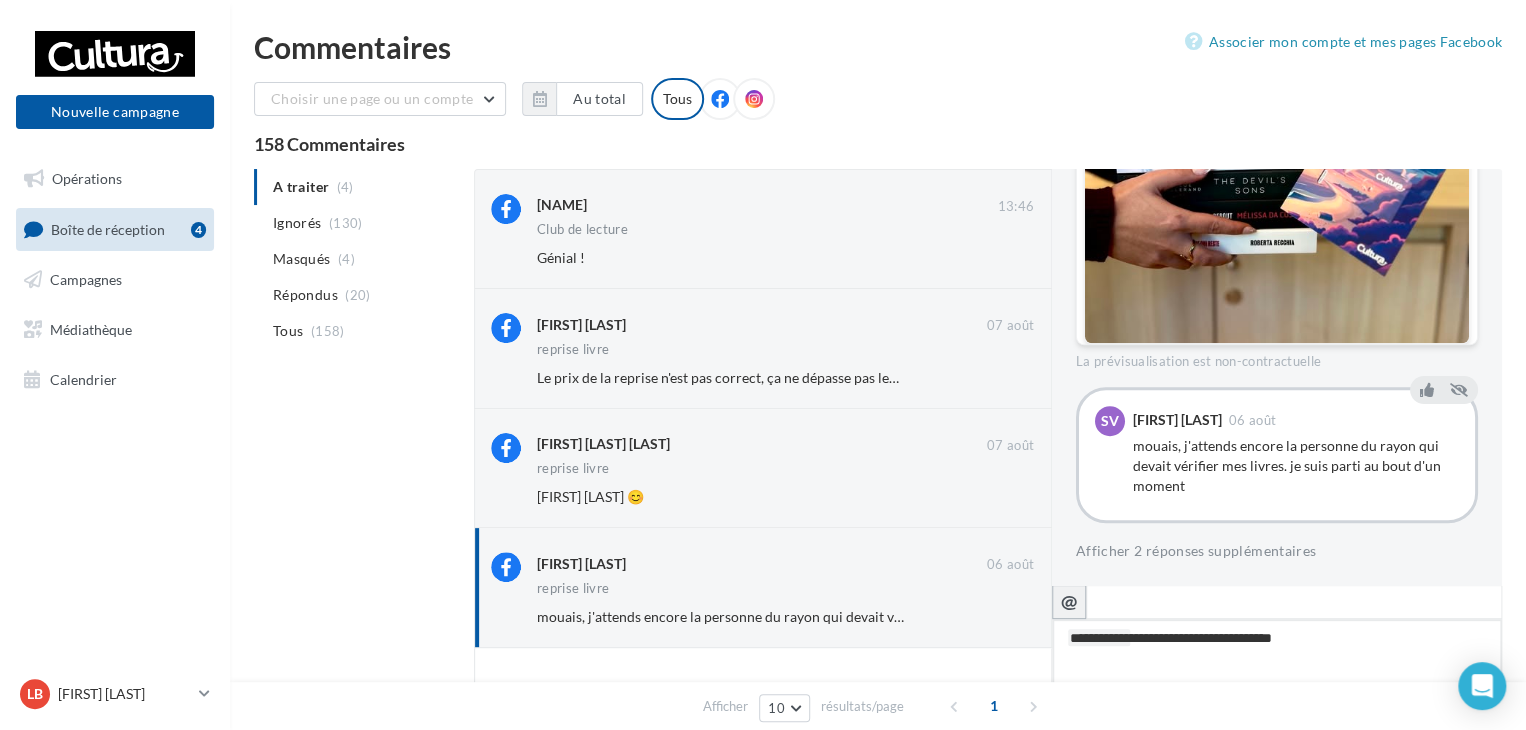 type on "**********" 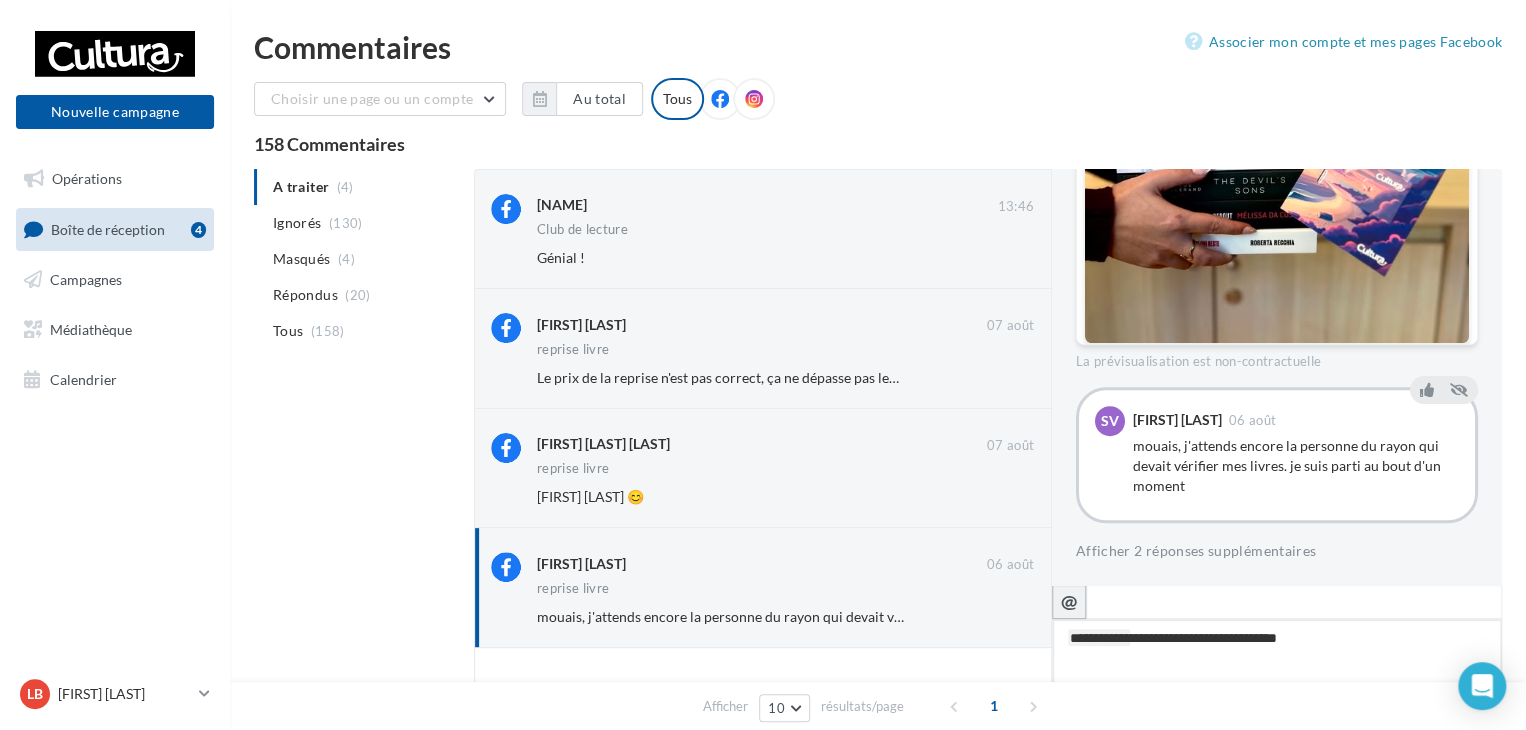 type on "**********" 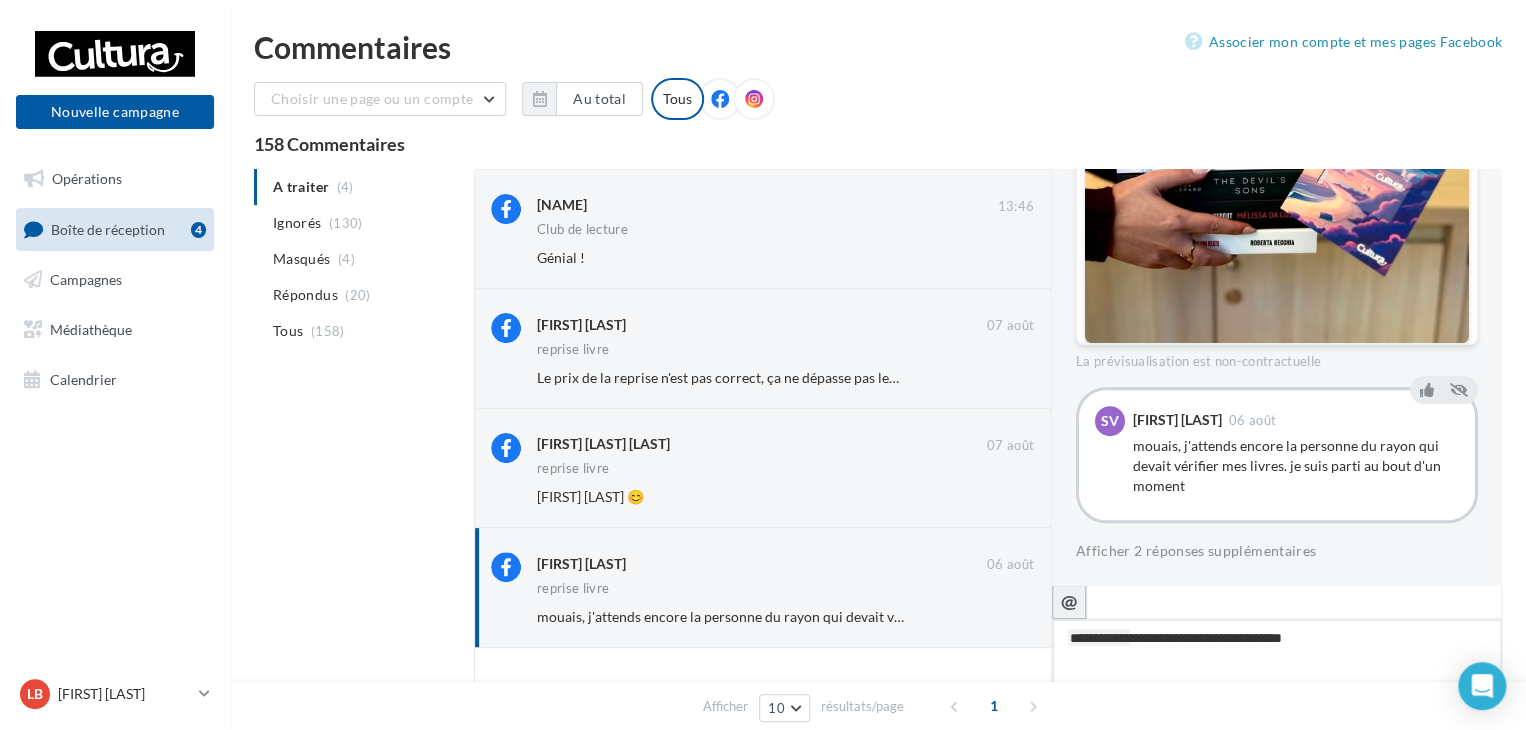 type on "**********" 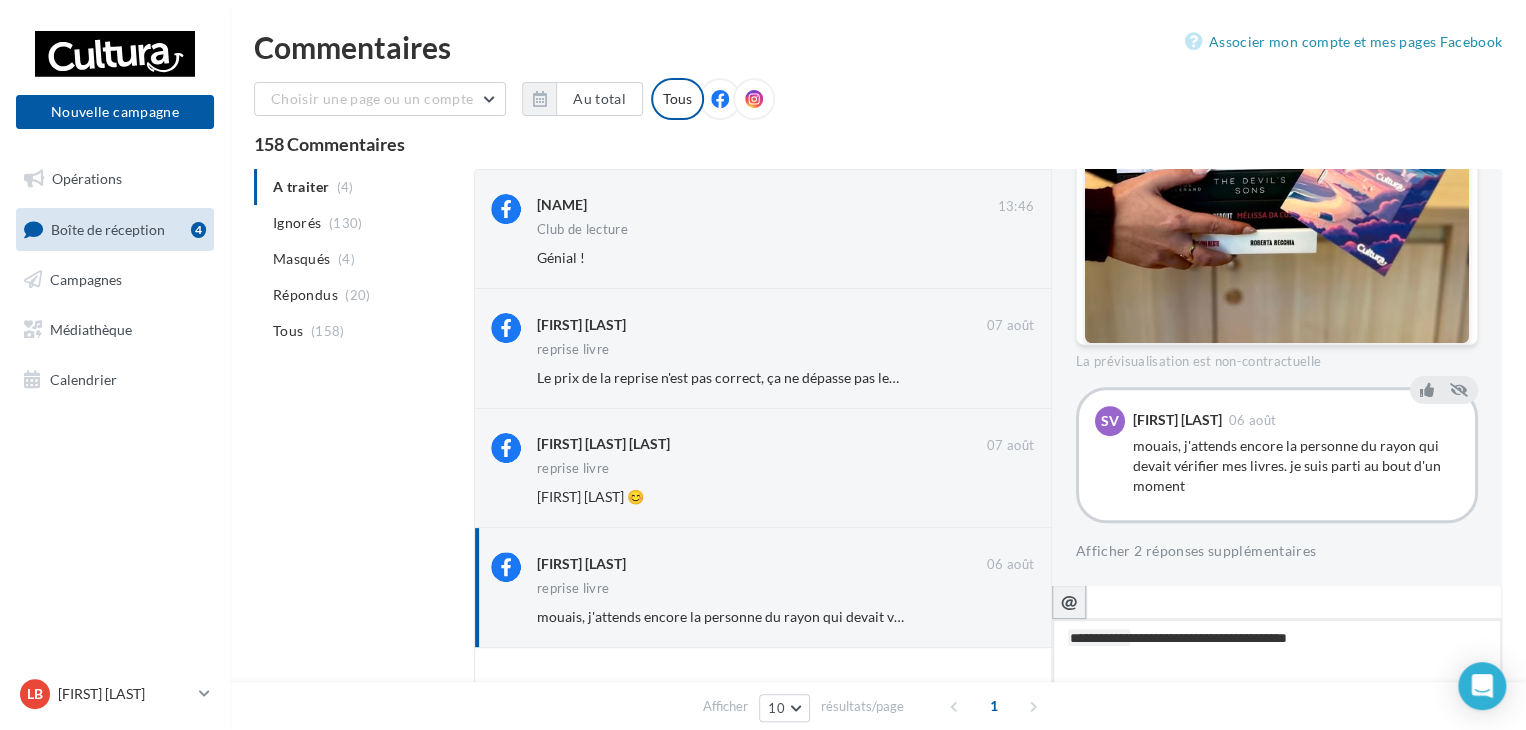 type on "**********" 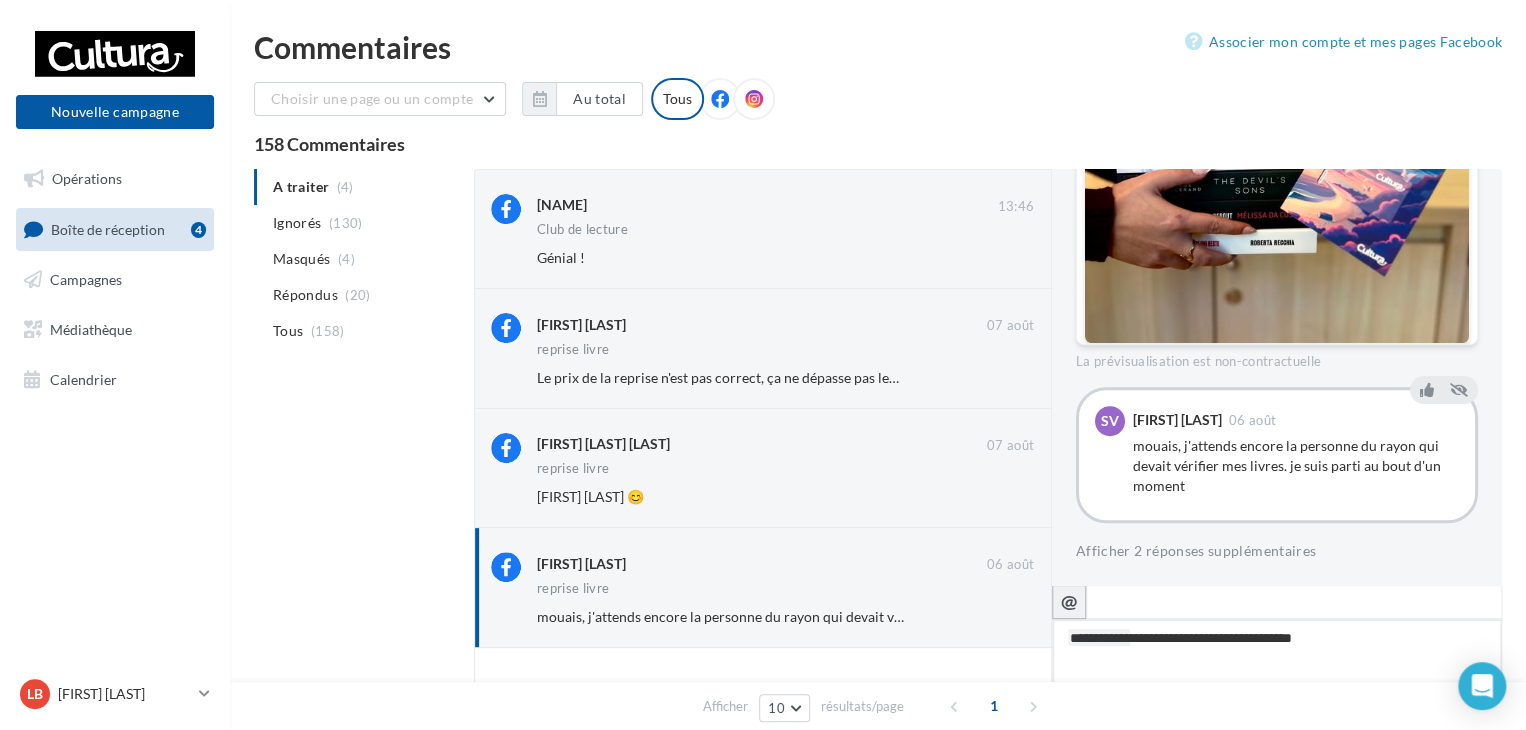 type on "**********" 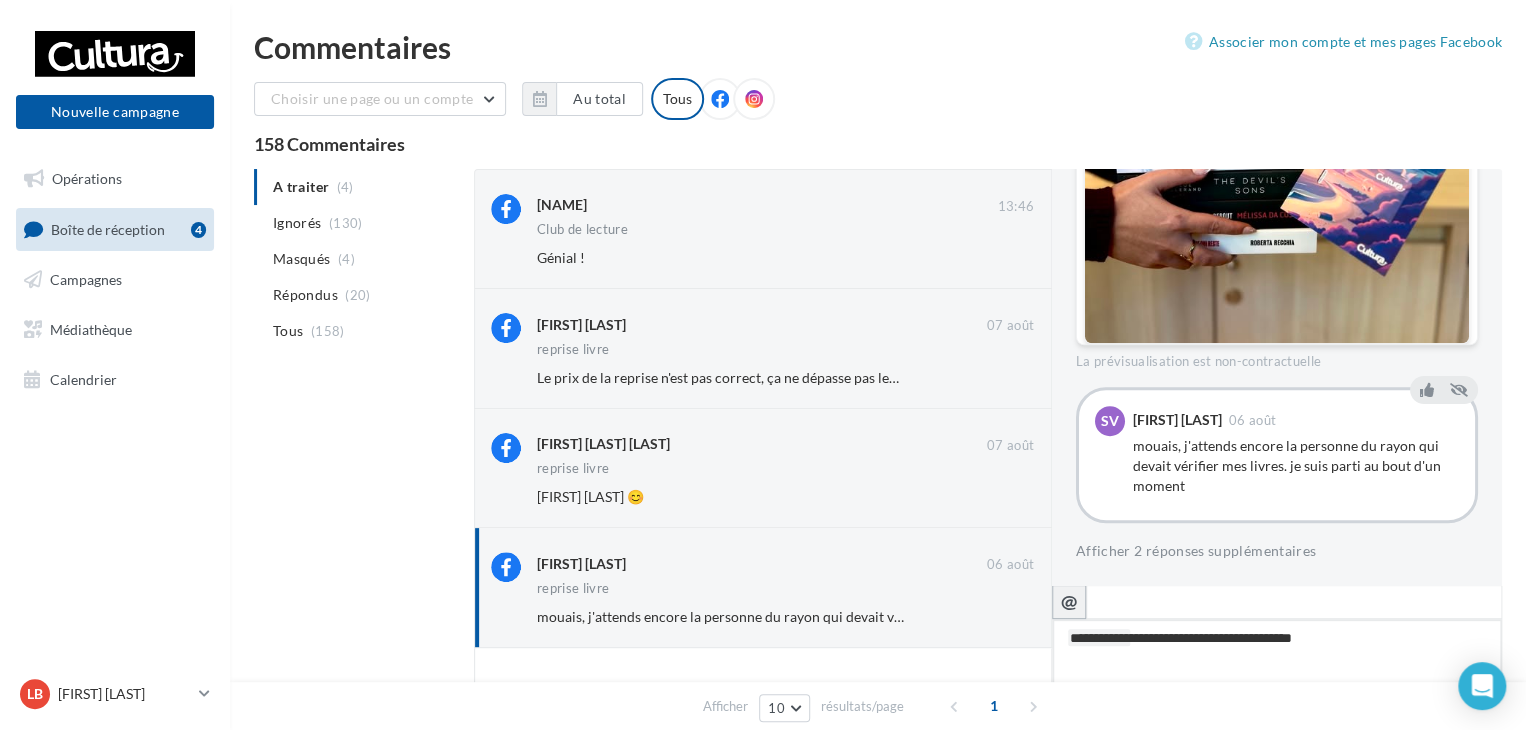 type on "**********" 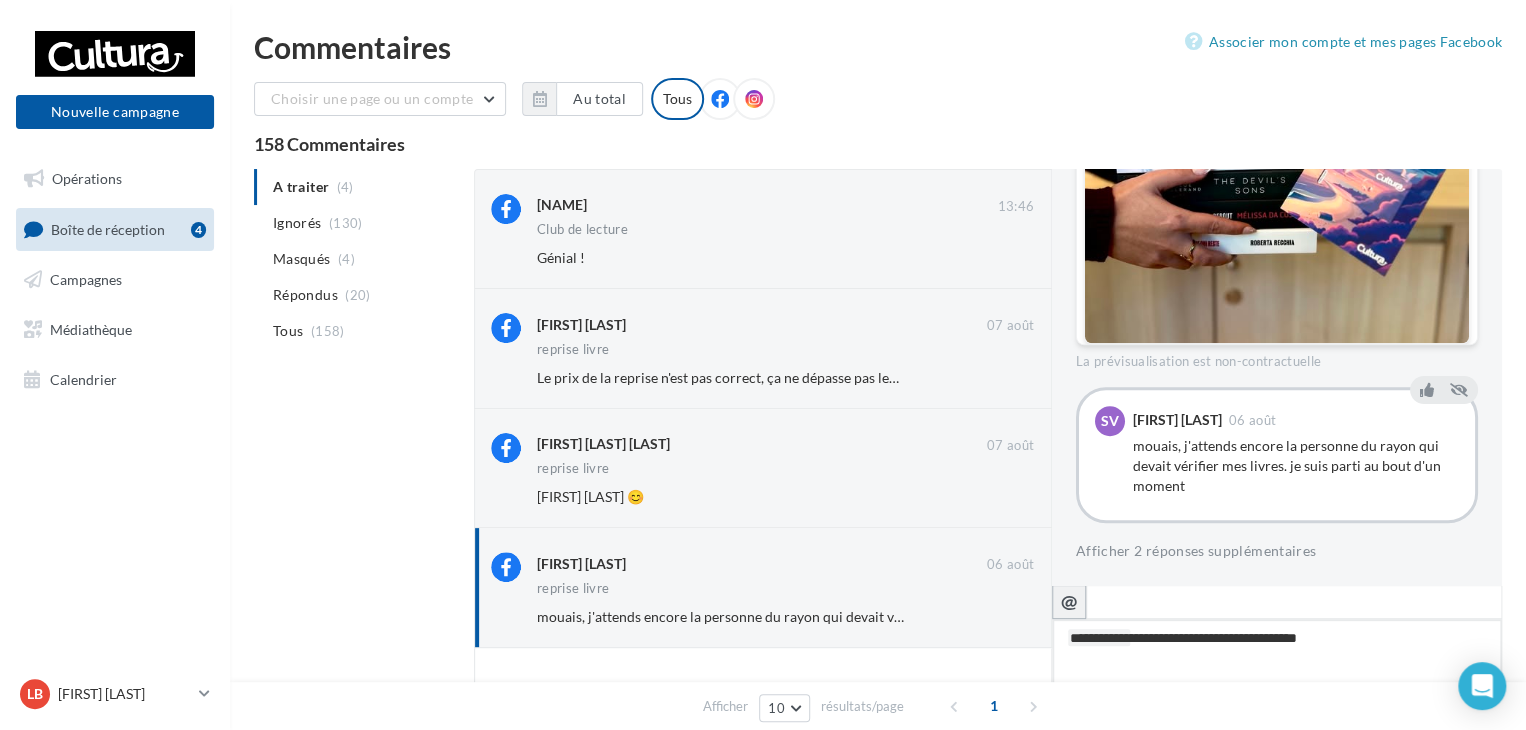 type on "**********" 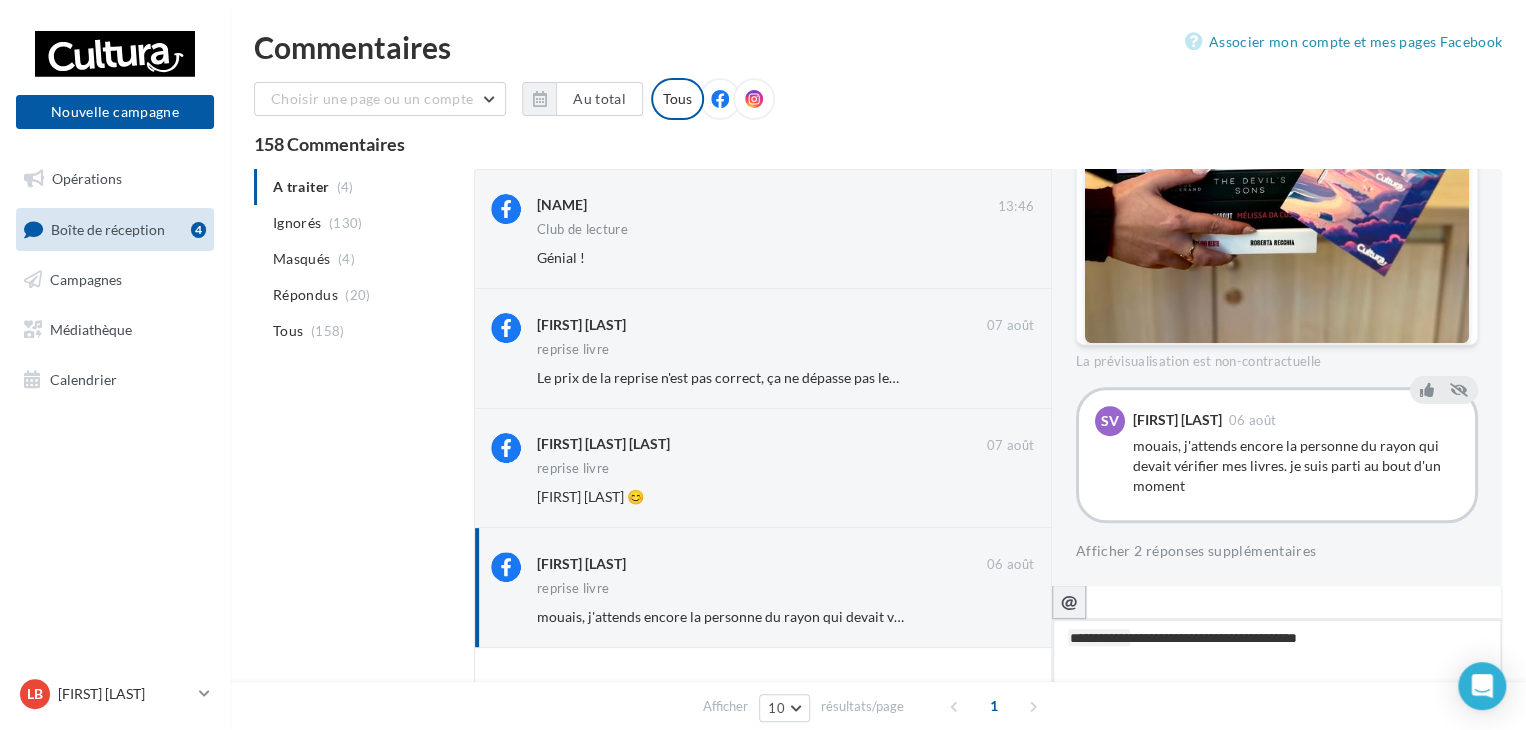 type on "**********" 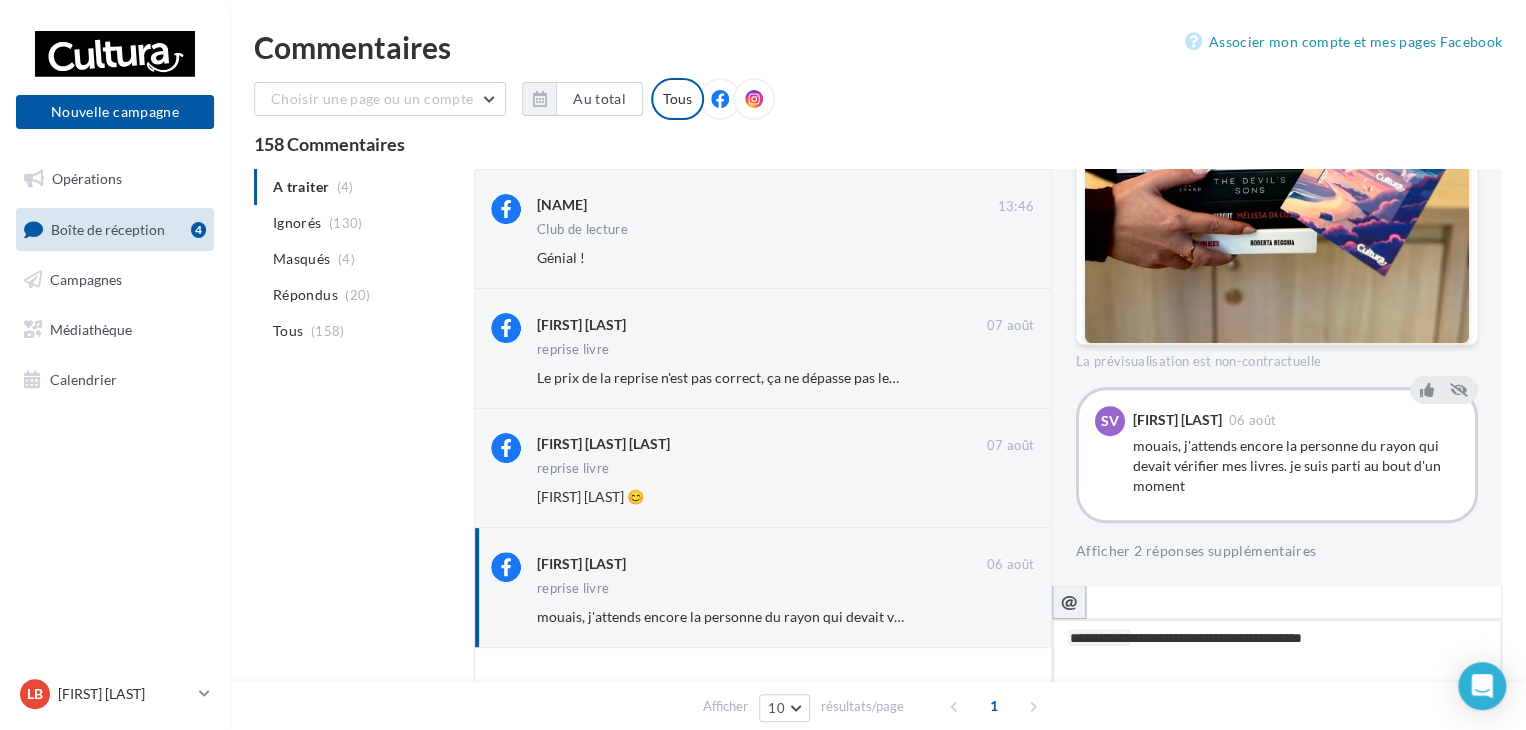 type on "**********" 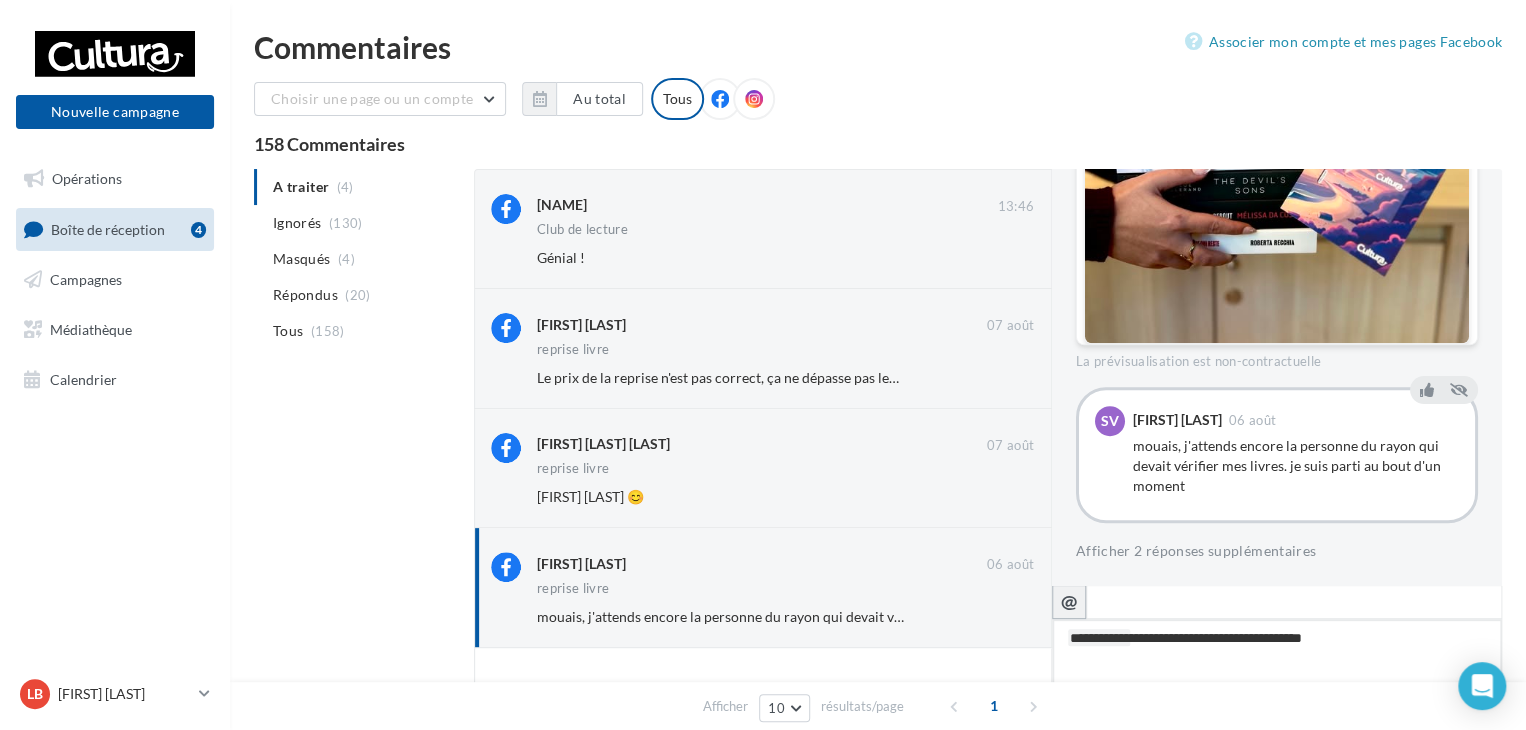 type on "**********" 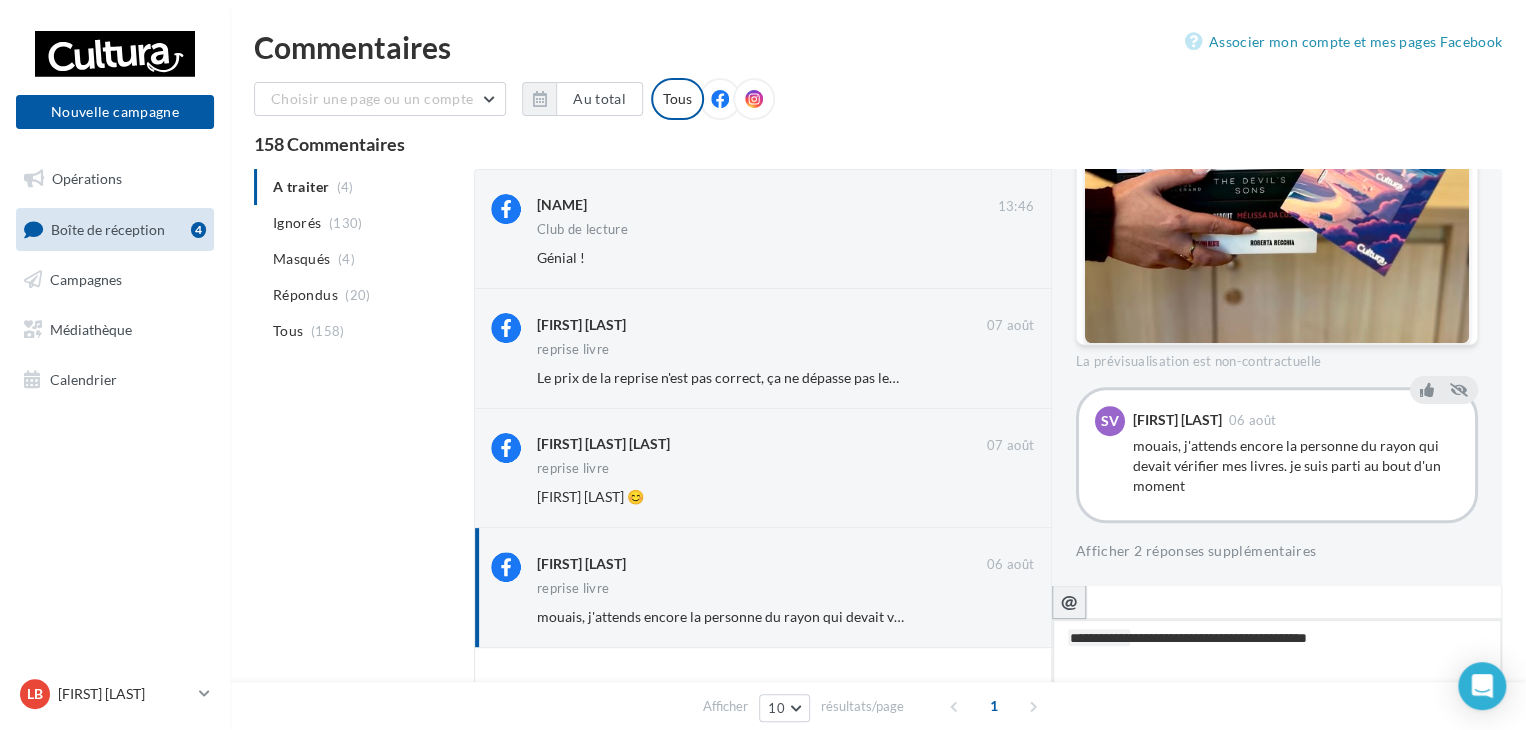 type on "**********" 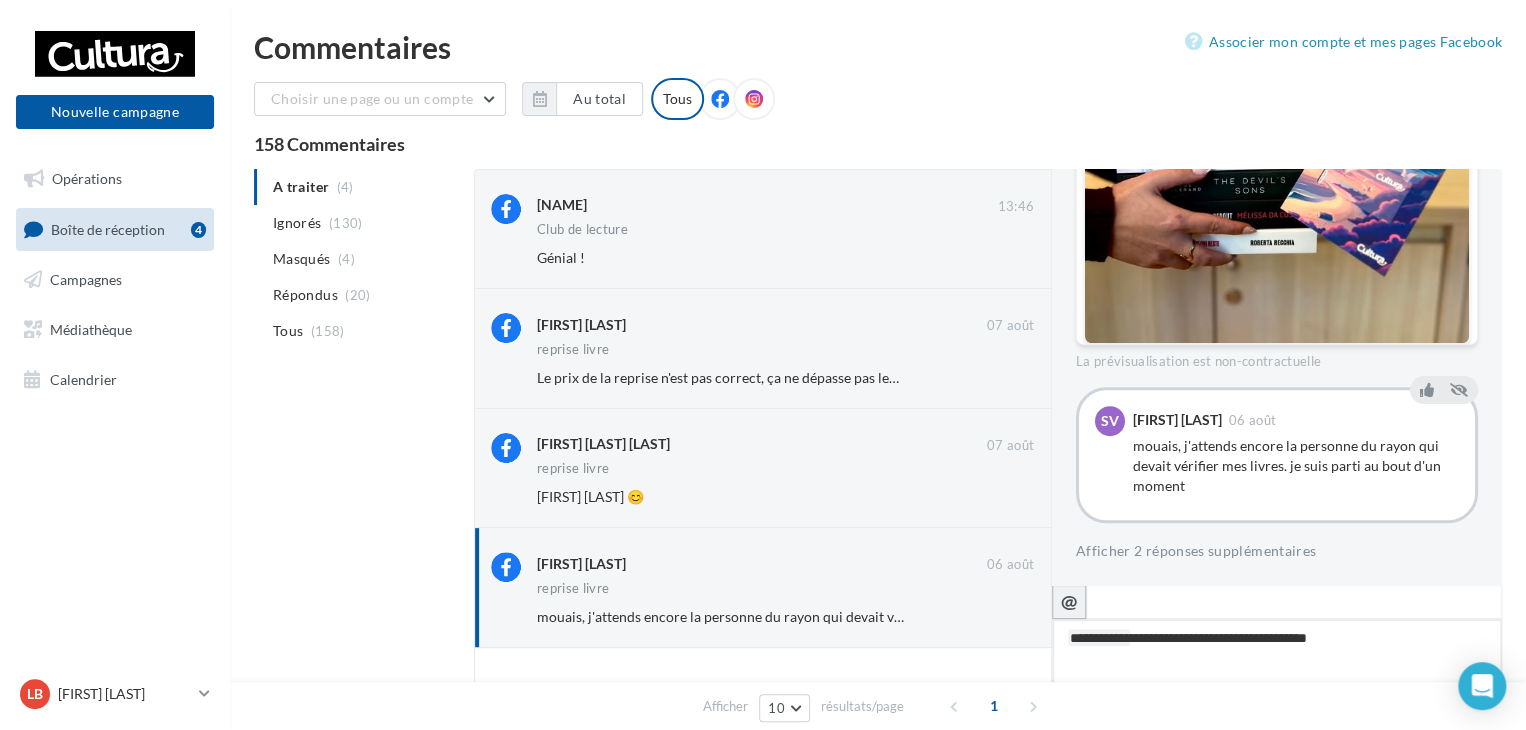 type on "**********" 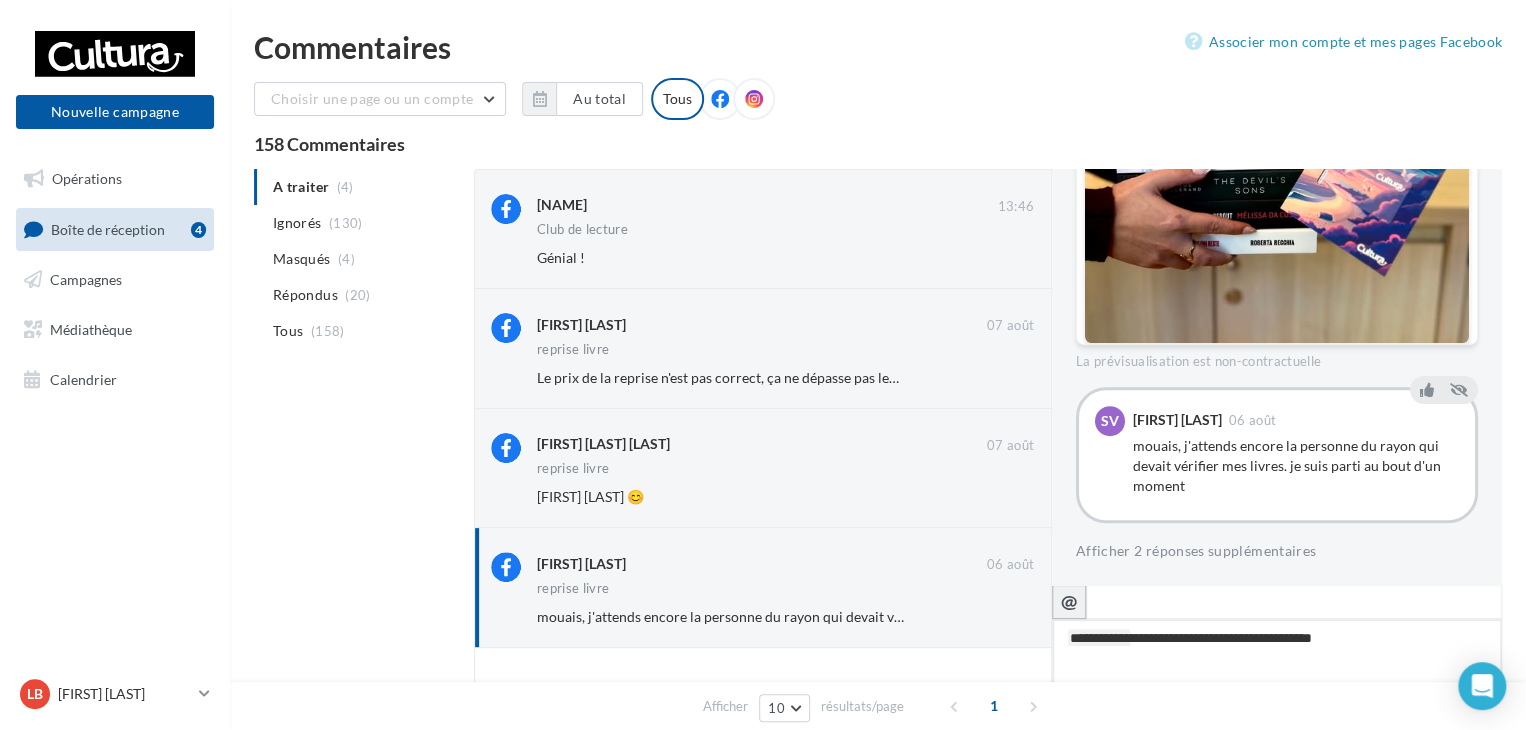 type on "**********" 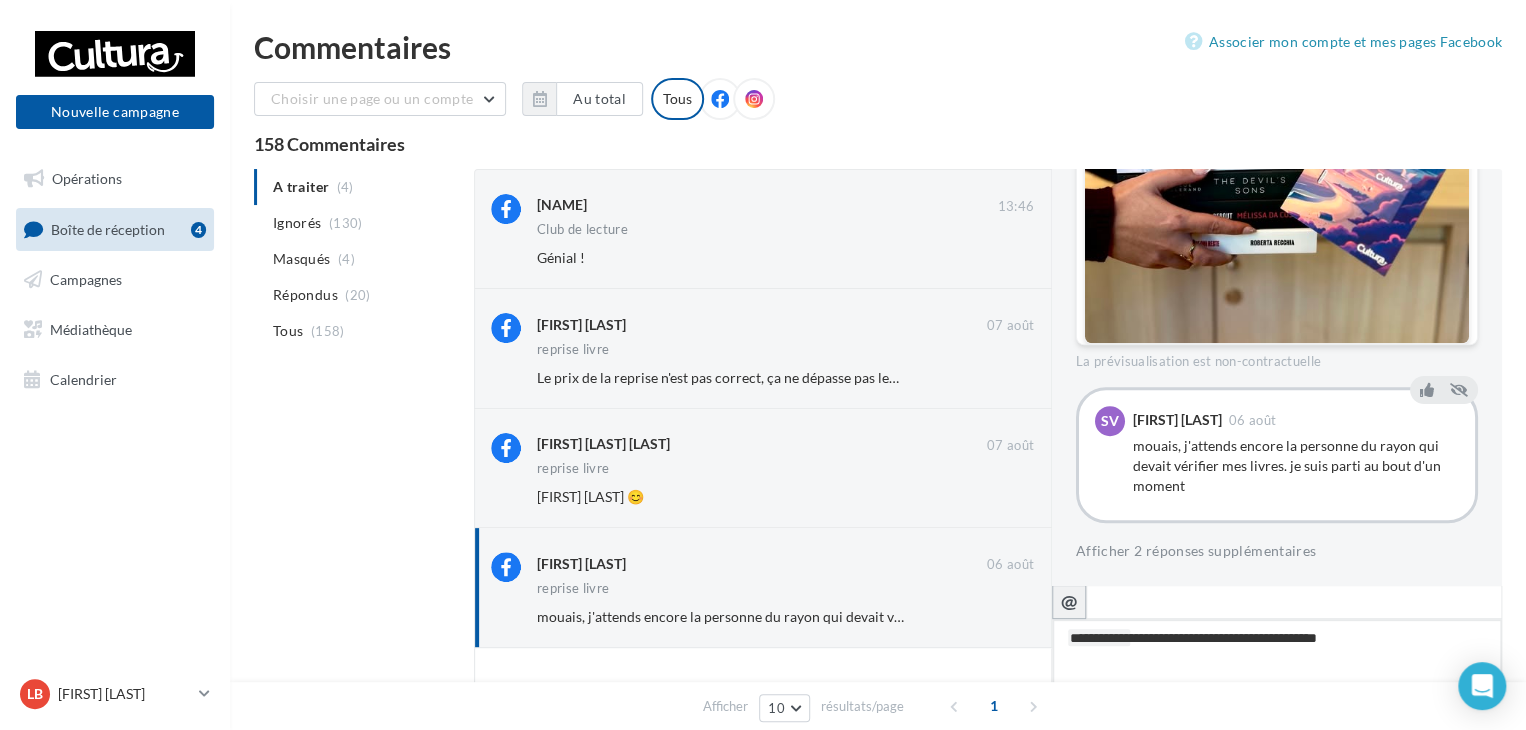 type on "**********" 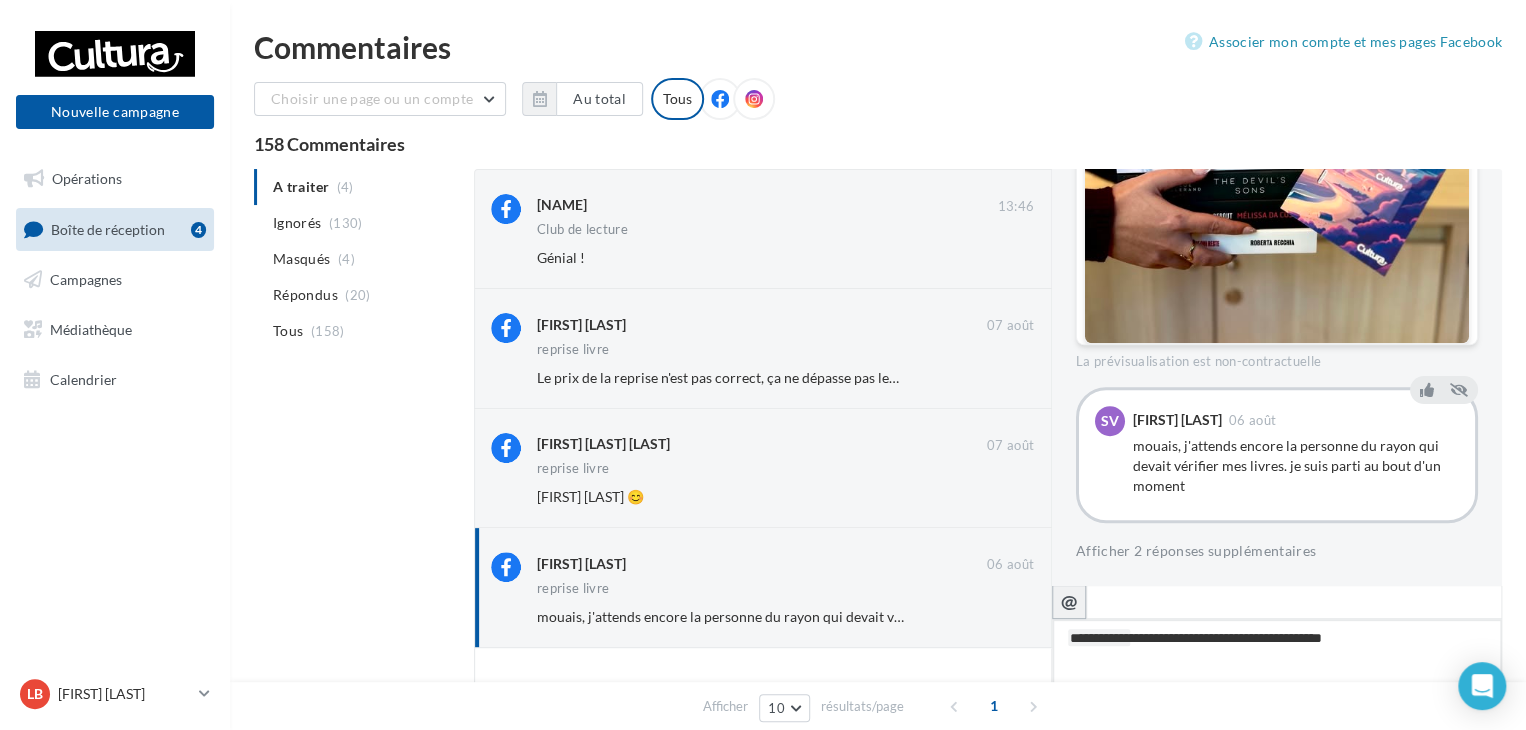 type on "**********" 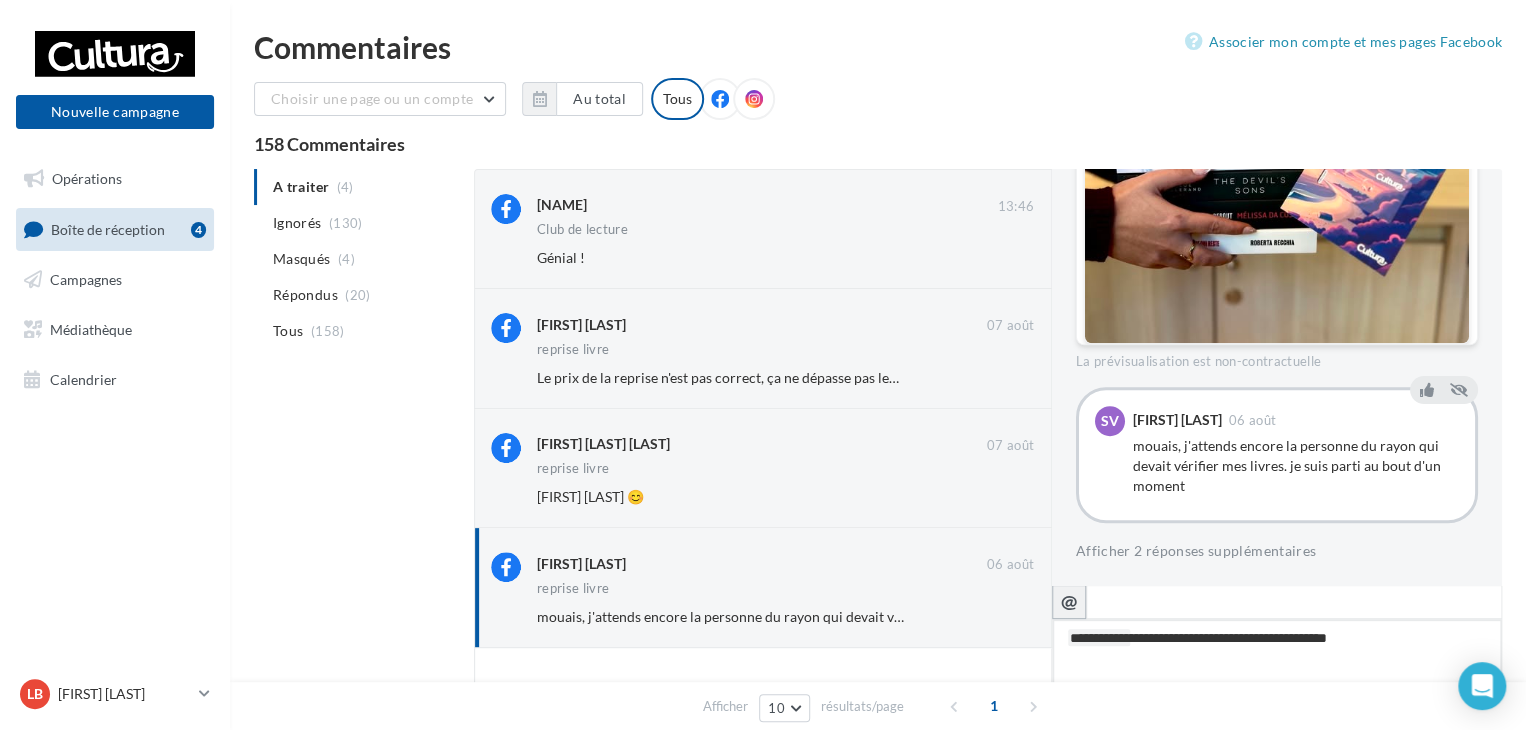 type on "**********" 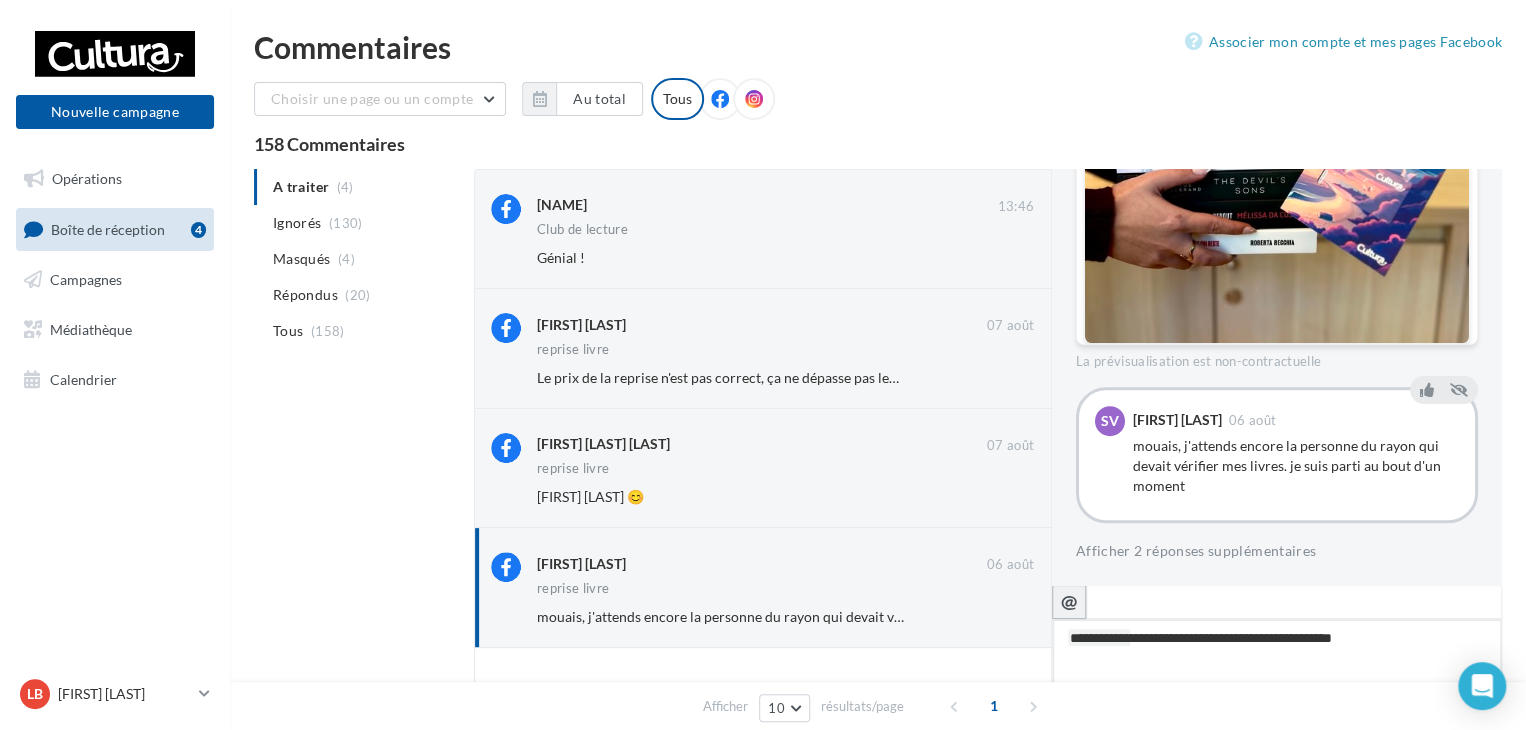 type on "**********" 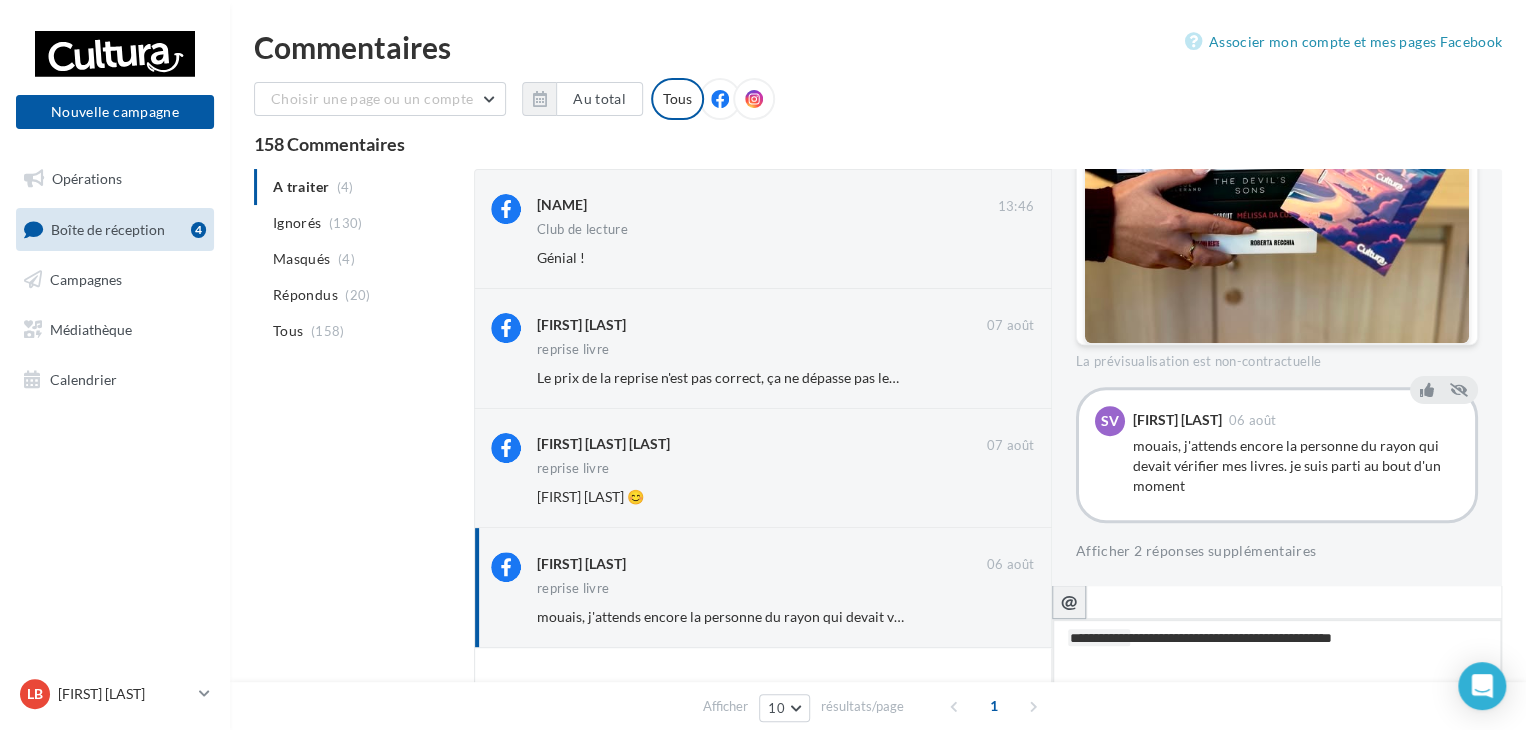 type on "**********" 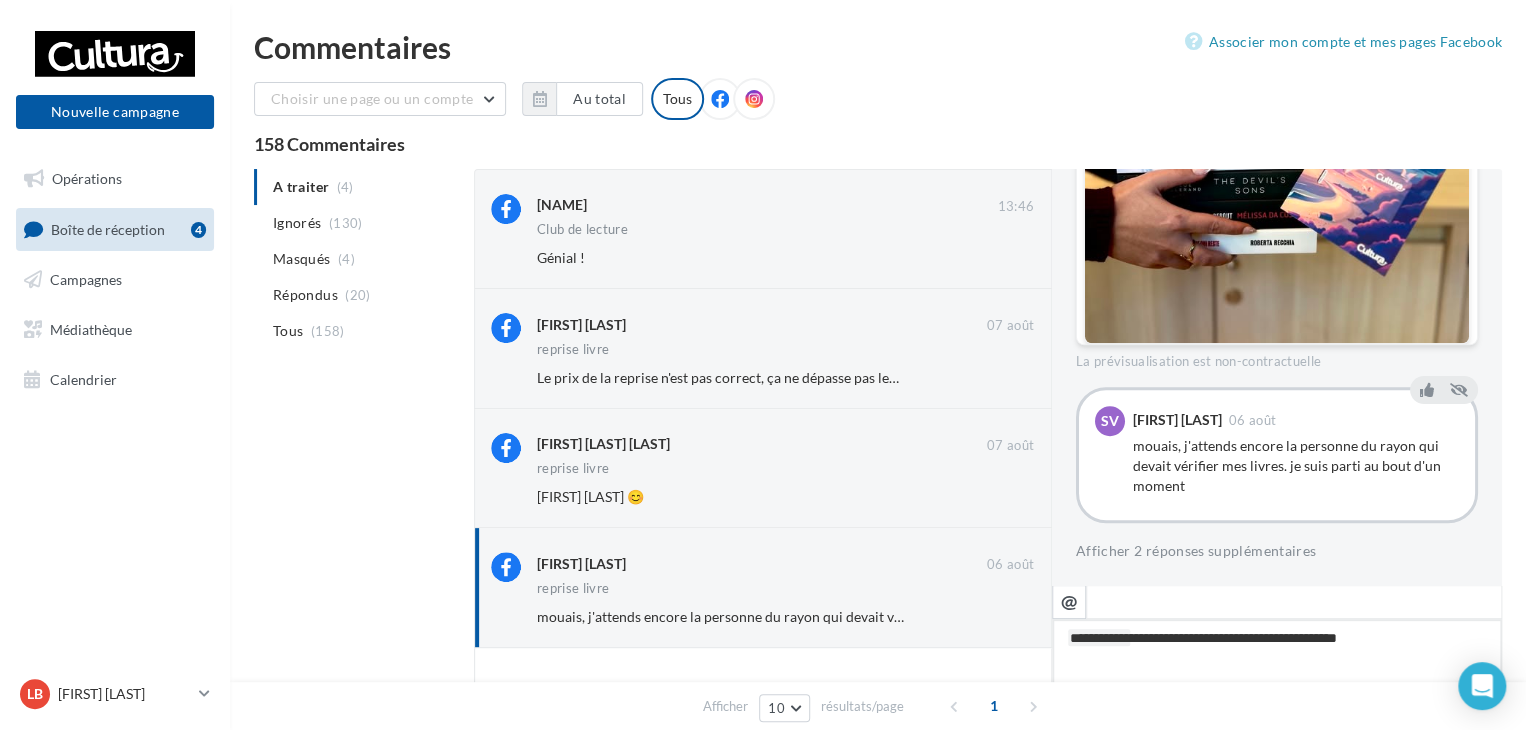 type on "**********" 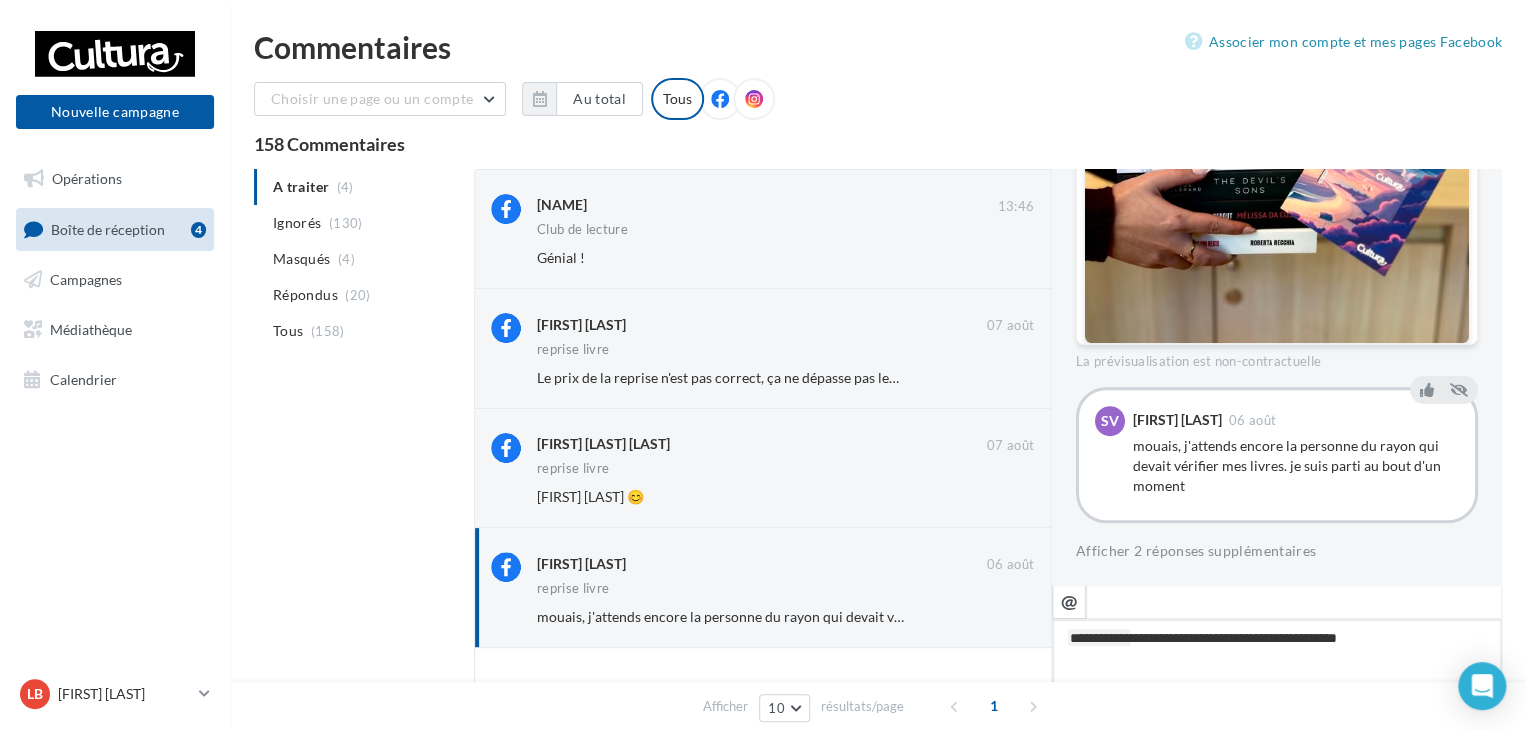 type on "**********" 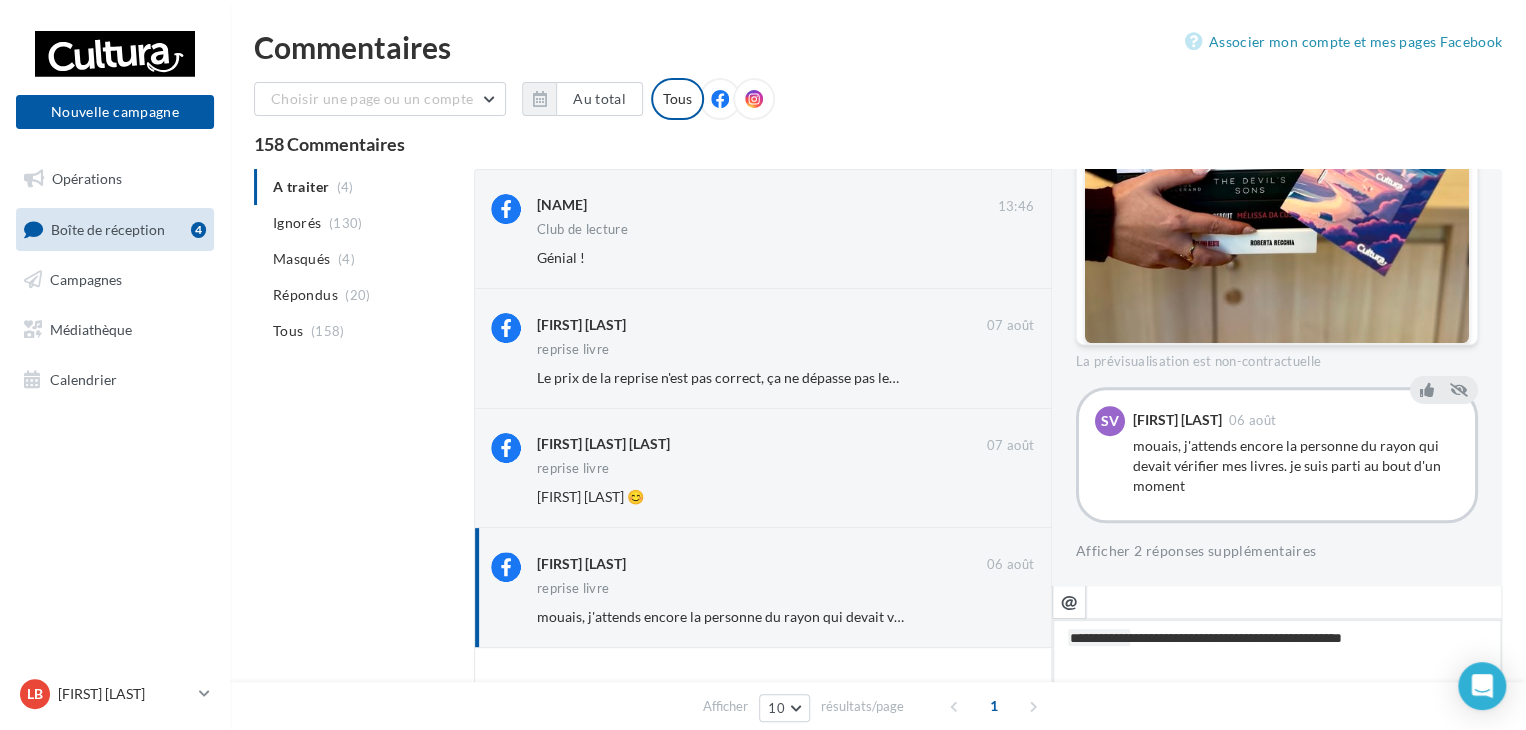 type on "**********" 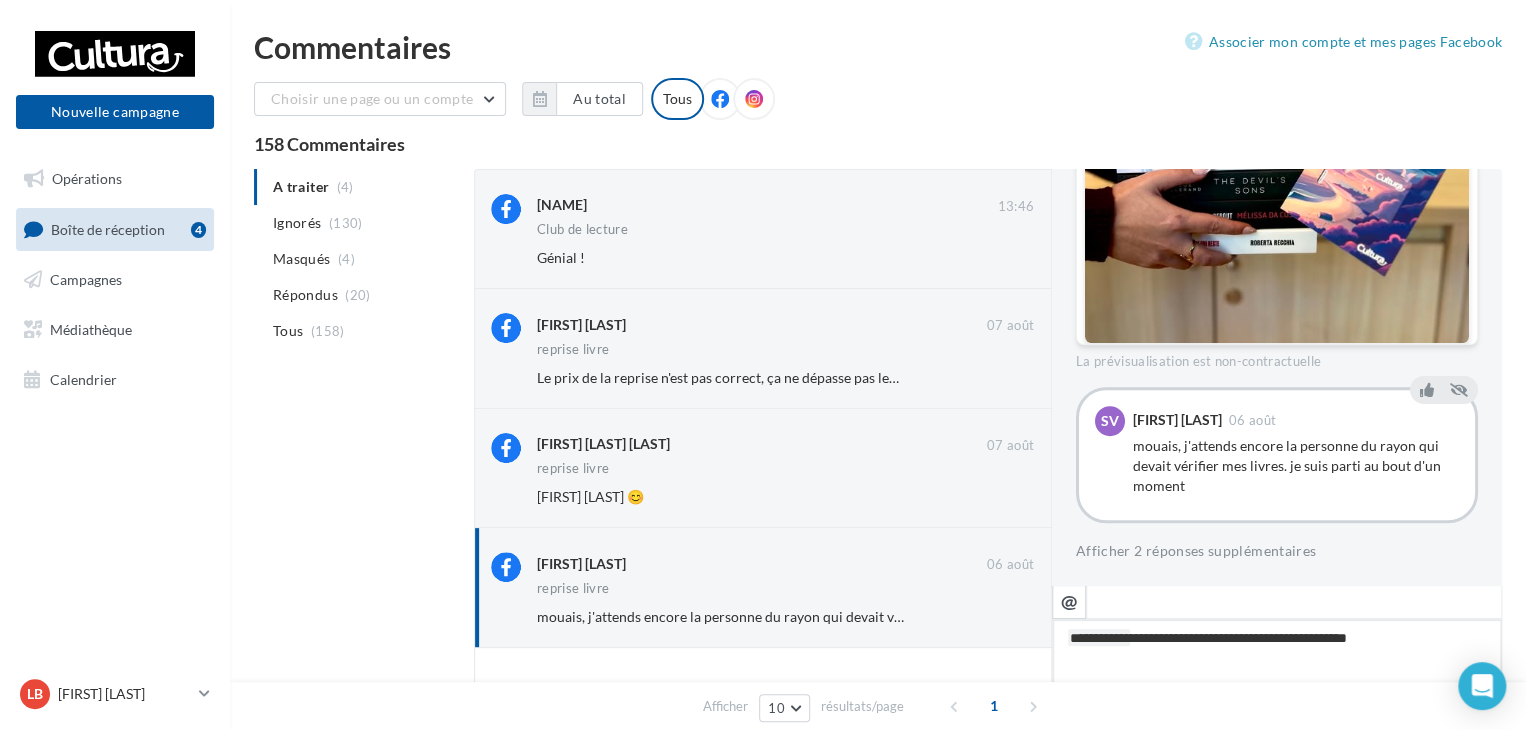 type on "**********" 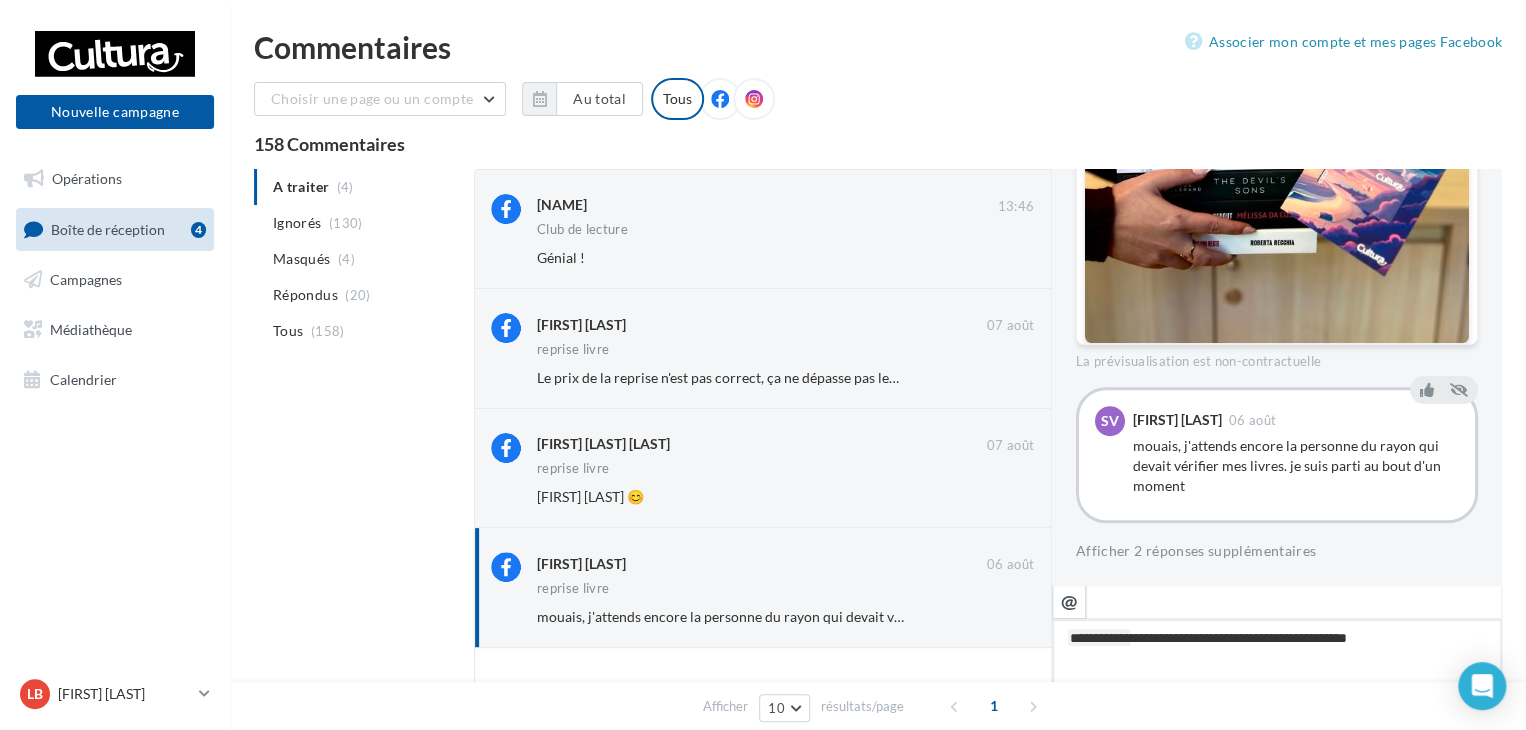 type on "**********" 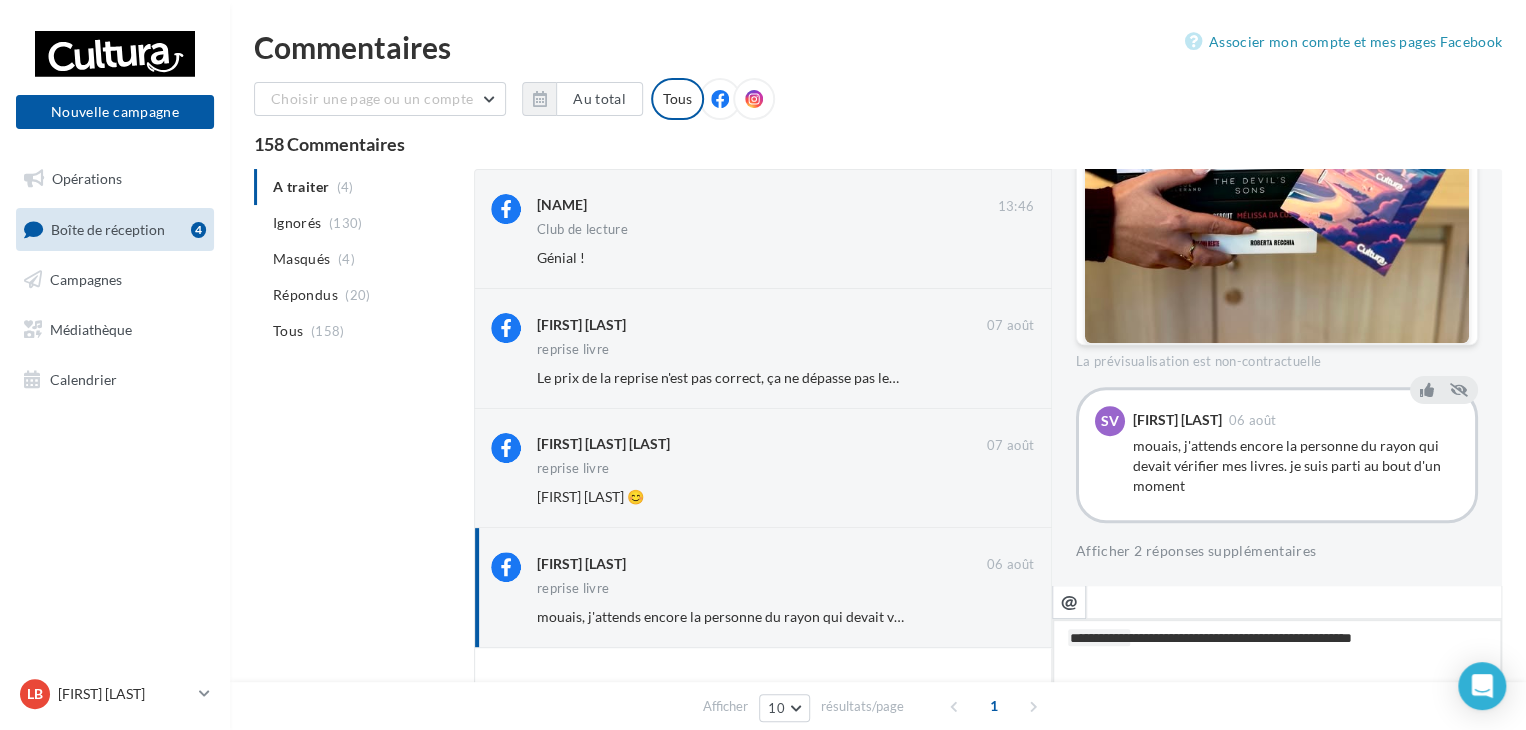 type on "**********" 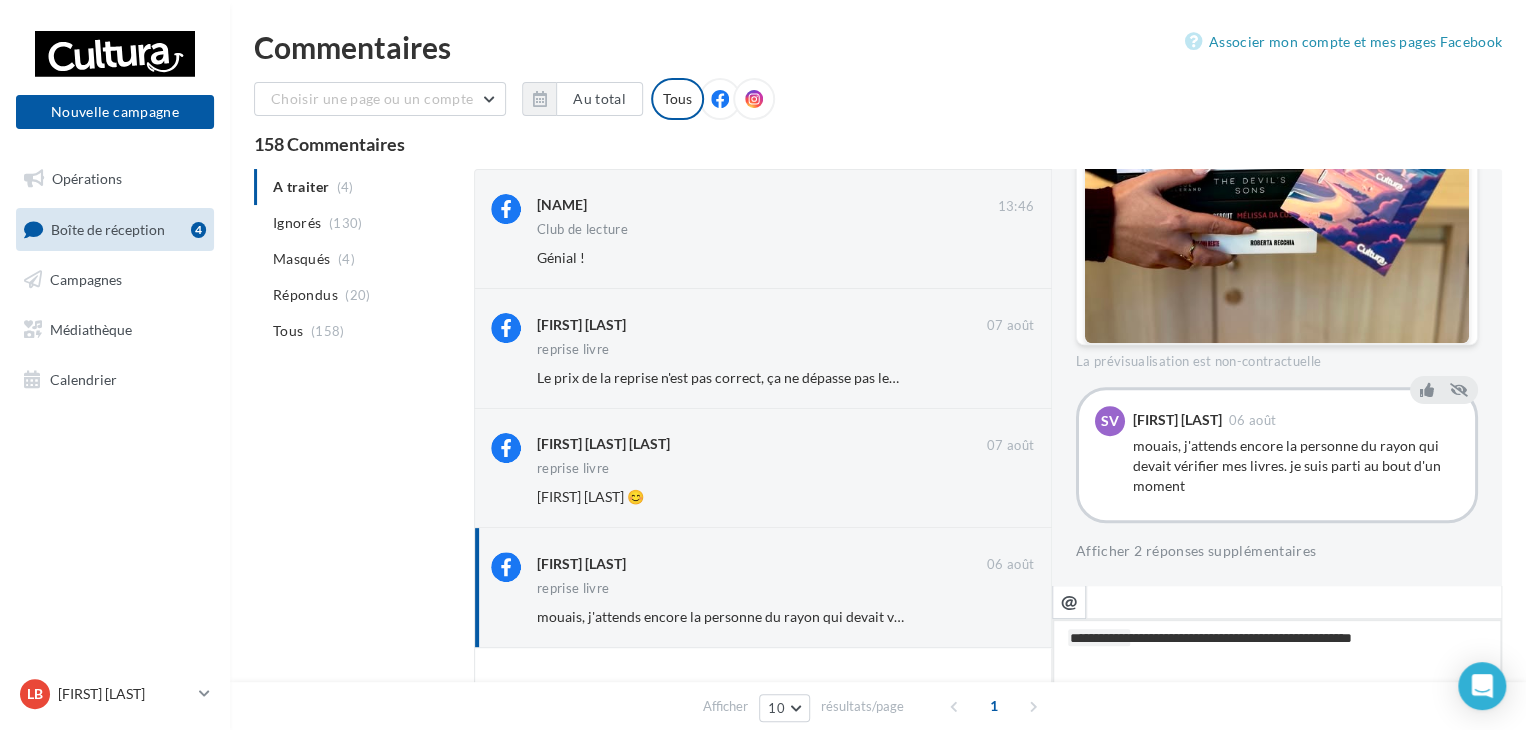 type on "**********" 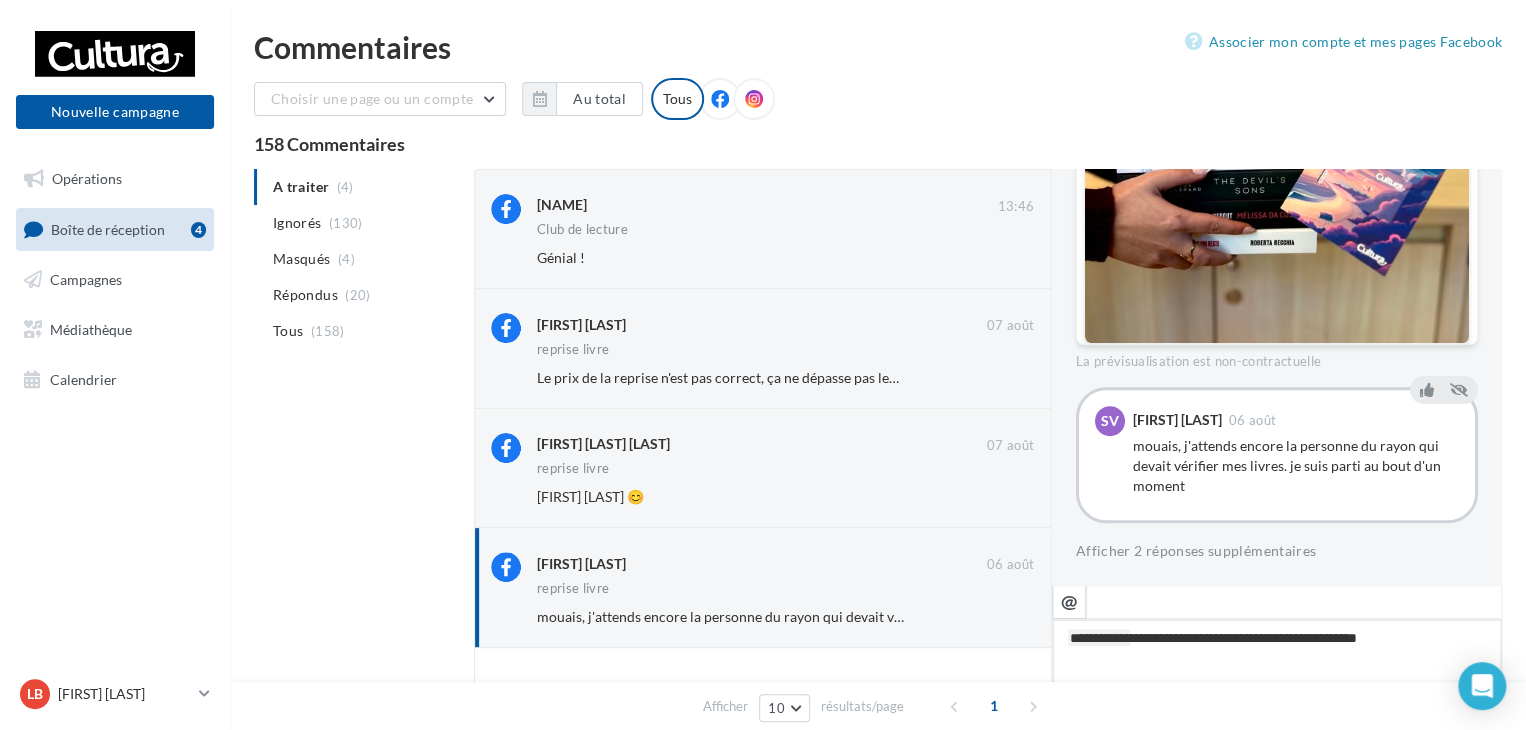 type on "**********" 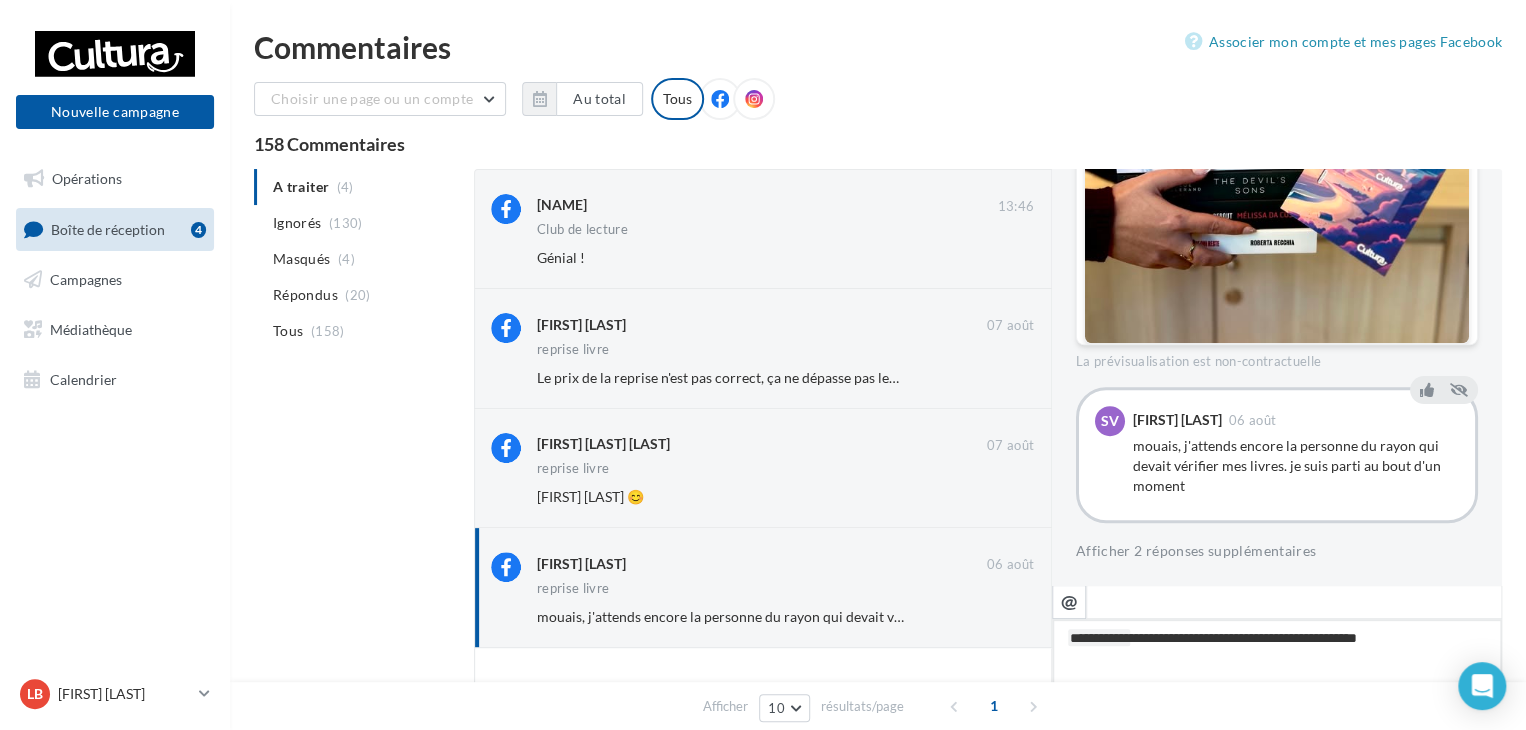 type on "**********" 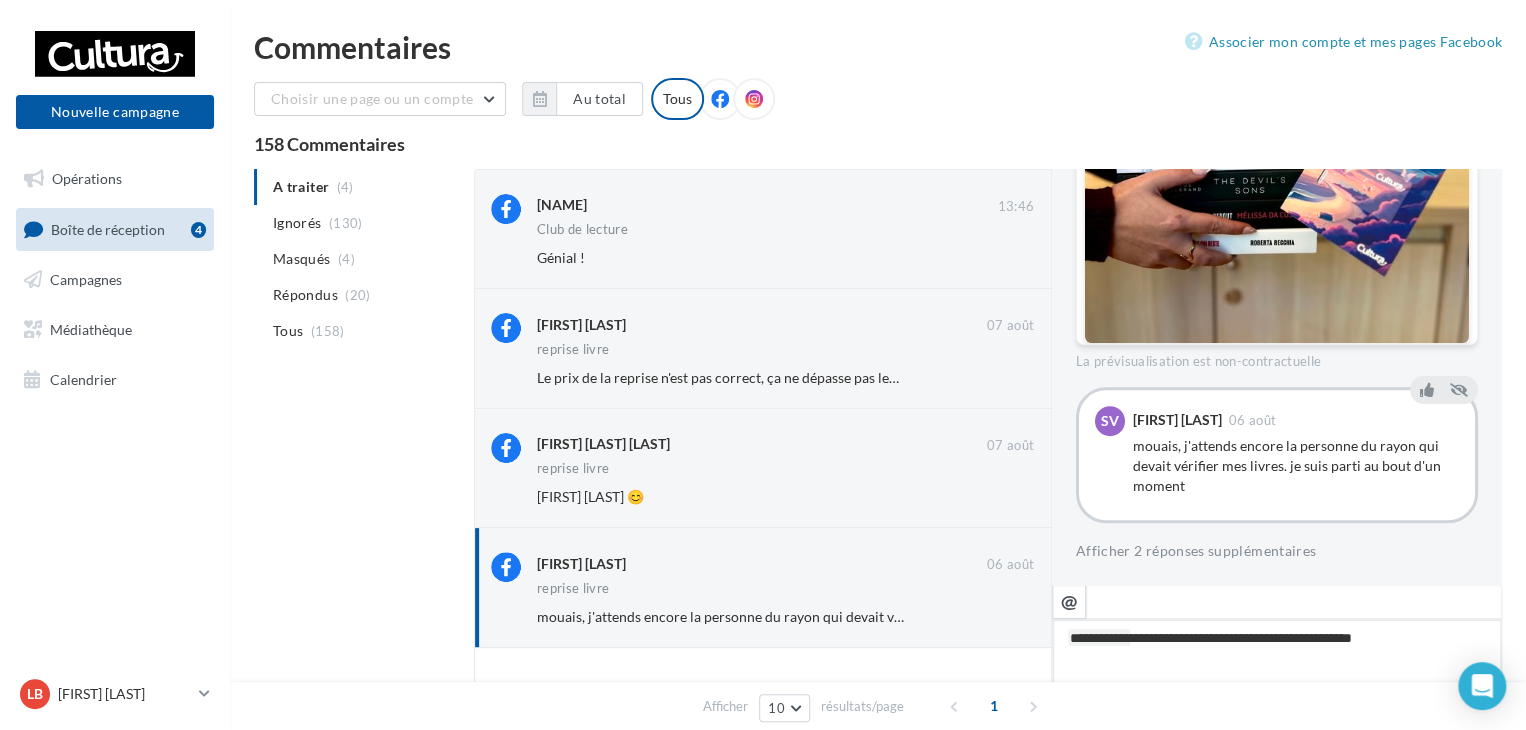 type on "**********" 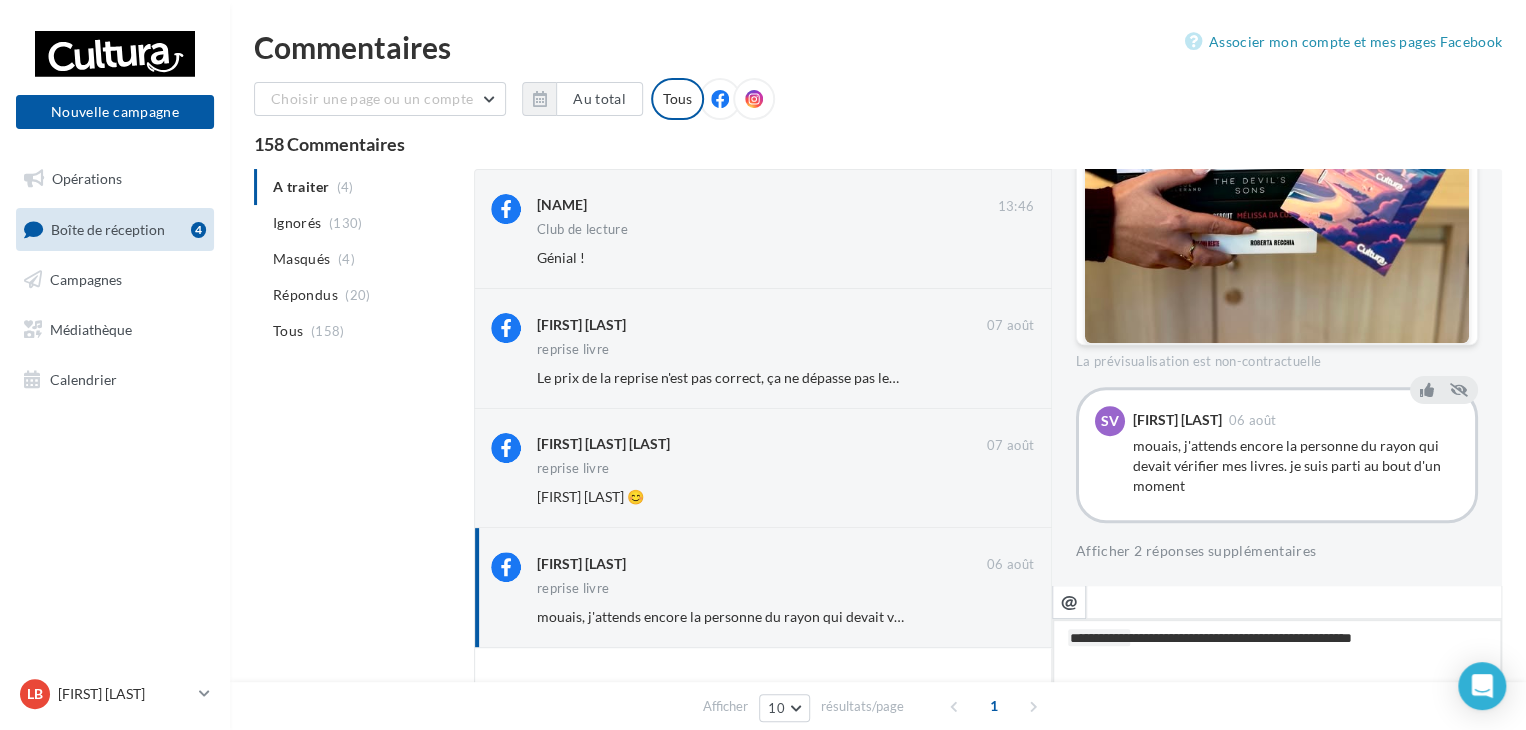 type on "**********" 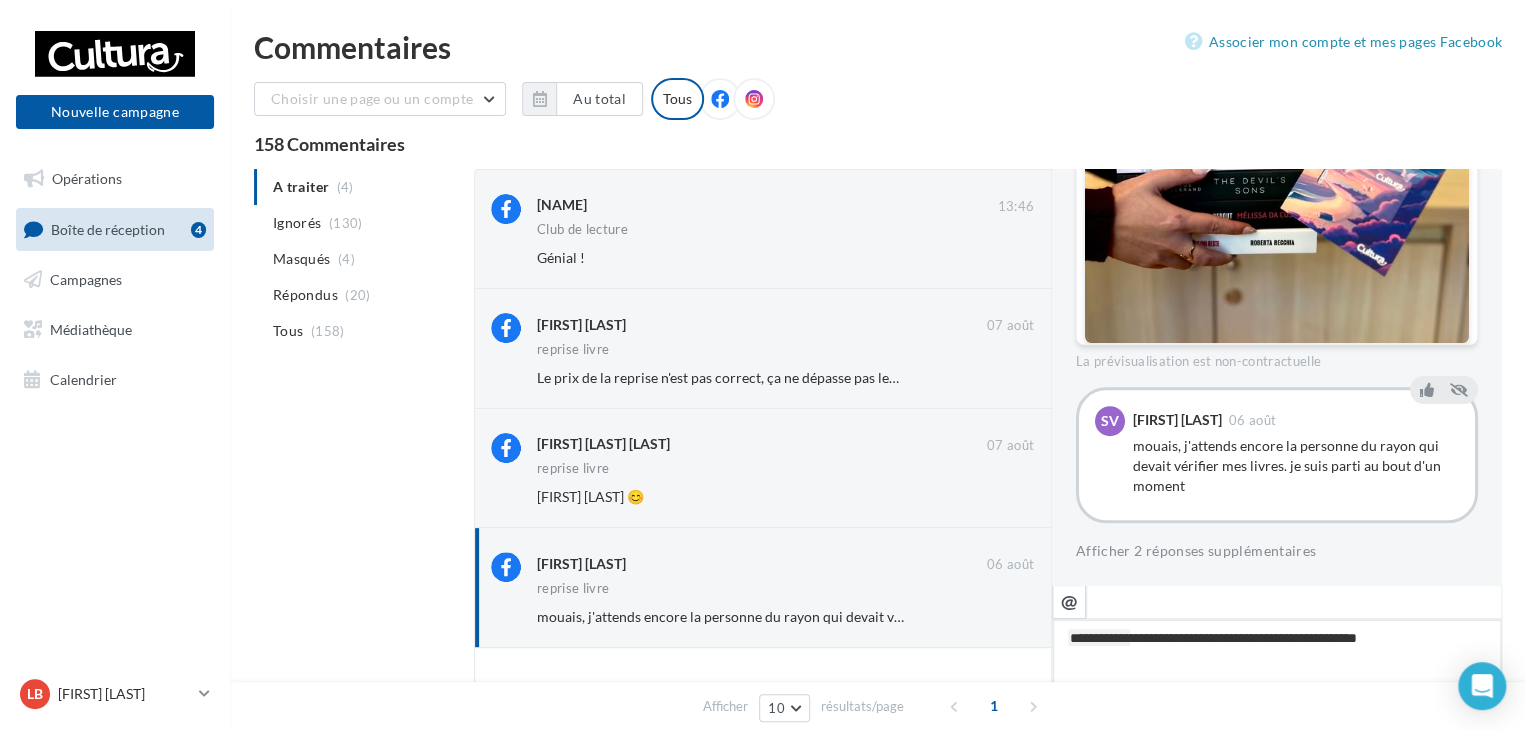 type on "**********" 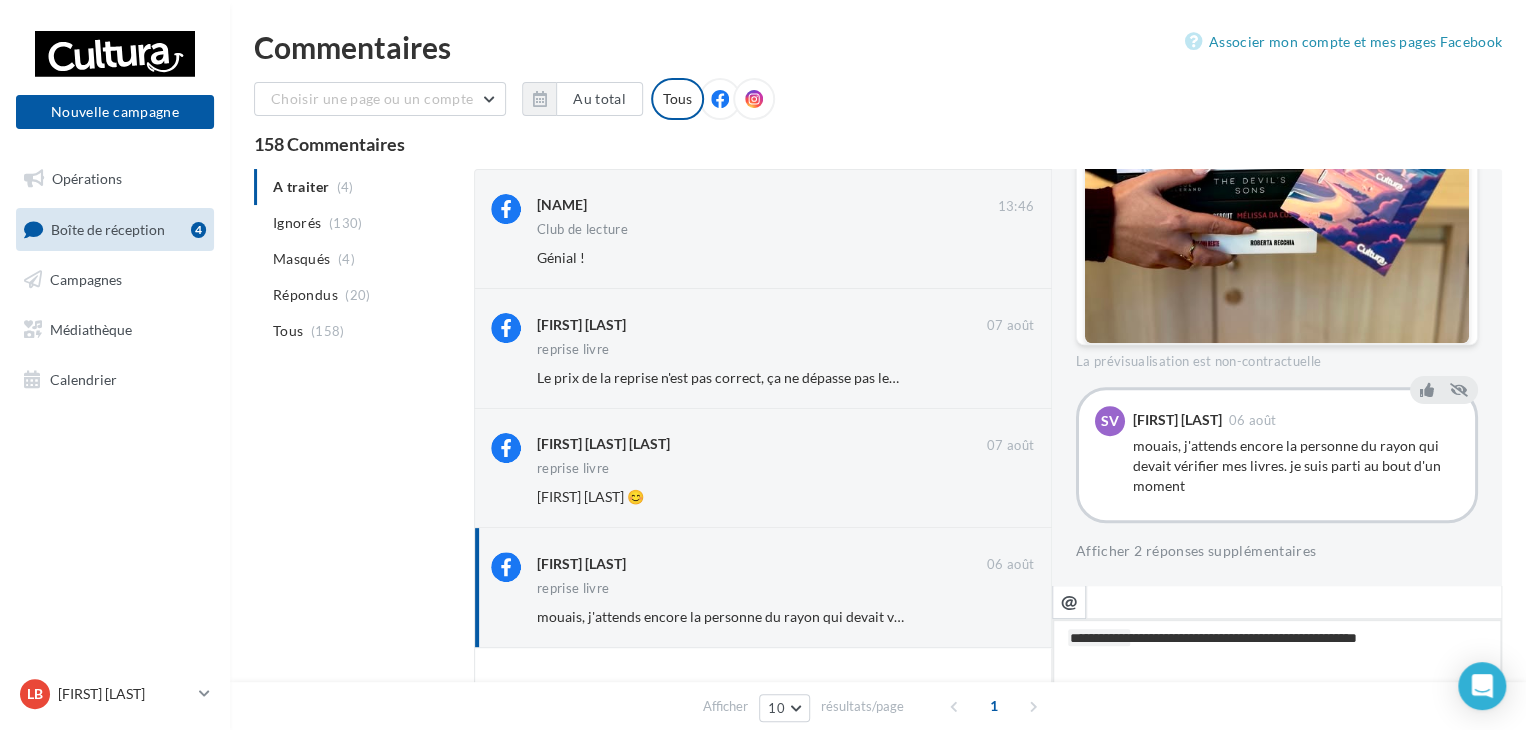 type on "**********" 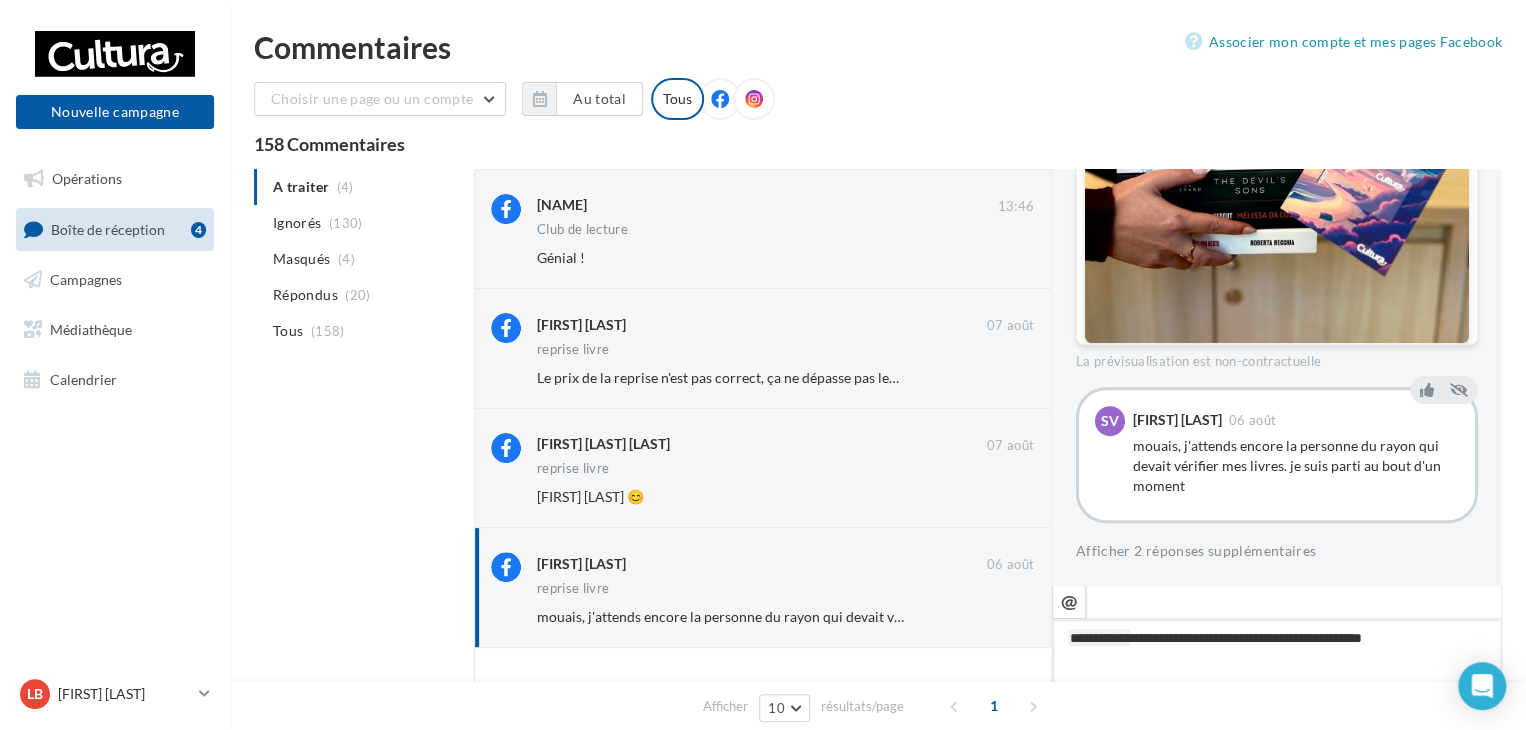 type on "**********" 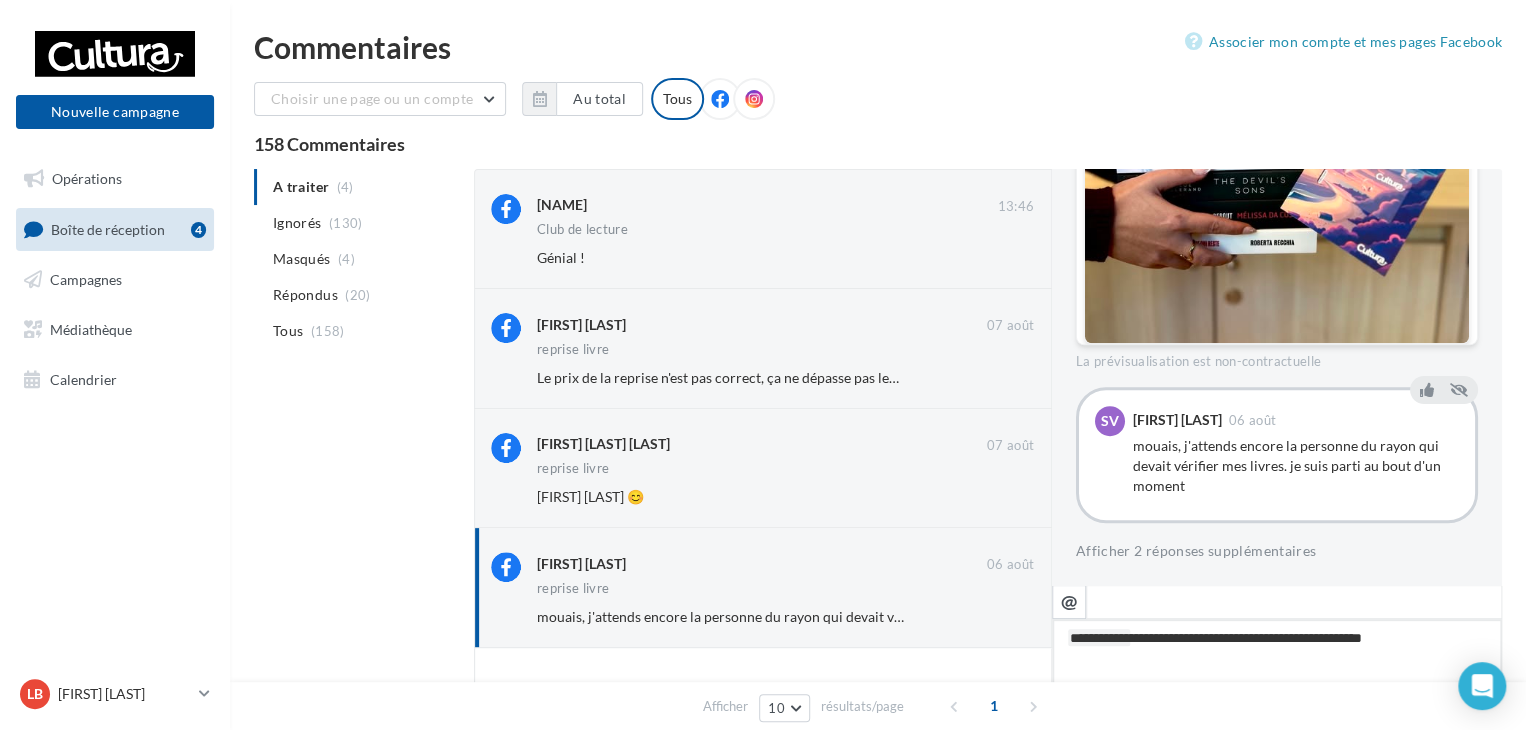 type on "**********" 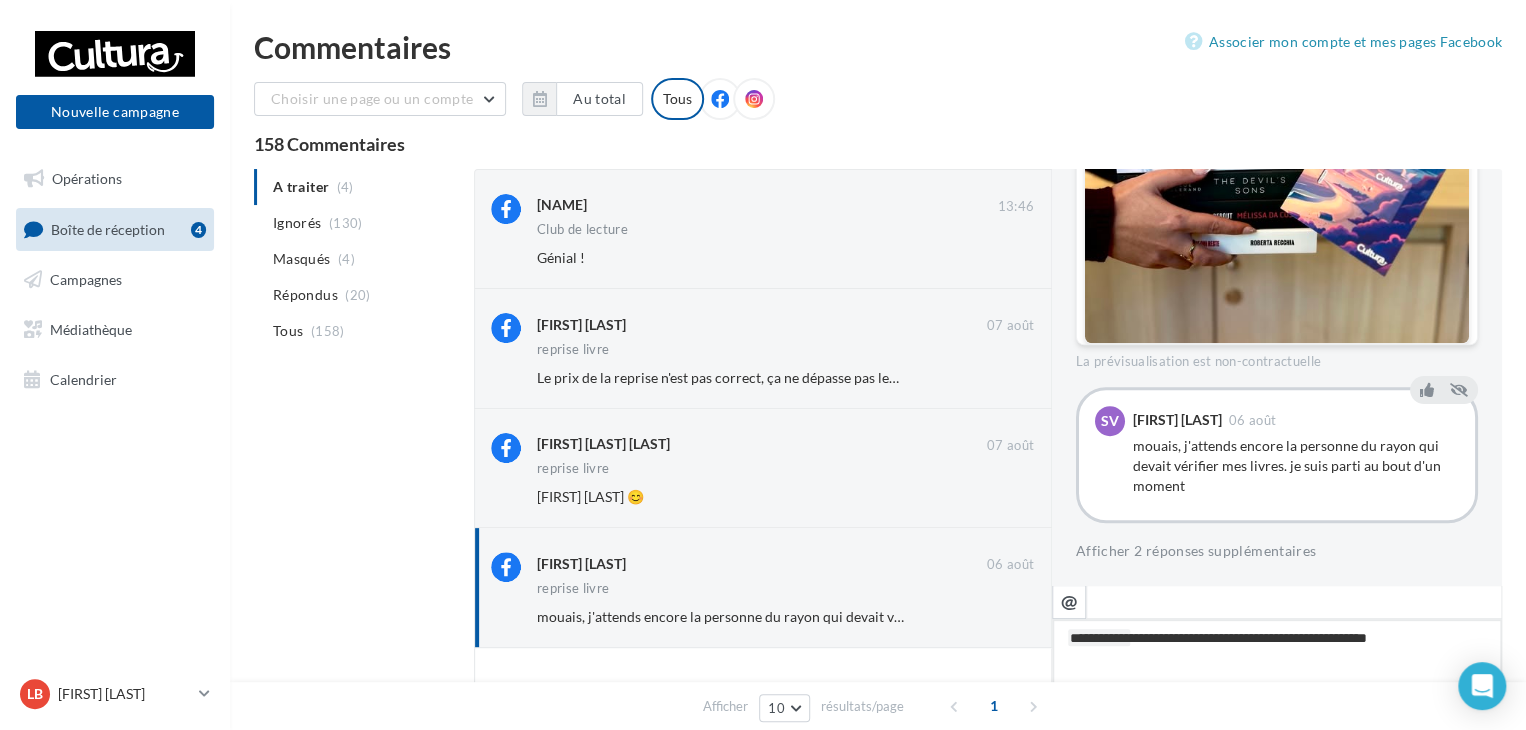 type on "**********" 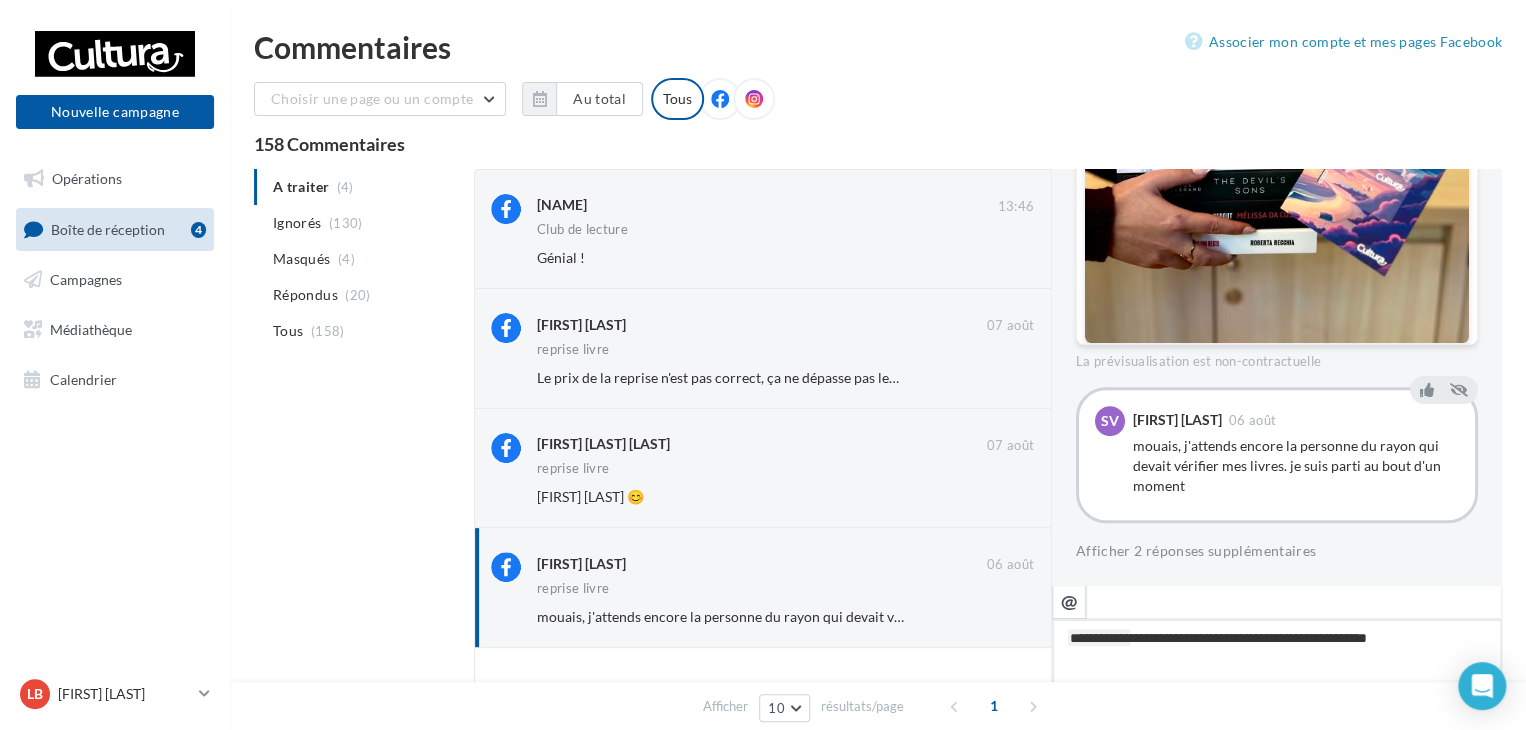 type on "**********" 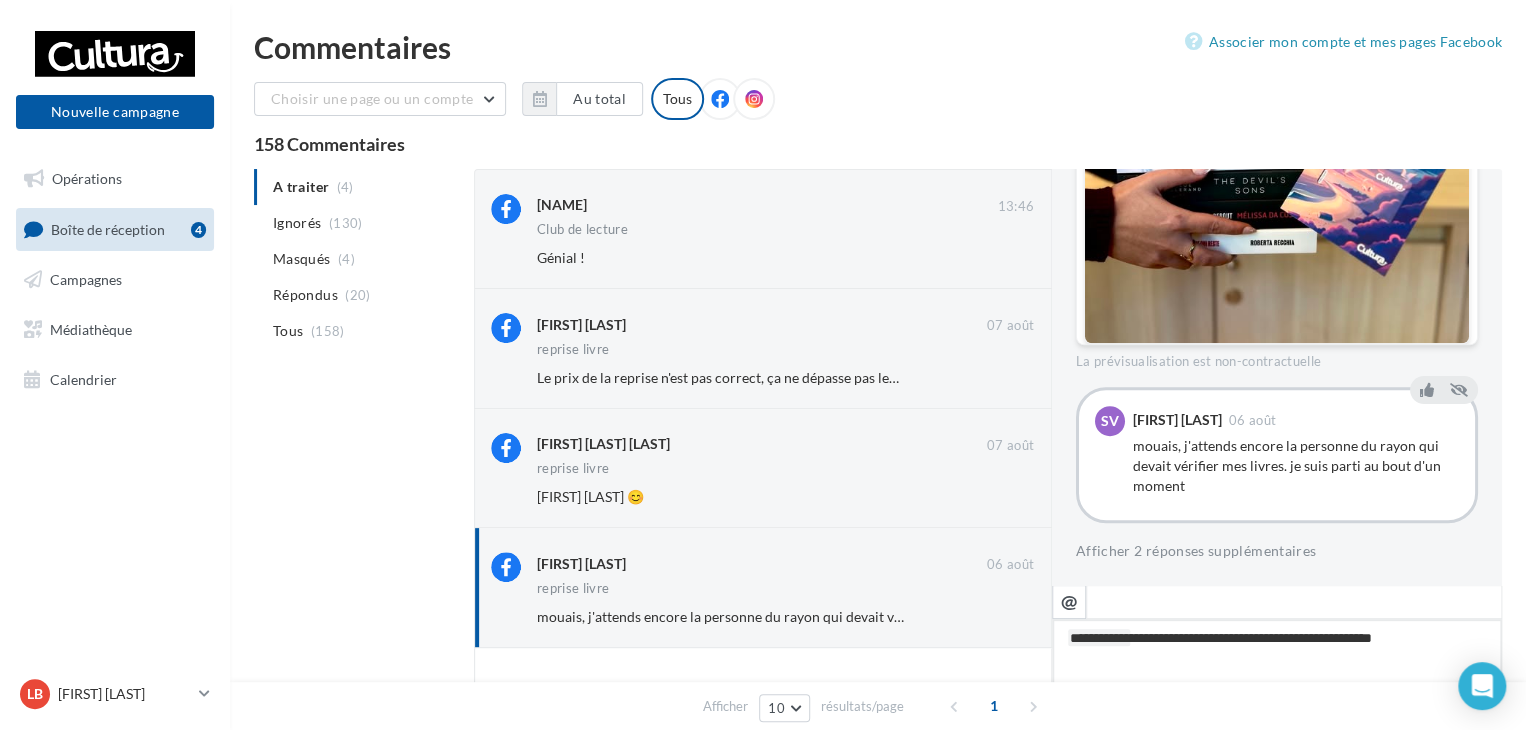 type on "**********" 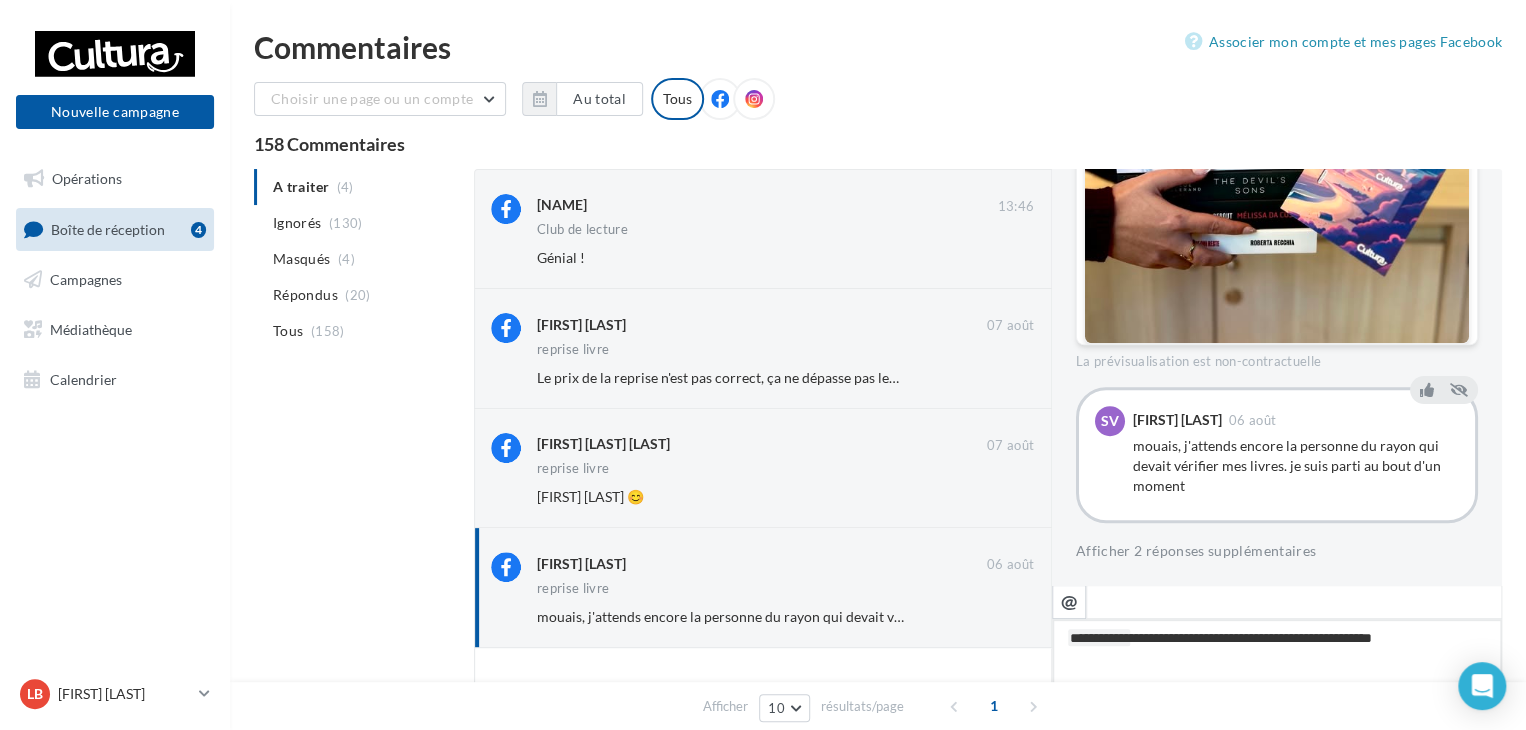 type on "**********" 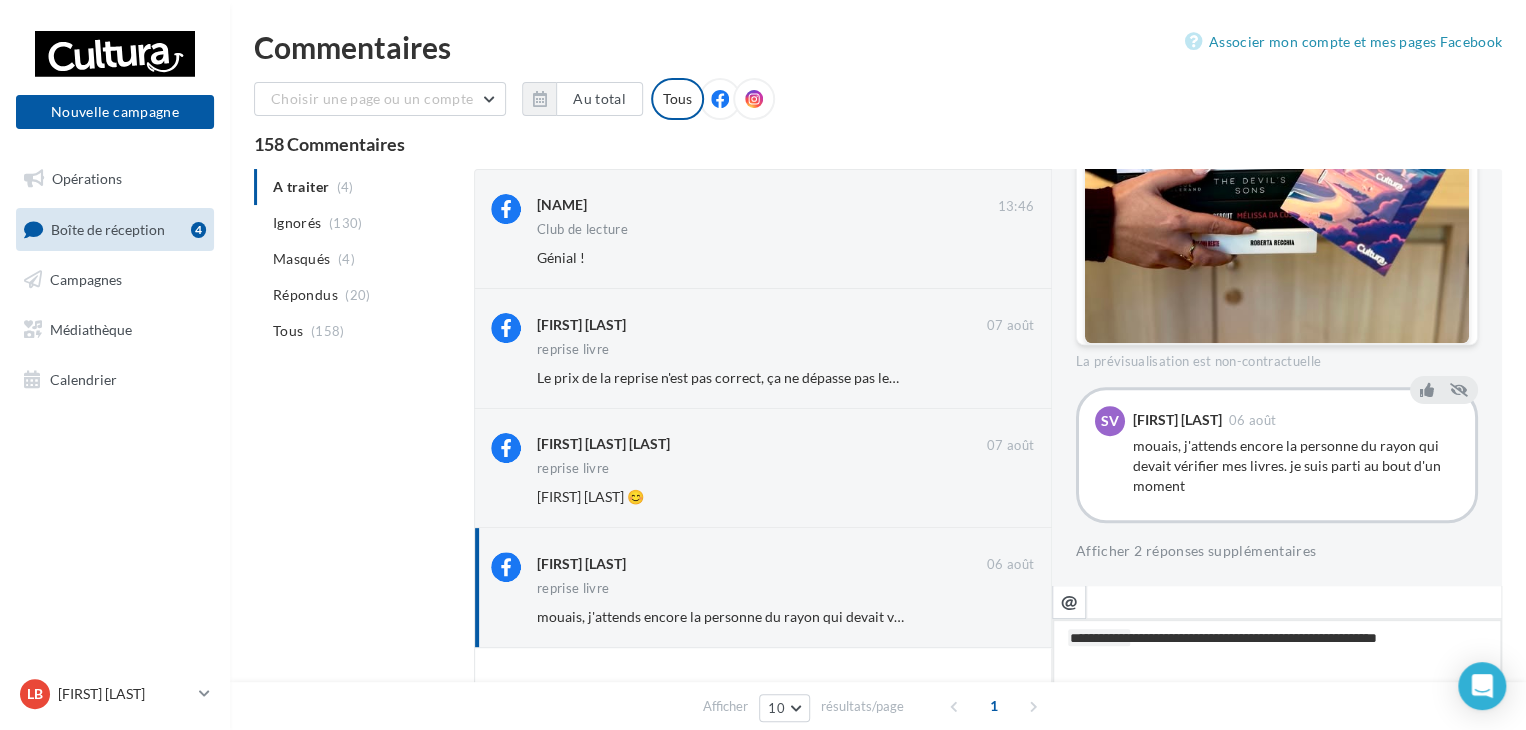 type on "**********" 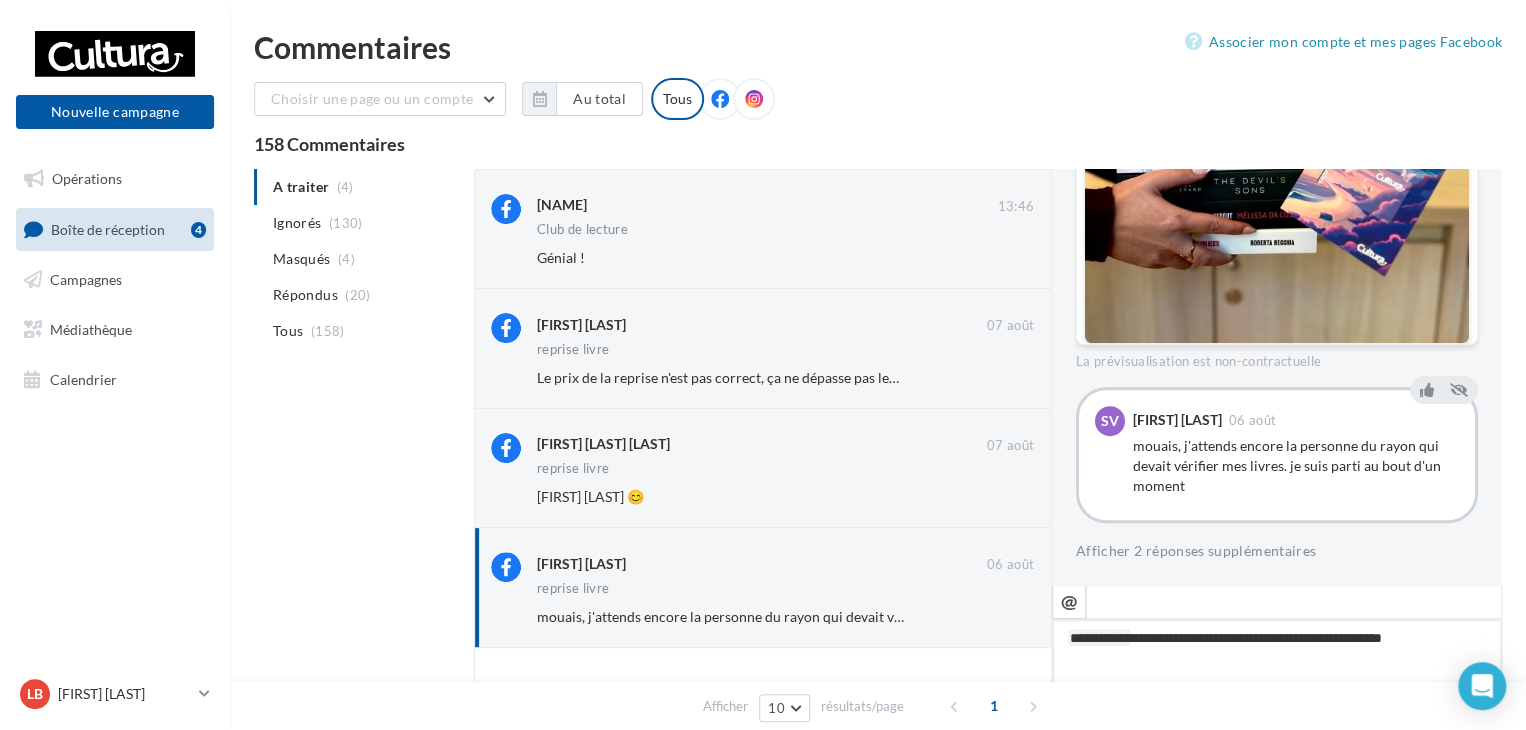 type on "**********" 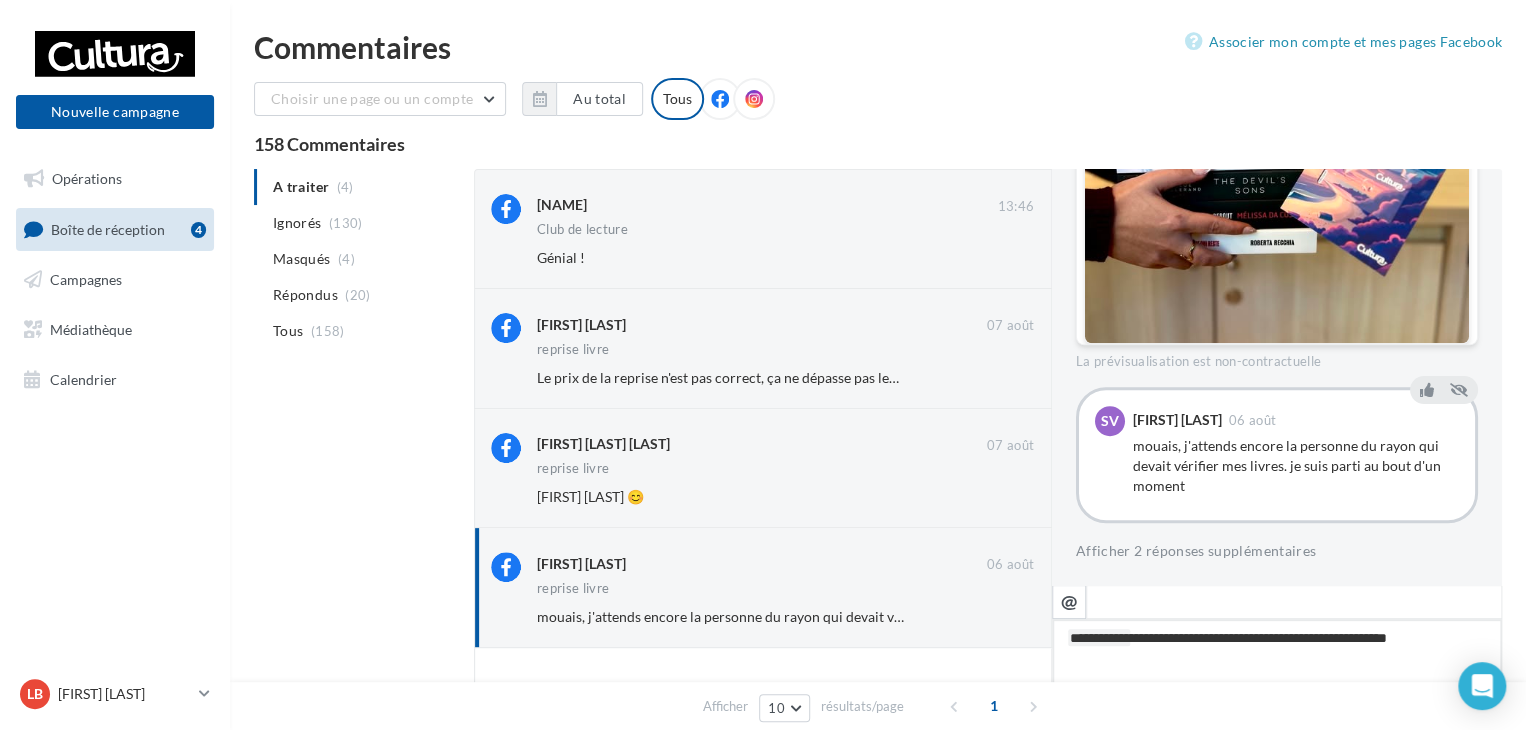 type on "**********" 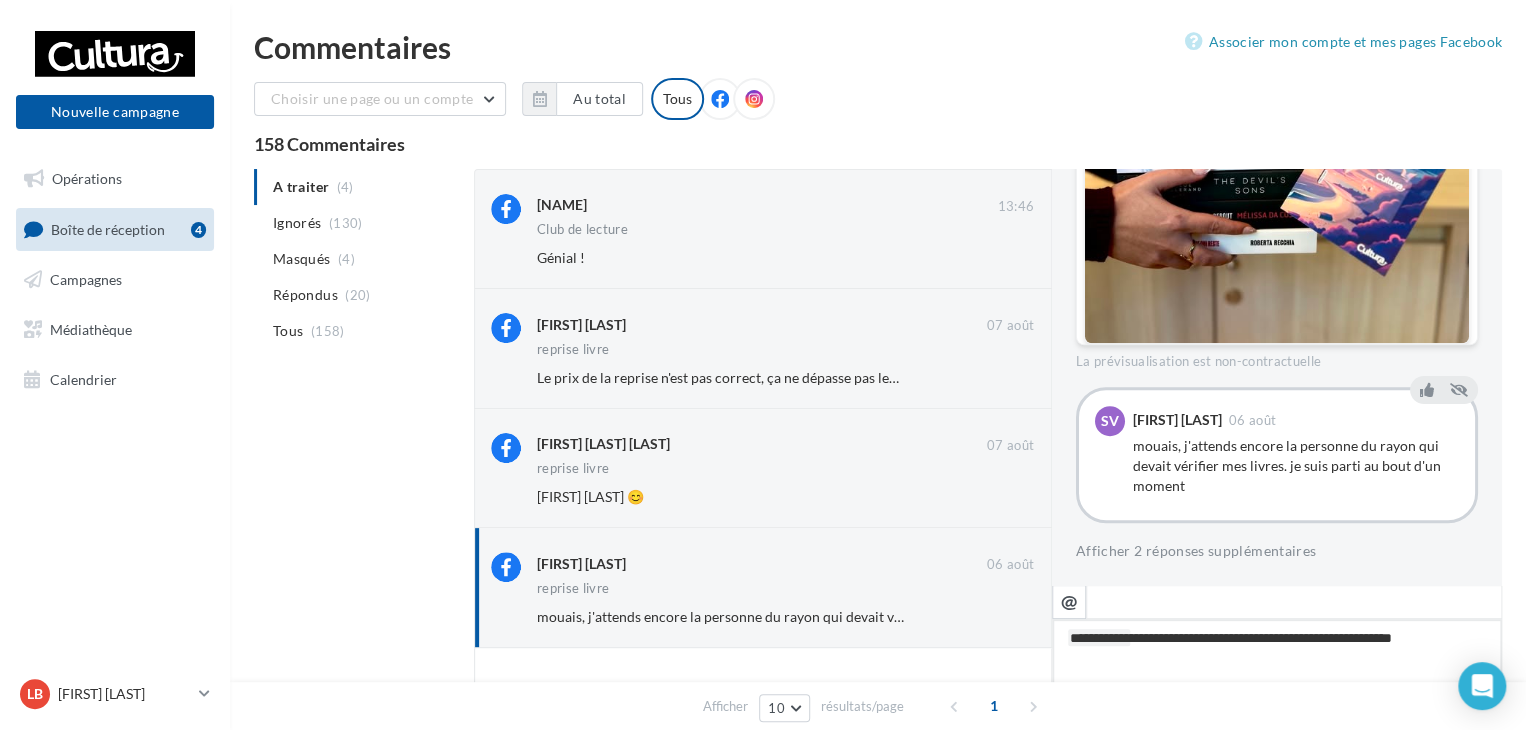 type on "**********" 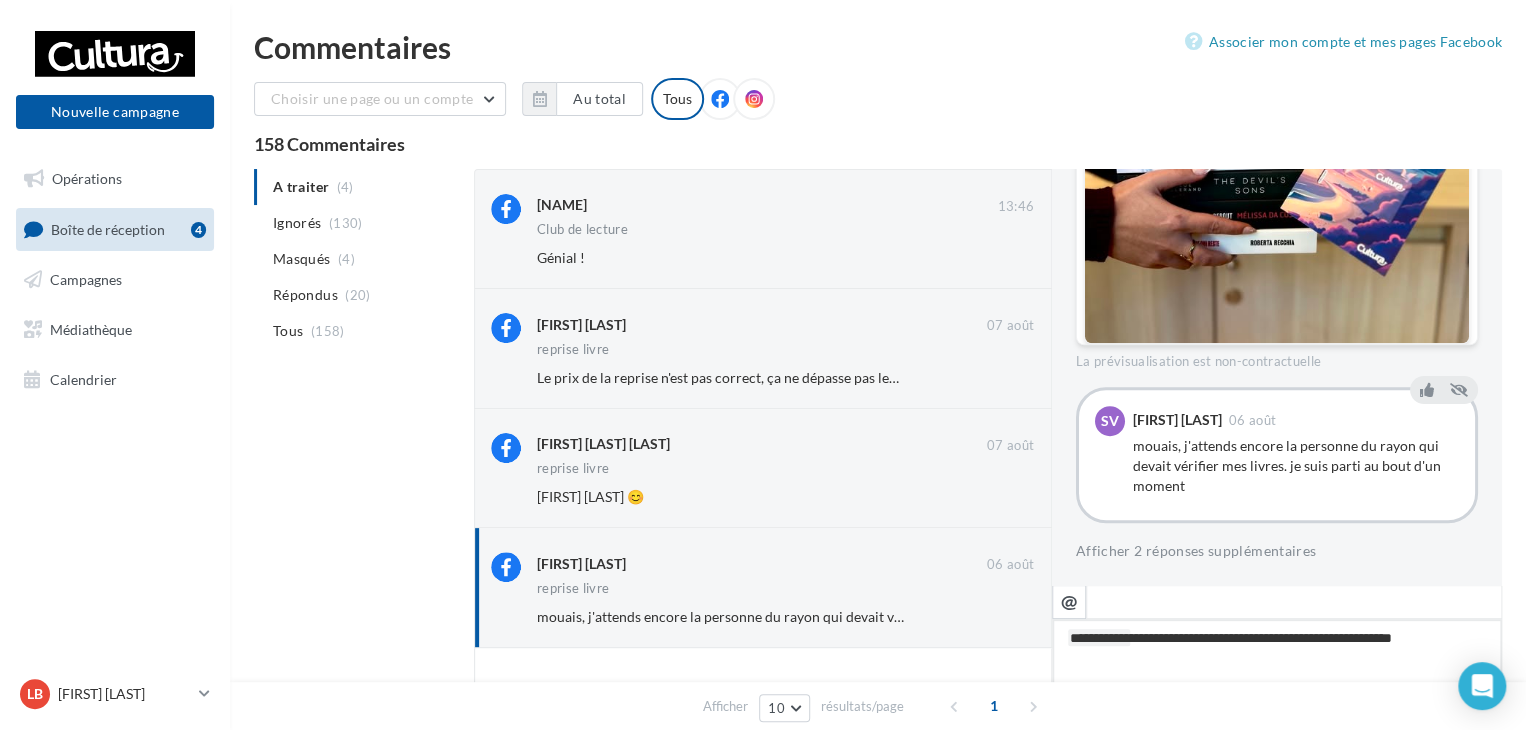 type on "**********" 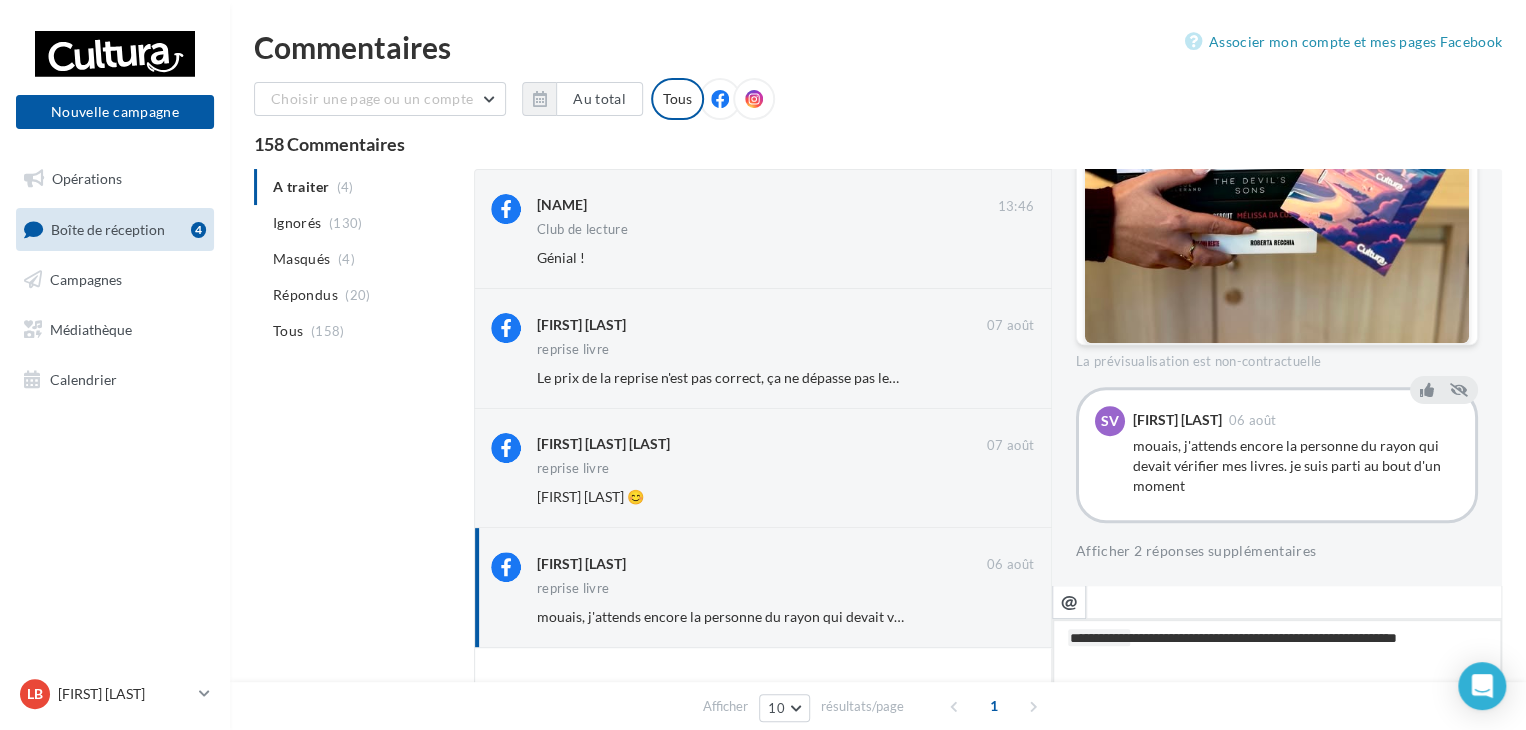 type on "**********" 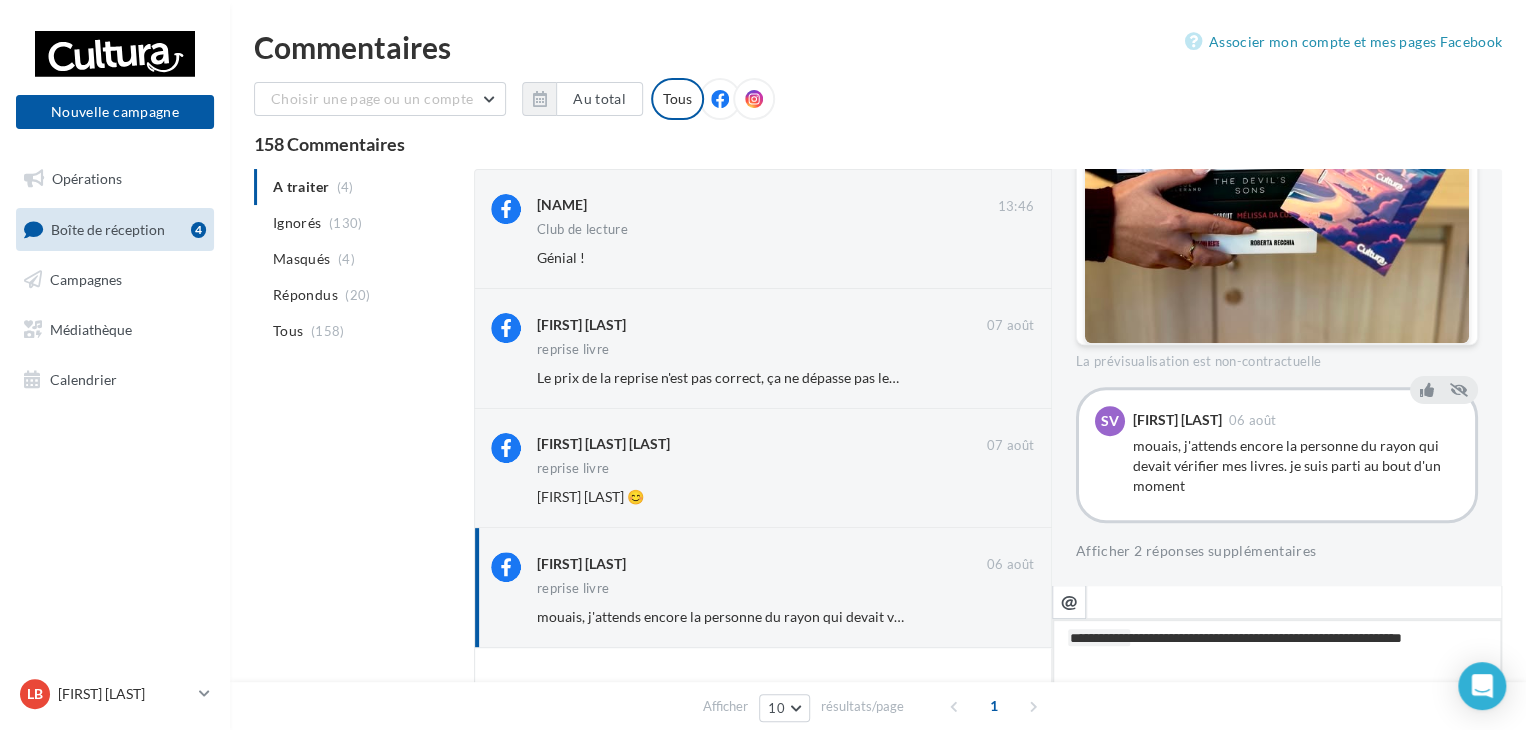 type on "**********" 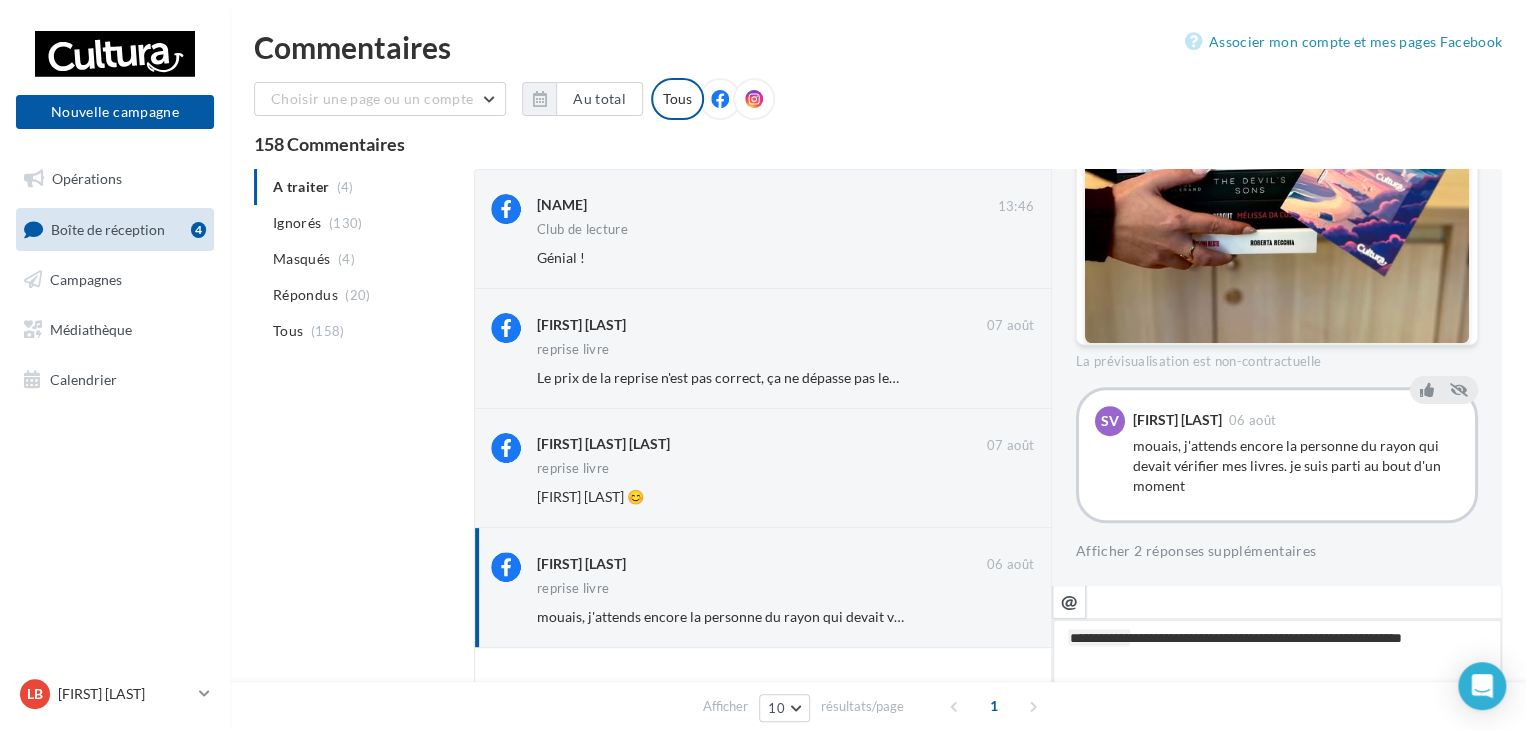 type on "**********" 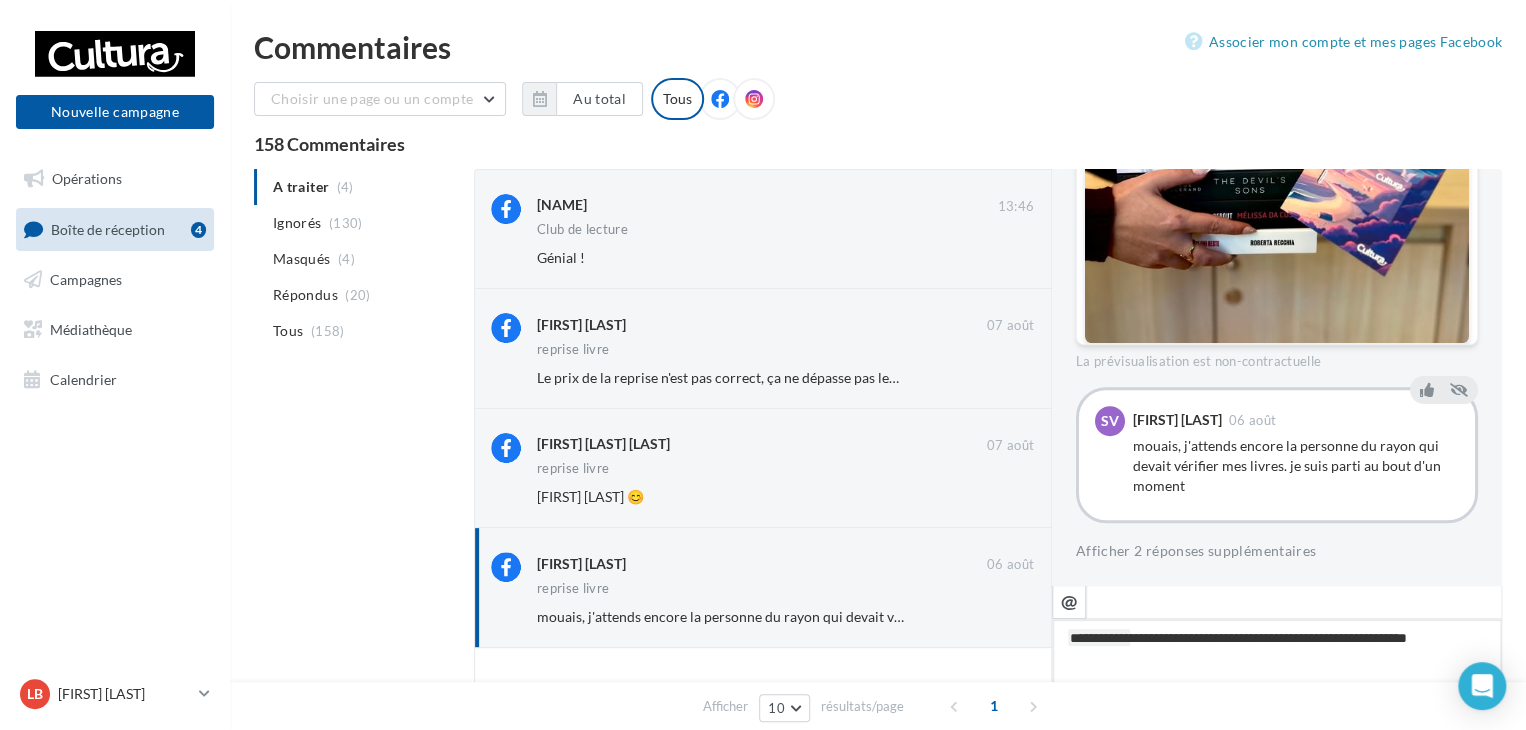type on "**********" 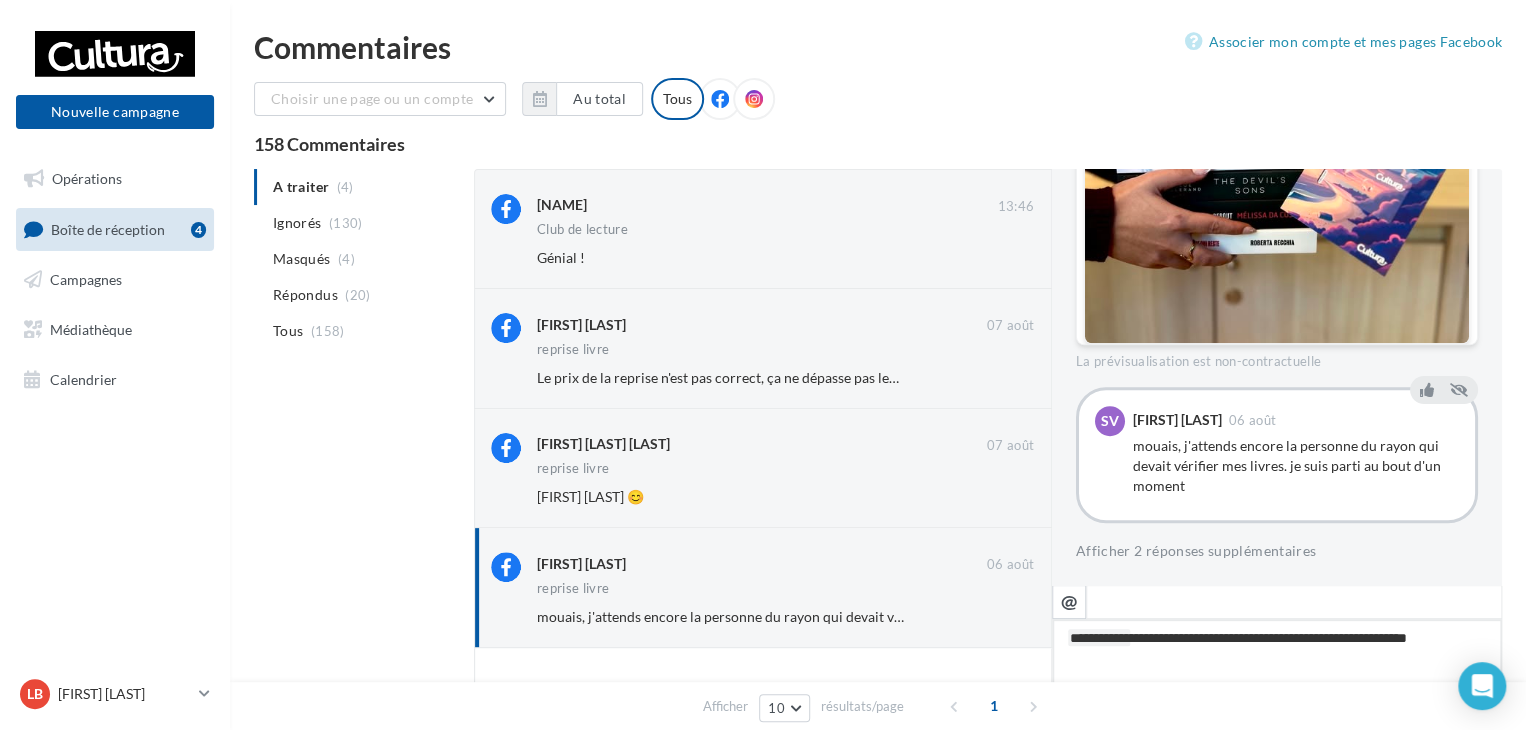 type on "**********" 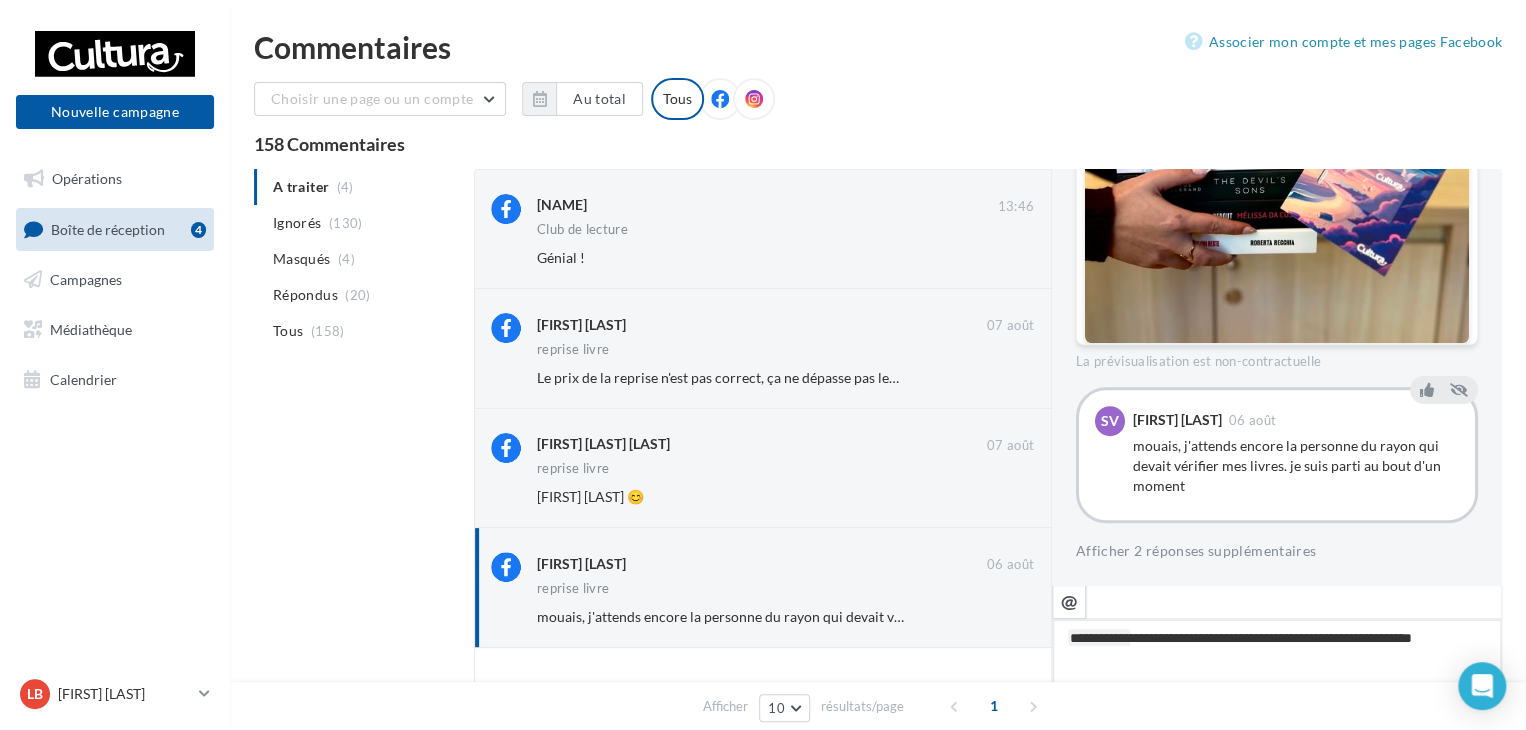 type on "**********" 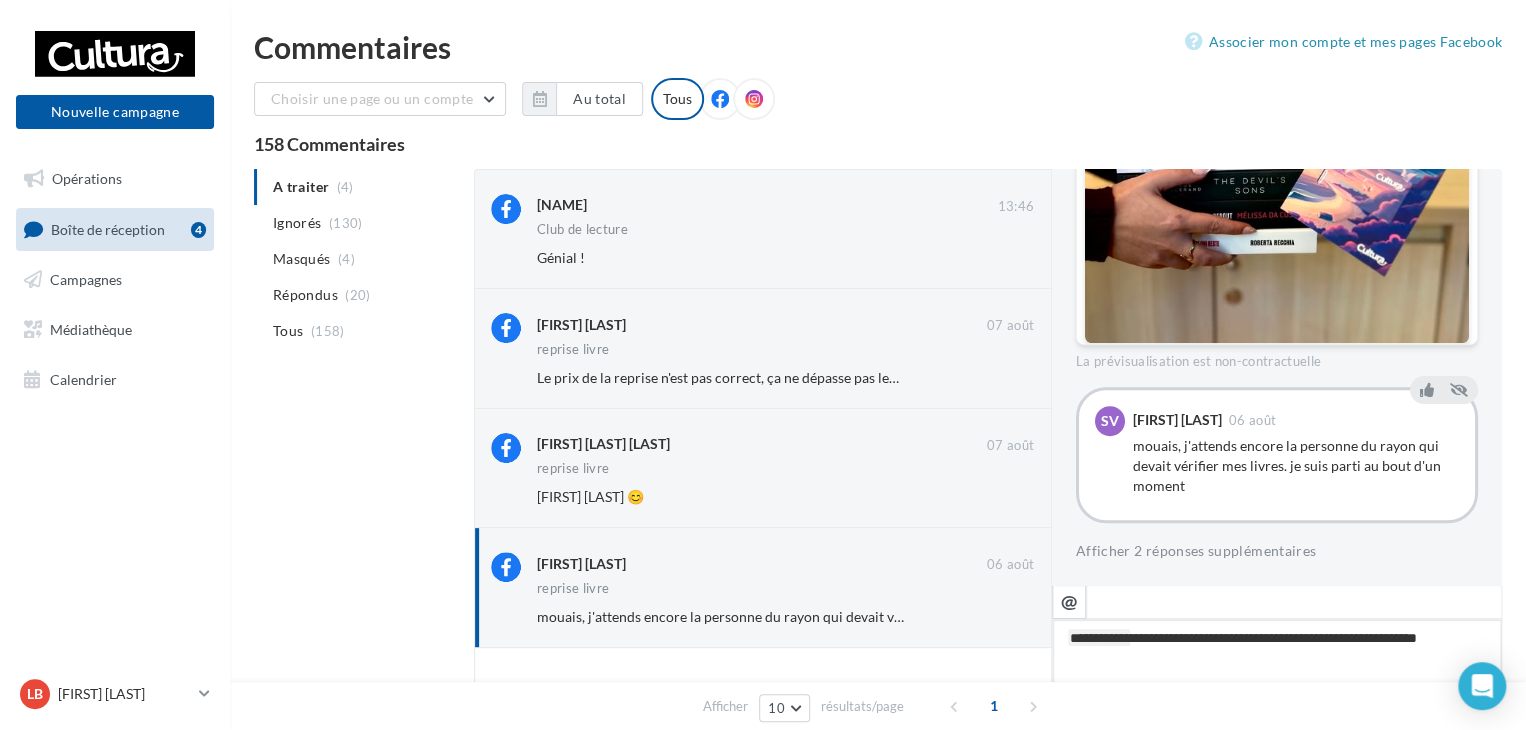 type on "**********" 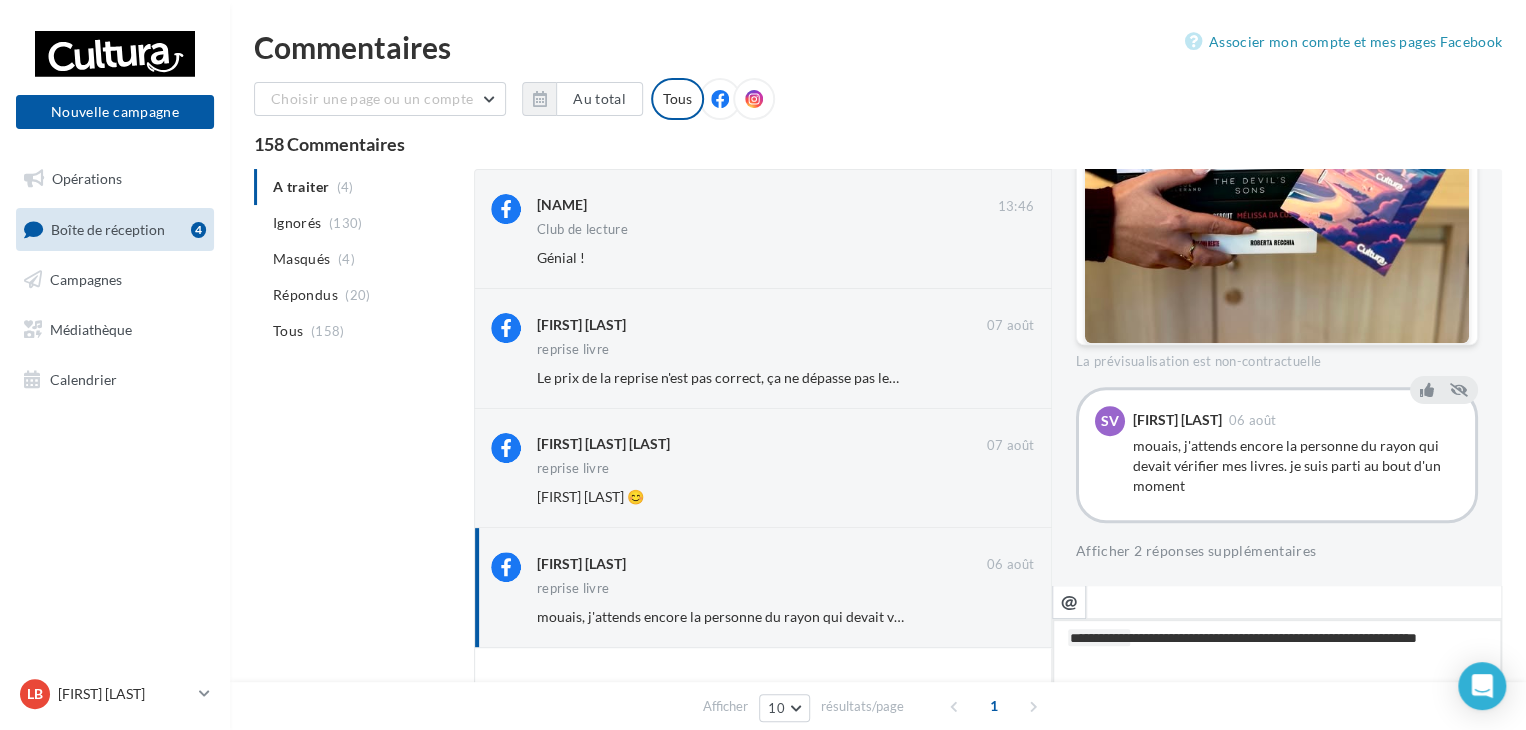 type on "**********" 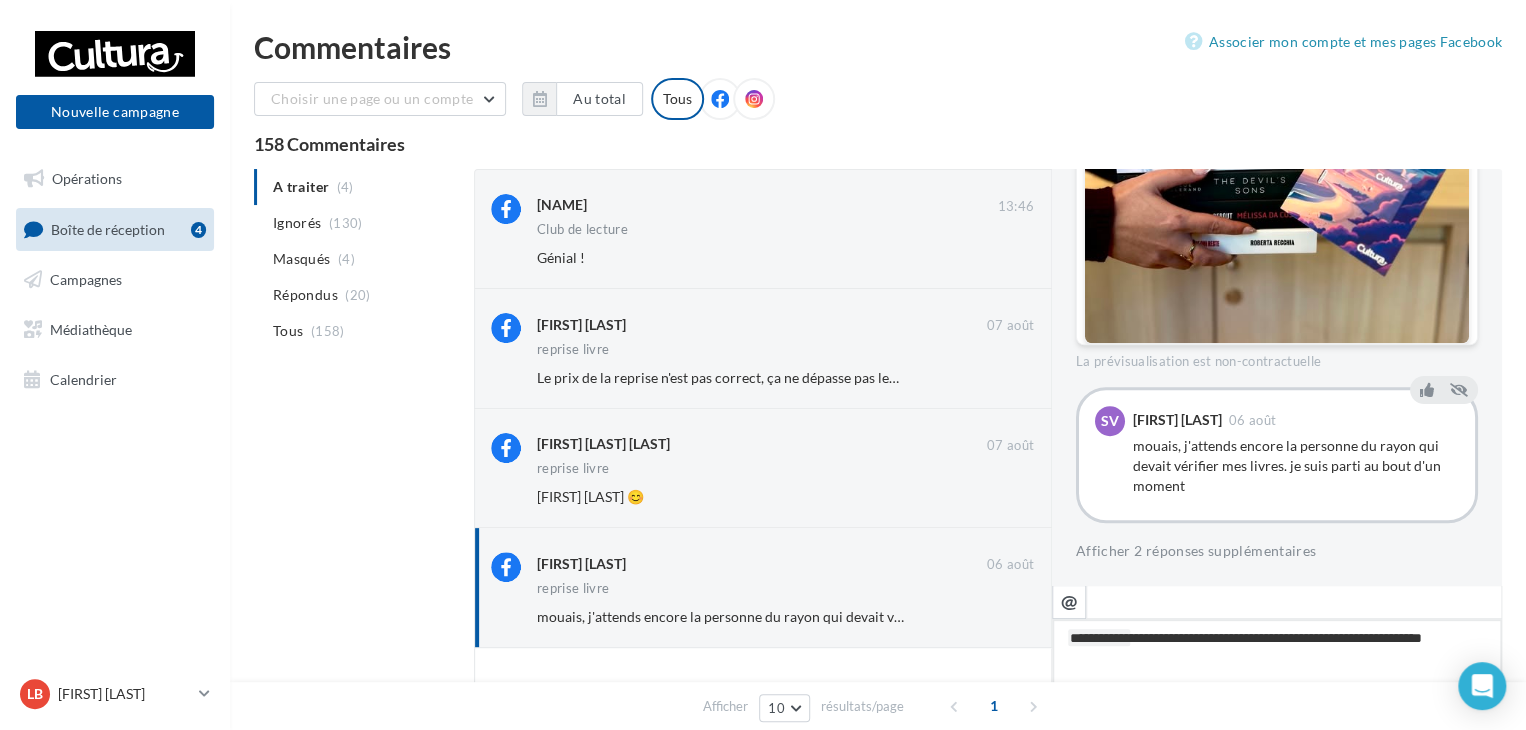 type on "**********" 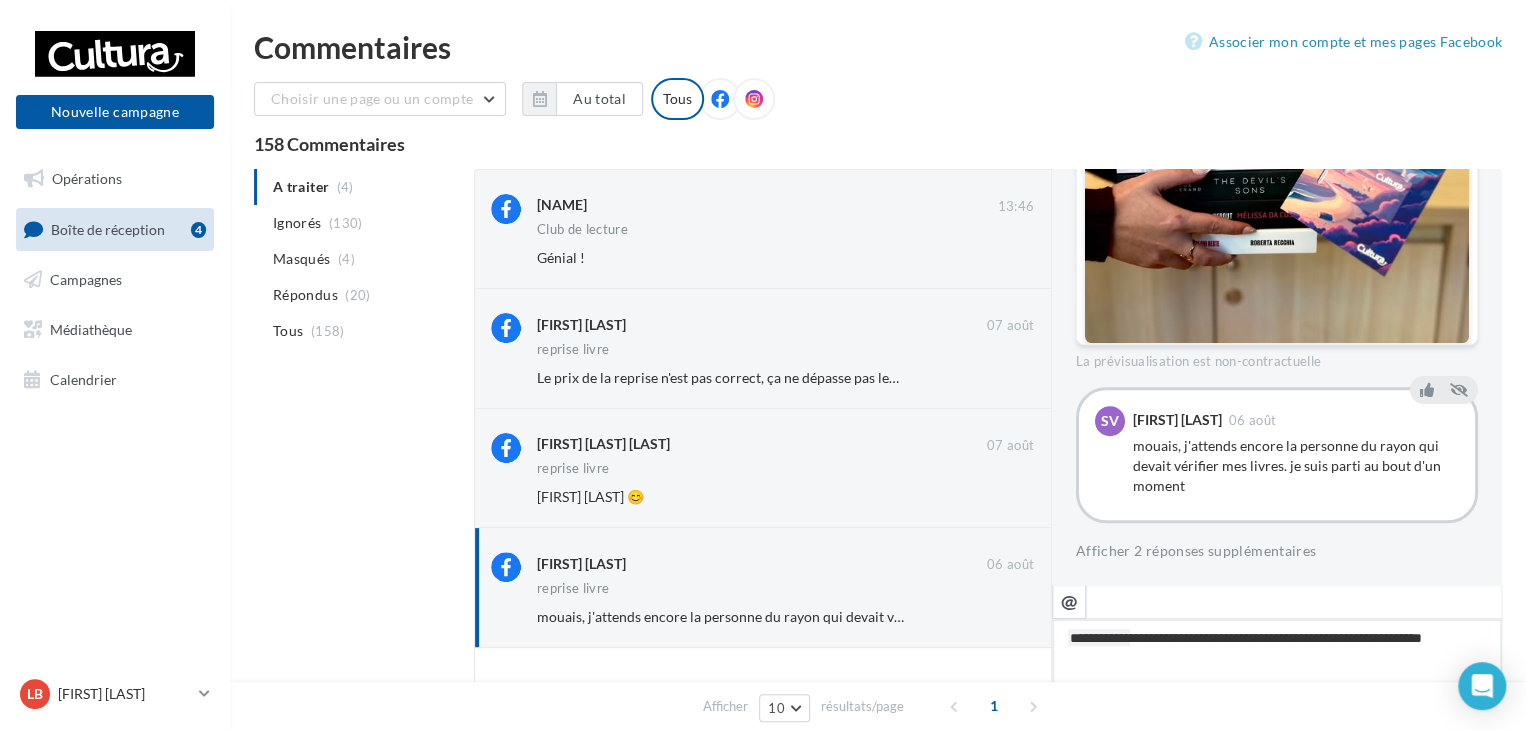 type on "**********" 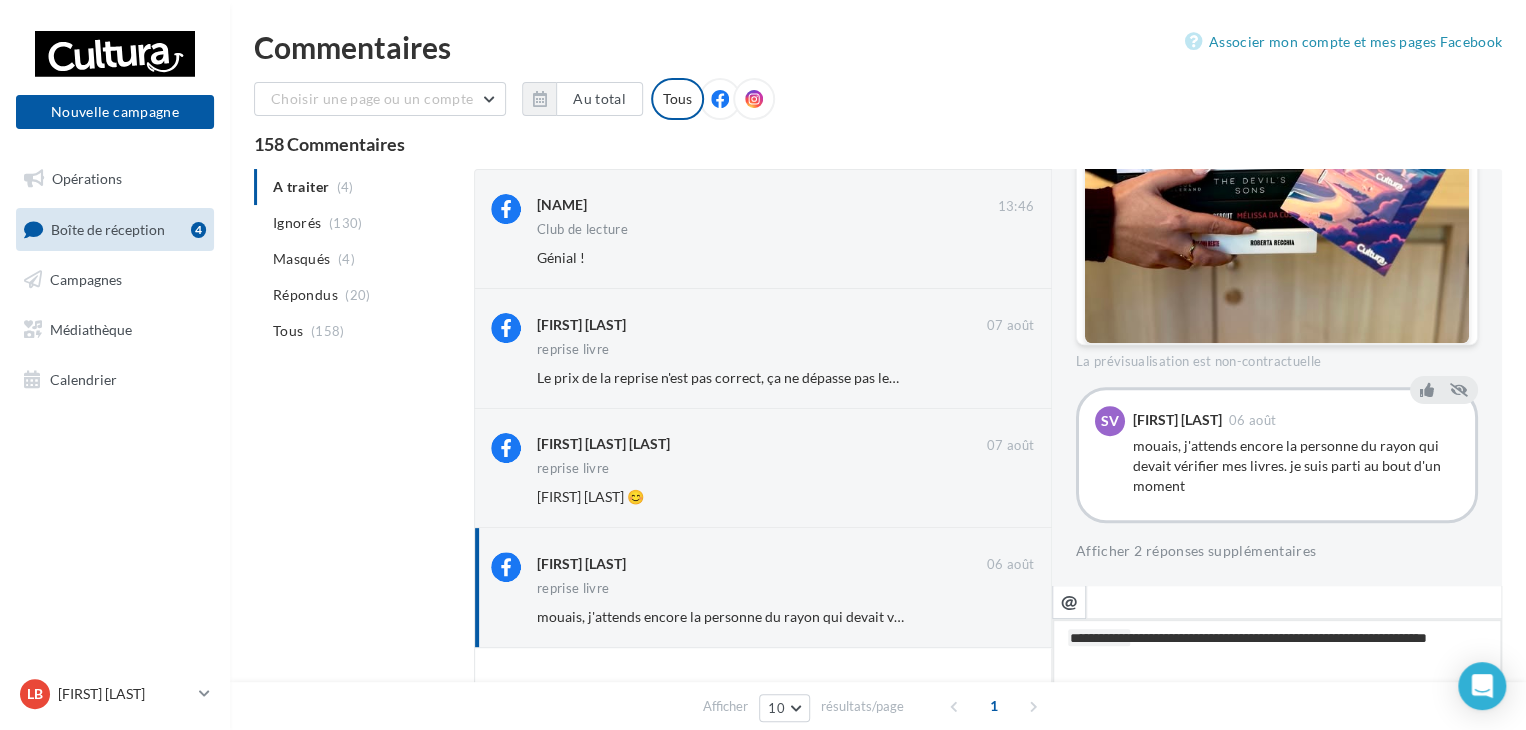 type on "**********" 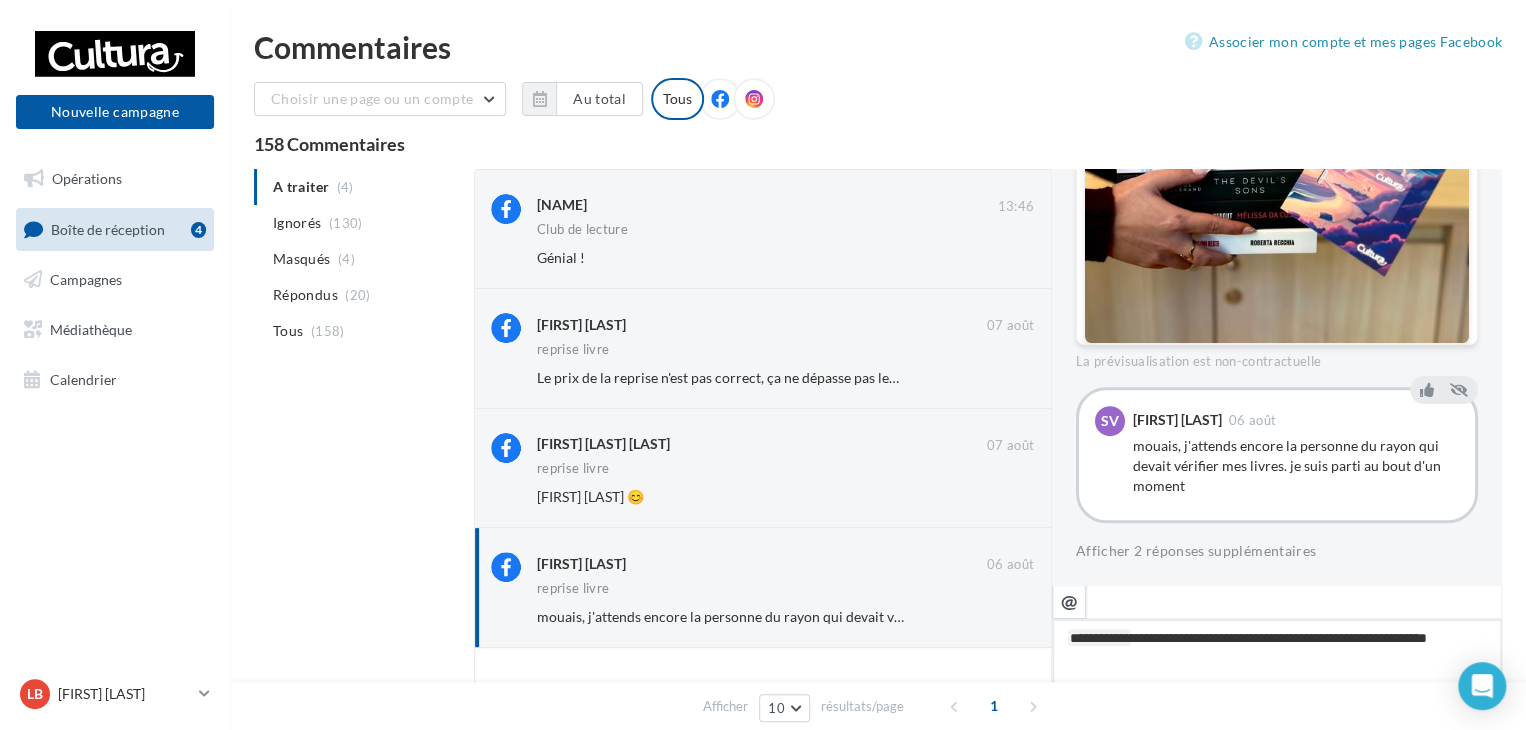type on "**********" 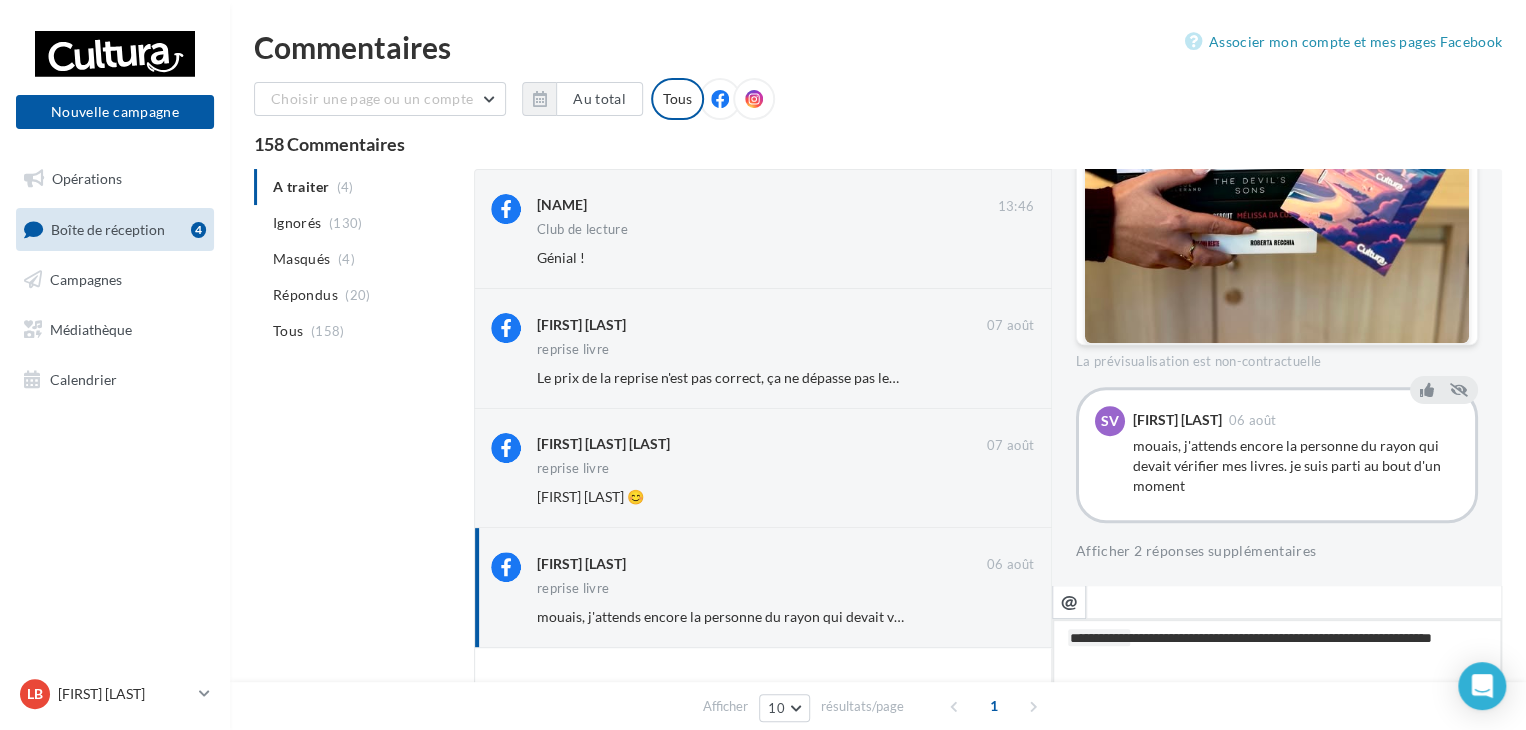 type on "**********" 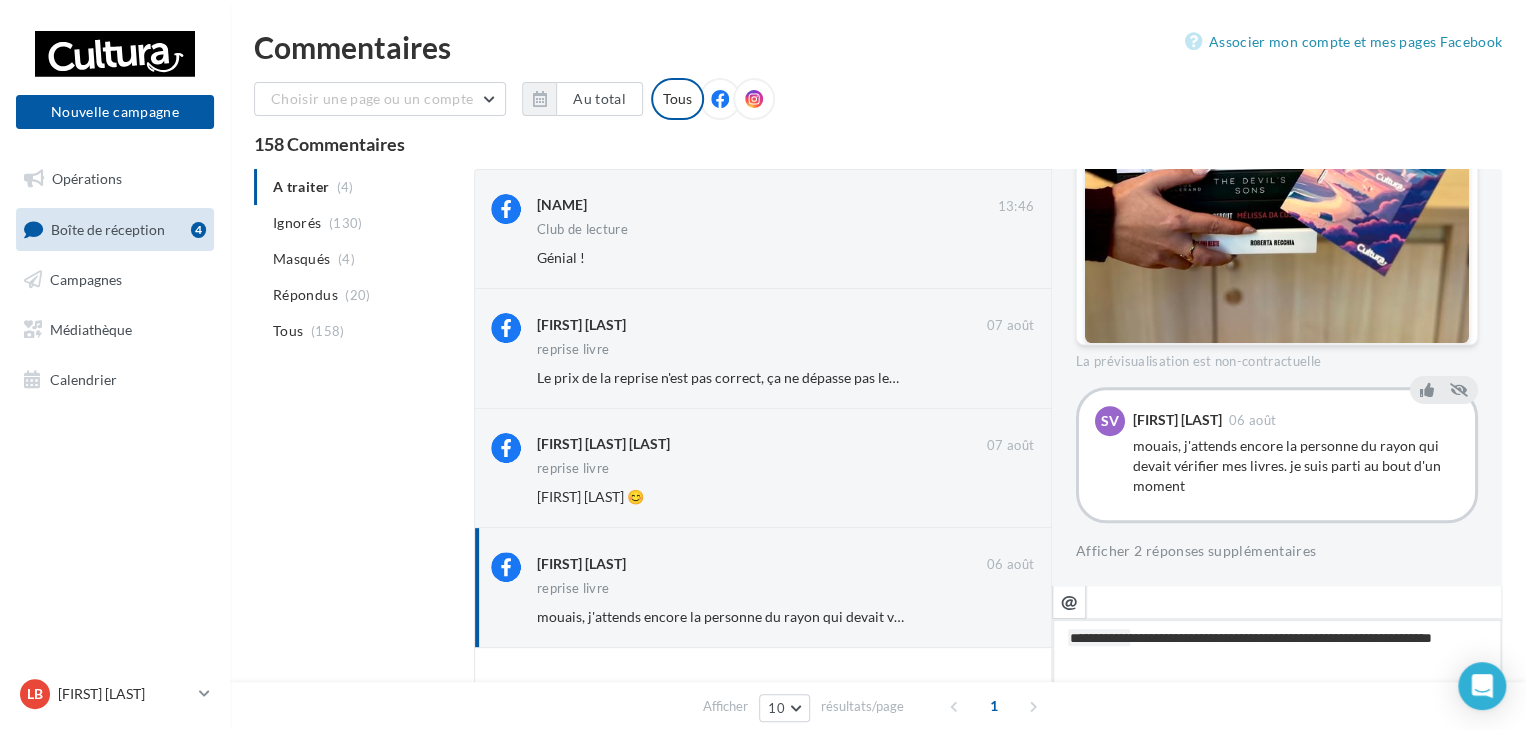 type on "**********" 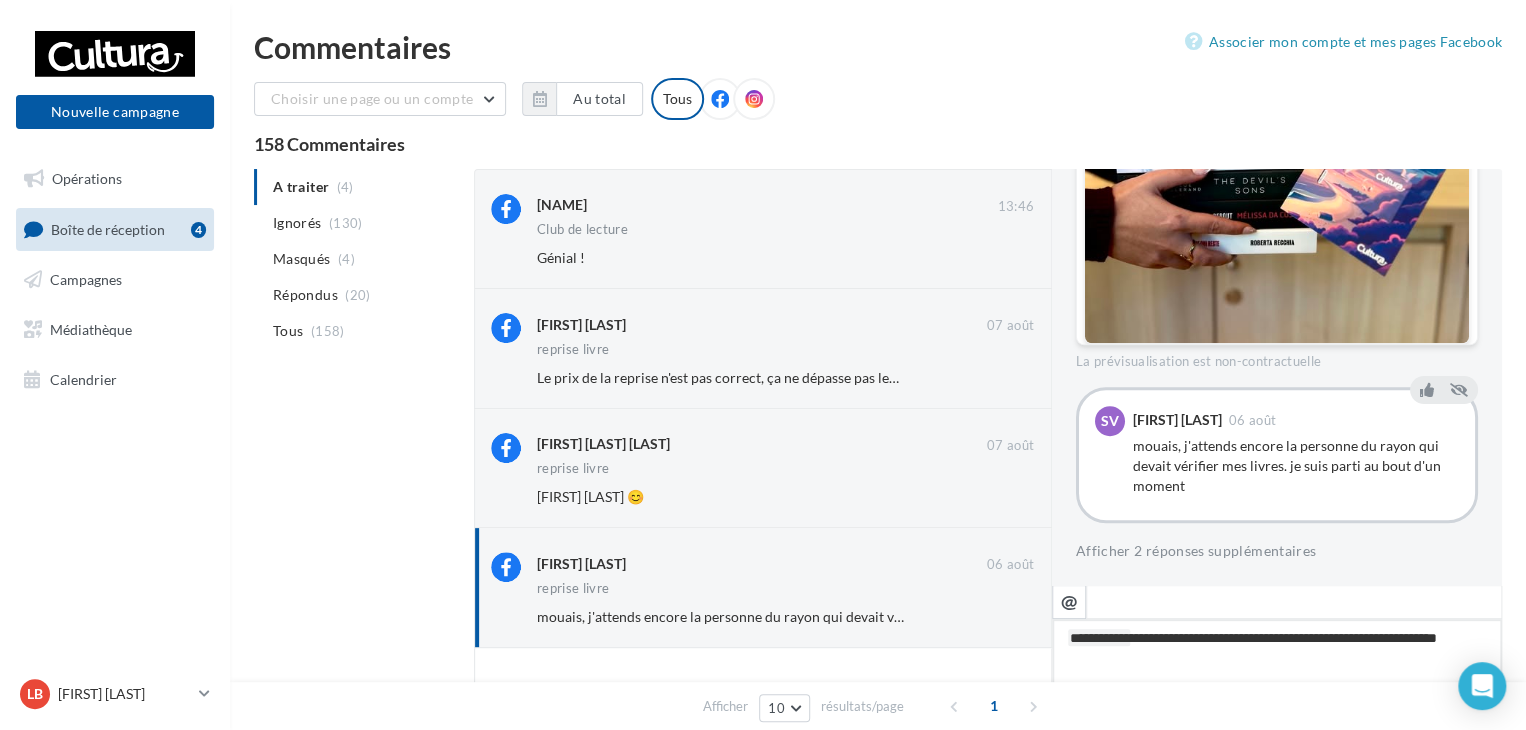 type on "**********" 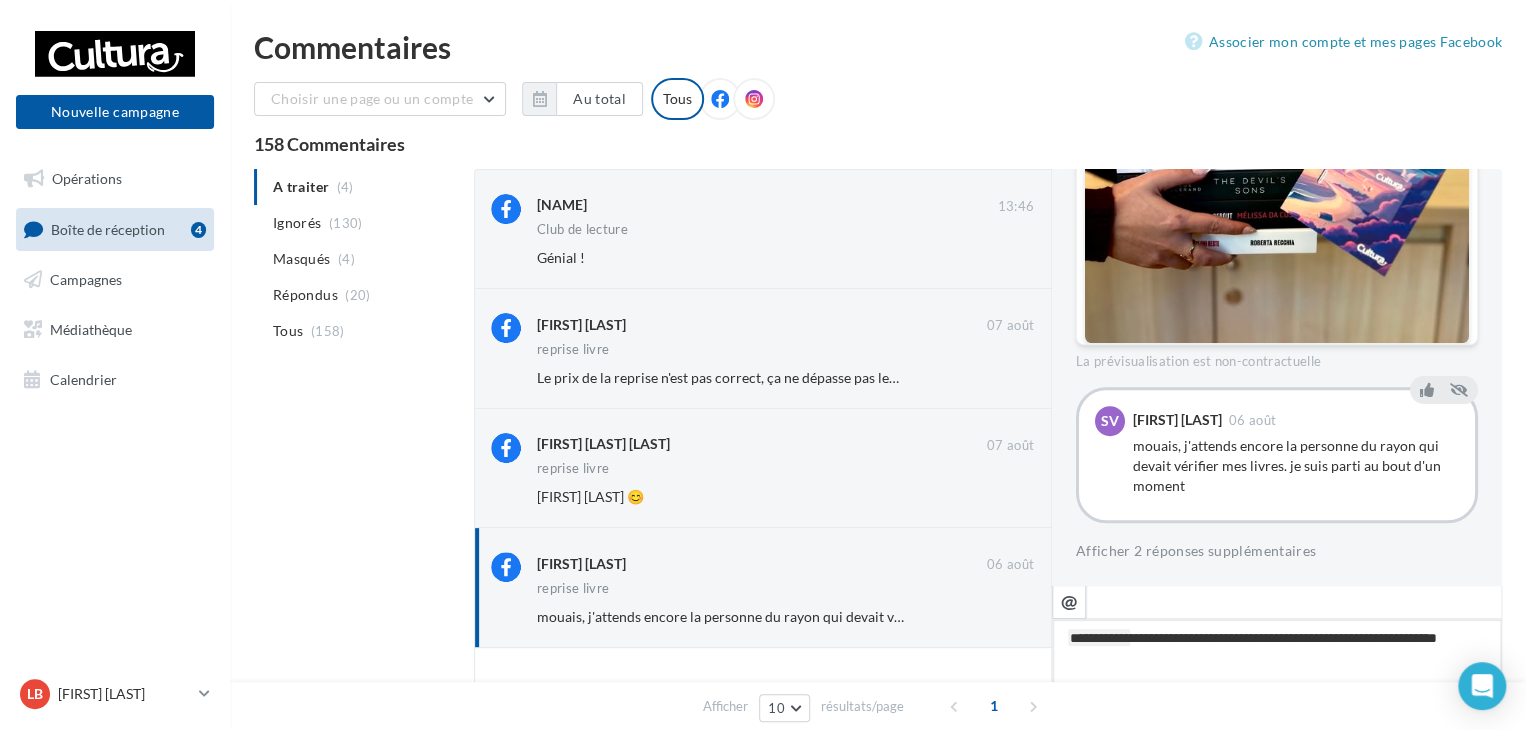type on "**********" 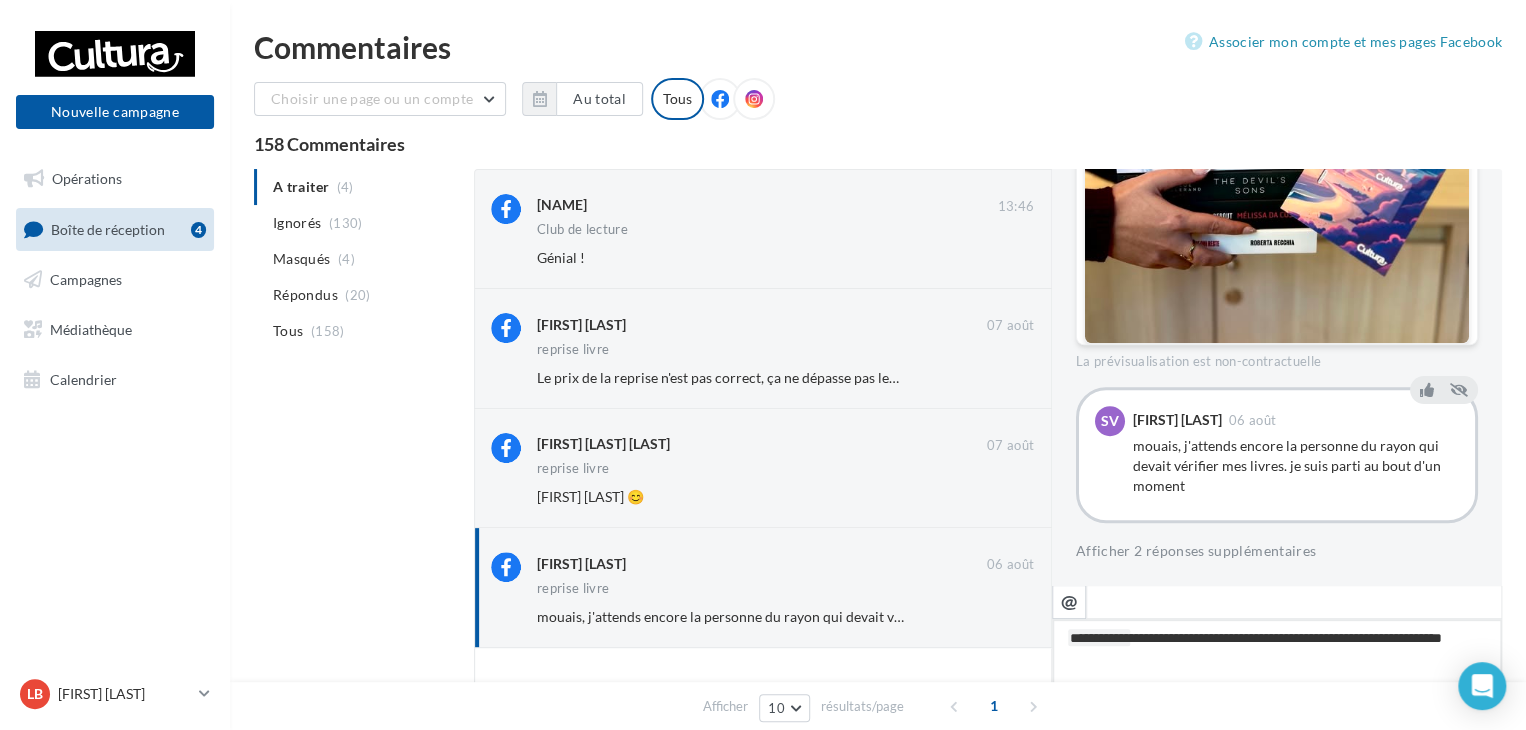 type on "**********" 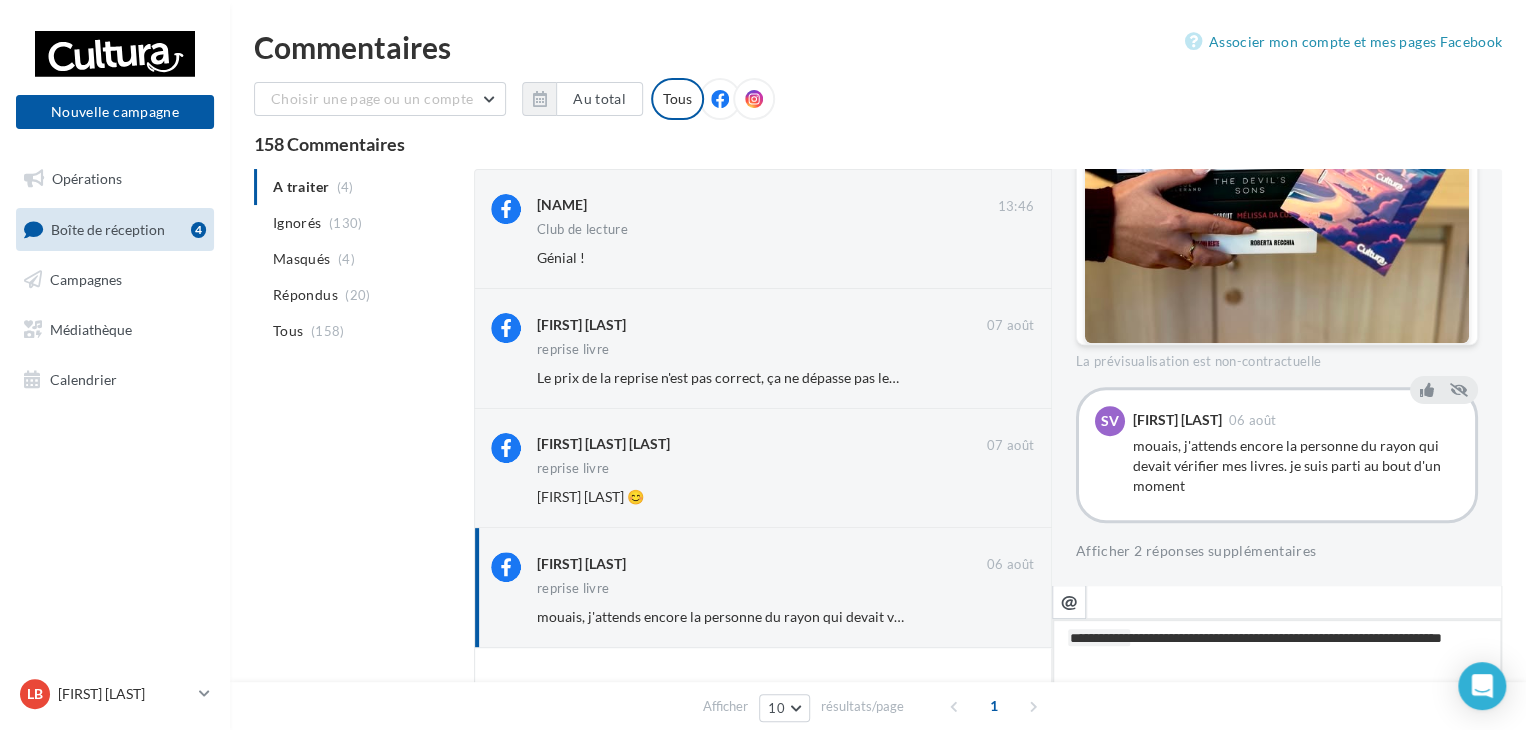 type on "**********" 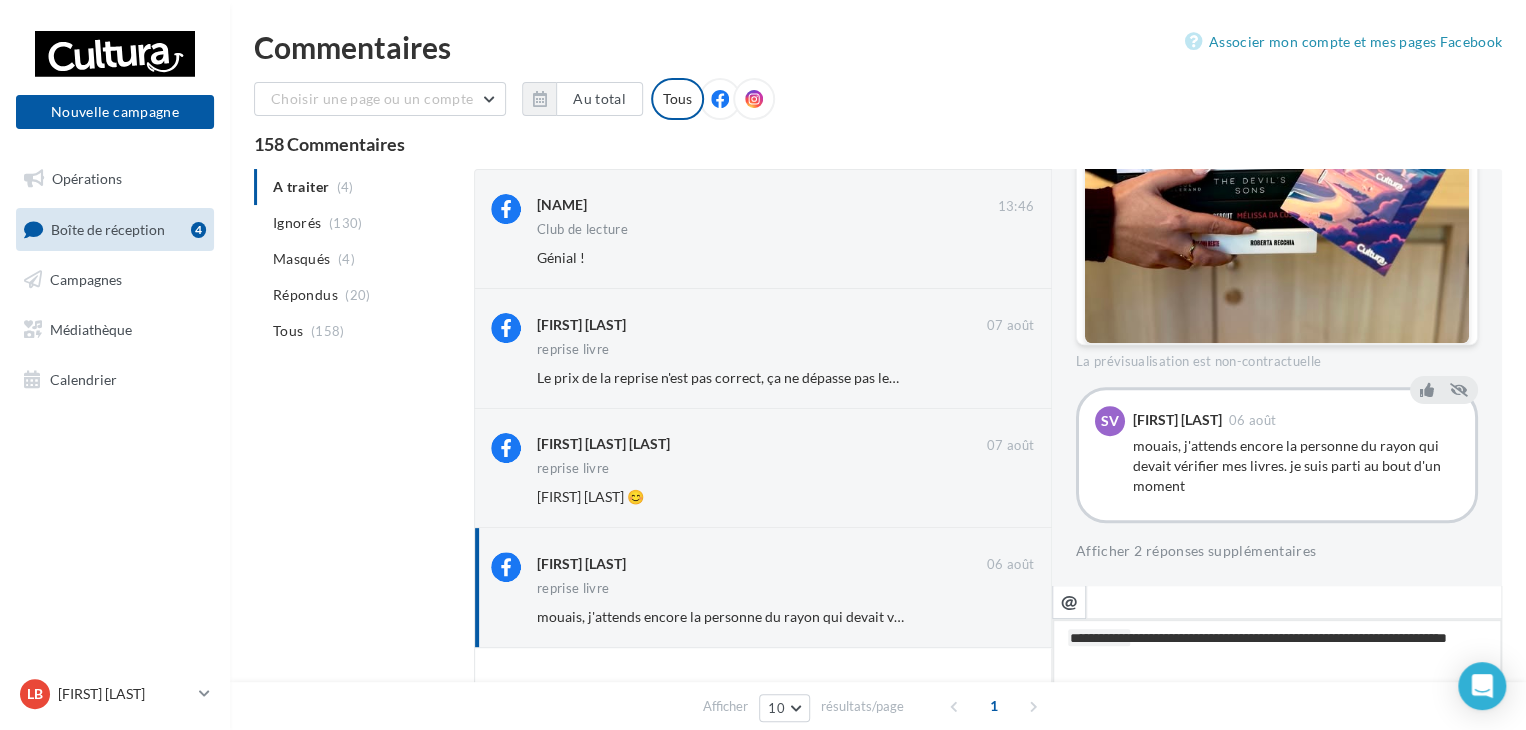 type on "**********" 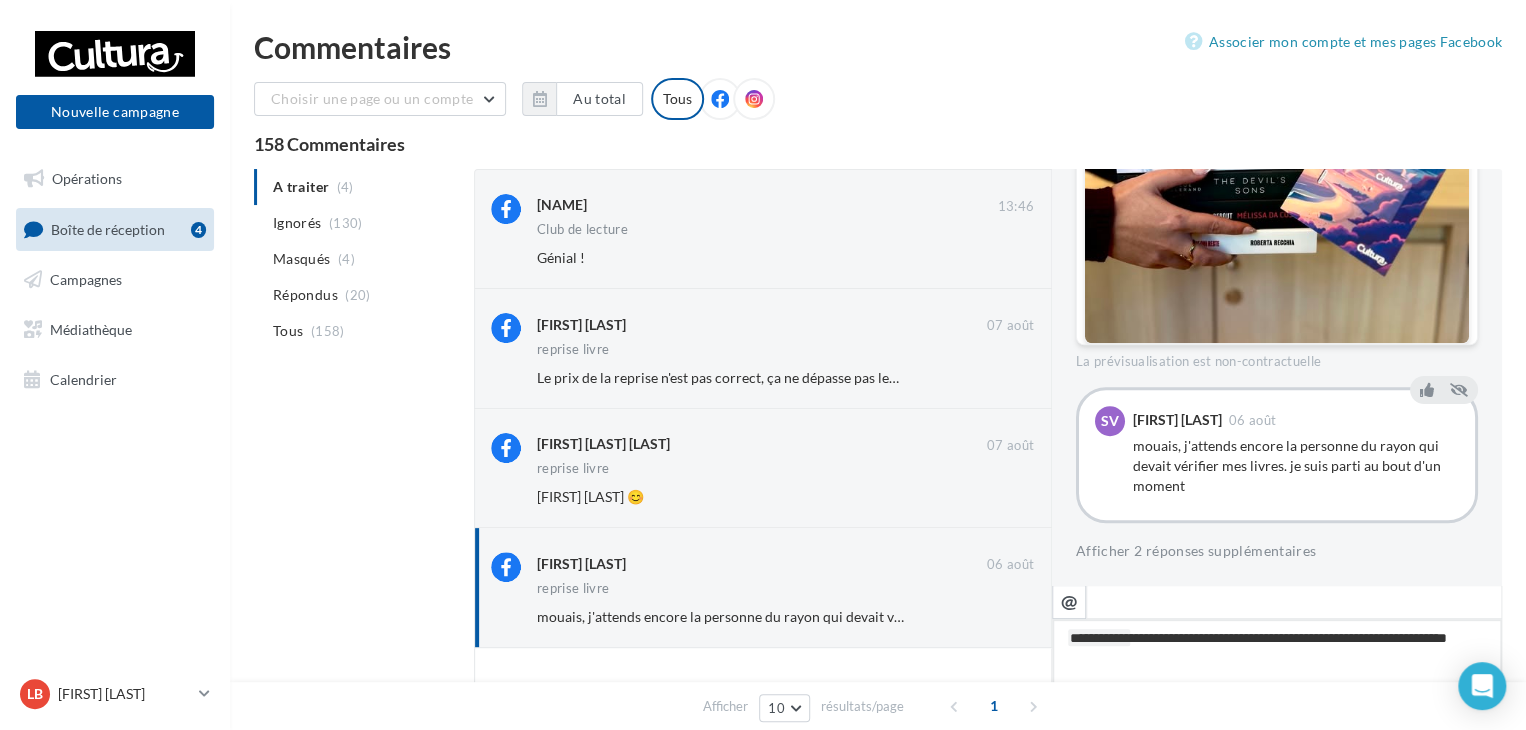 type on "**********" 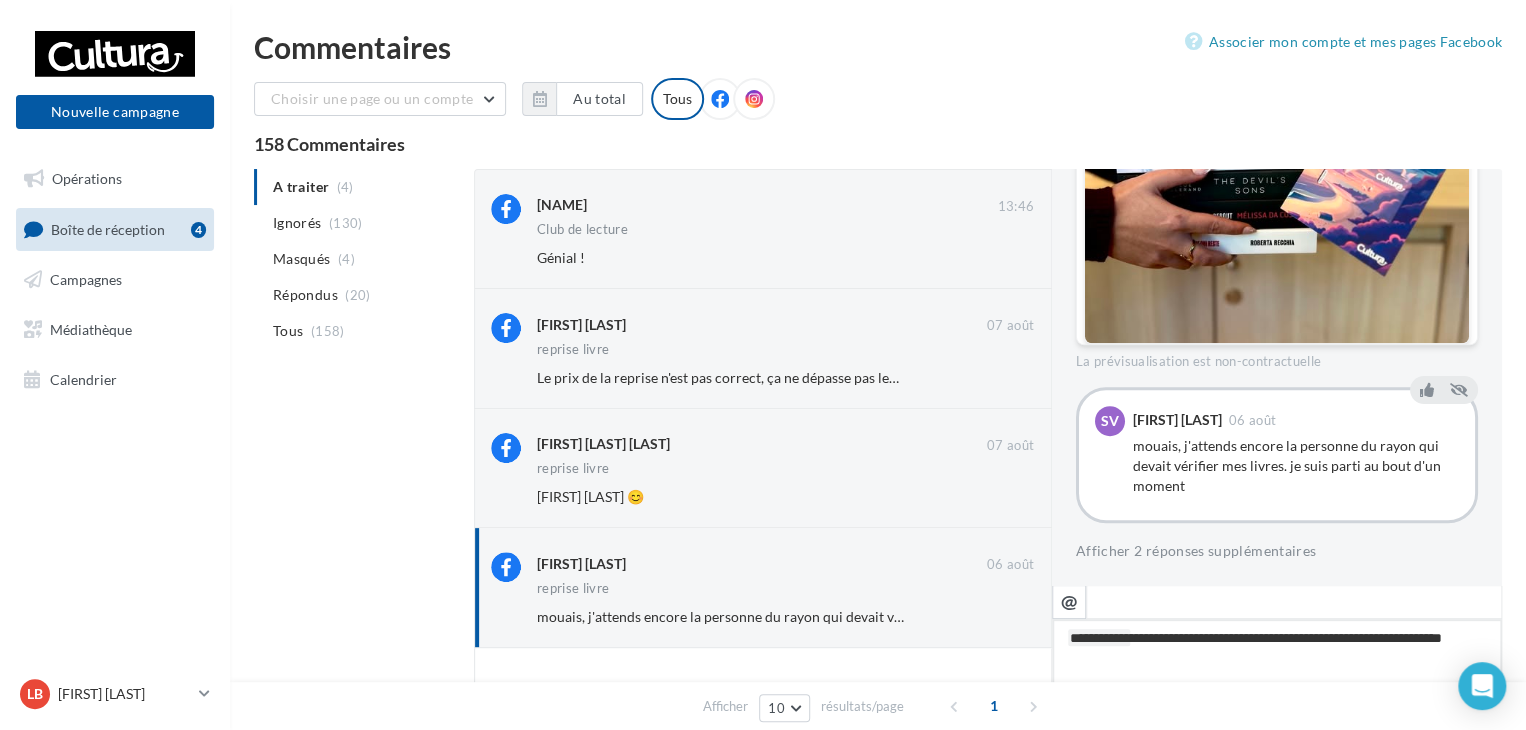 type on "**********" 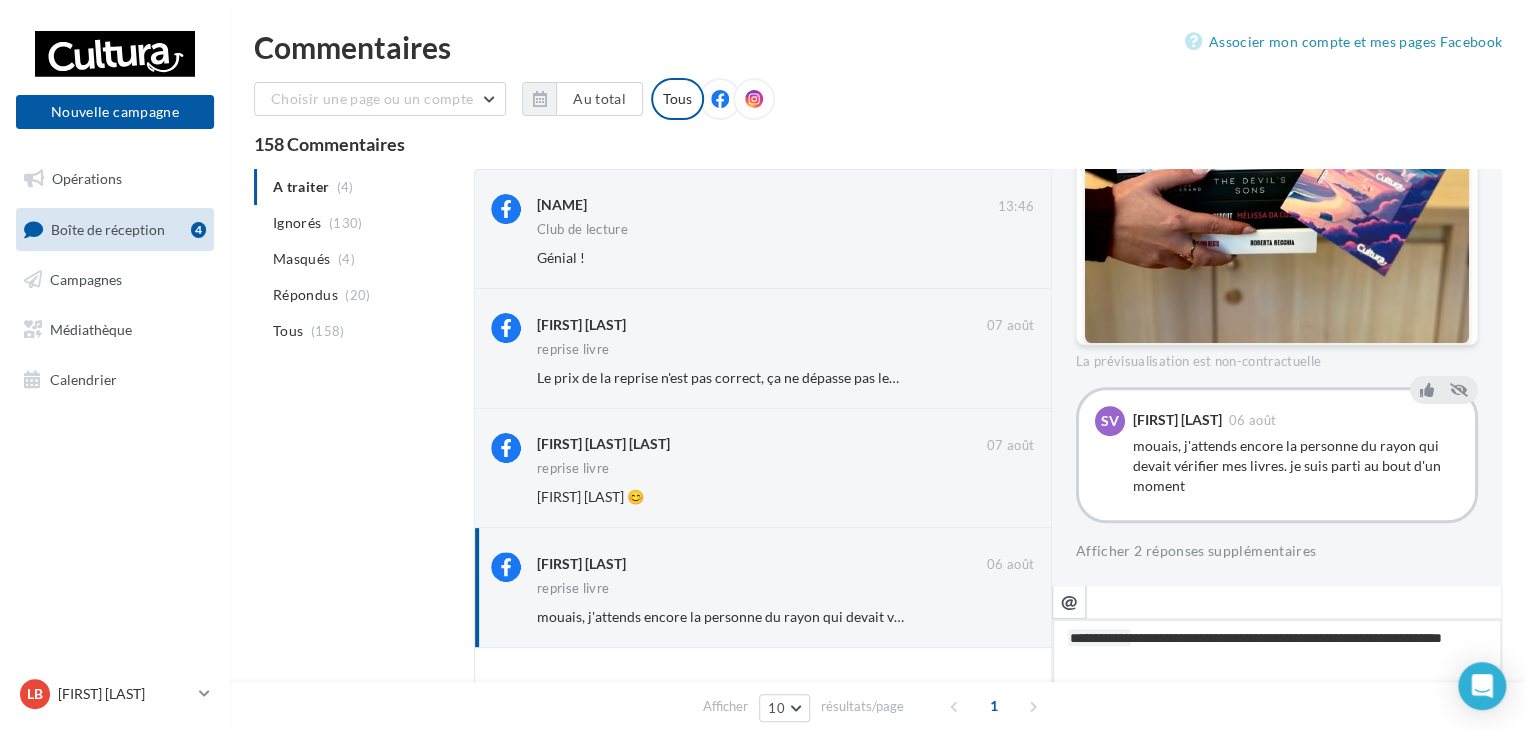 type on "**********" 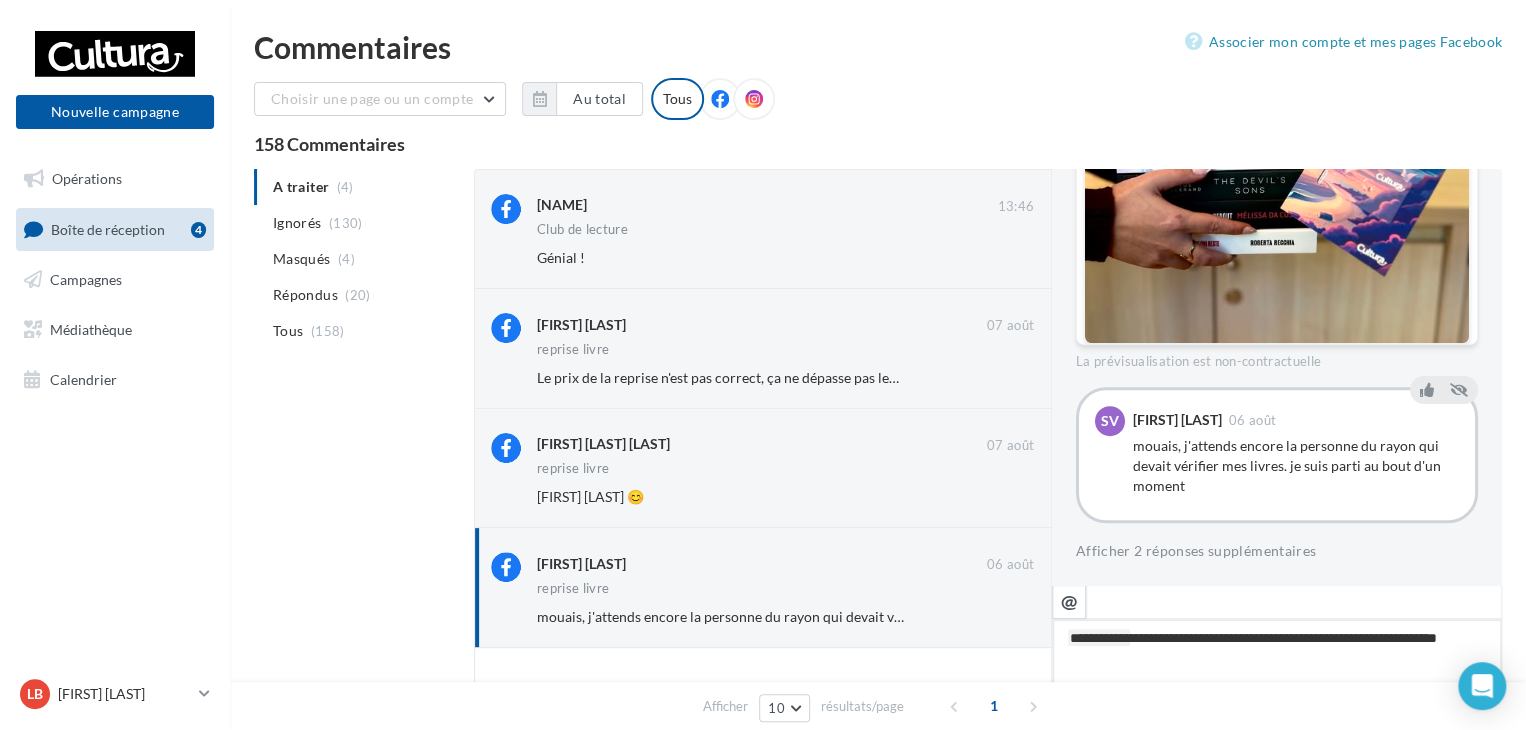 type on "**********" 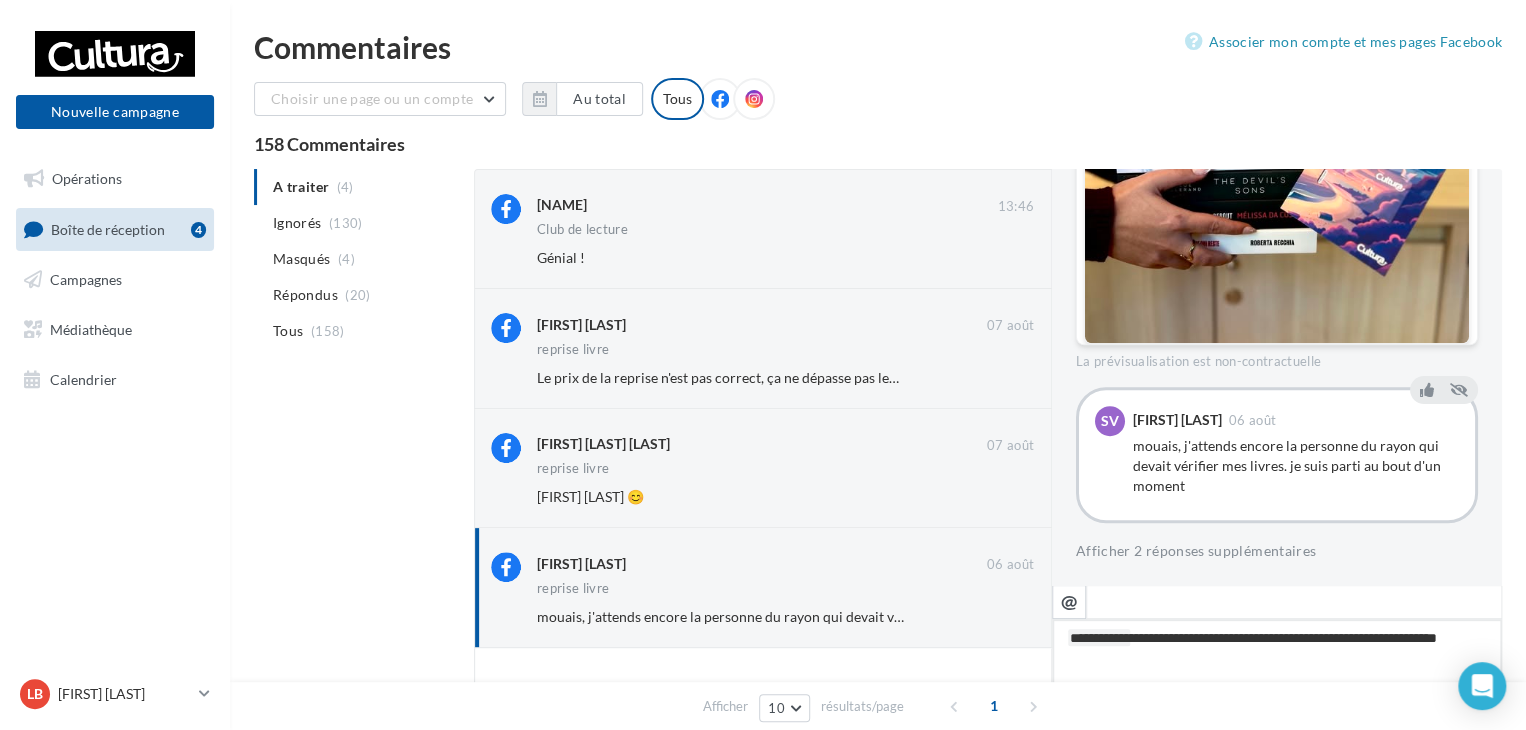 type on "**********" 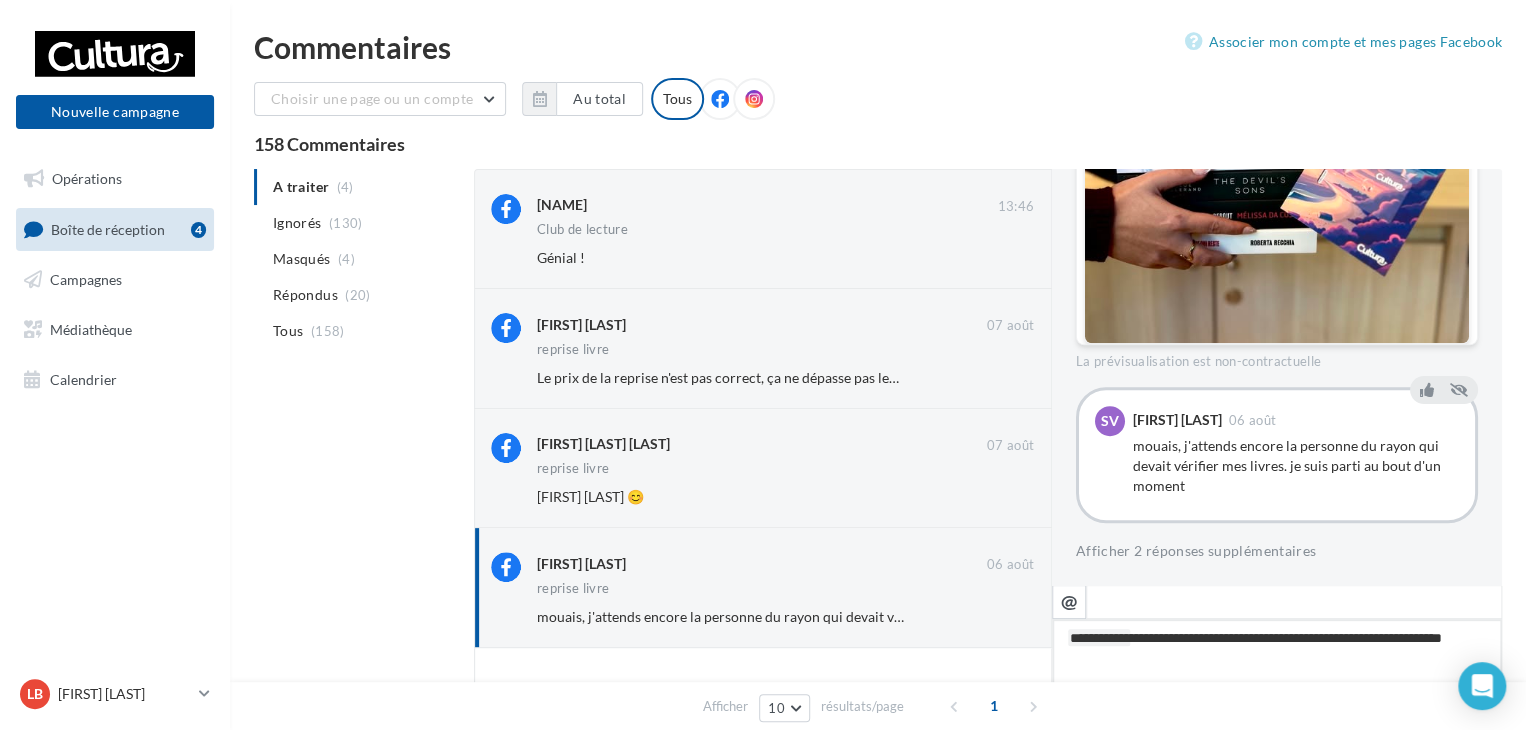type on "**********" 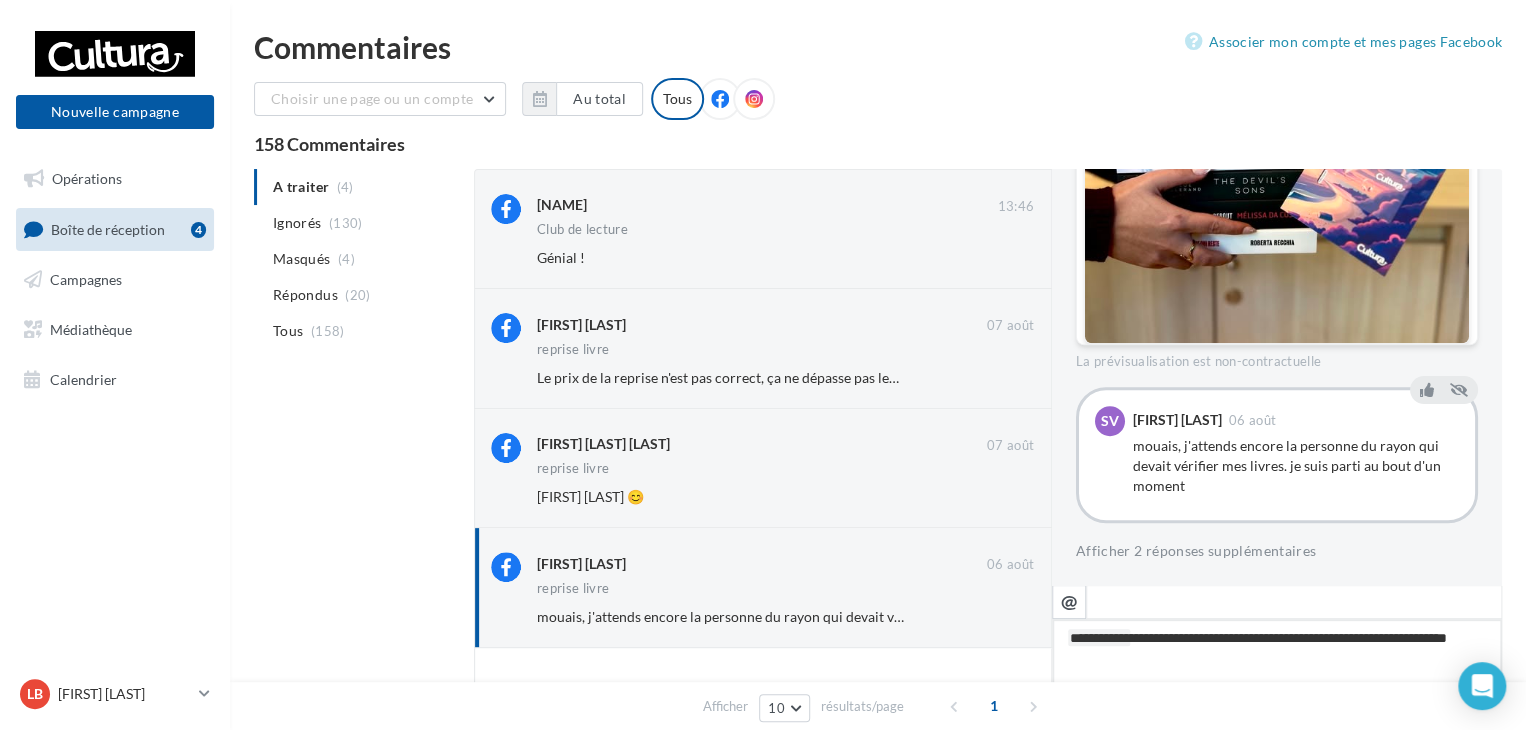 type on "**********" 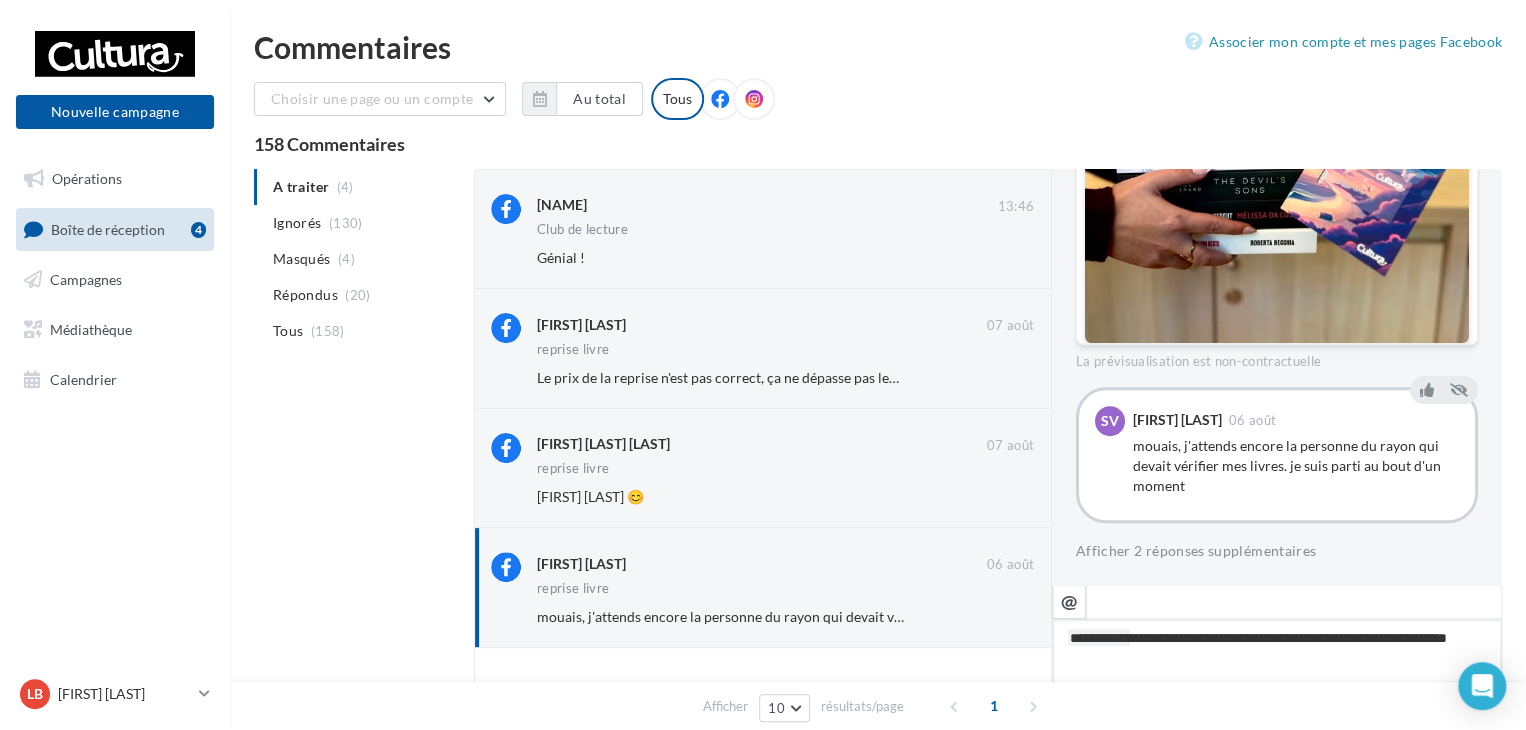 type on "**********" 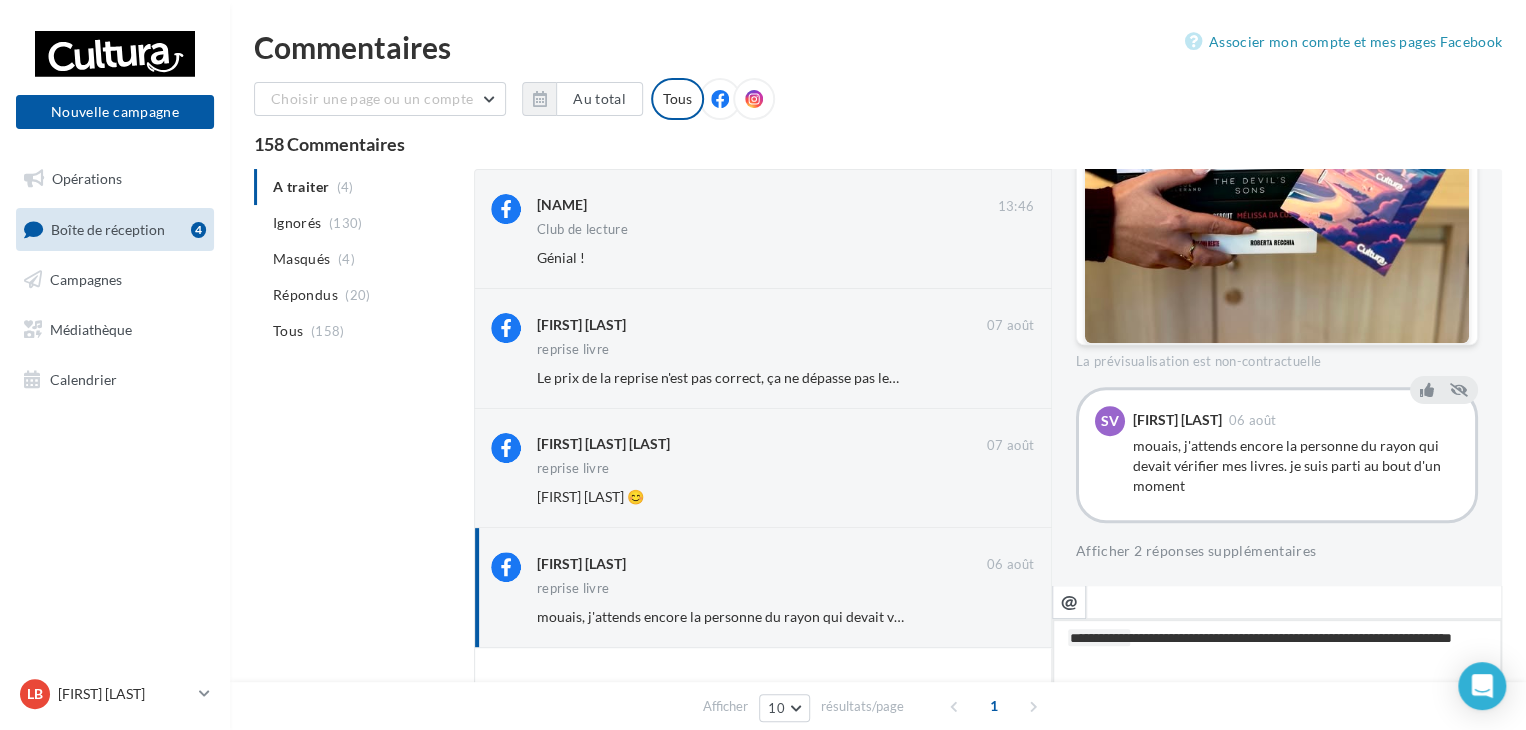 type on "**********" 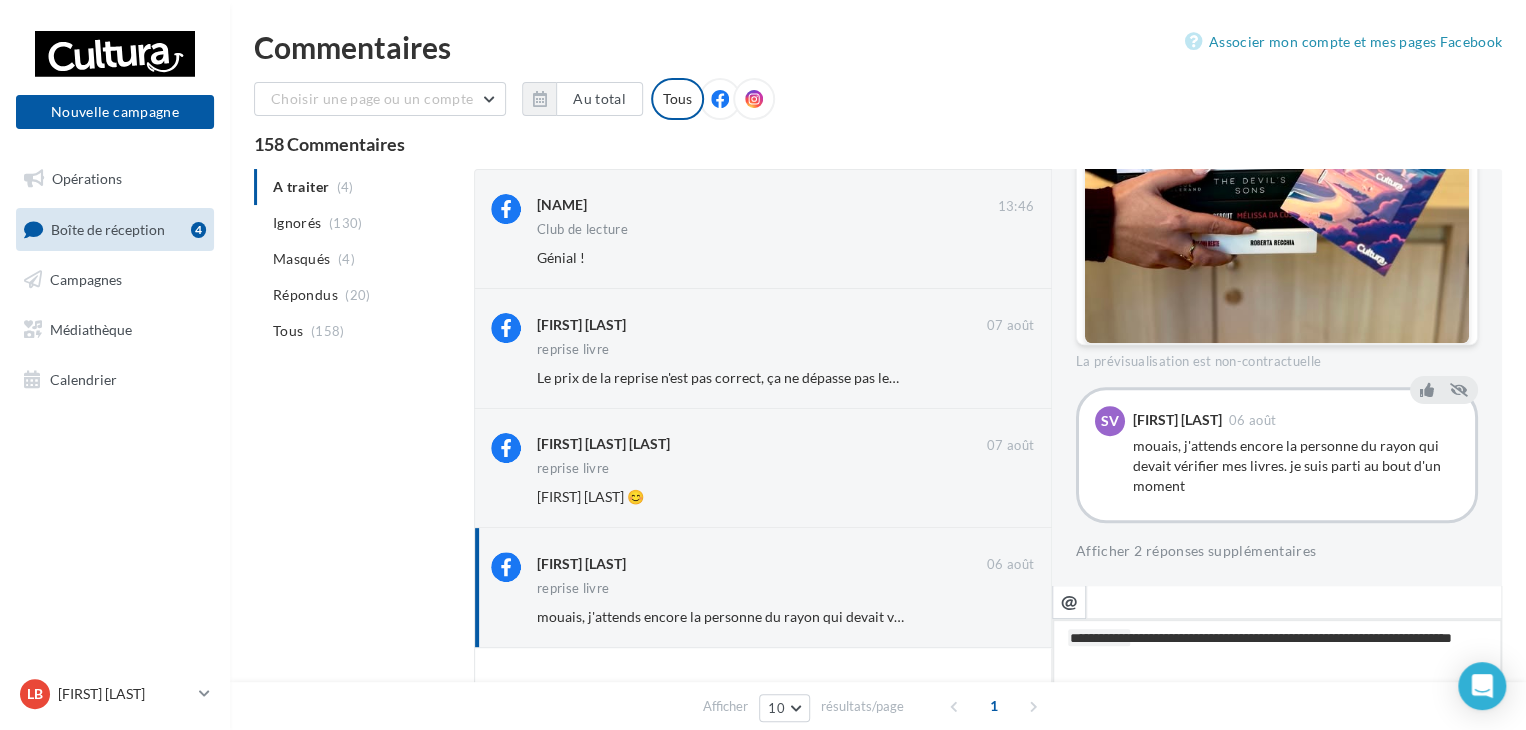 type on "**********" 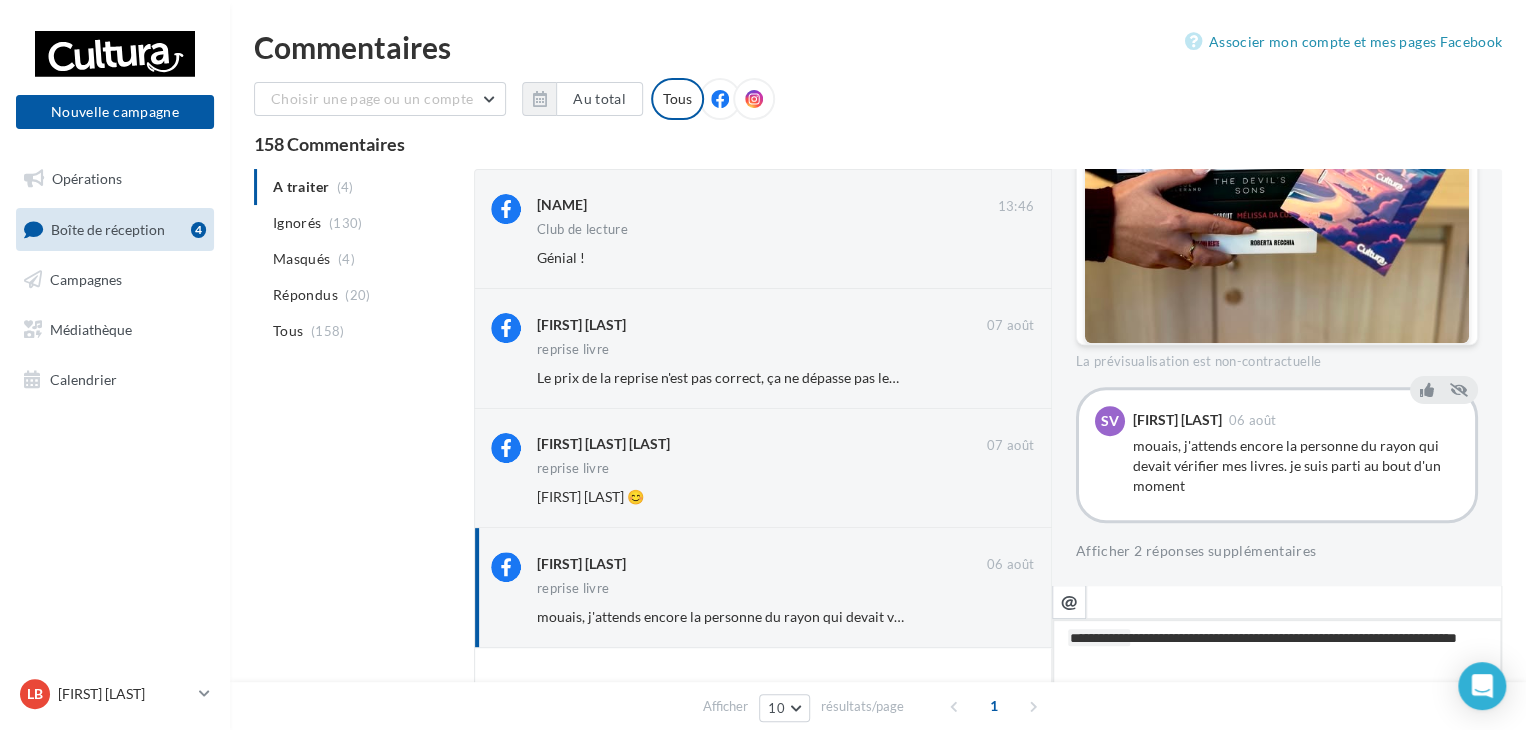 type on "**********" 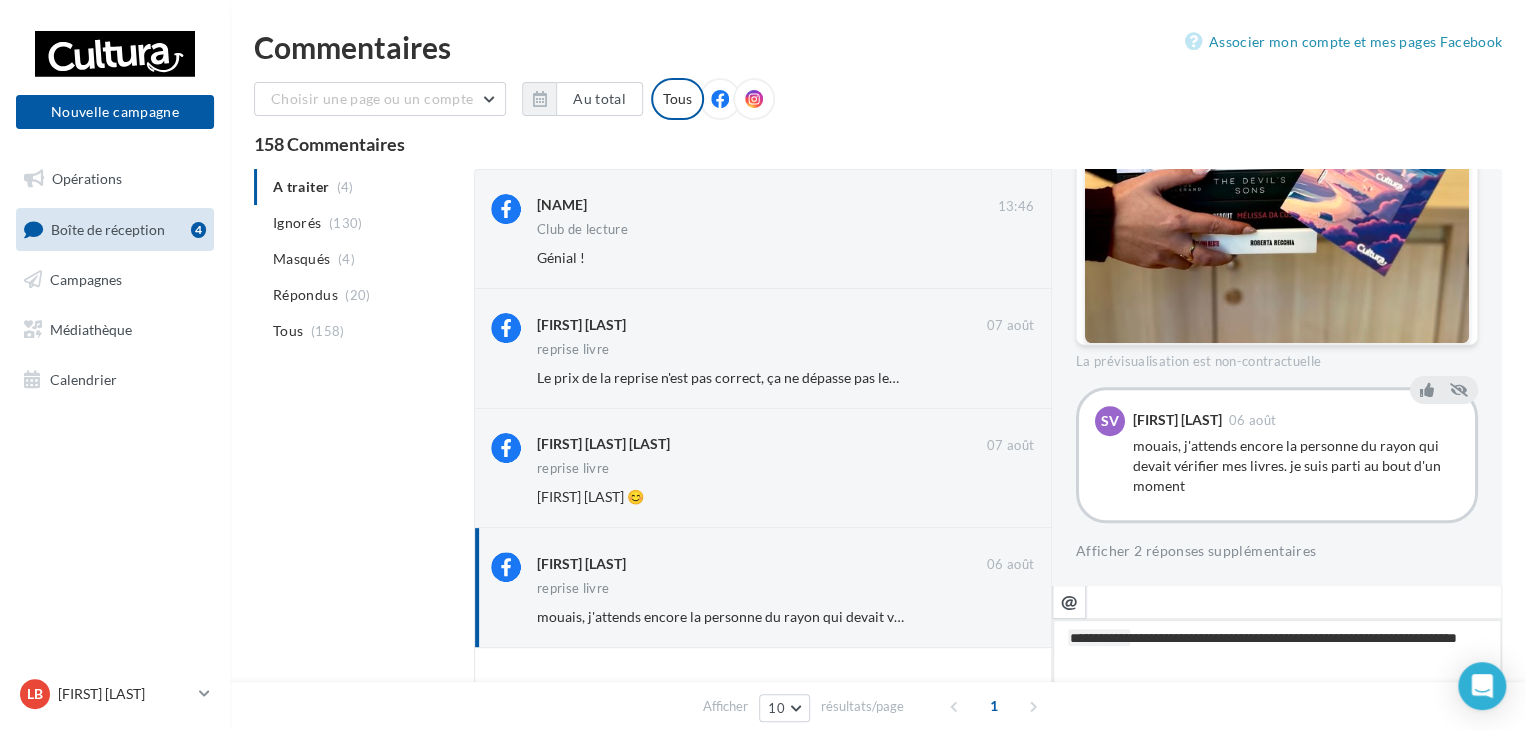 type on "**********" 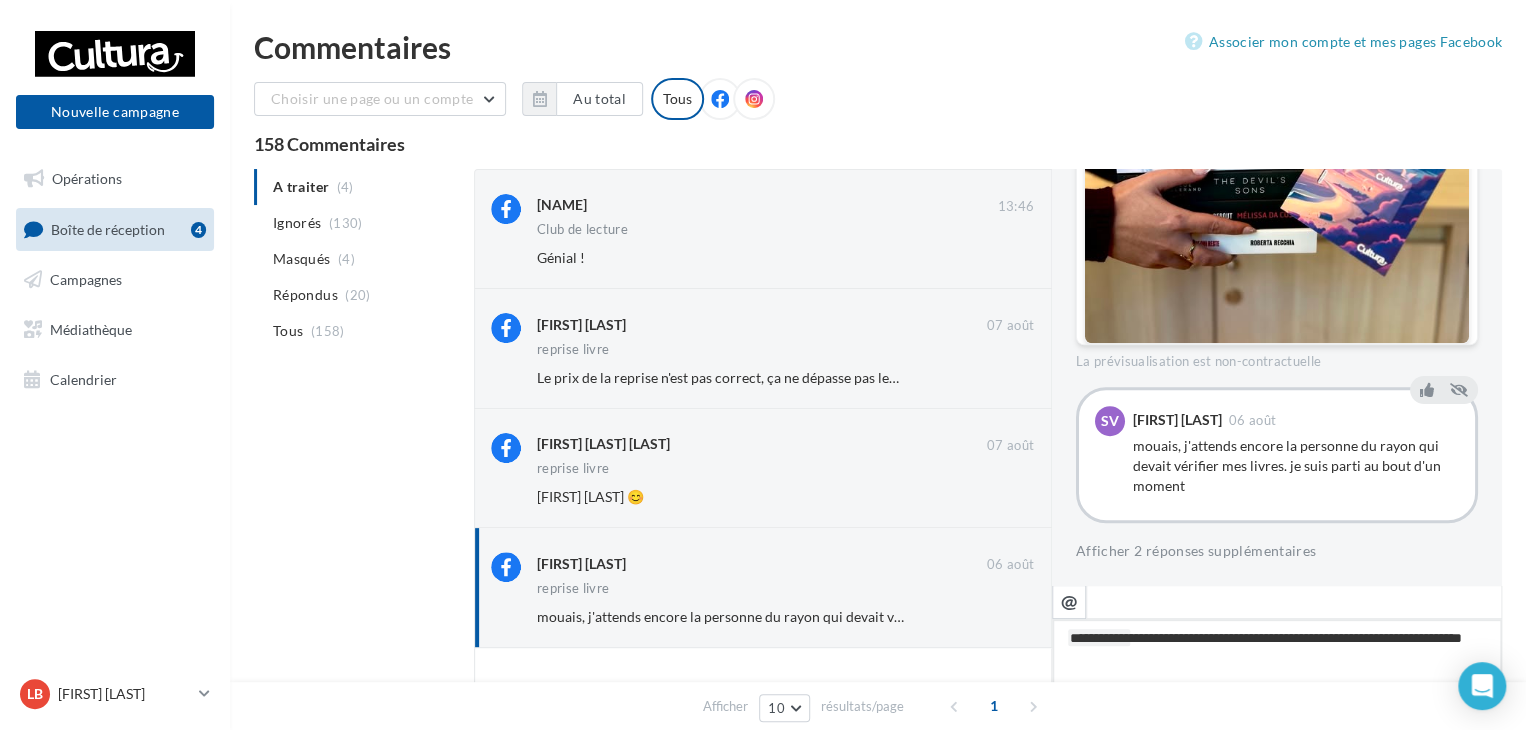 type on "**********" 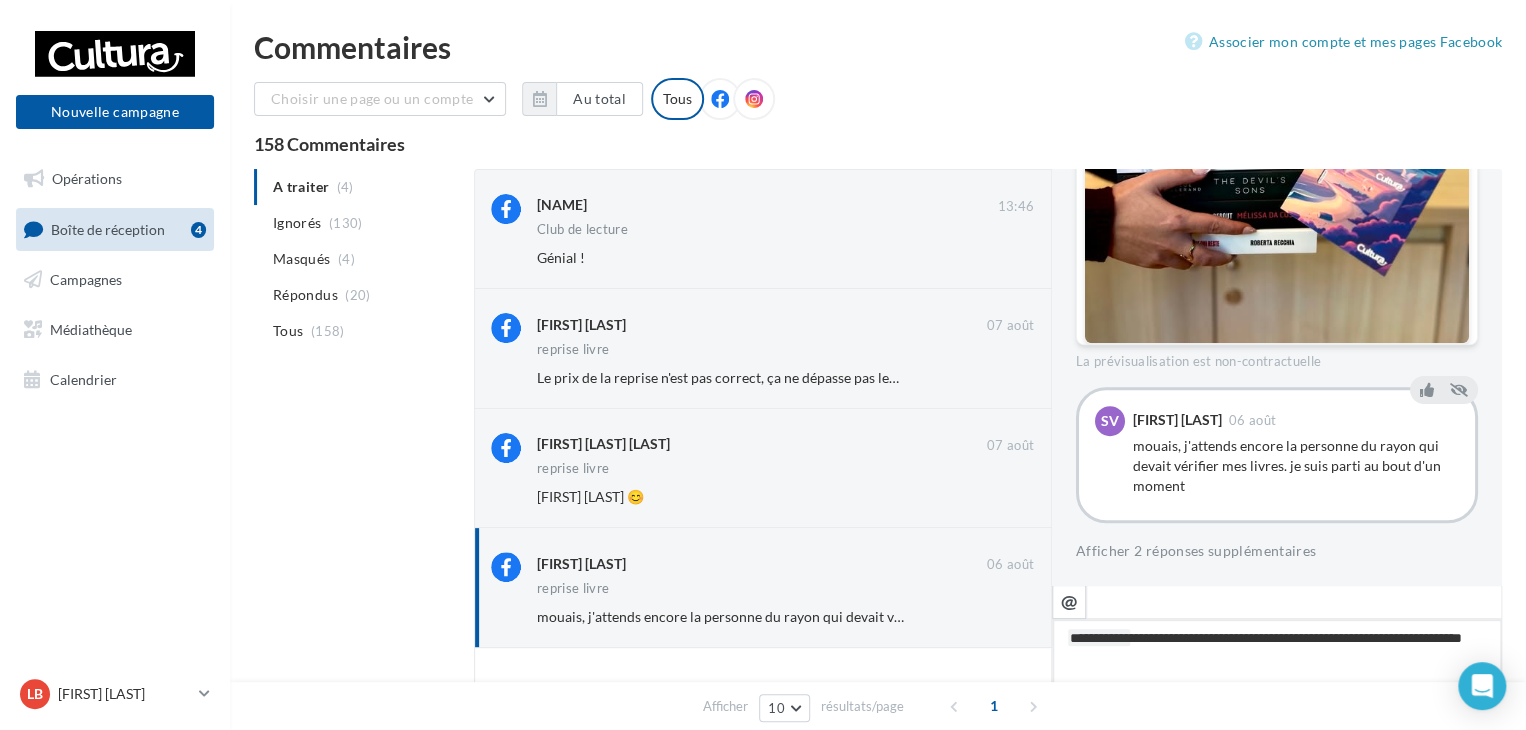 type on "**********" 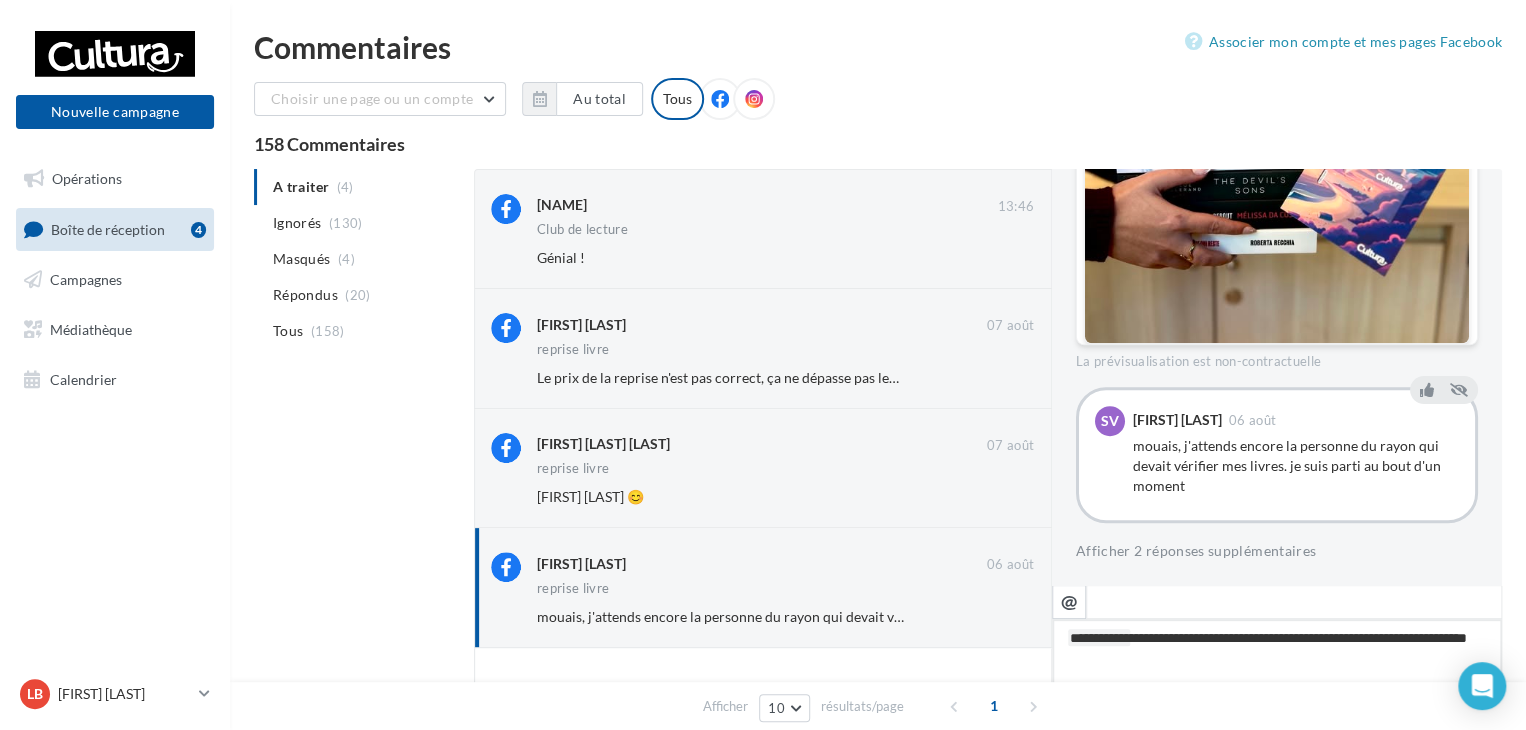 type on "**********" 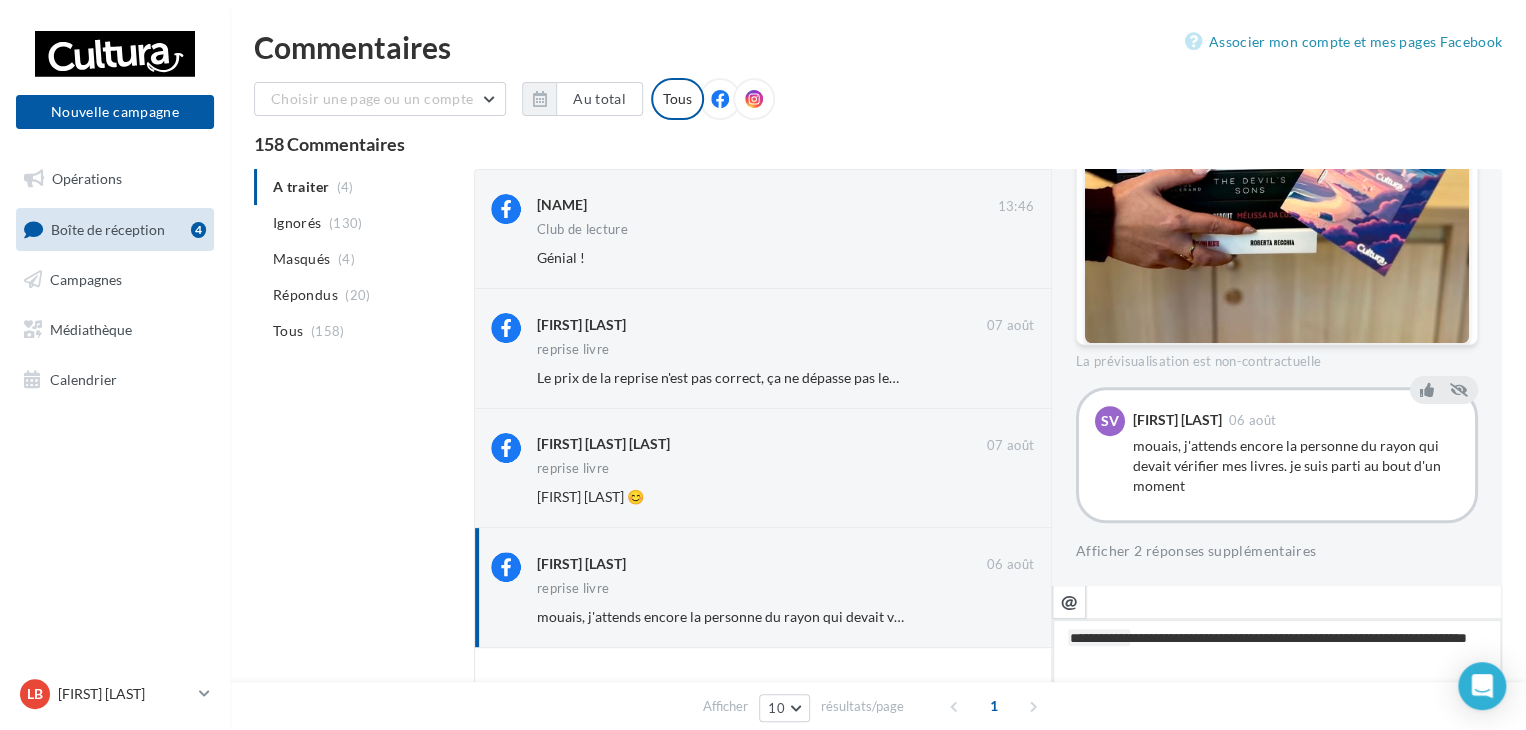 type on "**********" 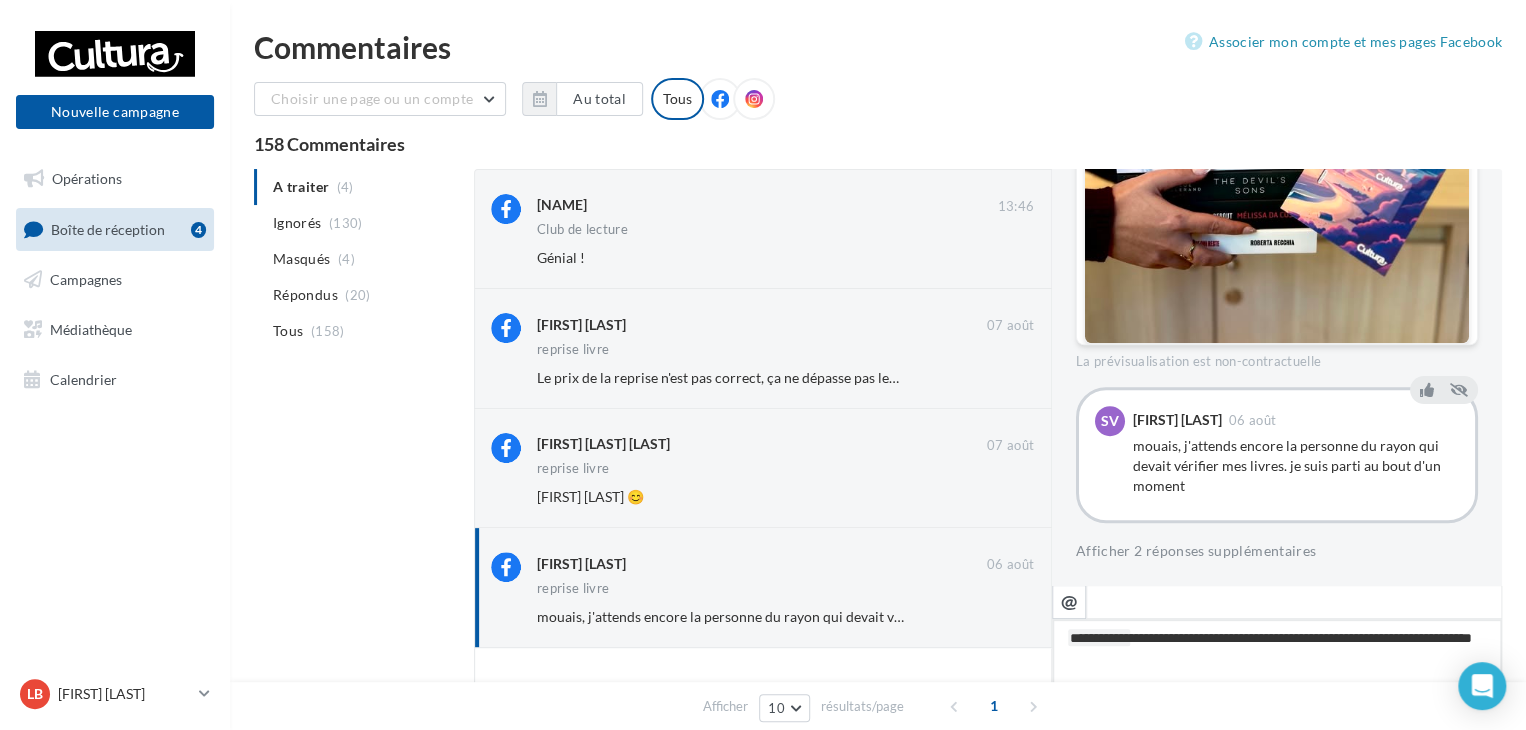 type on "**********" 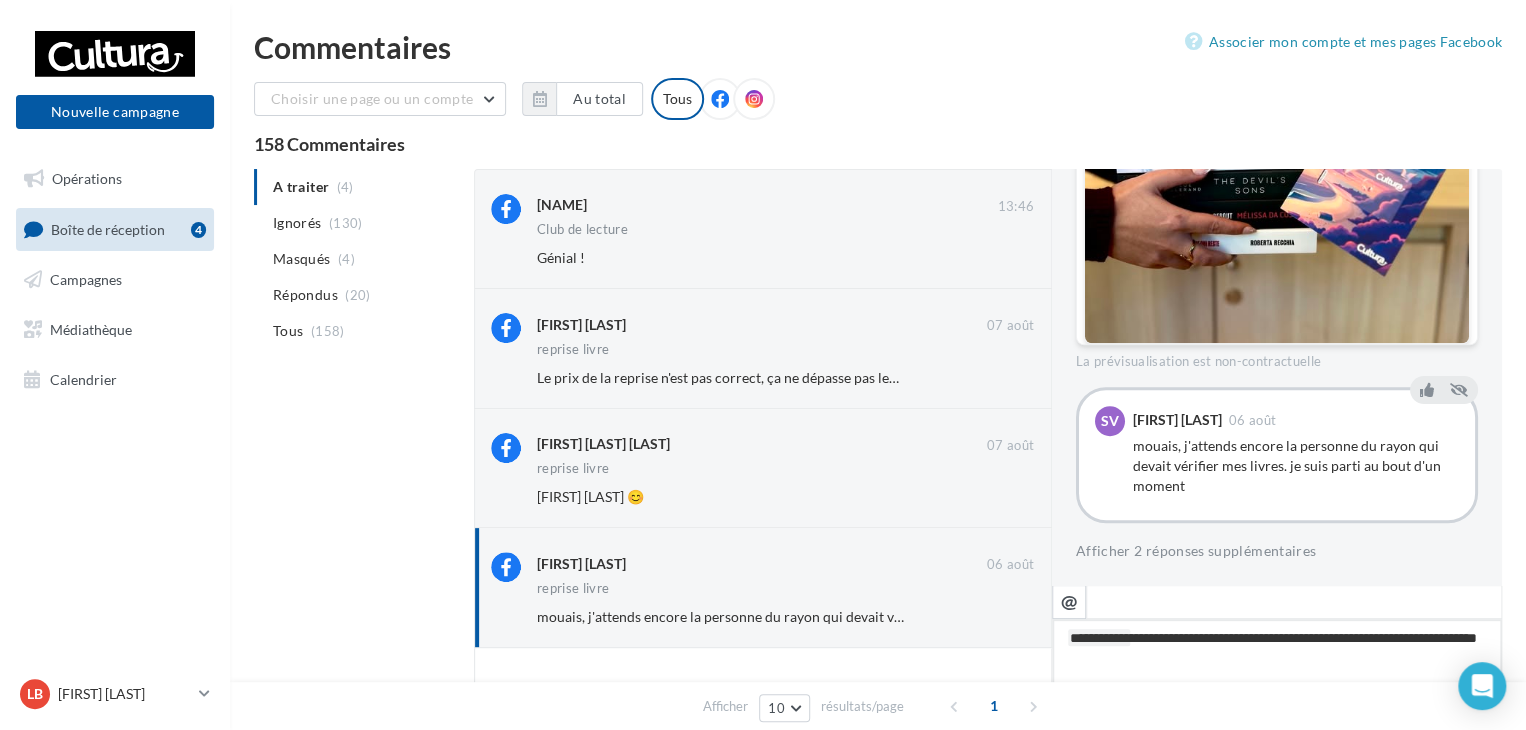 type on "**********" 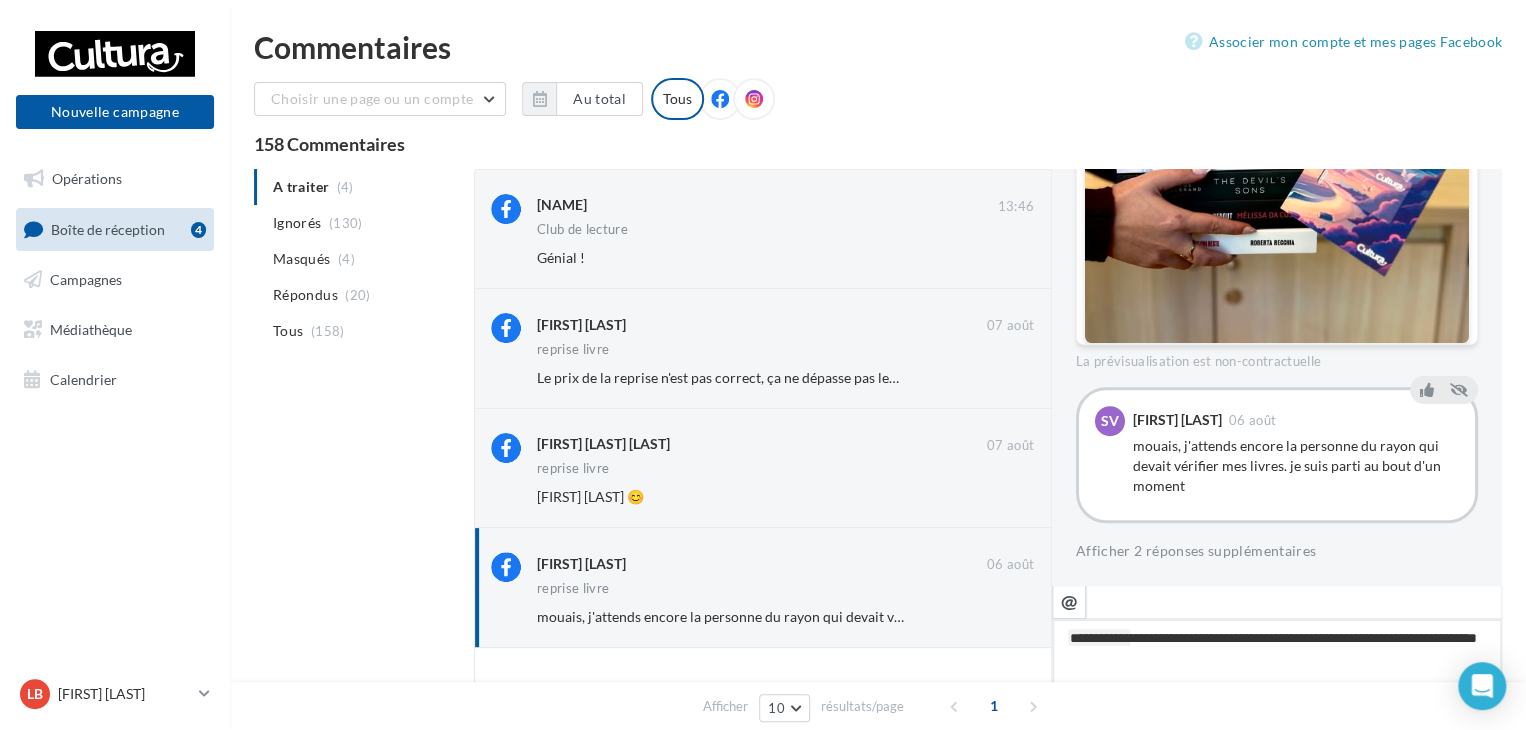 type on "**********" 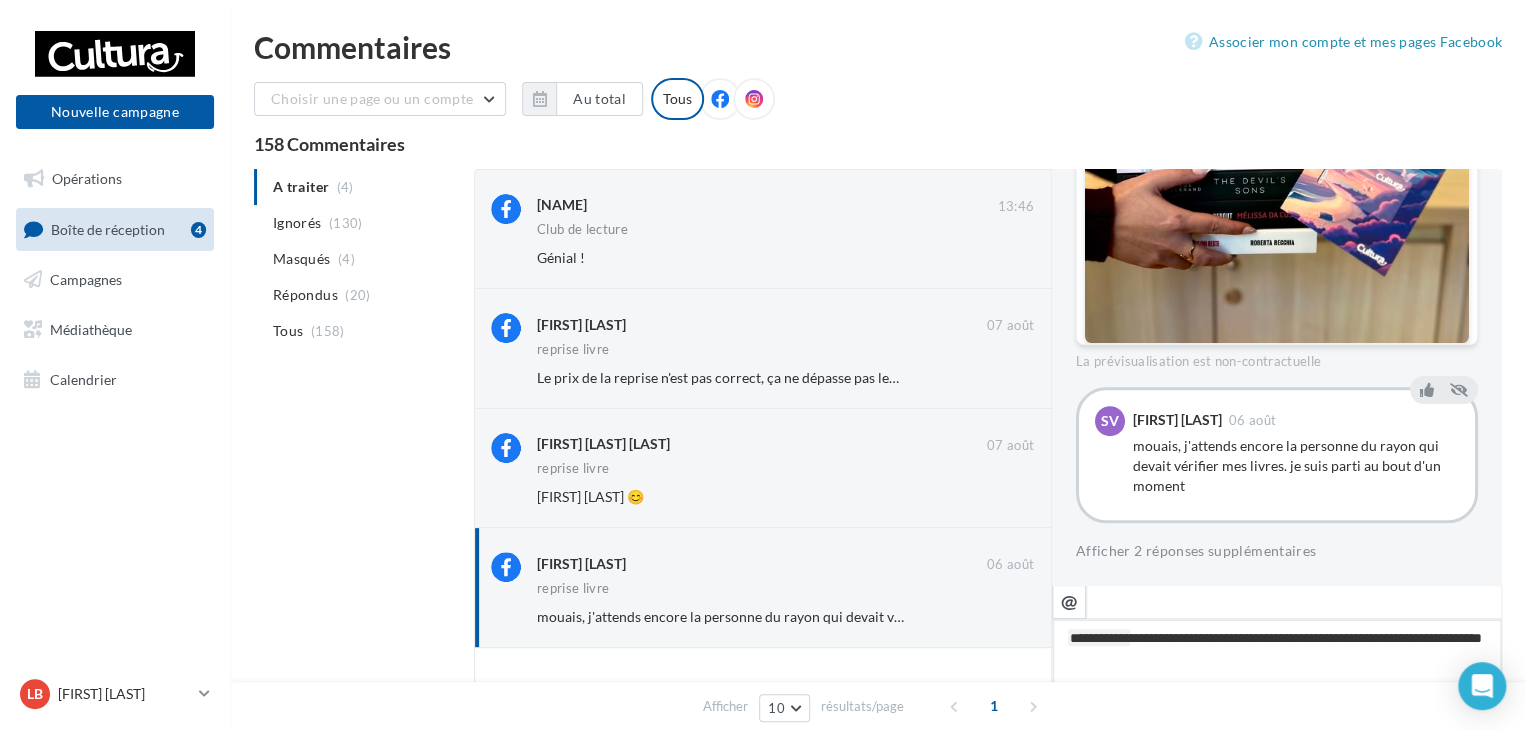 type on "**********" 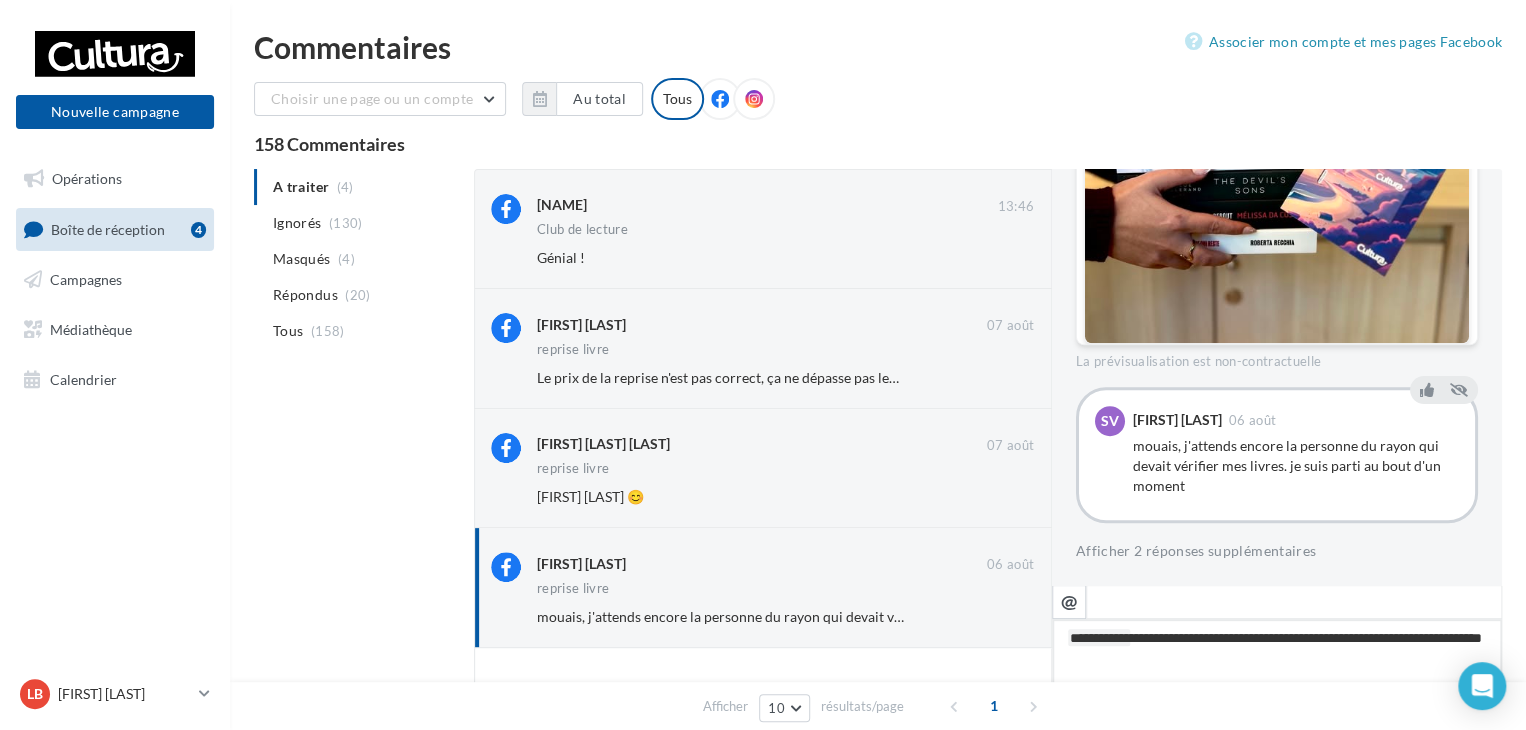 type on "**********" 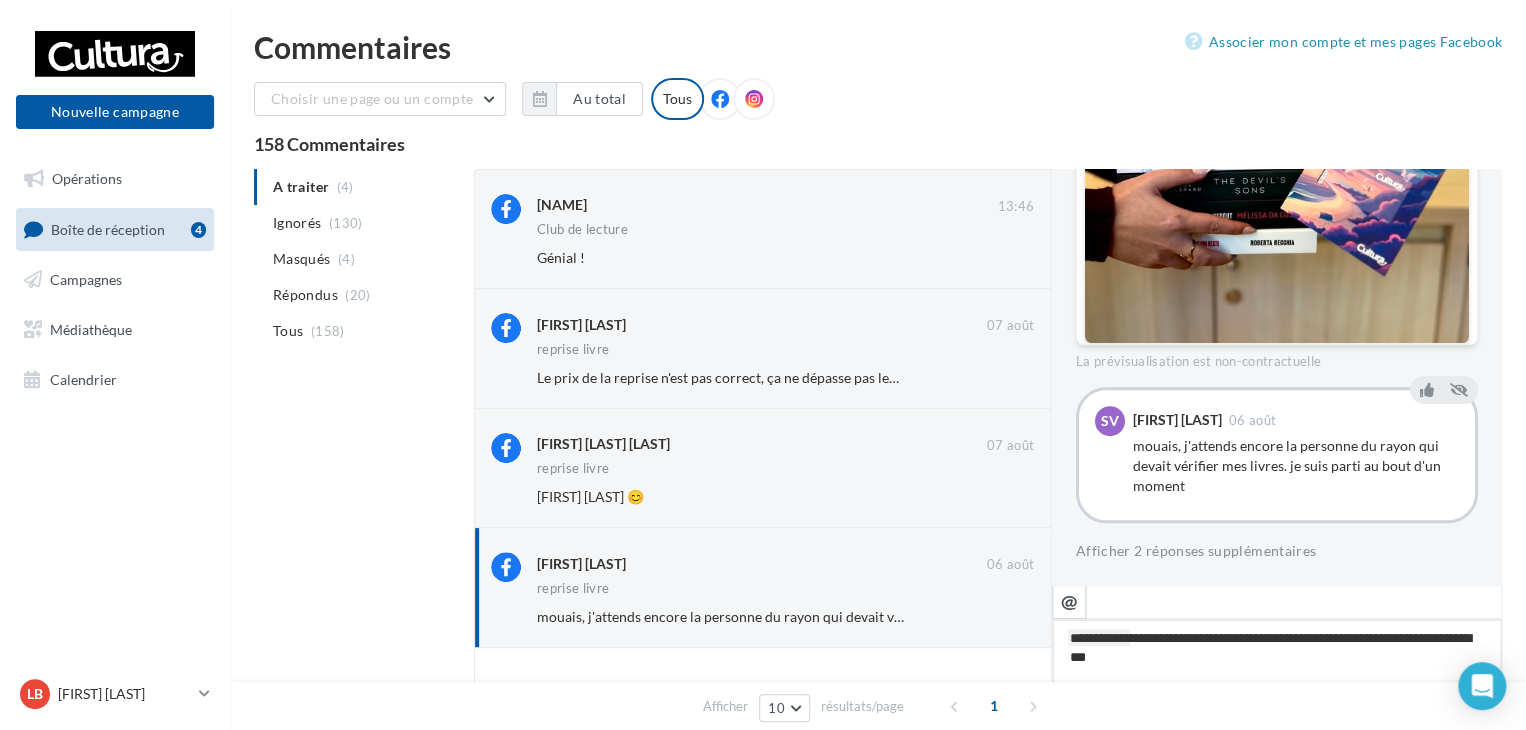 type on "**********" 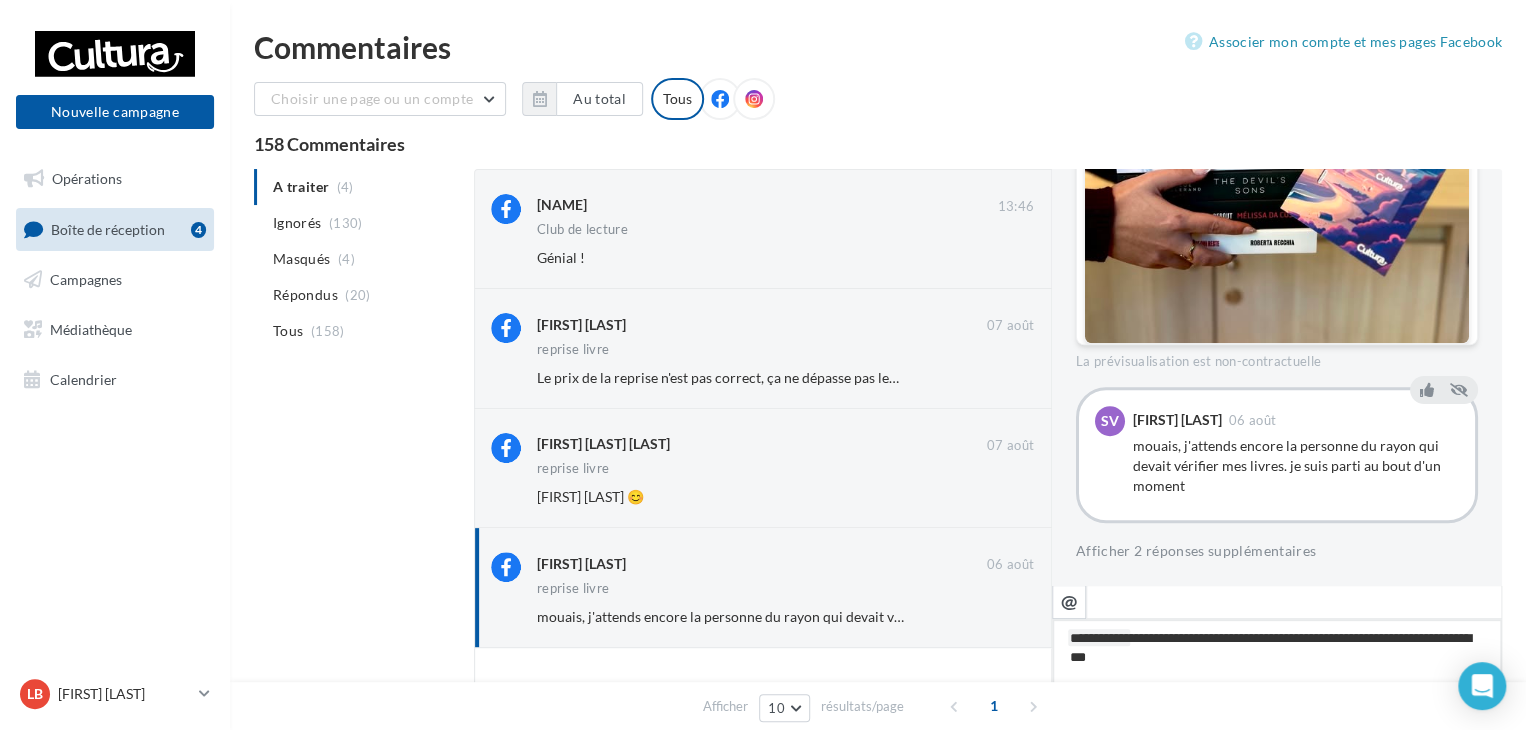 type on "**********" 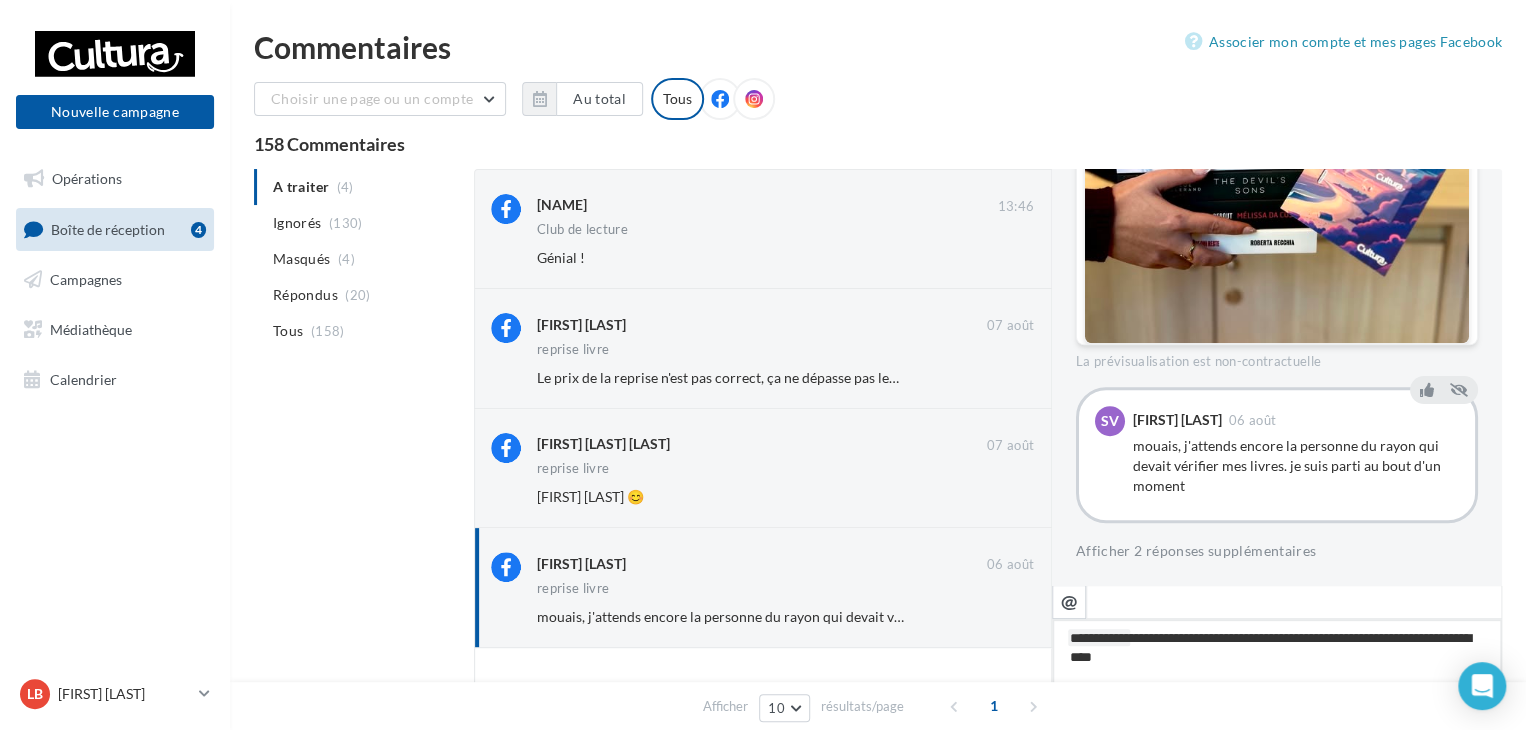 type on "**********" 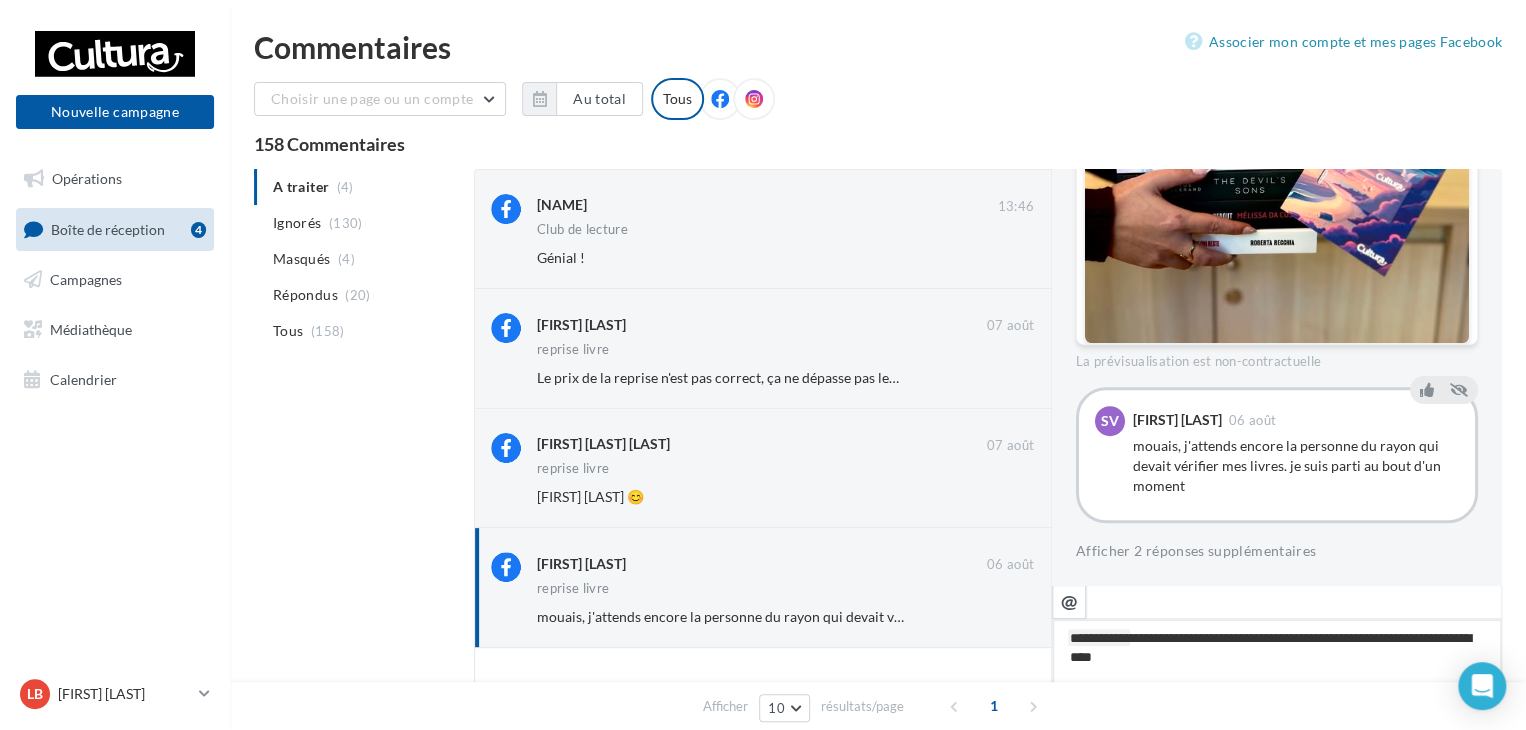 type on "**********" 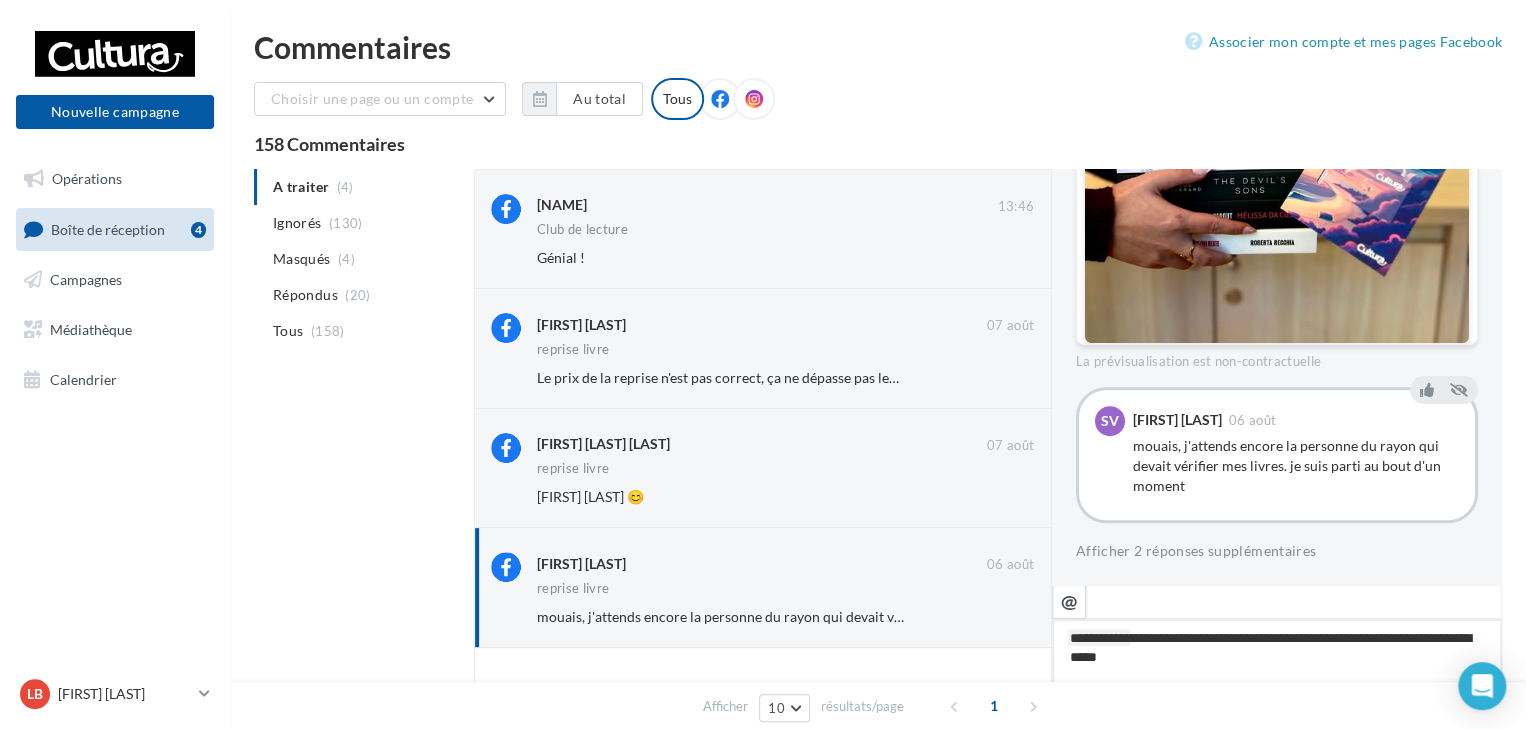 type on "**********" 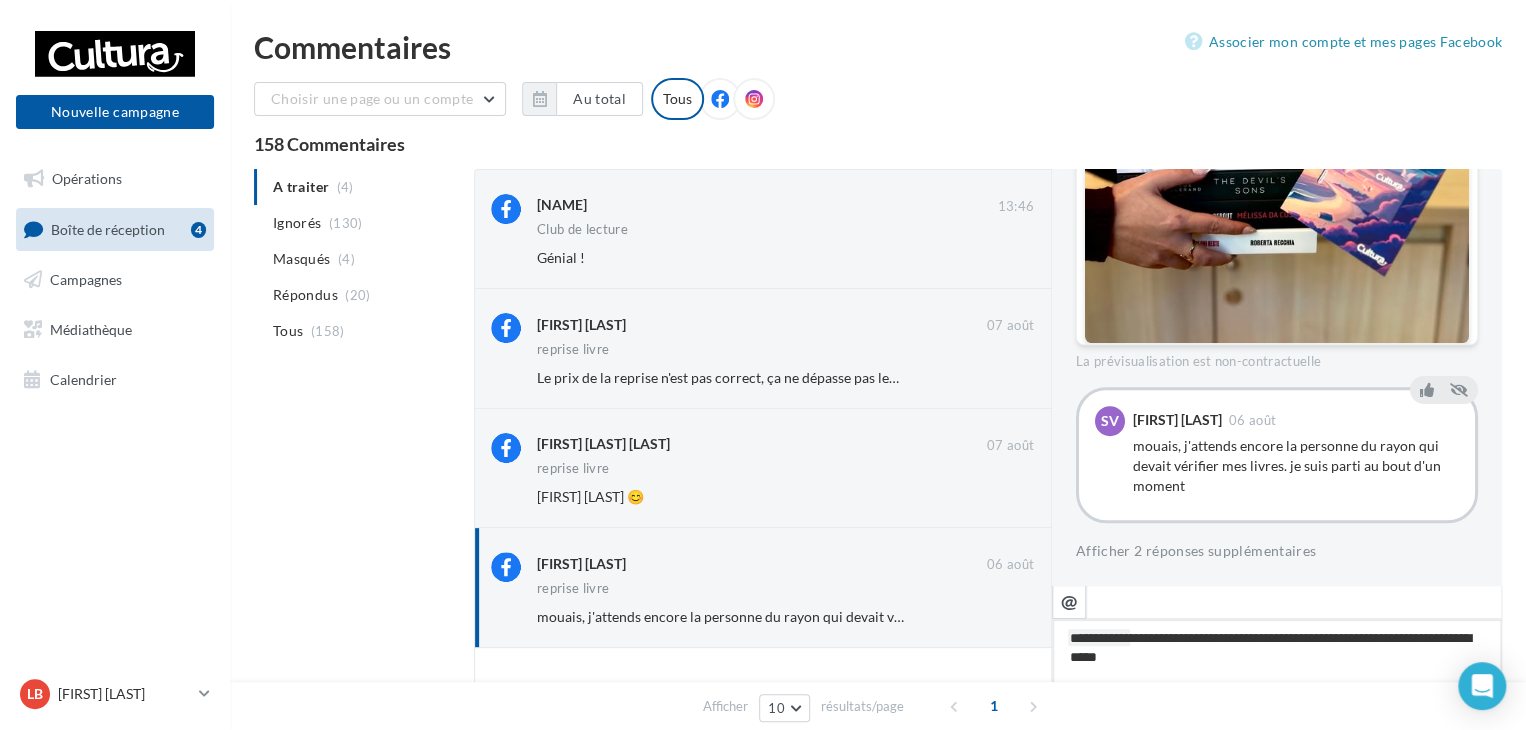 type on "**********" 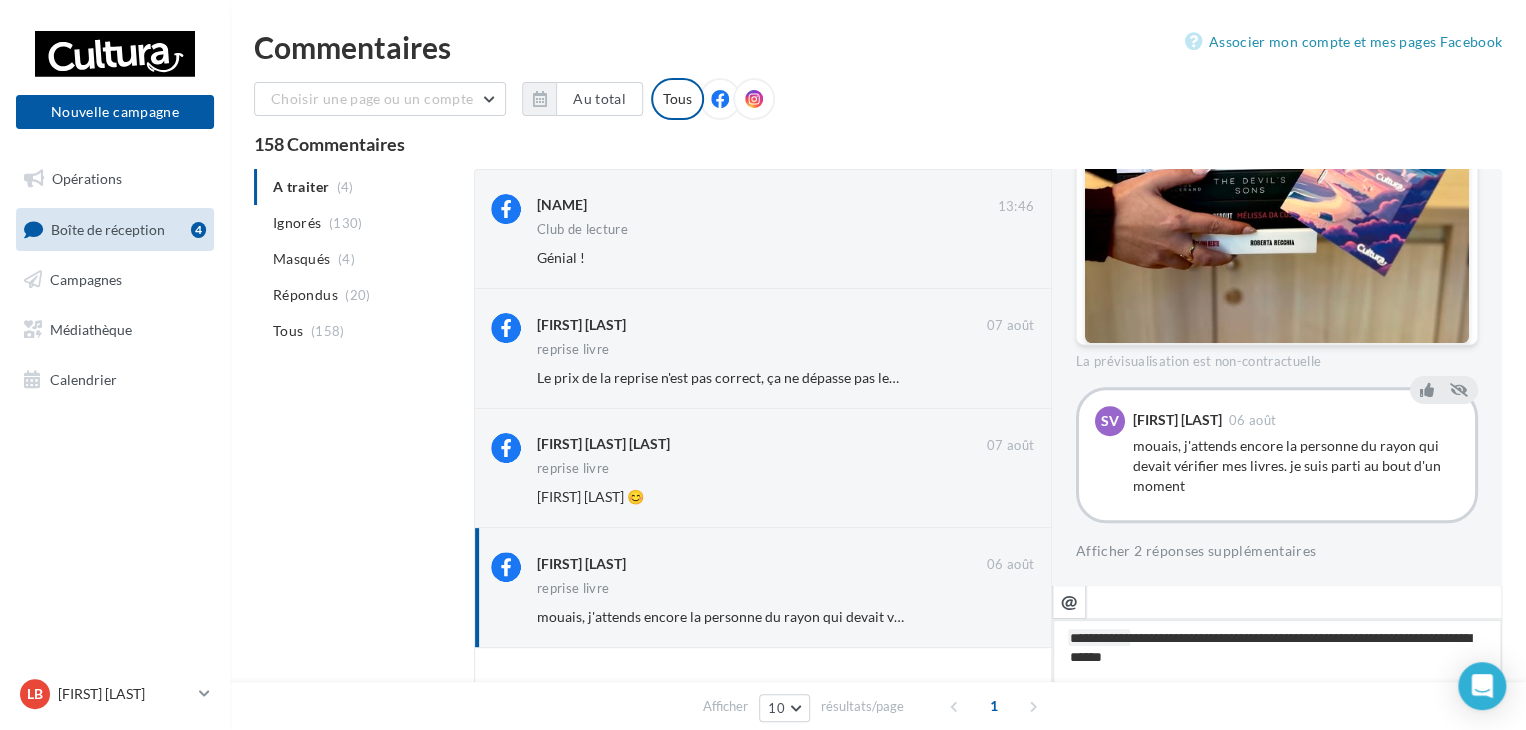 type on "**********" 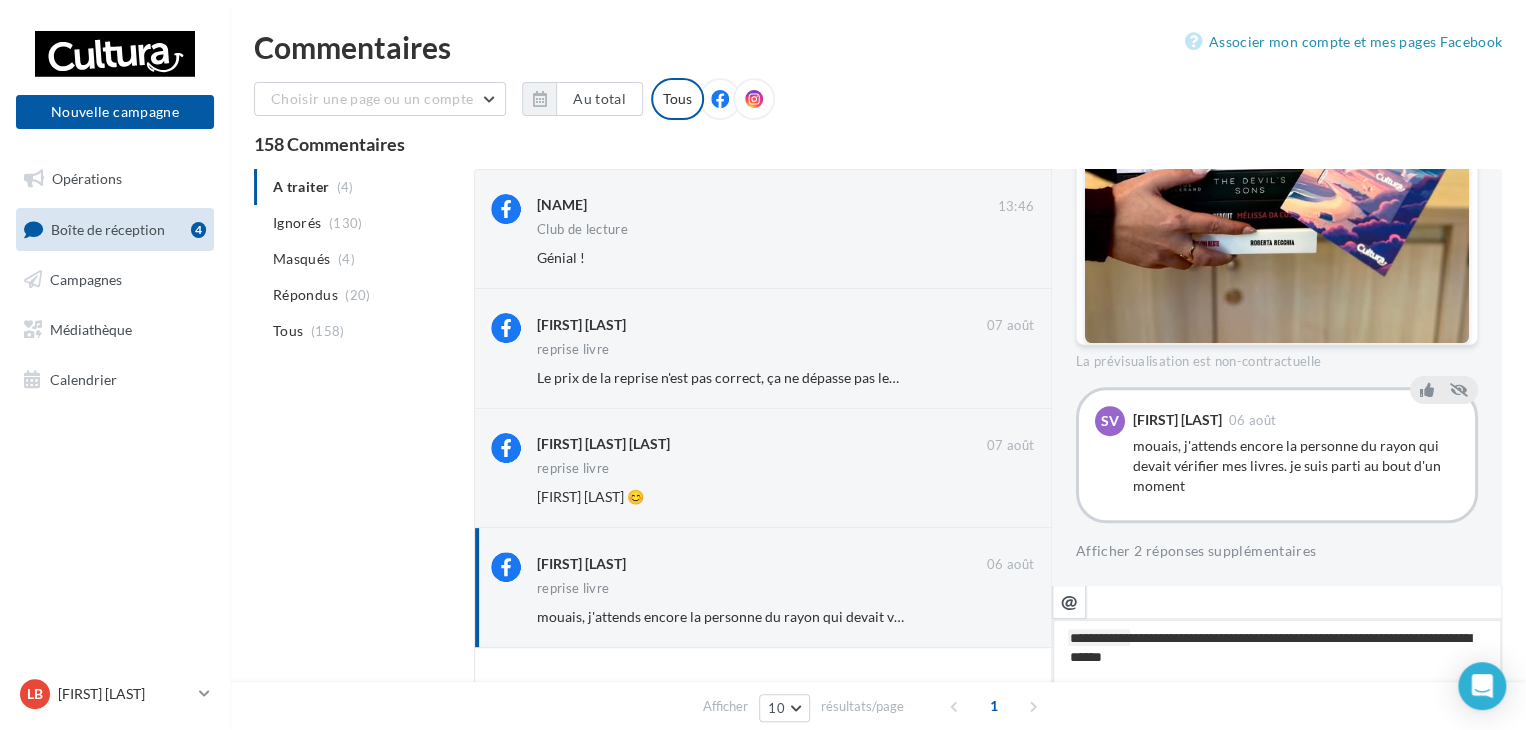 type on "**********" 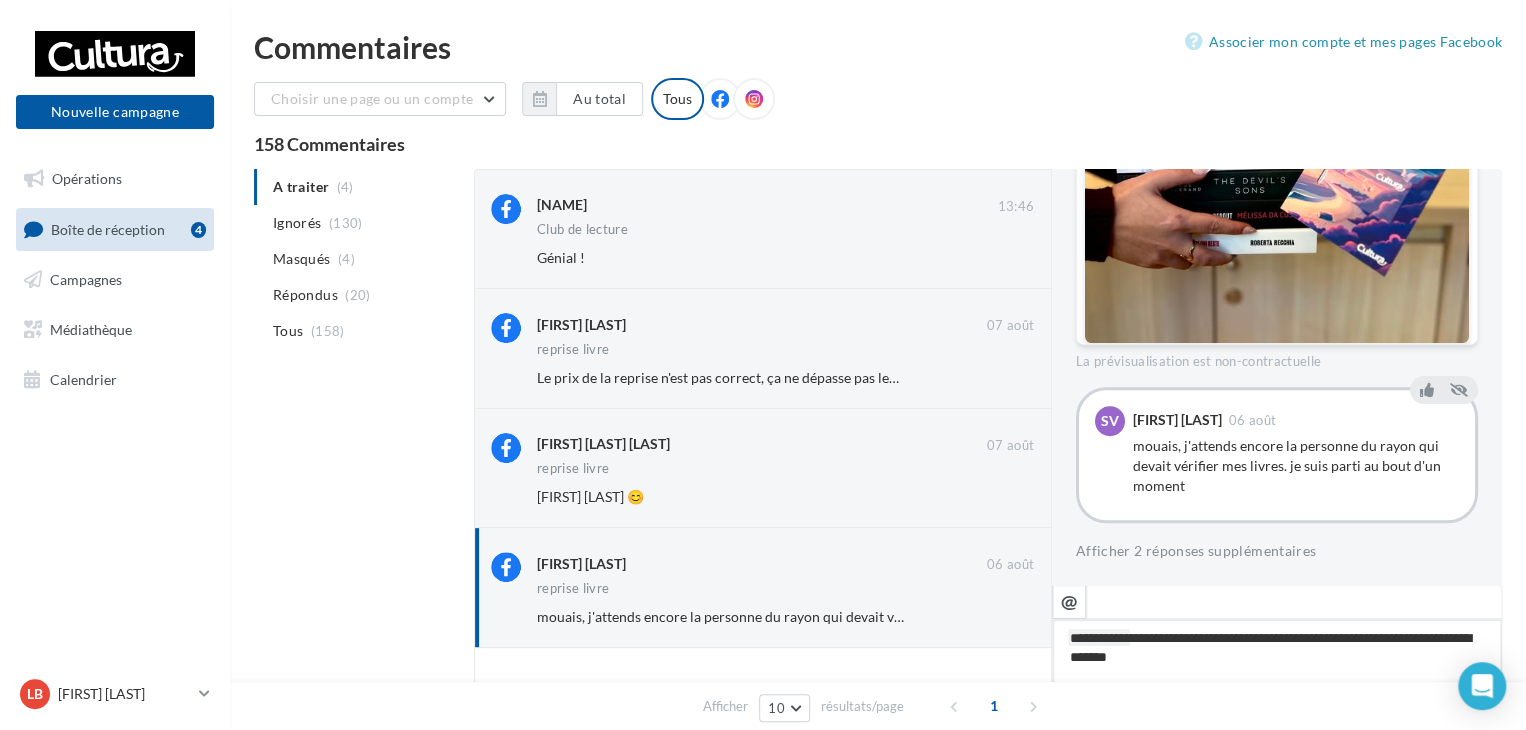 type on "**********" 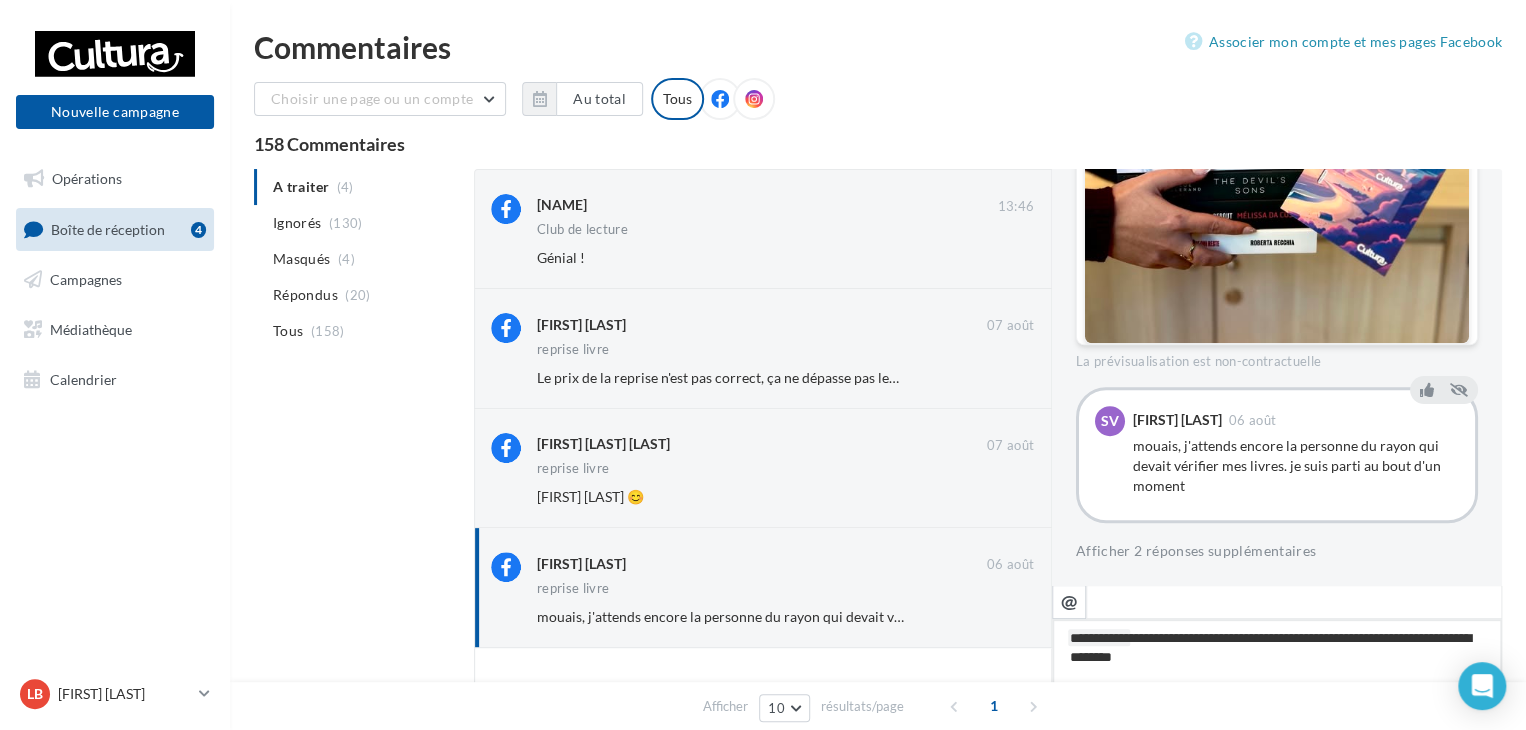 click on "**********" at bounding box center [1277, 681] 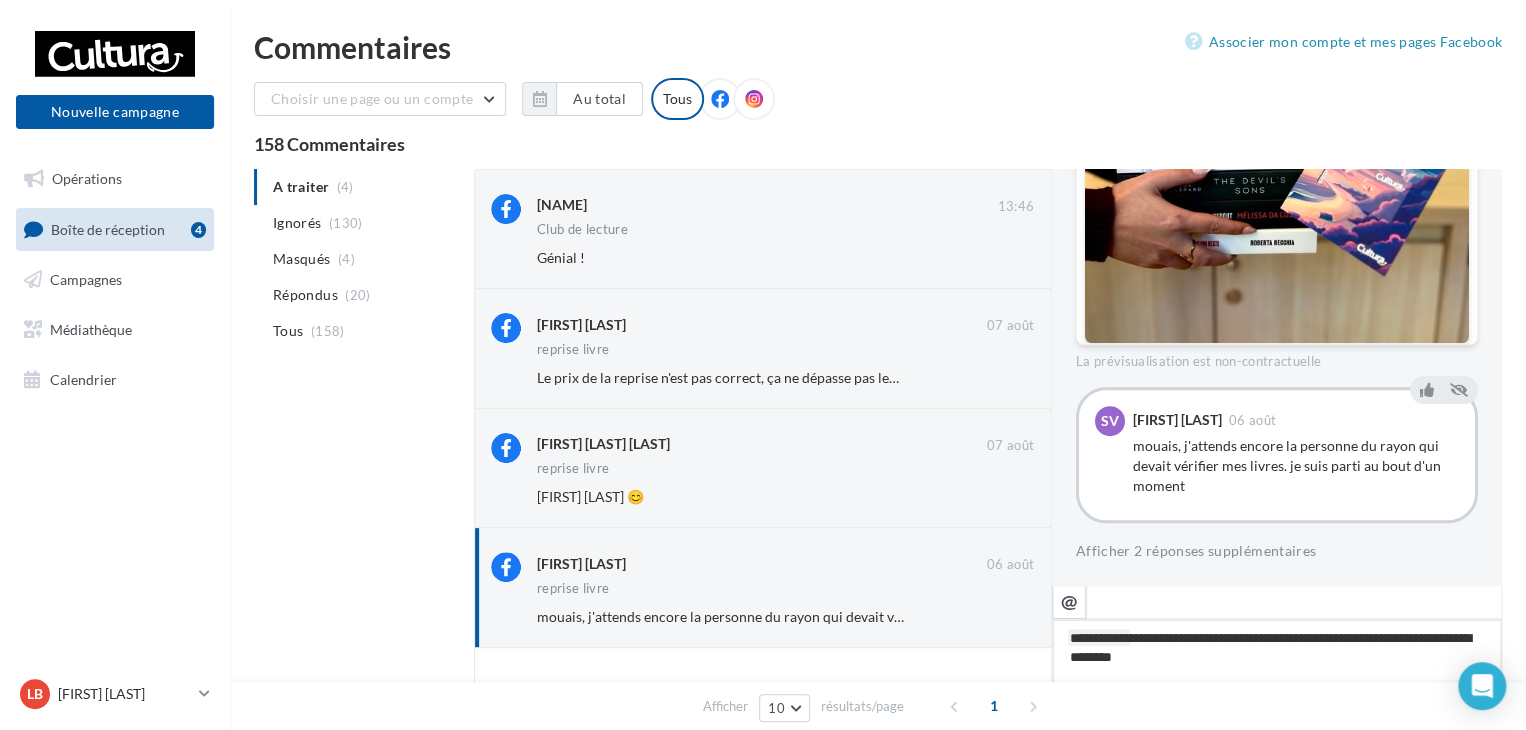 type on "**********" 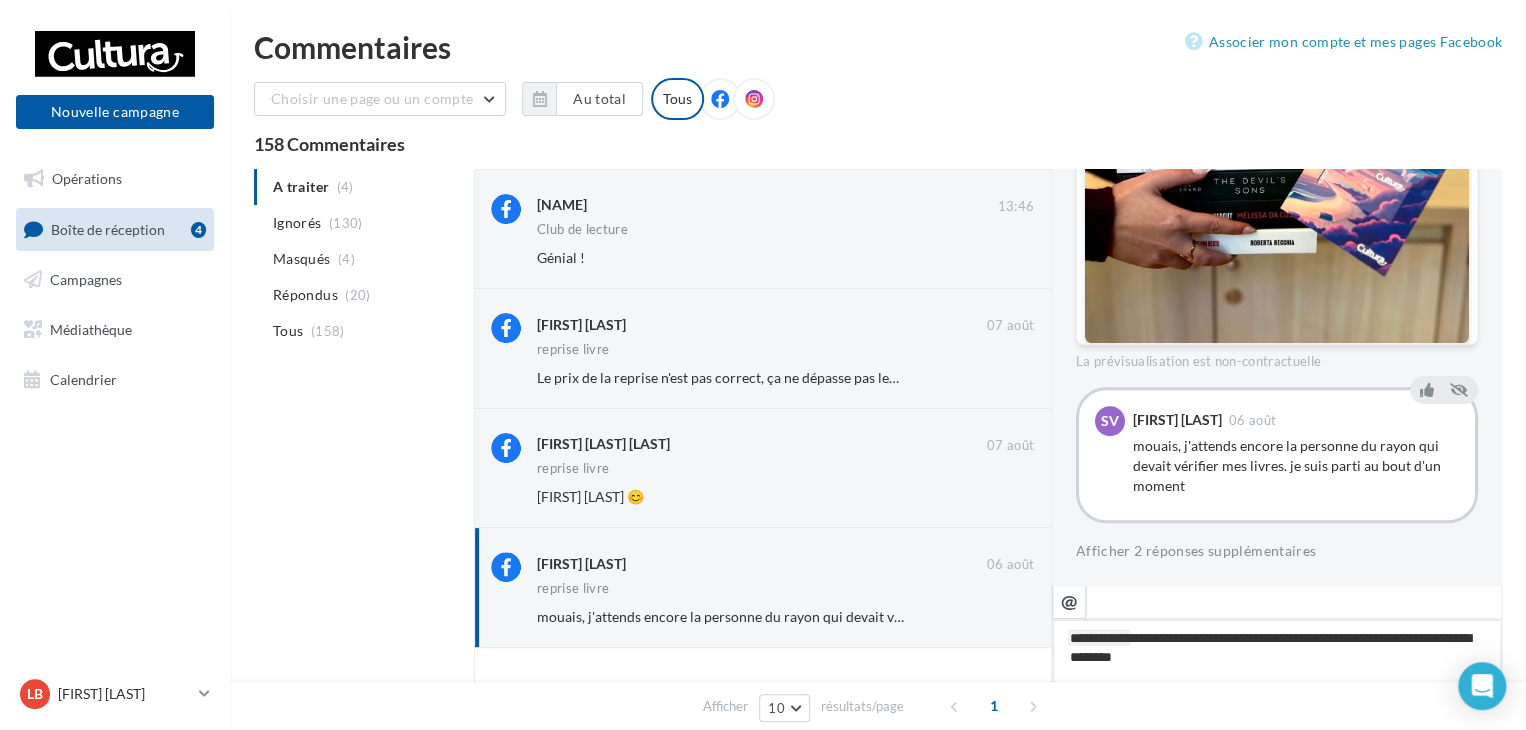 type on "**********" 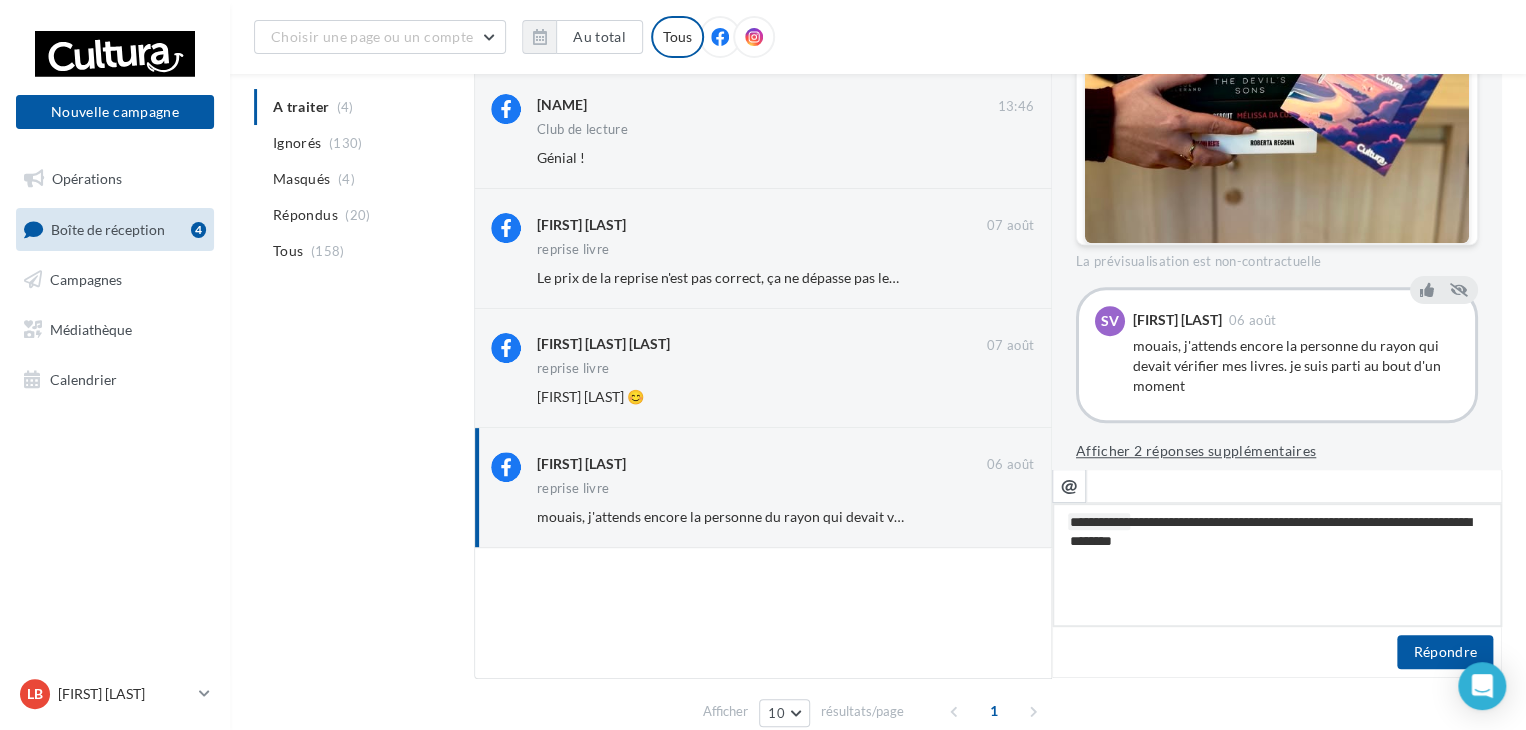 scroll, scrollTop: 136, scrollLeft: 0, axis: vertical 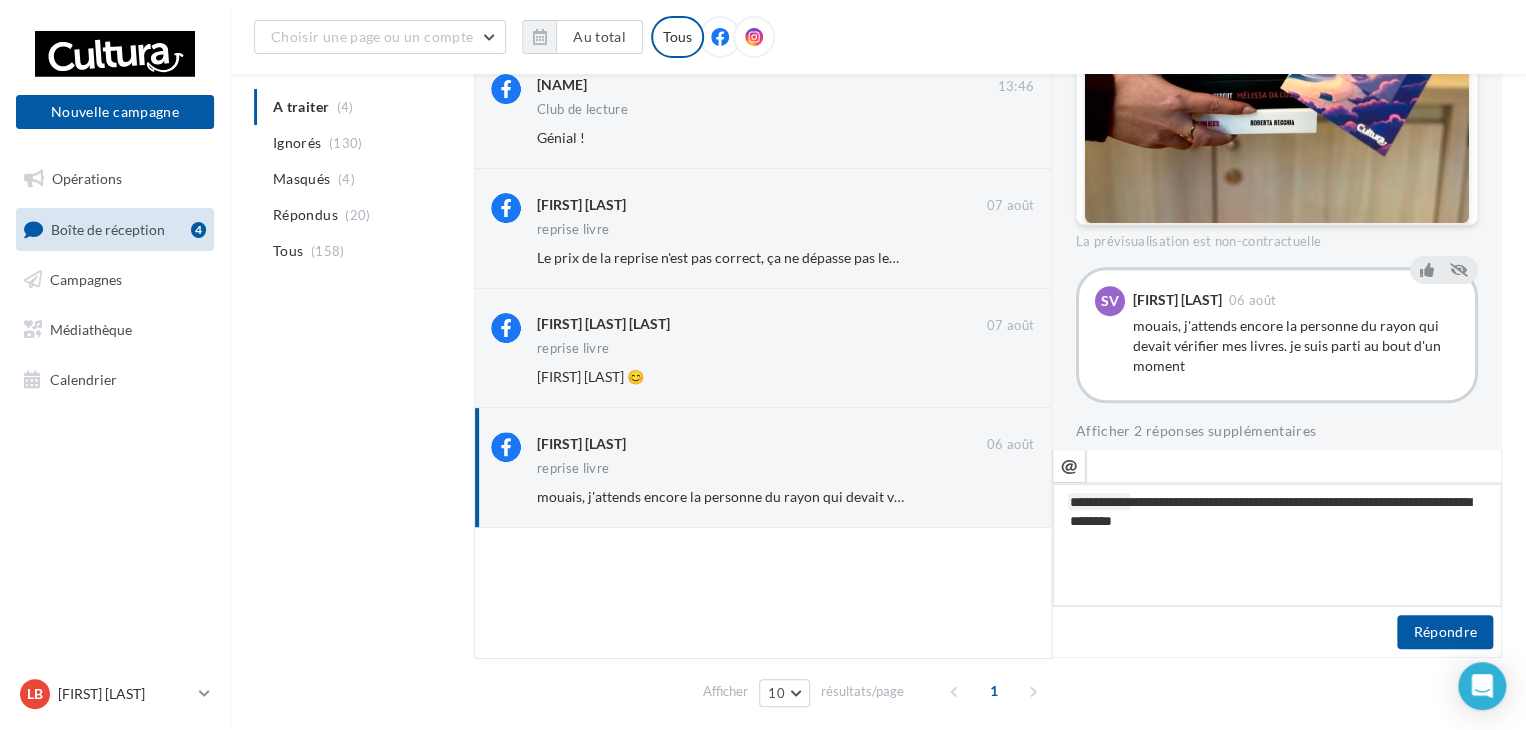 type on "**********" 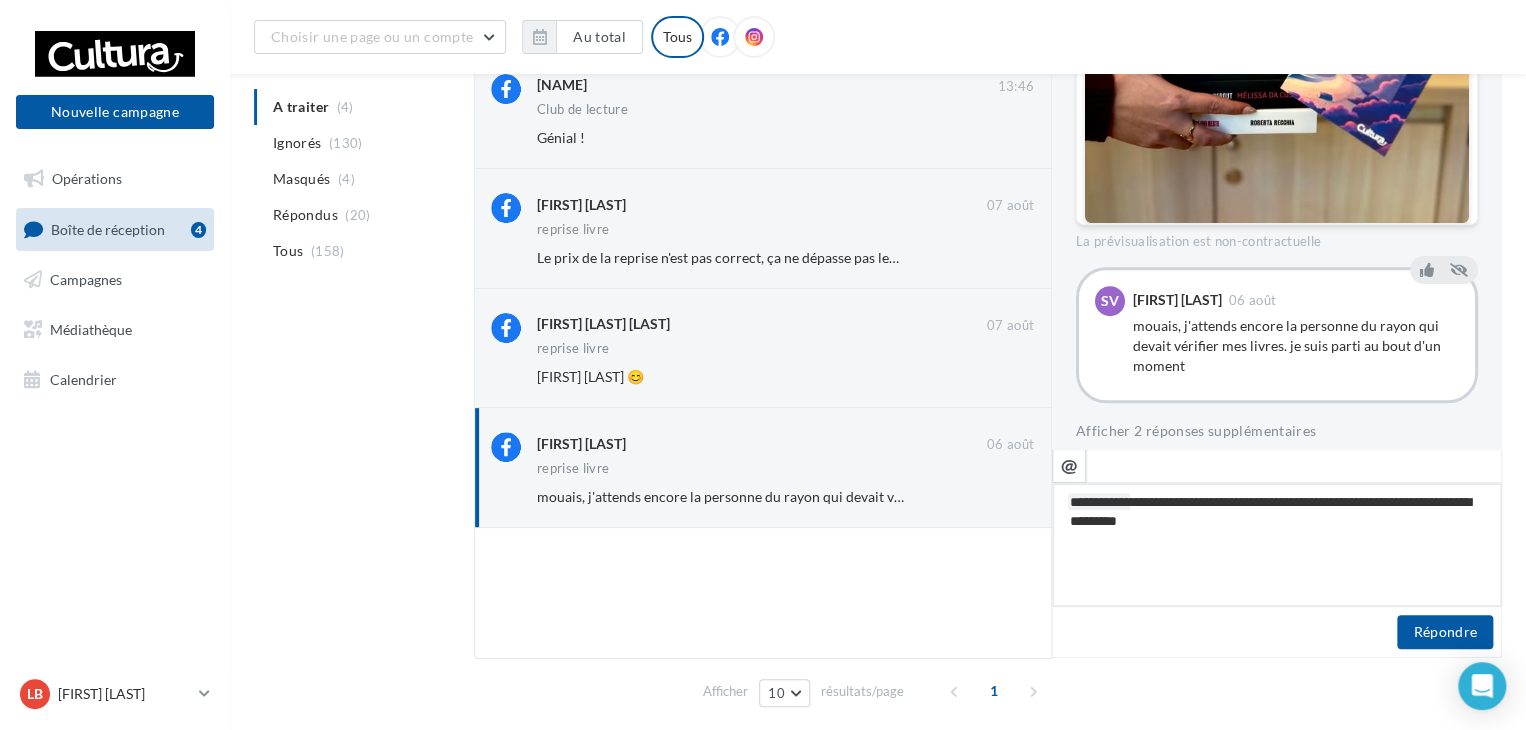 type on "**********" 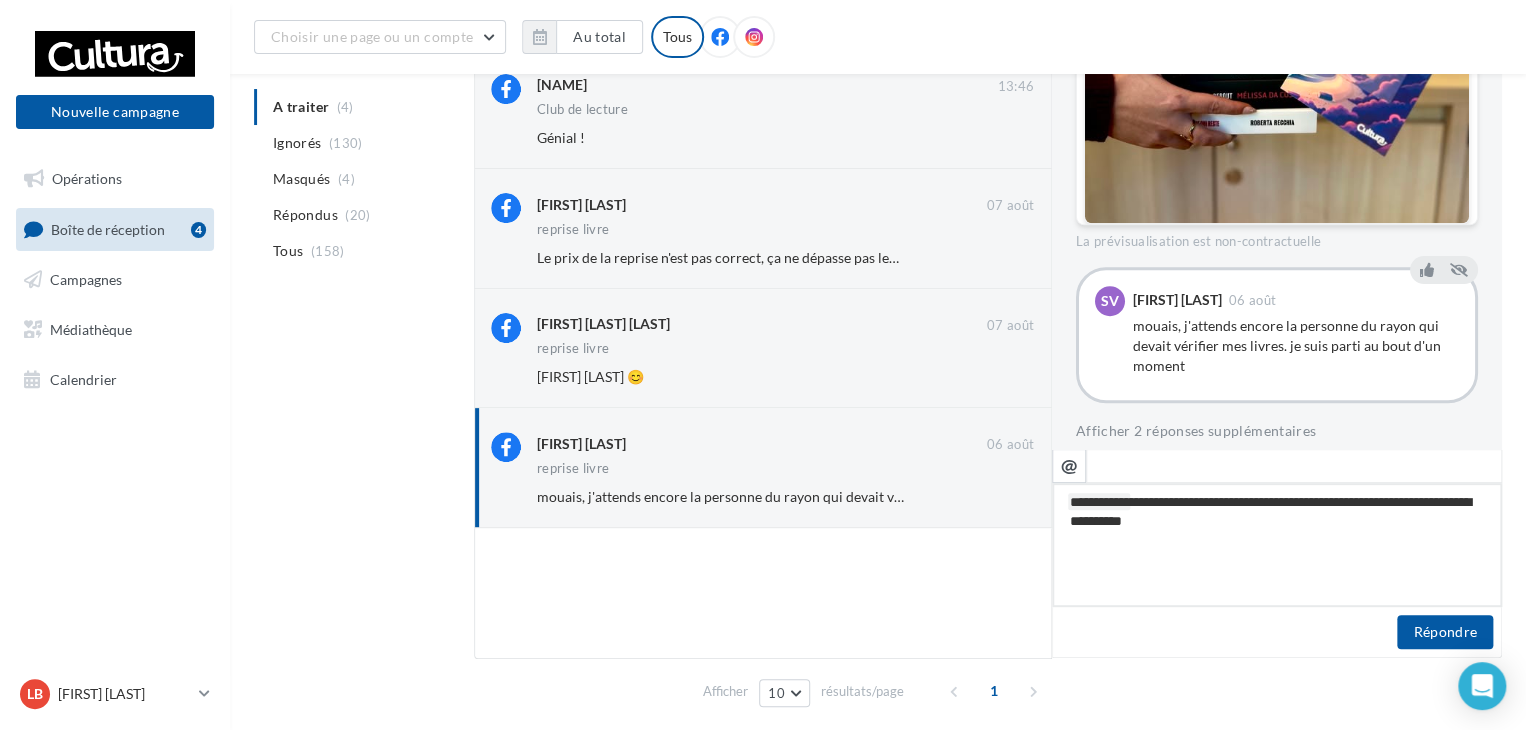 type on "**********" 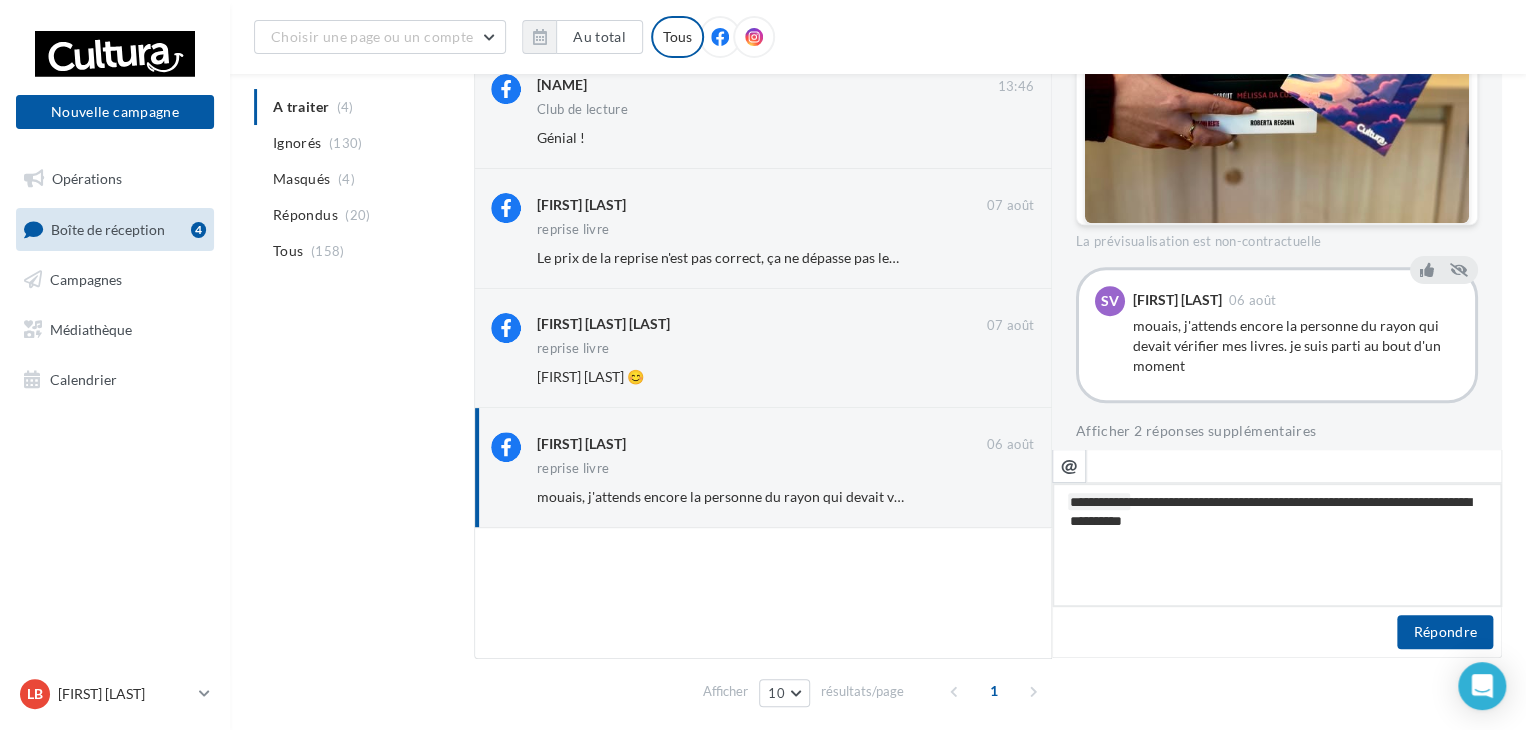 type on "**********" 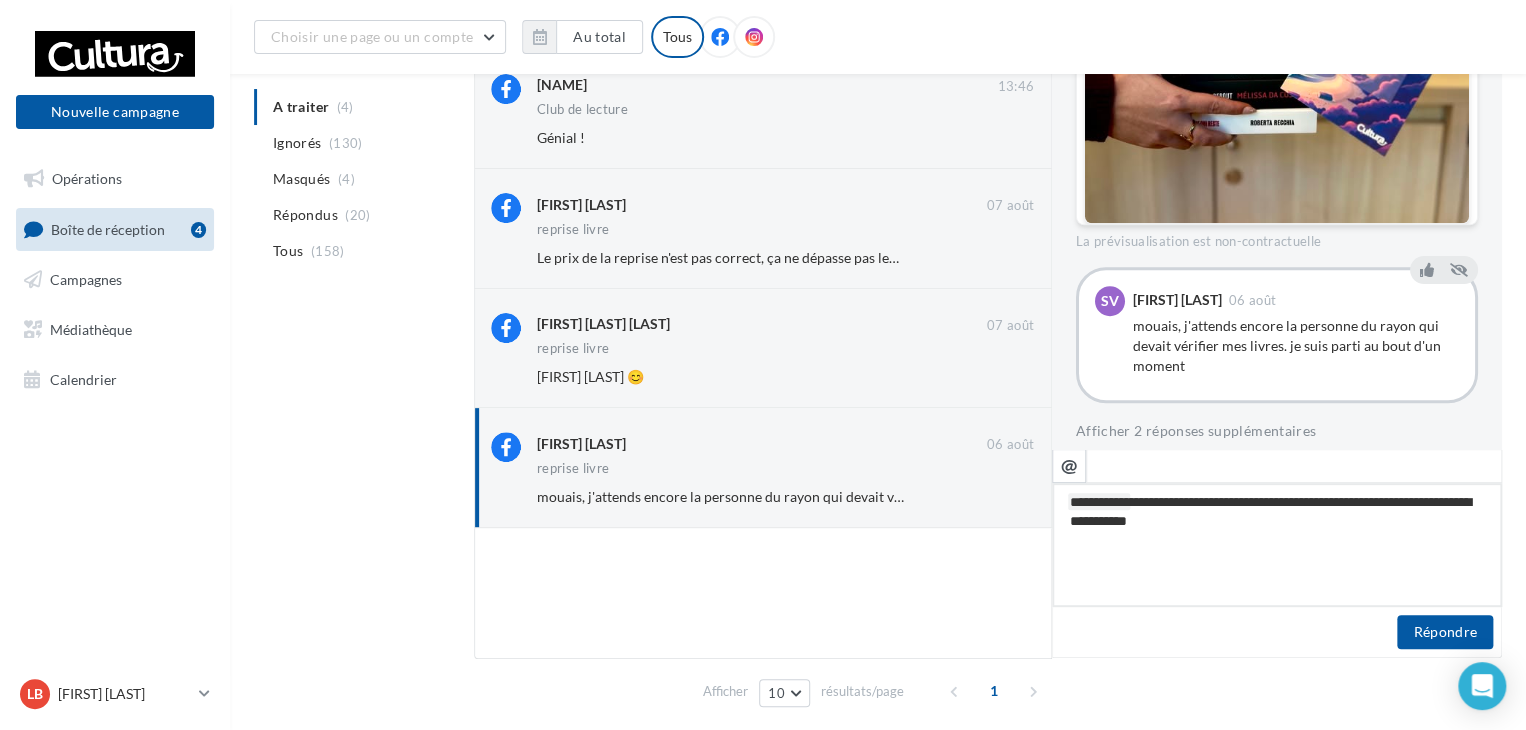 type on "**********" 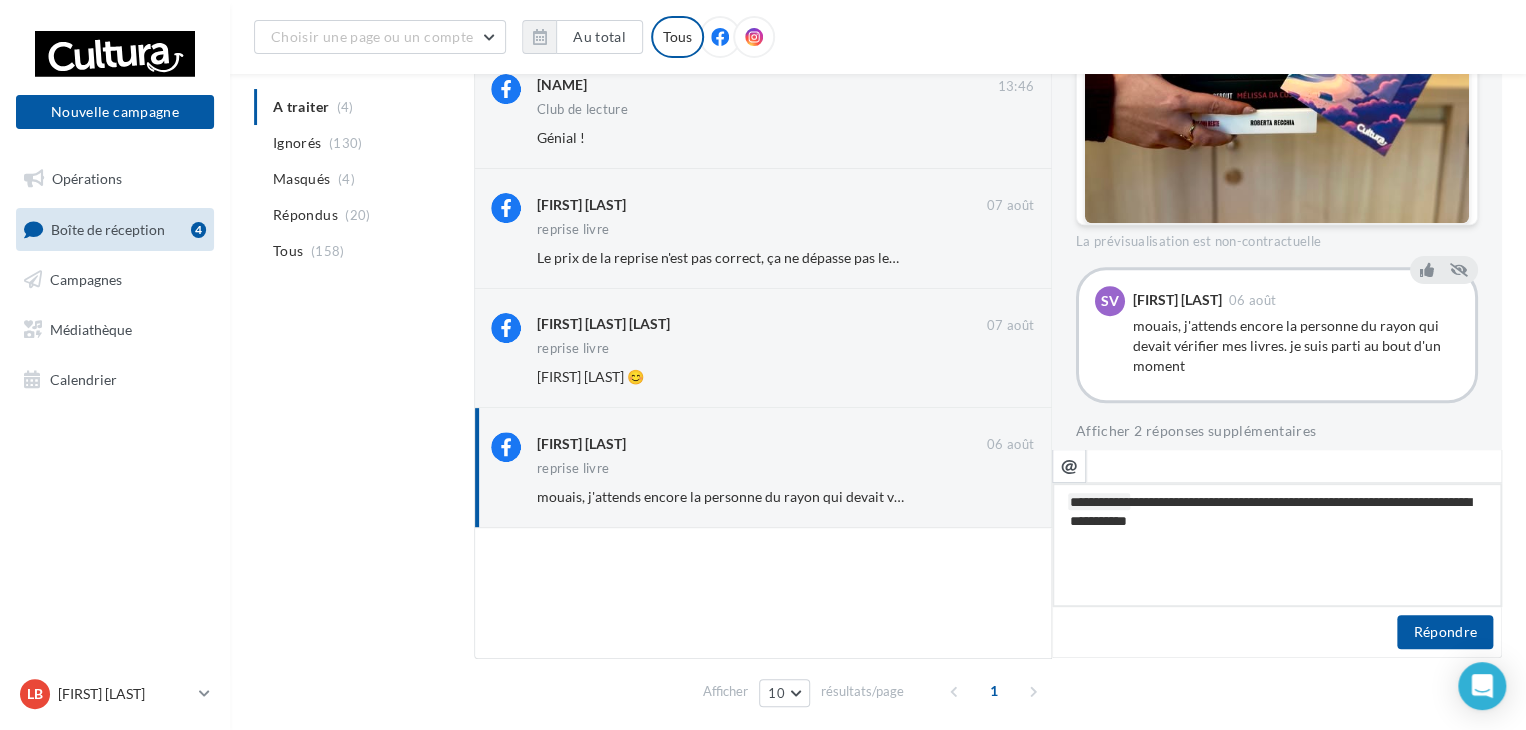 type on "**********" 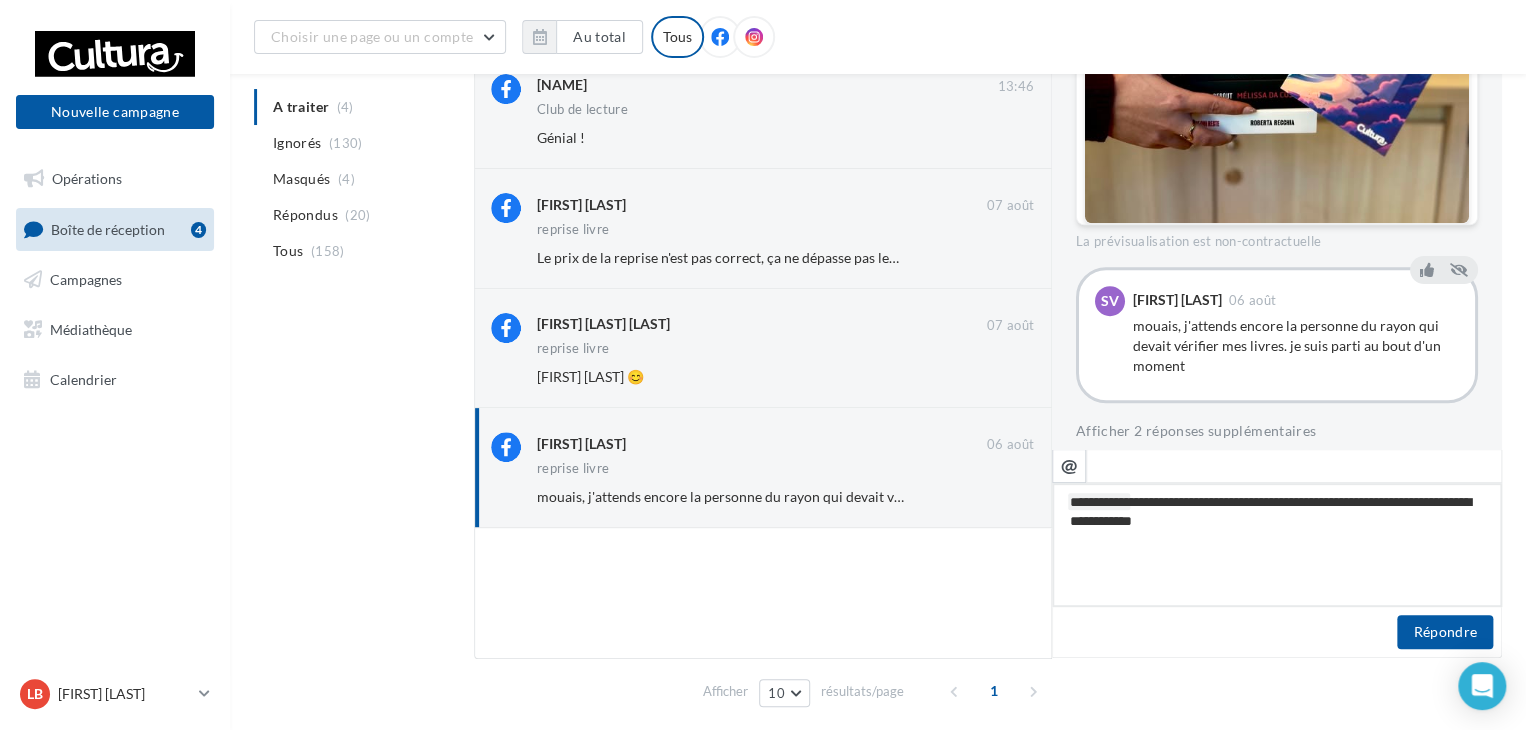 type on "**********" 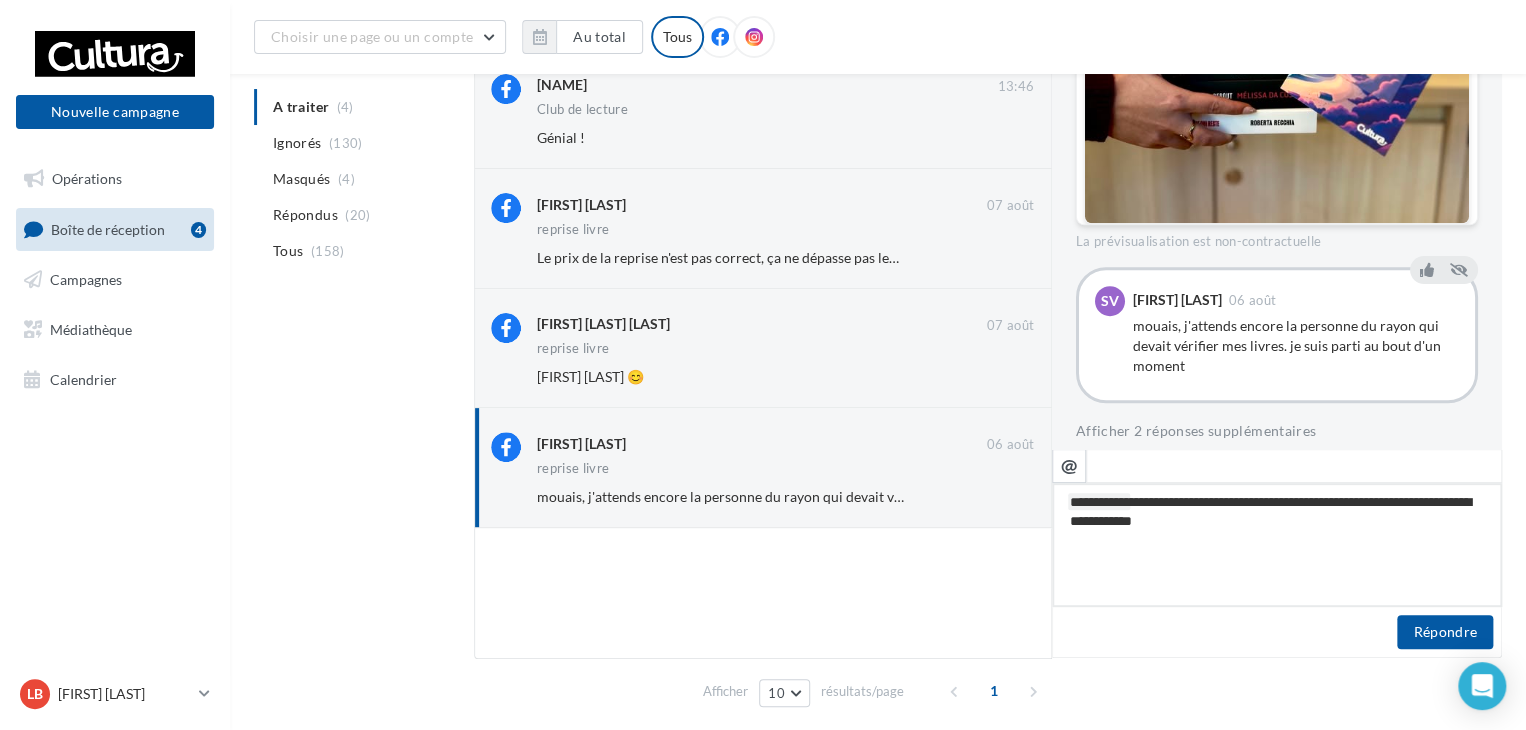 type on "**********" 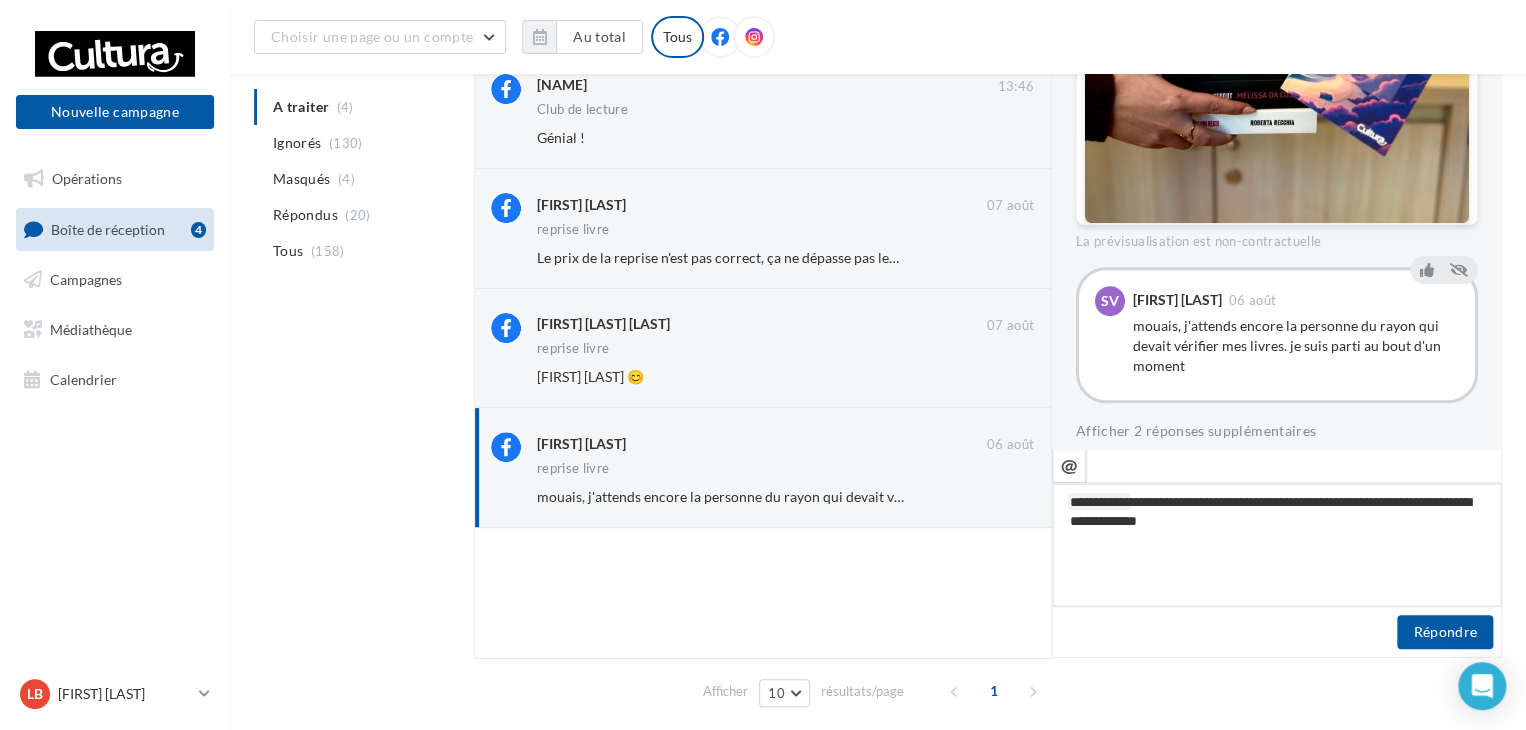 type on "**********" 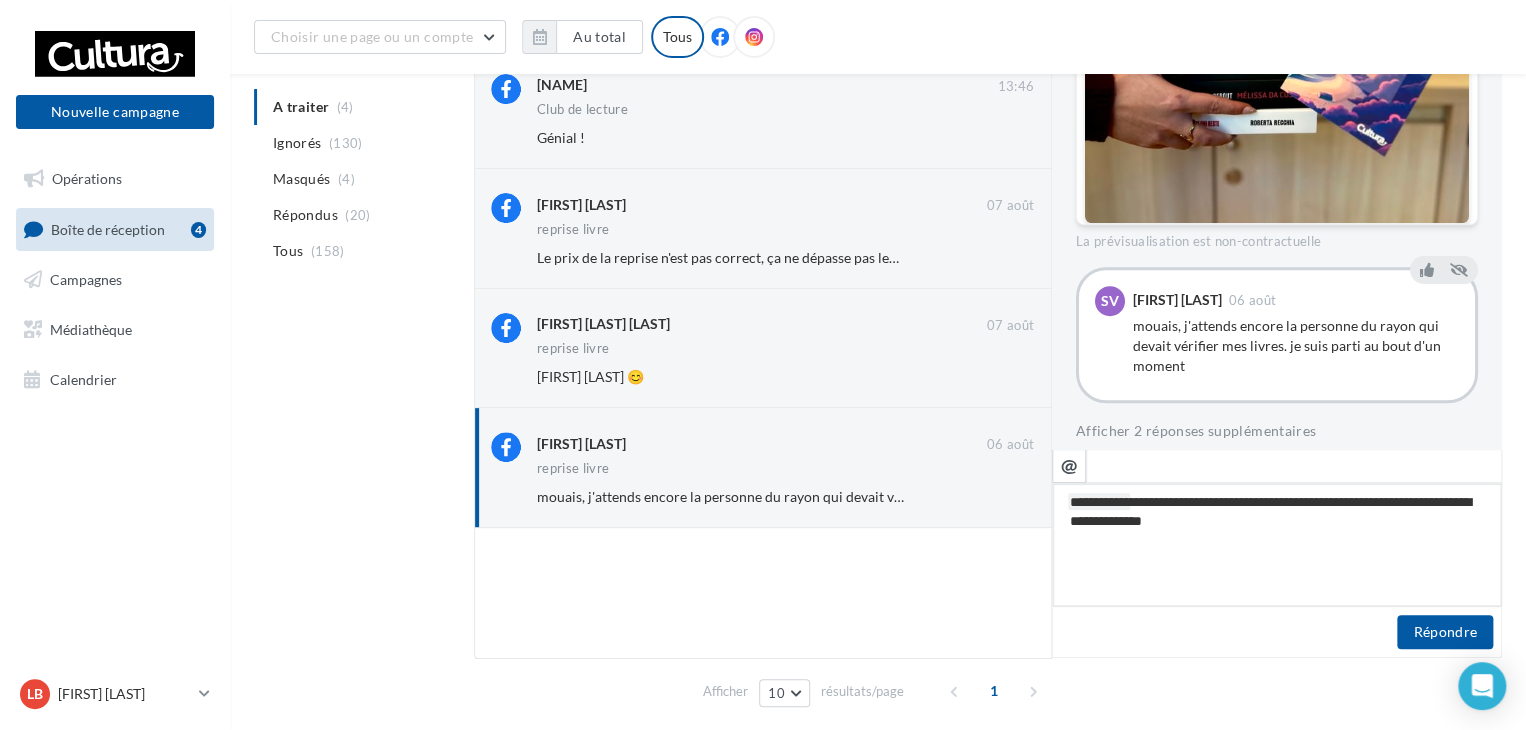 type on "**********" 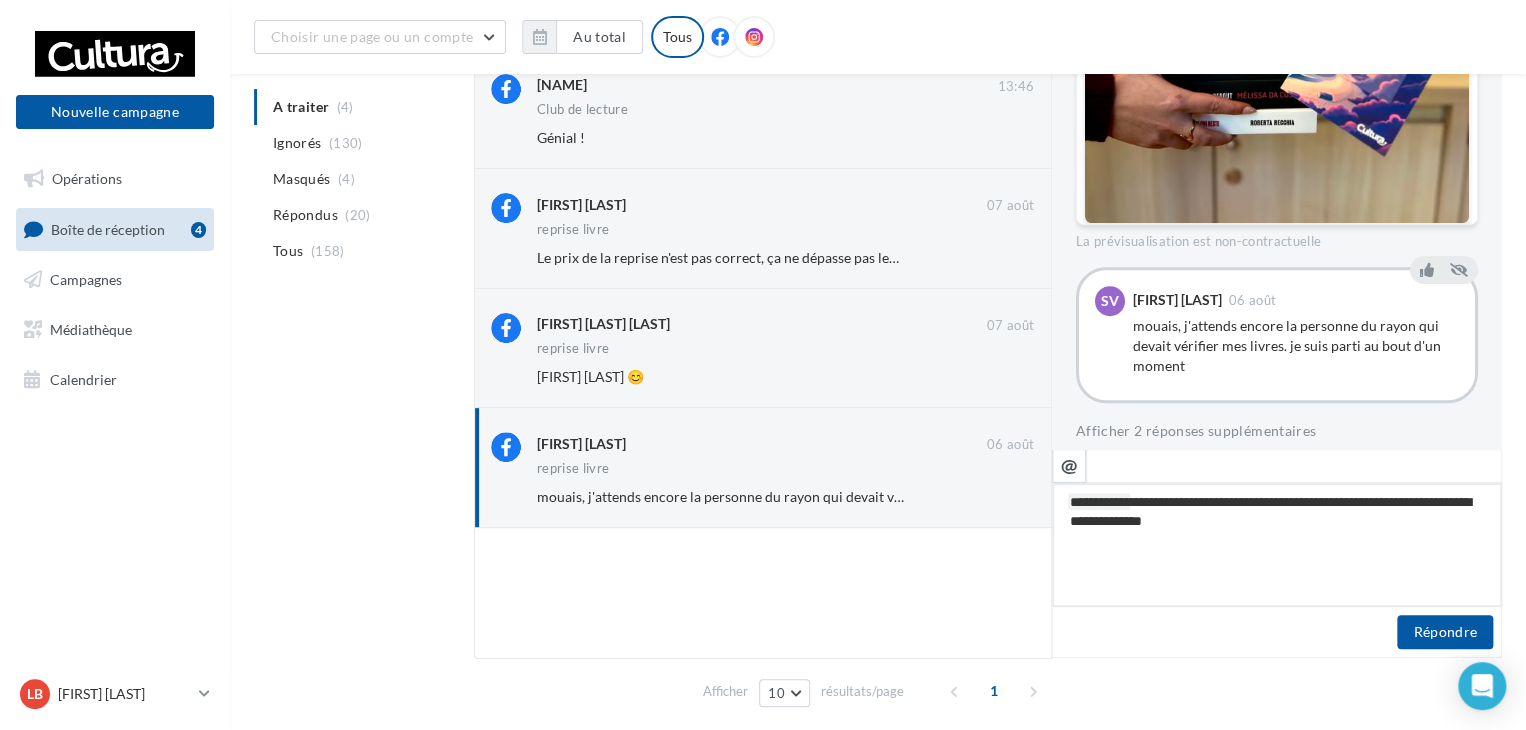 type on "**********" 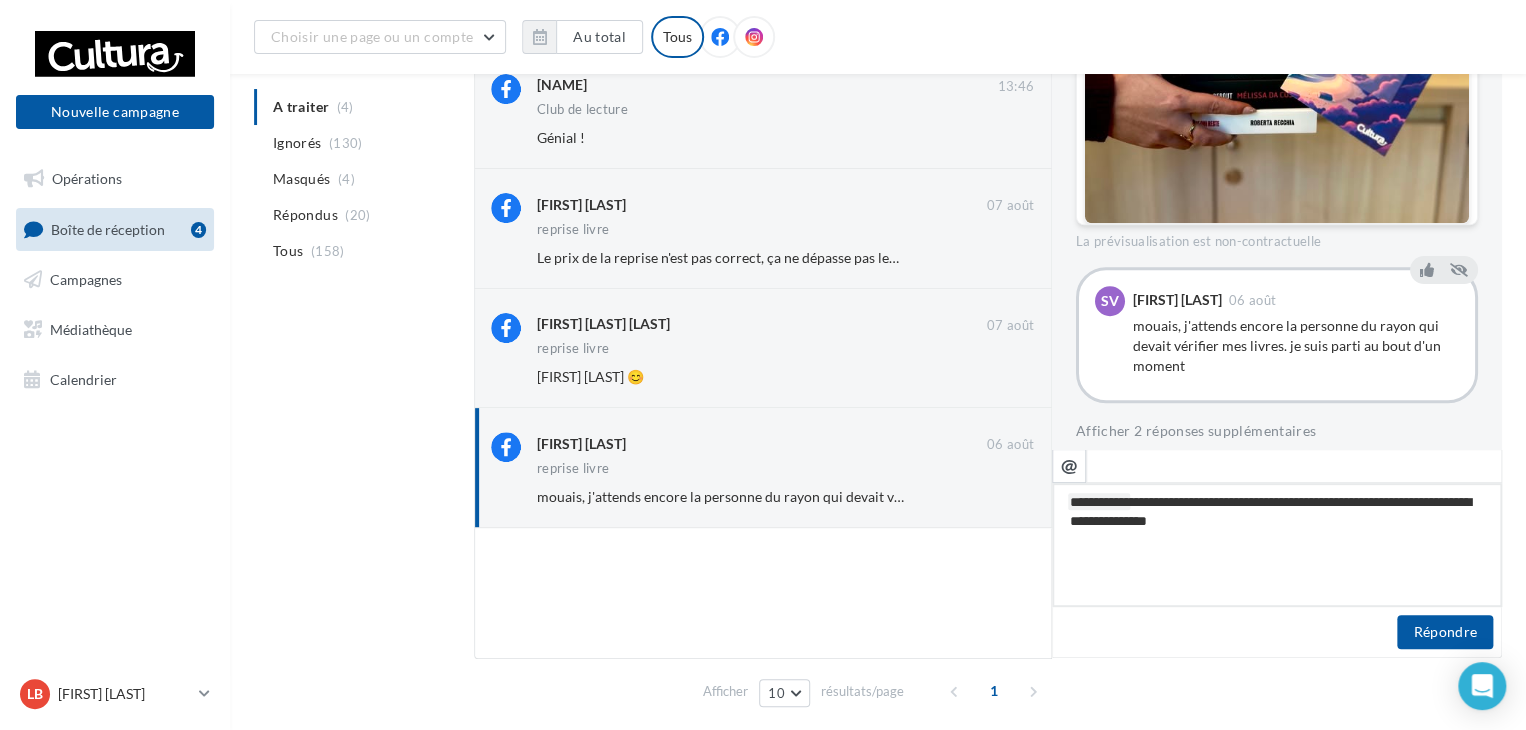 type on "**********" 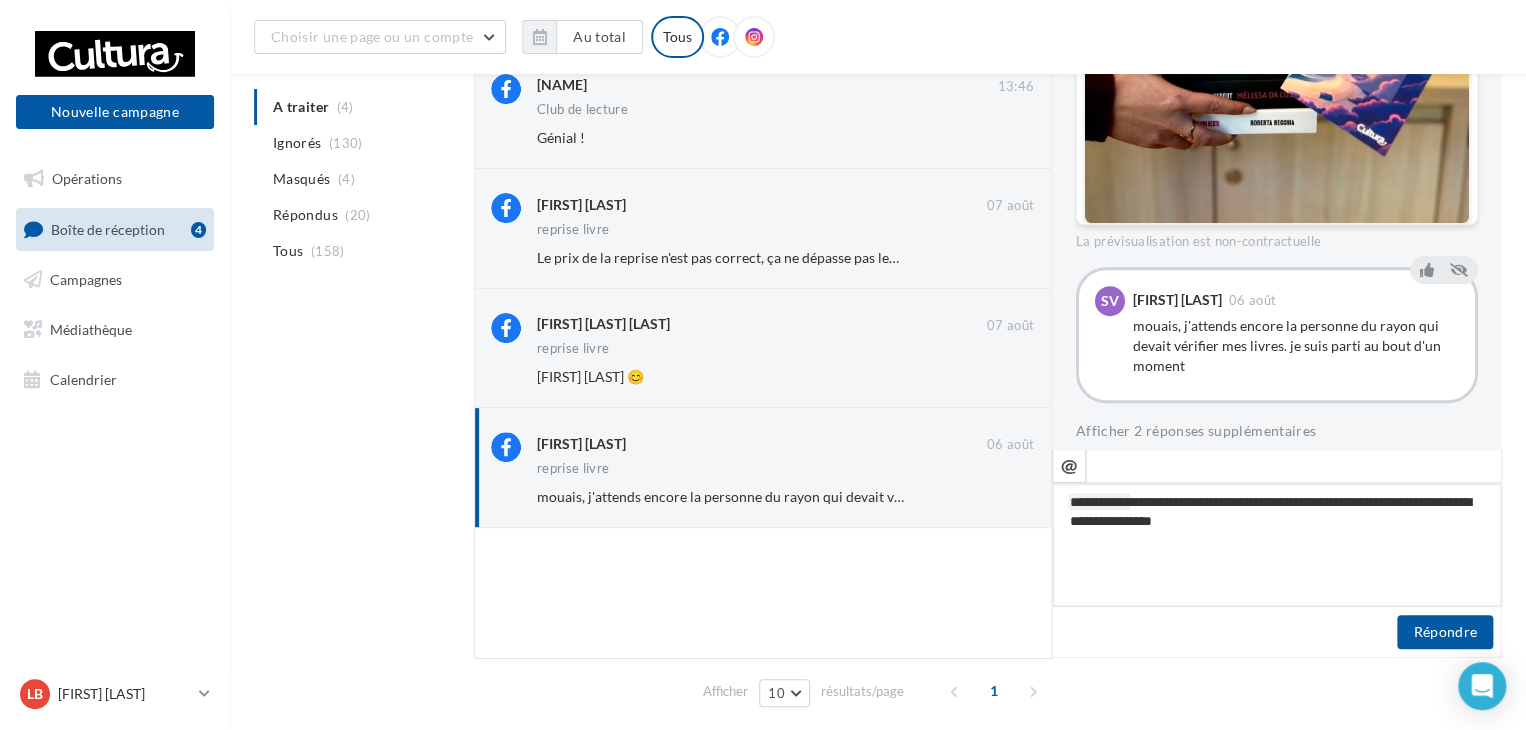 type on "**********" 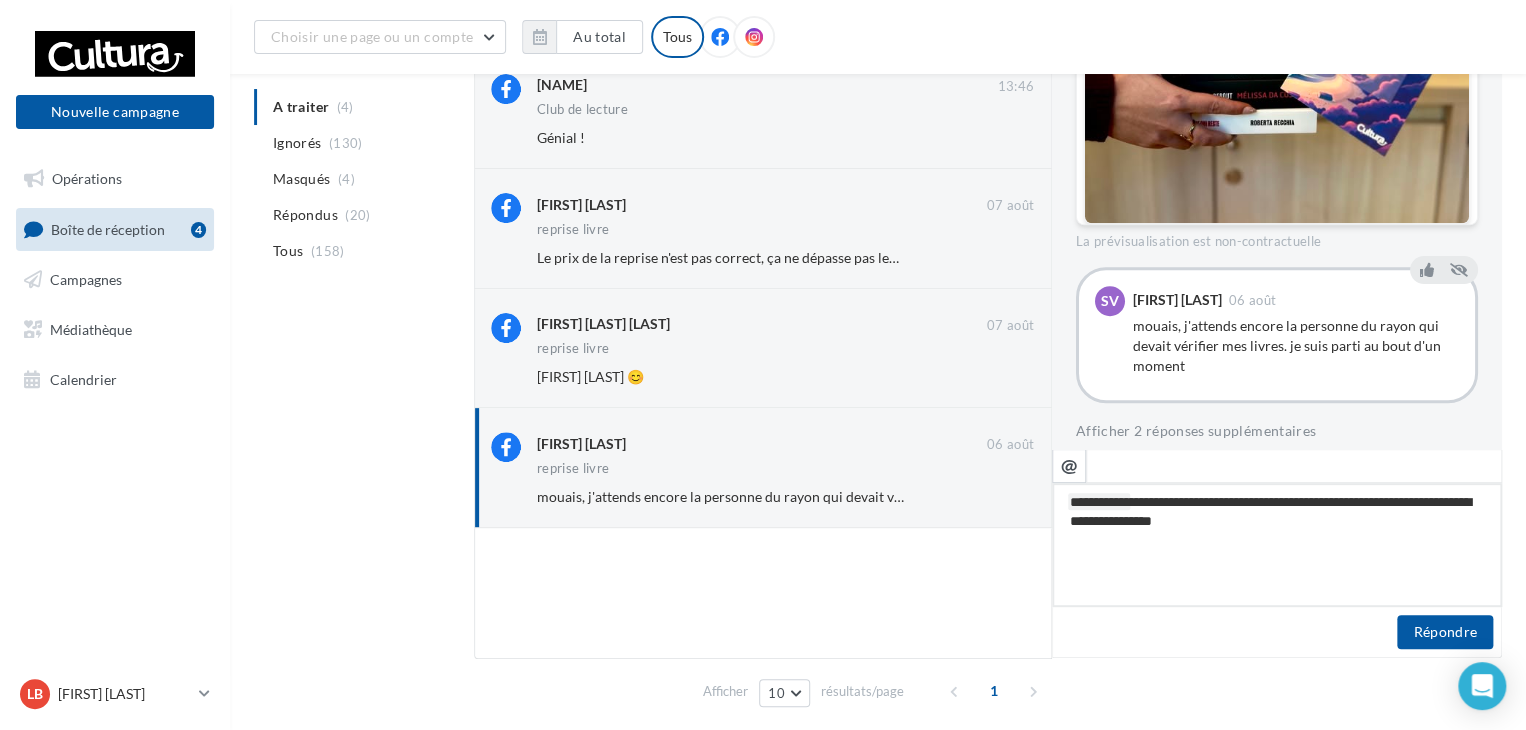 type on "**********" 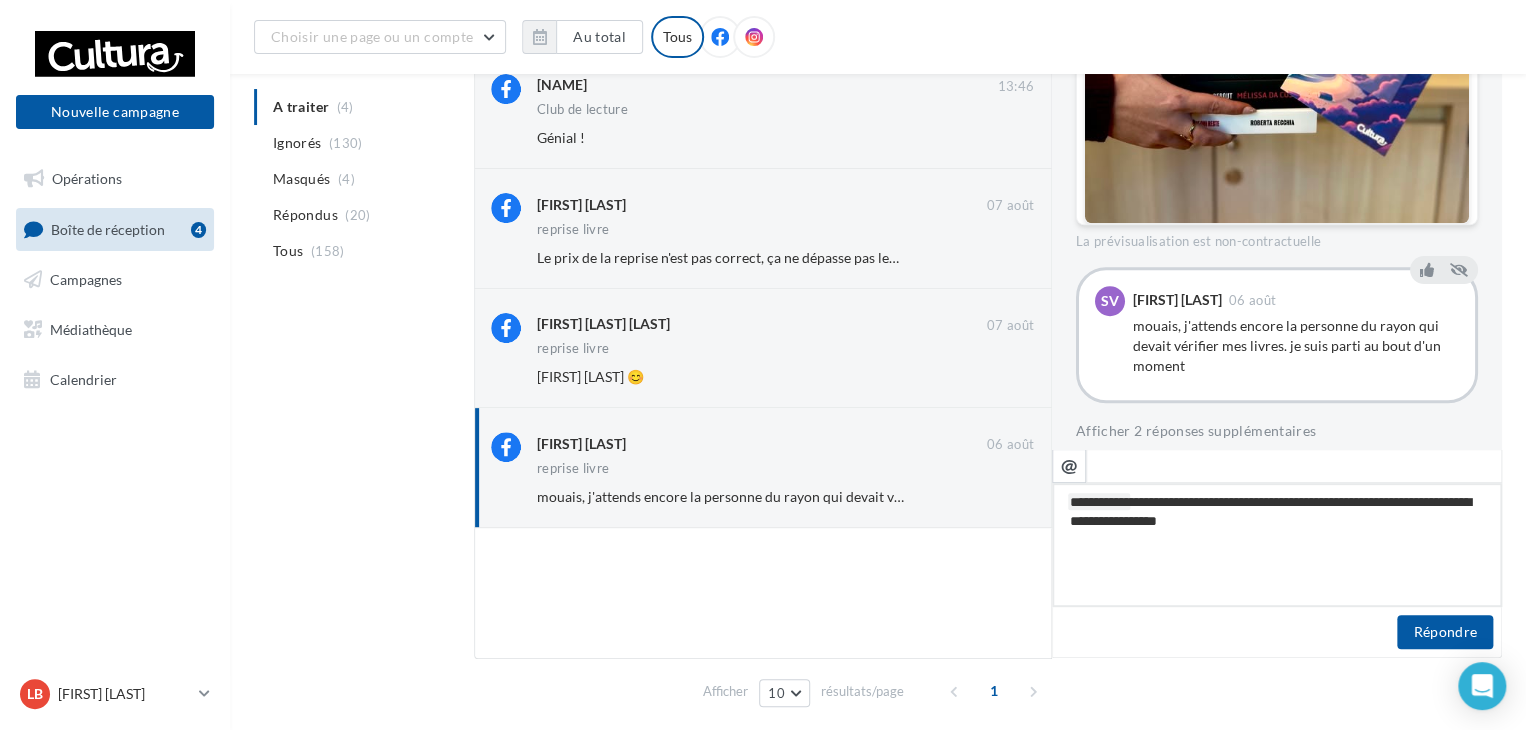 type on "**********" 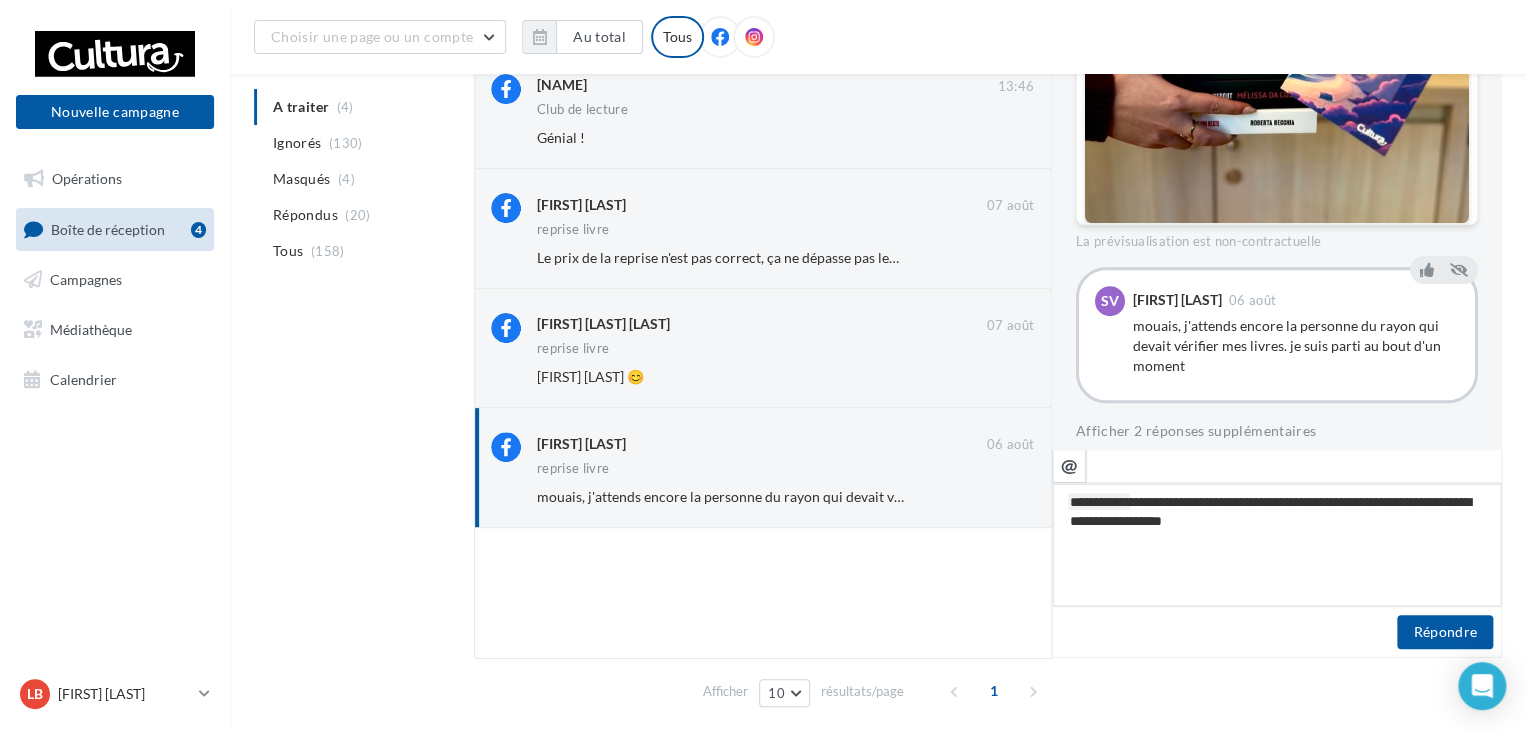 type on "**********" 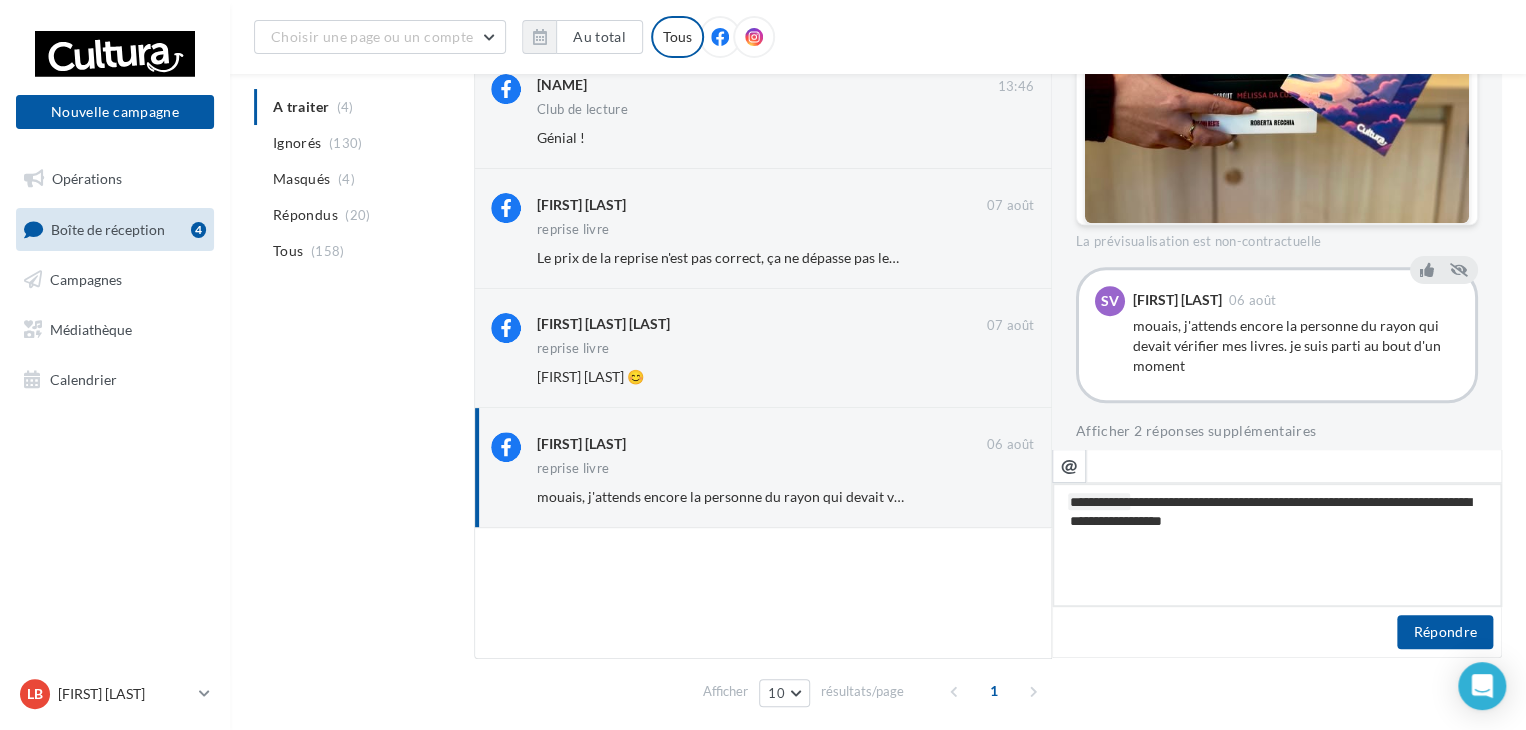 type on "**********" 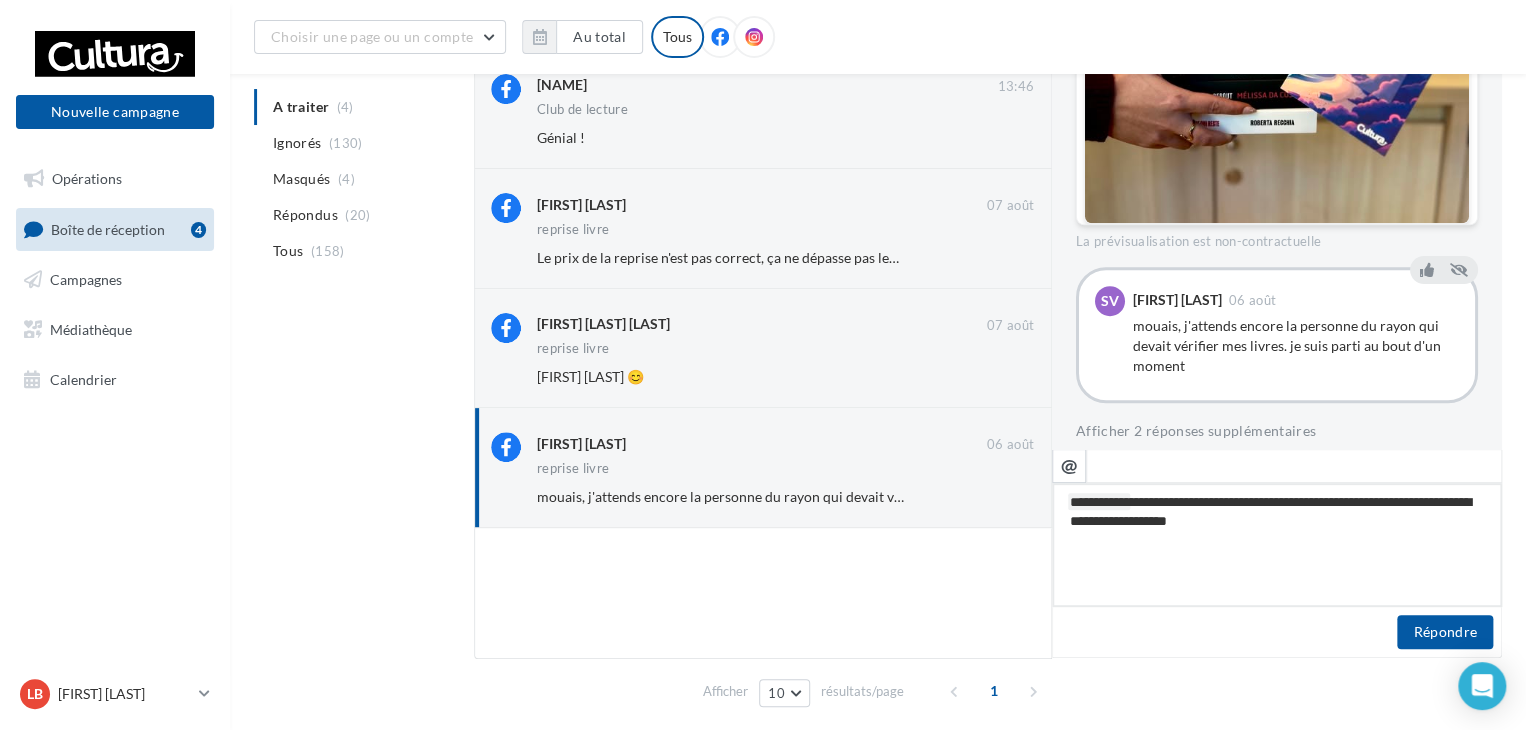 type on "**********" 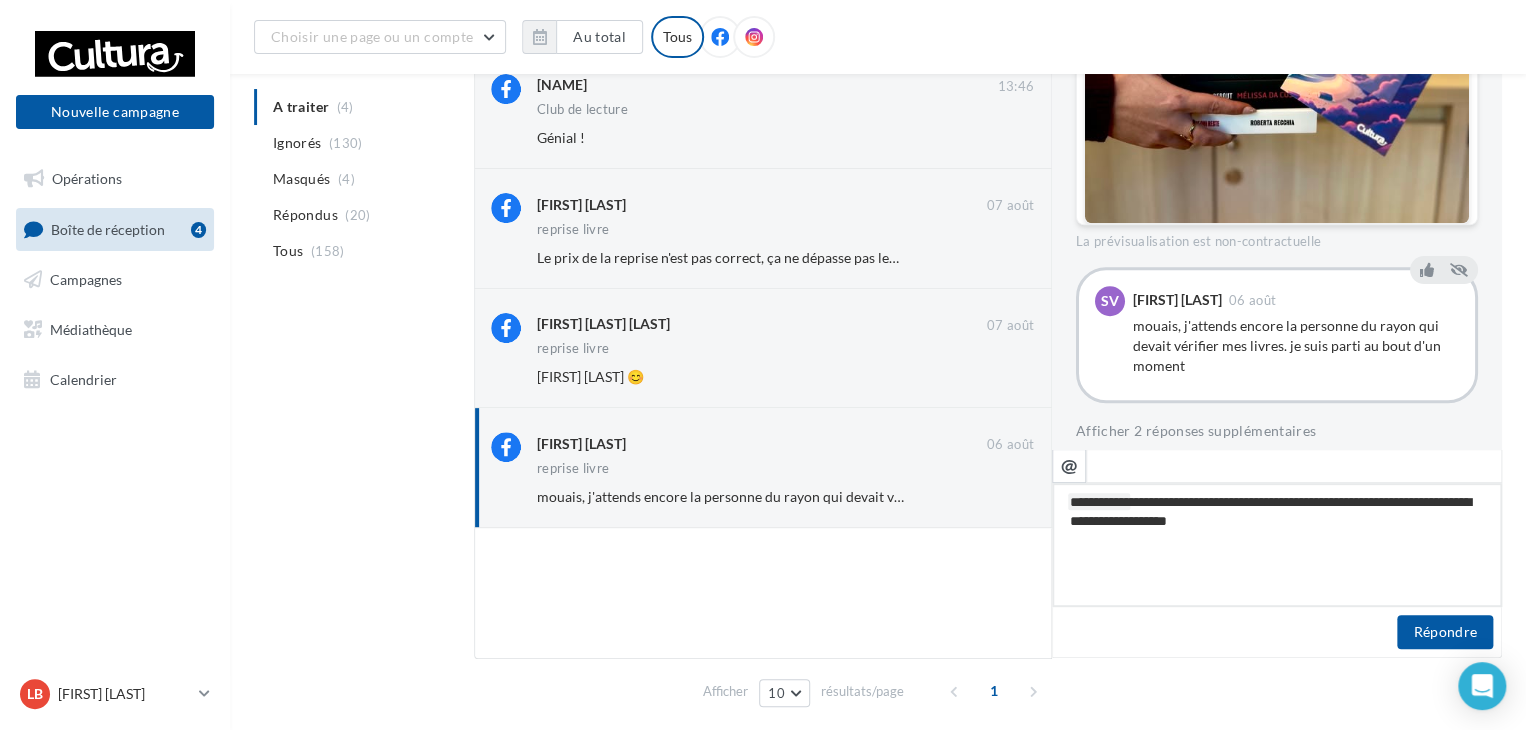 type on "**********" 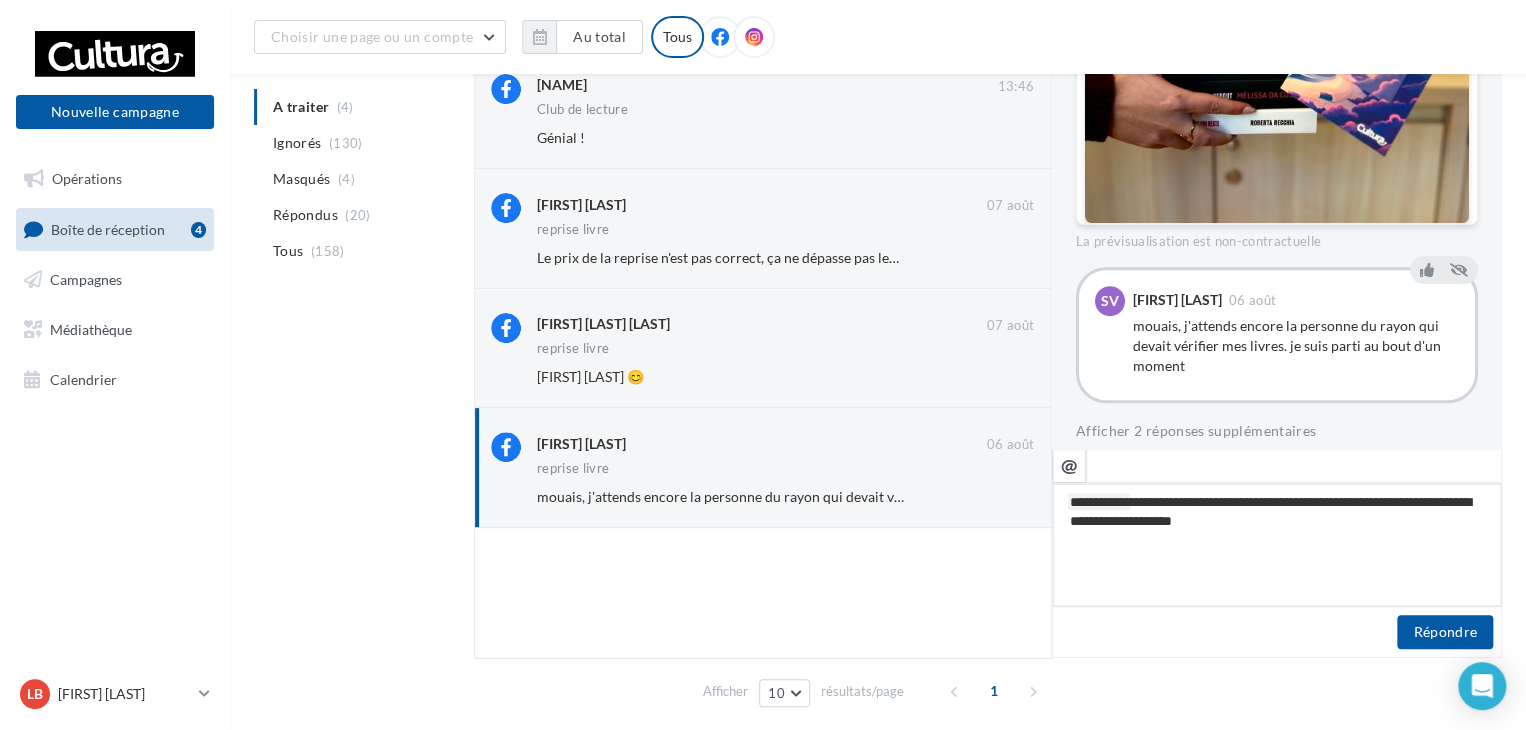 type on "**********" 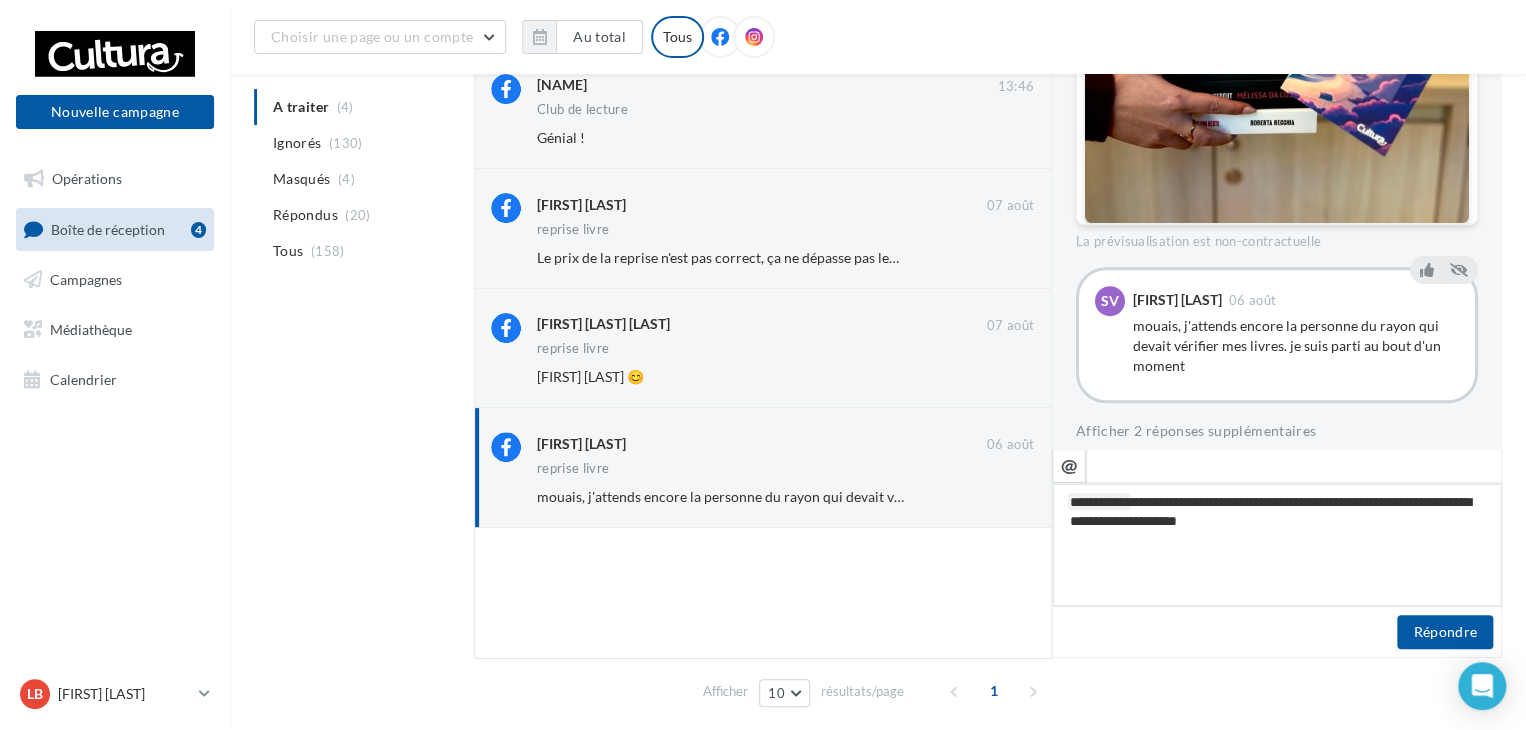 type on "**********" 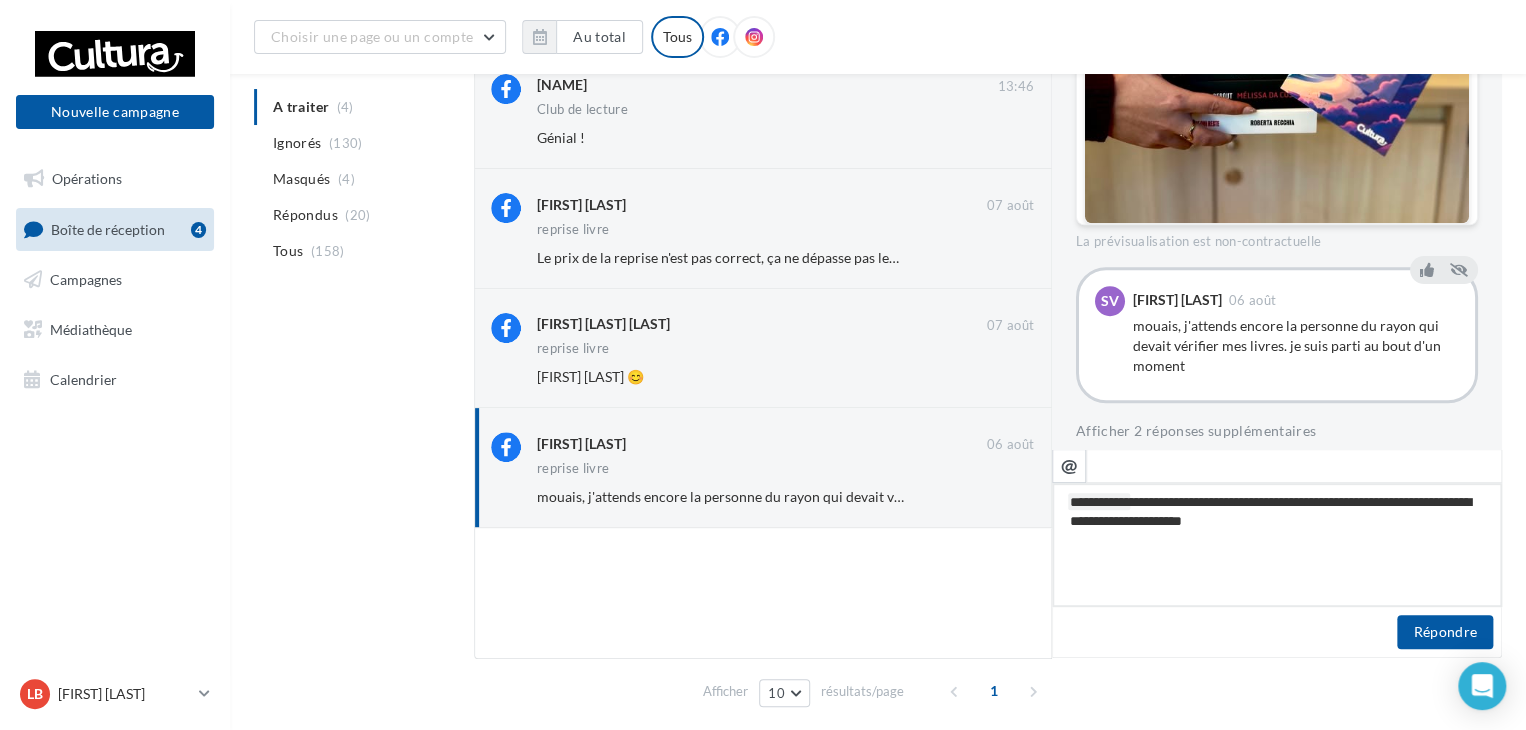 type on "**********" 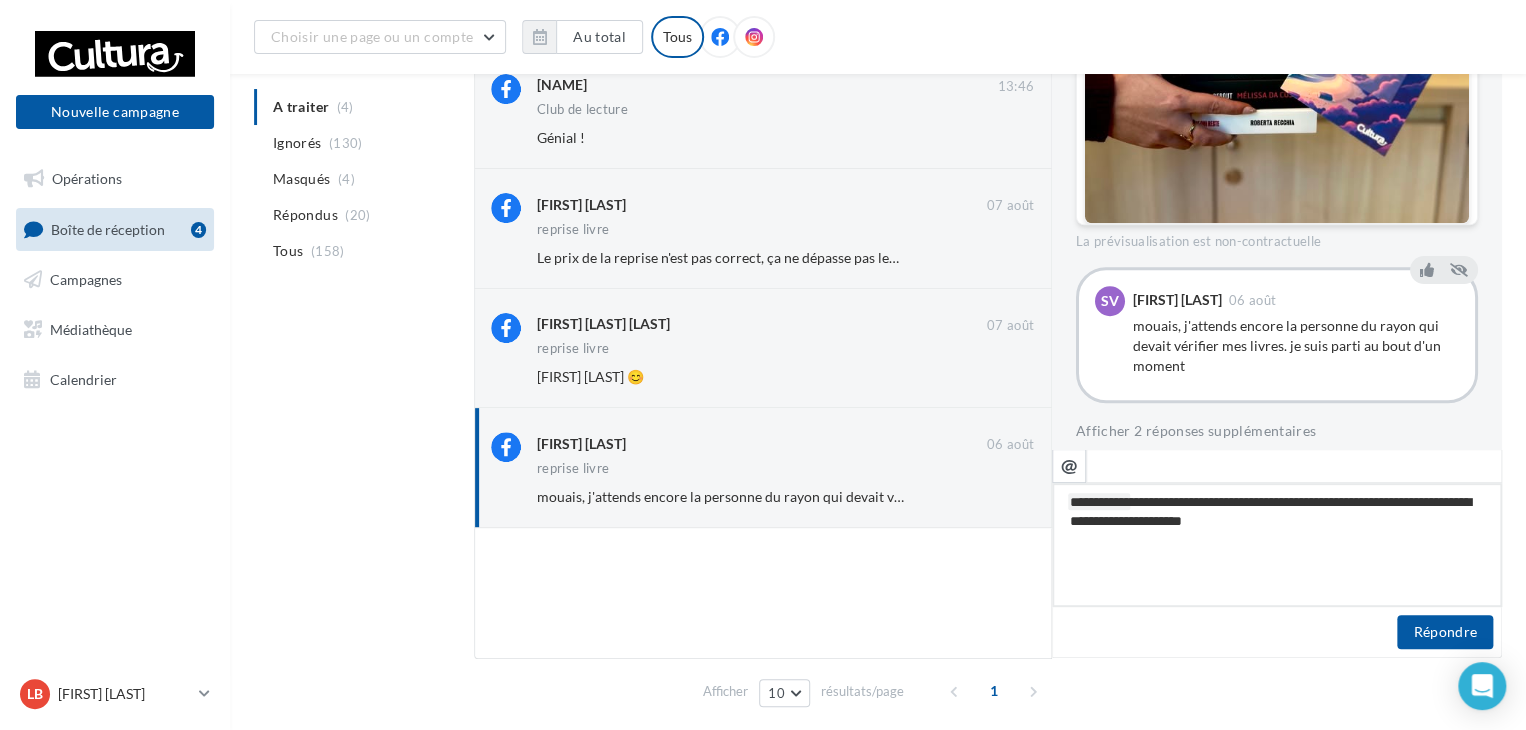 type on "**********" 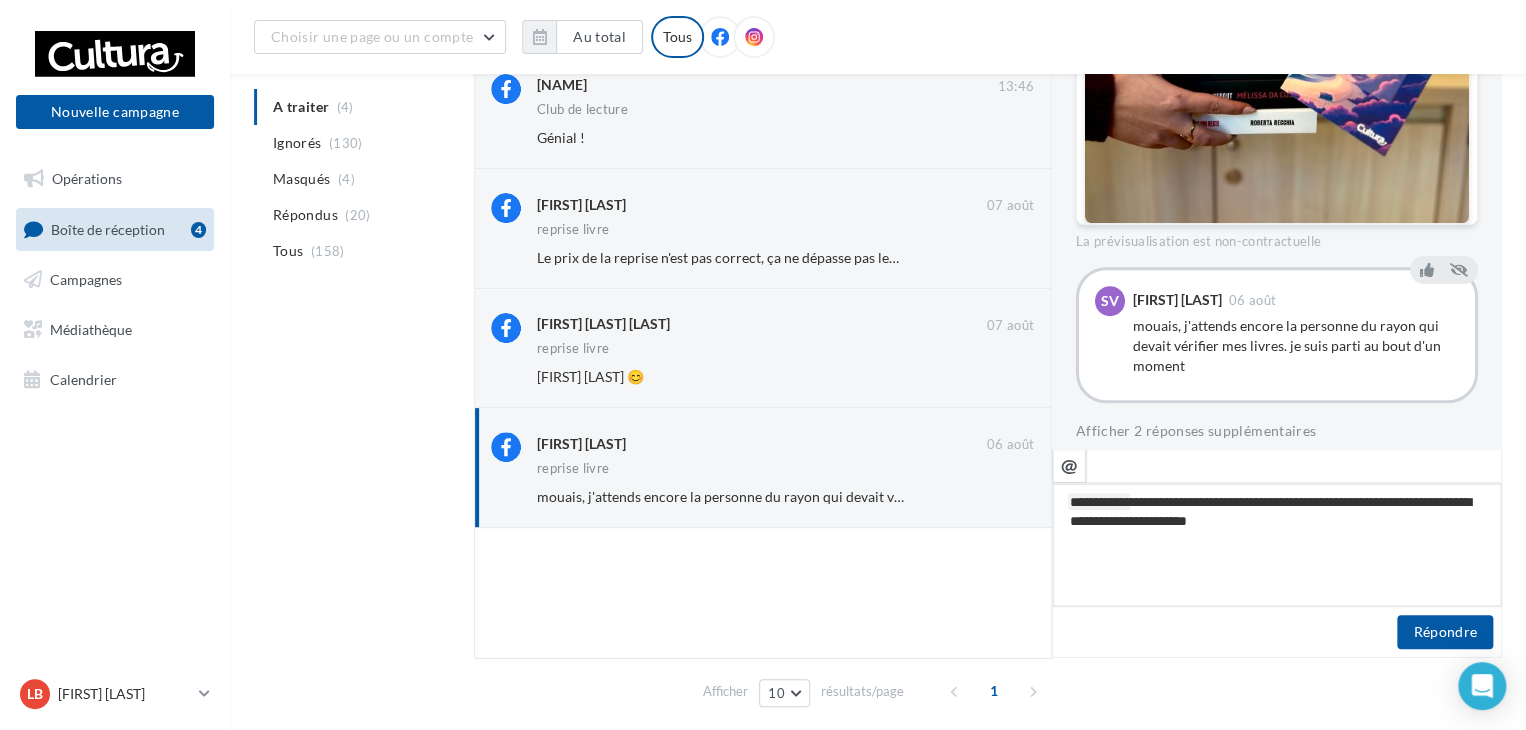type on "**********" 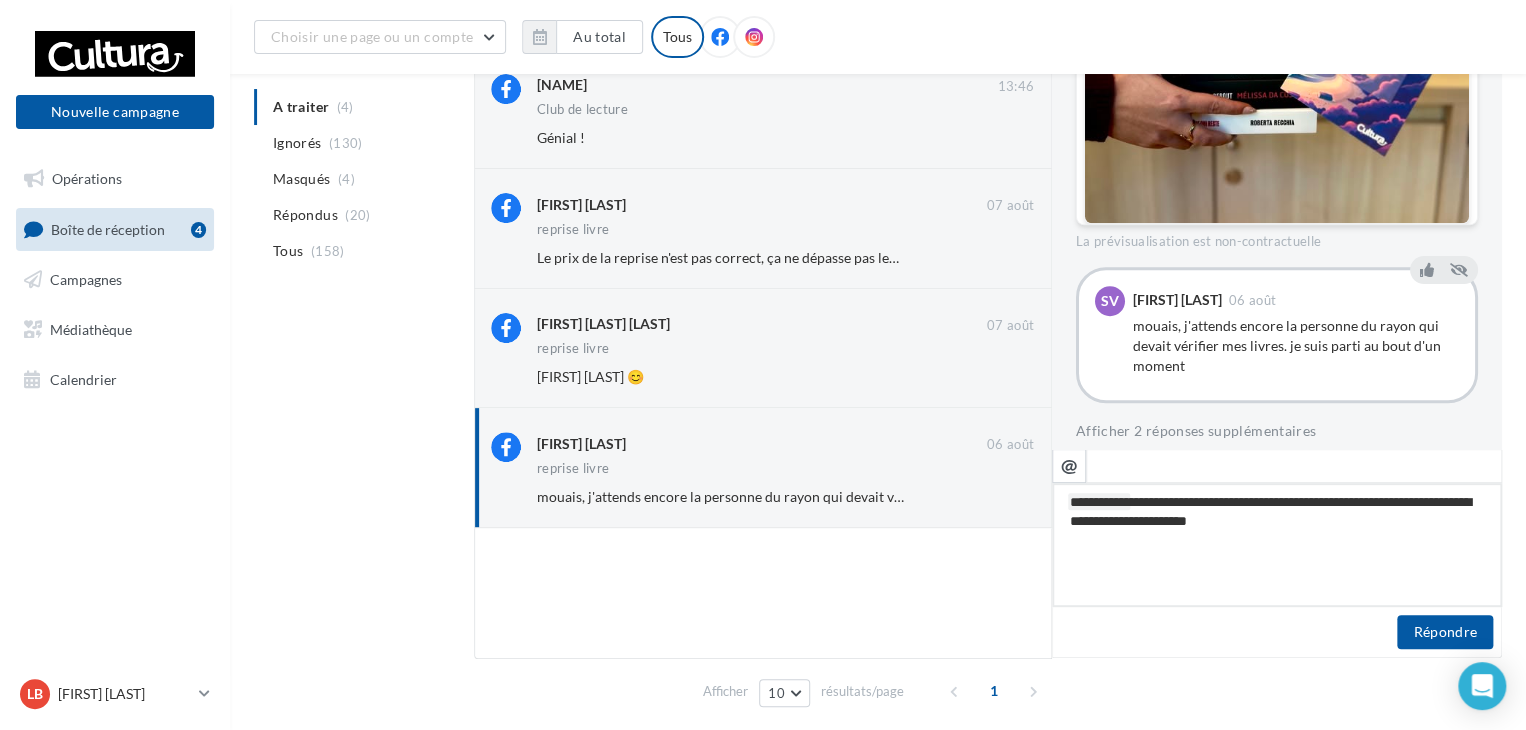type on "**********" 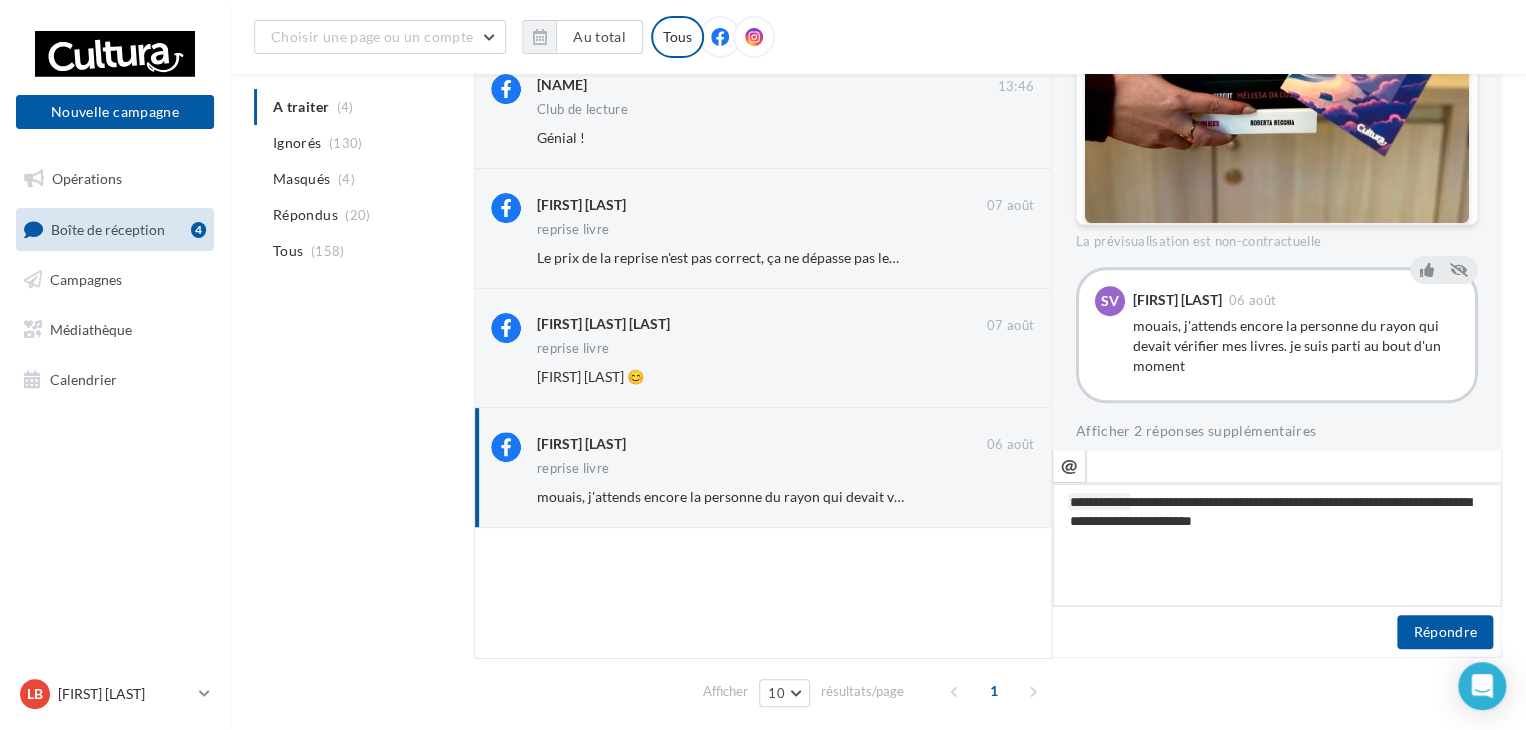type on "**********" 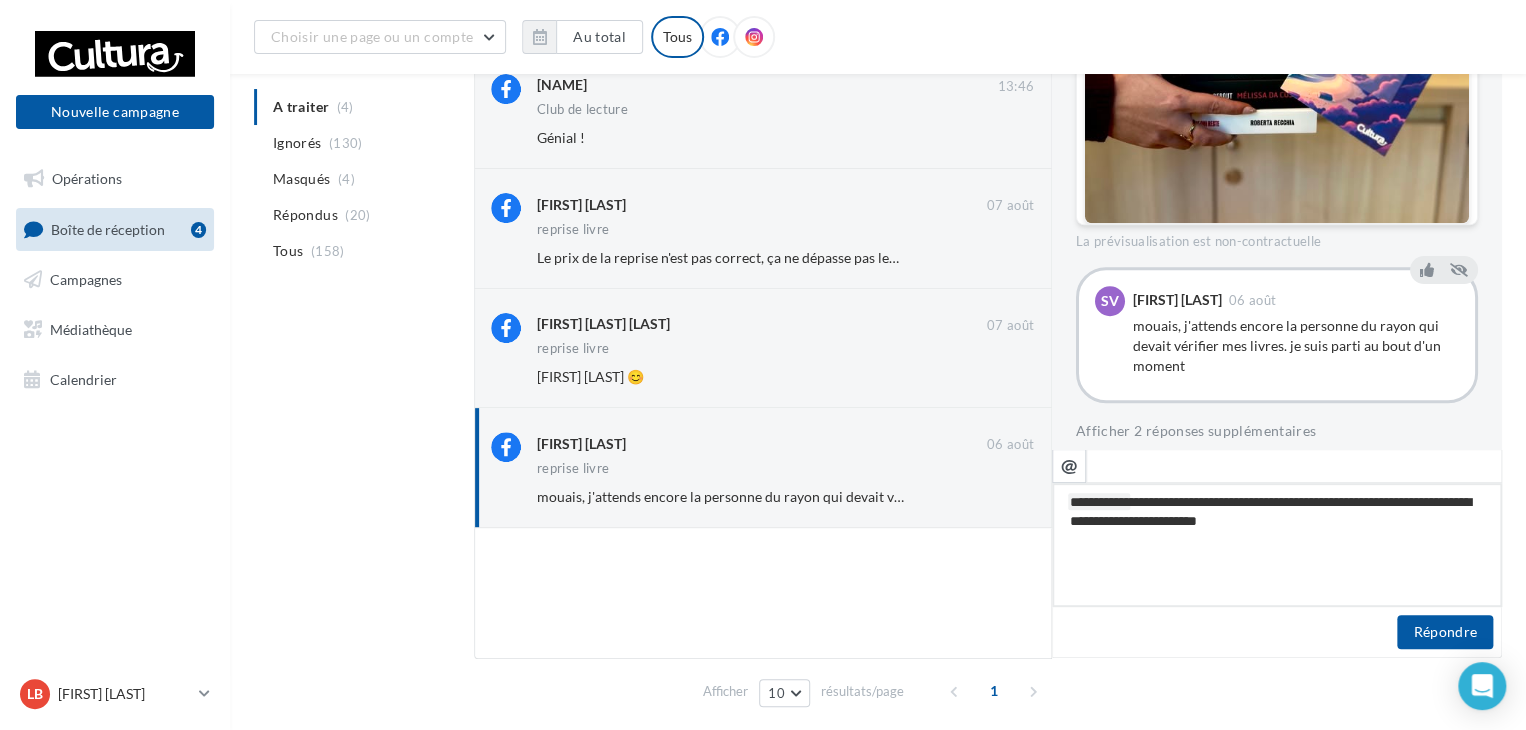 type on "**********" 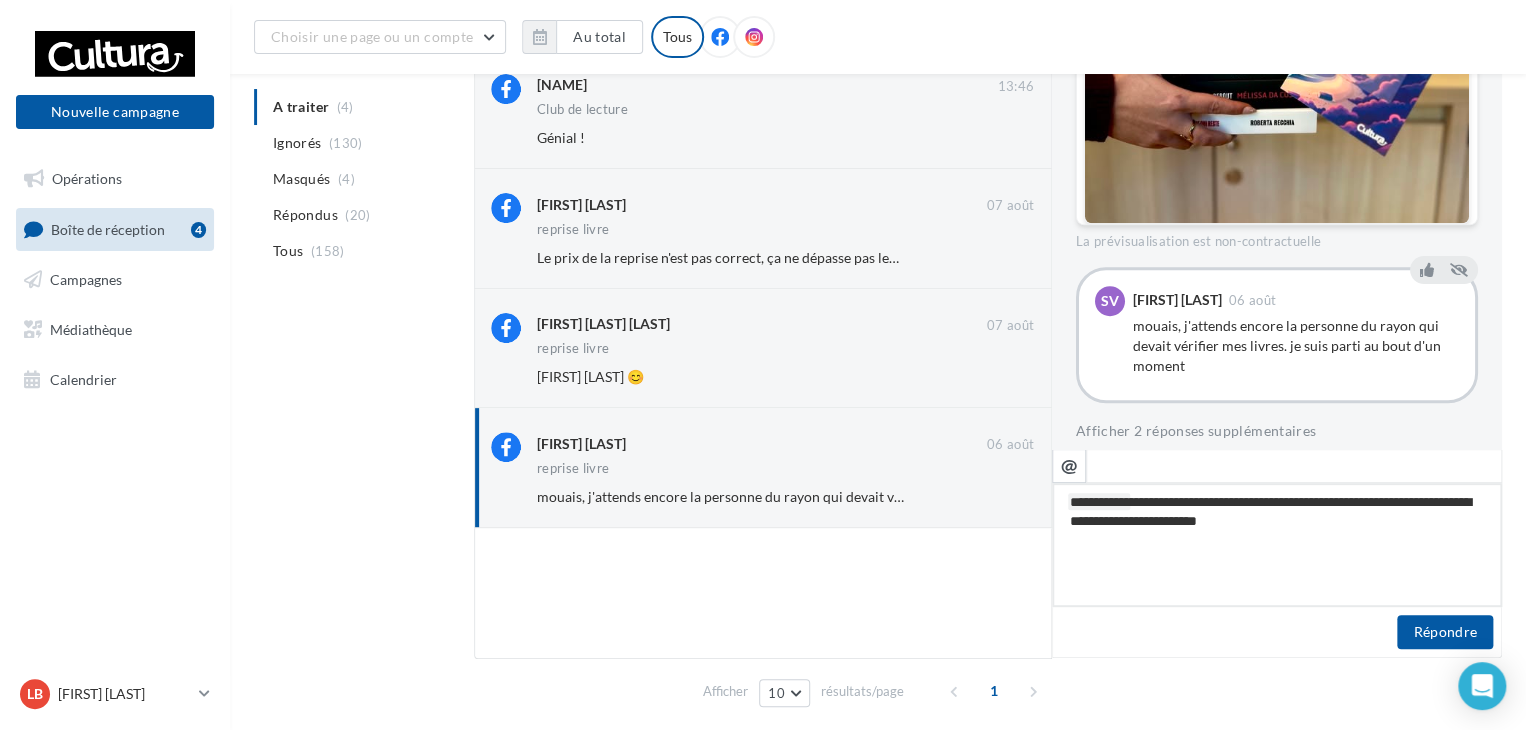 type on "**********" 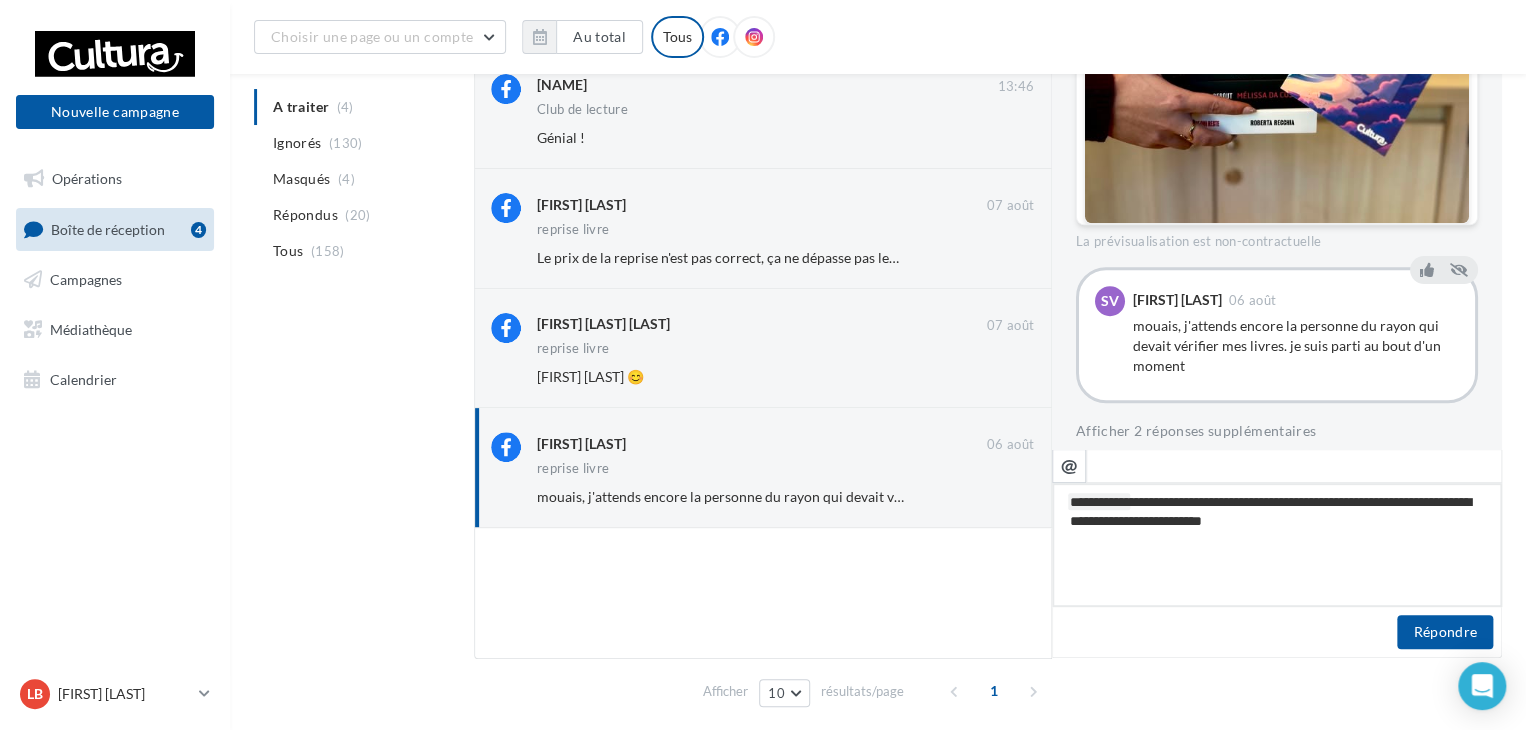 type on "**********" 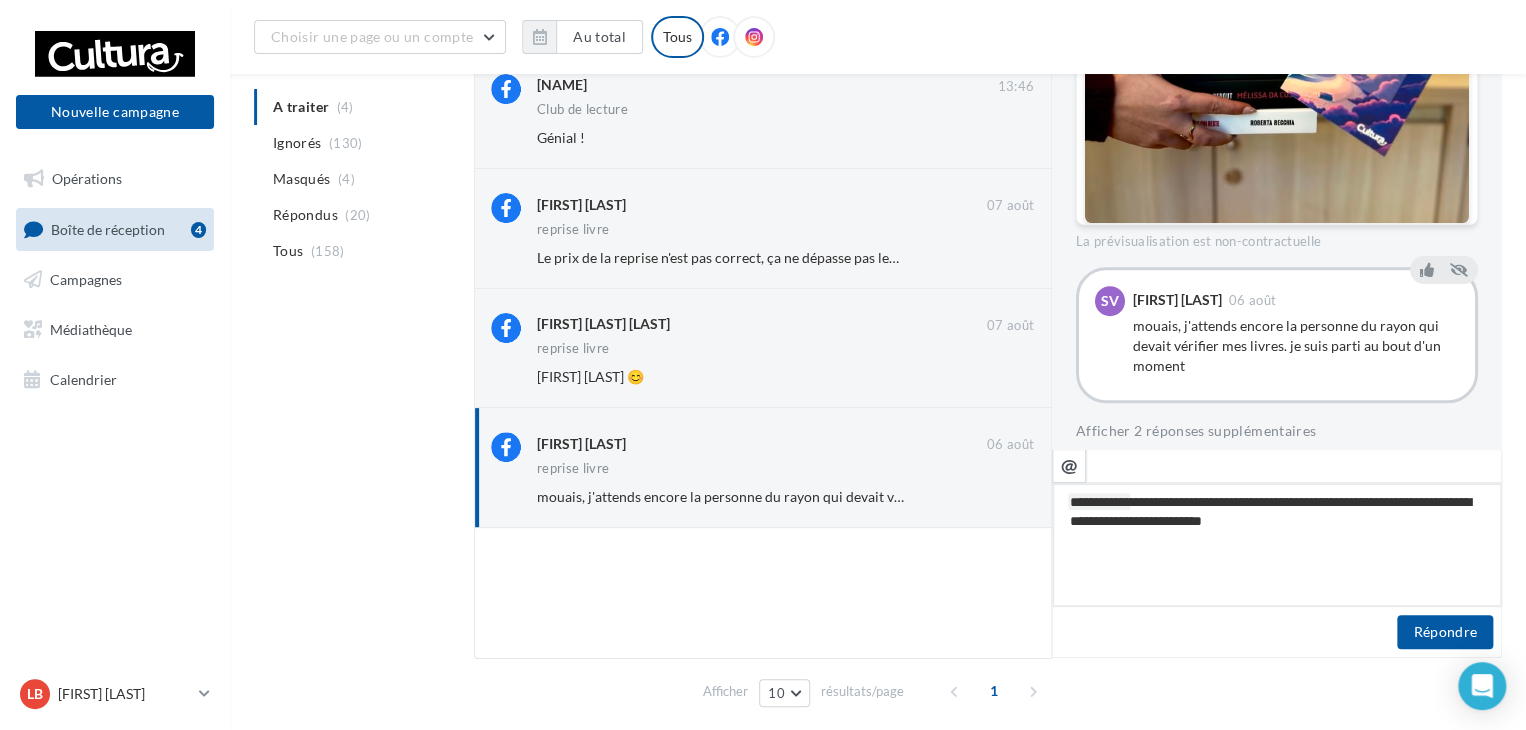 type on "**********" 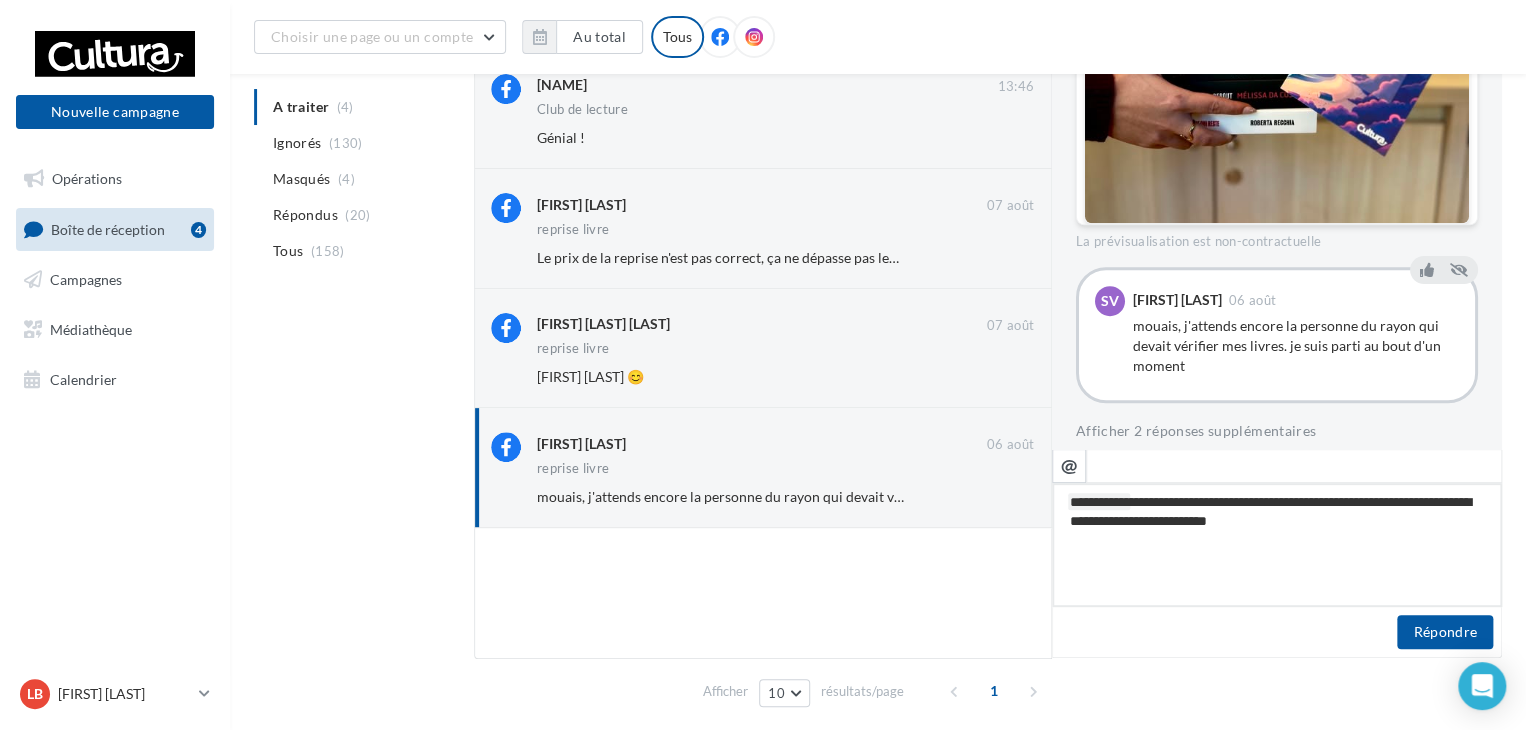 type 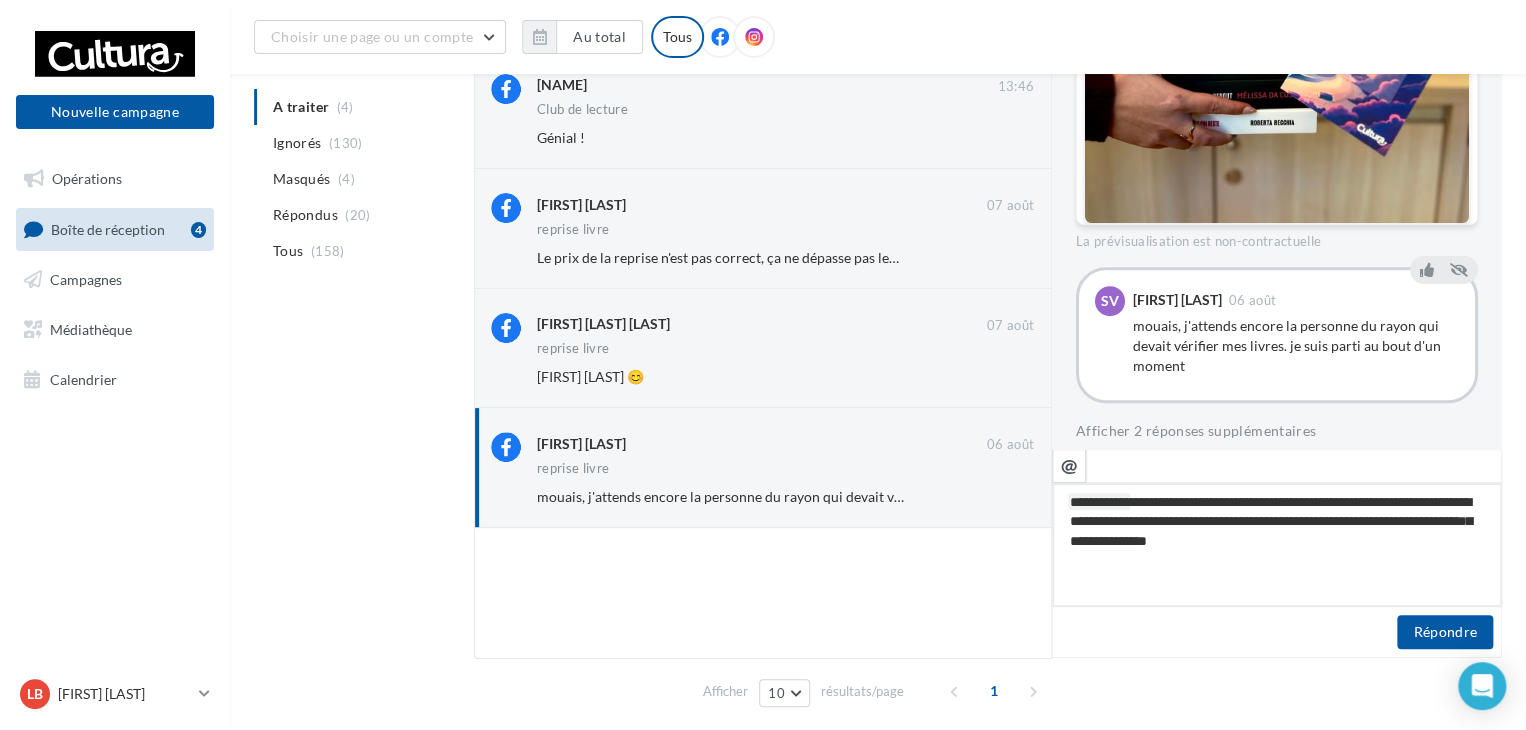 click on "**********" at bounding box center [1277, 545] 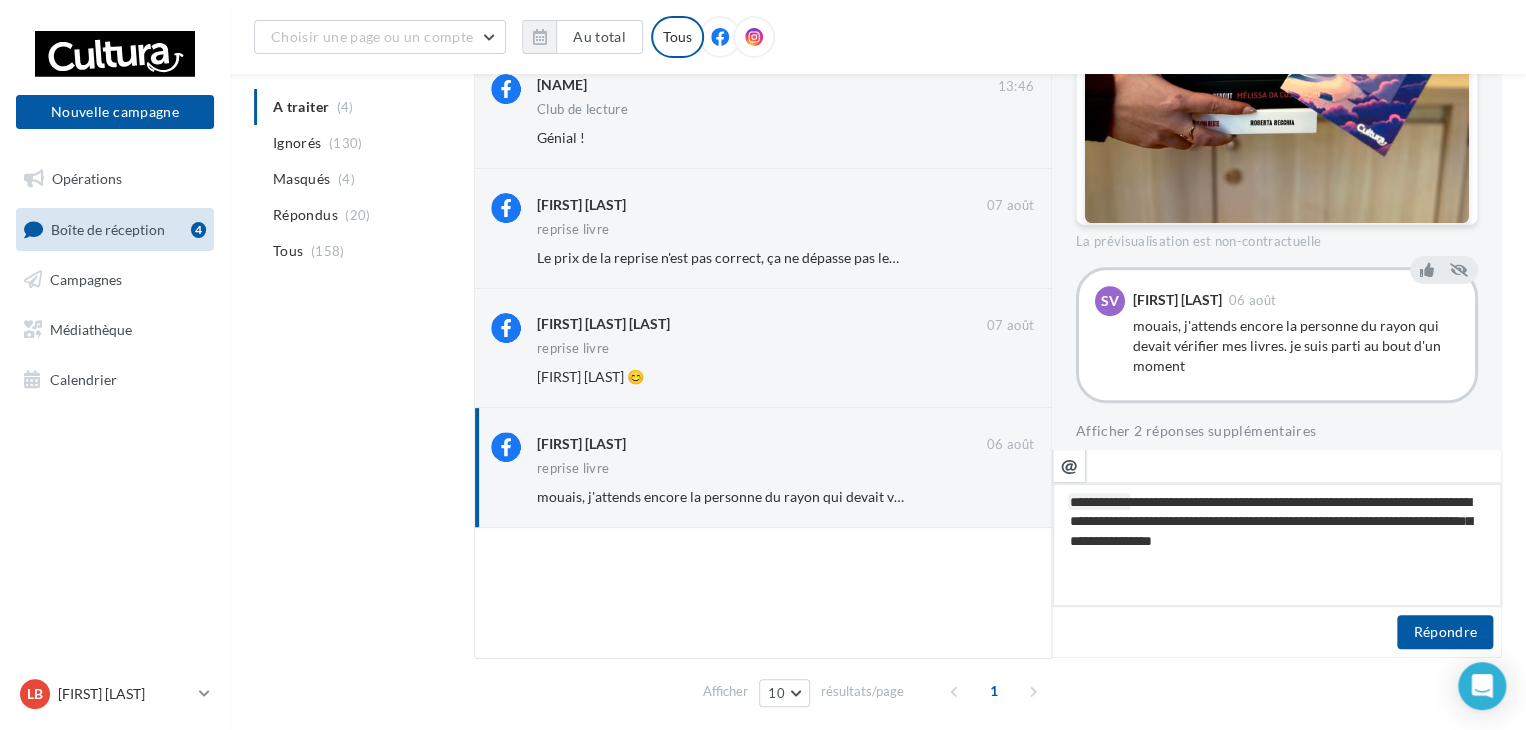 drag, startPoint x: 1328, startPoint y: 545, endPoint x: 1250, endPoint y: 537, distance: 78.40918 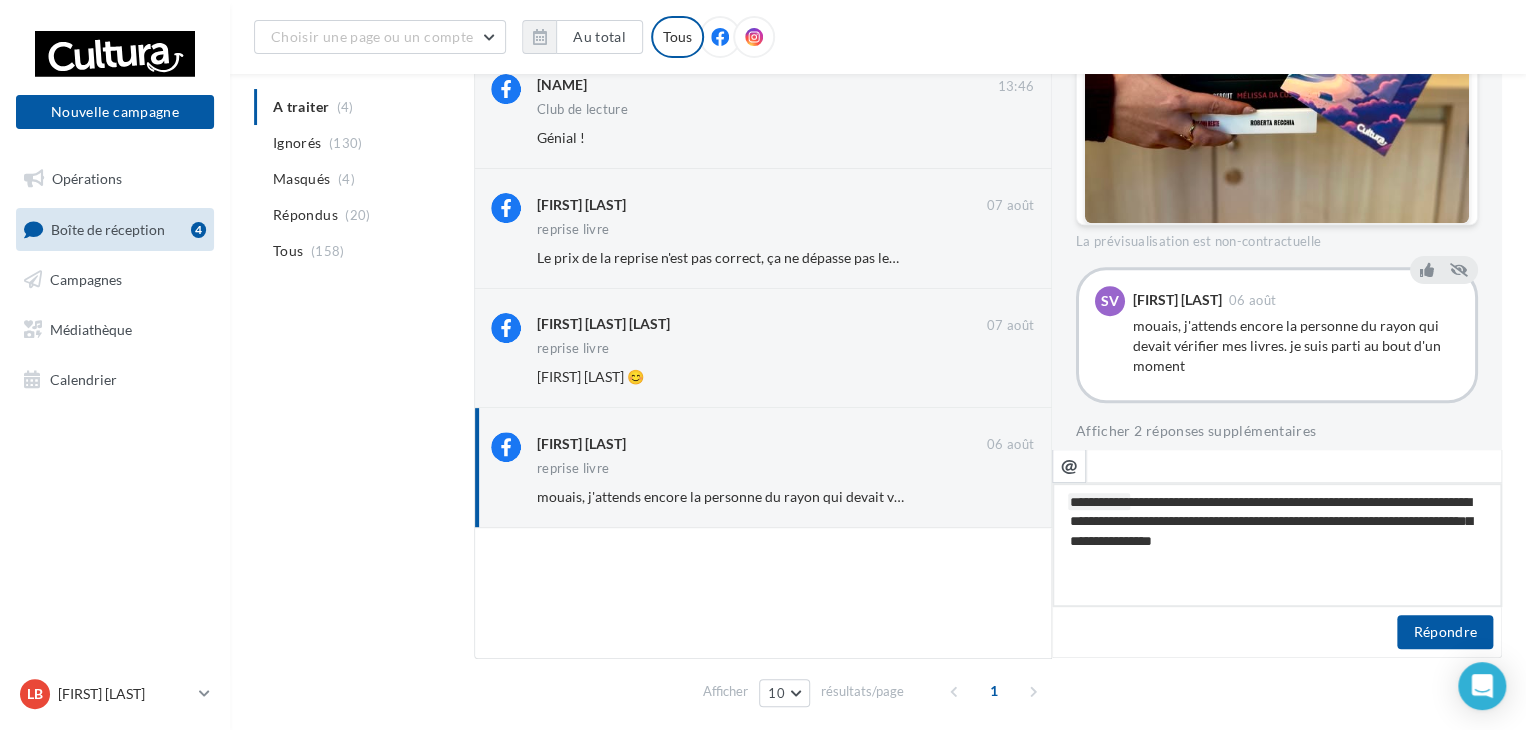 click on "**********" at bounding box center [1277, 545] 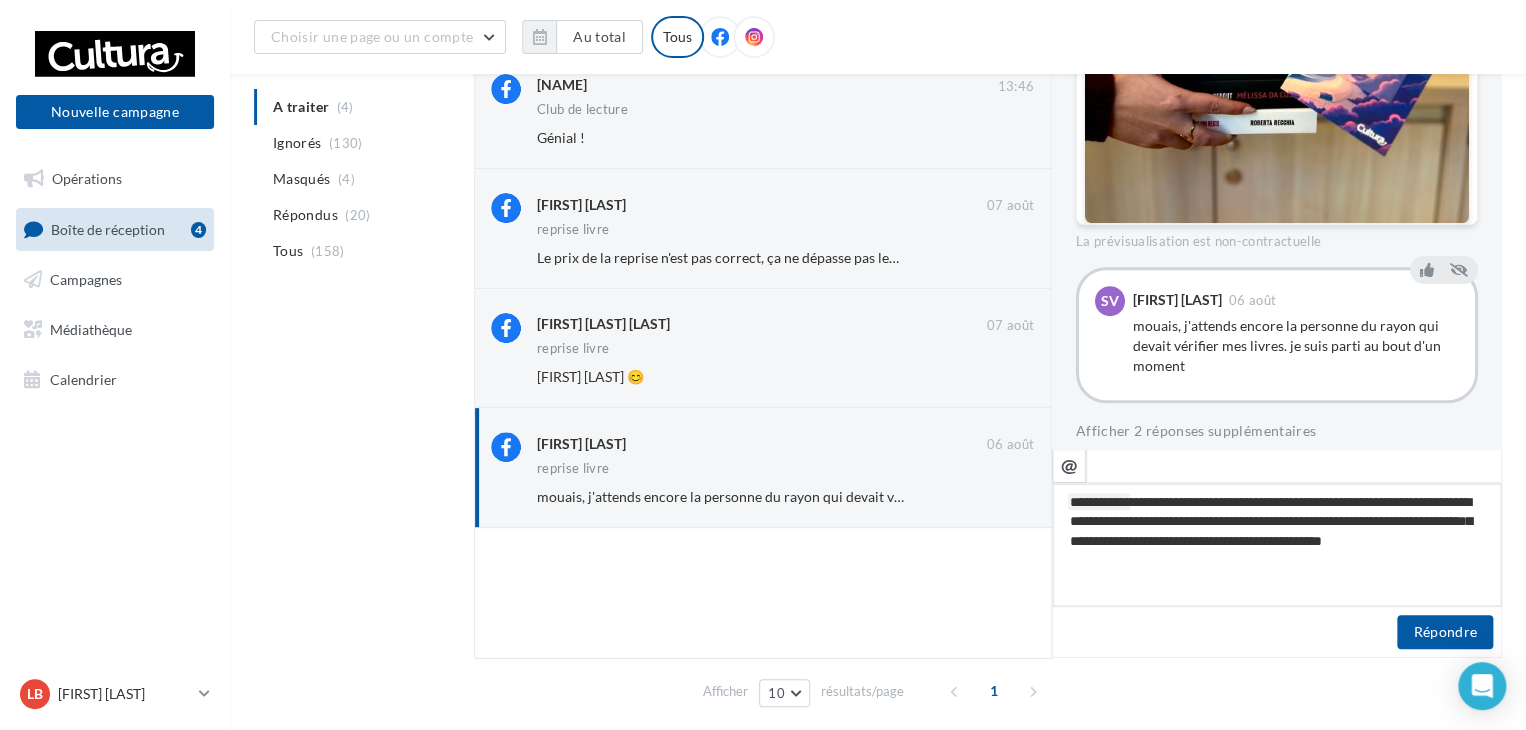 click on "**********" at bounding box center (1277, 545) 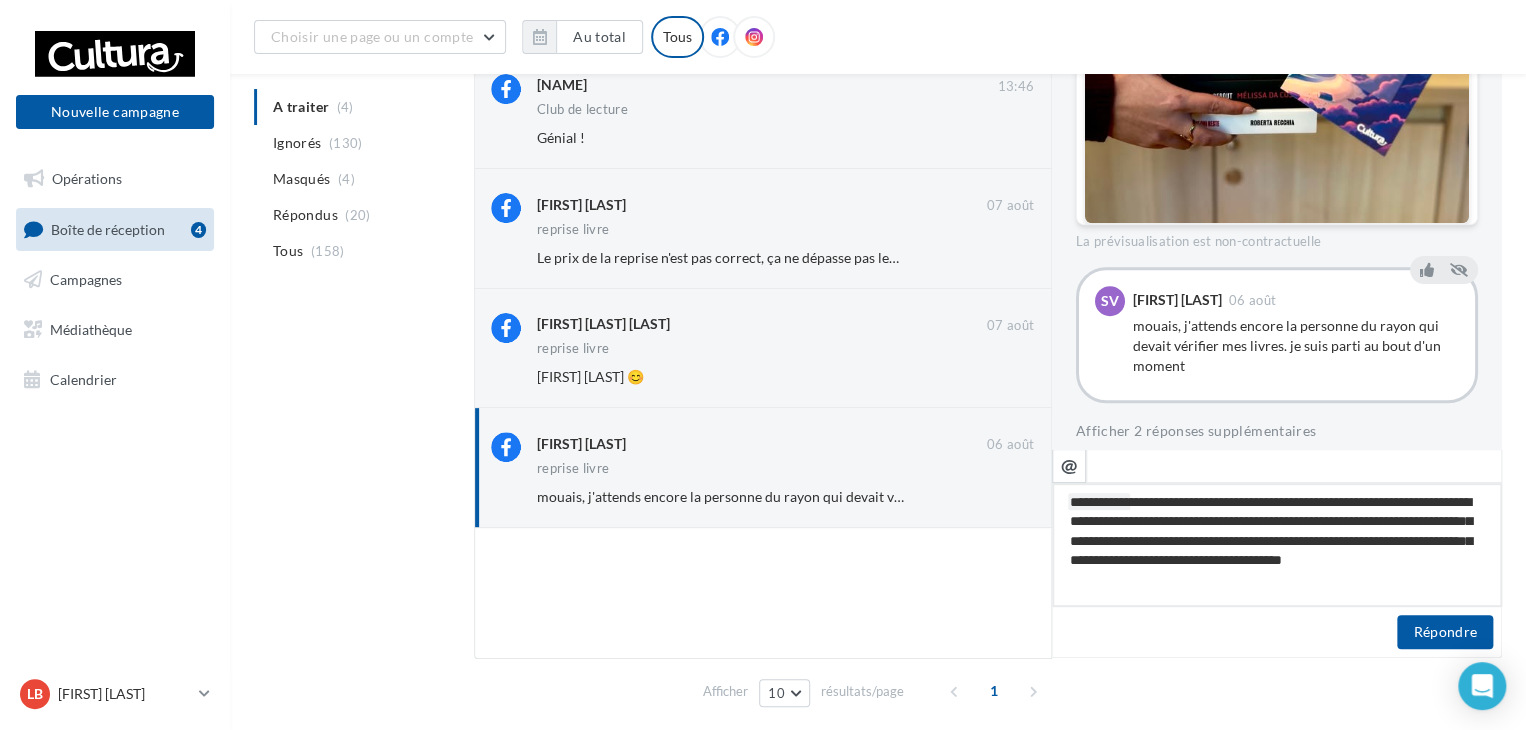 drag, startPoint x: 1211, startPoint y: 581, endPoint x: 1130, endPoint y: 497, distance: 116.6919 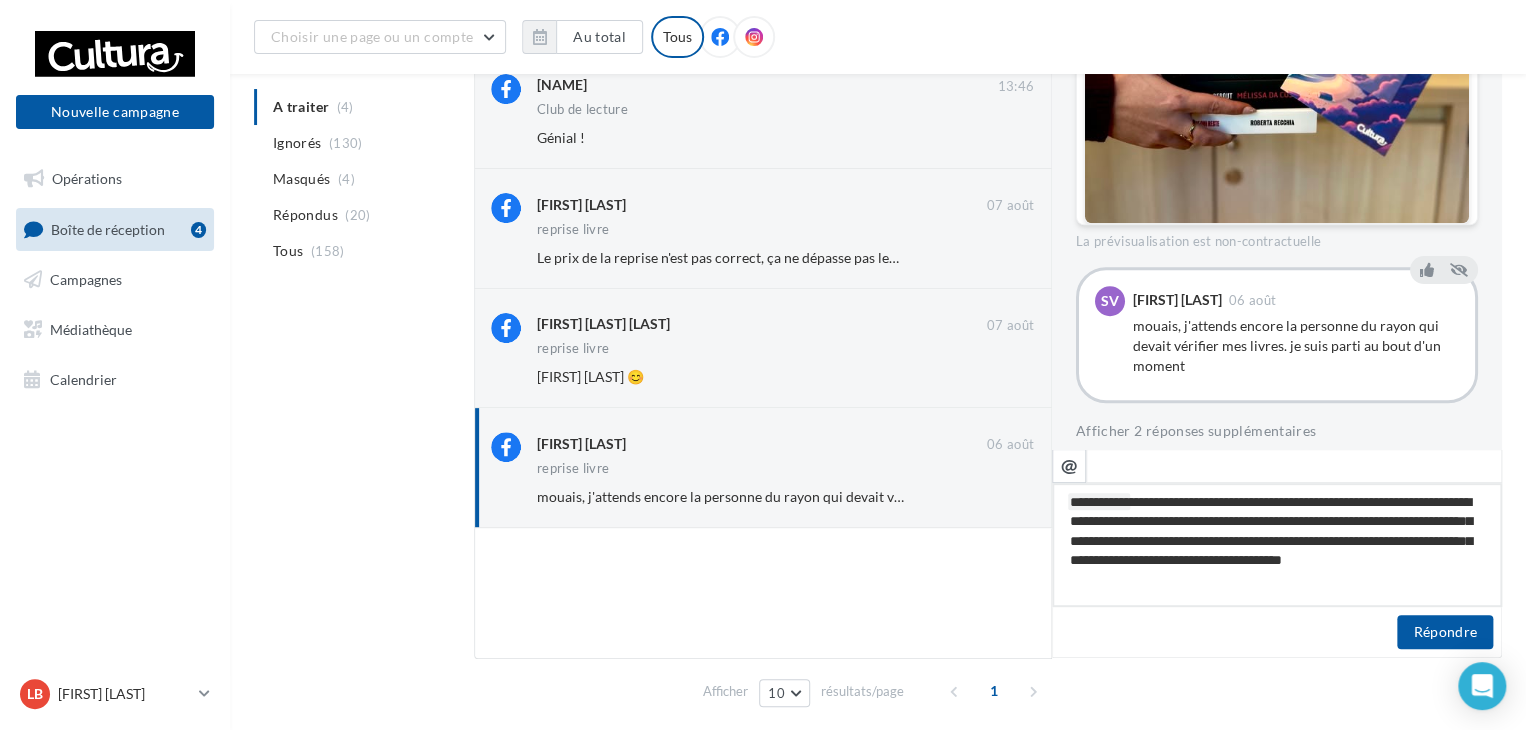 click on "**********" at bounding box center [1277, 545] 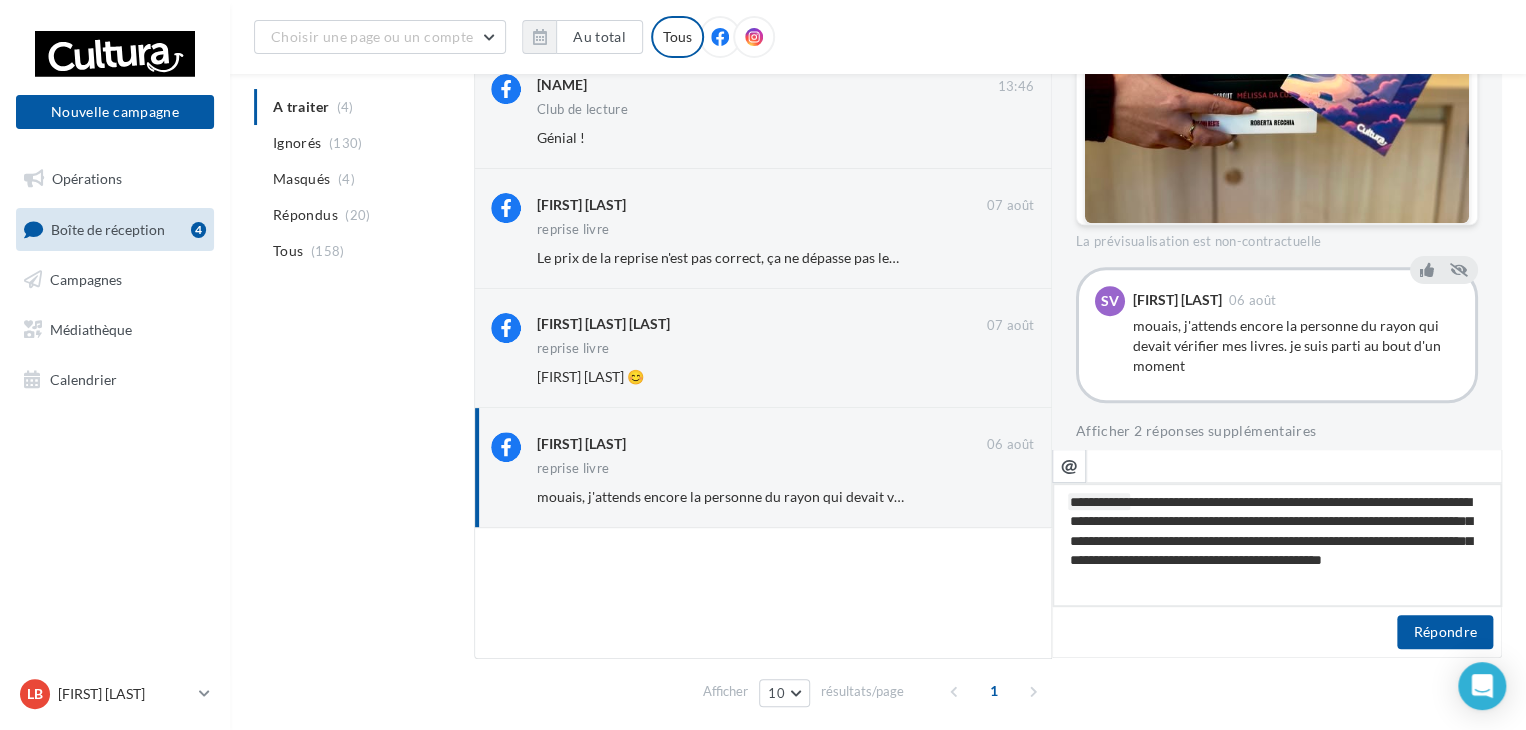 click on "**********" at bounding box center (1277, 545) 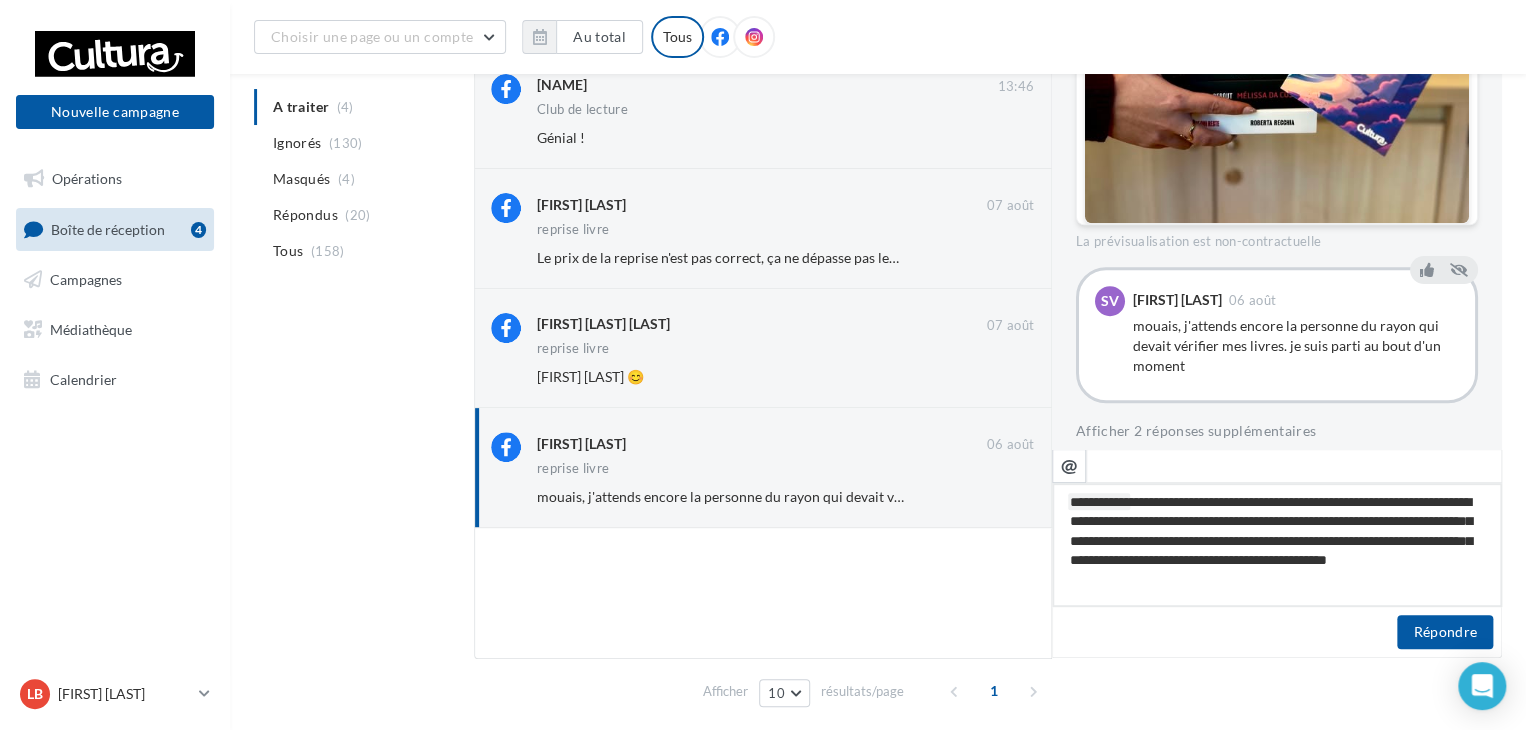 click on "**********" at bounding box center [1277, 545] 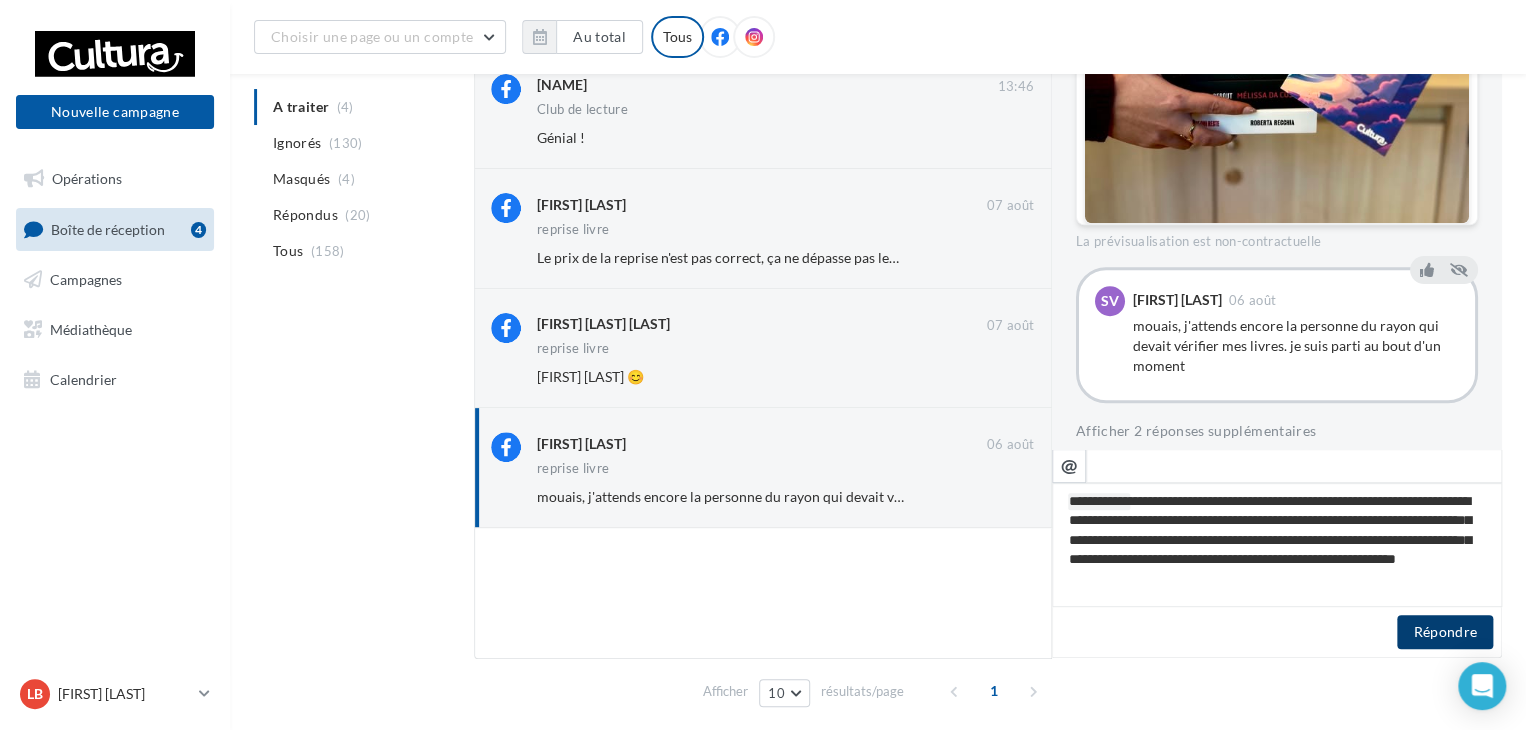 click on "Répondre" at bounding box center (1445, 632) 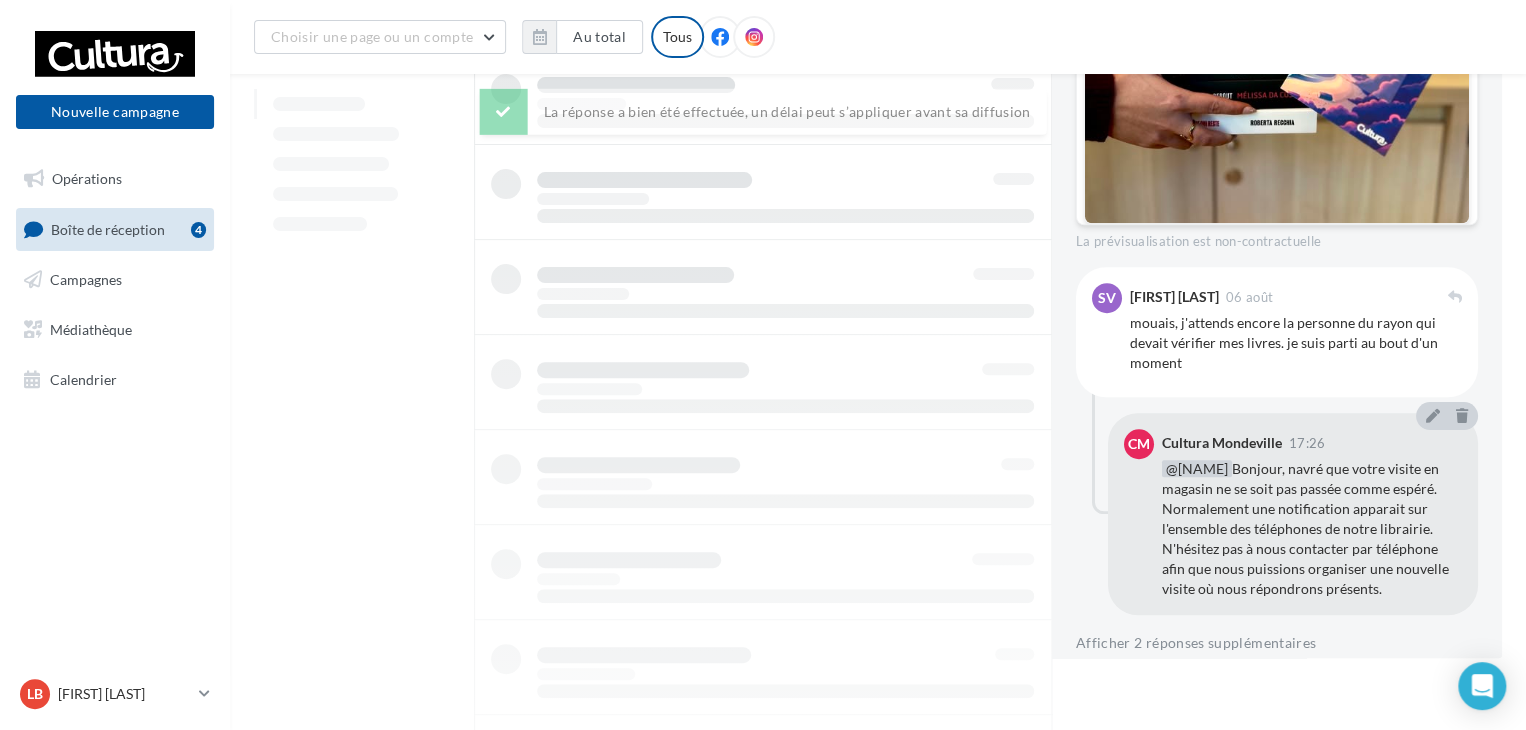 scroll, scrollTop: 620, scrollLeft: 0, axis: vertical 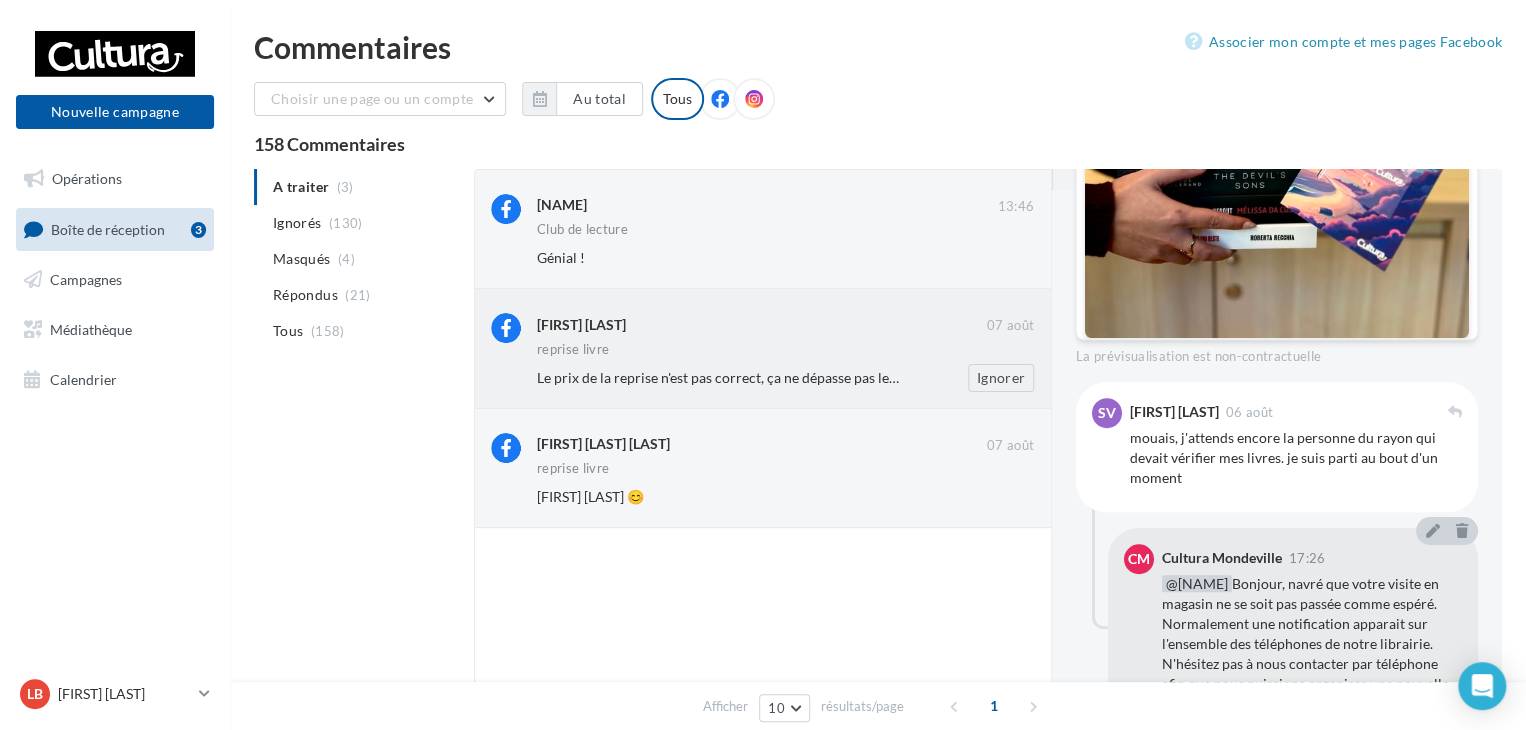 click on "Cmc Phiphie" at bounding box center [762, 323] 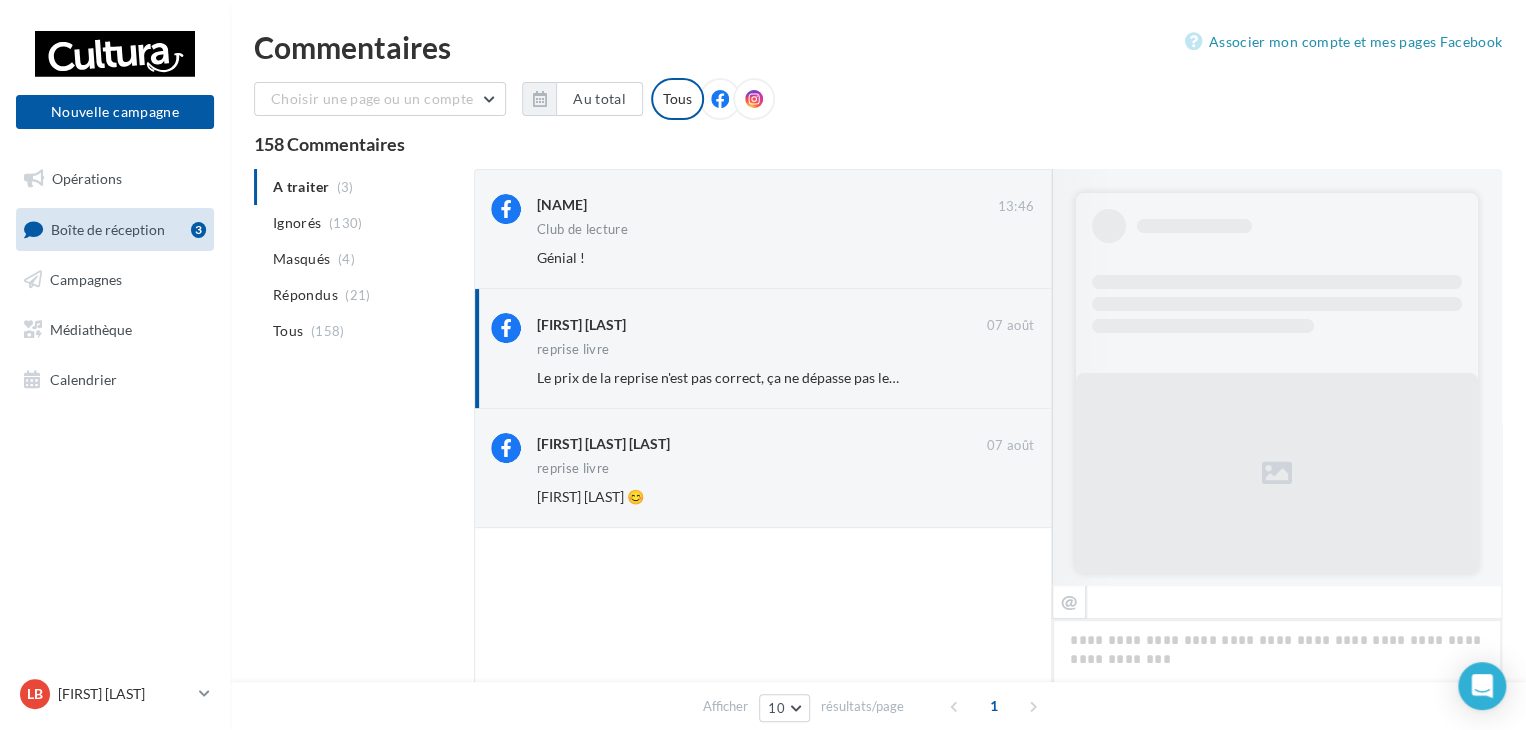 scroll, scrollTop: 907, scrollLeft: 0, axis: vertical 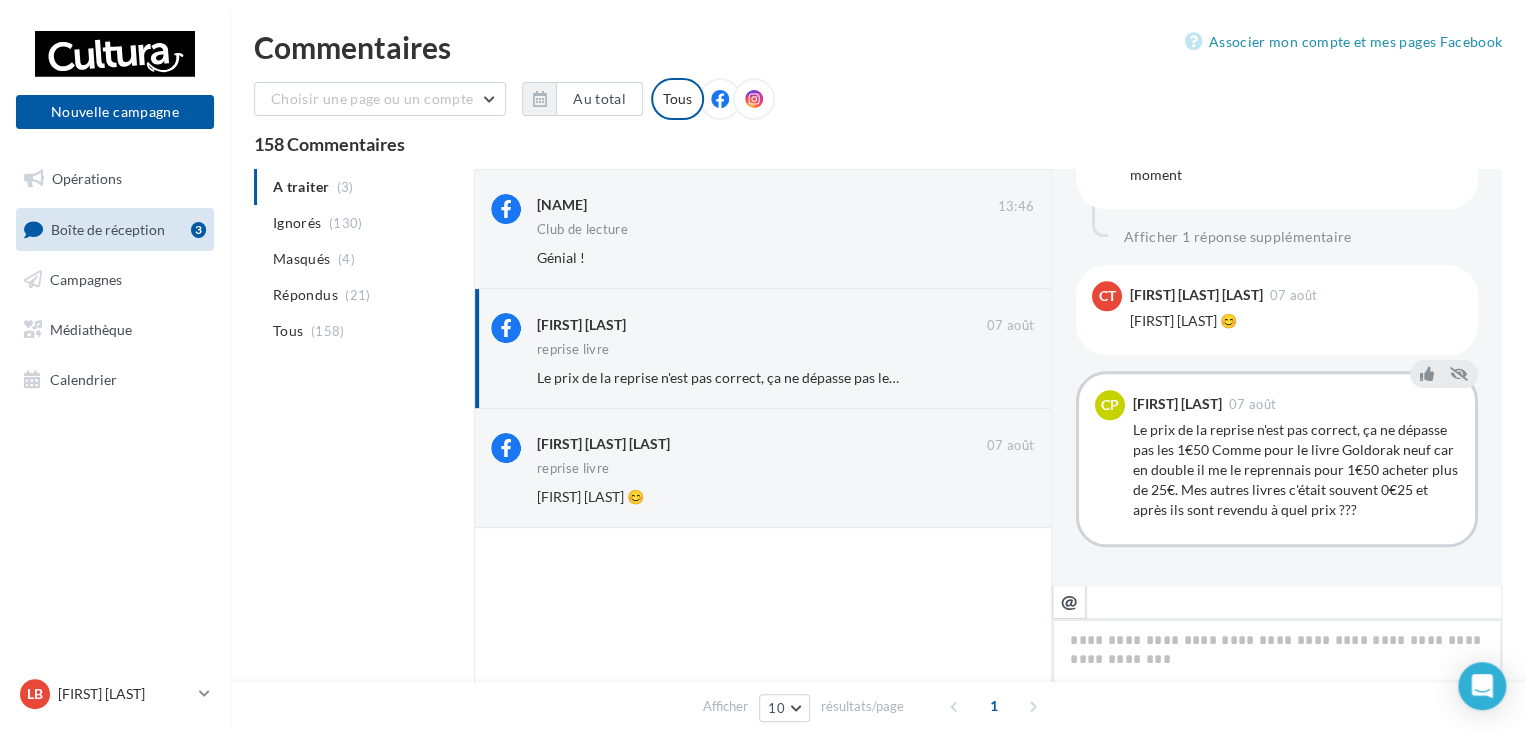 click at bounding box center (1277, 681) 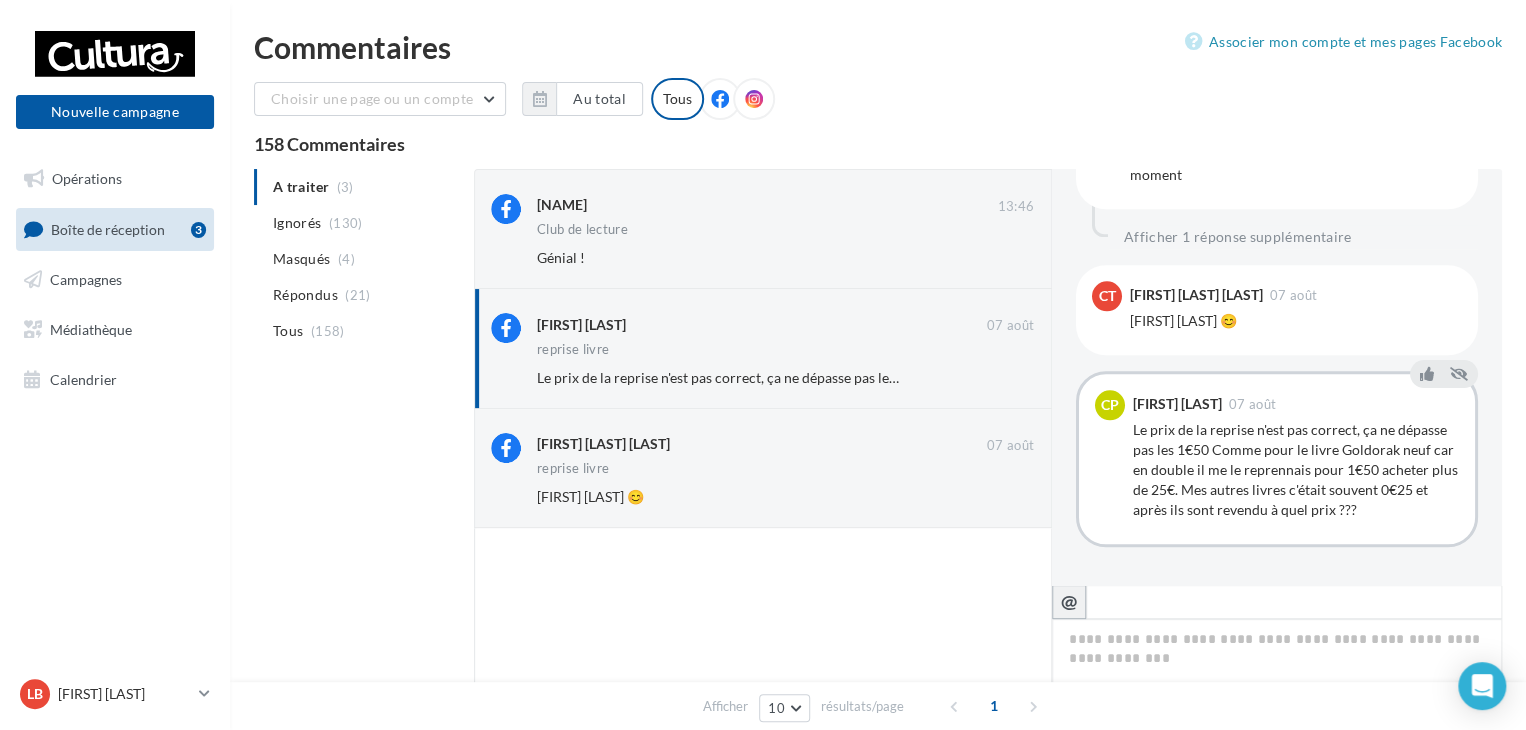click on "@" at bounding box center [1069, 601] 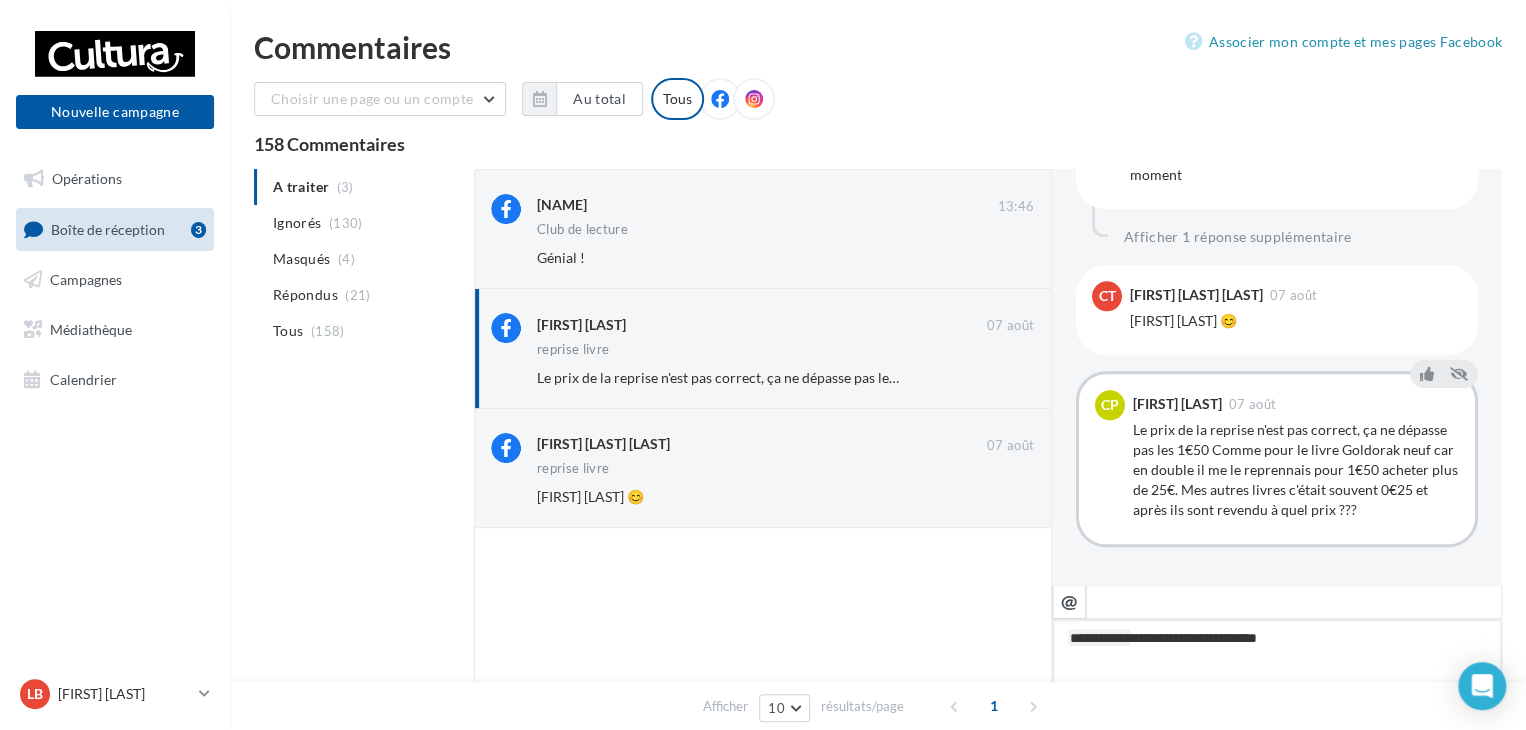click on "**********" at bounding box center (1277, 681) 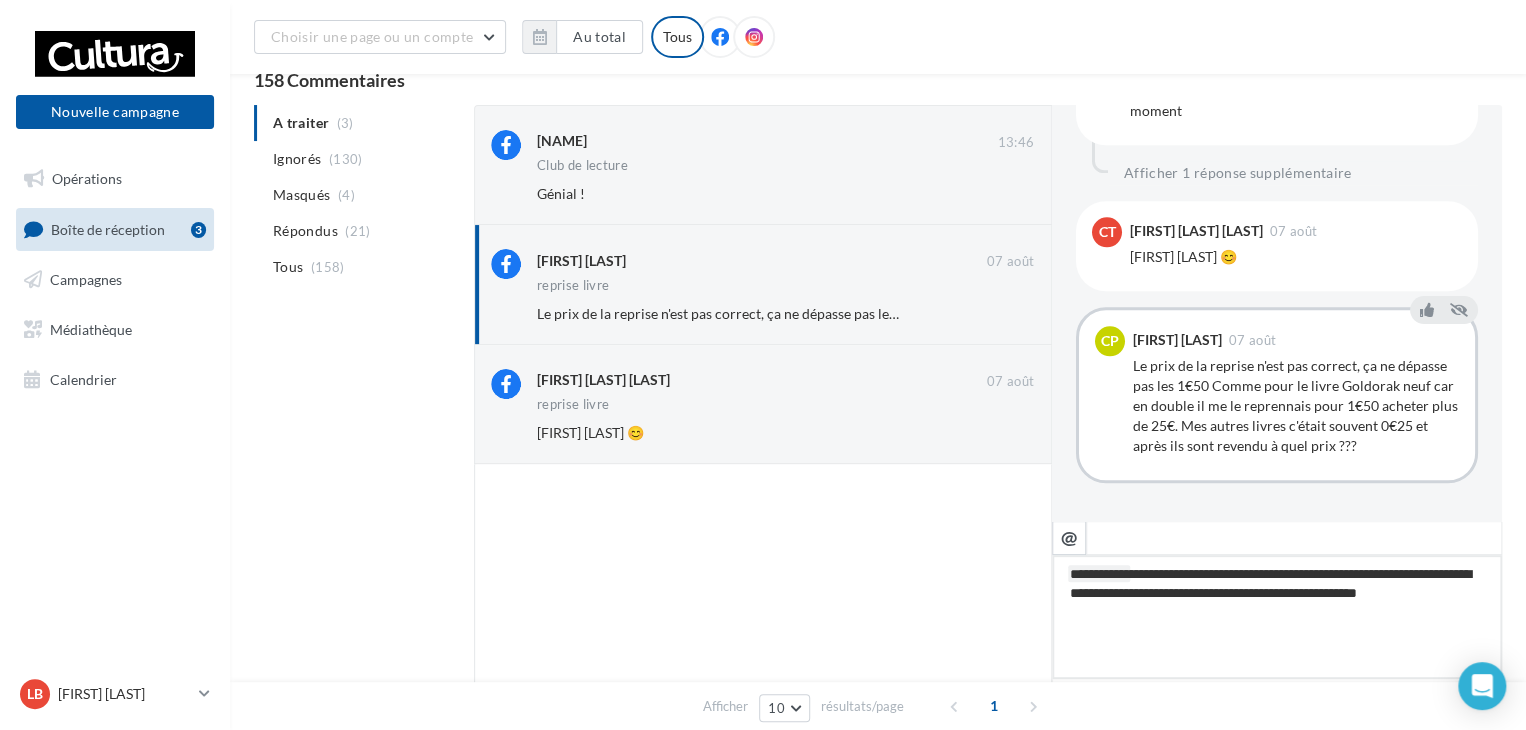 scroll, scrollTop: 100, scrollLeft: 0, axis: vertical 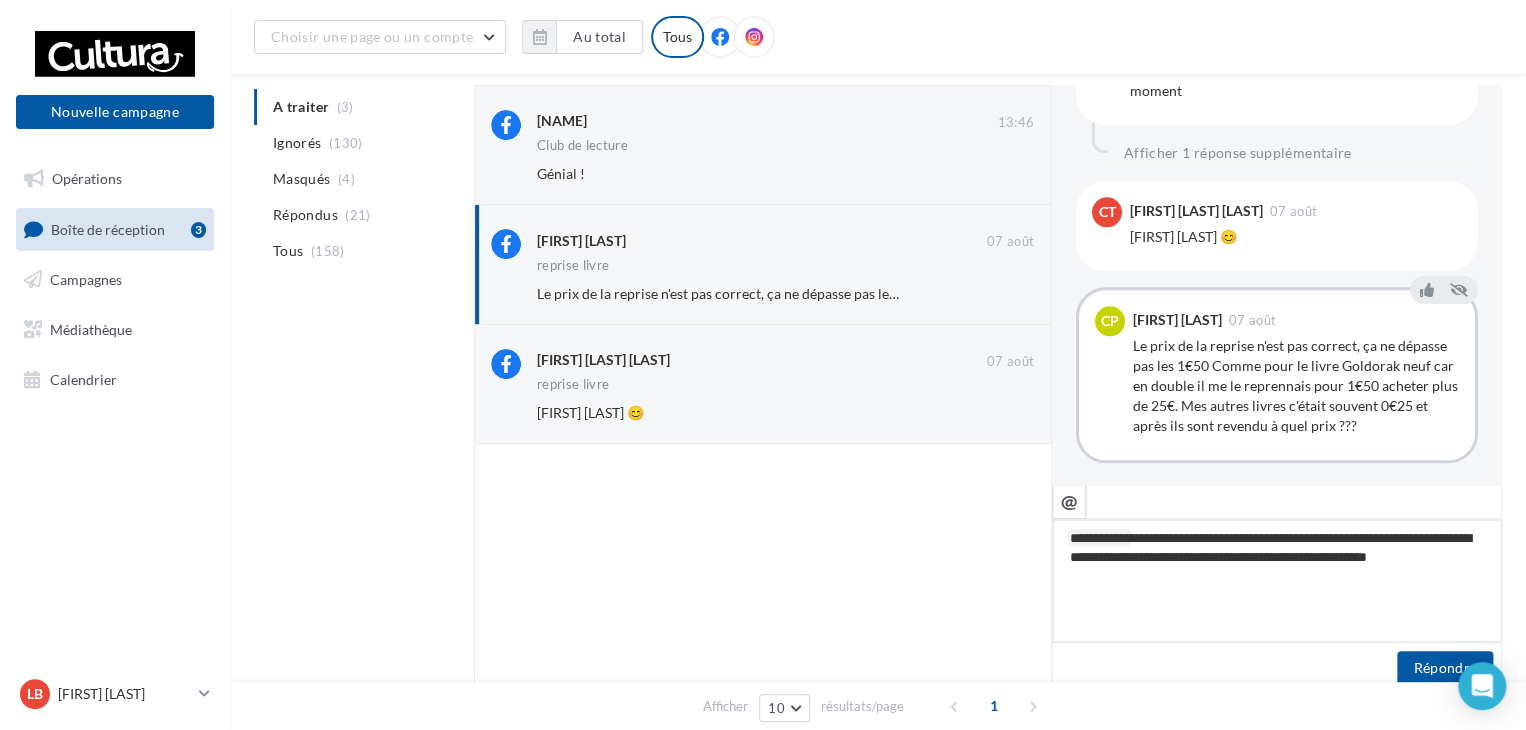 click on "**********" at bounding box center (1277, 581) 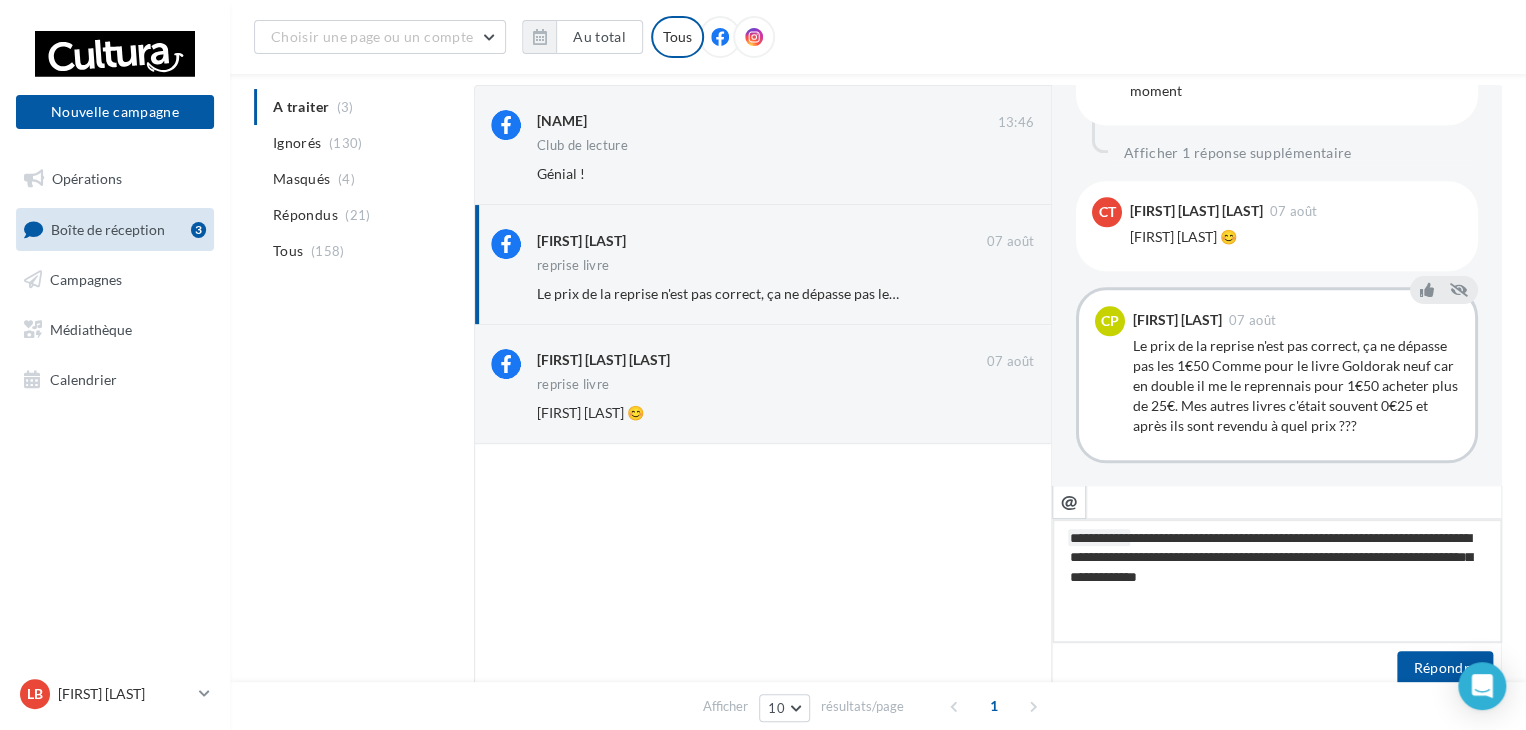 click on "**********" at bounding box center [1277, 581] 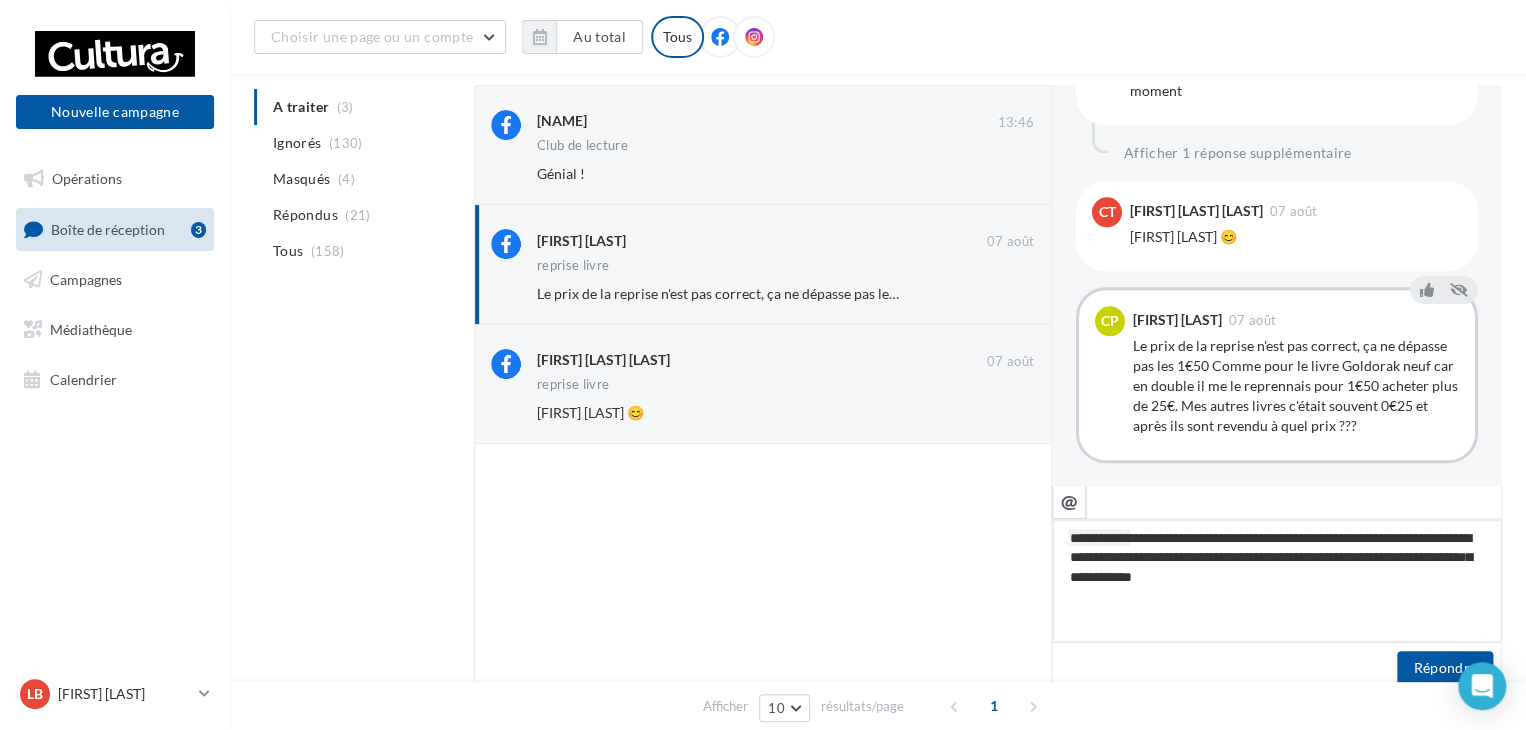 click on "**********" at bounding box center [1277, 581] 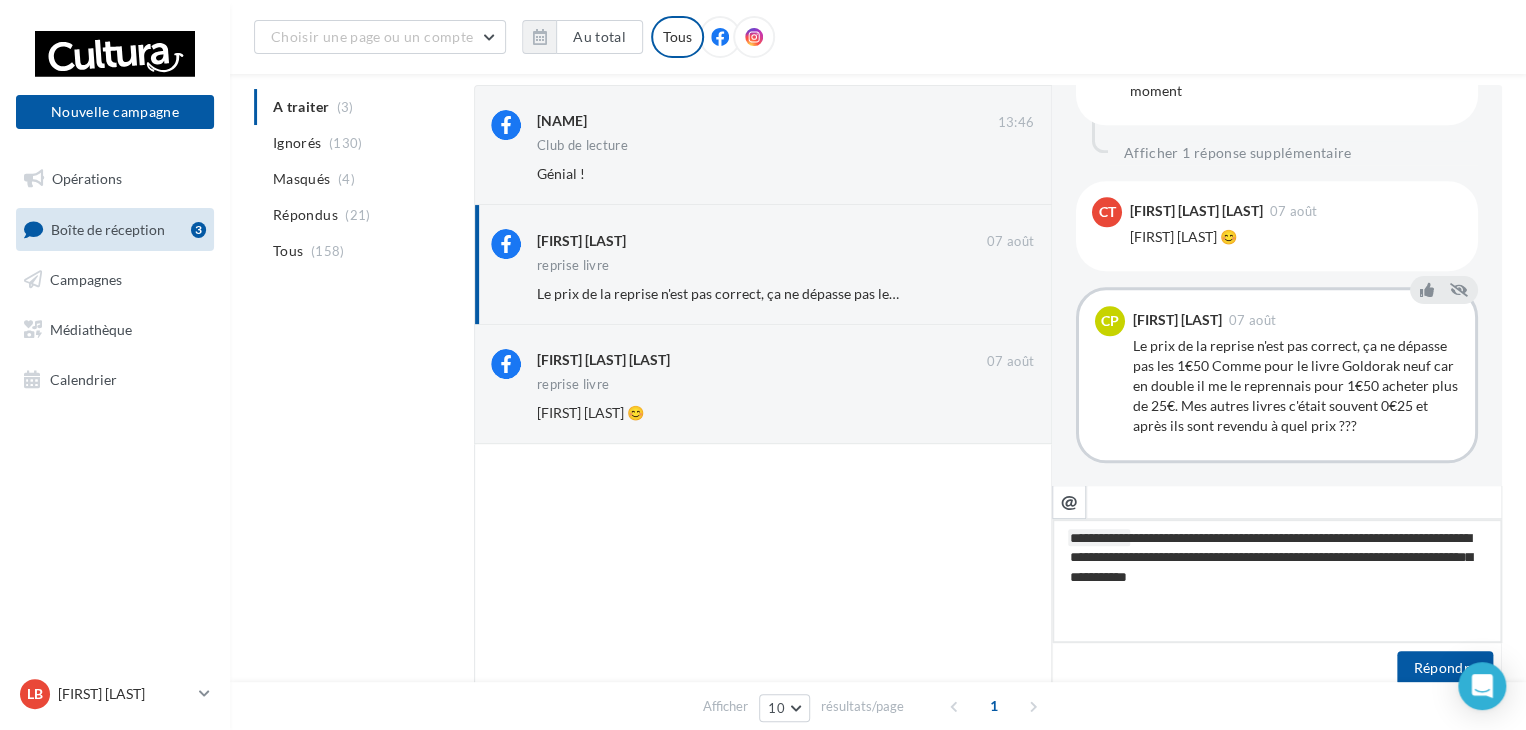 click on "**********" at bounding box center [1277, 581] 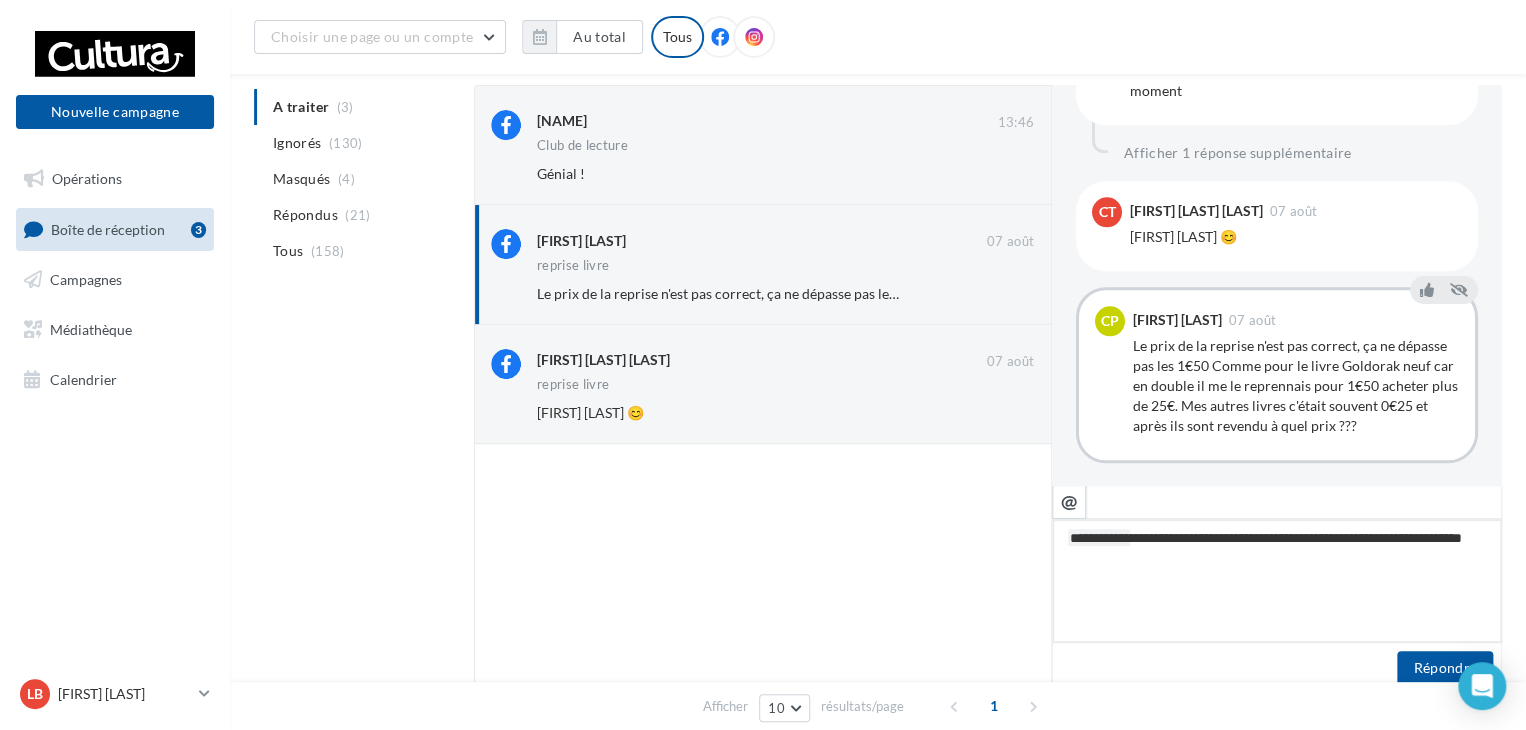 drag, startPoint x: 1273, startPoint y: 597, endPoint x: 951, endPoint y: 493, distance: 338.37848 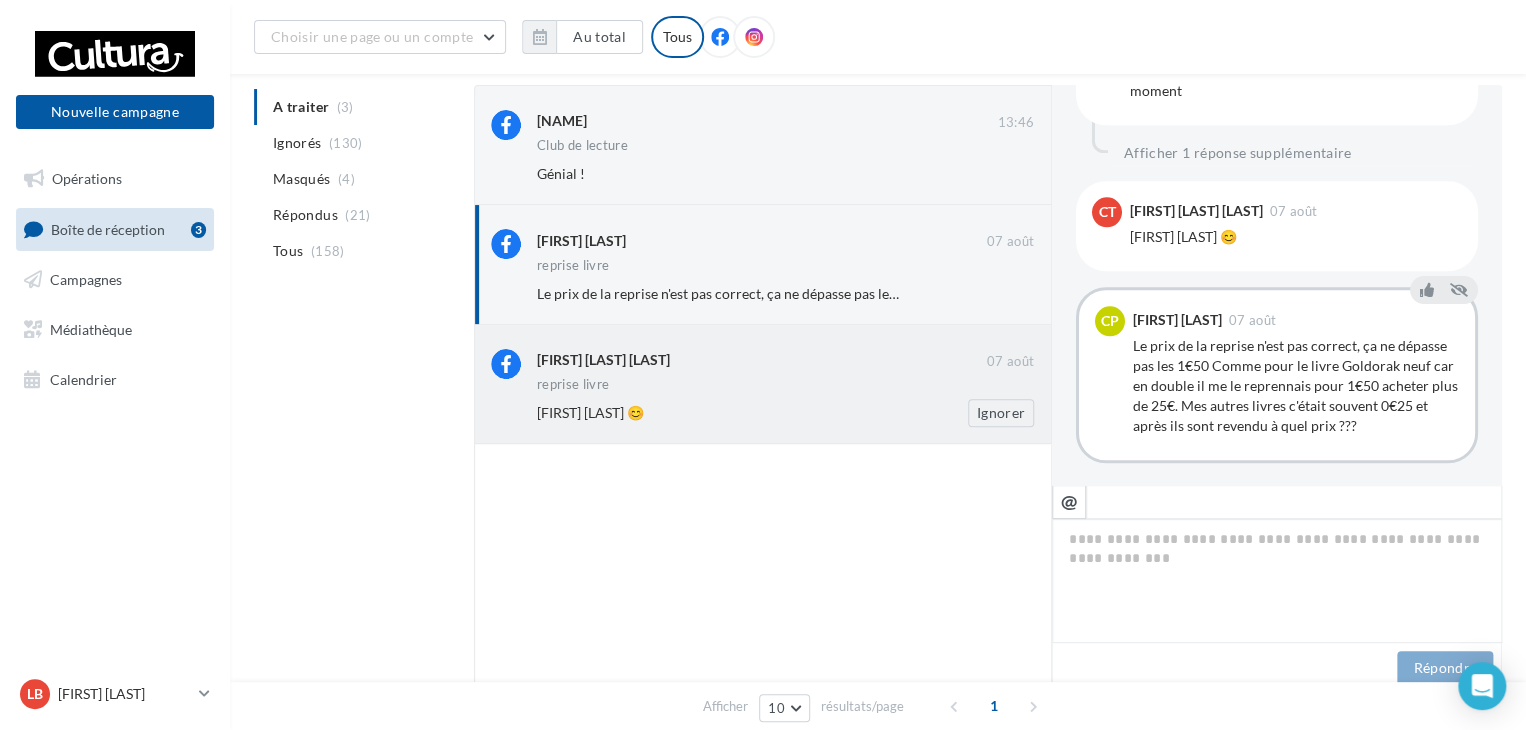 click on "Caroline Talar Hekimian Mousset
07 août
reprise livre
Marion Deshayes 😊
Ignorer" at bounding box center (763, 384) 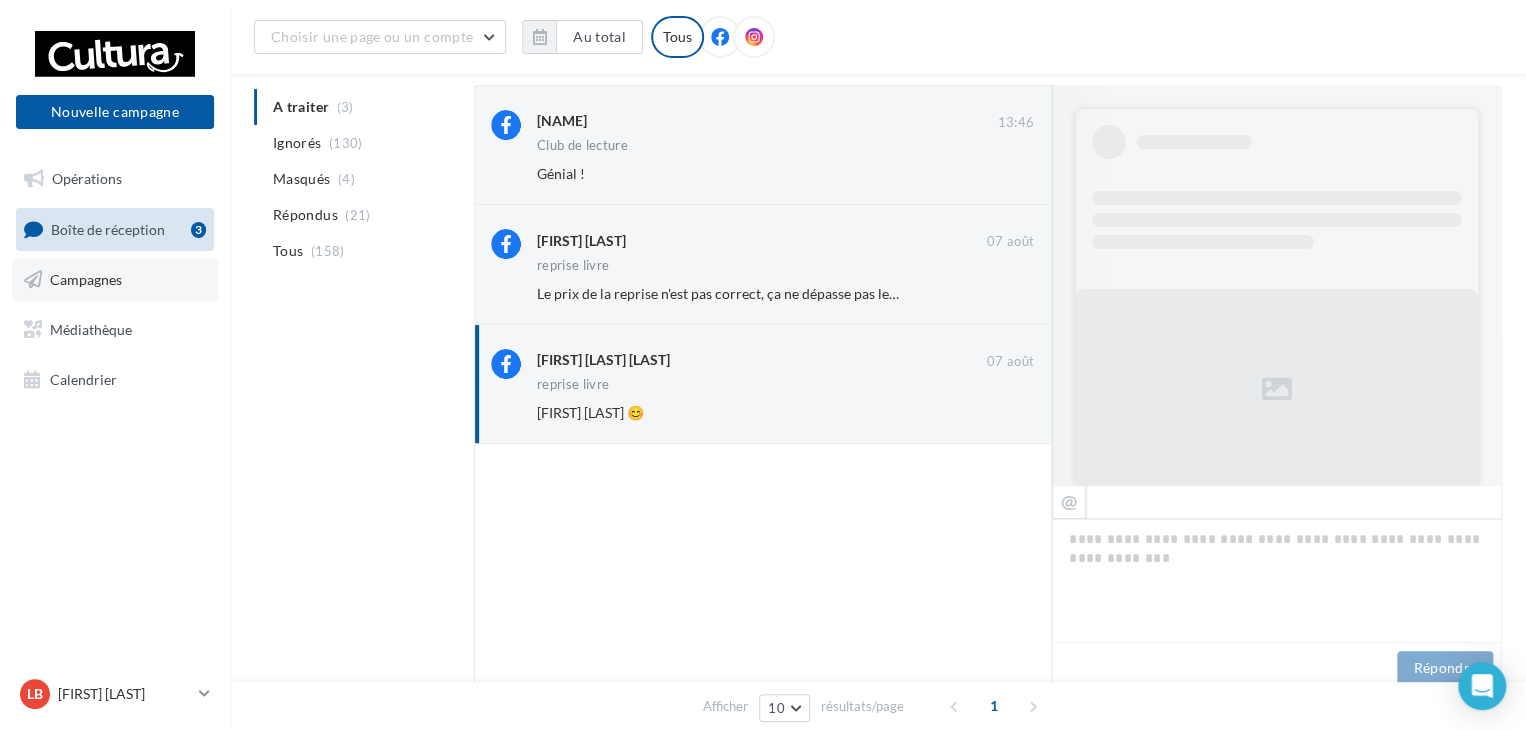 click on "Campagnes" at bounding box center (86, 279) 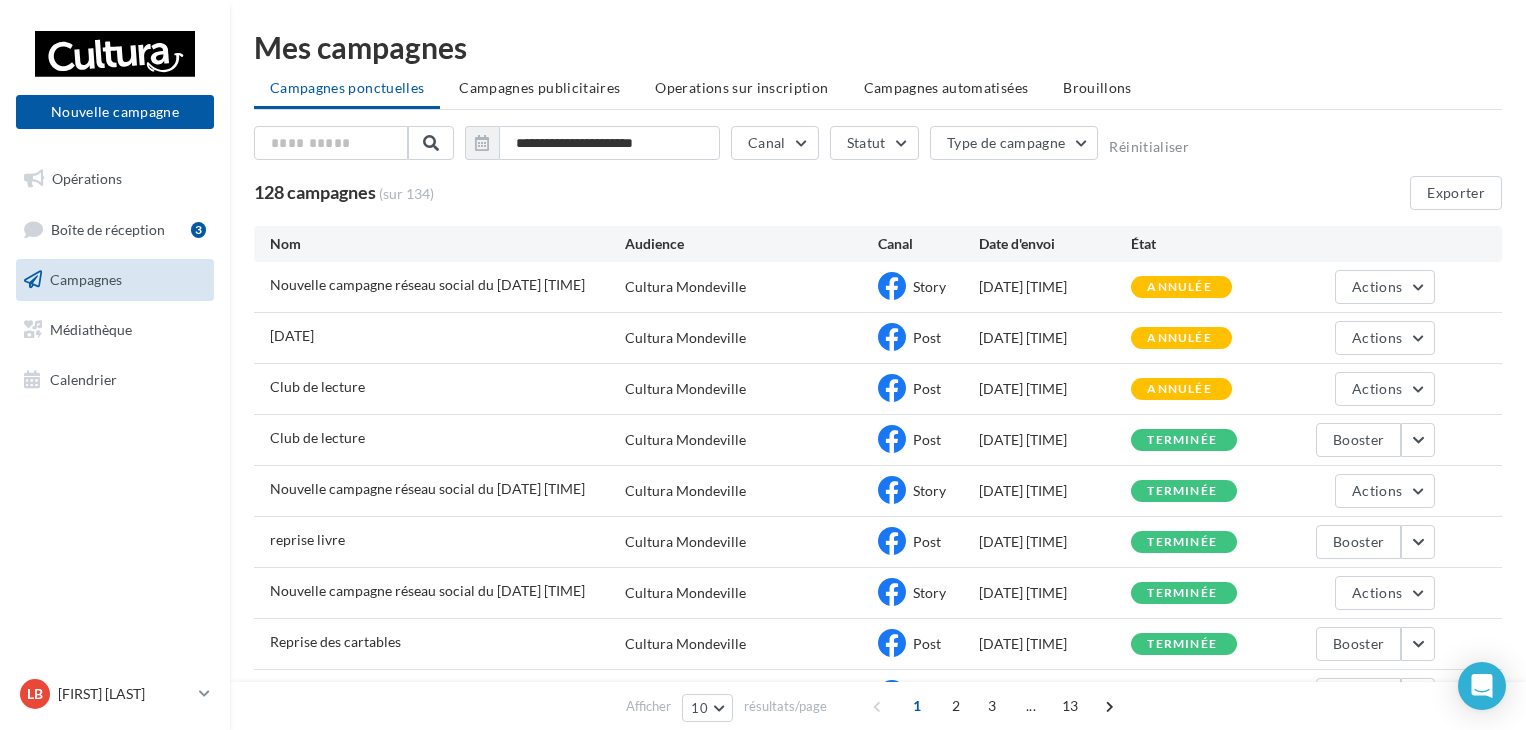scroll, scrollTop: 0, scrollLeft: 0, axis: both 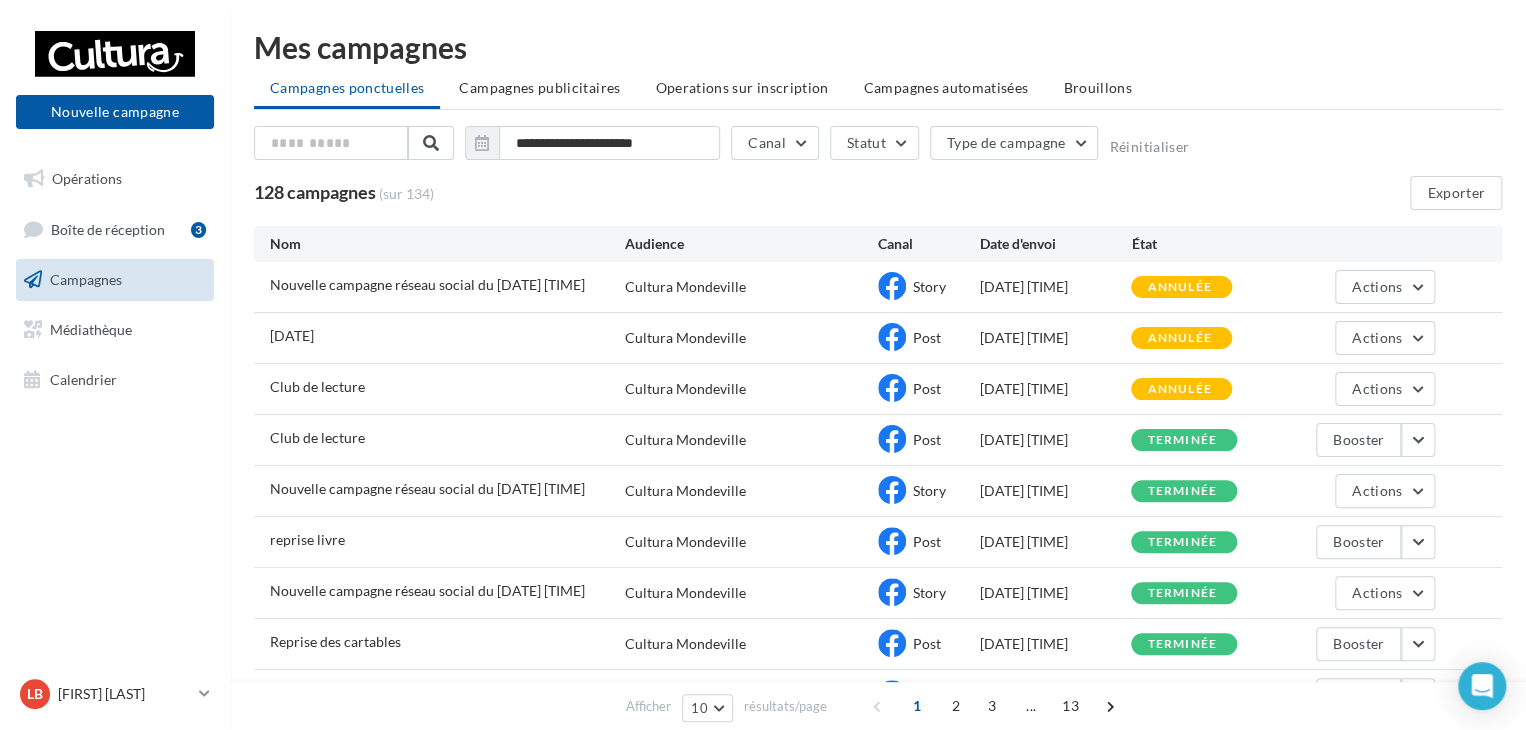click on "[DATE] [TIME] Cultura [CITY] [POSTAL_CODE] [COUNTRY] Post [DATE] [TIME] annulée Actions" at bounding box center (878, 338) 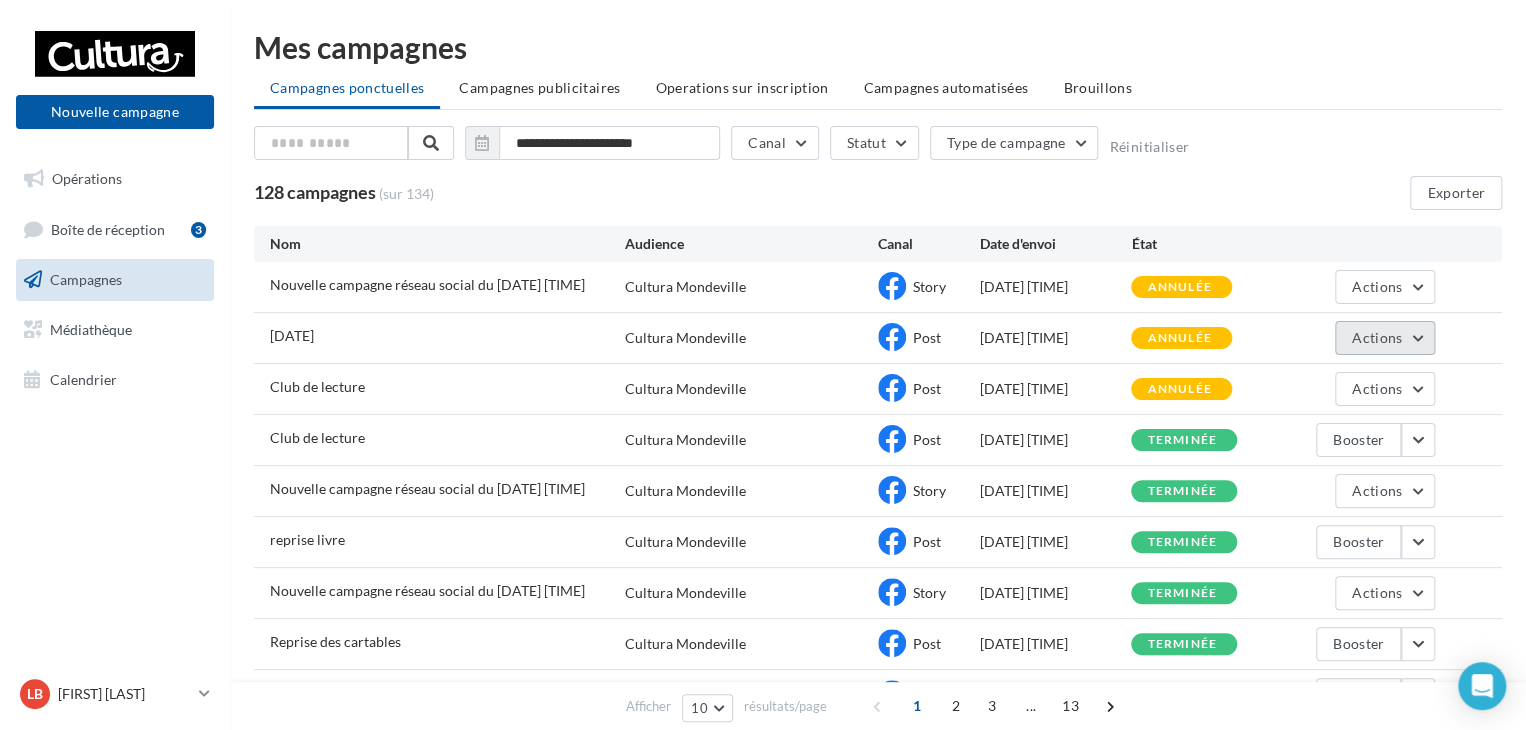 click on "Actions" at bounding box center (1385, 338) 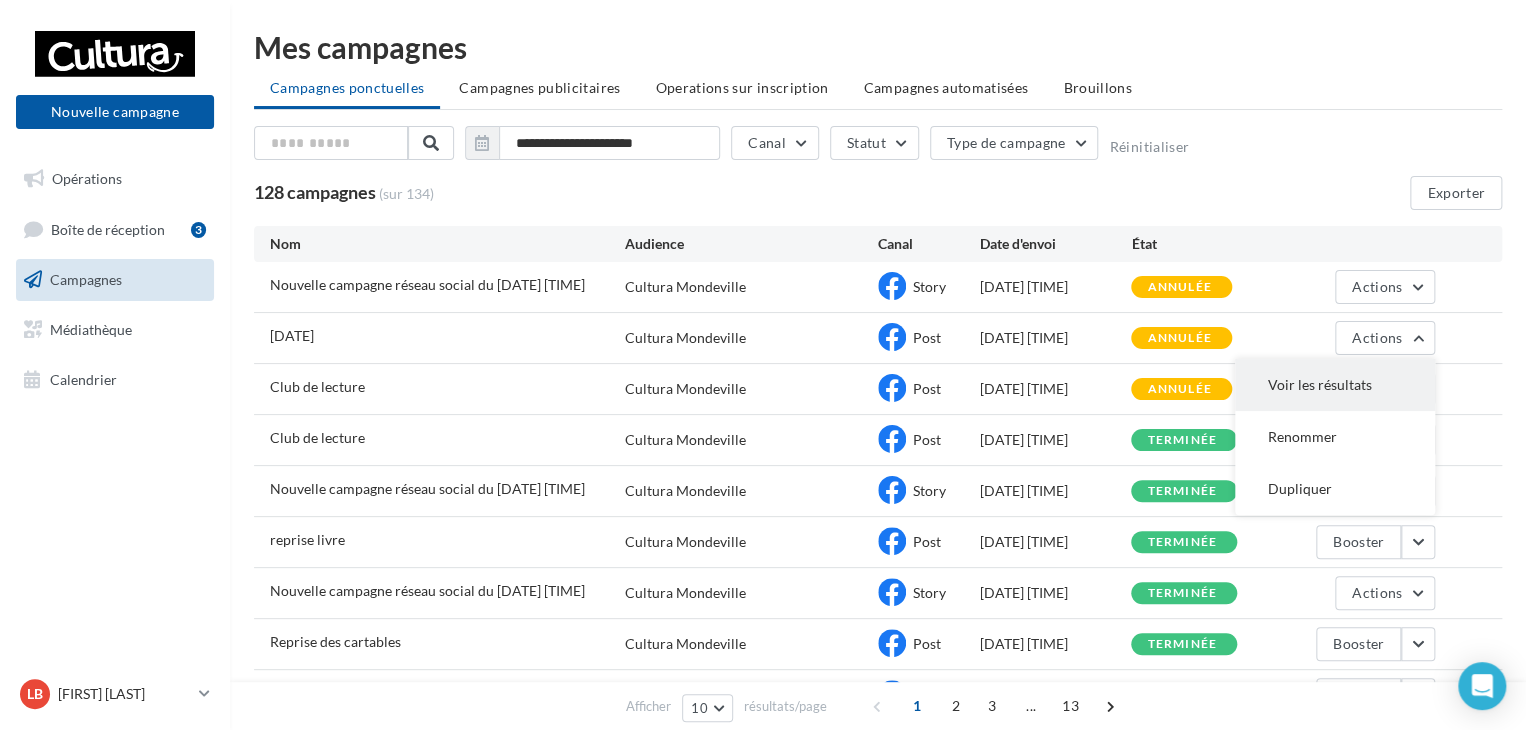 click on "Voir les résultats" at bounding box center (1335, 385) 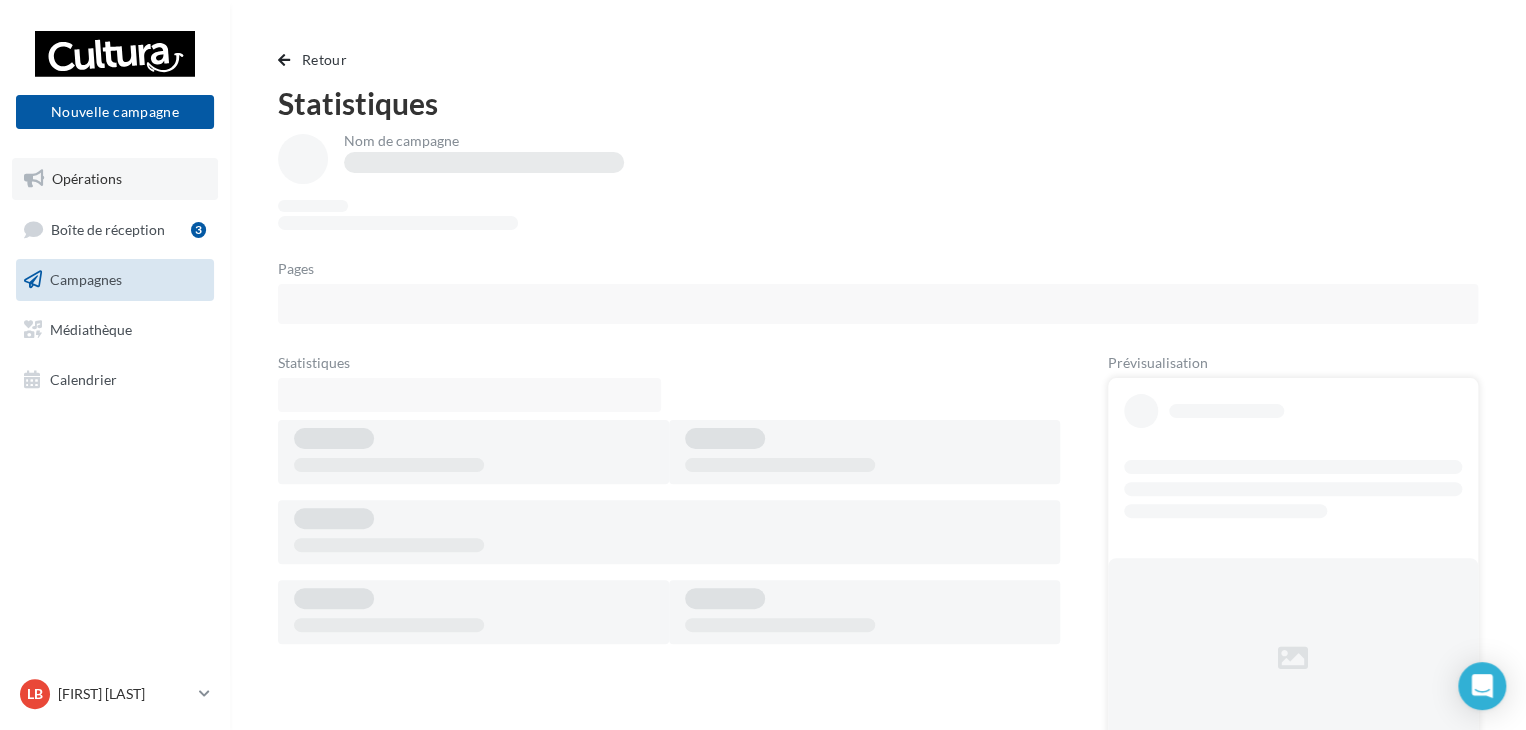 click on "Opérations" at bounding box center (115, 179) 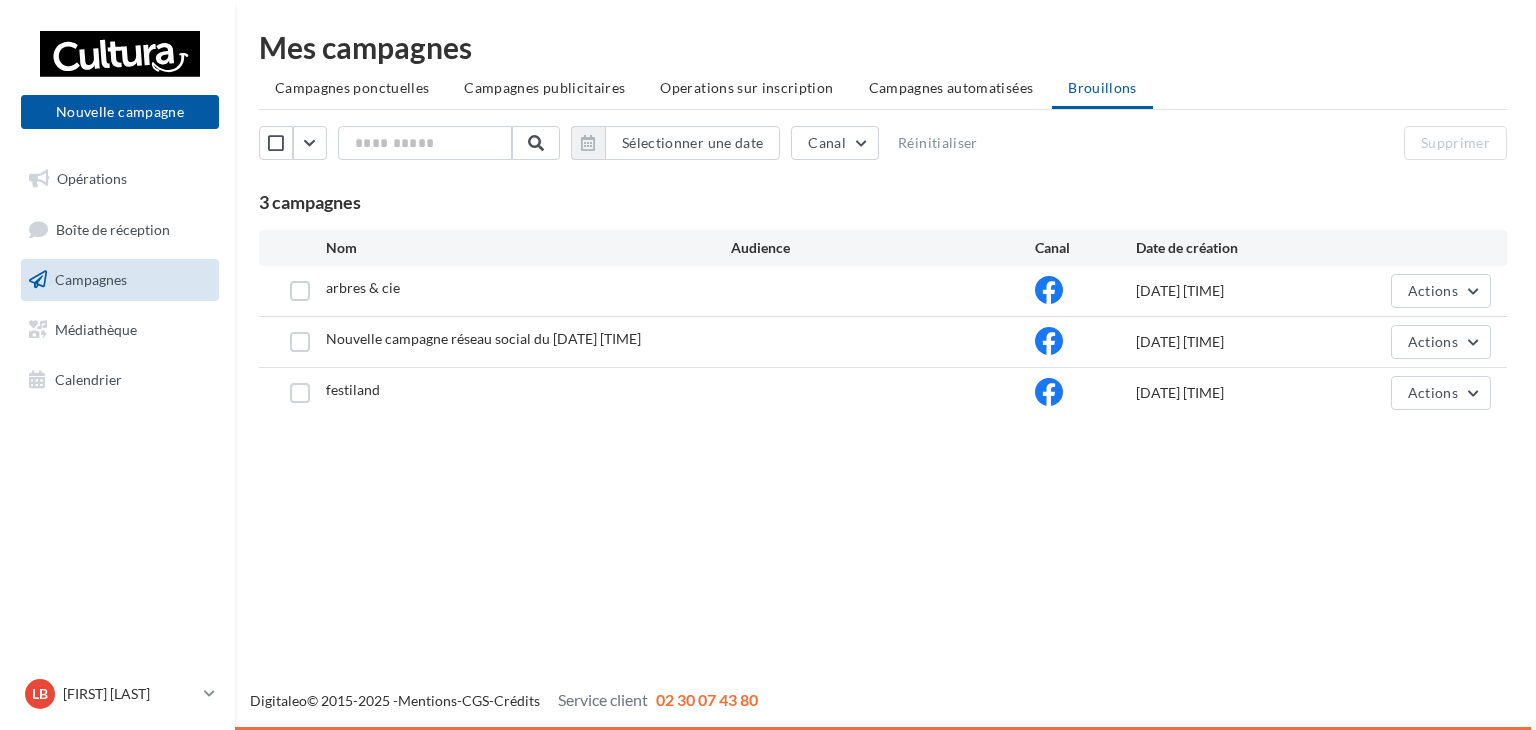 scroll, scrollTop: 0, scrollLeft: 0, axis: both 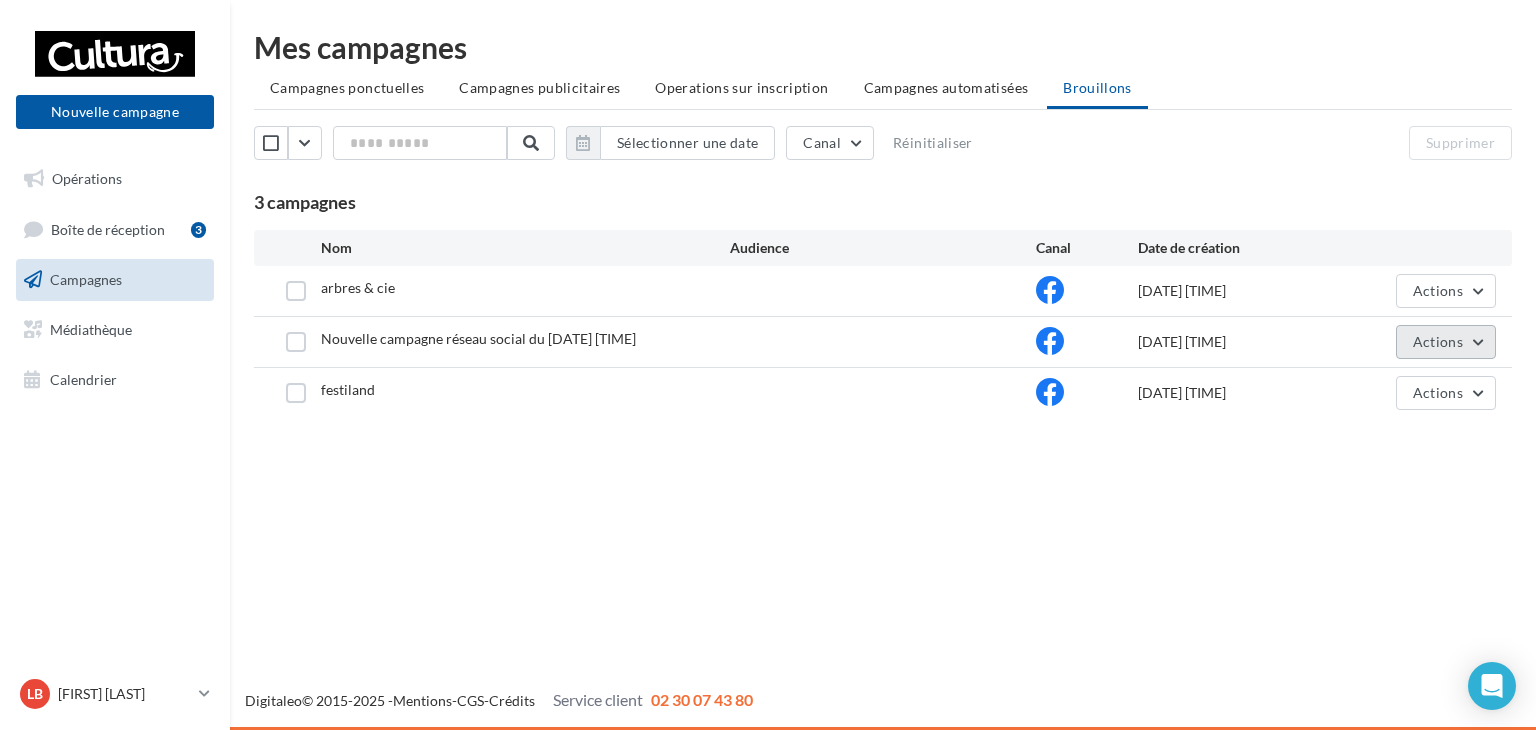 click on "Actions" at bounding box center [1446, 342] 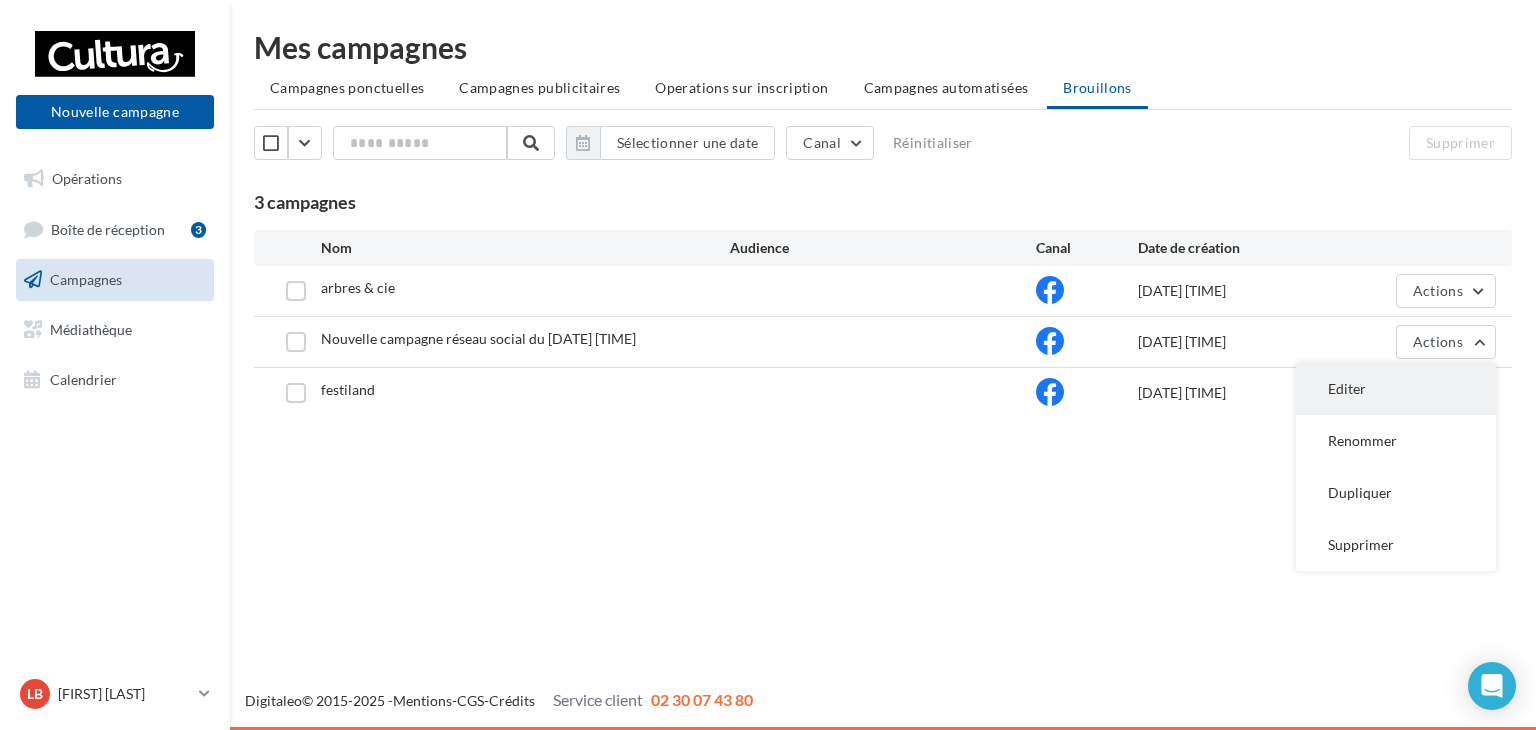 click on "Editer" at bounding box center [1396, 389] 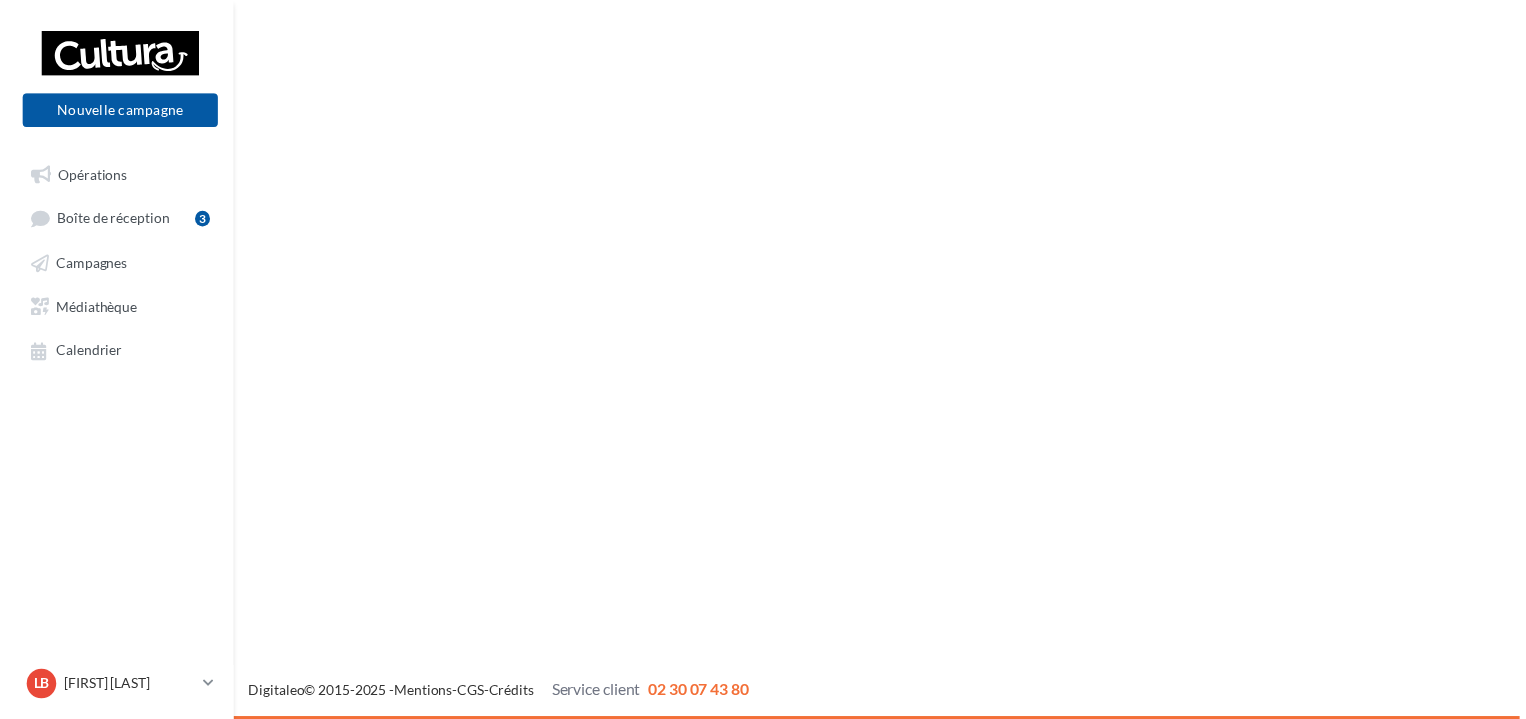 scroll, scrollTop: 0, scrollLeft: 0, axis: both 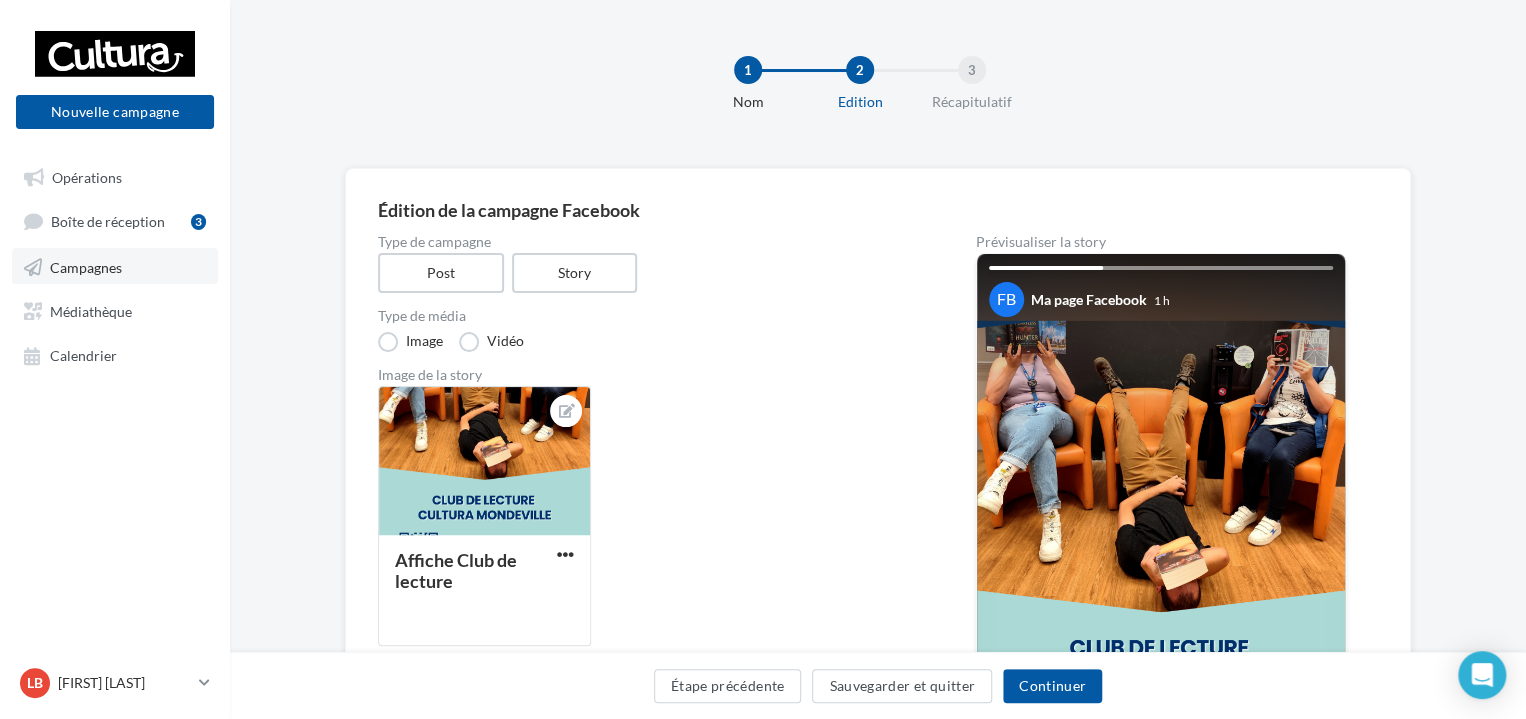 click on "Campagnes" at bounding box center [115, 266] 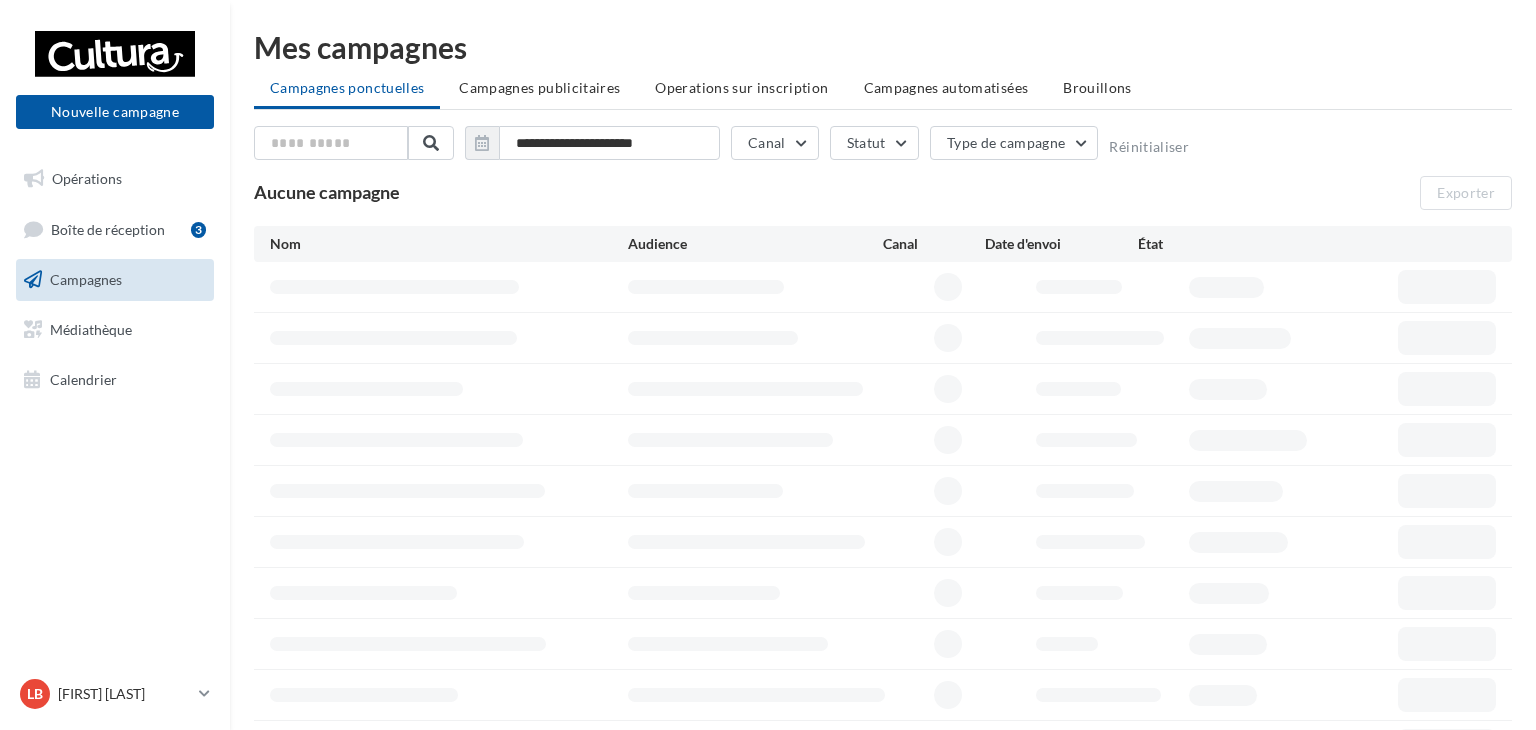 scroll, scrollTop: 0, scrollLeft: 0, axis: both 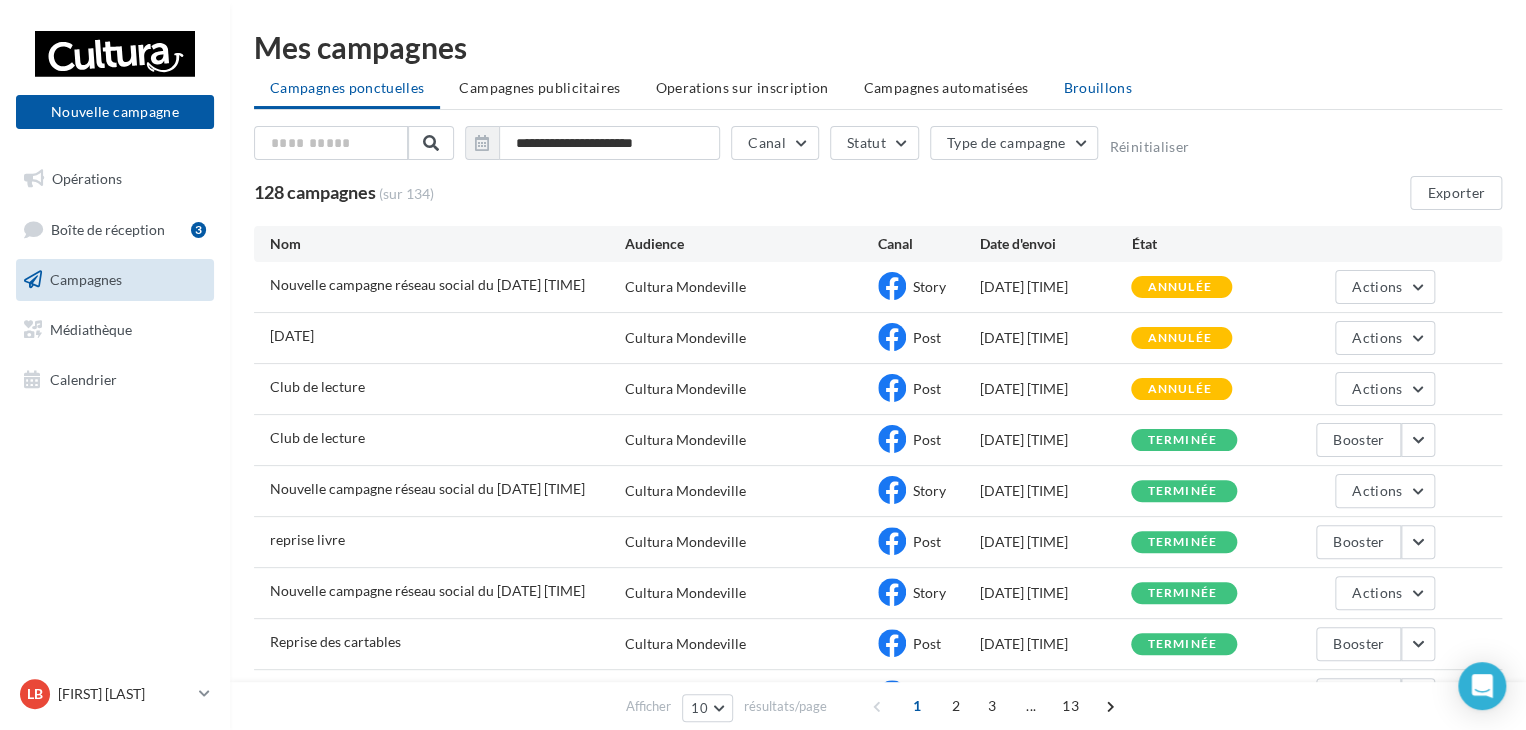 click on "Brouillons" at bounding box center [1097, 87] 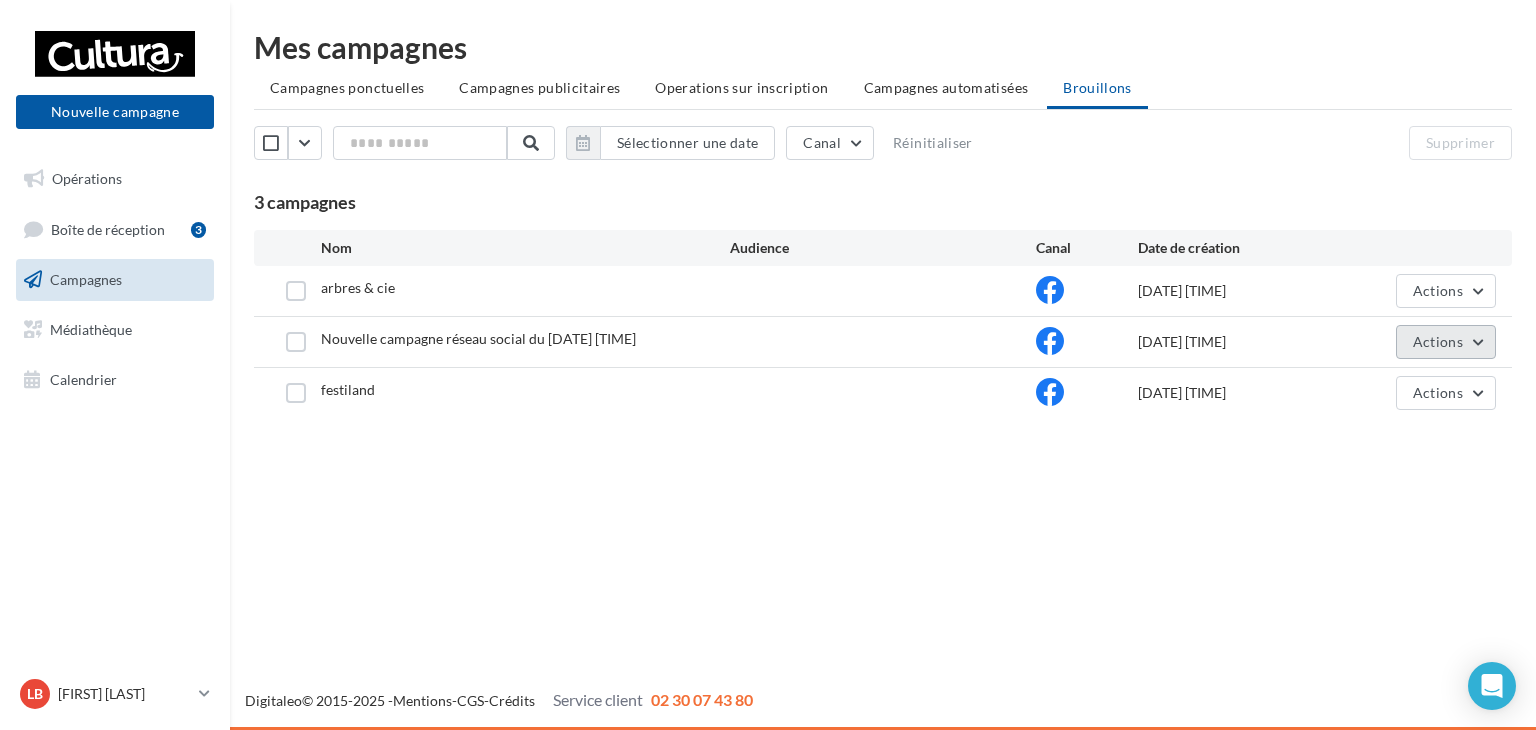 click on "Actions" at bounding box center [1446, 342] 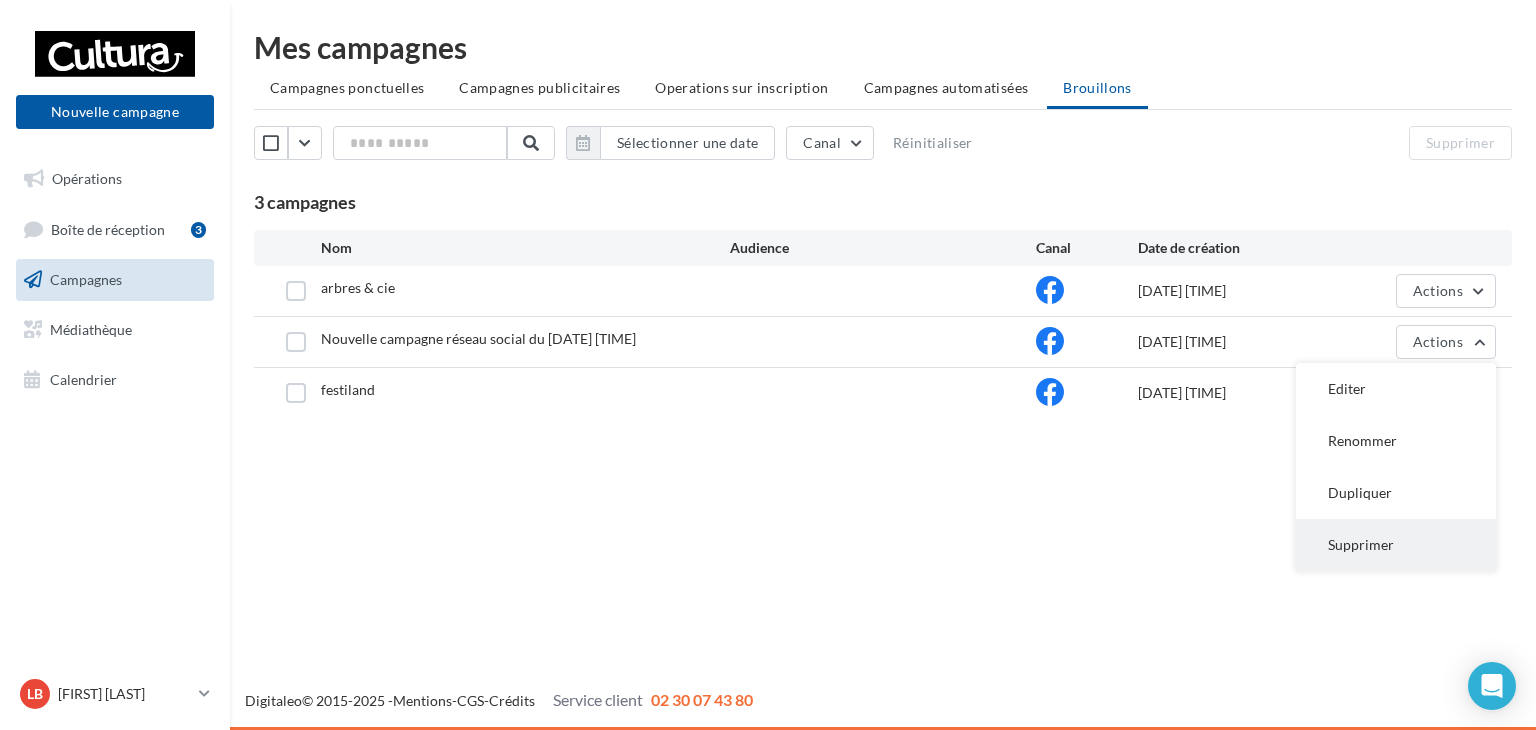 click on "Supprimer" at bounding box center [1396, 545] 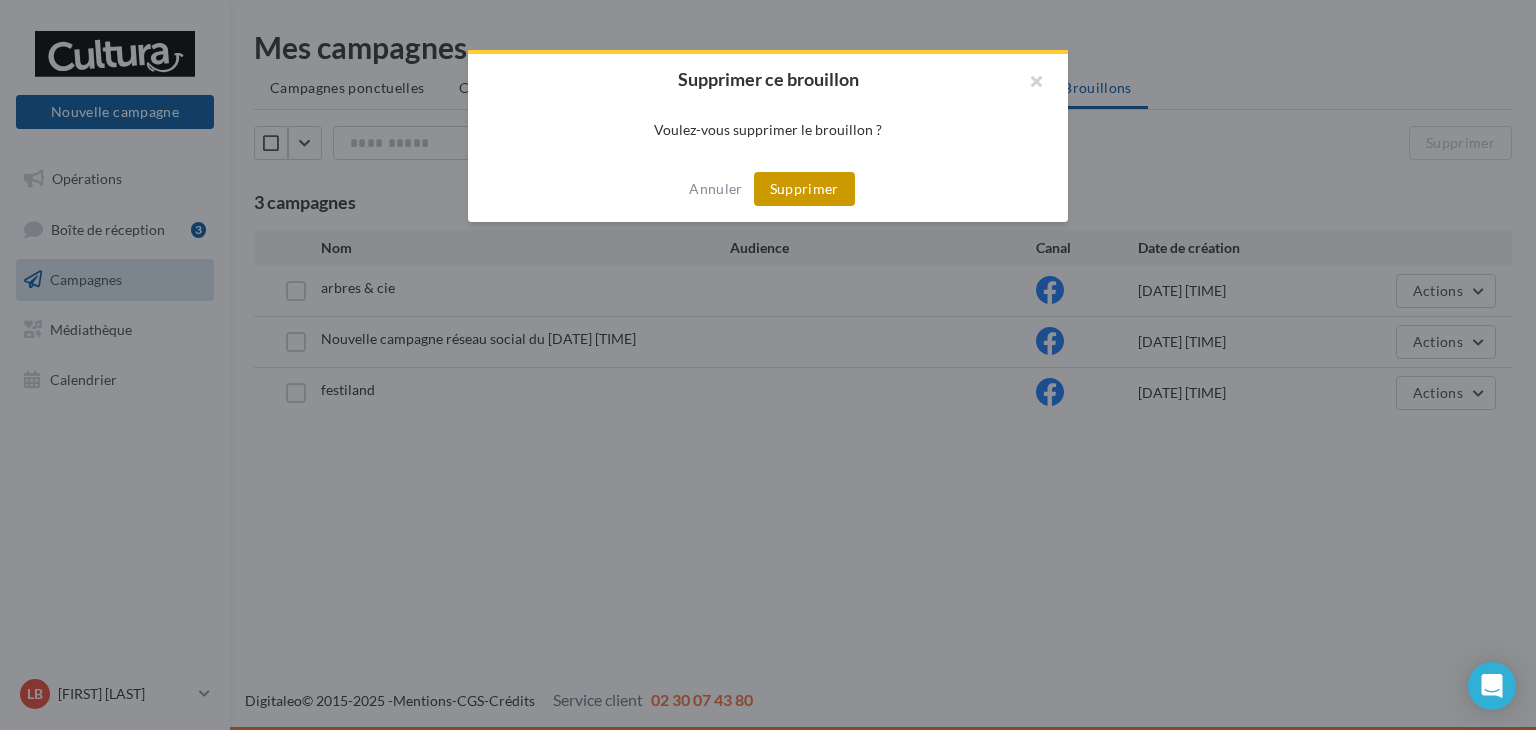 click on "Supprimer" at bounding box center (804, 189) 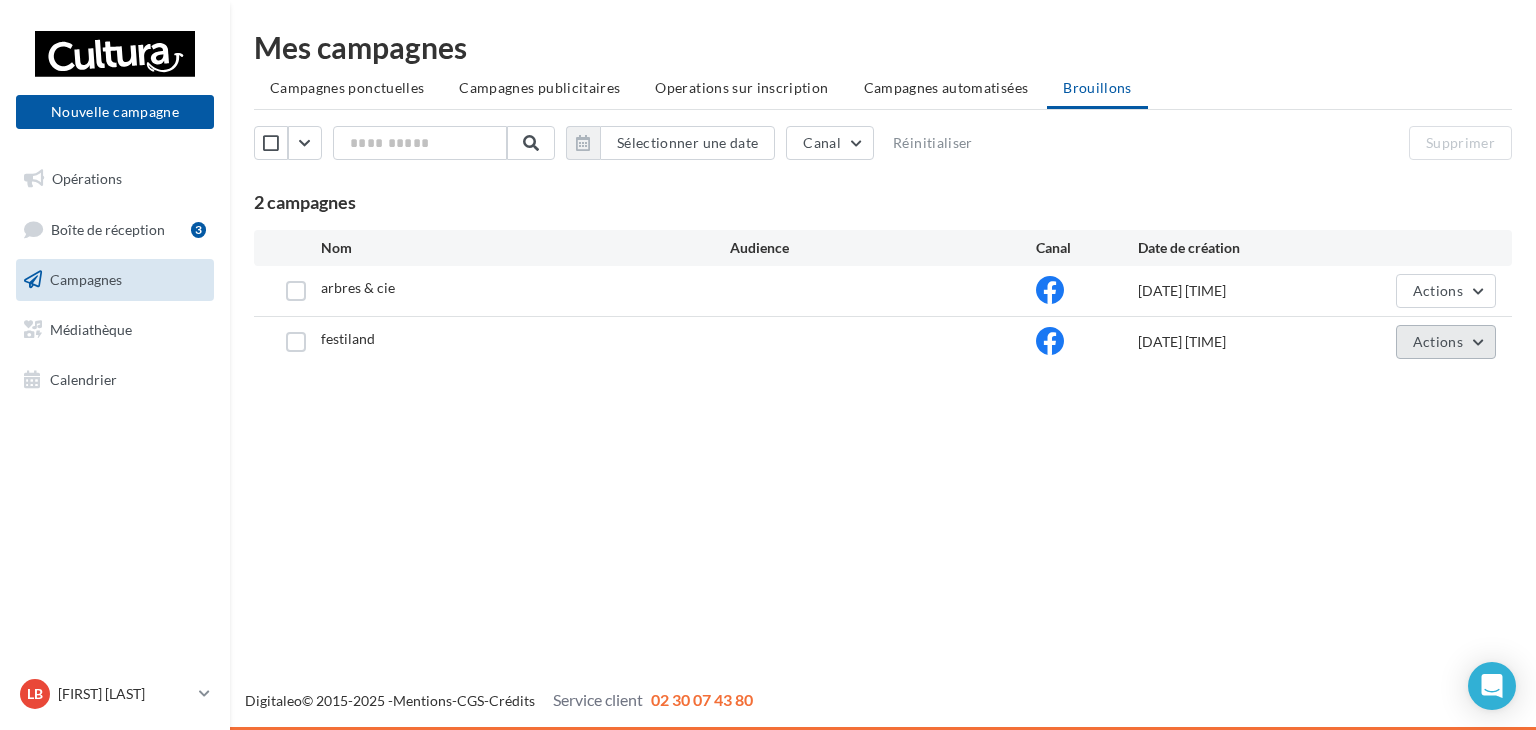 click on "Actions" at bounding box center [1438, 341] 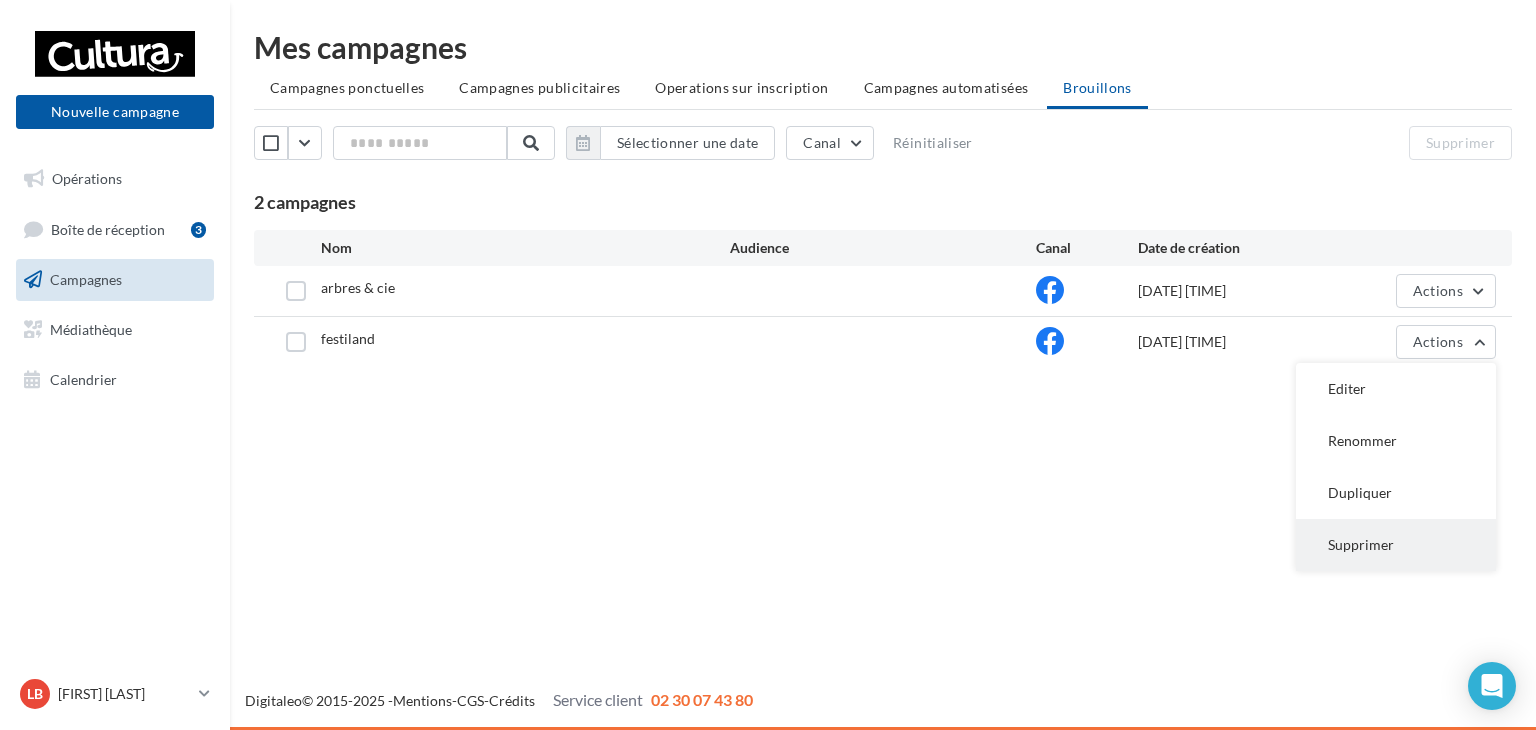 click on "Supprimer" at bounding box center [1396, 545] 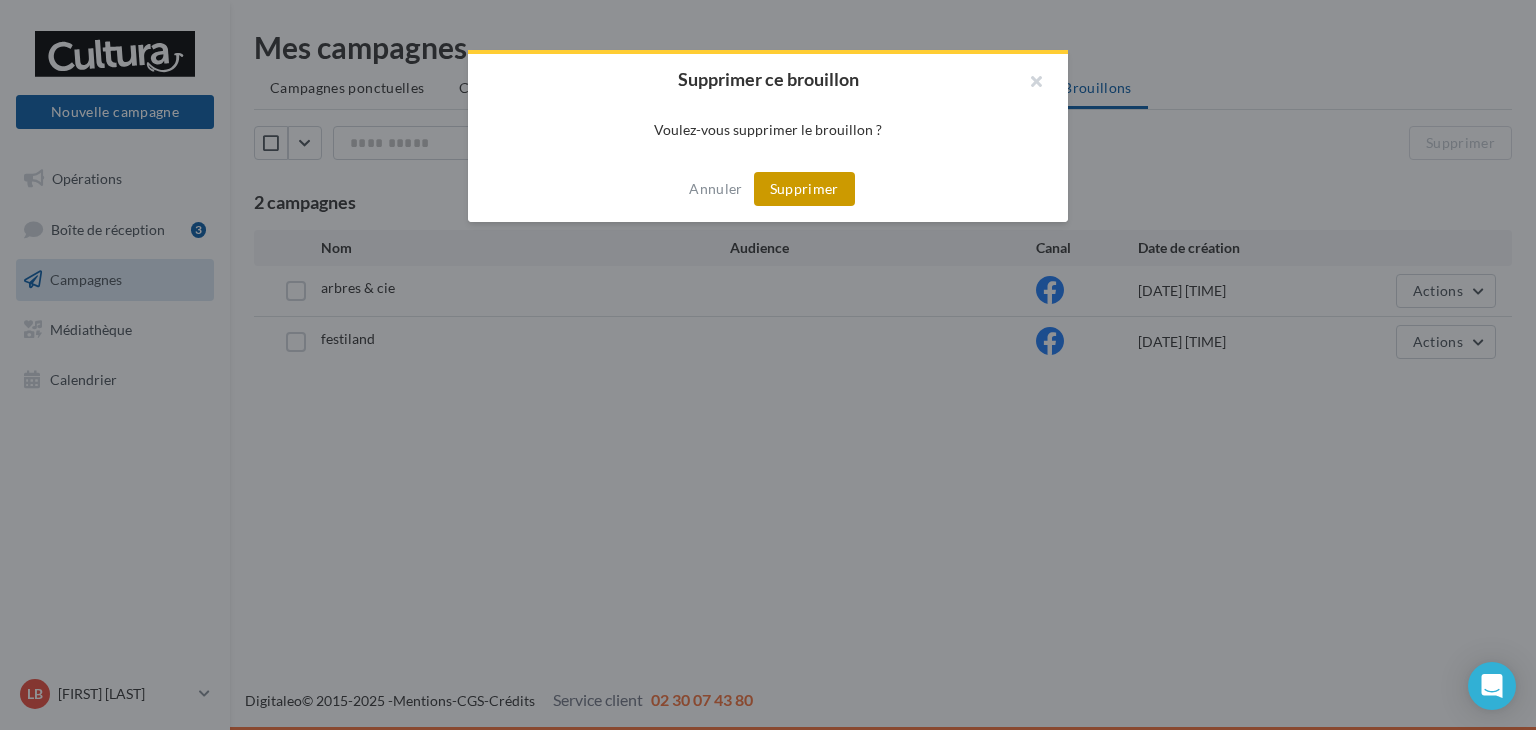 click on "Supprimer" at bounding box center (804, 189) 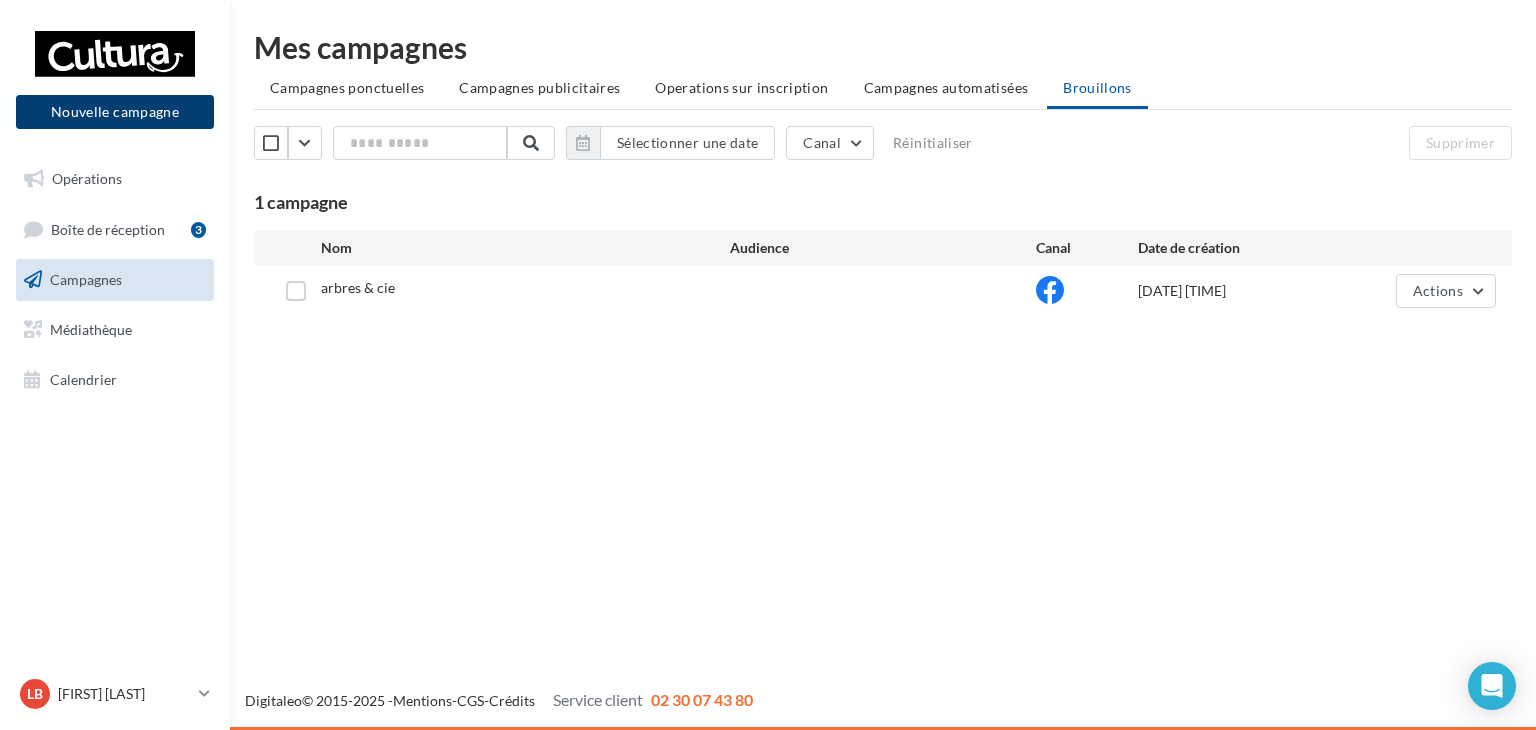 click on "Nouvelle campagne" at bounding box center [115, 112] 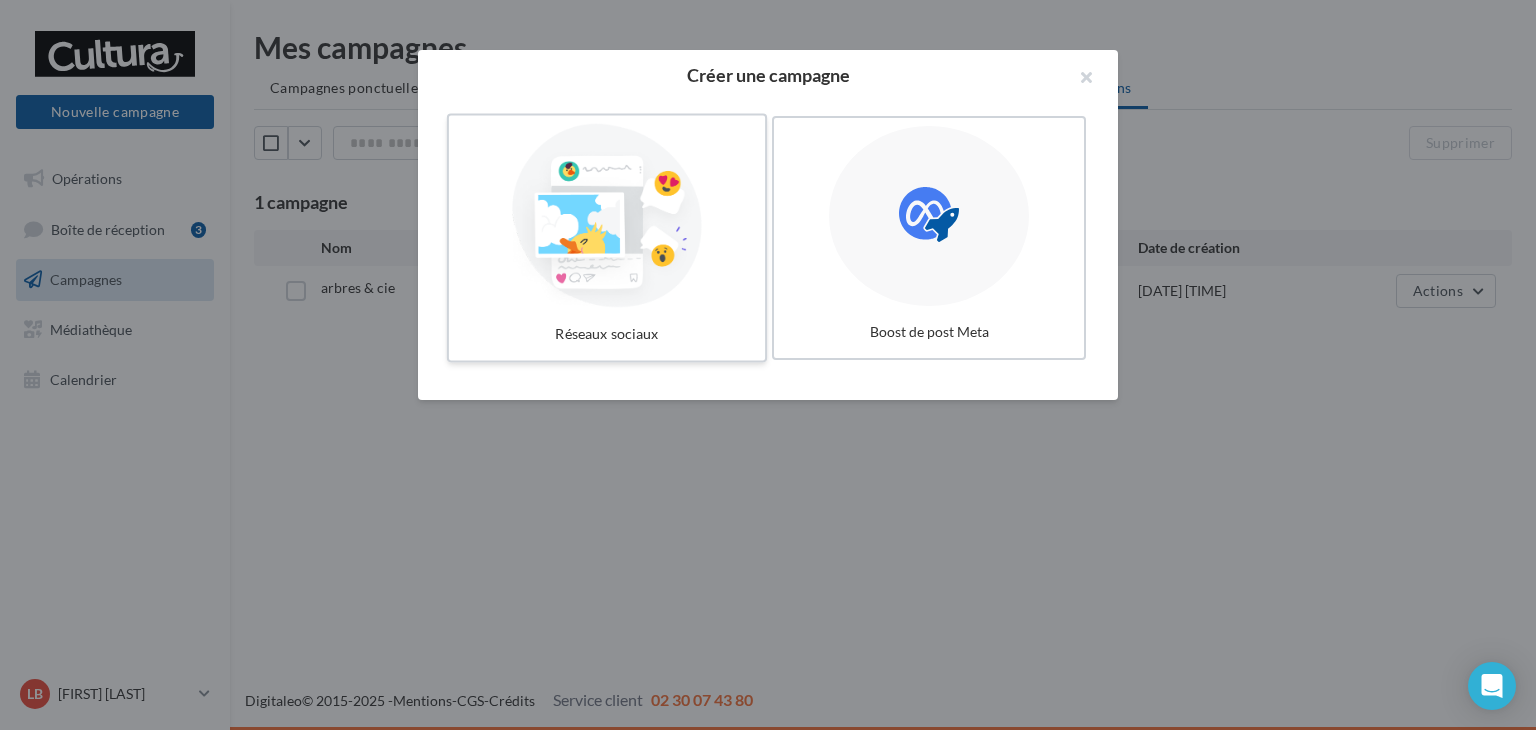 click at bounding box center (607, 216) 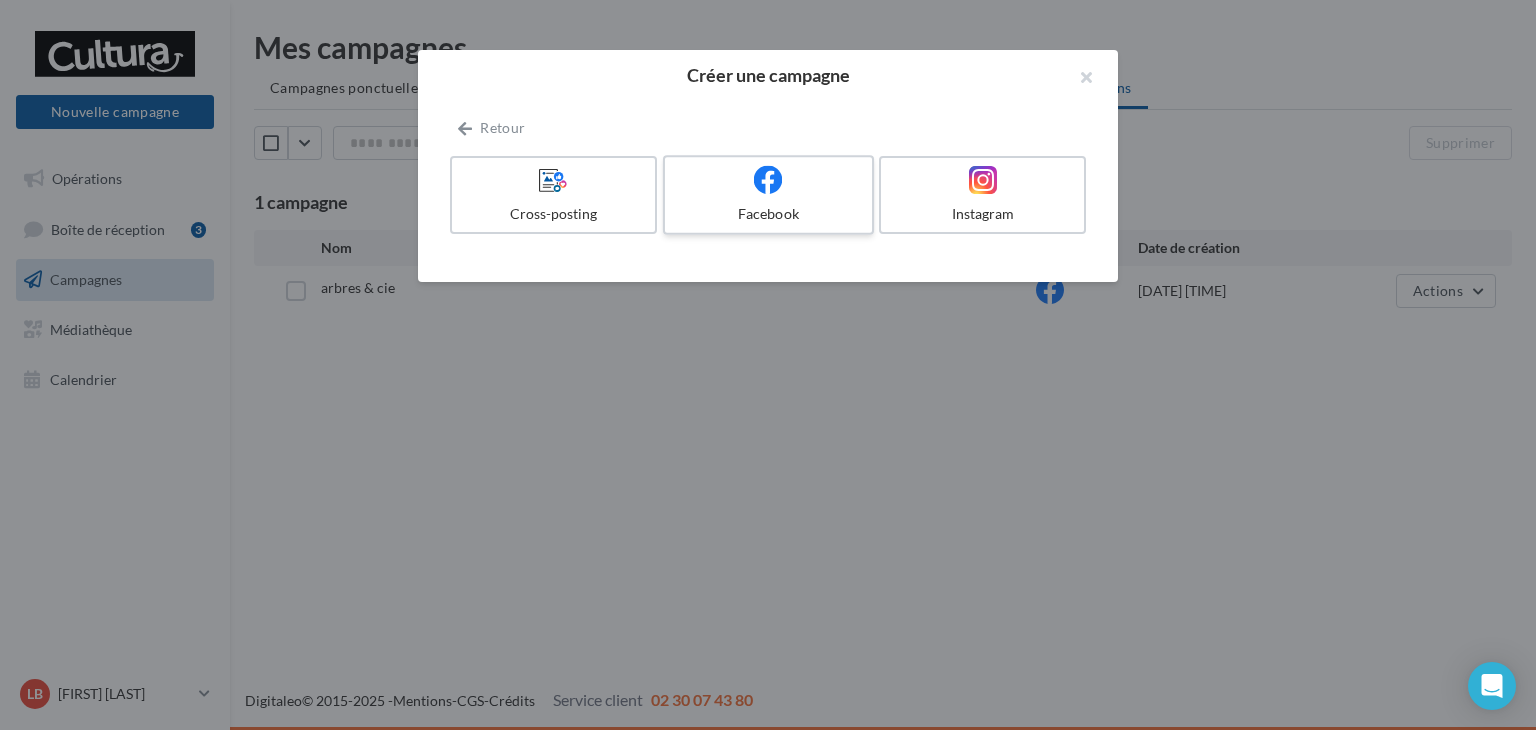click on "Facebook" at bounding box center [768, 195] 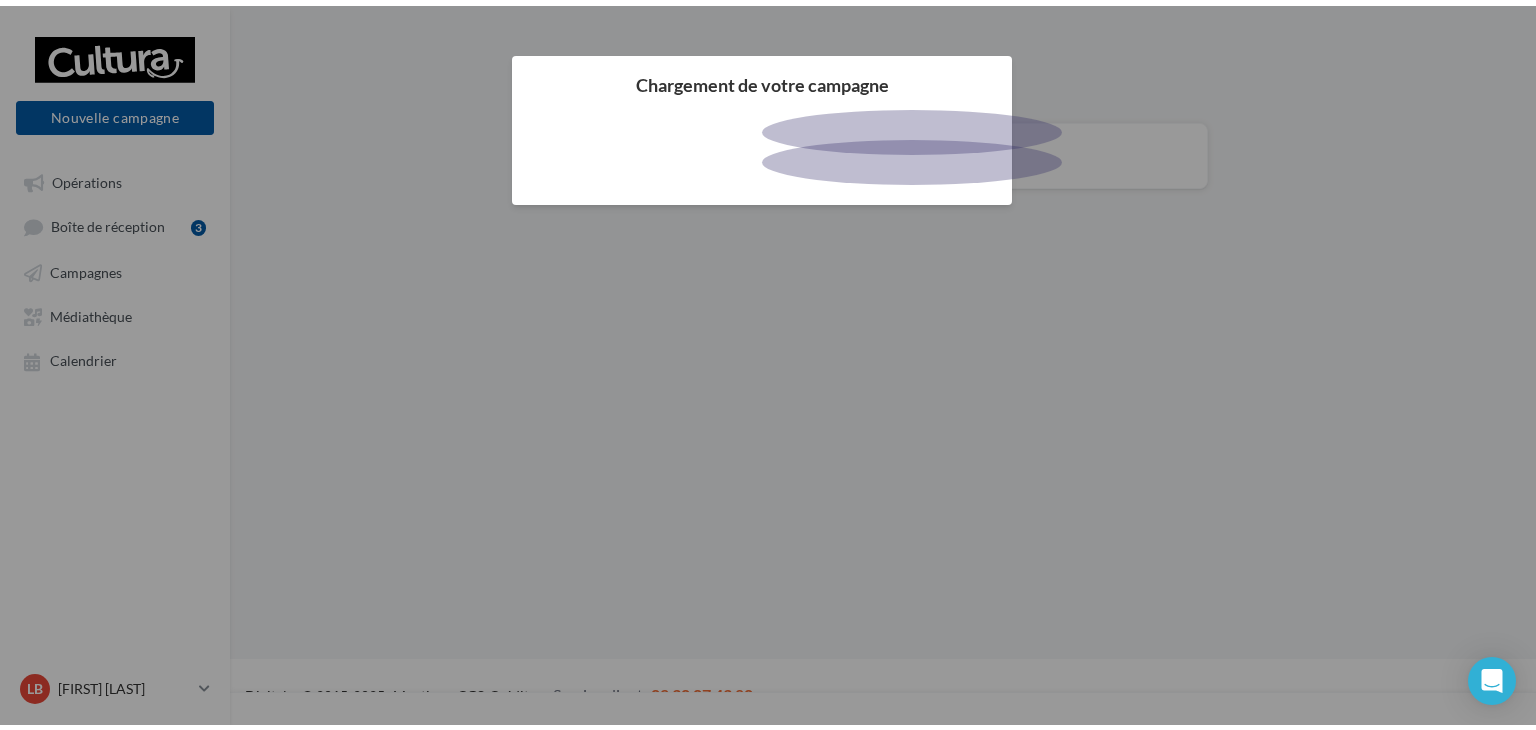 scroll, scrollTop: 0, scrollLeft: 0, axis: both 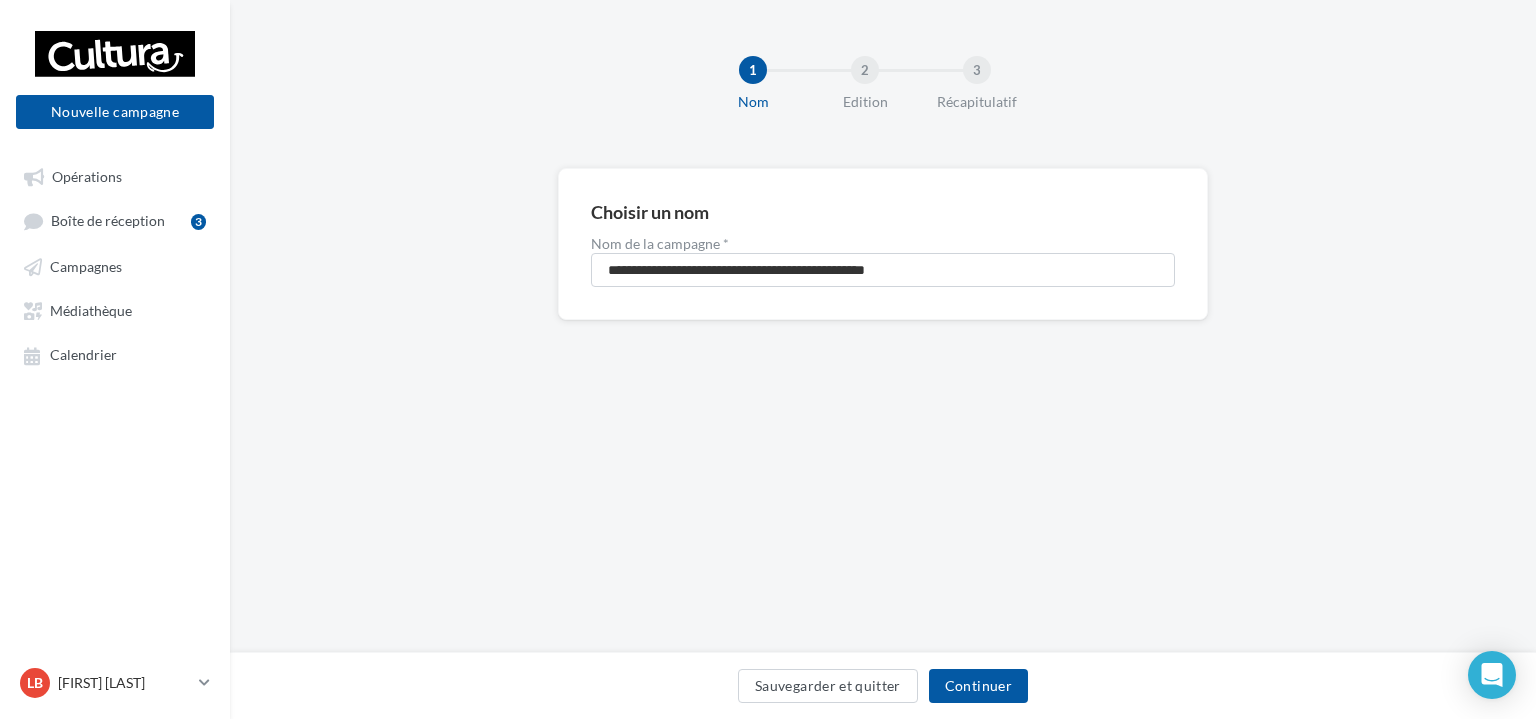 click on "Nom de la campagne *" at bounding box center [883, 244] 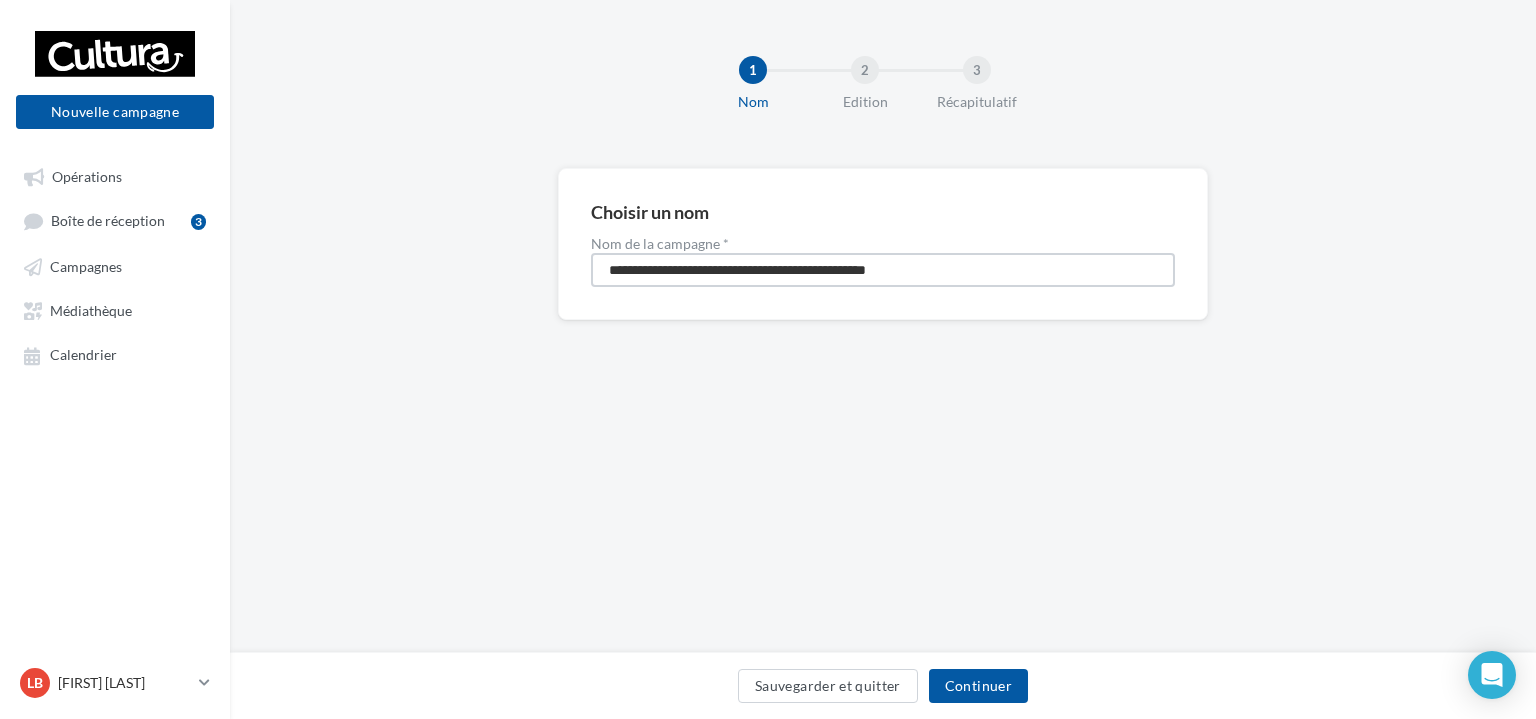 click on "**********" at bounding box center (883, 270) 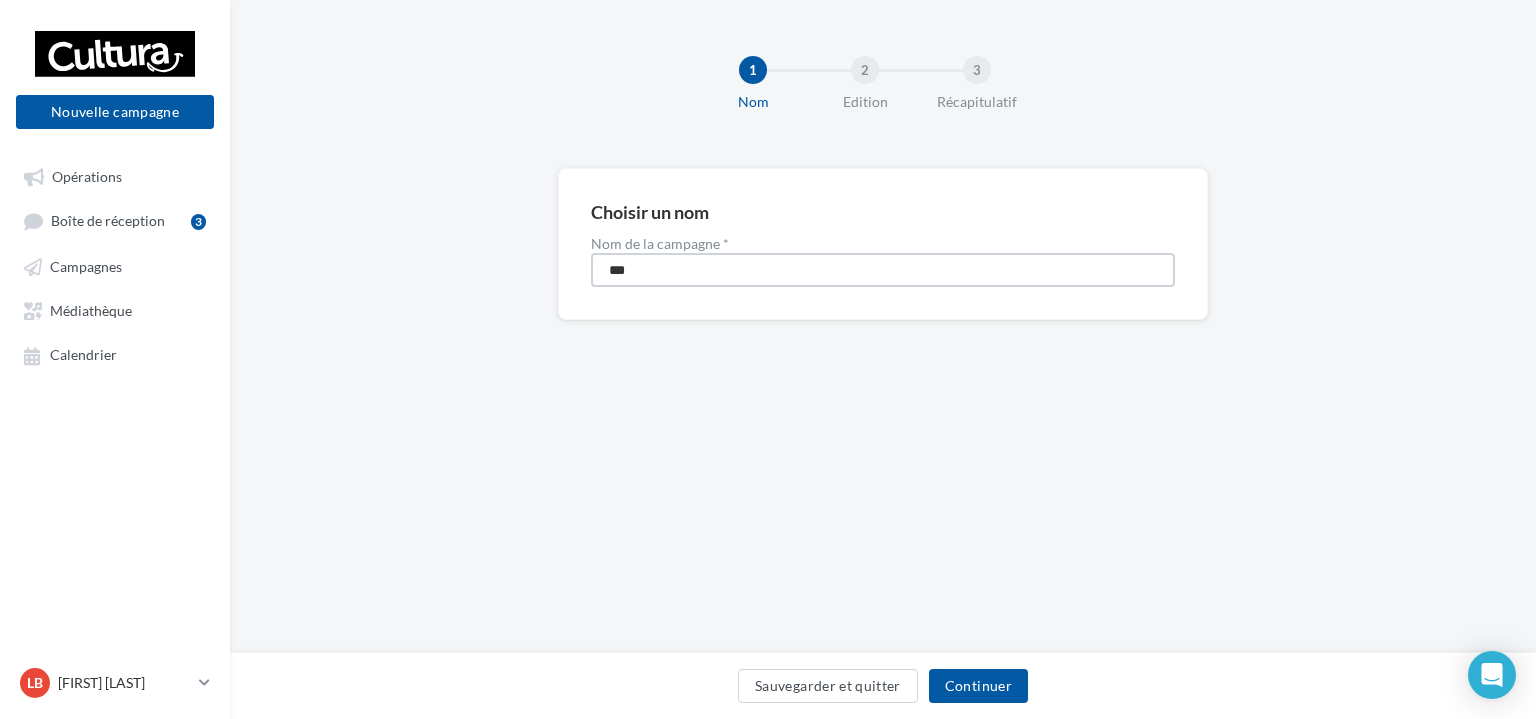 type on "*******" 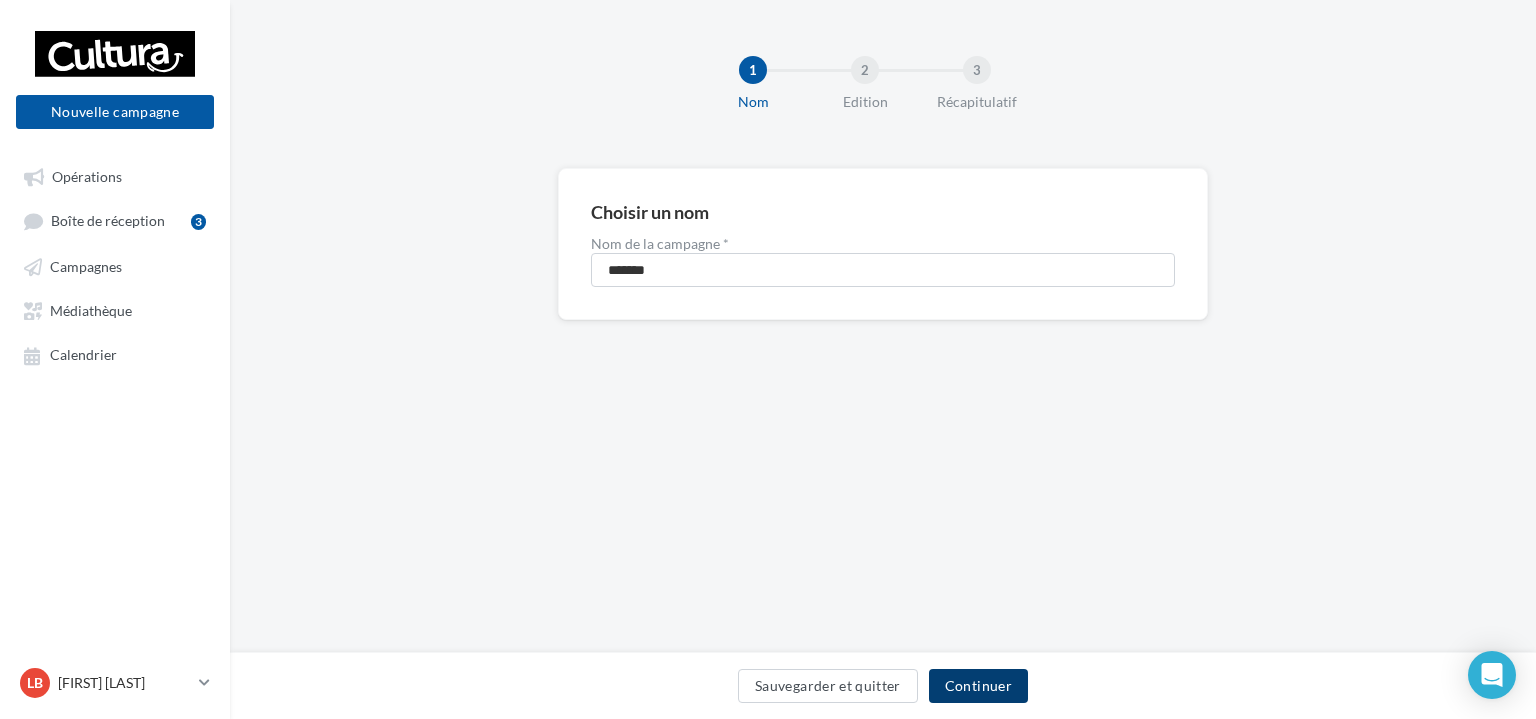 click on "Continuer" at bounding box center [978, 686] 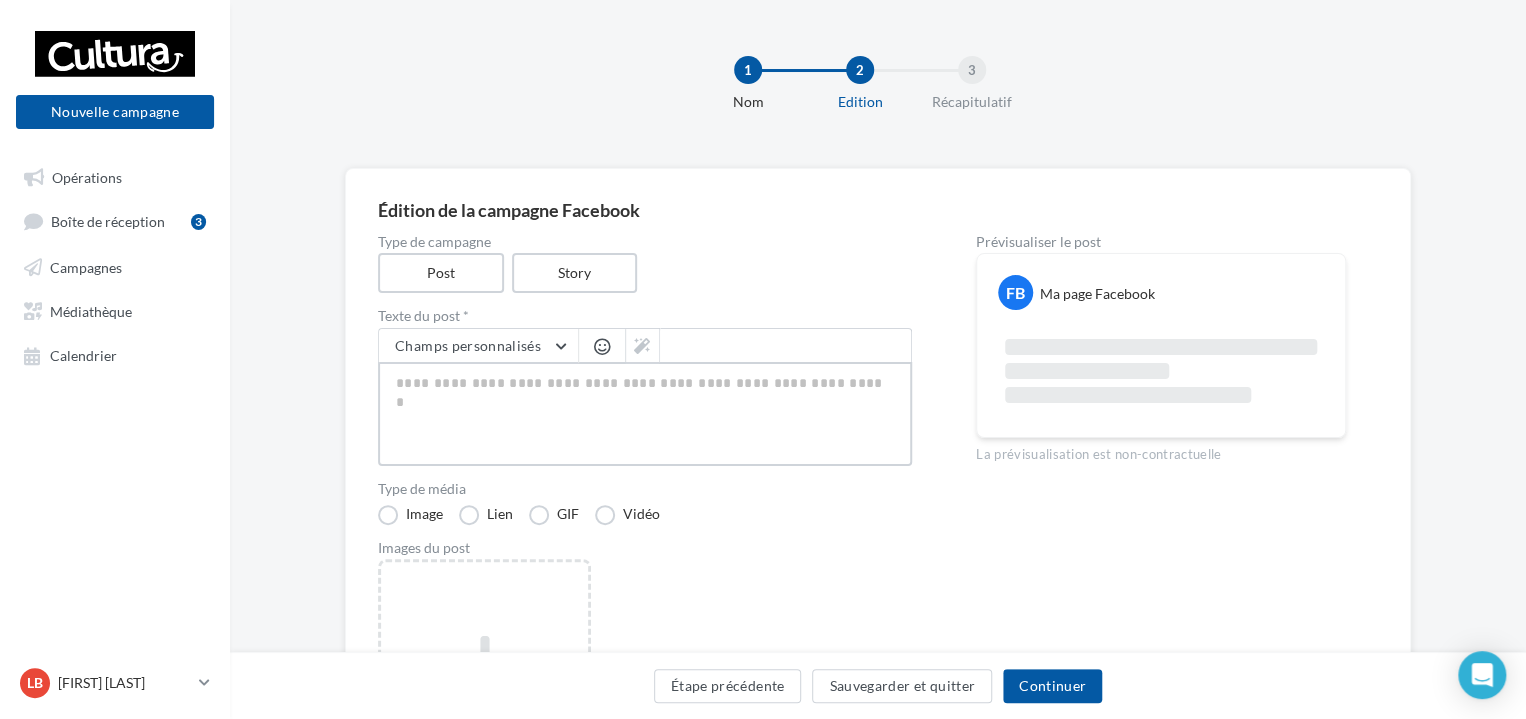 click at bounding box center (645, 414) 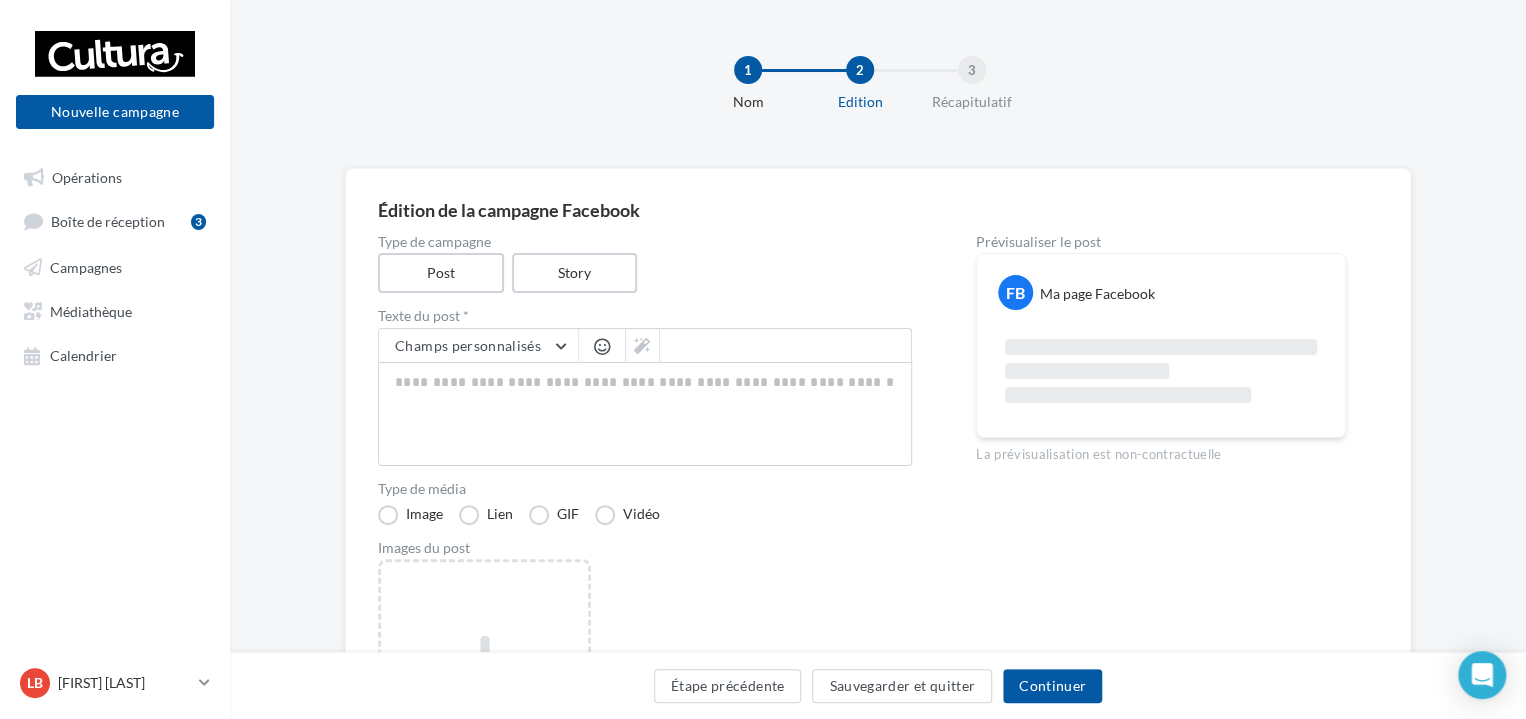 click on "Images du post
Ajouter une image     Format: png, jpg" at bounding box center (645, 690) 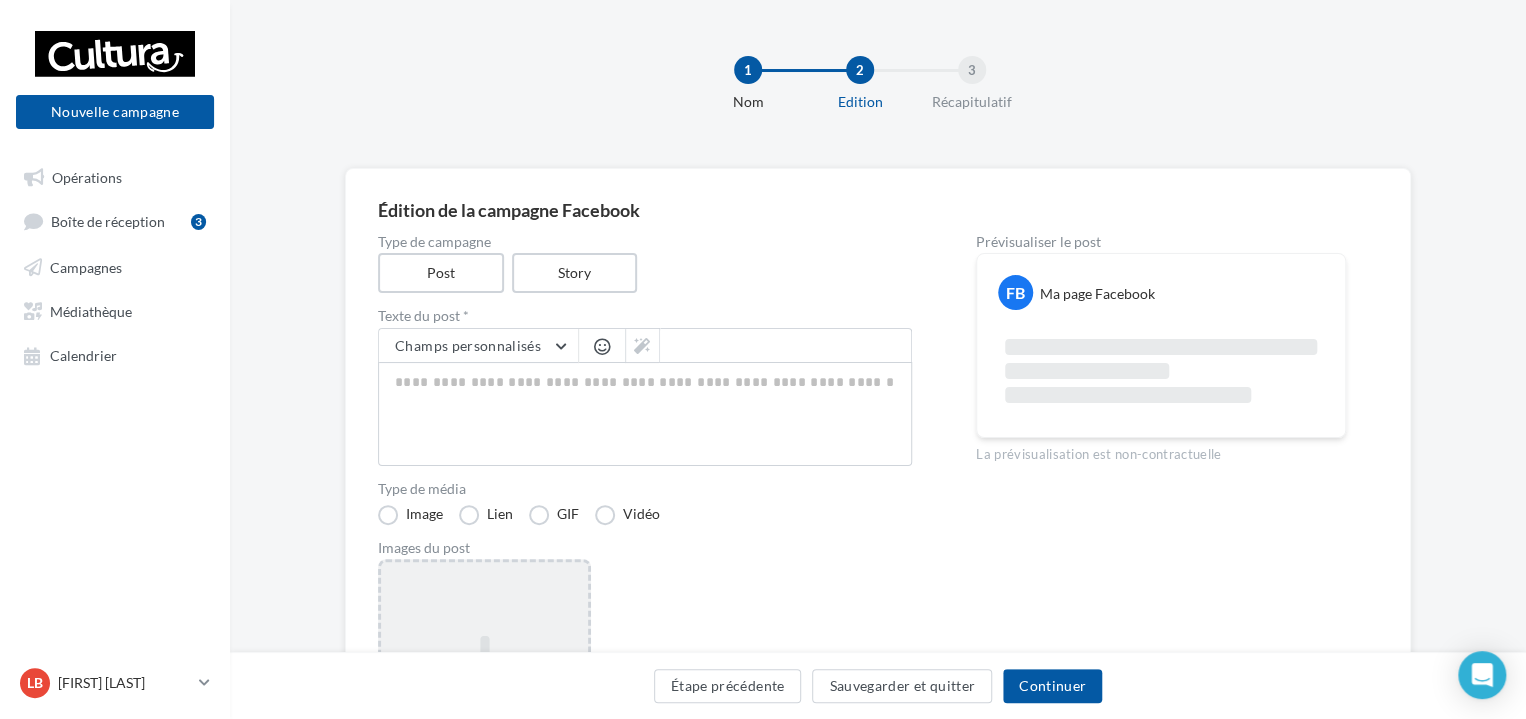 click on "Ajouter une image     Format: png, jpg" at bounding box center (484, 689) 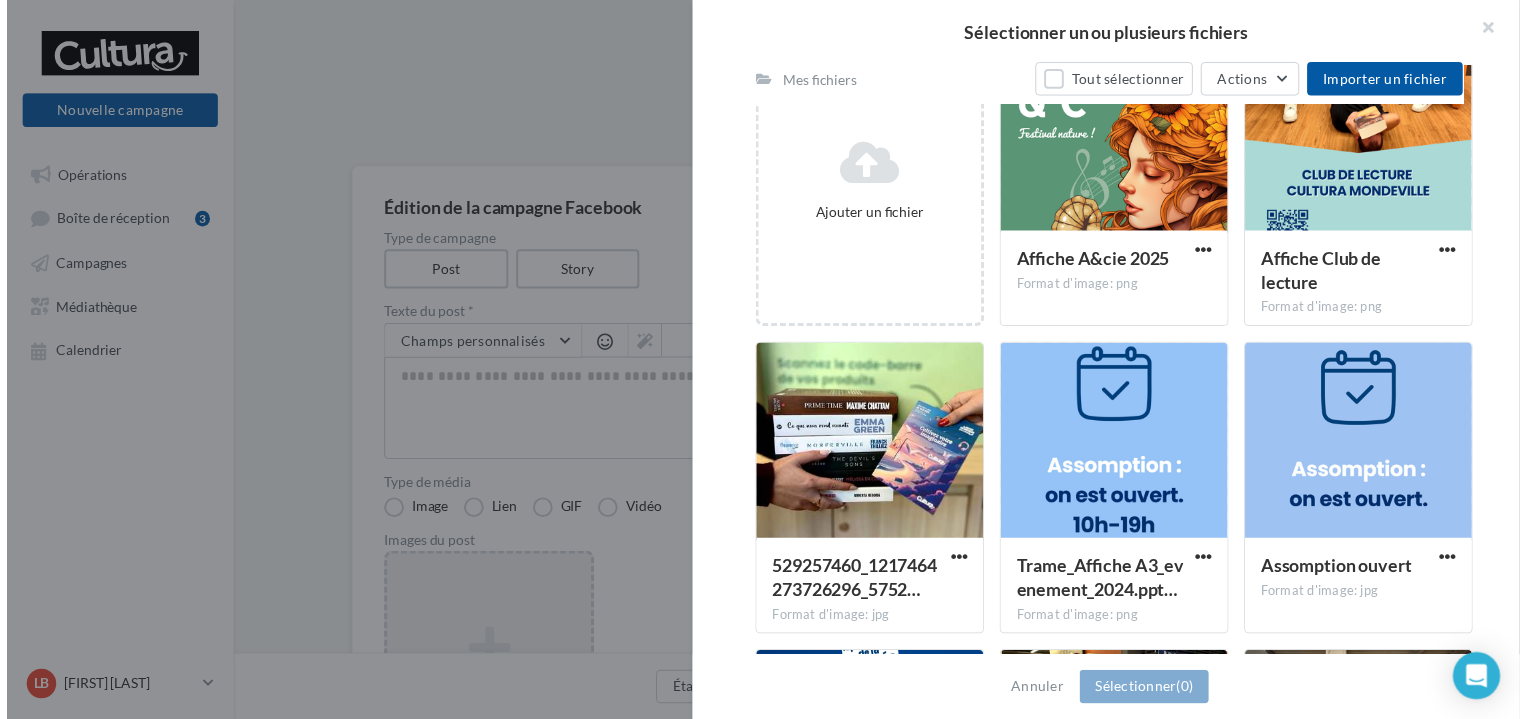 scroll, scrollTop: 436, scrollLeft: 0, axis: vertical 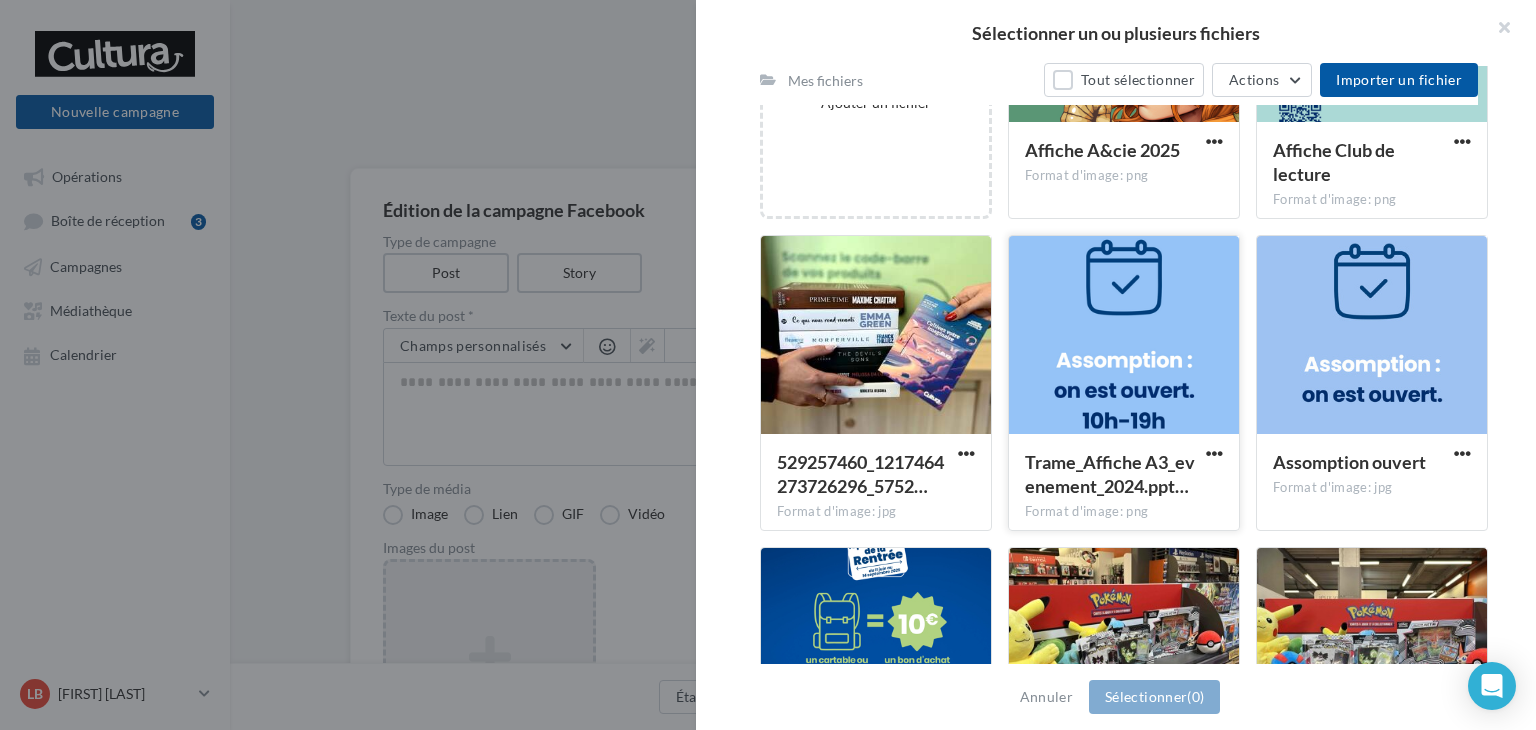click at bounding box center (1124, 336) 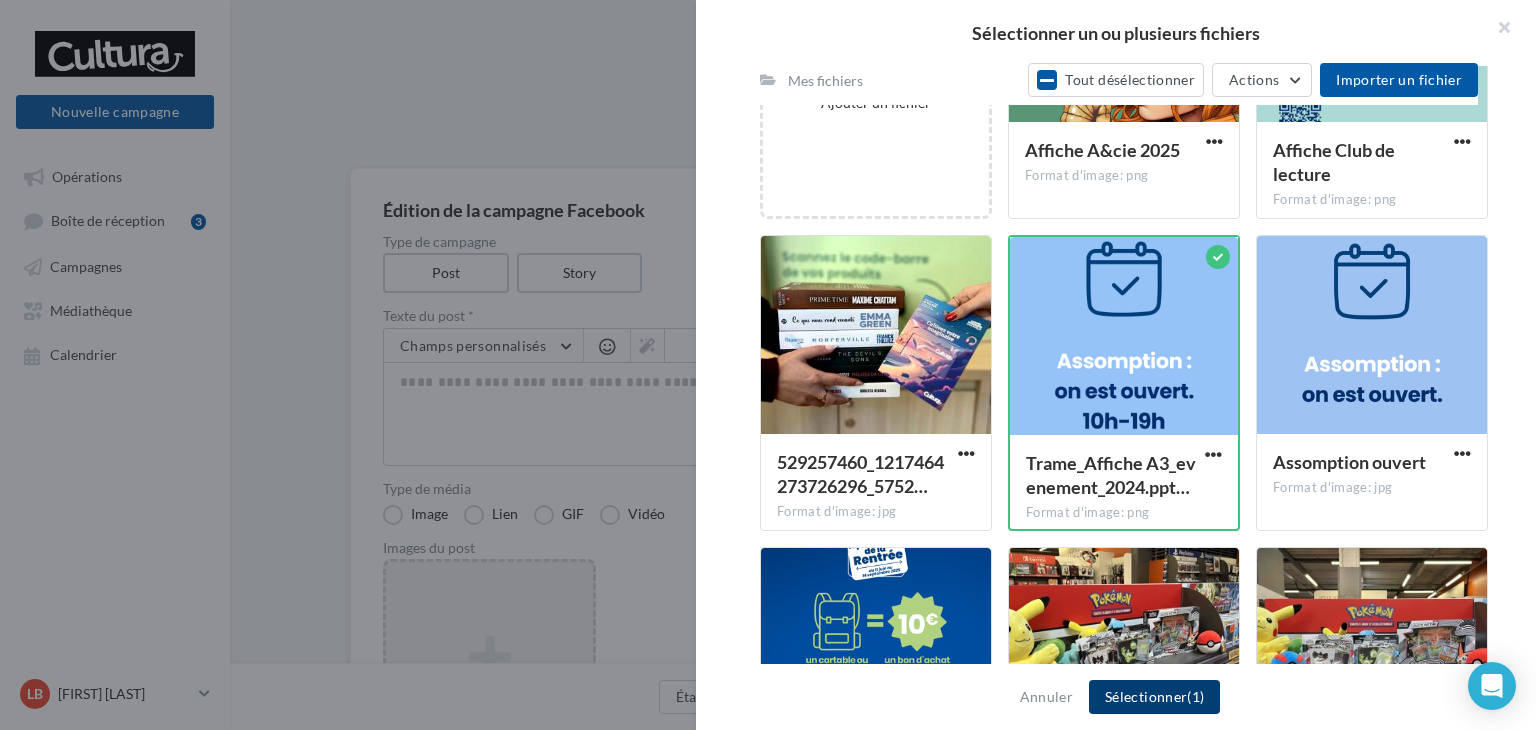 click on "Sélectionner   (1)" at bounding box center [1154, 697] 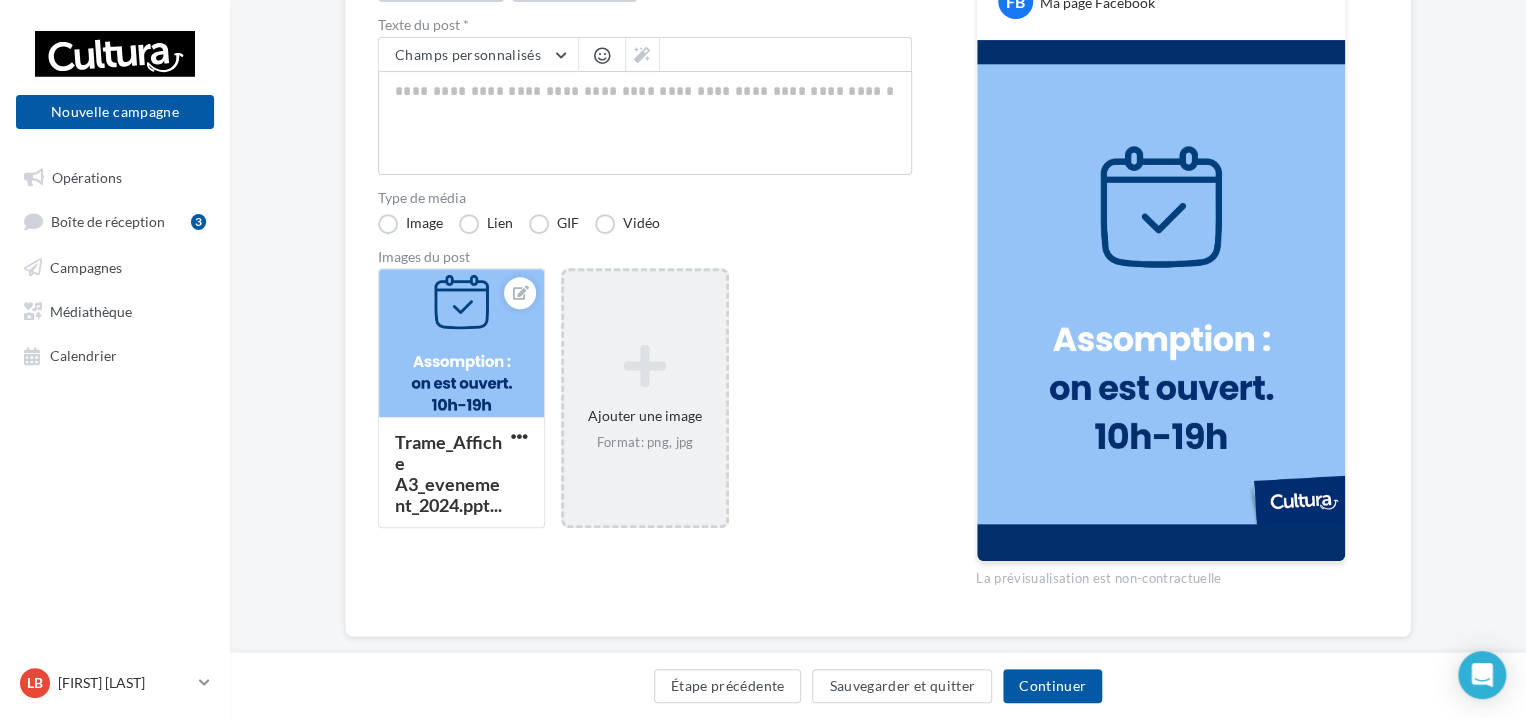scroll, scrollTop: 292, scrollLeft: 0, axis: vertical 